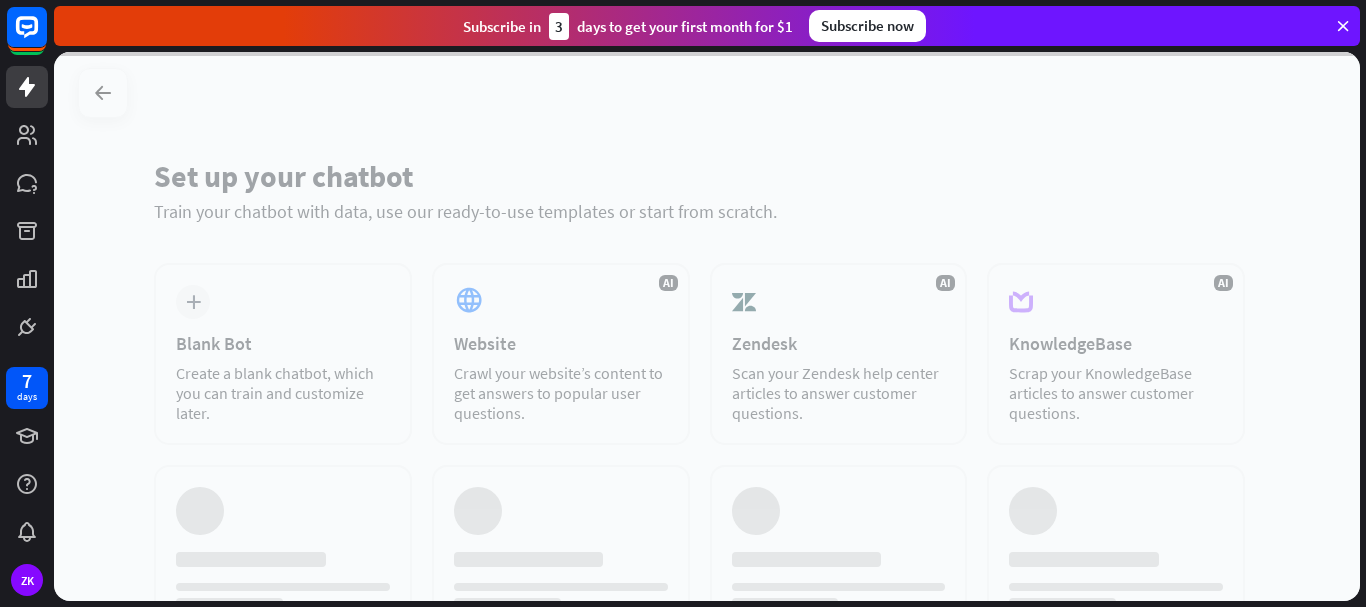scroll, scrollTop: 0, scrollLeft: 0, axis: both 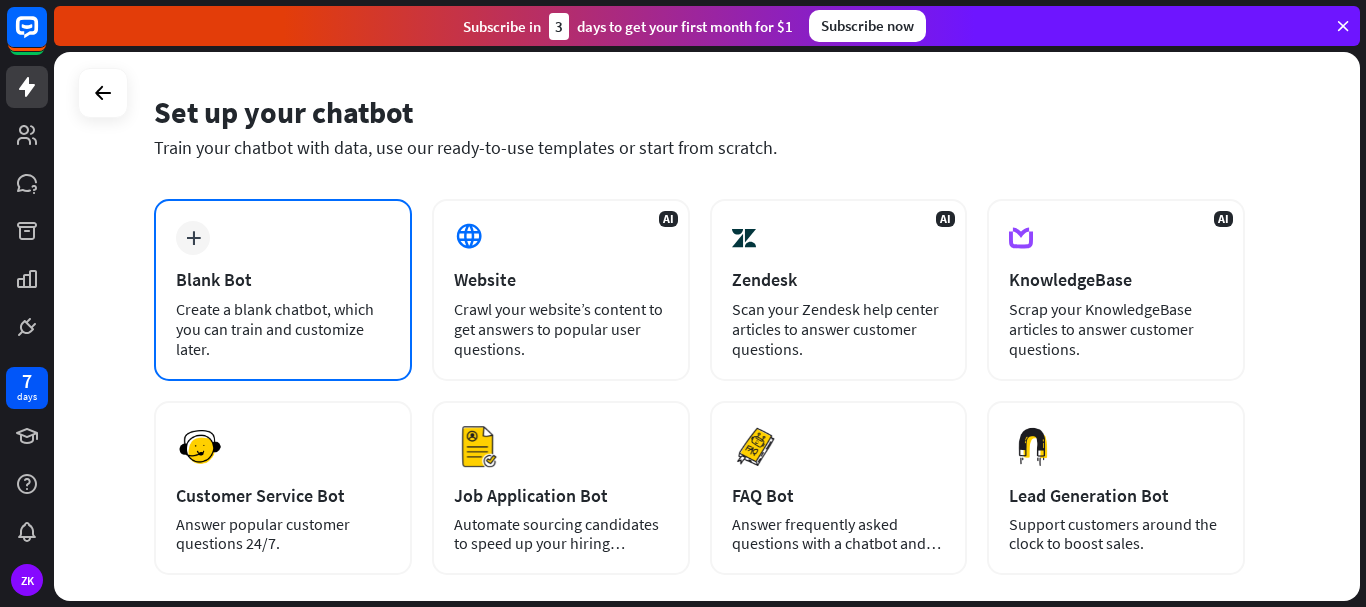 click on "Create a blank chatbot, which you can train and
customize later." at bounding box center (283, 329) 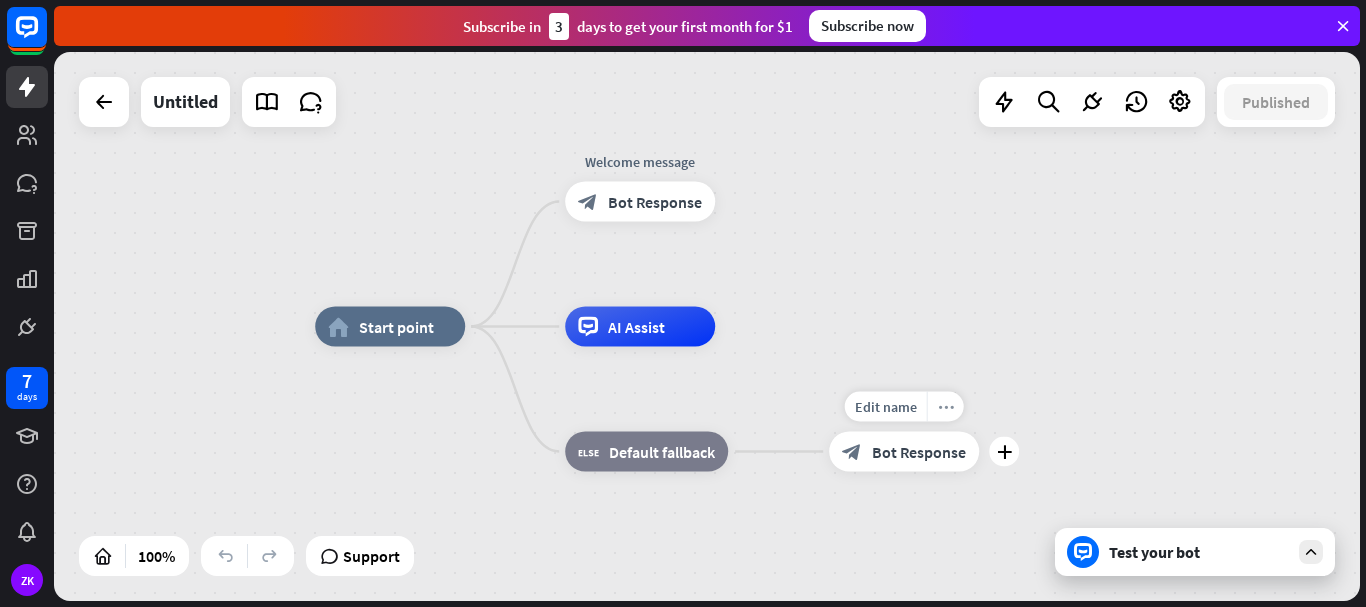 click on "more_horiz" at bounding box center (946, 406) 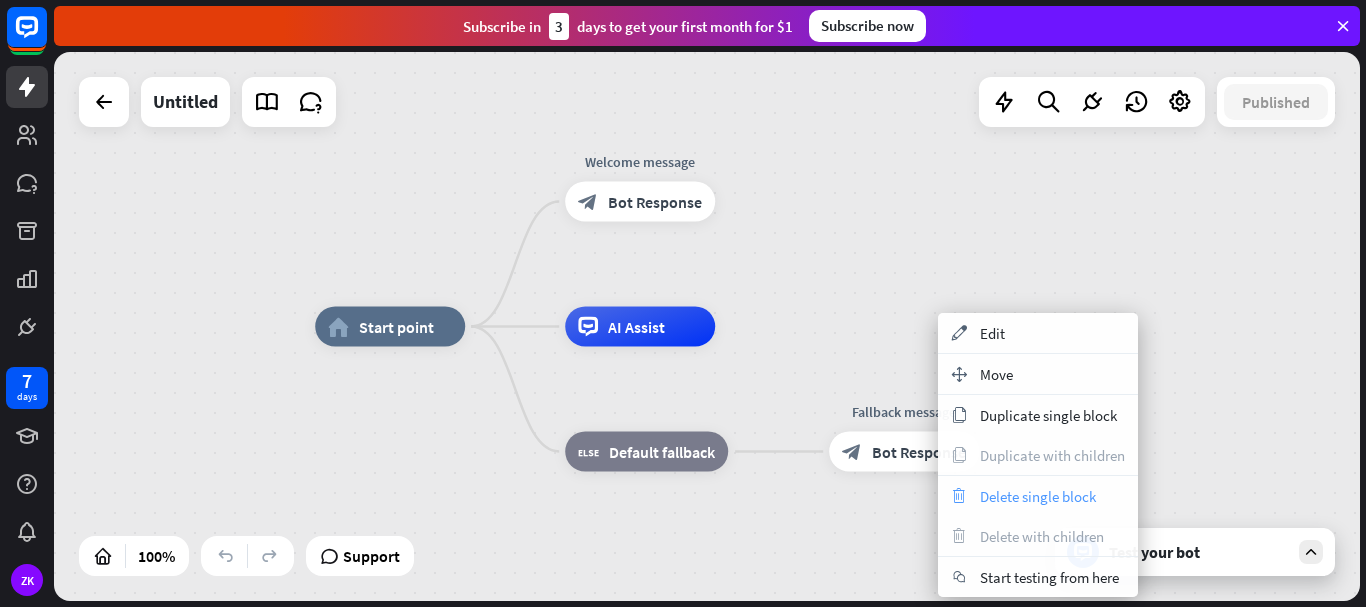 click on "trash" at bounding box center (959, 496) 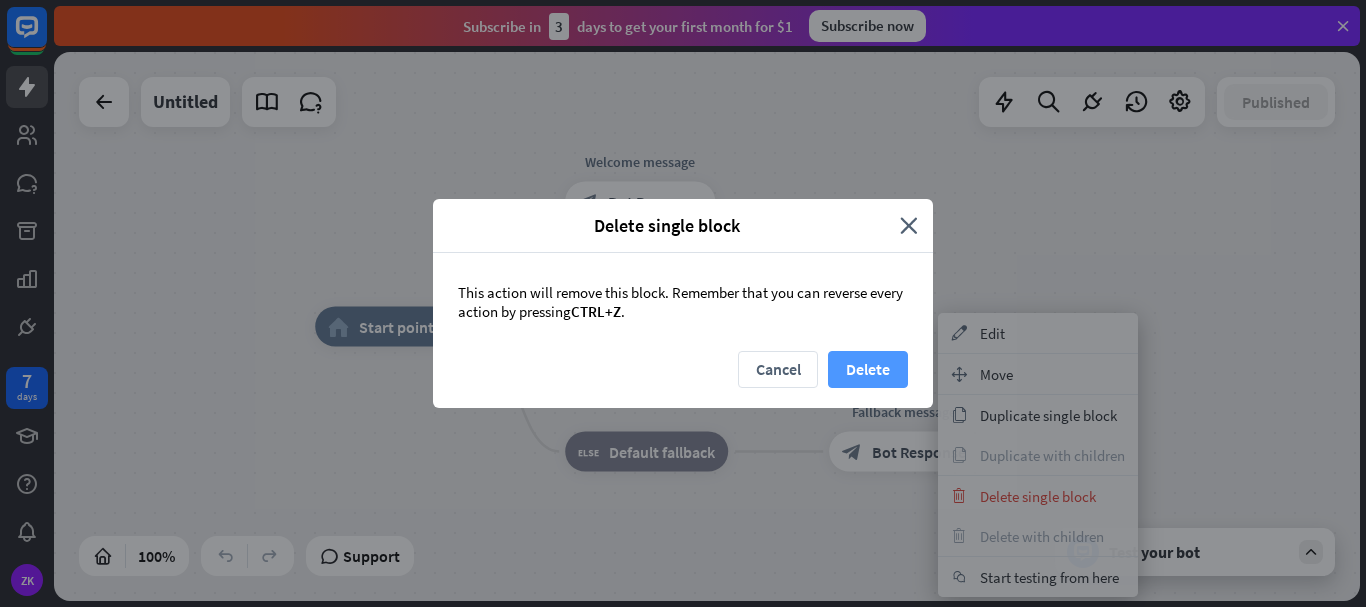 click on "Delete" at bounding box center (868, 369) 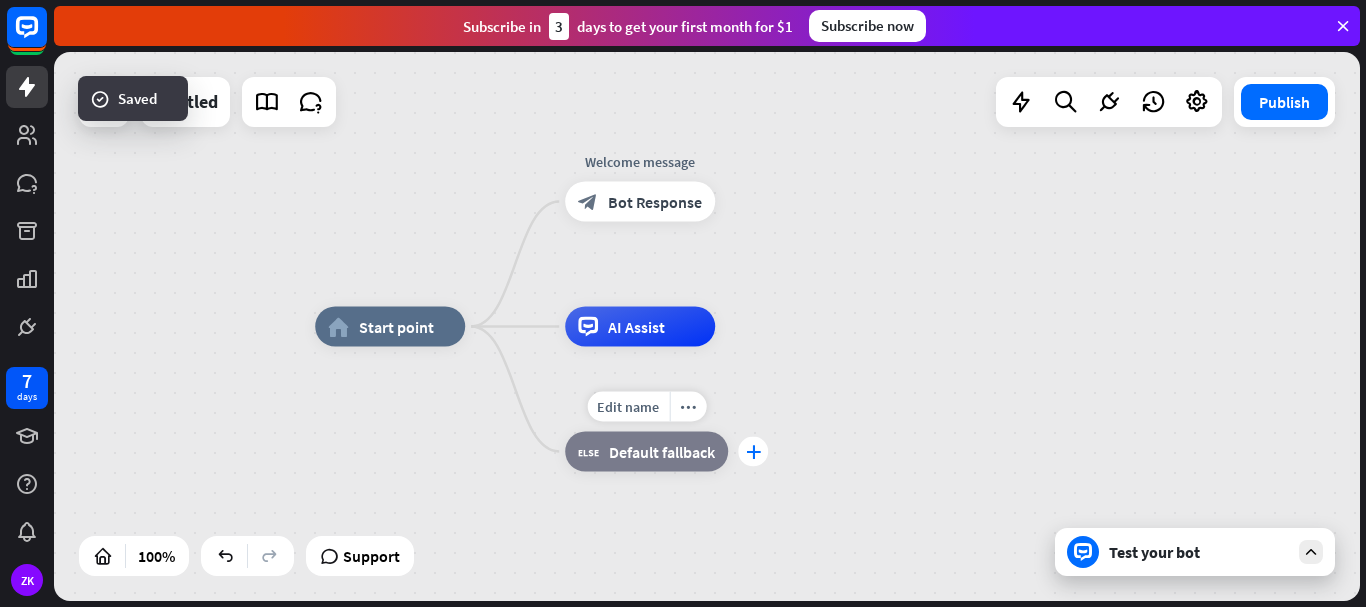 click on "plus" at bounding box center (753, 452) 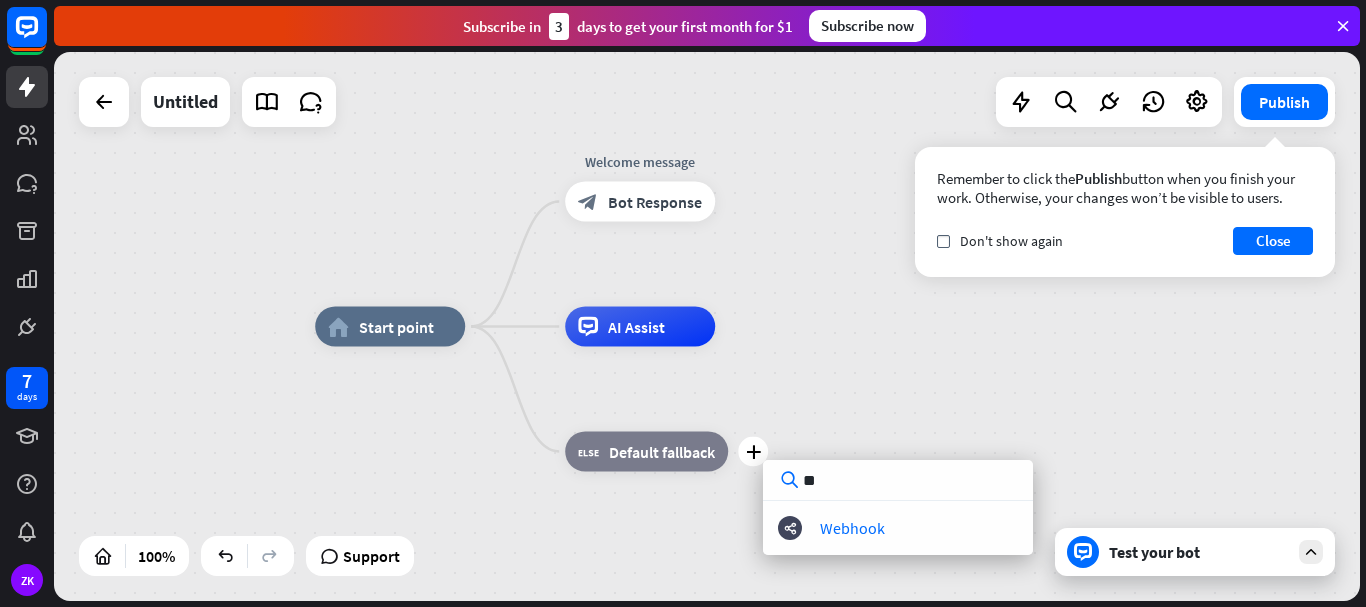 type on "***" 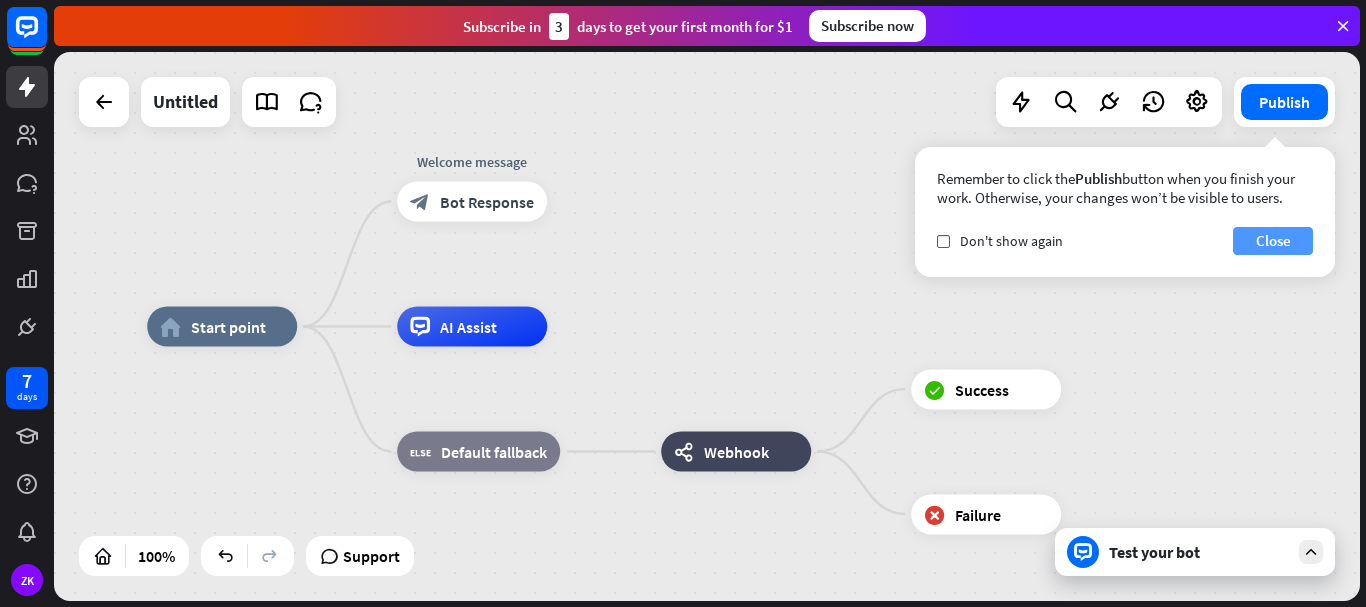 click on "Close" at bounding box center (1273, 241) 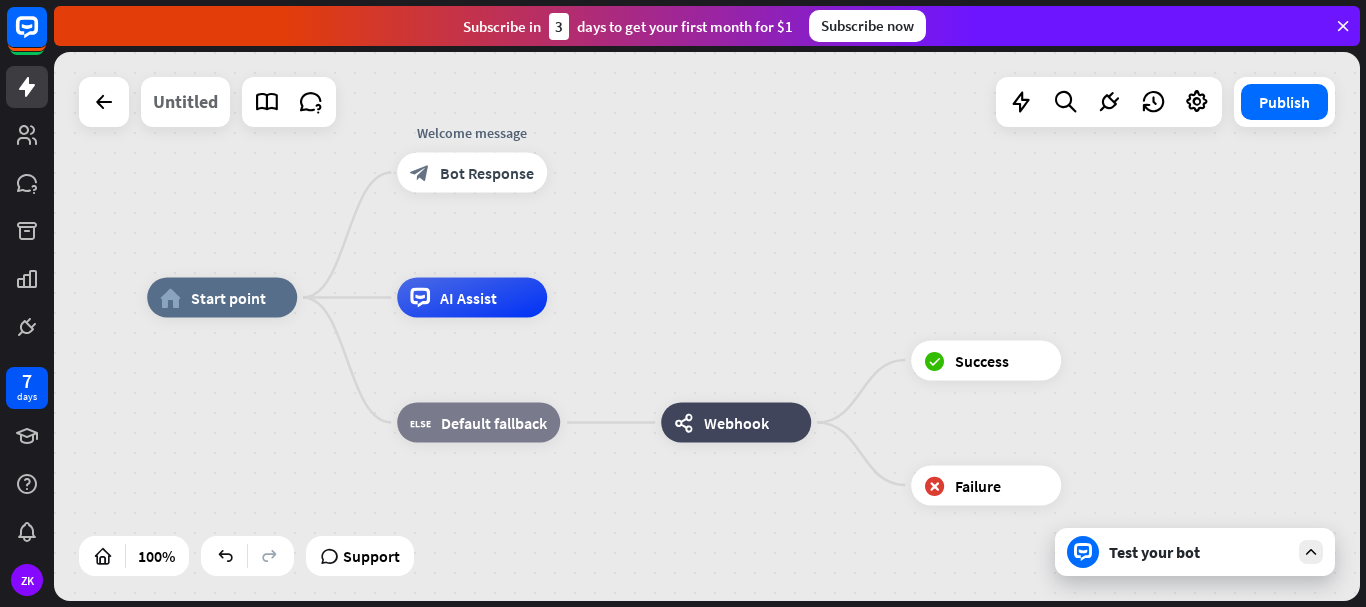 click on "Untitled" at bounding box center (185, 102) 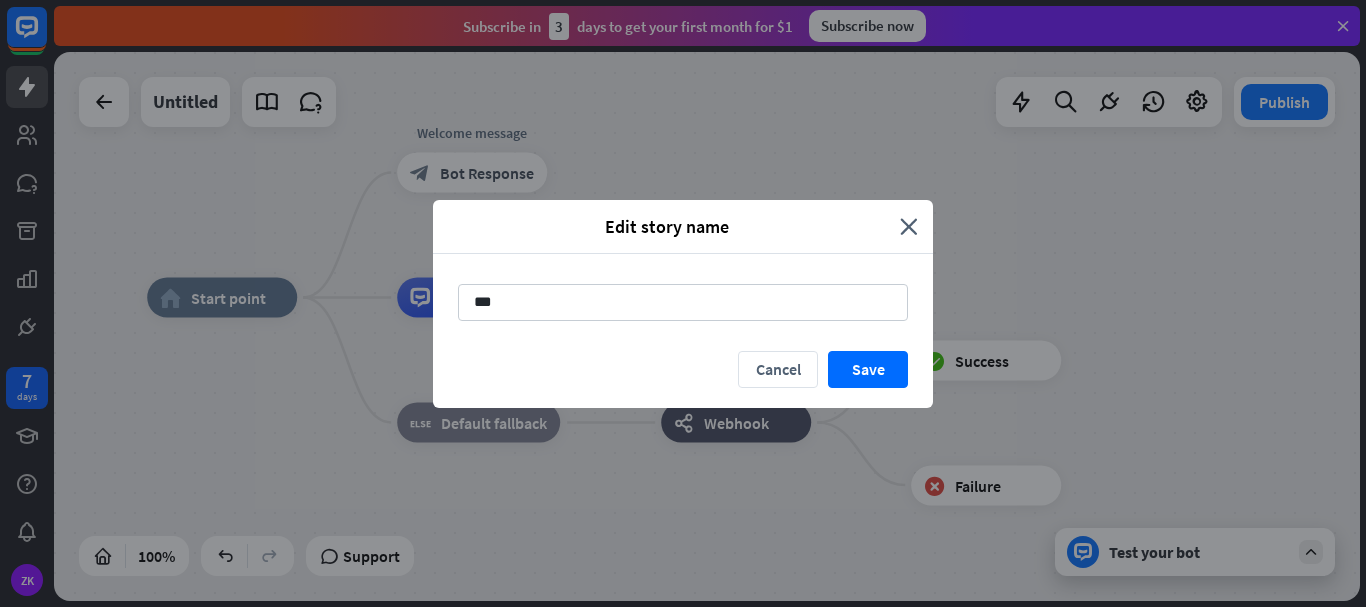 type on "****" 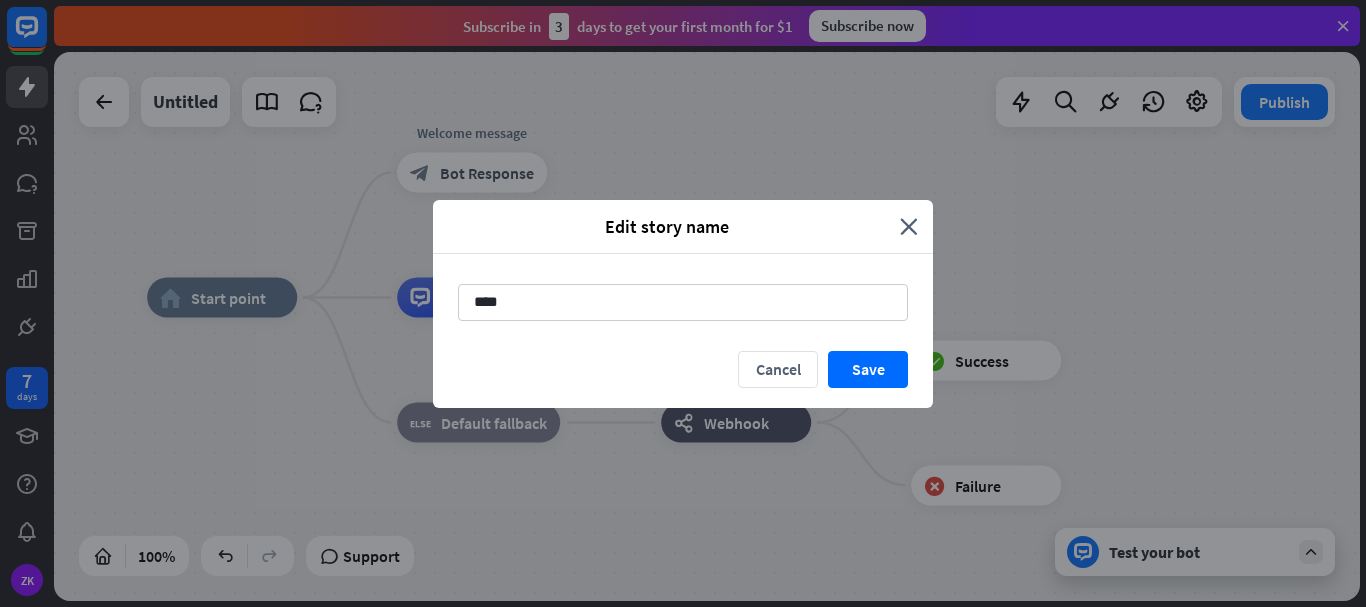type 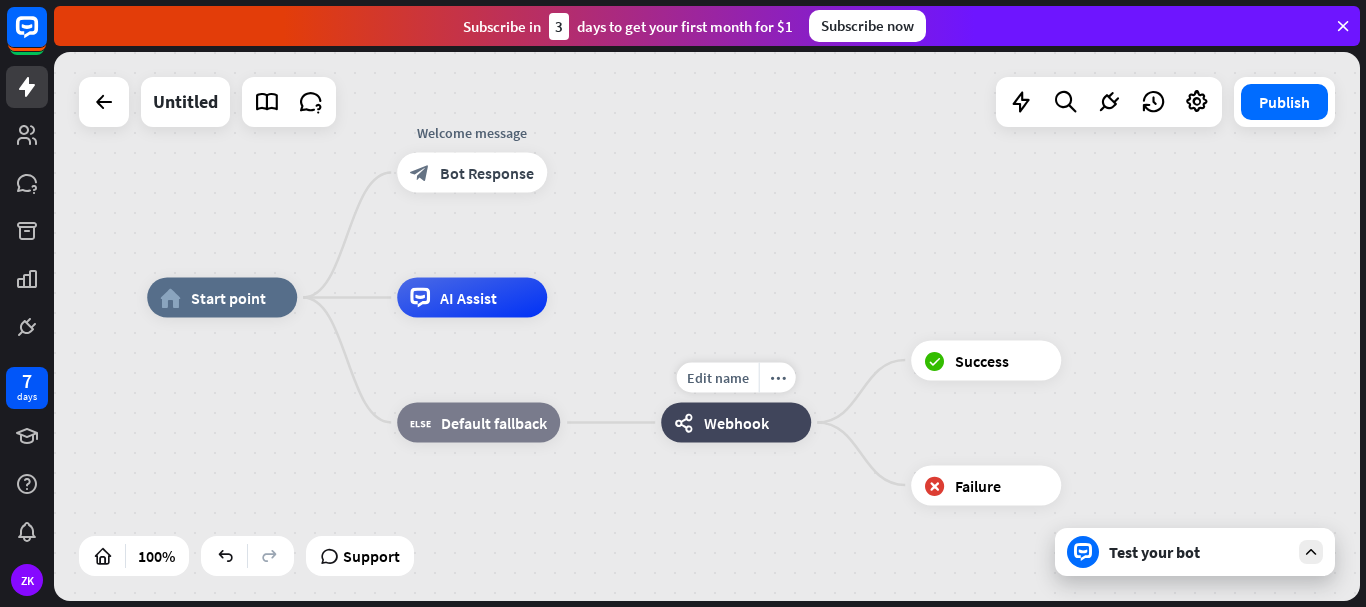 click on "webhooks   Webhook" at bounding box center (736, 423) 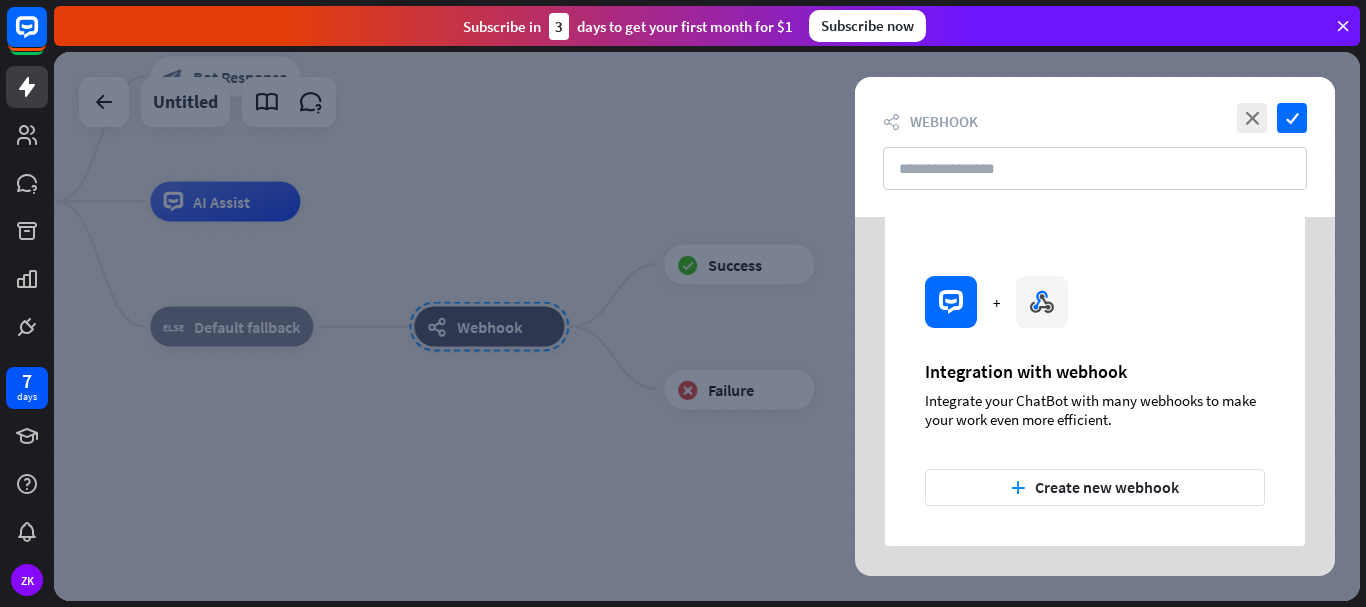 scroll, scrollTop: 0, scrollLeft: 0, axis: both 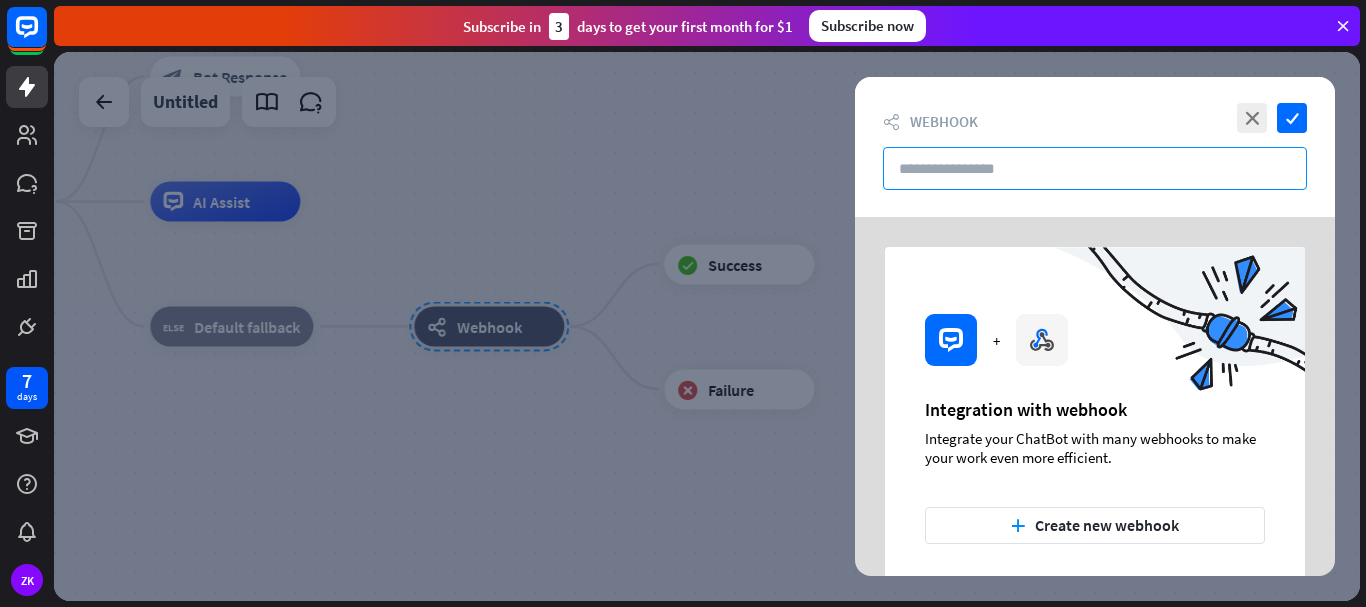 click at bounding box center (1095, 168) 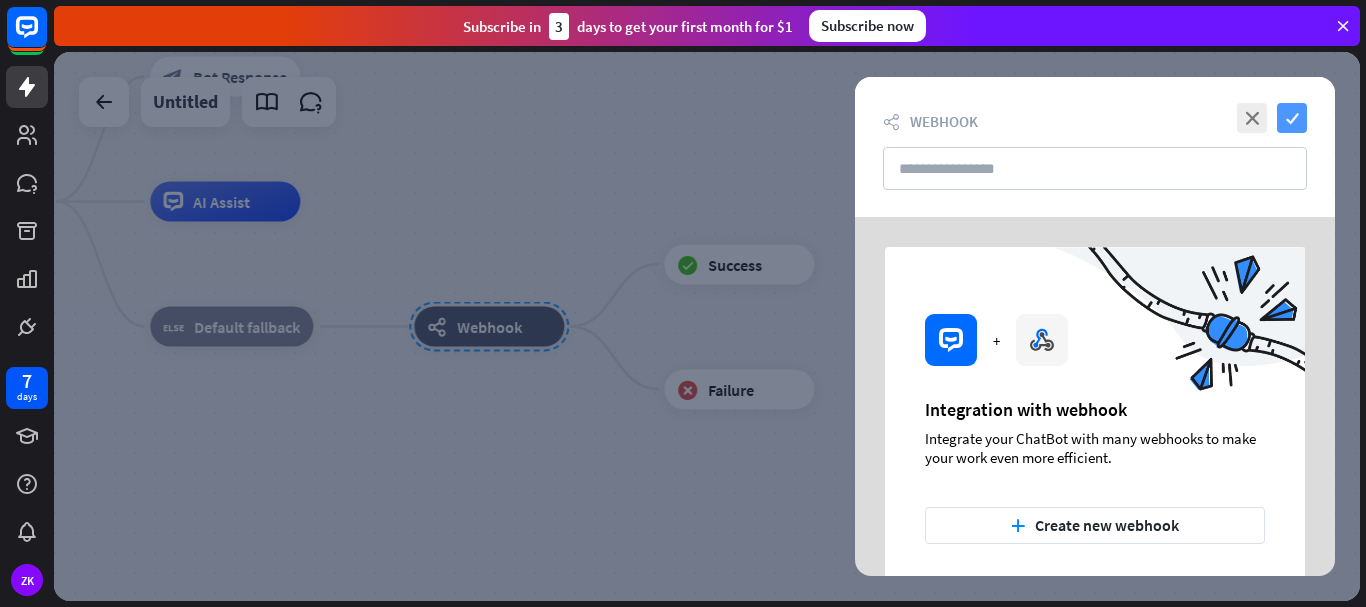 click on "check" at bounding box center [1292, 118] 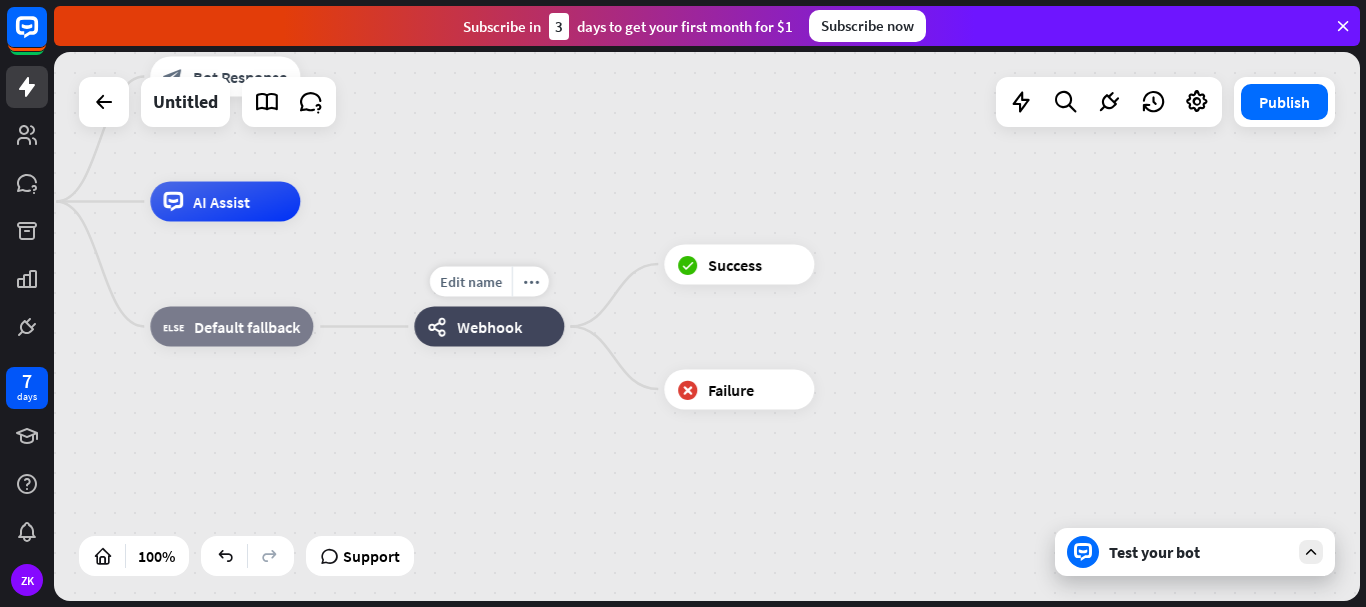 click on "Webhook" at bounding box center [489, 327] 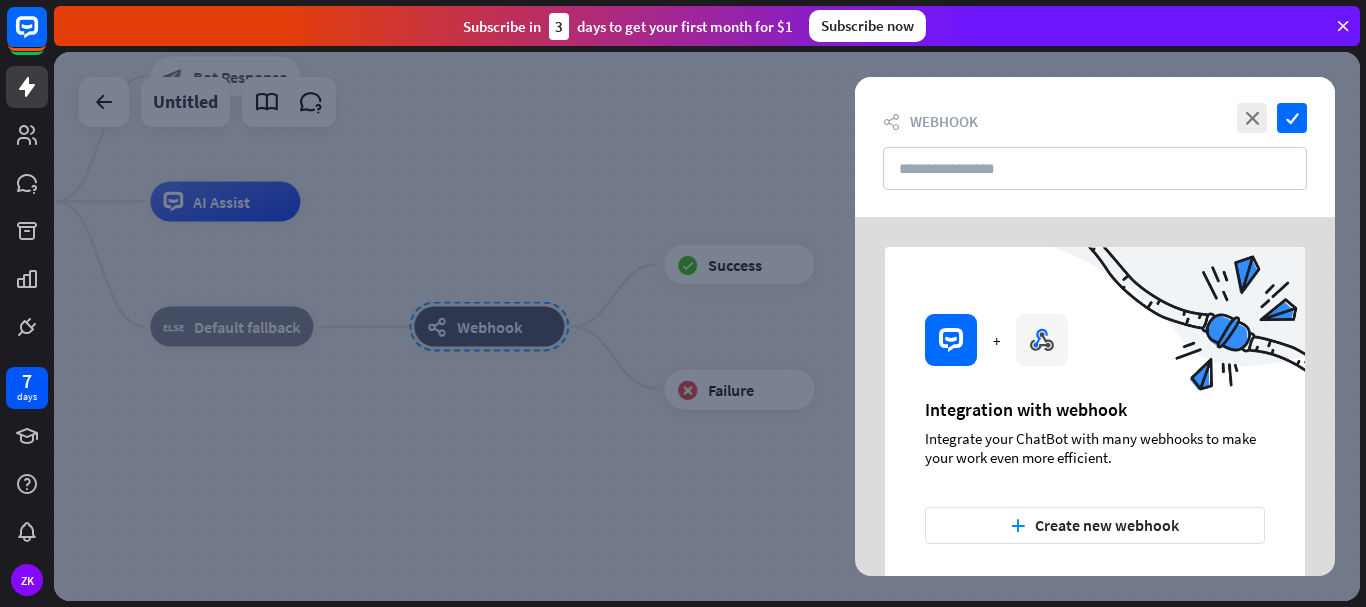 scroll, scrollTop: 38, scrollLeft: 0, axis: vertical 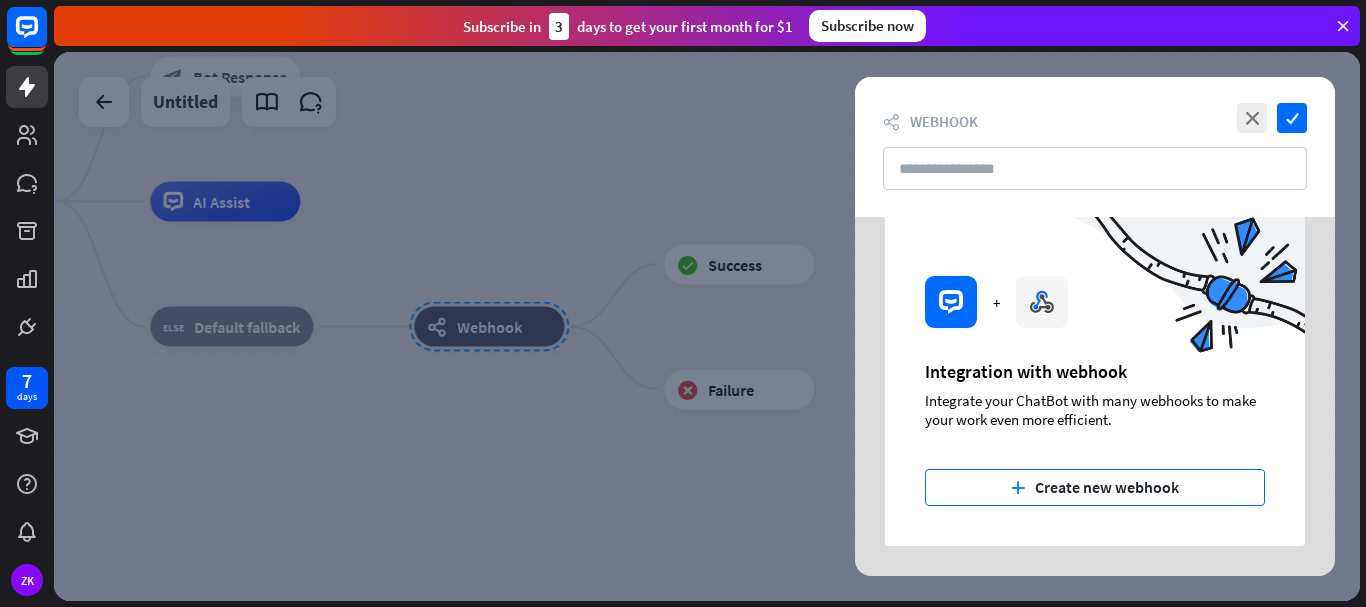 click on "plus
Create new webhook" at bounding box center (1095, 487) 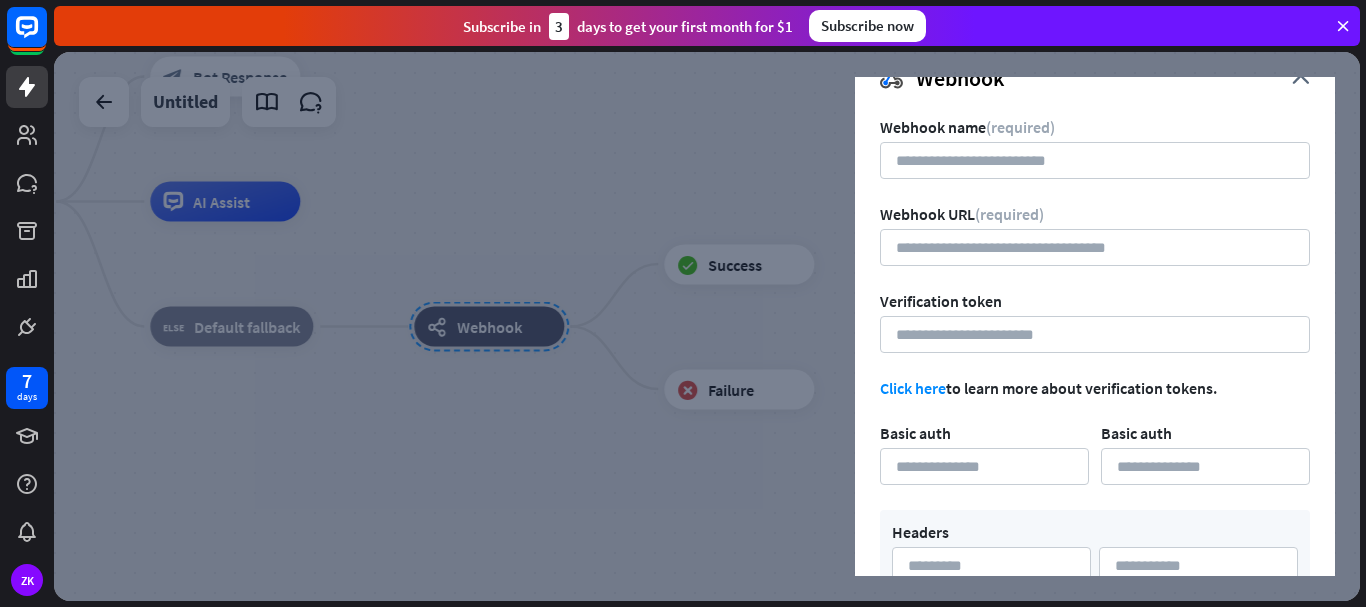 scroll, scrollTop: 0, scrollLeft: 0, axis: both 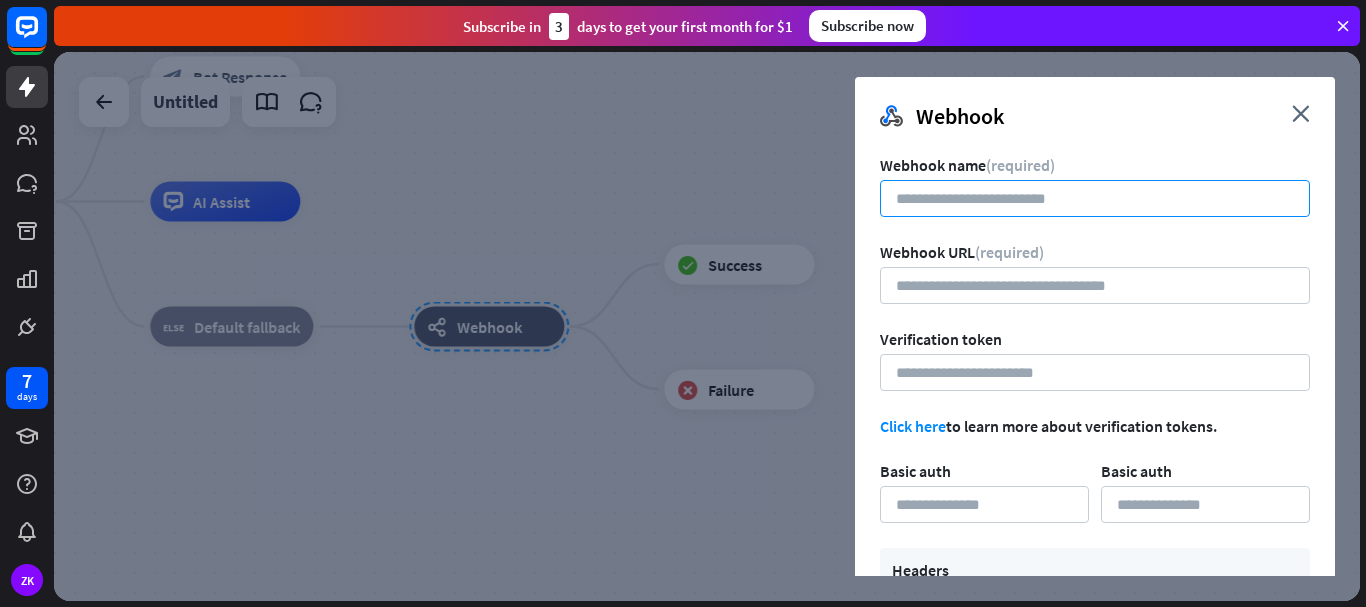 click at bounding box center (1095, 198) 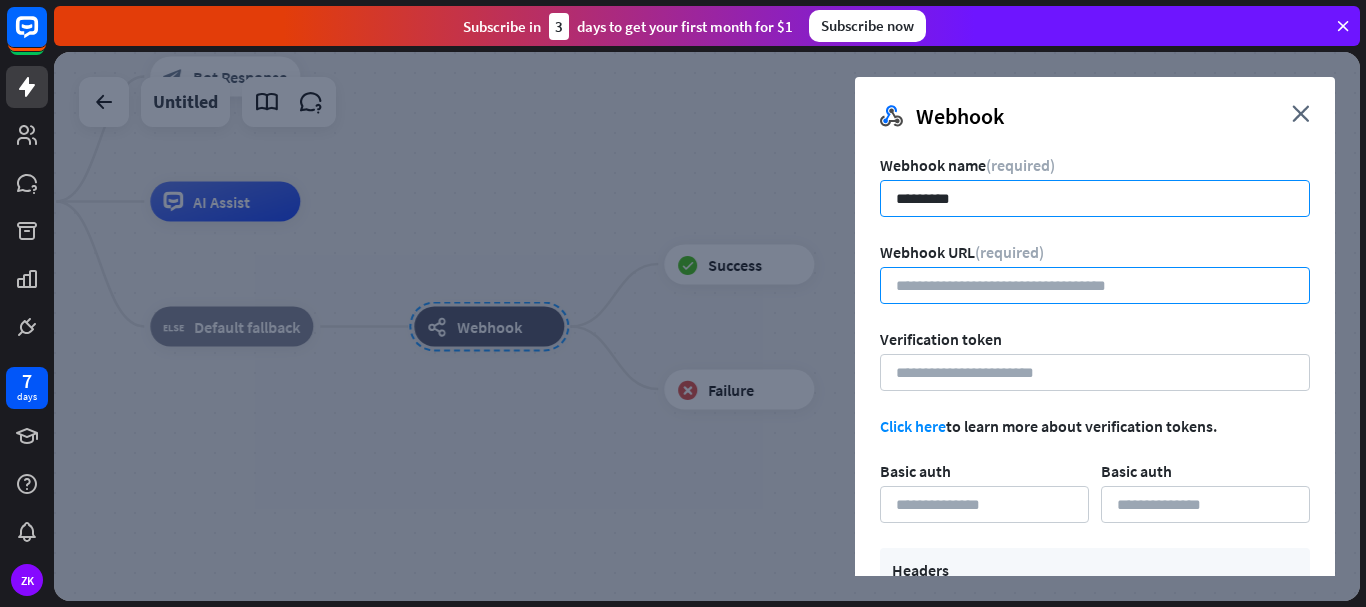 type on "*********" 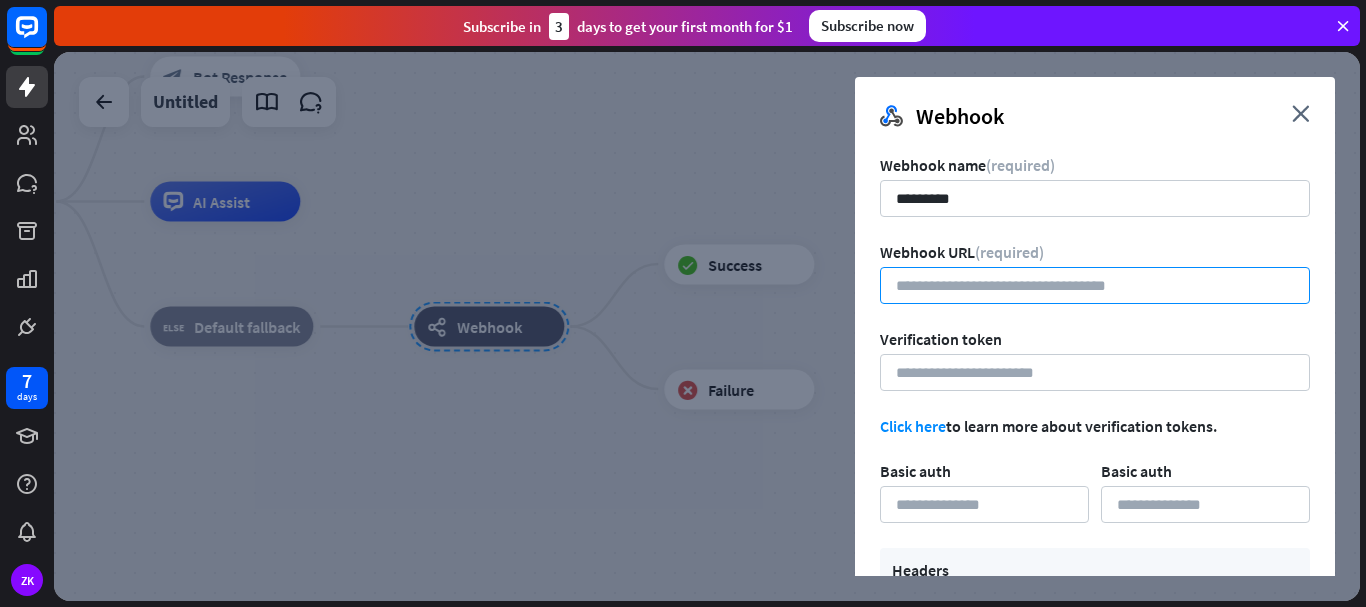 click at bounding box center (1095, 285) 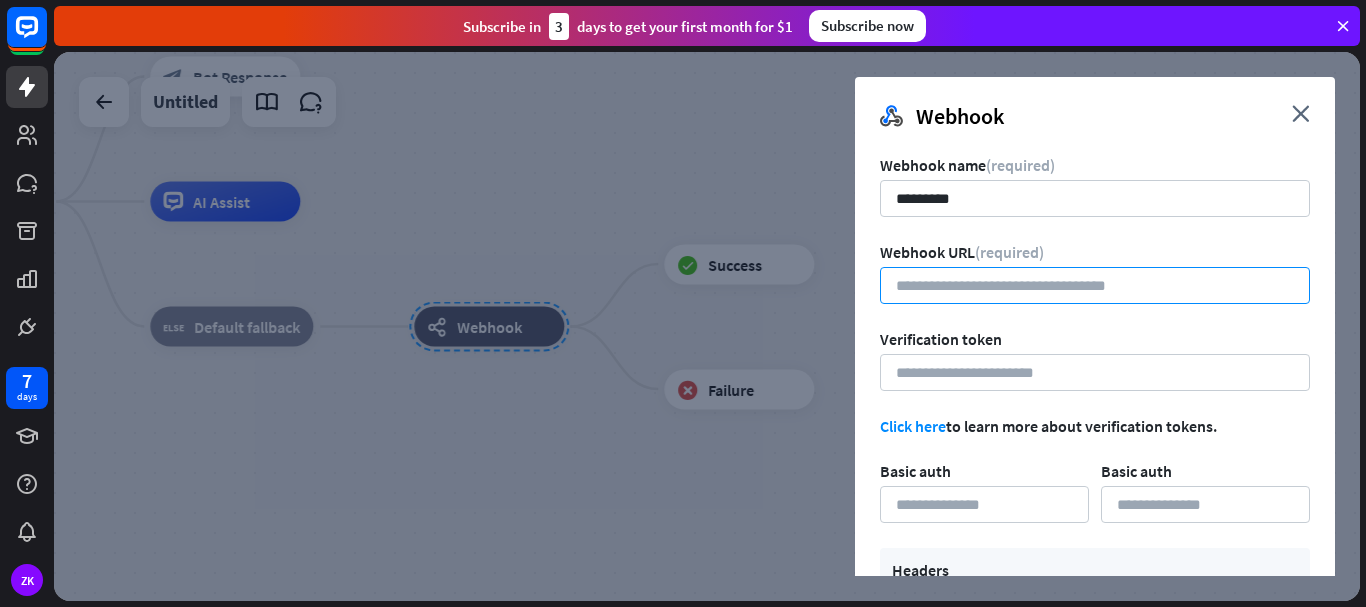 paste on "**********" 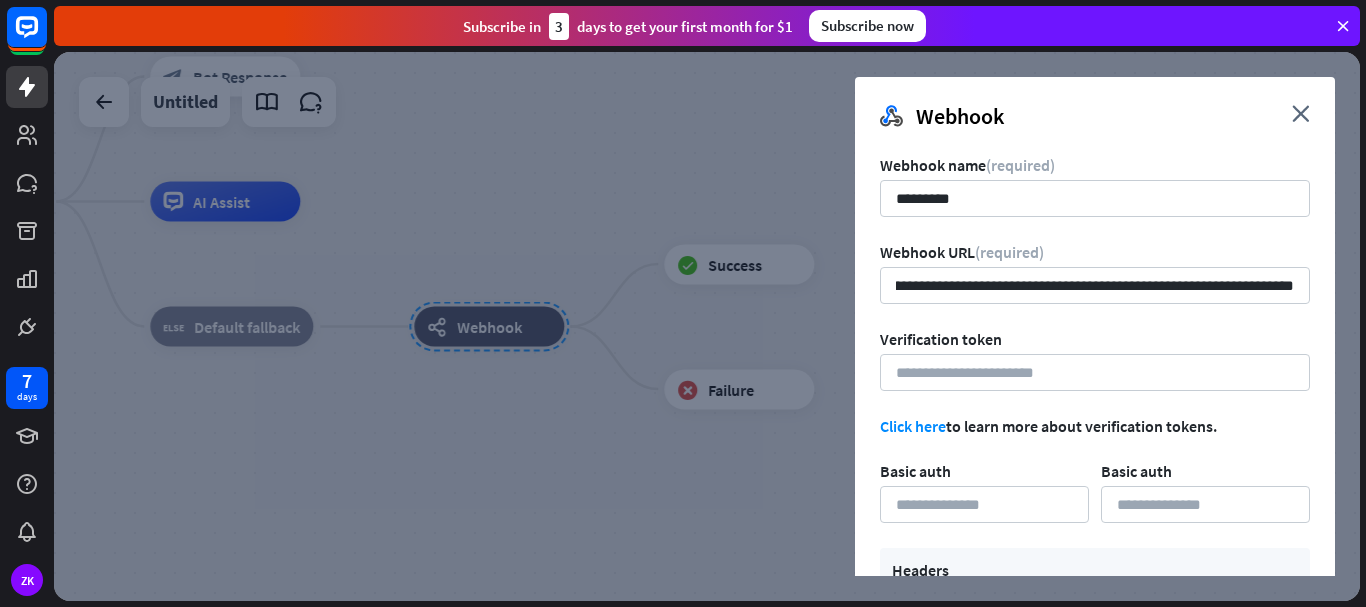 scroll, scrollTop: 0, scrollLeft: 0, axis: both 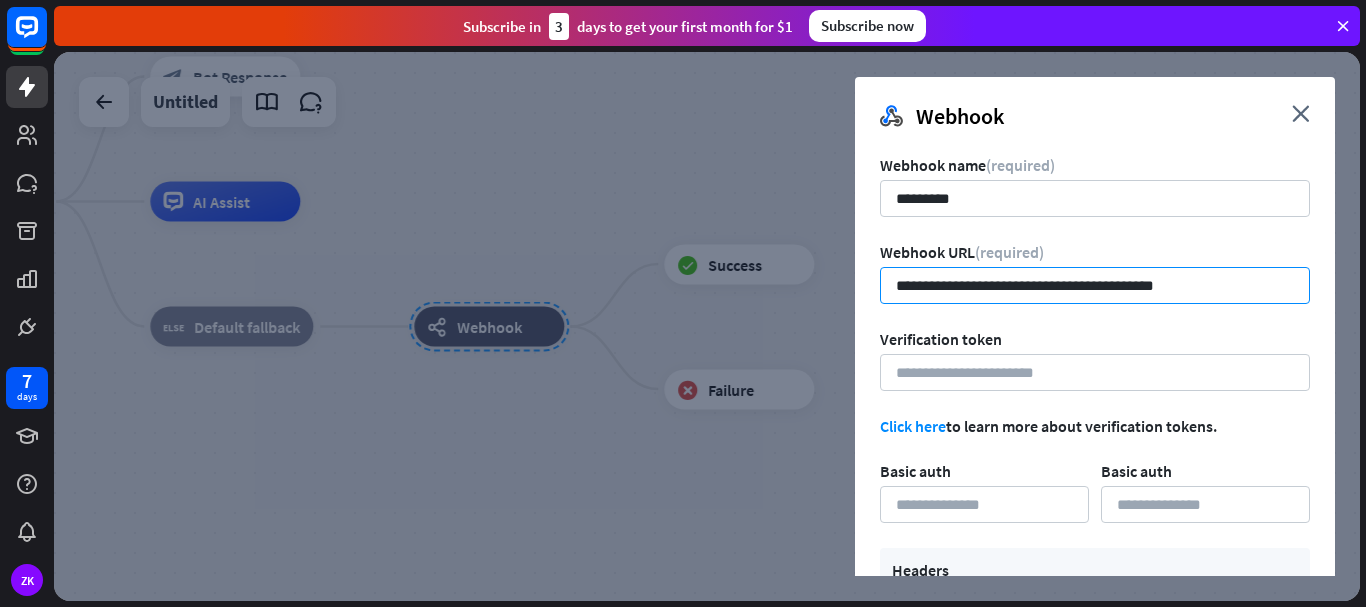 type on "**********" 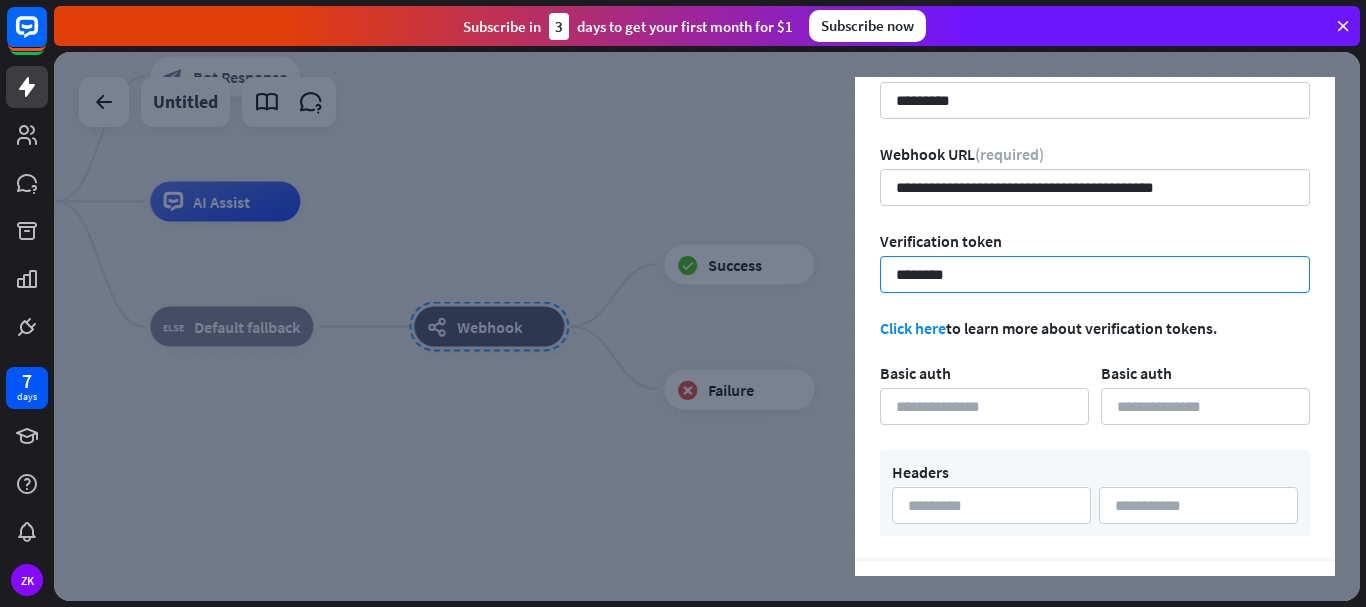 scroll, scrollTop: 152, scrollLeft: 0, axis: vertical 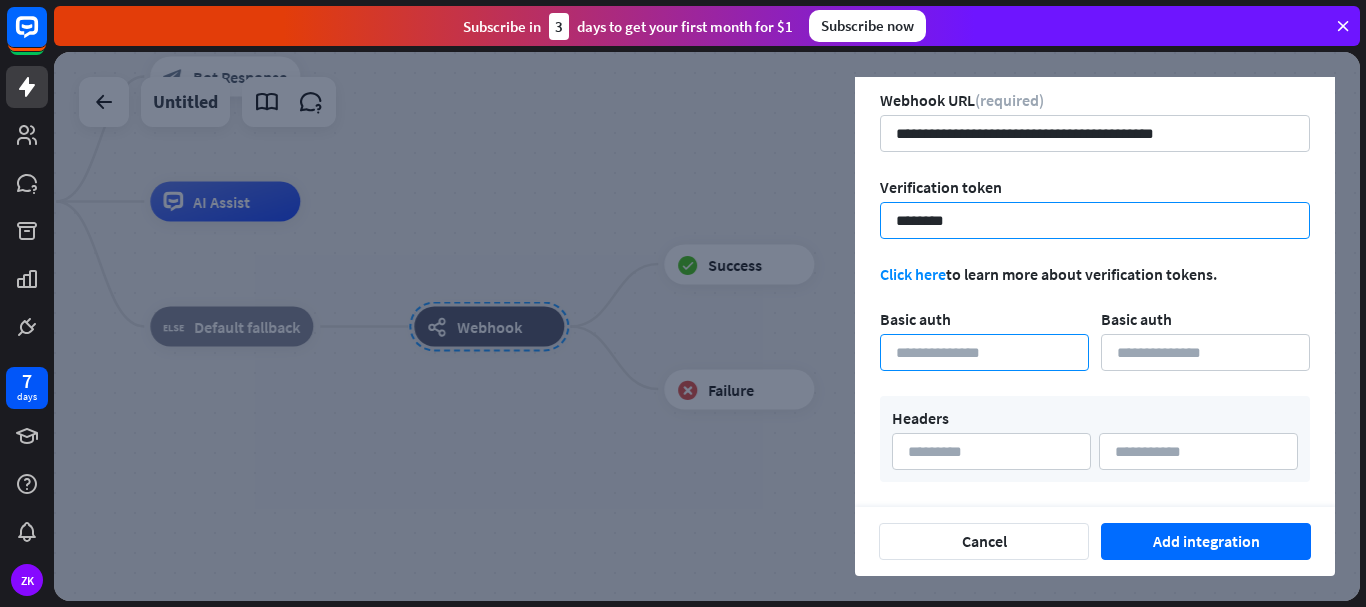 type on "********" 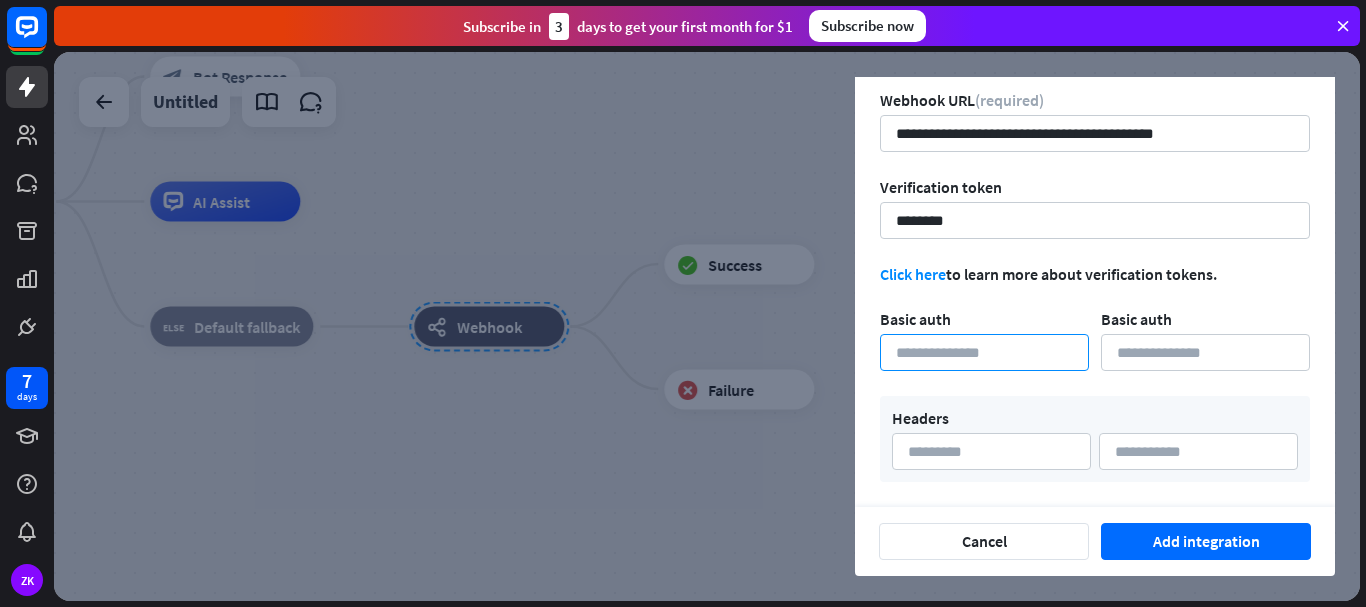 click at bounding box center [984, 352] 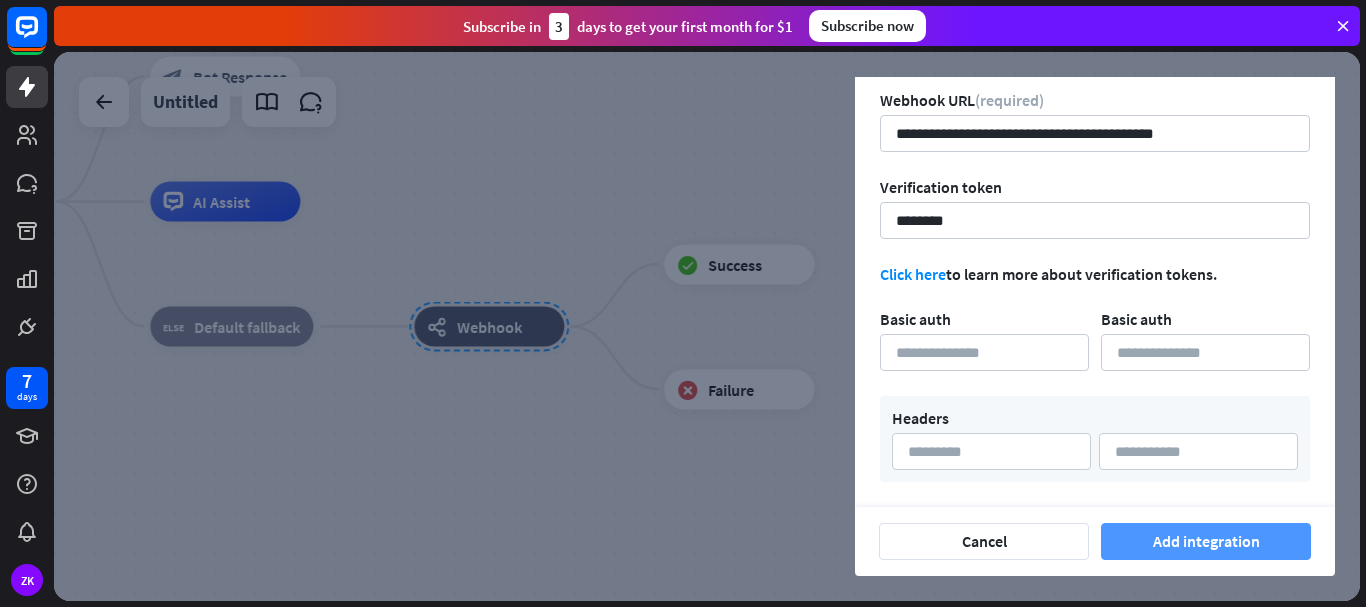 click on "Add integration" at bounding box center (1206, 541) 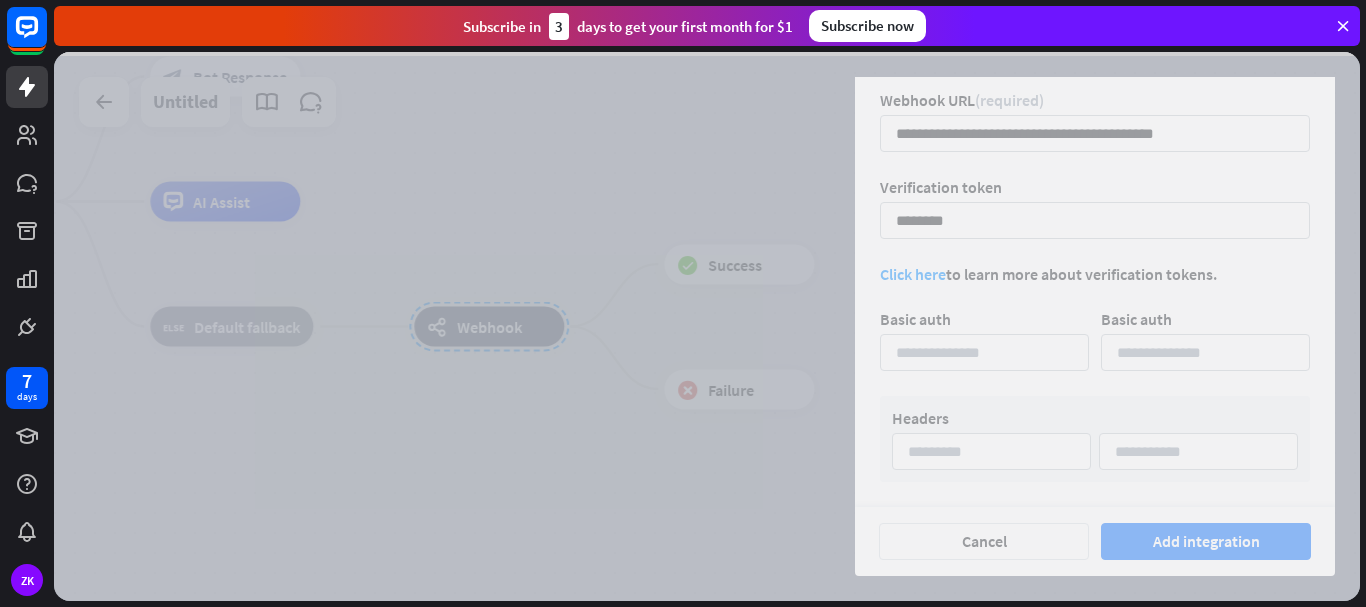 scroll, scrollTop: 0, scrollLeft: 0, axis: both 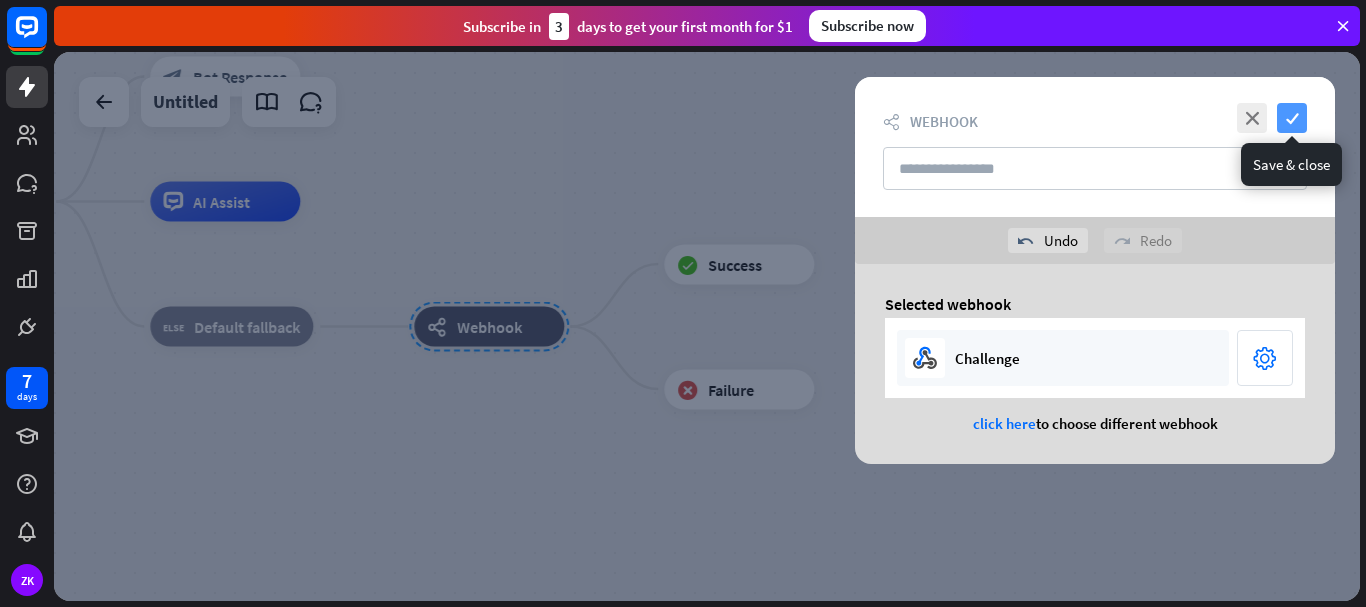 click on "check" at bounding box center [1292, 118] 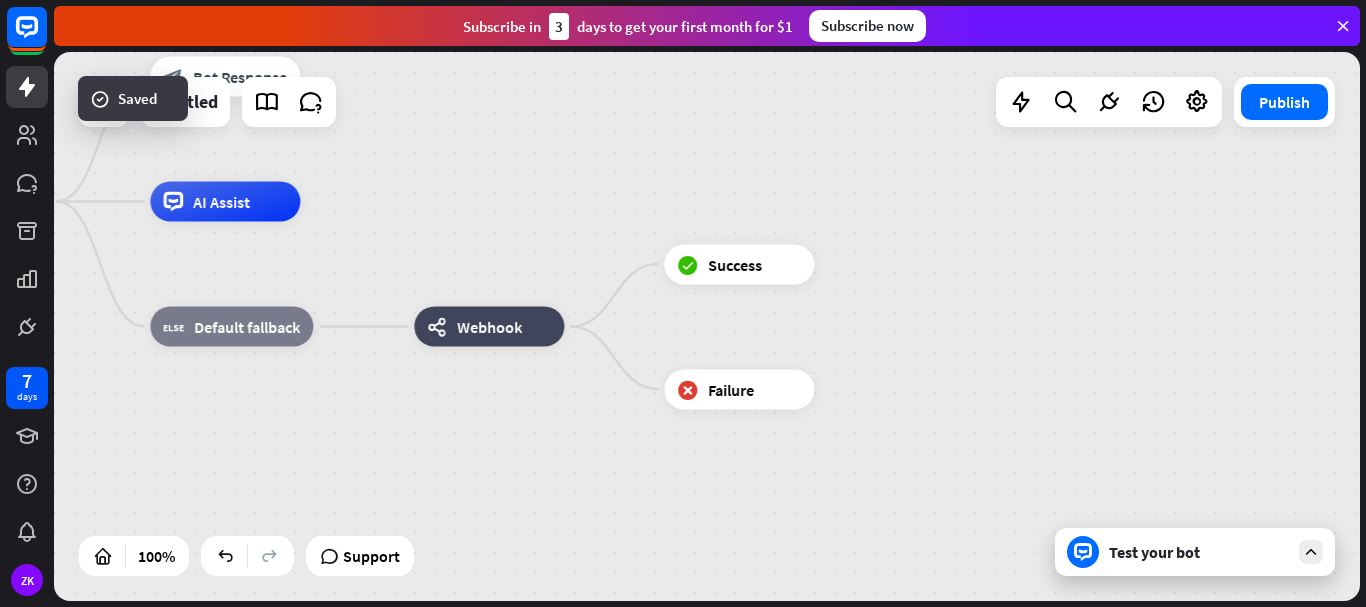 click on "home_2   Start point                 Welcome message   block_bot_response   Bot Response                     AI Assist                   block_fallback   Default fallback                   webhooks   Webhook                   block_success   Success                   block_failure   Failure" at bounding box center (707, 326) 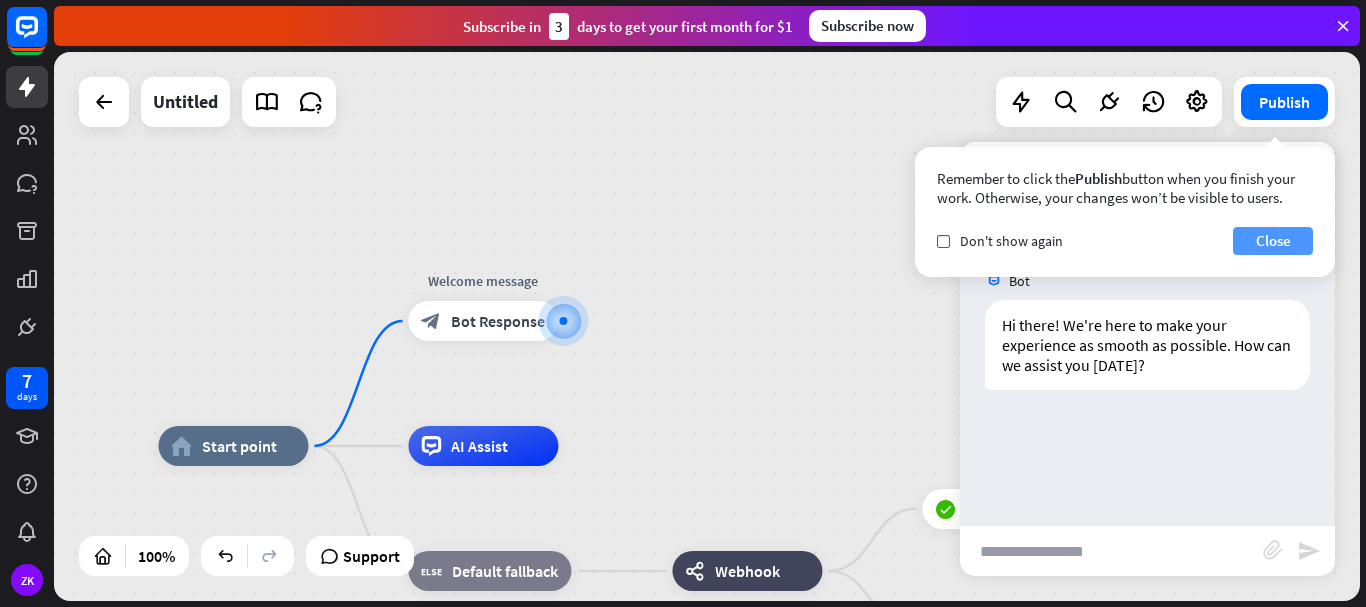 click on "Close" at bounding box center [1273, 241] 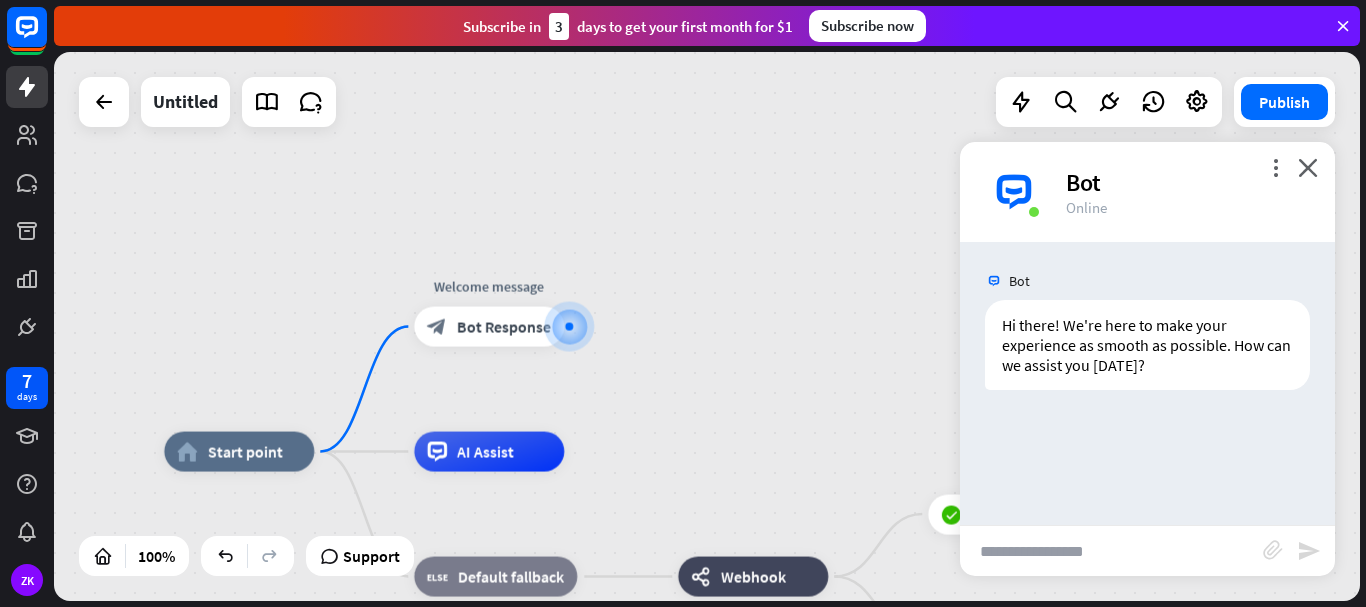 click at bounding box center [1111, 551] 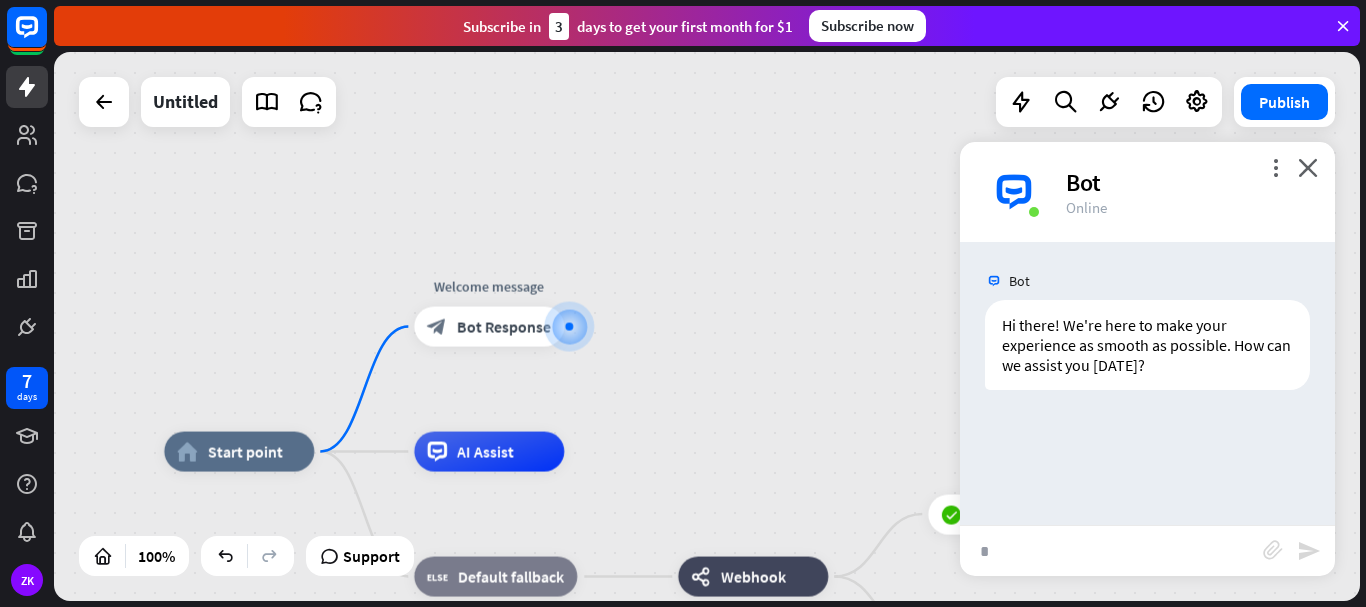 type on "**" 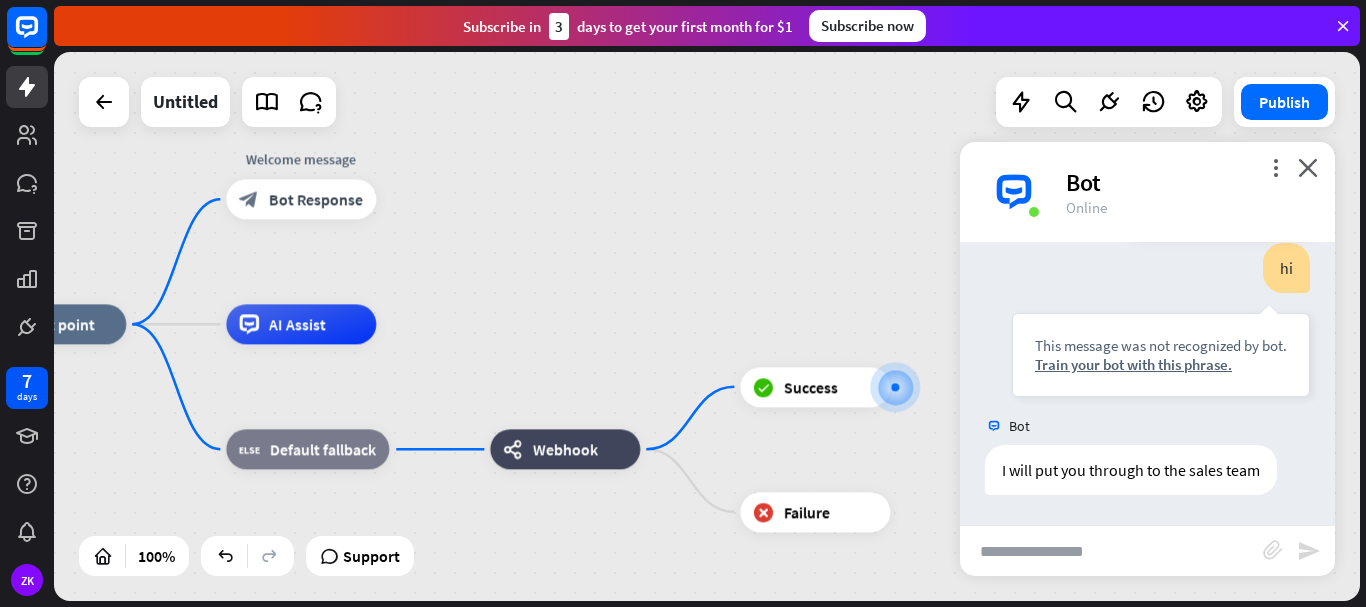 scroll, scrollTop: 195, scrollLeft: 0, axis: vertical 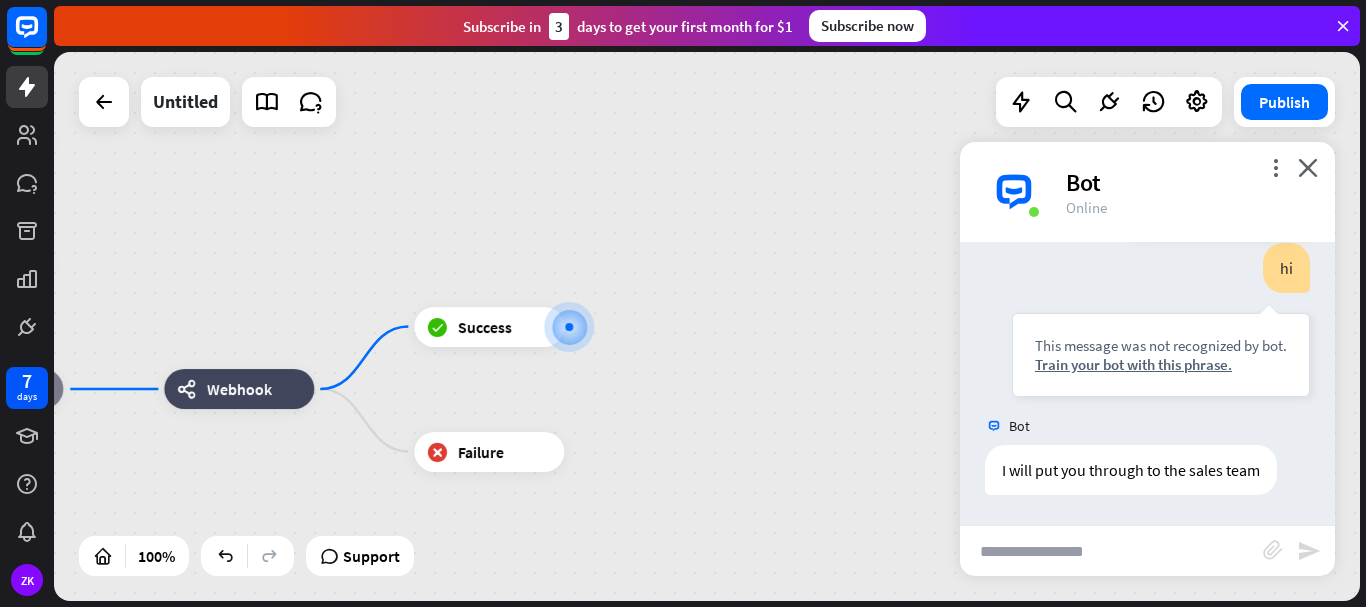 click on "hi   This message was not recognized by bot.
Train your bot with this phrase." at bounding box center [1161, 320] 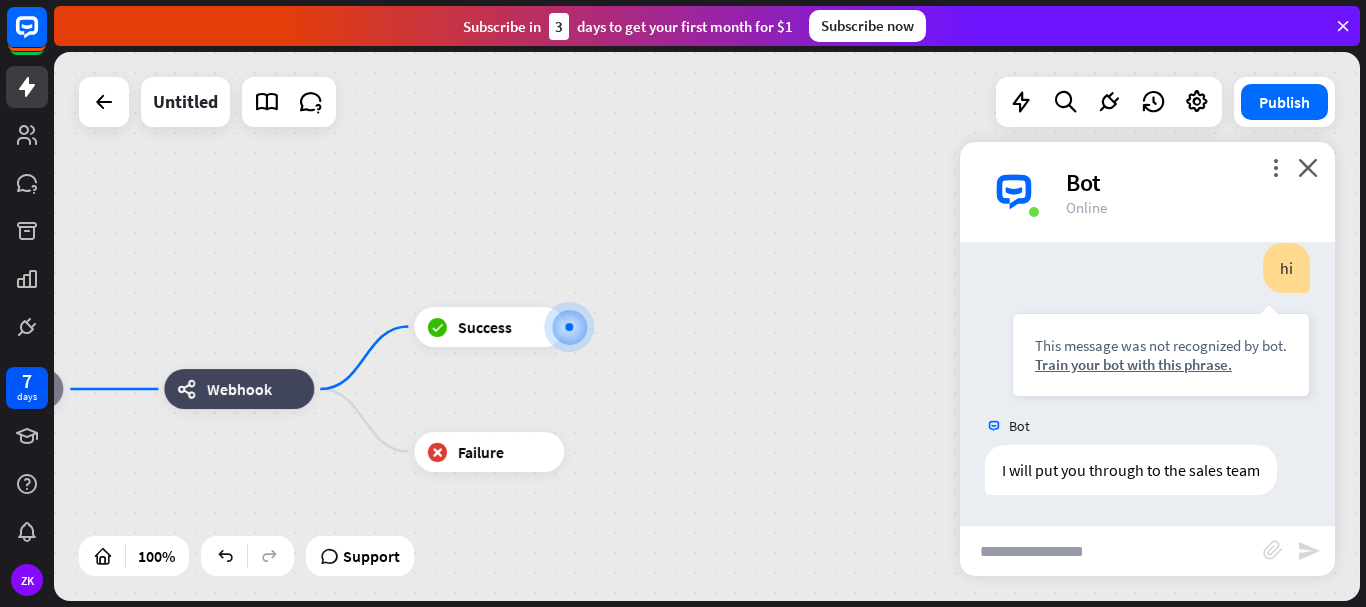click at bounding box center [1343, 26] 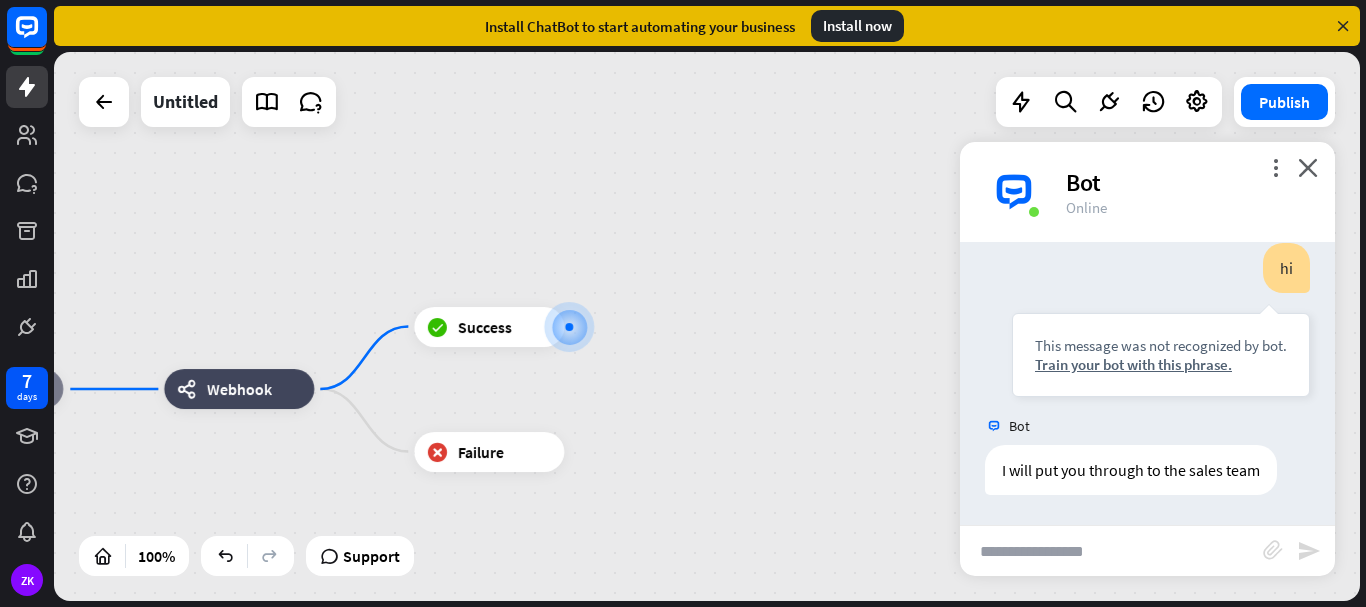 click at bounding box center (1343, 26) 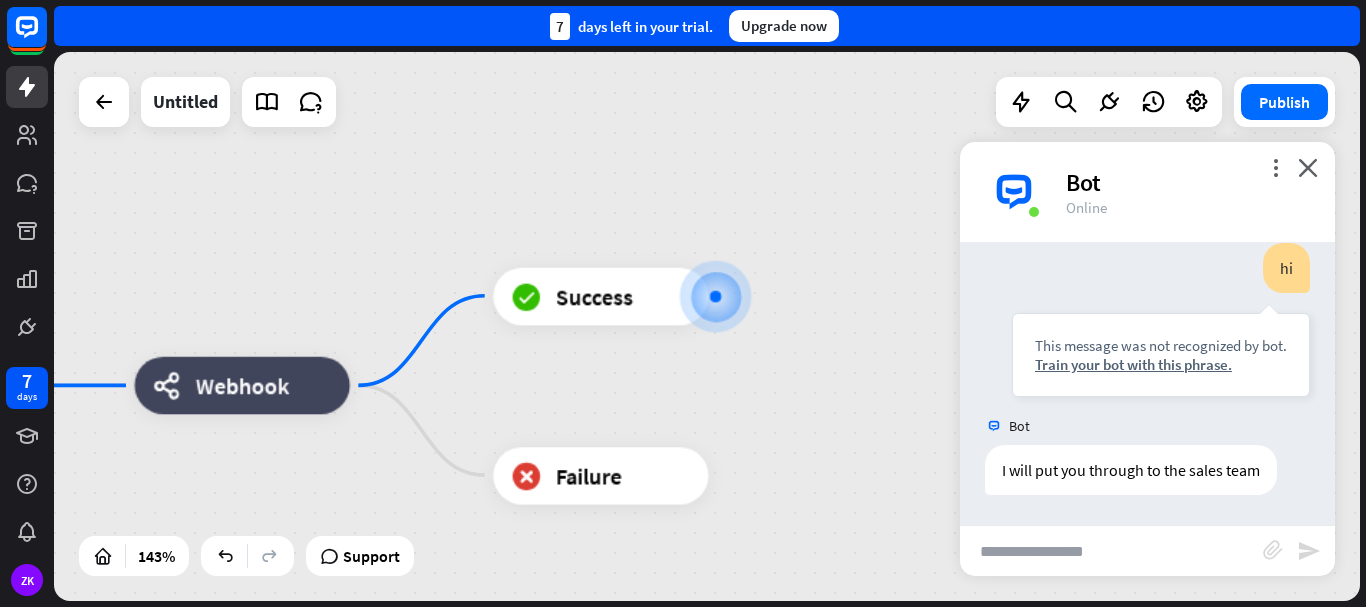 click at bounding box center [1111, 551] 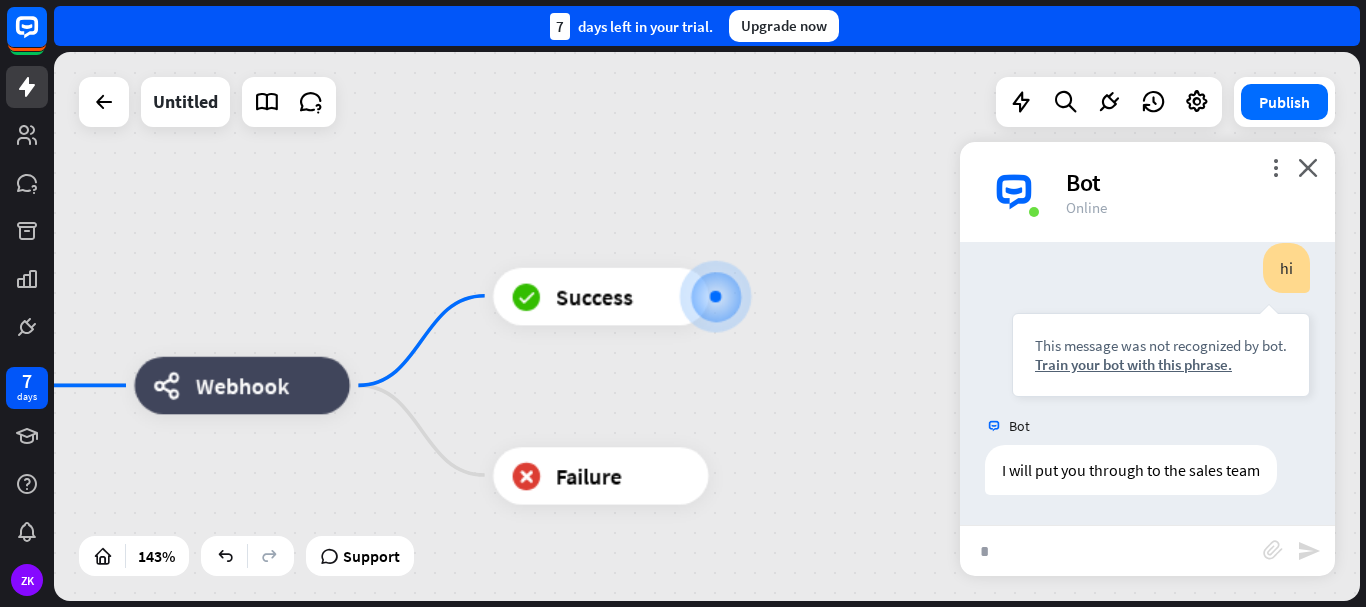 type on "**" 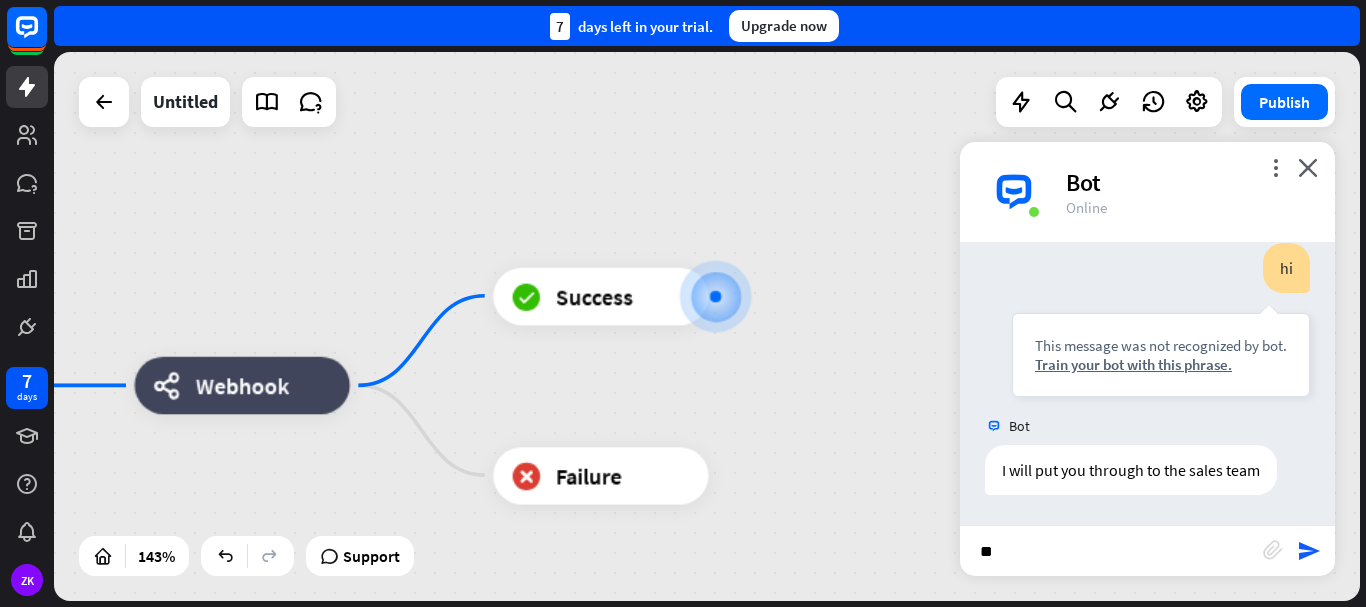 type 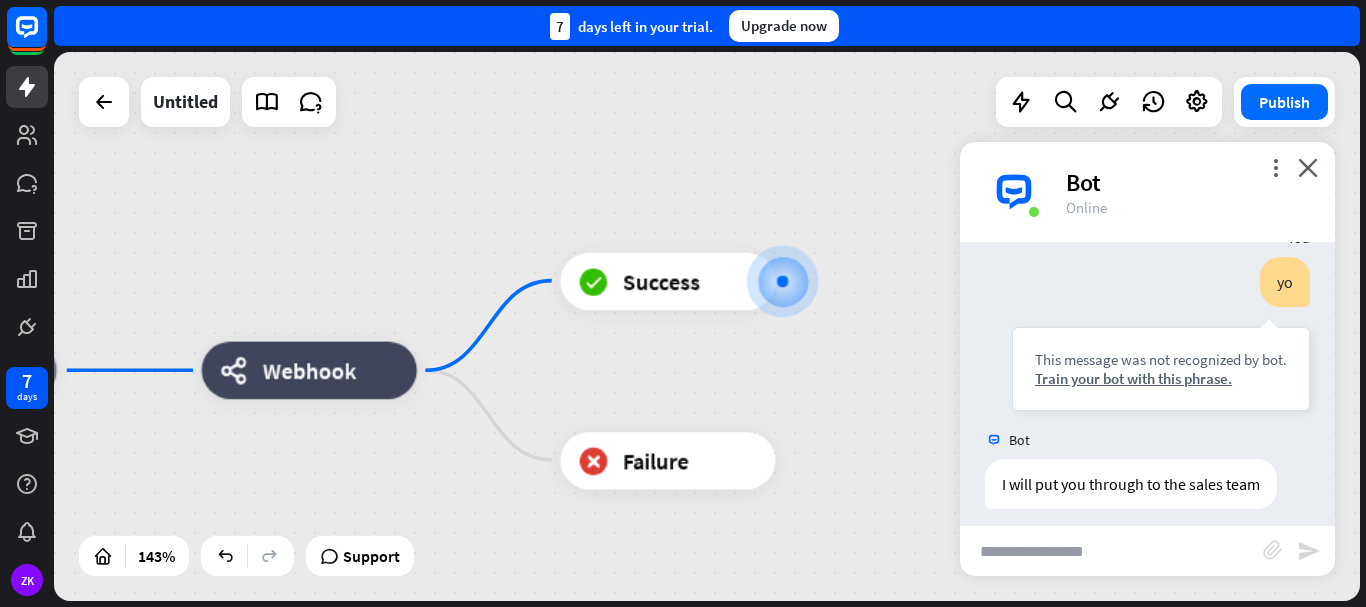 scroll, scrollTop: 495, scrollLeft: 0, axis: vertical 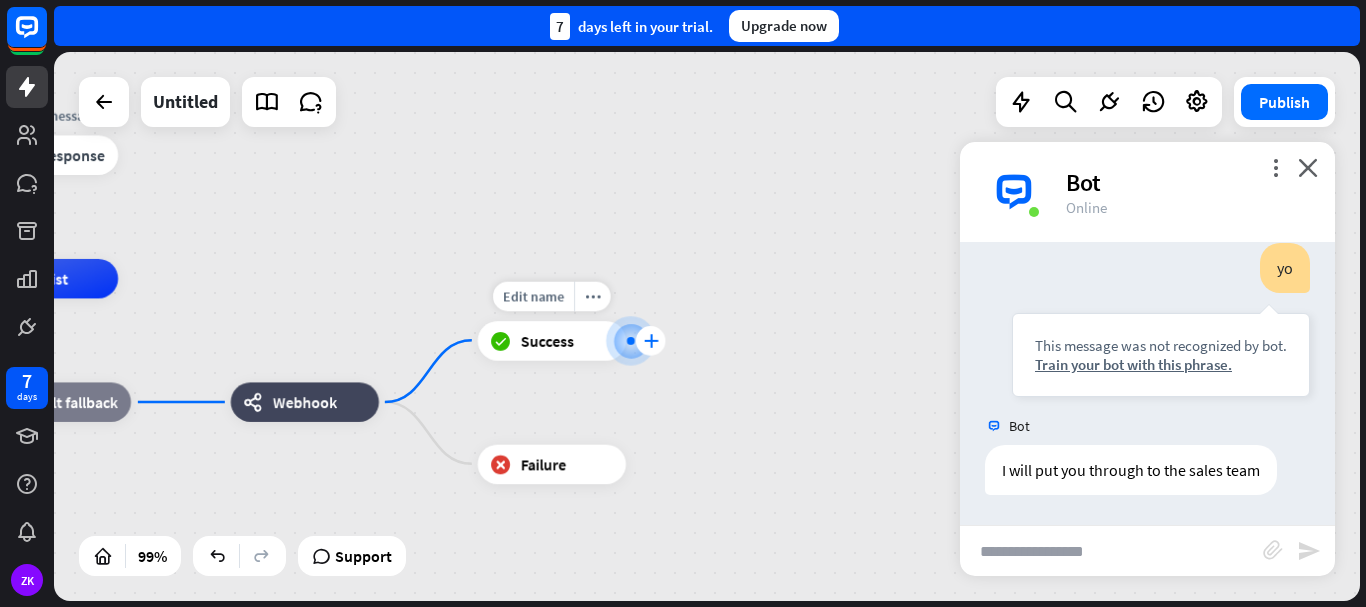 click on "plus" at bounding box center [651, 341] 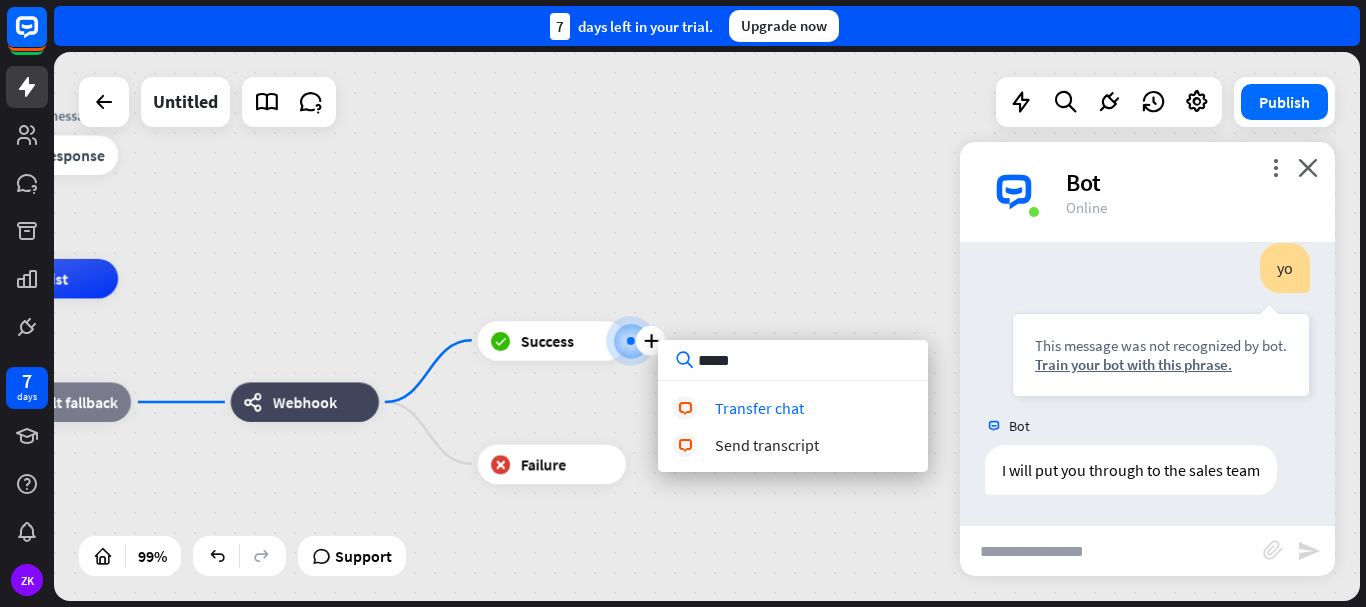 type on "******" 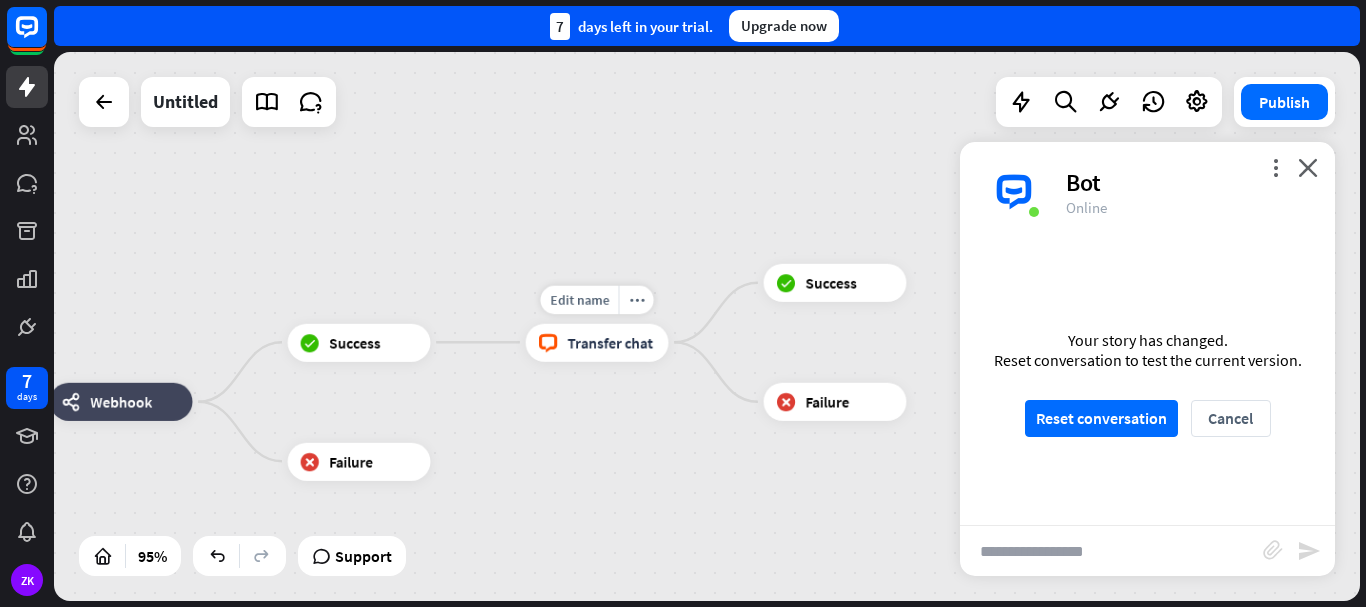 click on "block_livechat   Transfer chat" at bounding box center (597, 342) 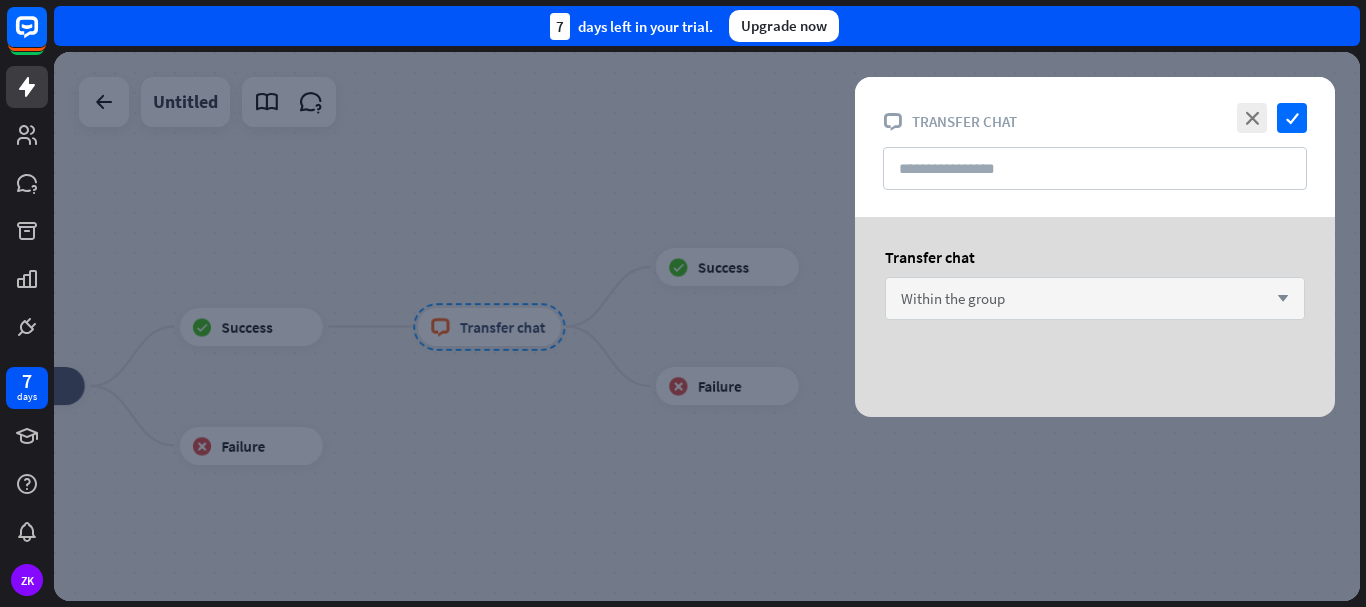 click on "Within the group" at bounding box center [953, 298] 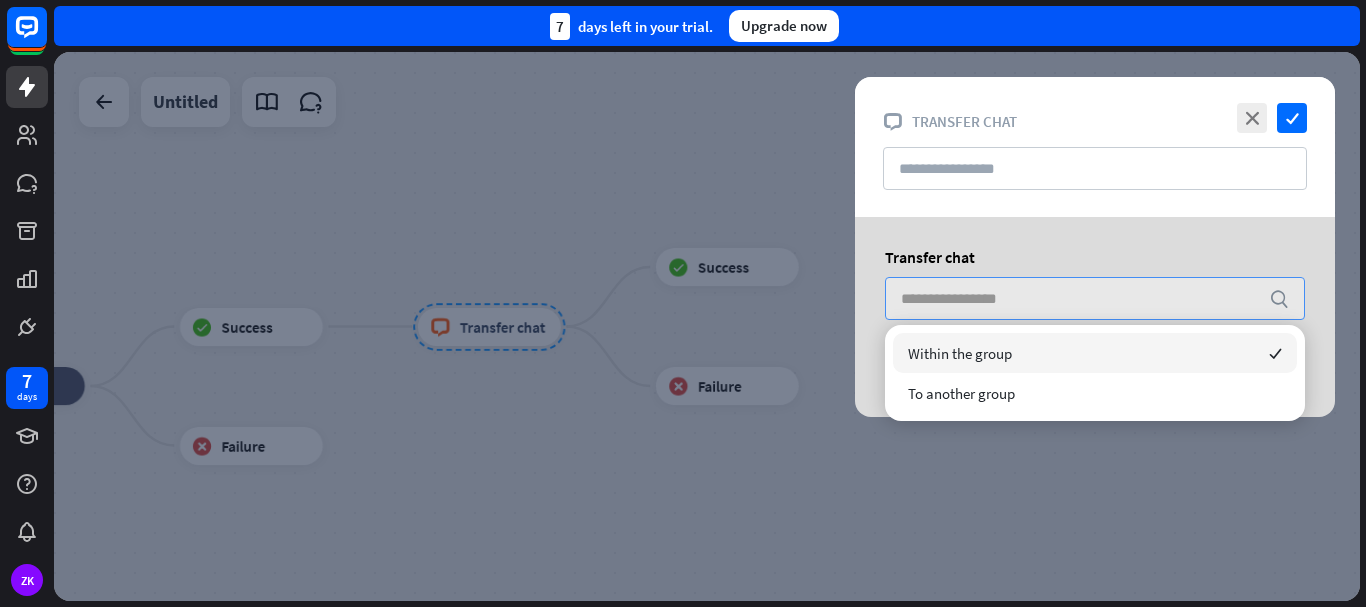 click on "Within the group
checked" at bounding box center (1095, 353) 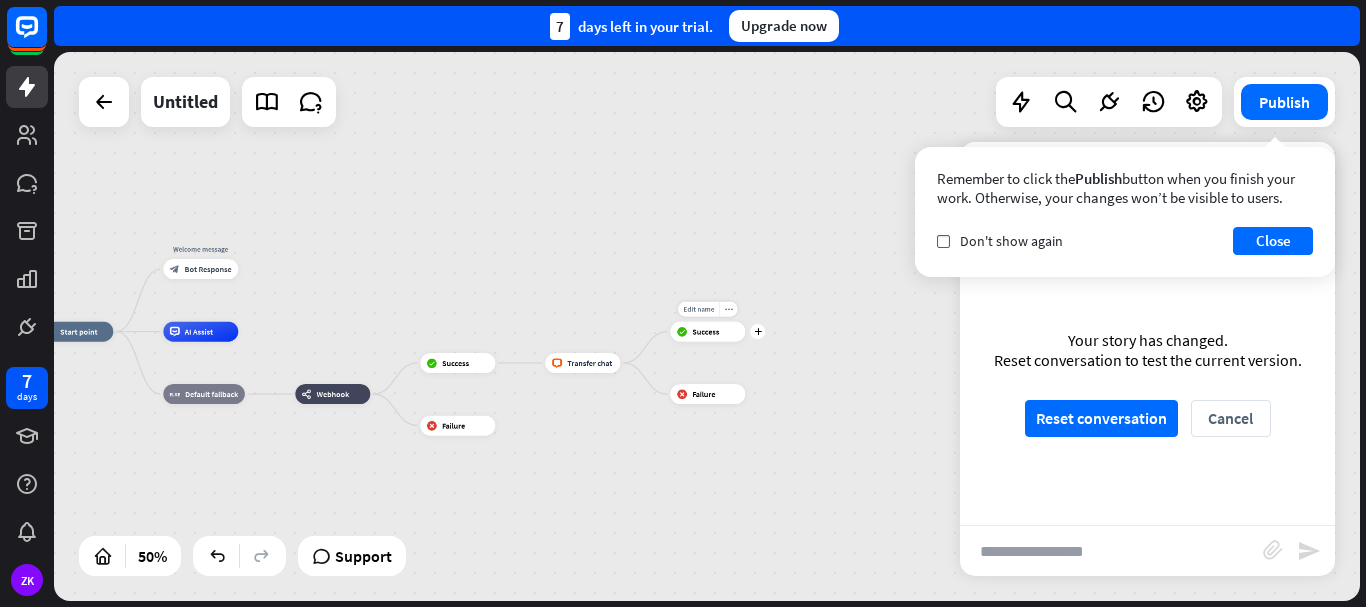 drag, startPoint x: 592, startPoint y: 365, endPoint x: 762, endPoint y: 354, distance: 170.35551 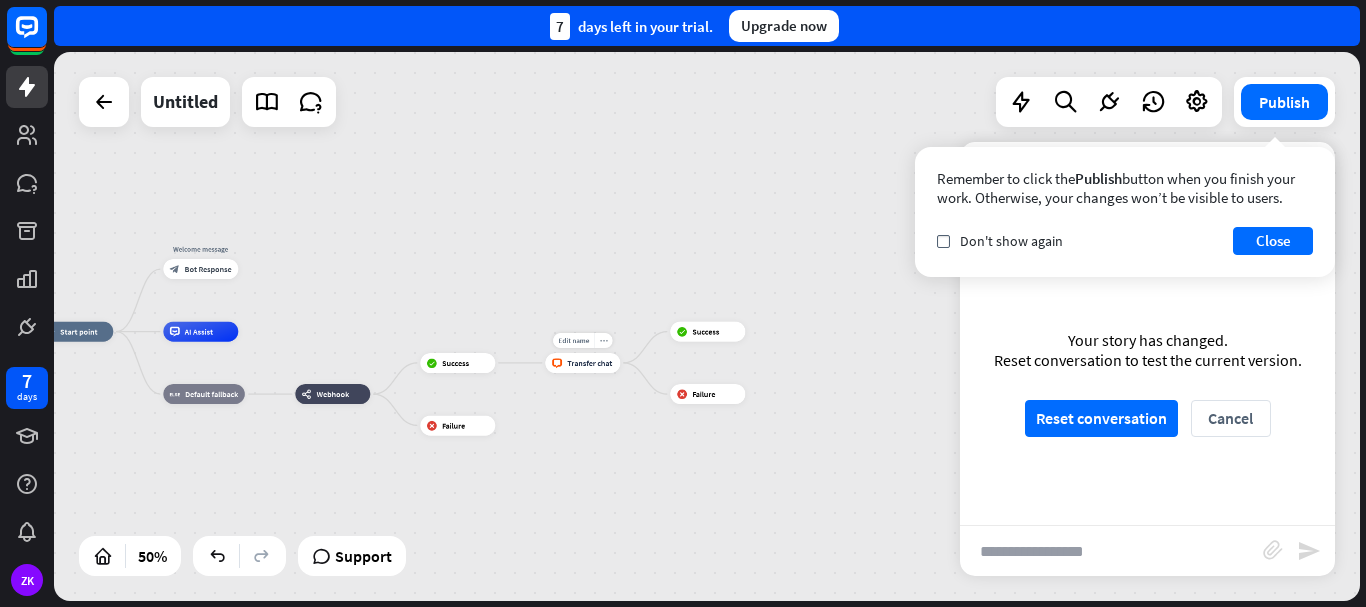 click on "more_horiz" at bounding box center [603, 340] 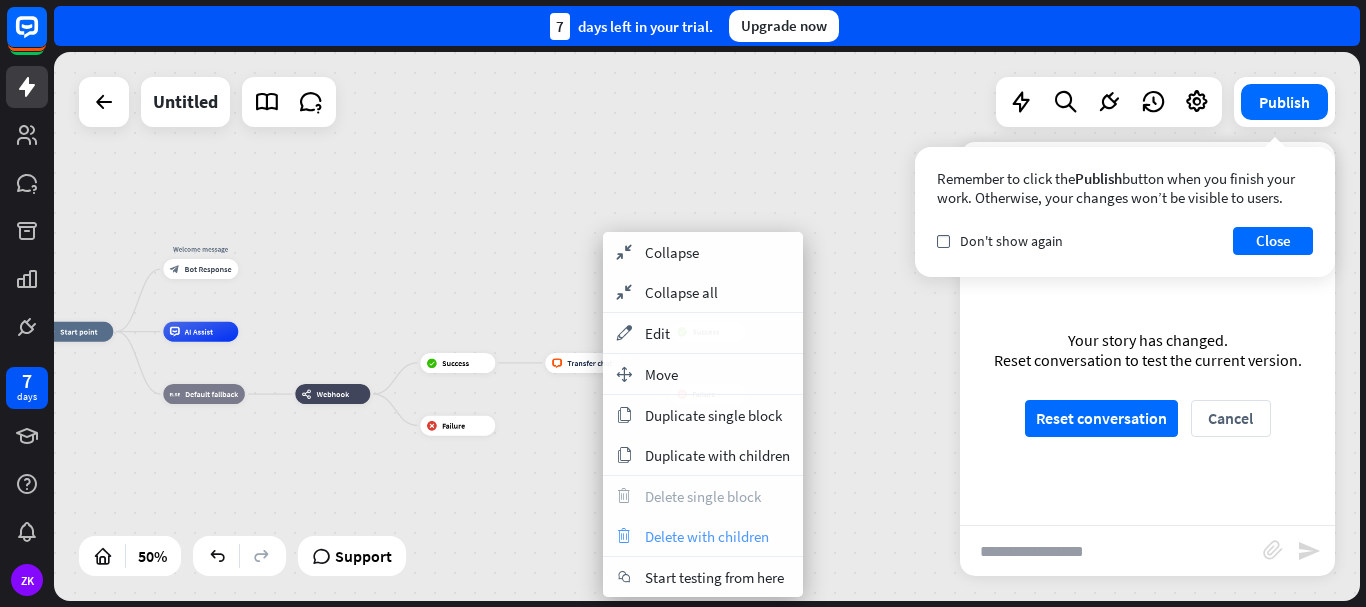 click on "Delete with children" at bounding box center (707, 536) 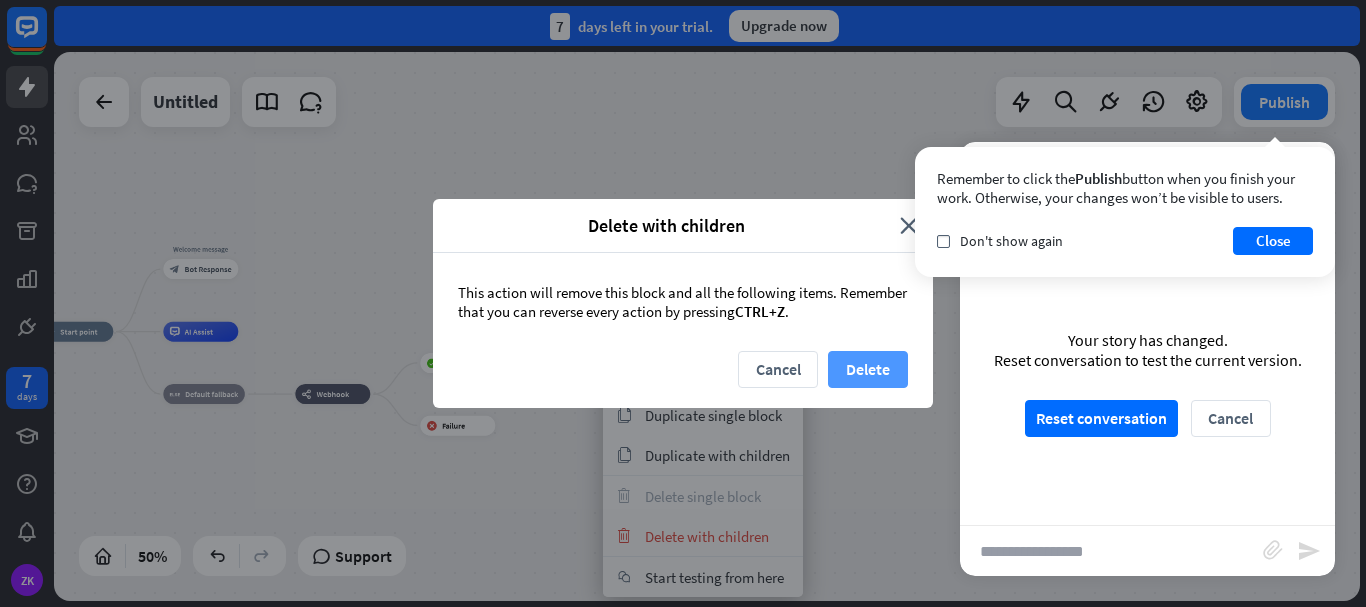 click on "Delete" at bounding box center [868, 369] 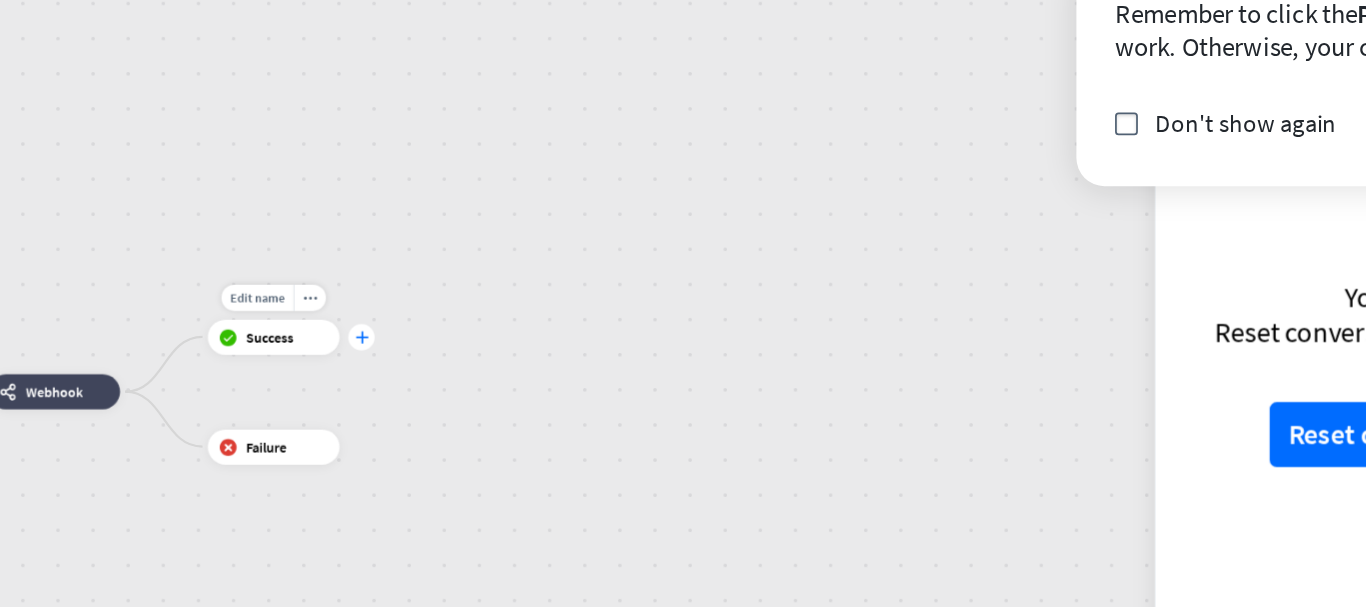 click on "plus" at bounding box center [508, 362] 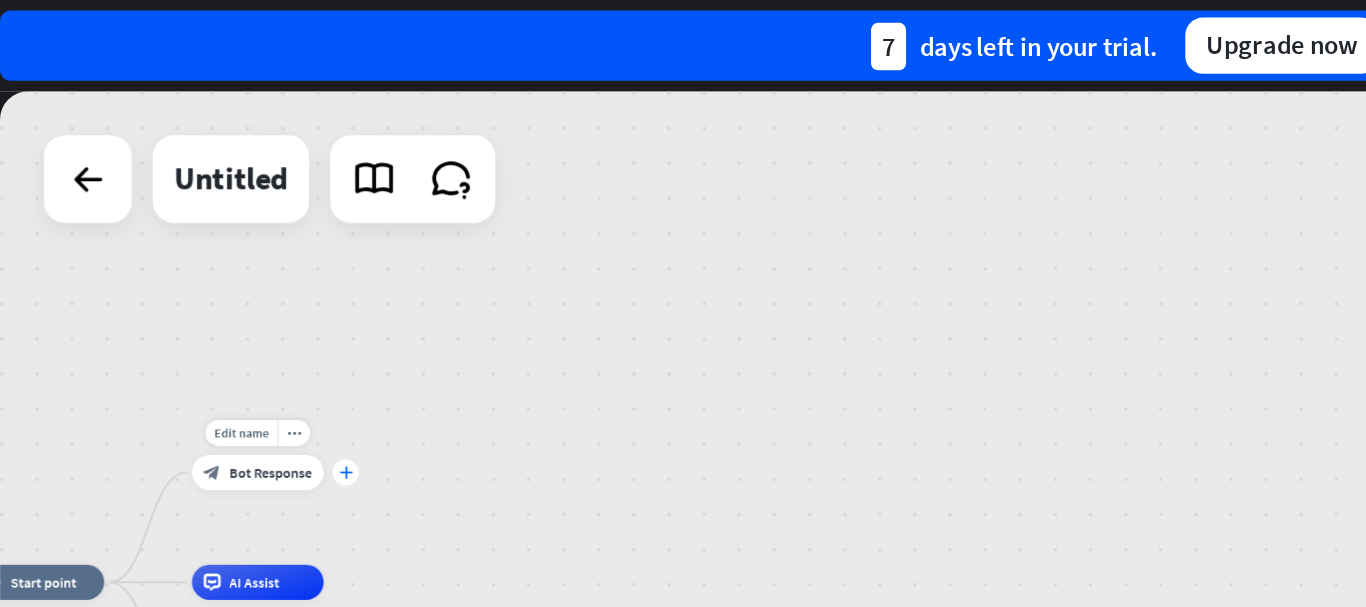 click on "plus" at bounding box center (250, 269) 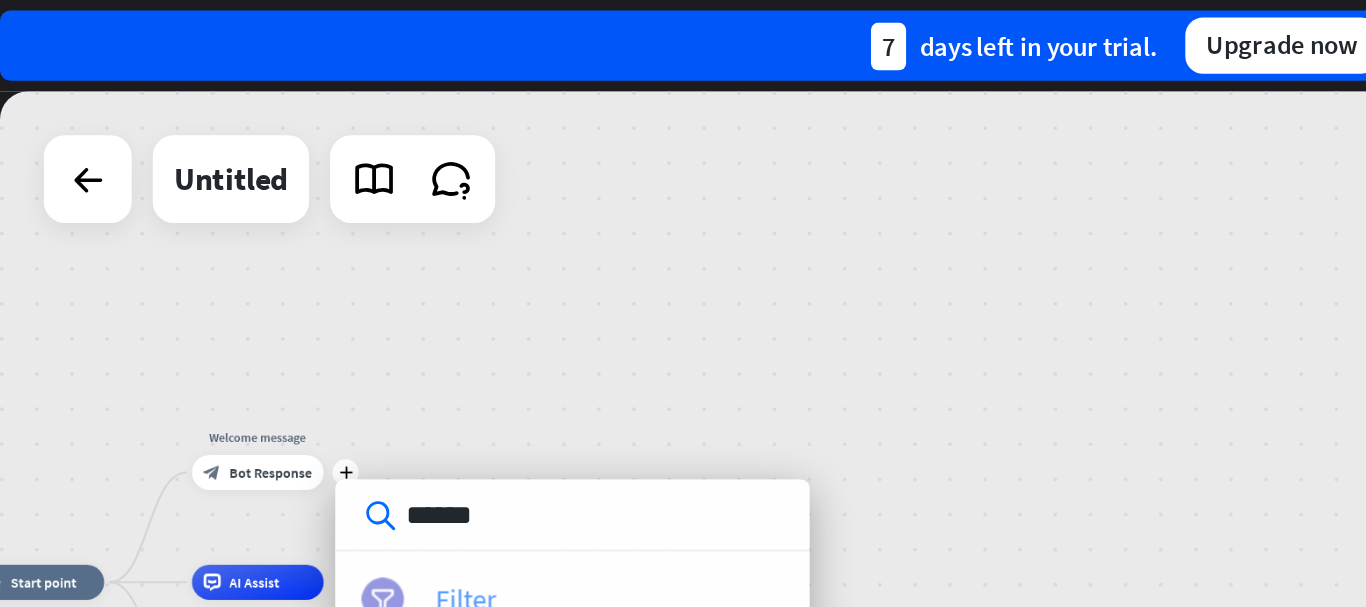 type on "******" 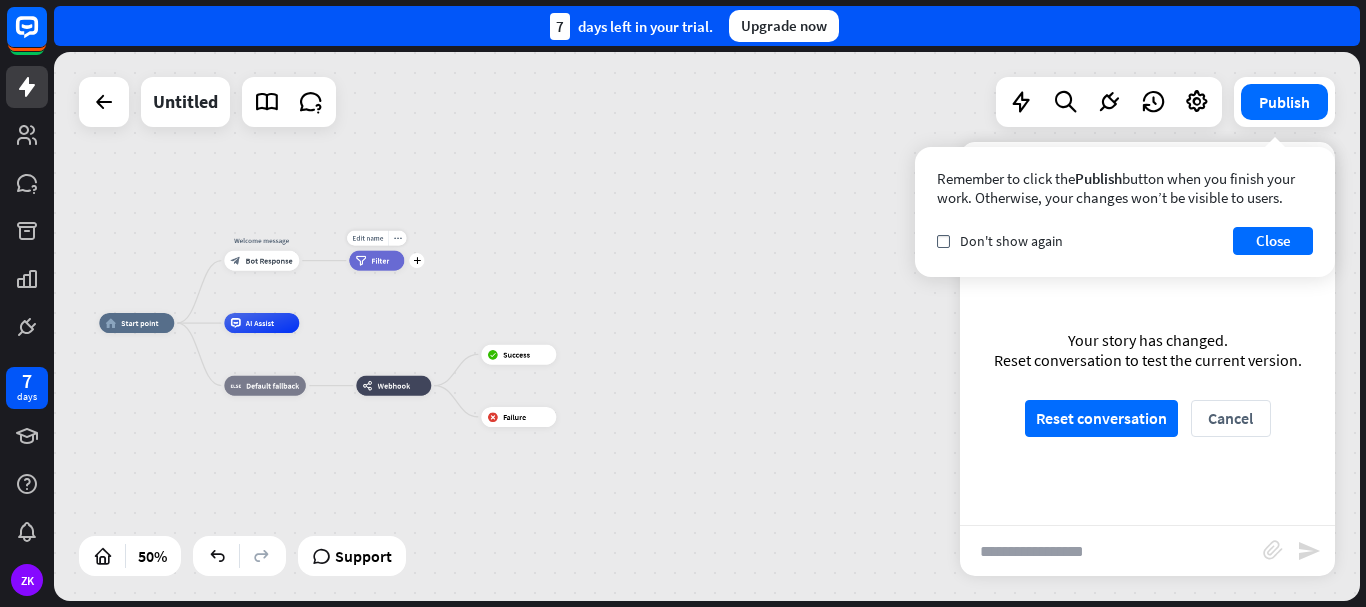 click on "Filter" at bounding box center (380, 261) 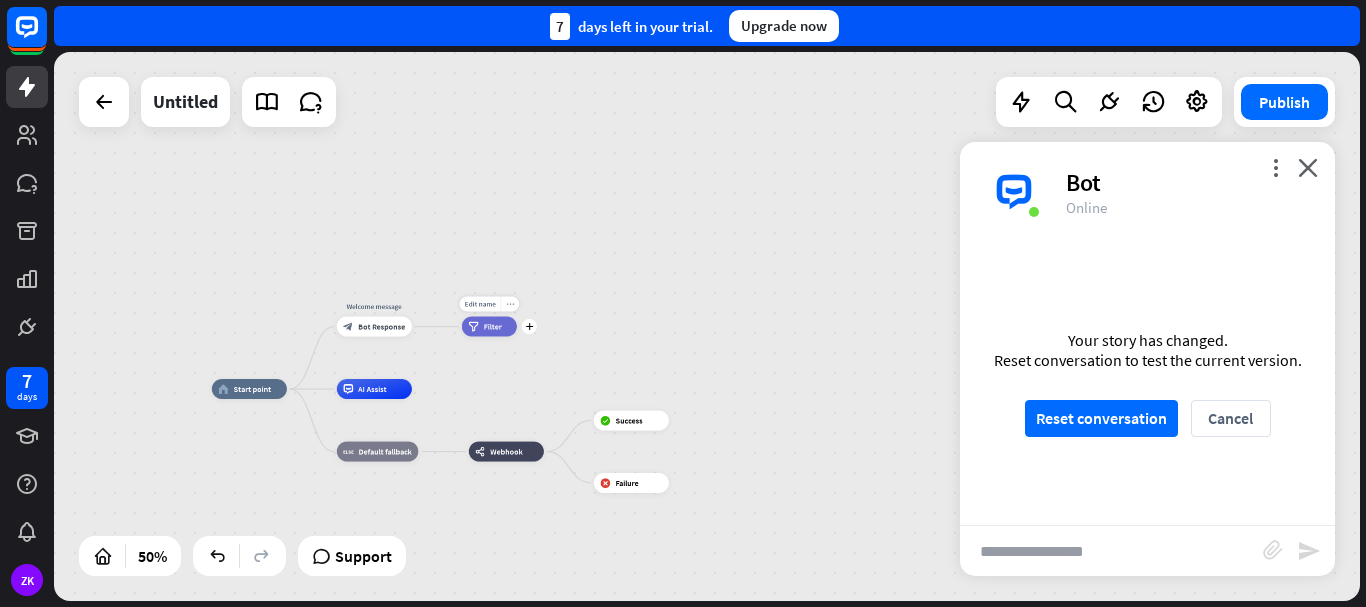 click on "more_horiz" at bounding box center [510, 304] 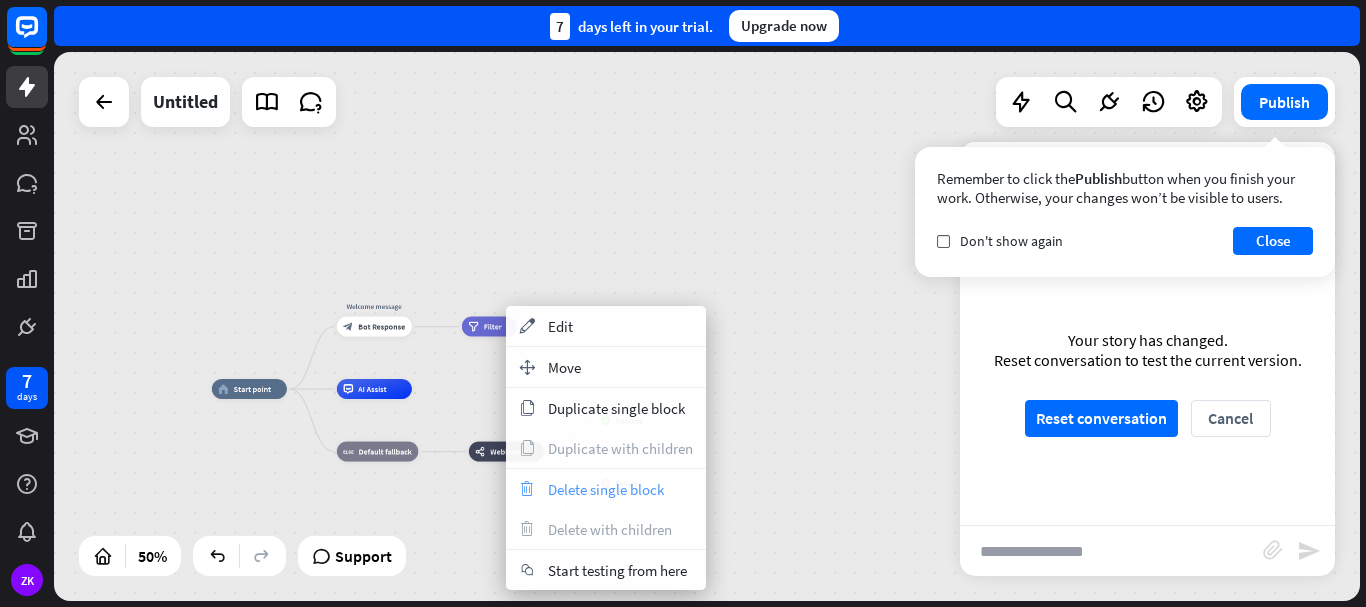 click on "Delete single block" at bounding box center [606, 489] 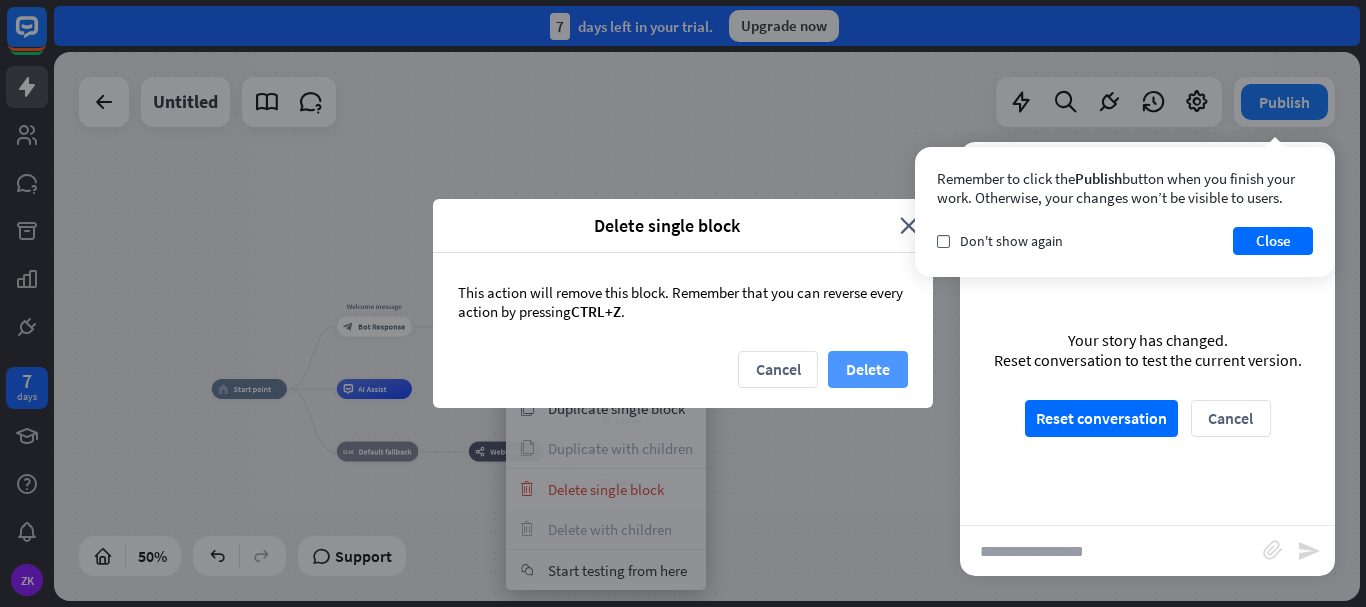 click on "Delete" at bounding box center (868, 369) 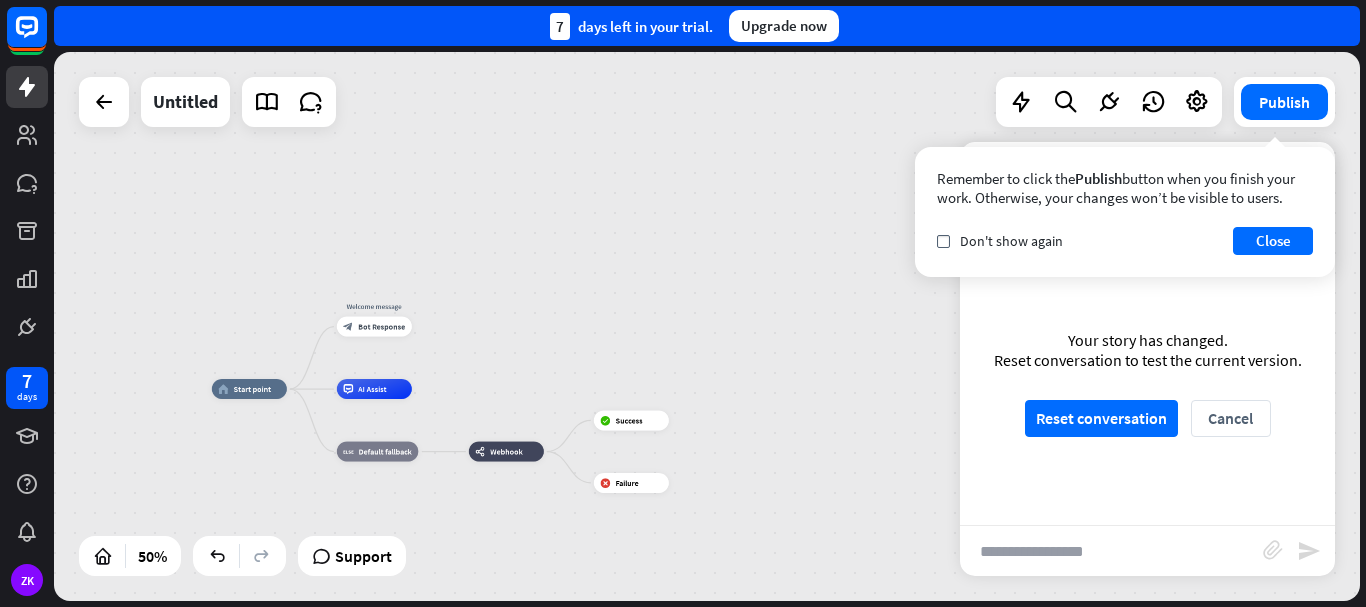 click on "home_2   Start point                 Welcome message   block_bot_response   Bot Response                     AI Assist                   block_fallback   Default fallback                   webhooks   Webhook       Edit name   more_horiz             block_success   Success                   block_failure   Failure" at bounding box center [538, 526] 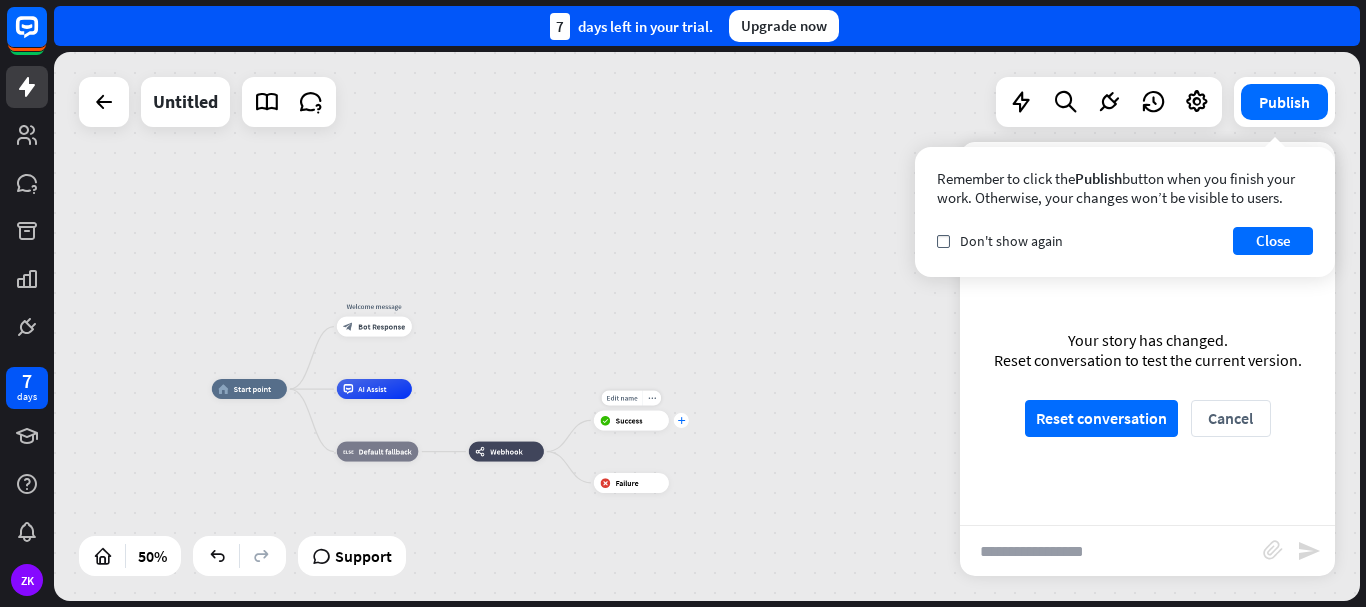 click on "plus" at bounding box center (682, 420) 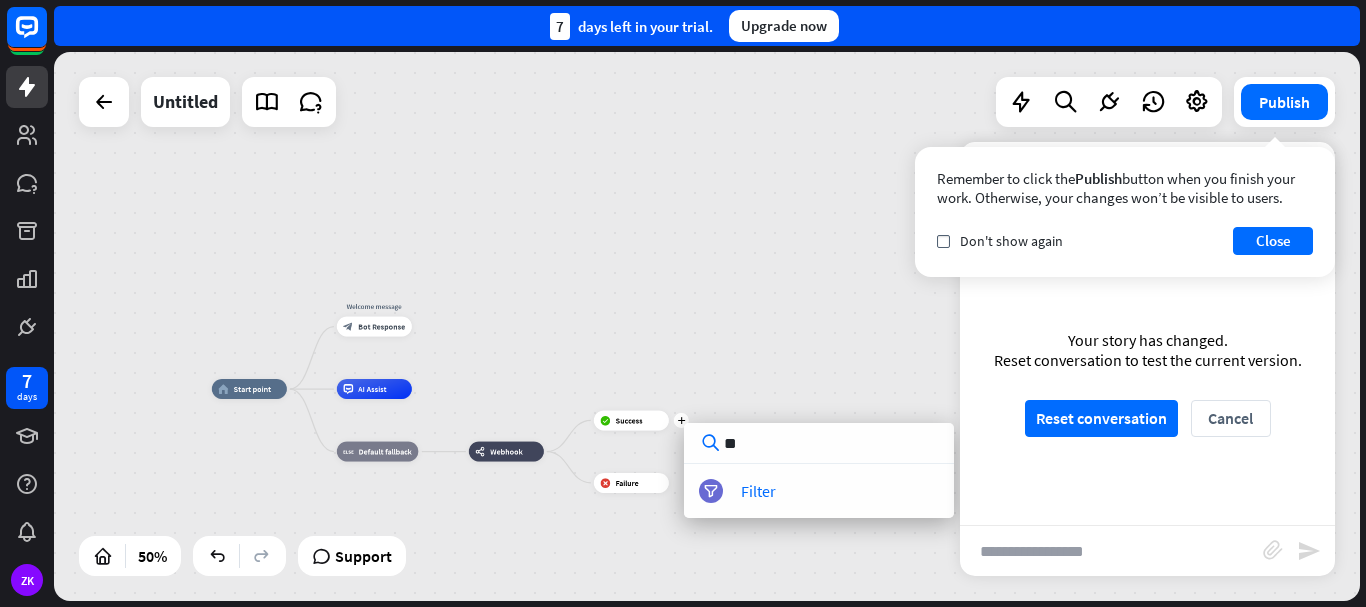 type on "***" 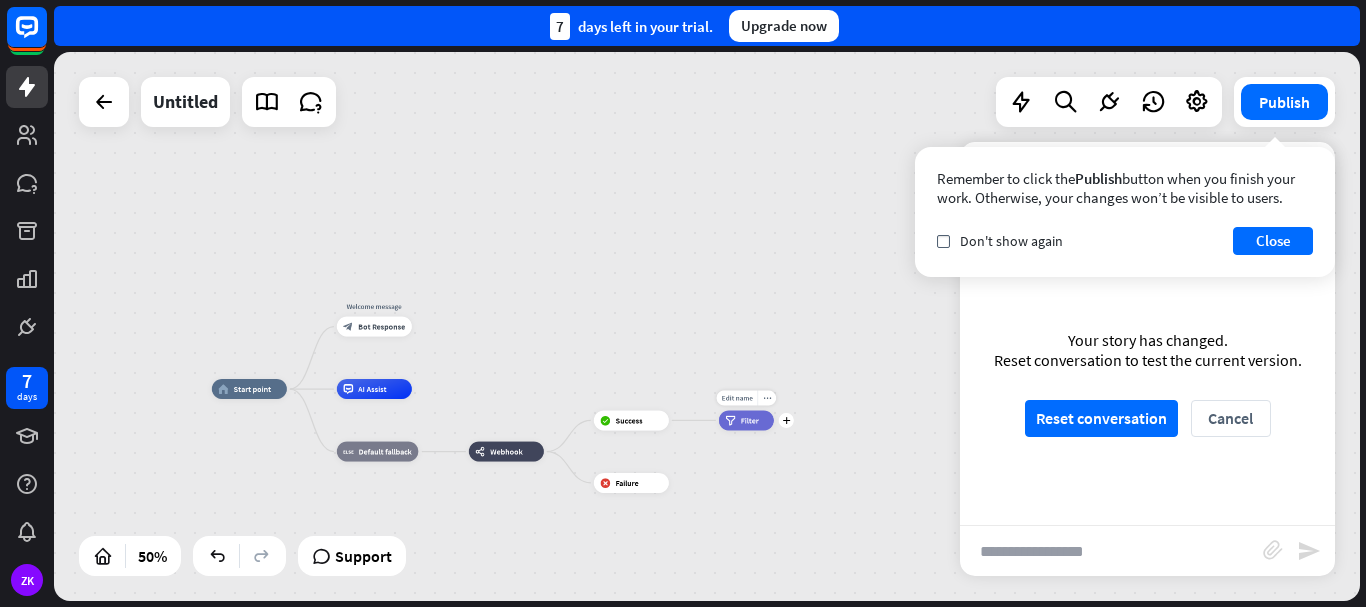 click on "filter   Filter" at bounding box center (746, 420) 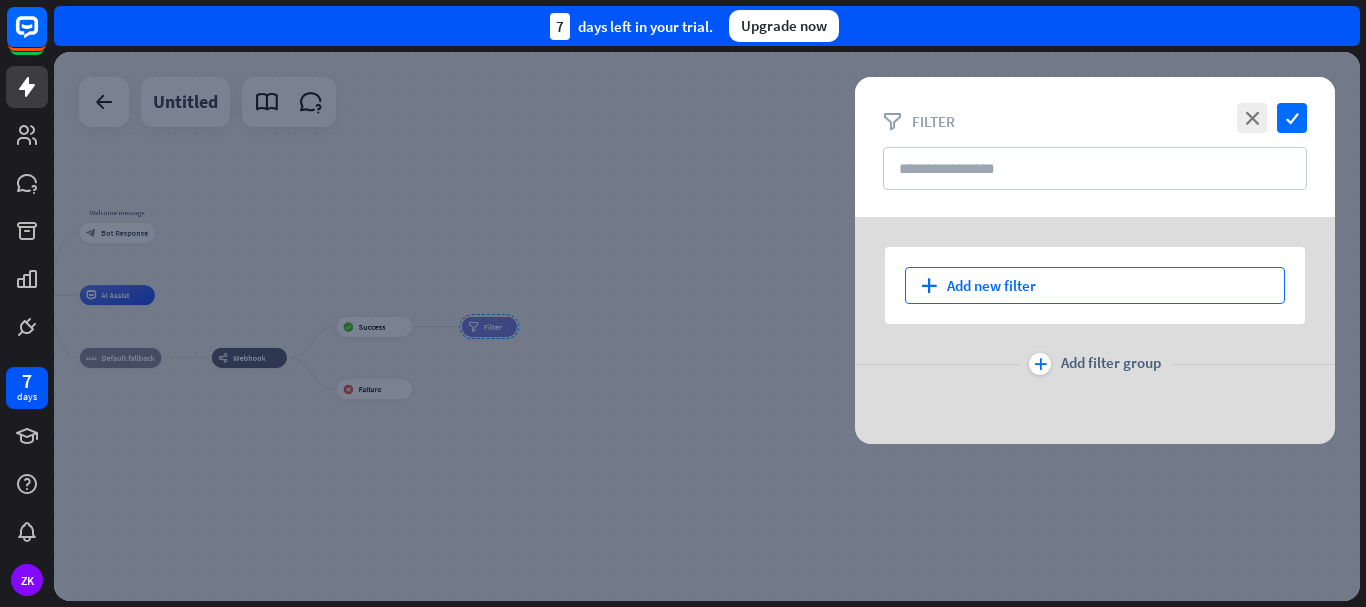 click on "plus
Add new filter" at bounding box center (1095, 285) 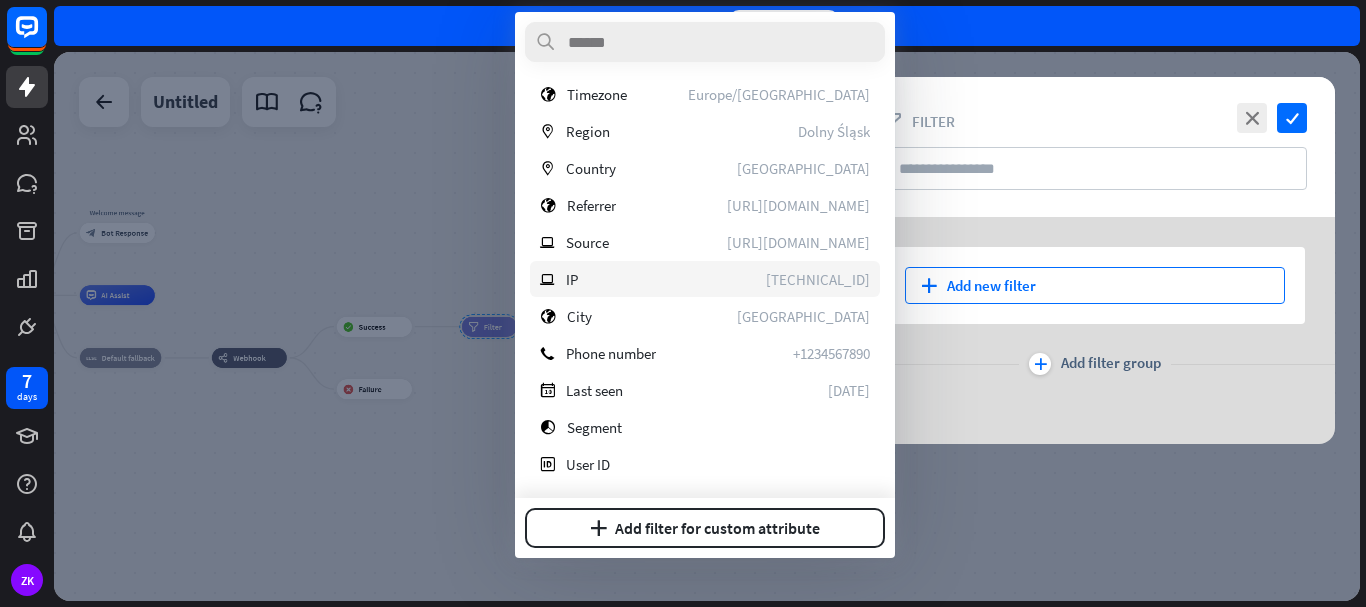 scroll, scrollTop: 0, scrollLeft: 0, axis: both 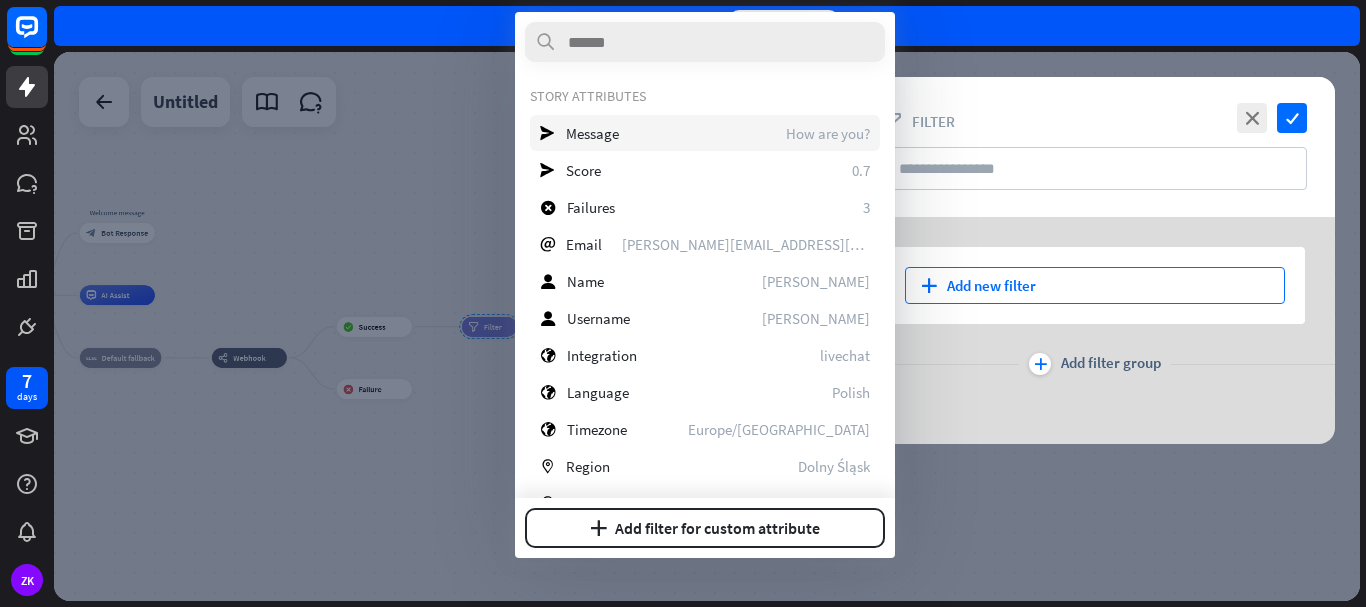 click on "Message" at bounding box center (592, 133) 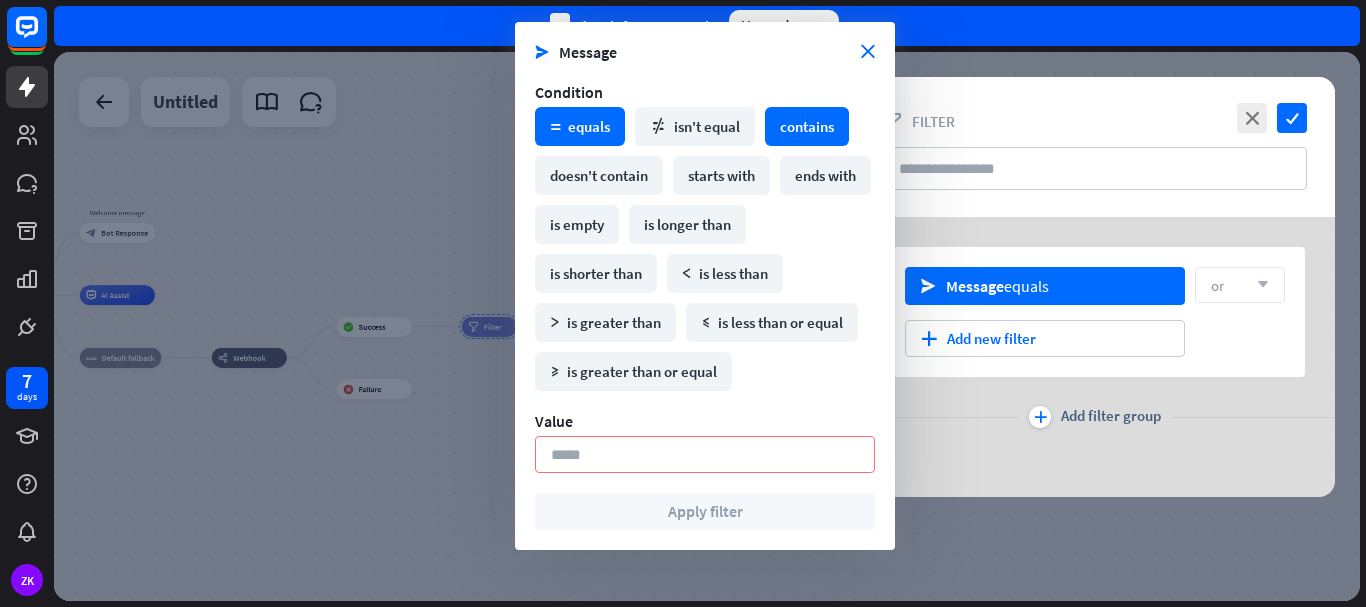 click on "contains" at bounding box center (807, 126) 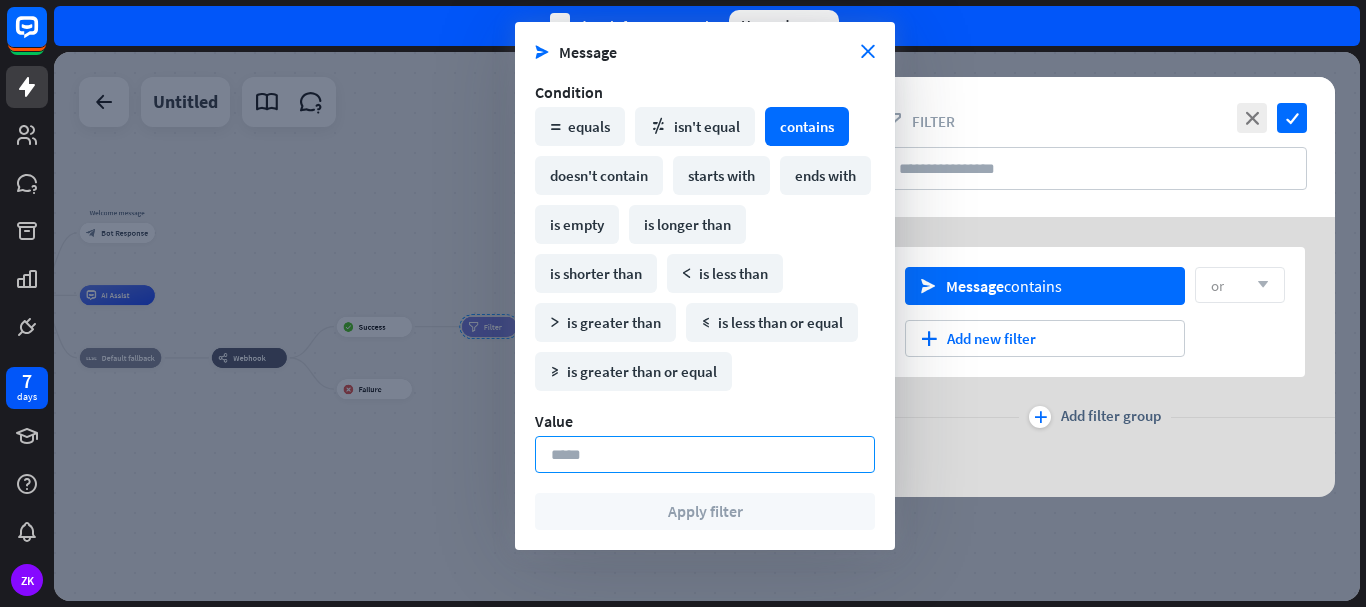 click at bounding box center [705, 454] 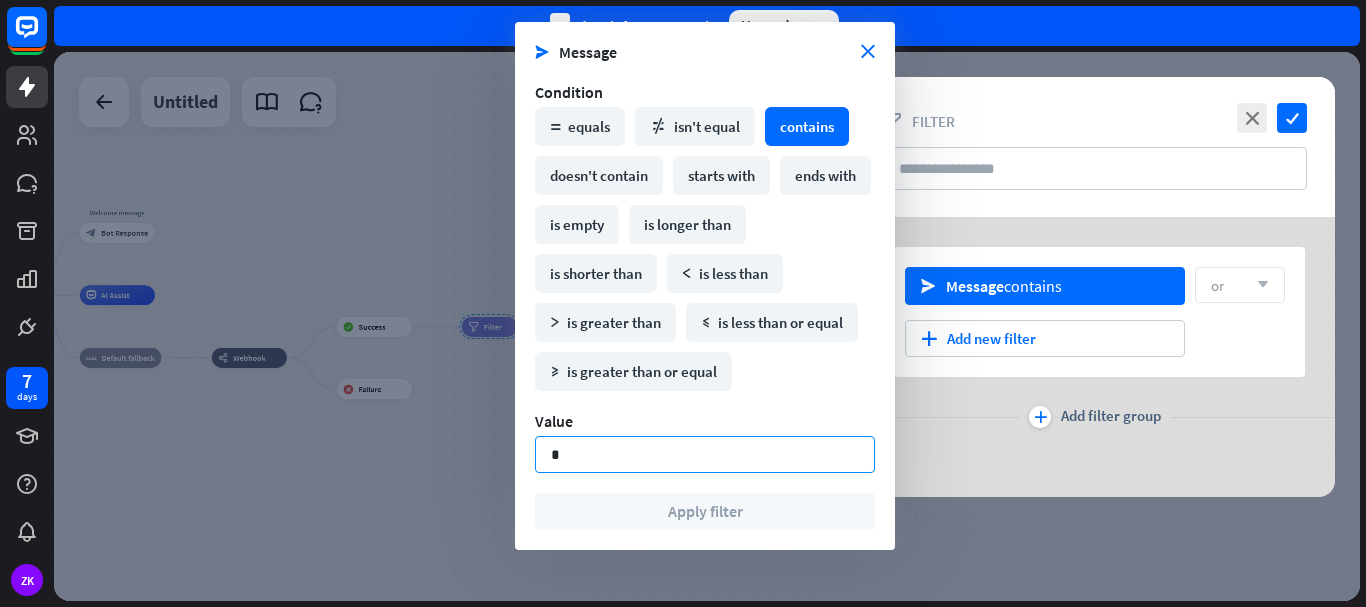 type on "**" 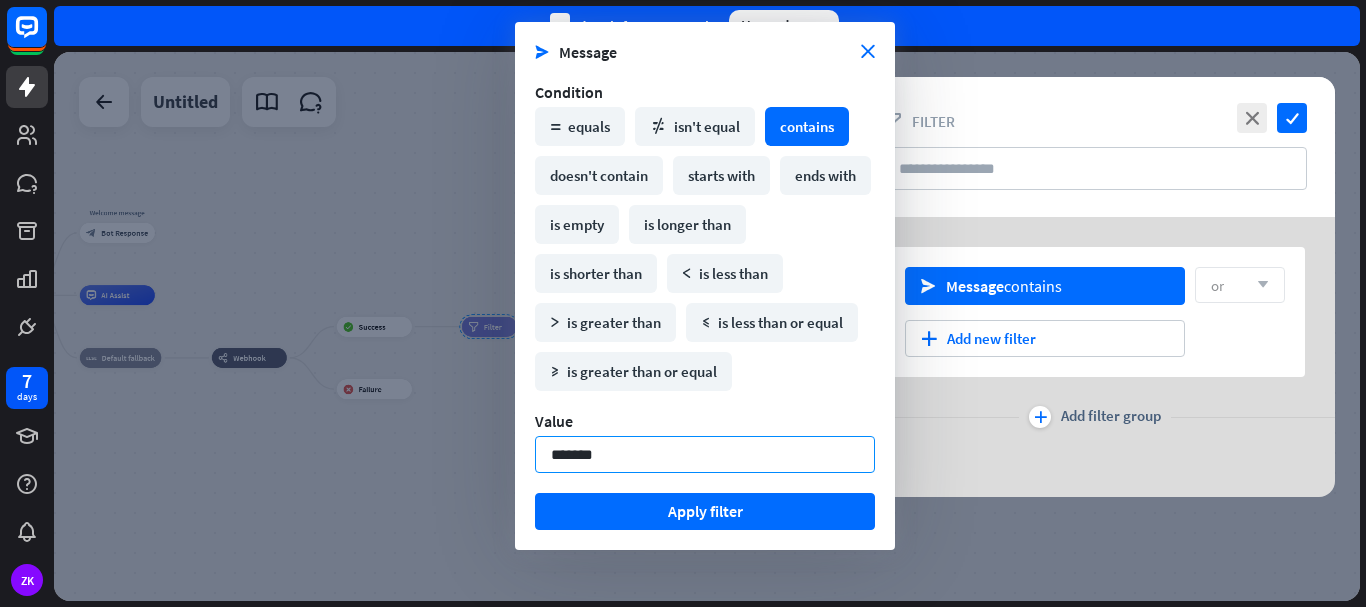 type on "********" 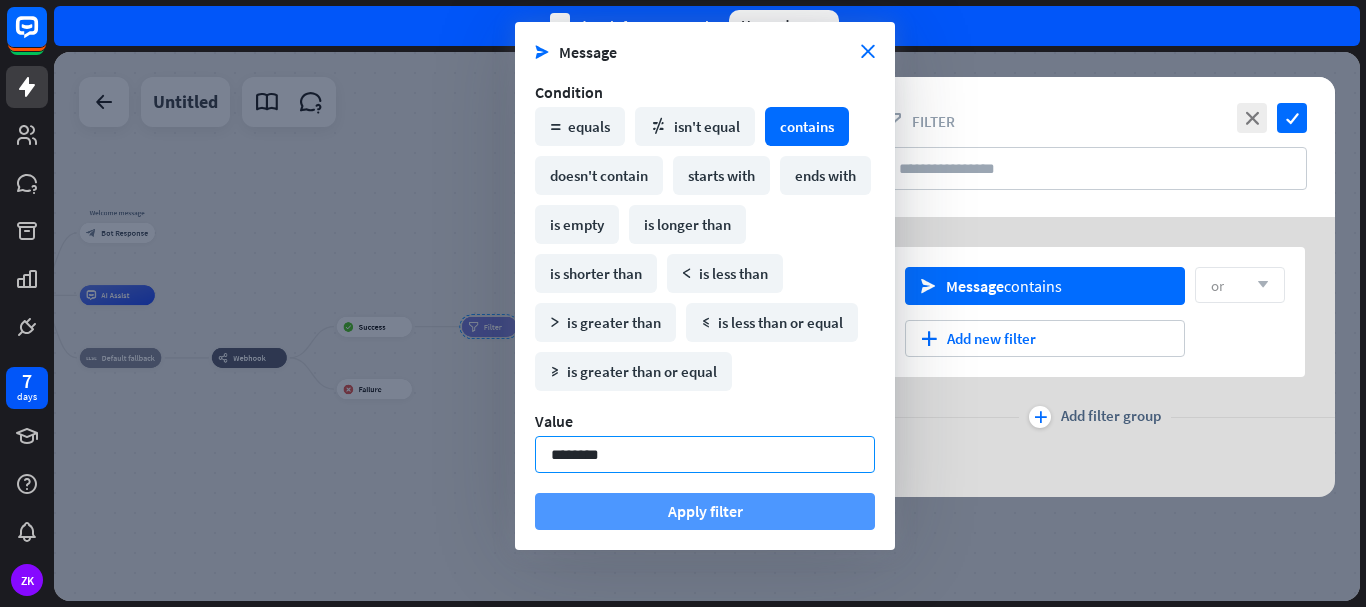 type on "********" 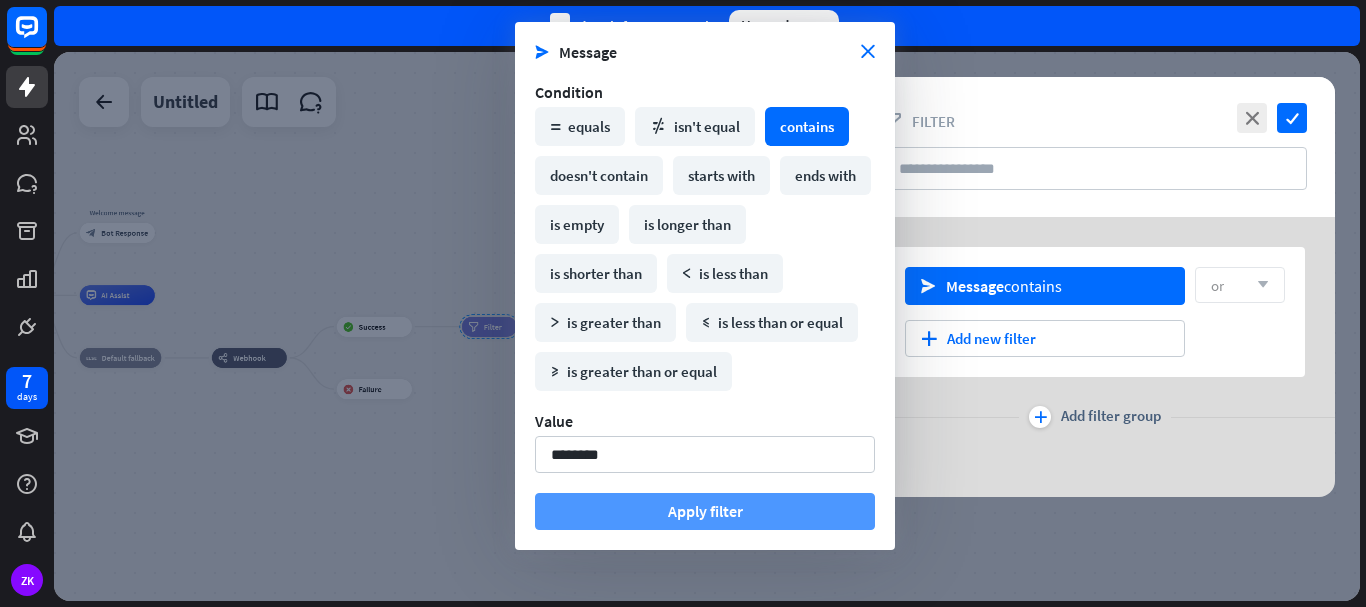 click on "Apply filter" at bounding box center (705, 511) 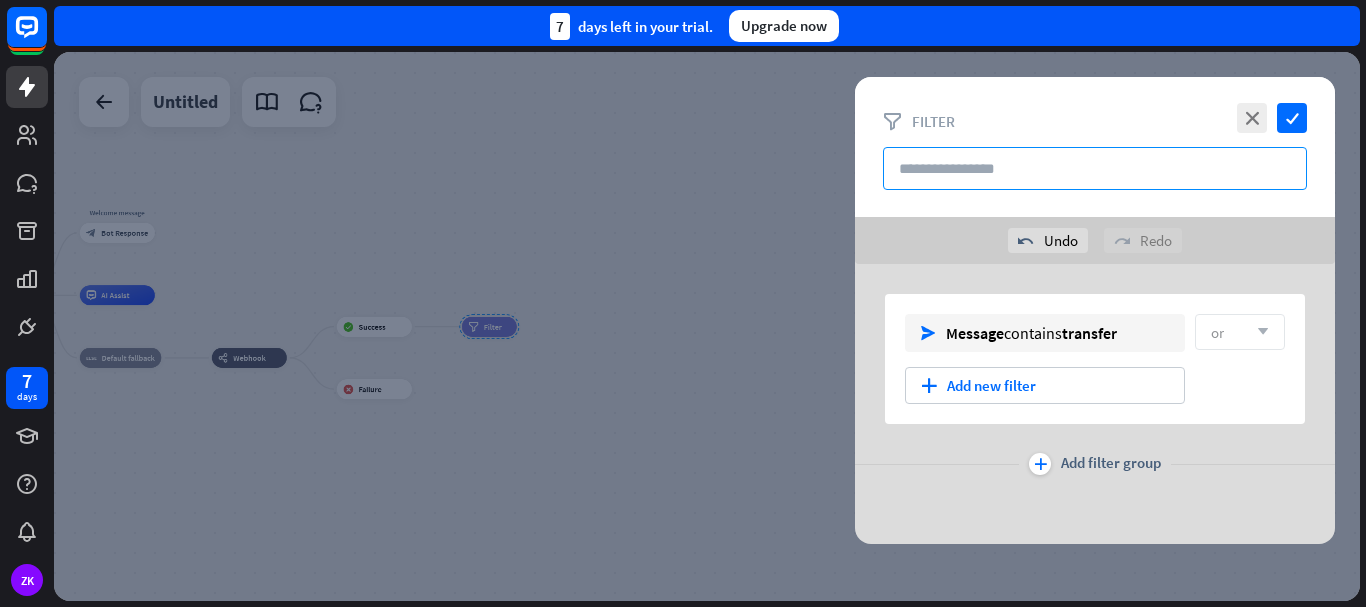 click at bounding box center (1095, 168) 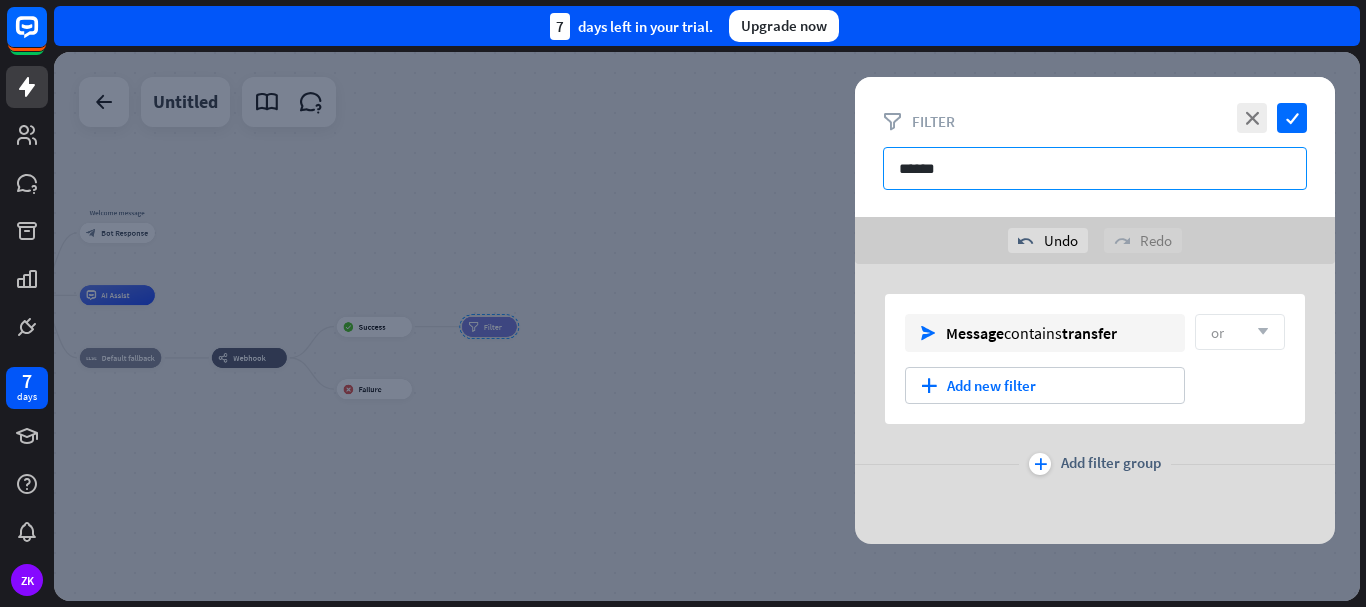 type on "******" 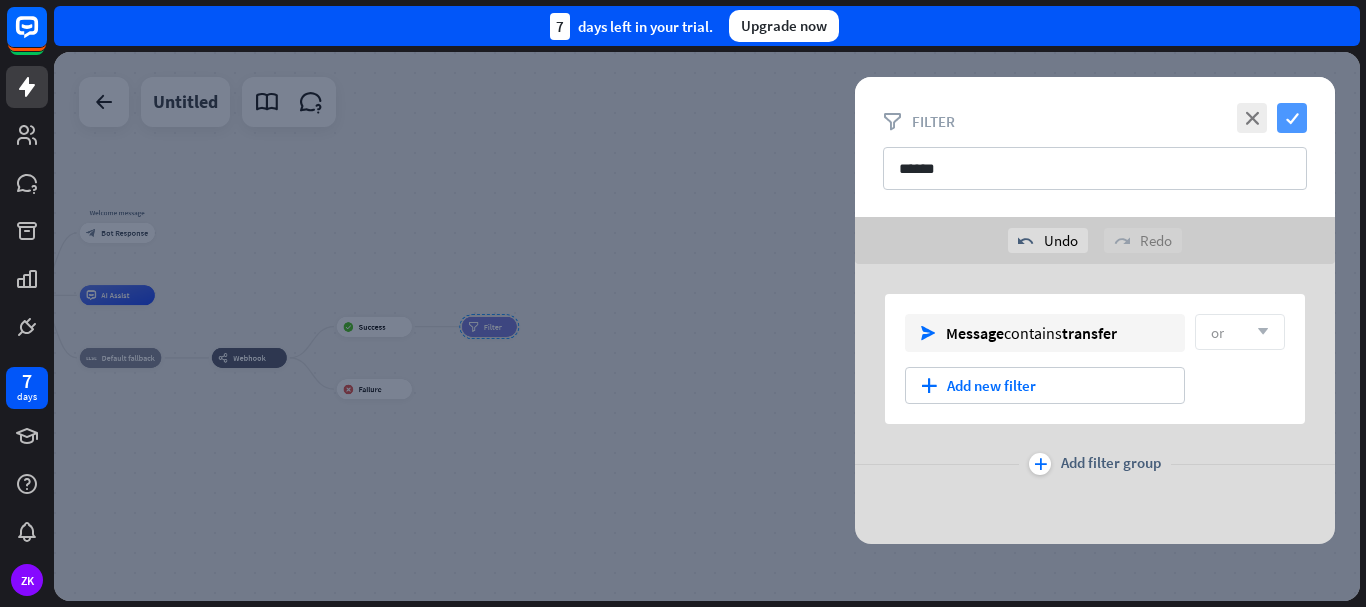 click on "check" at bounding box center (1292, 118) 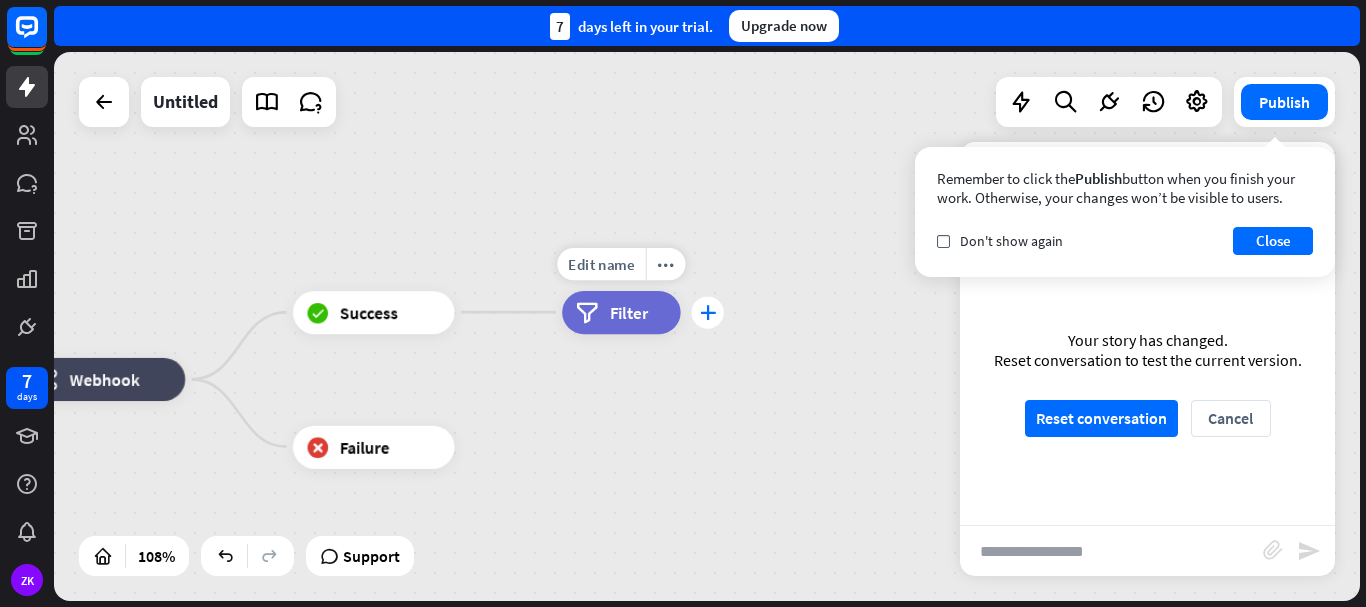 click on "plus" at bounding box center [707, 312] 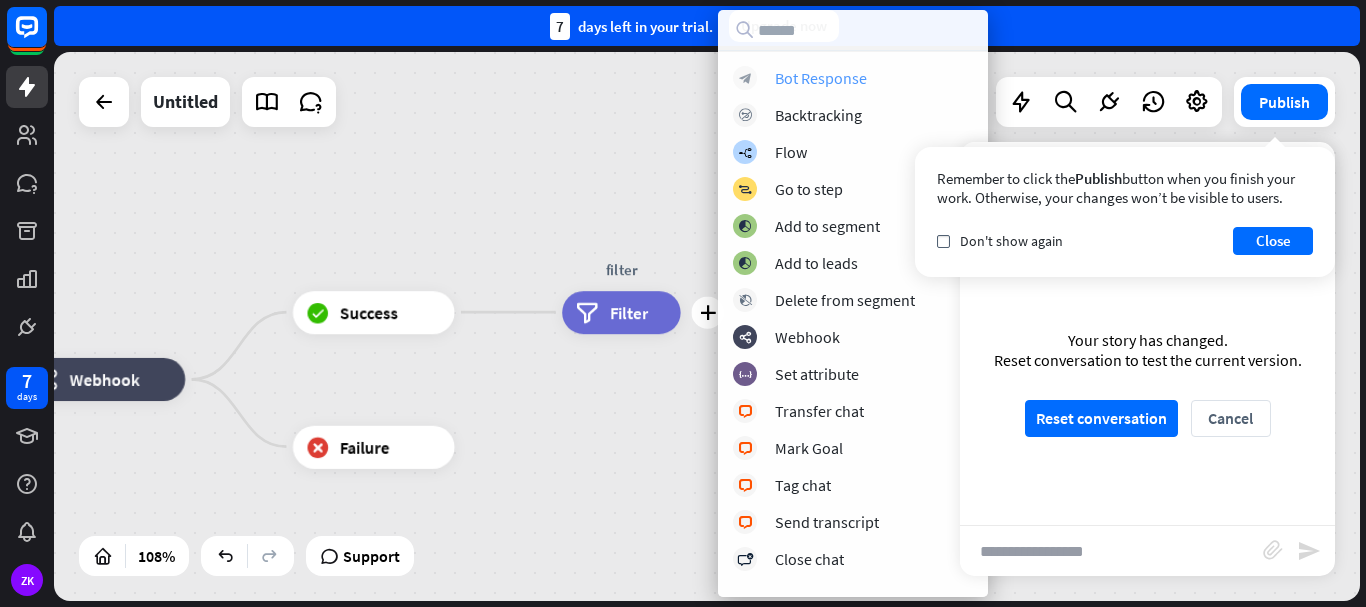 click on "Bot Response" at bounding box center [821, 78] 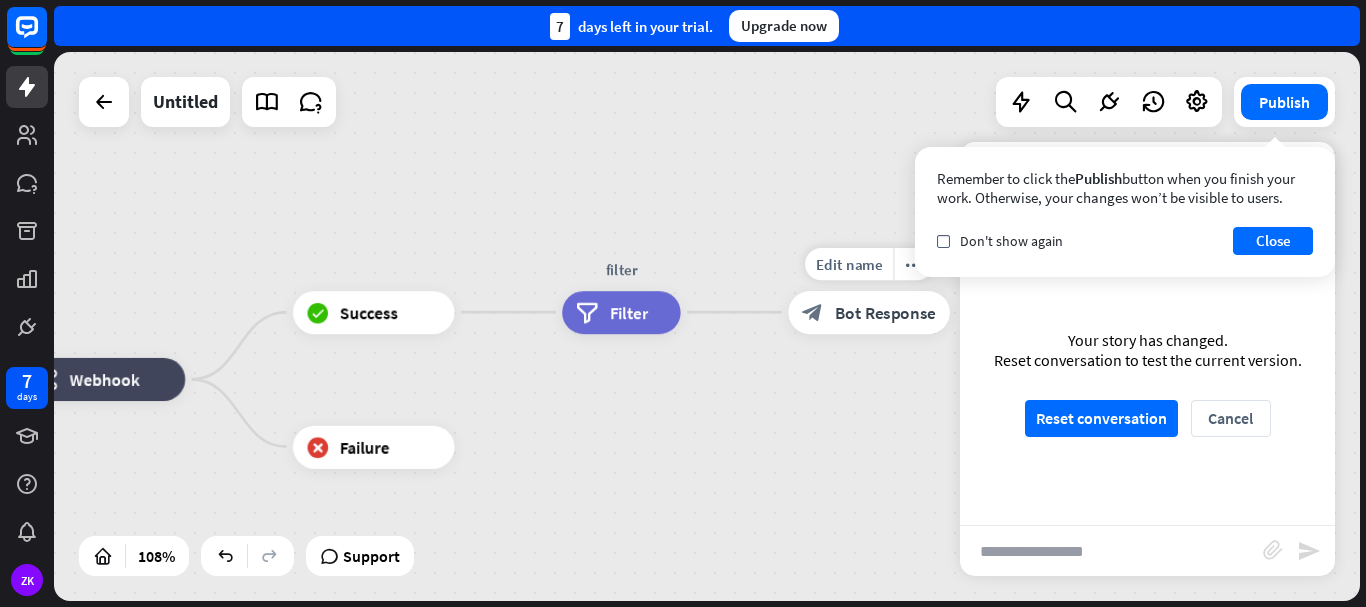 click on "Bot Response" at bounding box center [885, 312] 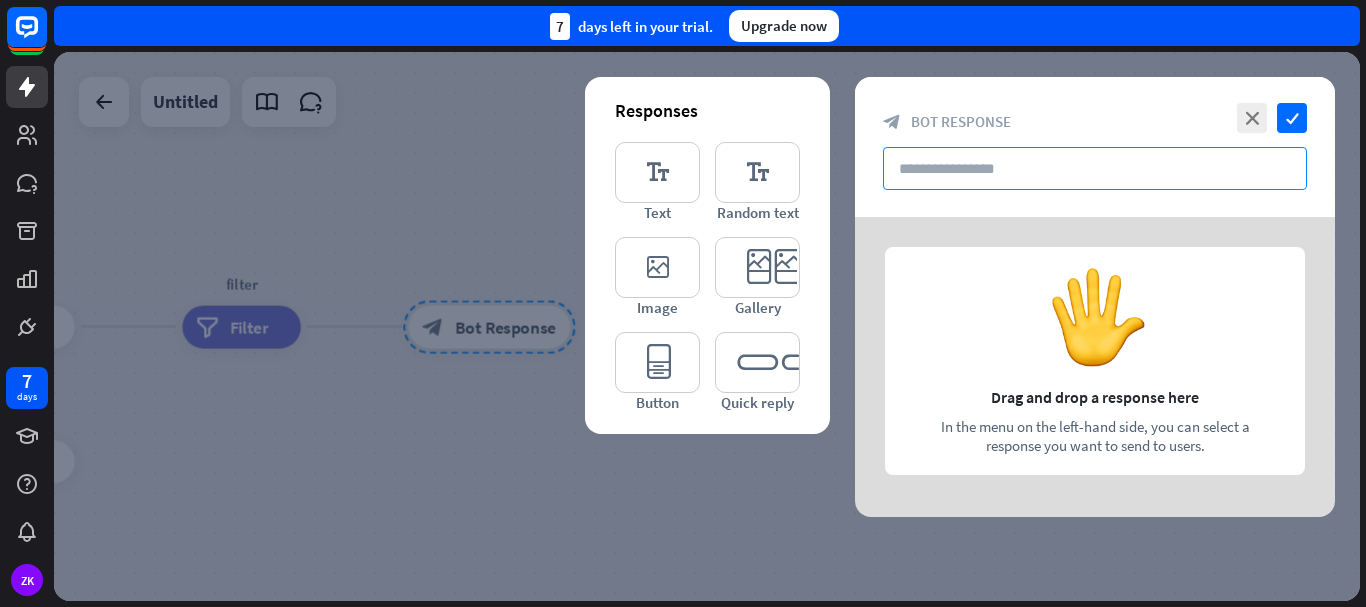click at bounding box center [1095, 168] 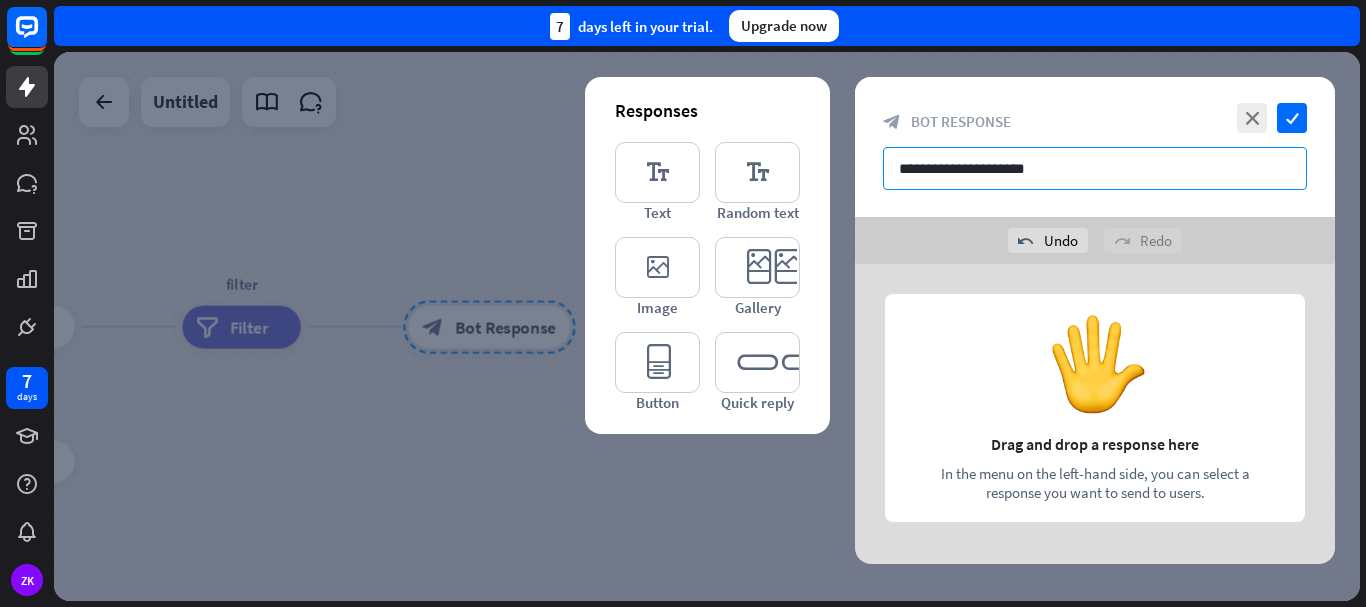type on "**********" 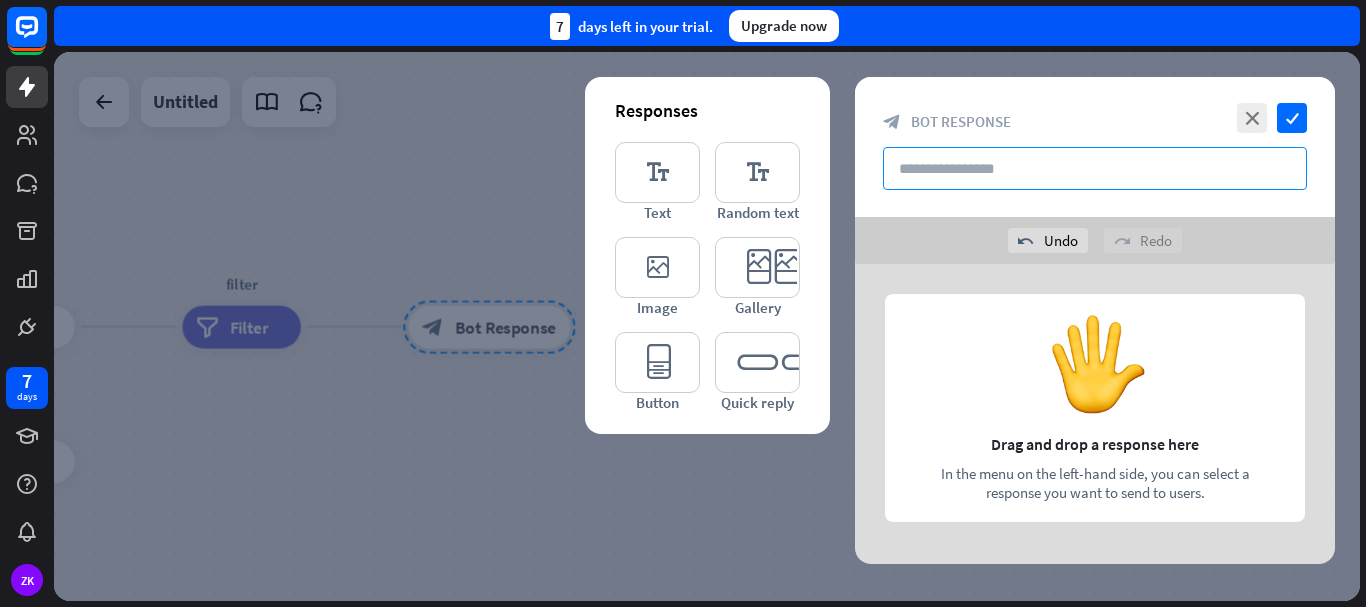 type on "*" 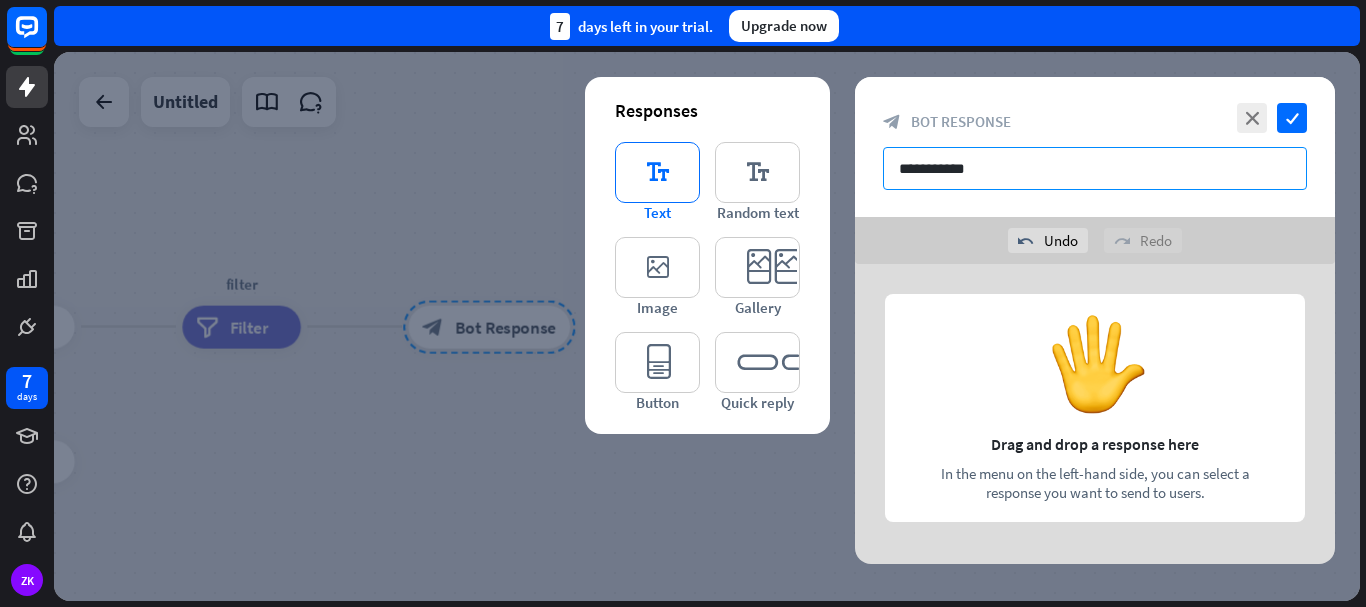 type on "**********" 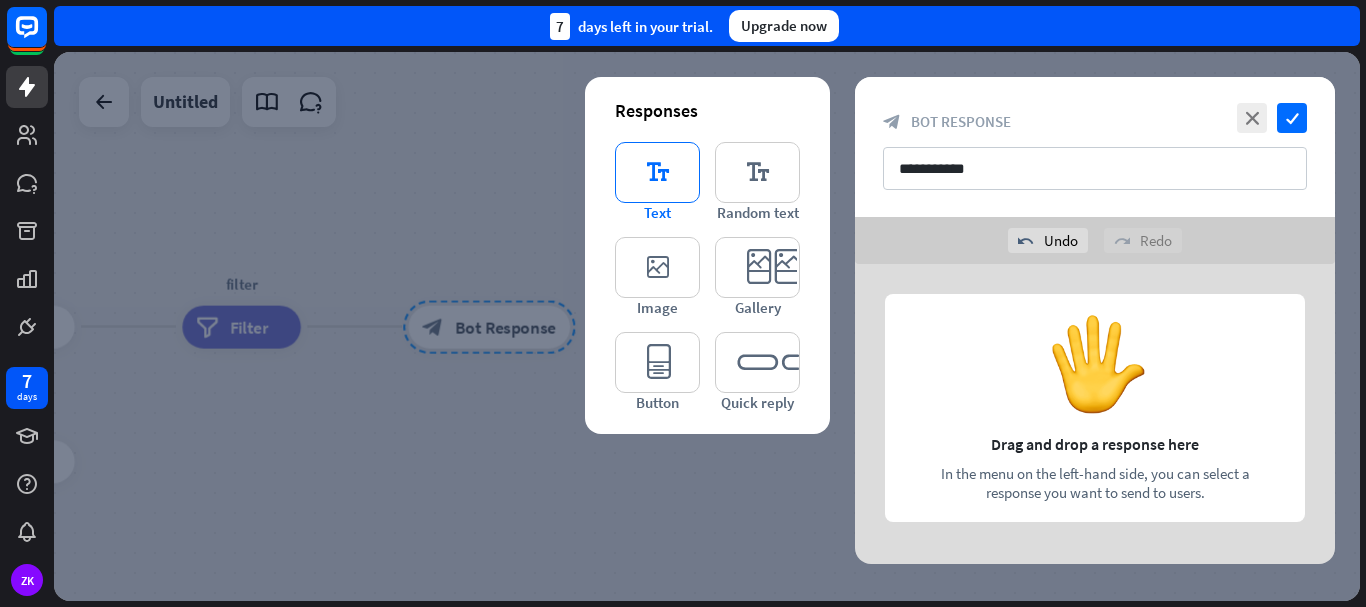 click on "editor_text" at bounding box center [657, 172] 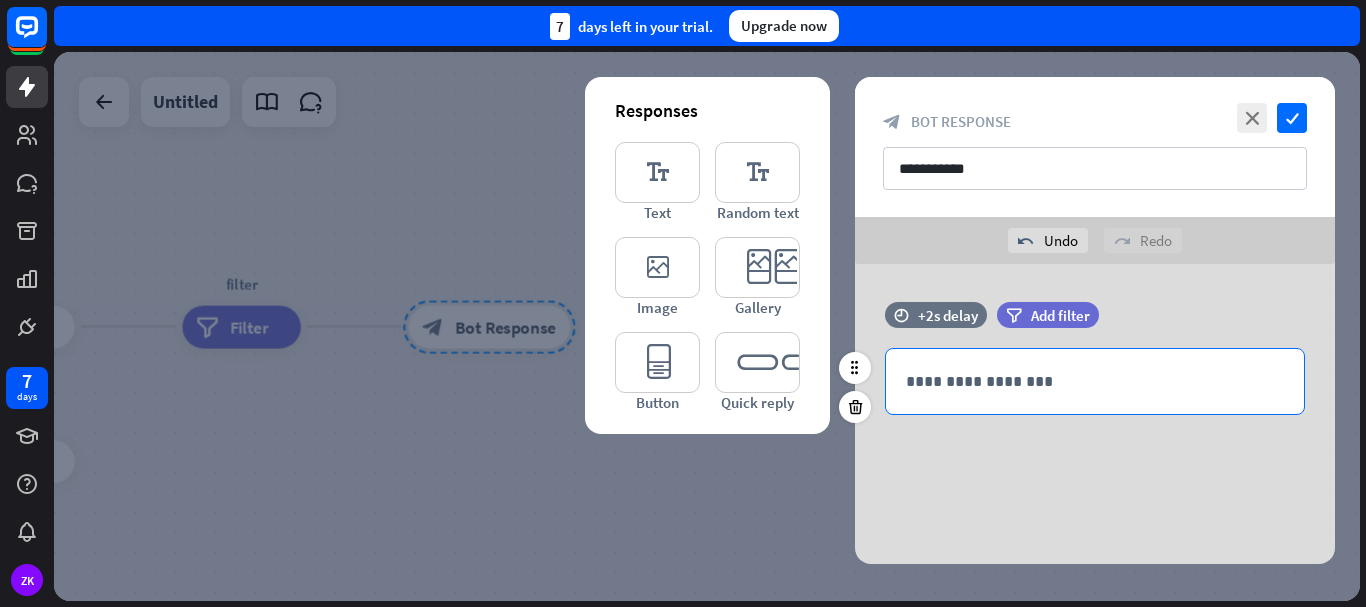click on "**********" at bounding box center (1095, 381) 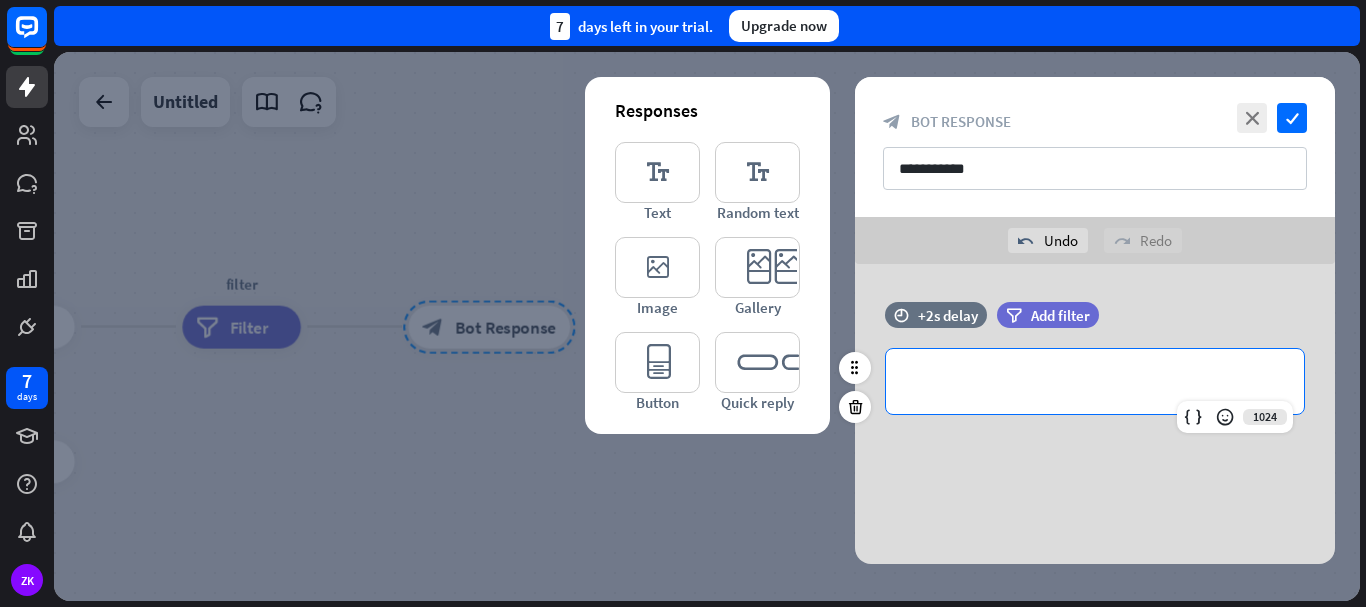 type 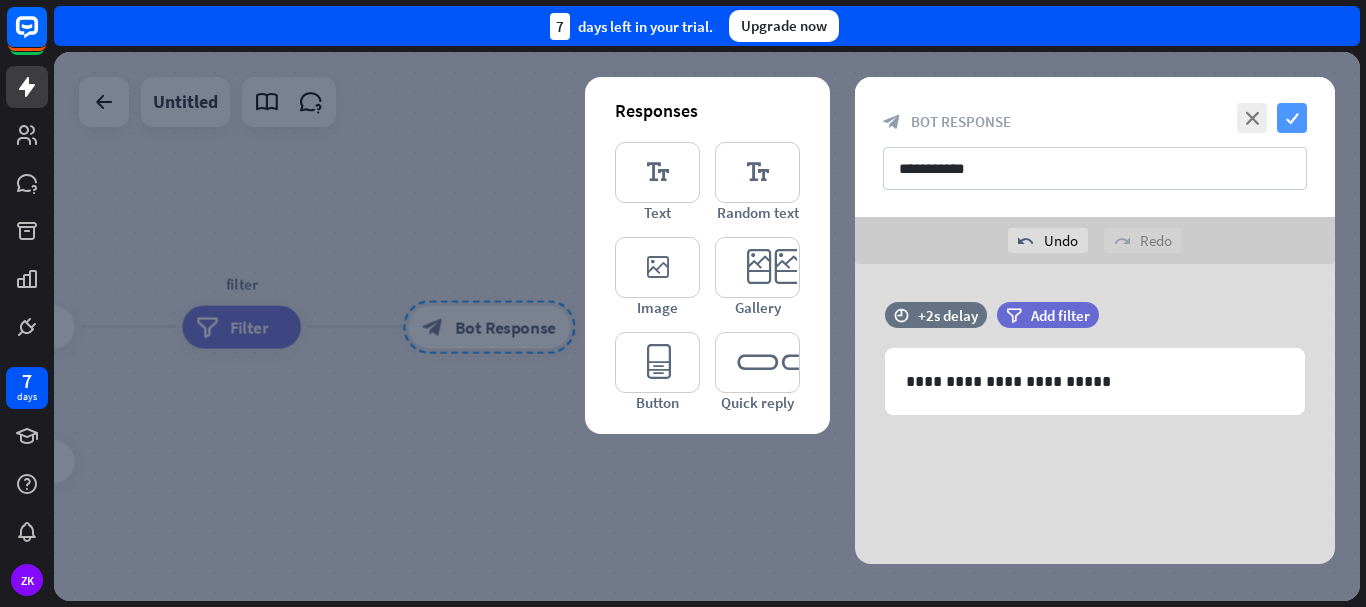 click on "check" at bounding box center [1292, 118] 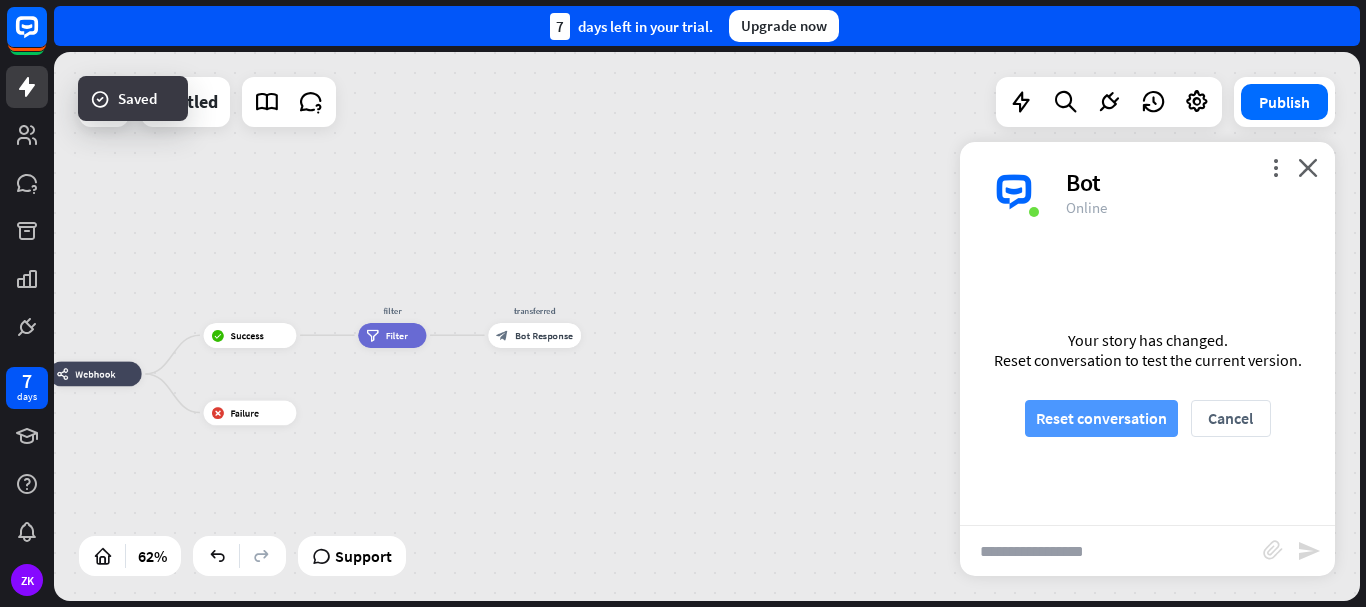 click on "Reset conversation" at bounding box center [1101, 418] 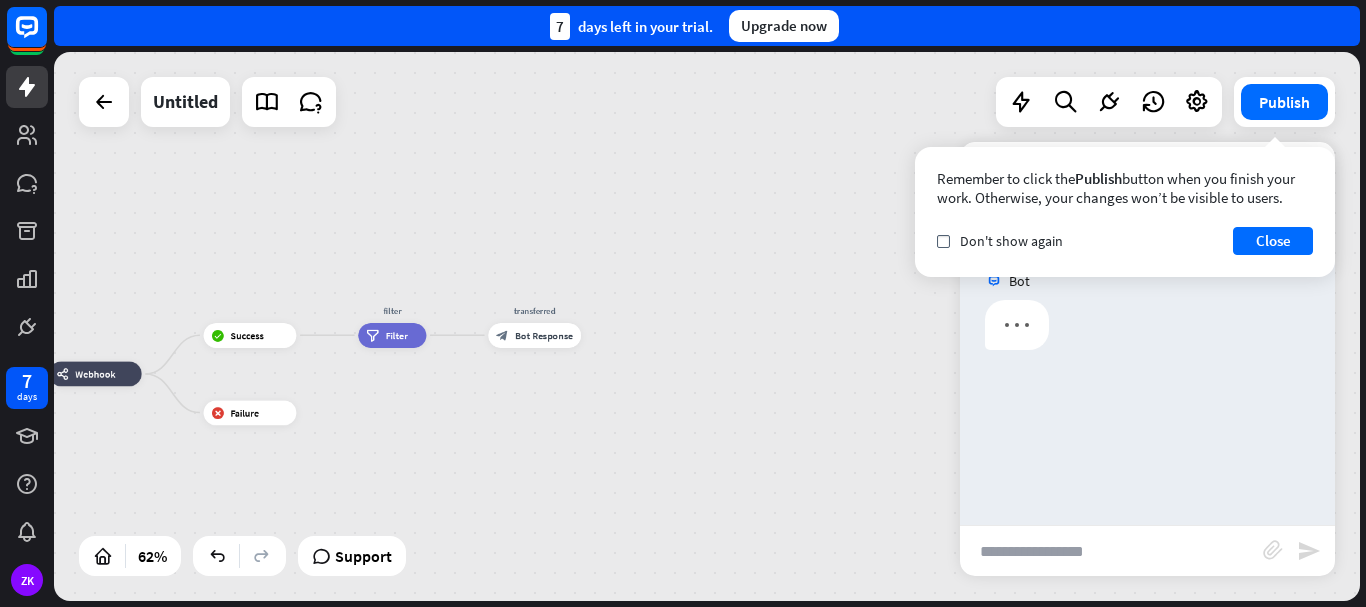 click on "Bot" at bounding box center (1147, 383) 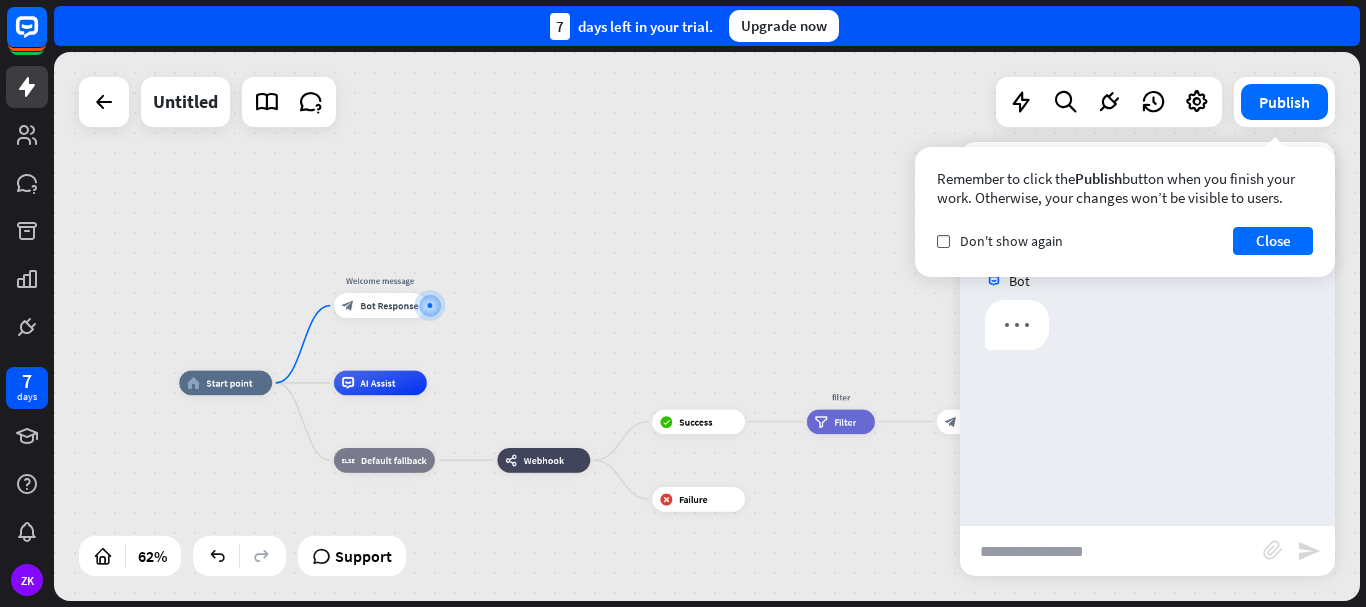 click at bounding box center [1111, 551] 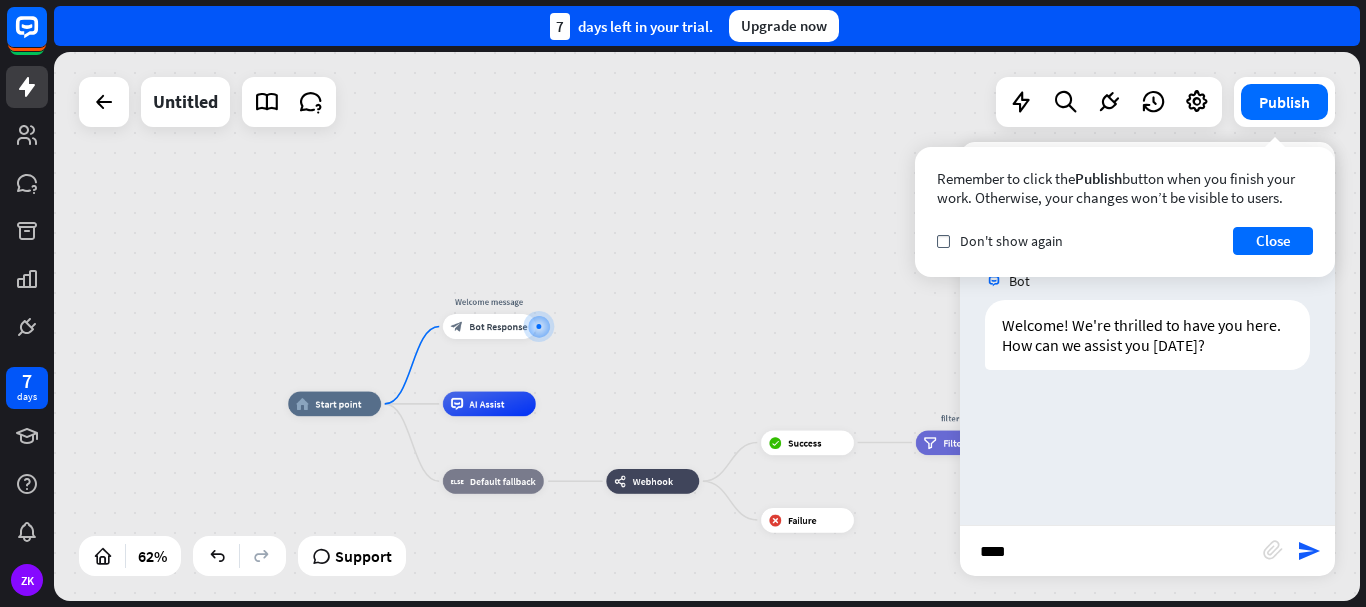 type on "*****" 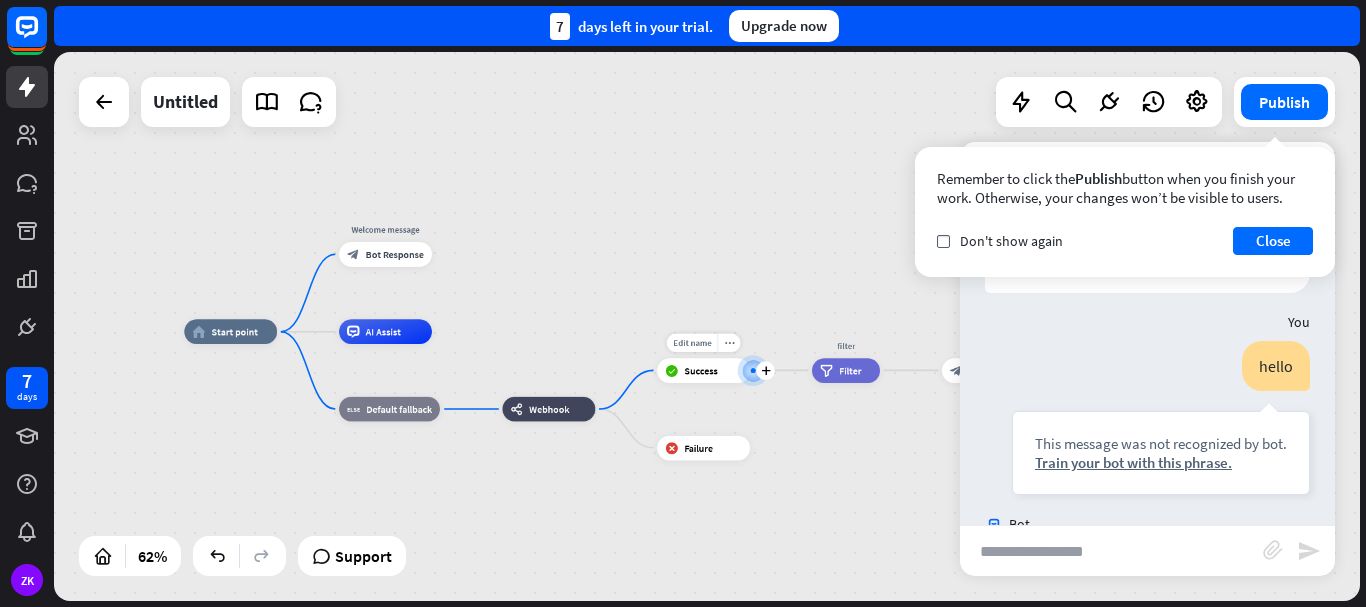 scroll, scrollTop: 175, scrollLeft: 0, axis: vertical 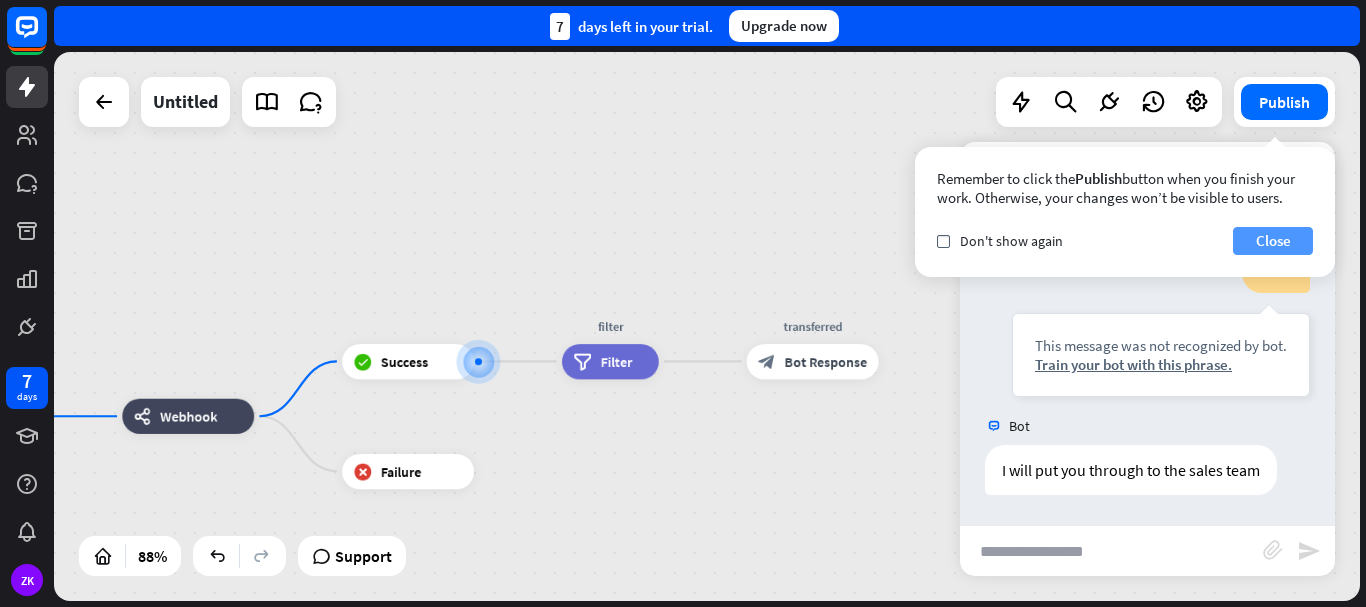 click on "Close" at bounding box center [1273, 241] 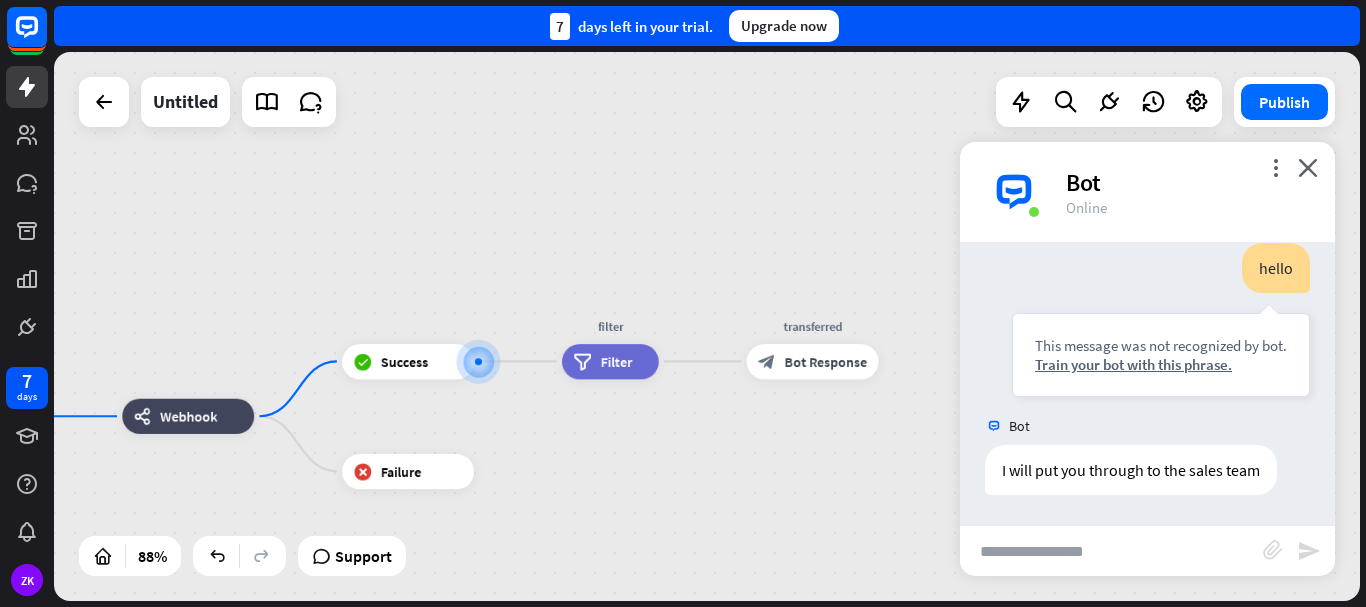 click at bounding box center (1111, 551) 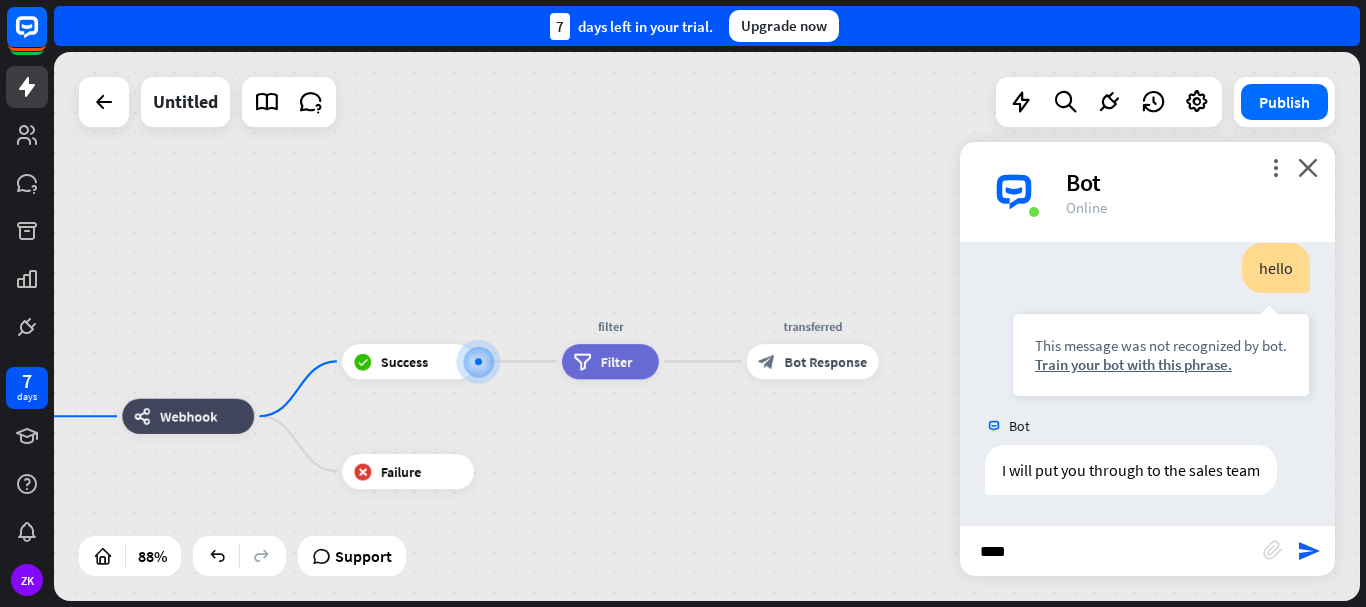 type on "*****" 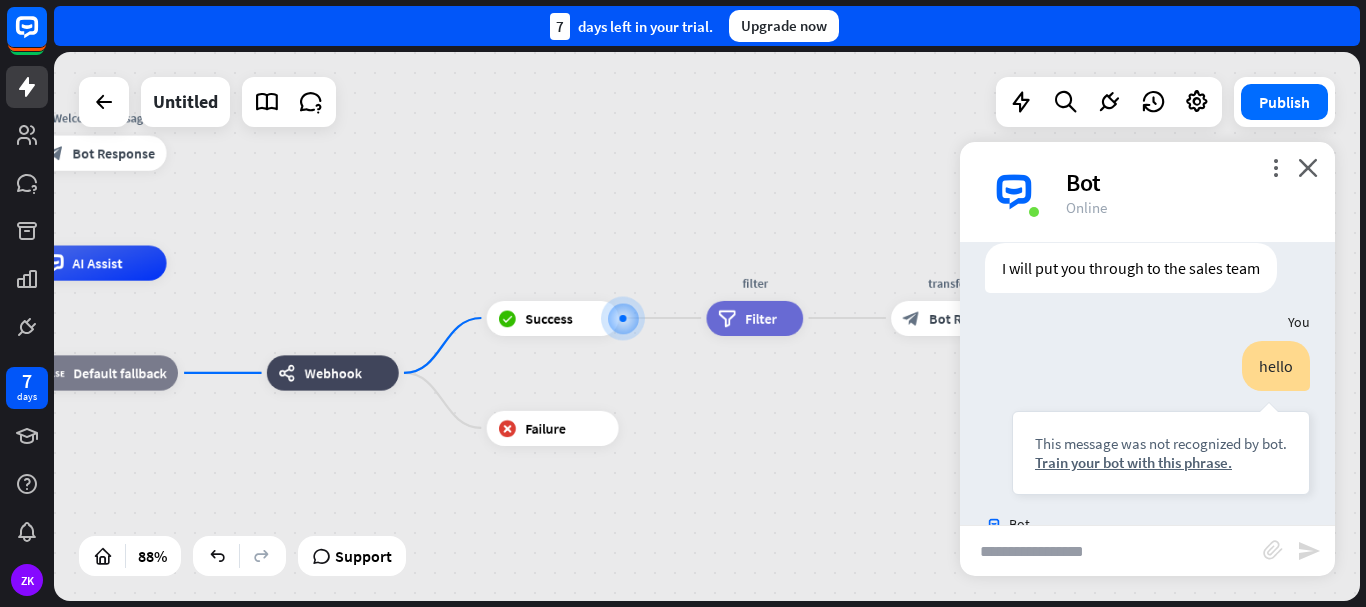 scroll, scrollTop: 475, scrollLeft: 0, axis: vertical 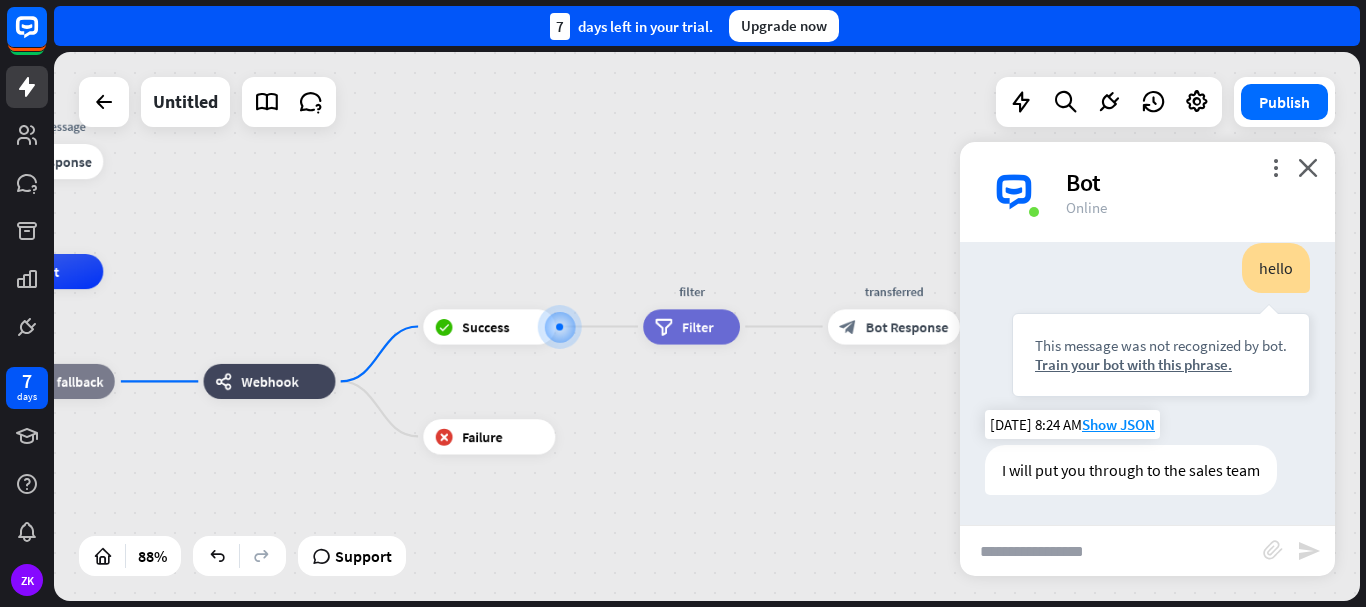 click on "I will put you through to the sales team" at bounding box center [1131, 470] 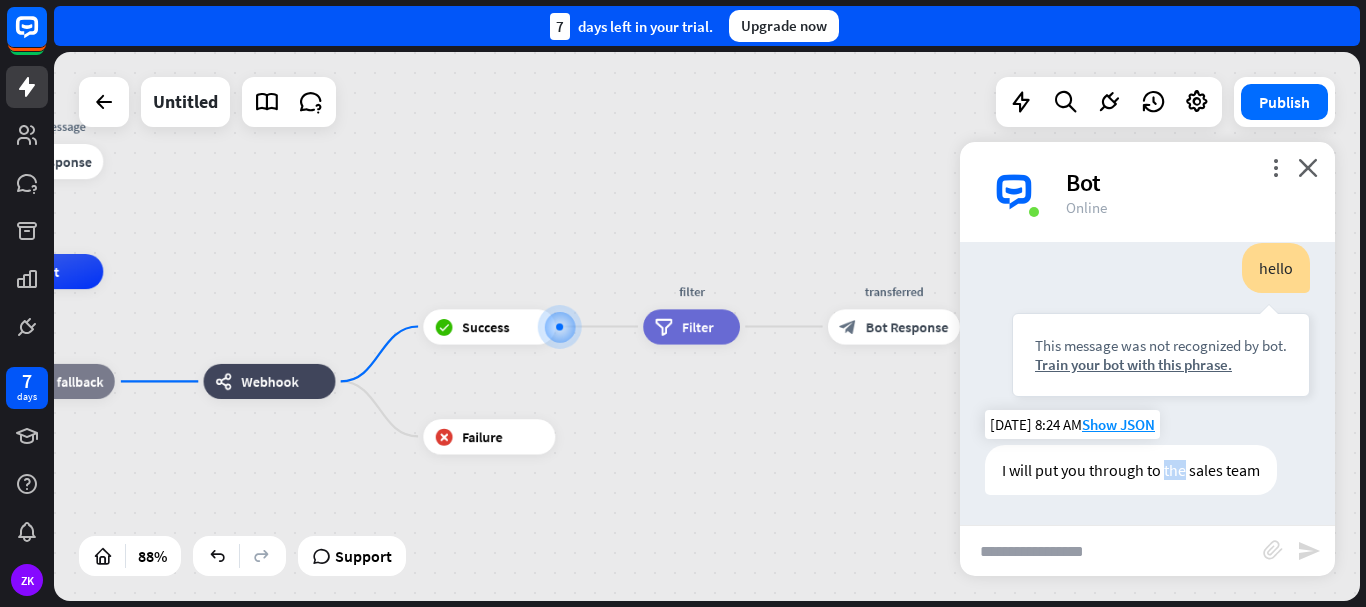click on "I will put you through to the sales team" at bounding box center [1131, 470] 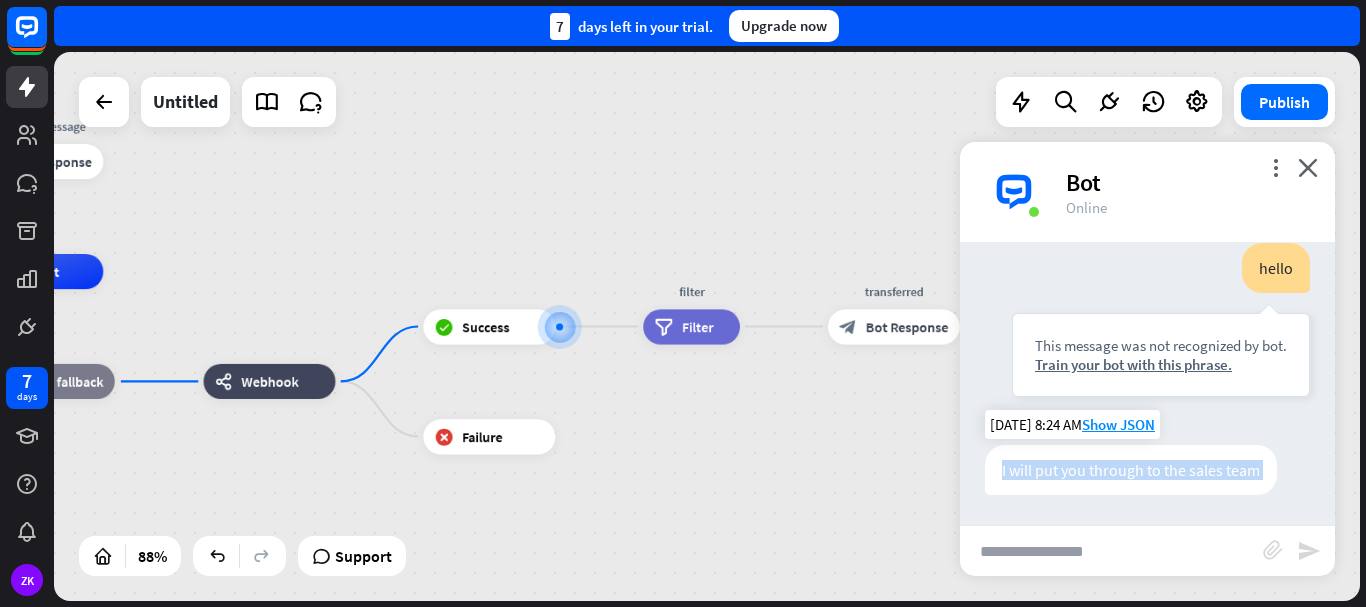 click on "I will put you through to the sales team" at bounding box center [1131, 470] 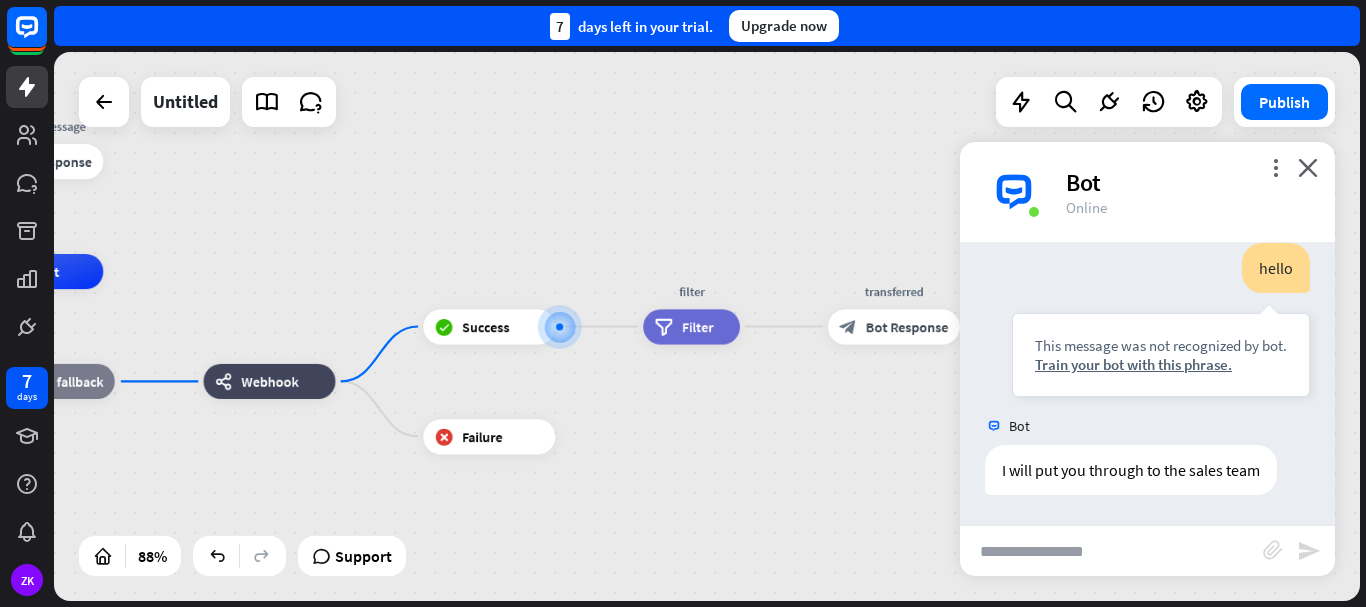 click at bounding box center (1111, 551) 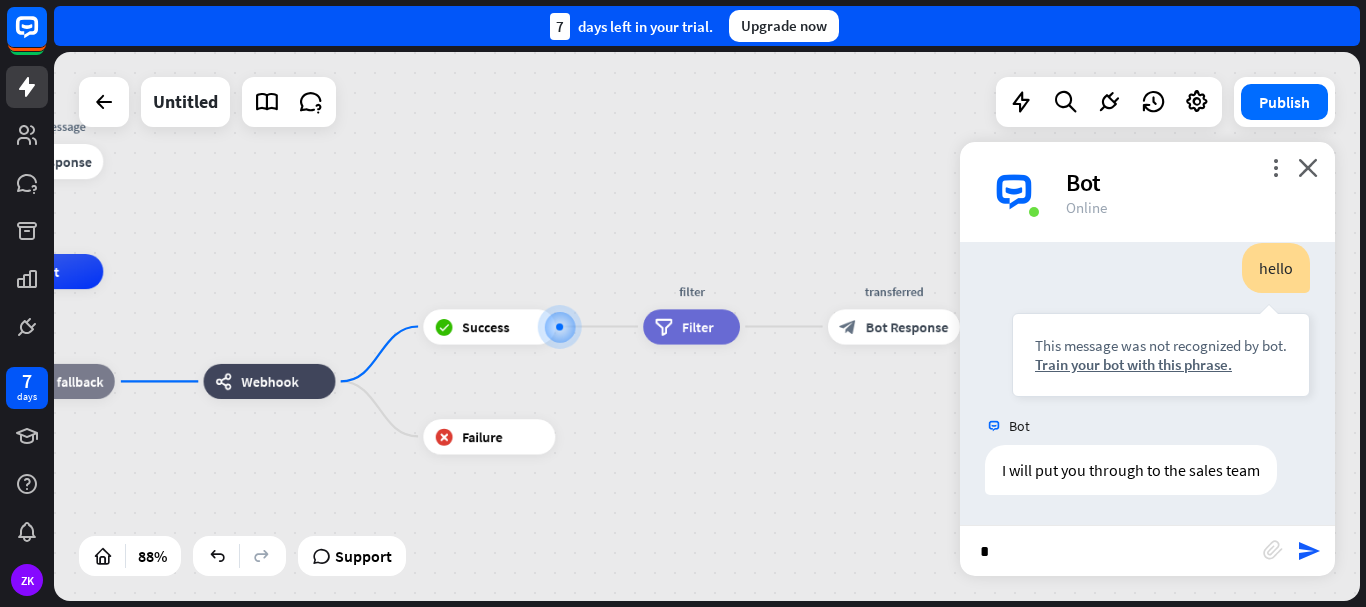 type on "**" 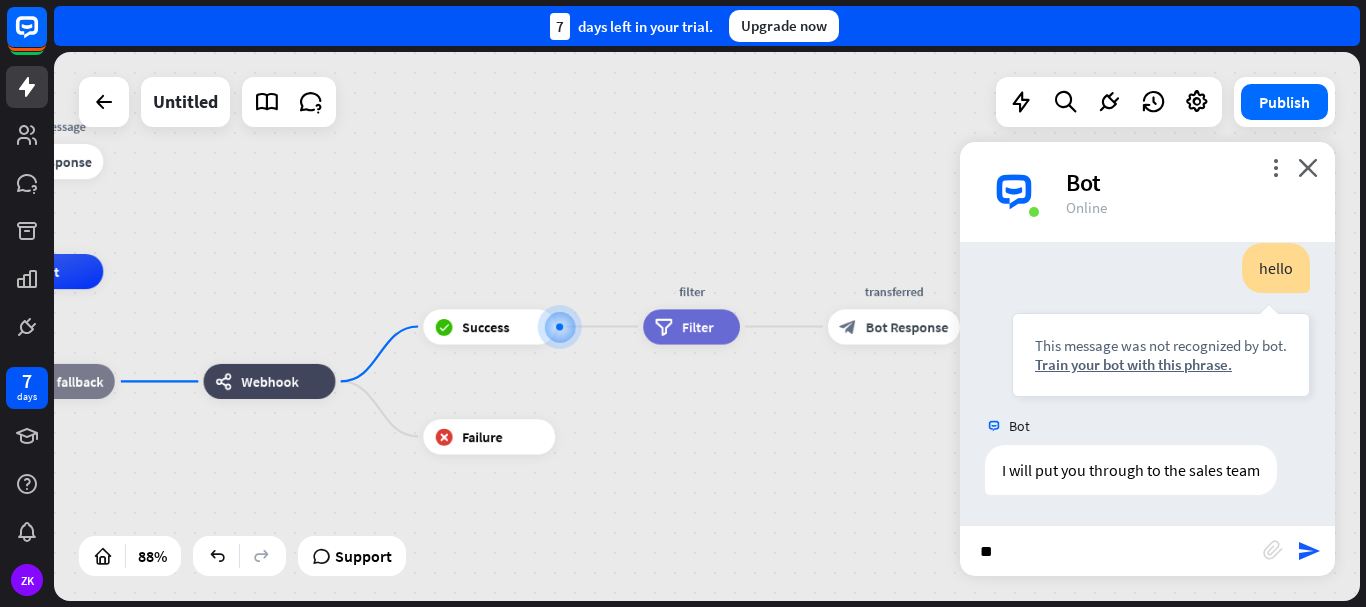 type 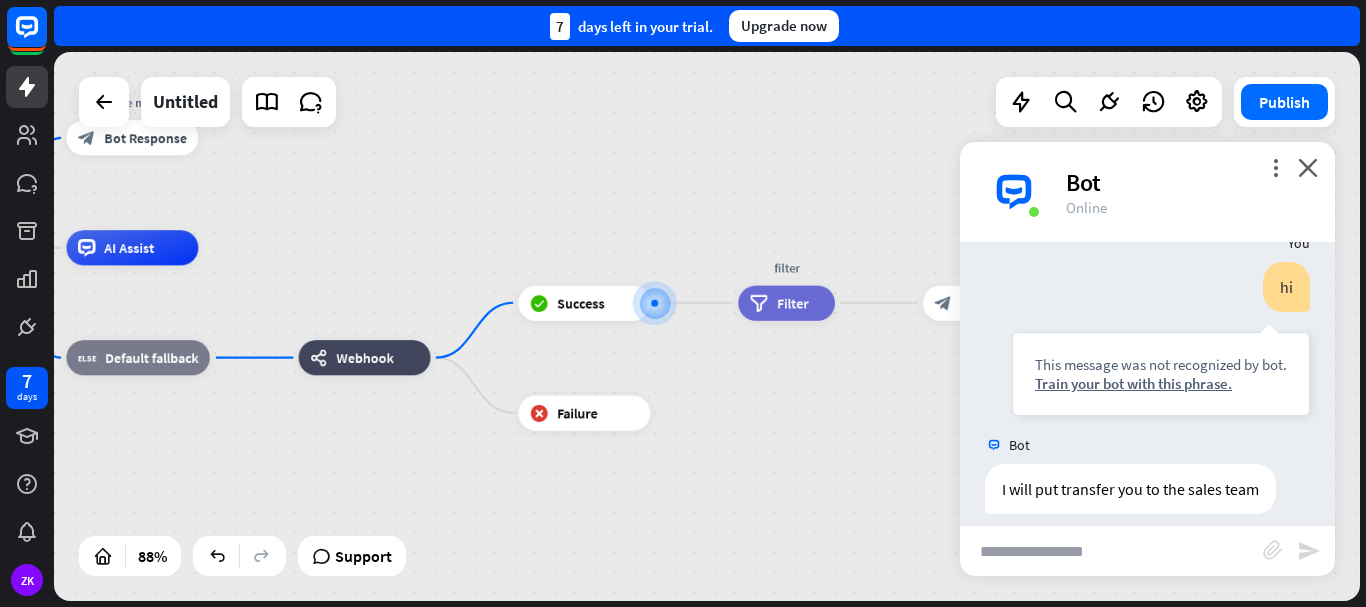 scroll, scrollTop: 775, scrollLeft: 0, axis: vertical 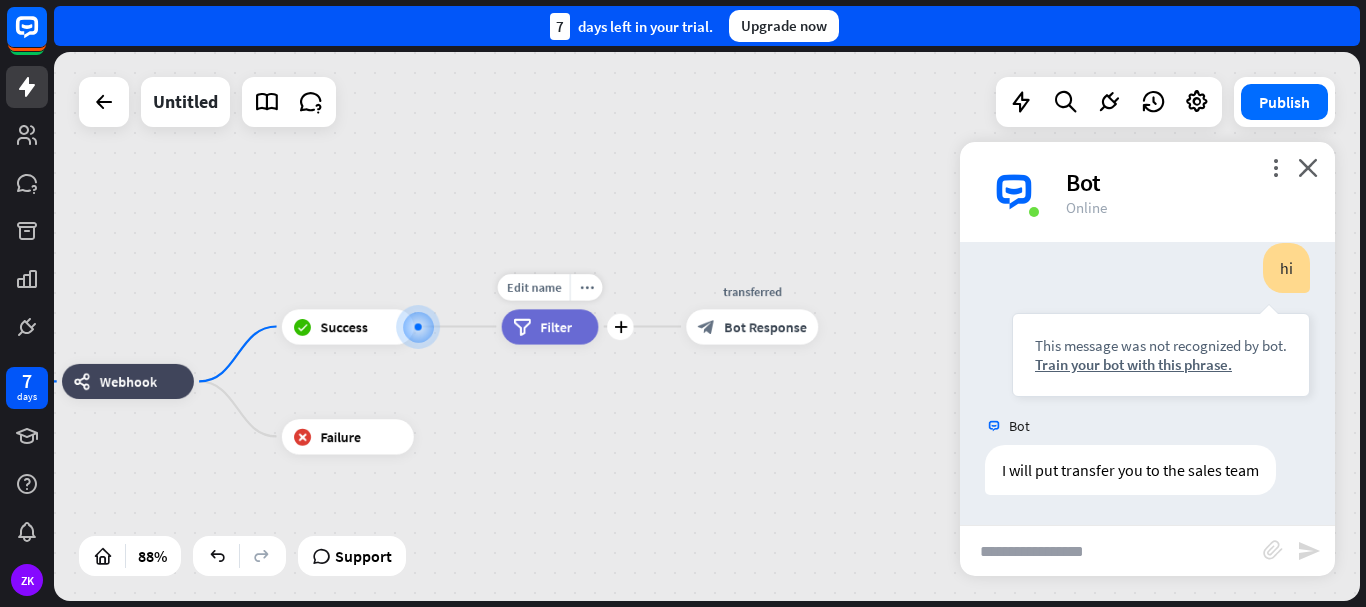 click on "filter   Filter" at bounding box center (550, 326) 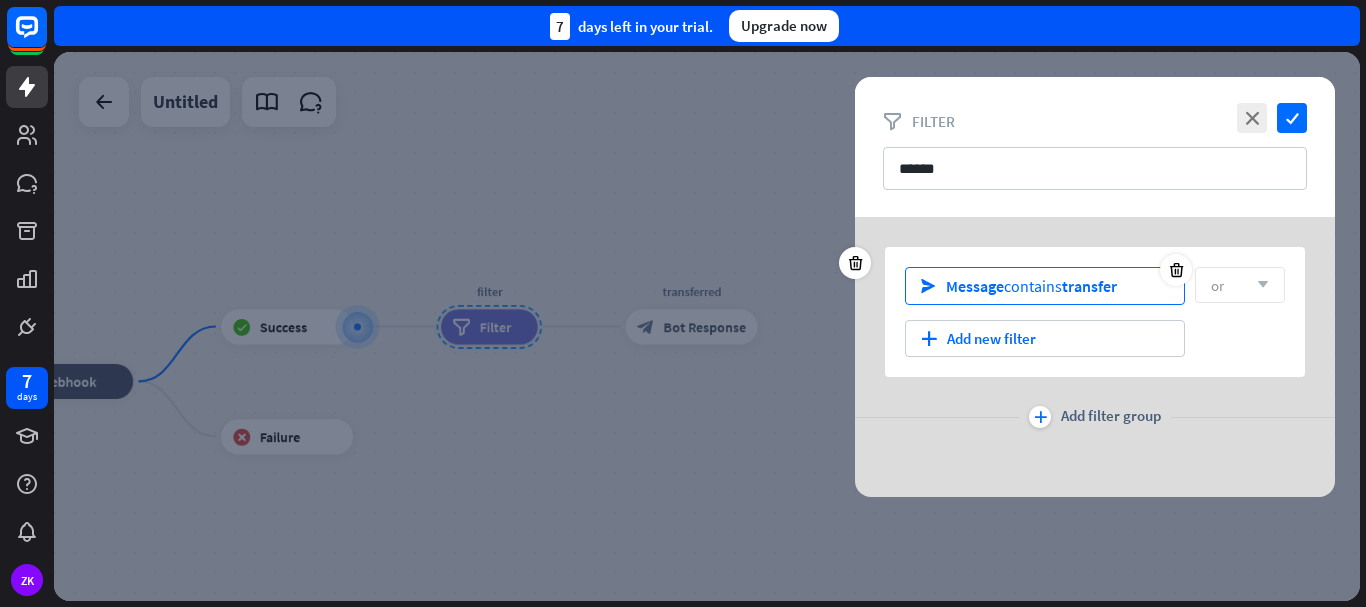 click on "Message
contains
transfer" at bounding box center [1031, 286] 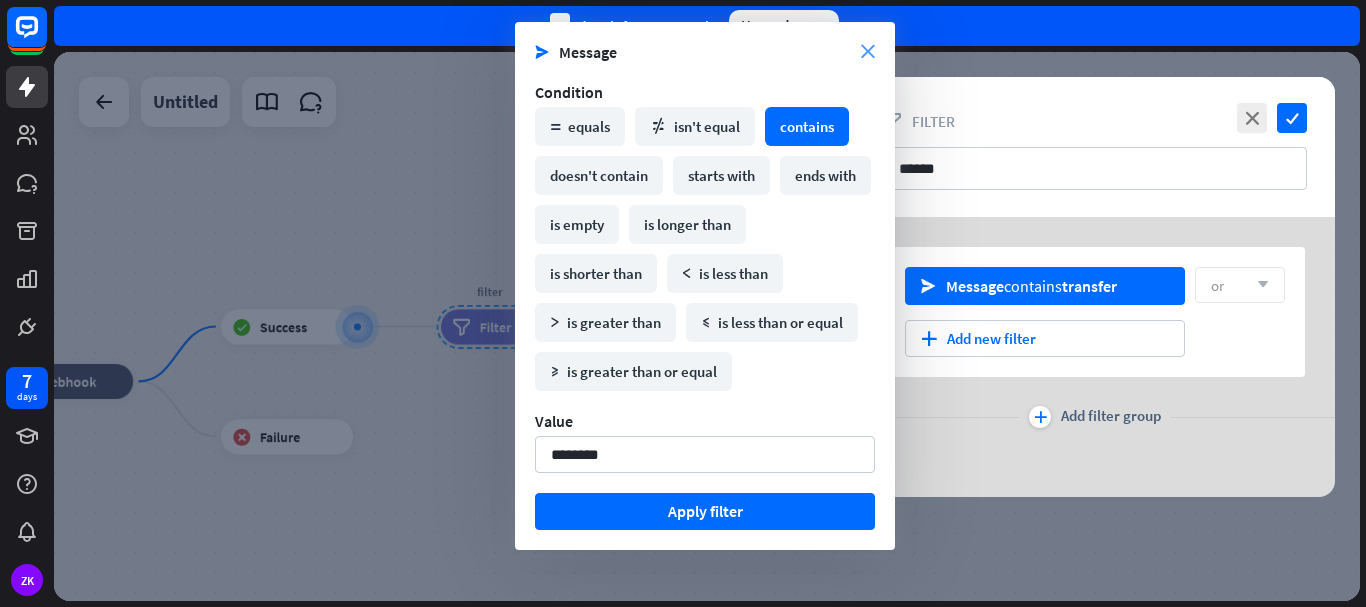 click on "close" at bounding box center (868, 52) 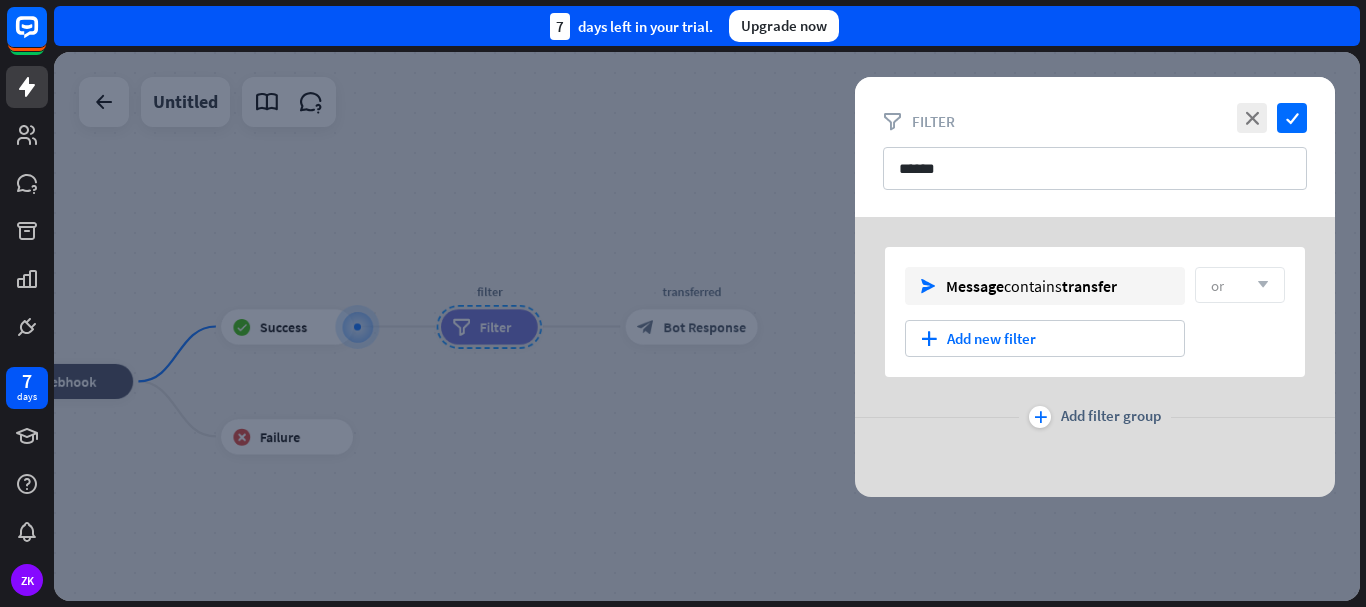 click on "plus   Add filter group" at bounding box center [1095, 417] 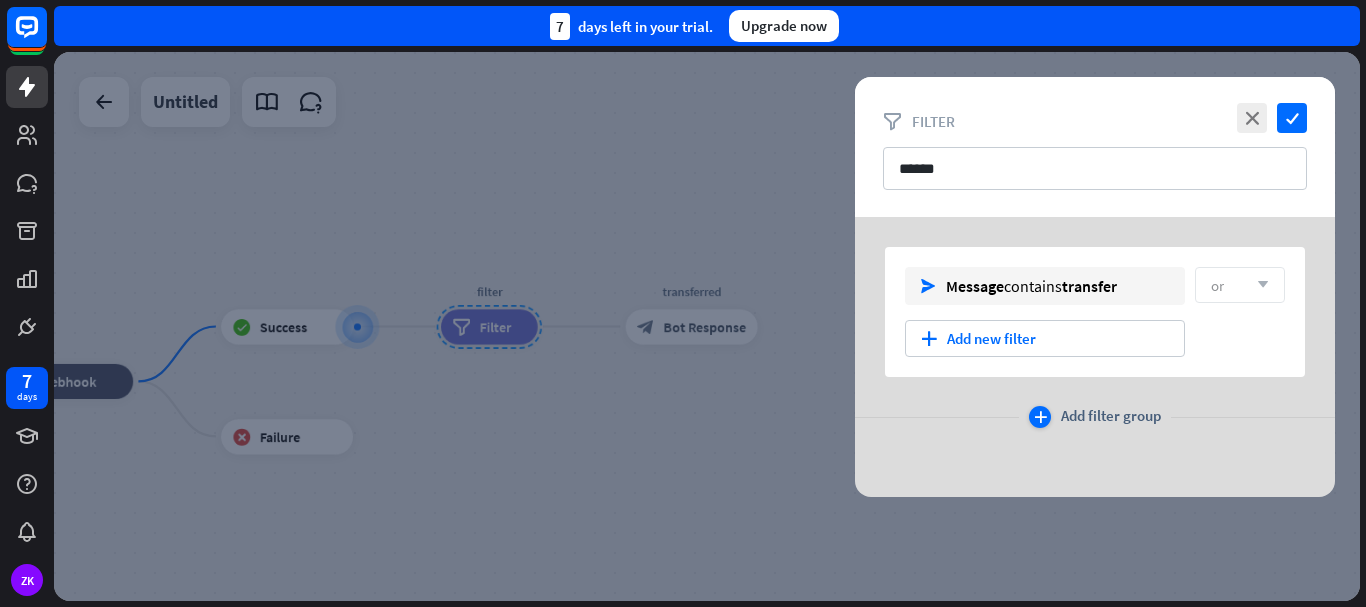 click on "Add filter group" at bounding box center (1111, 417) 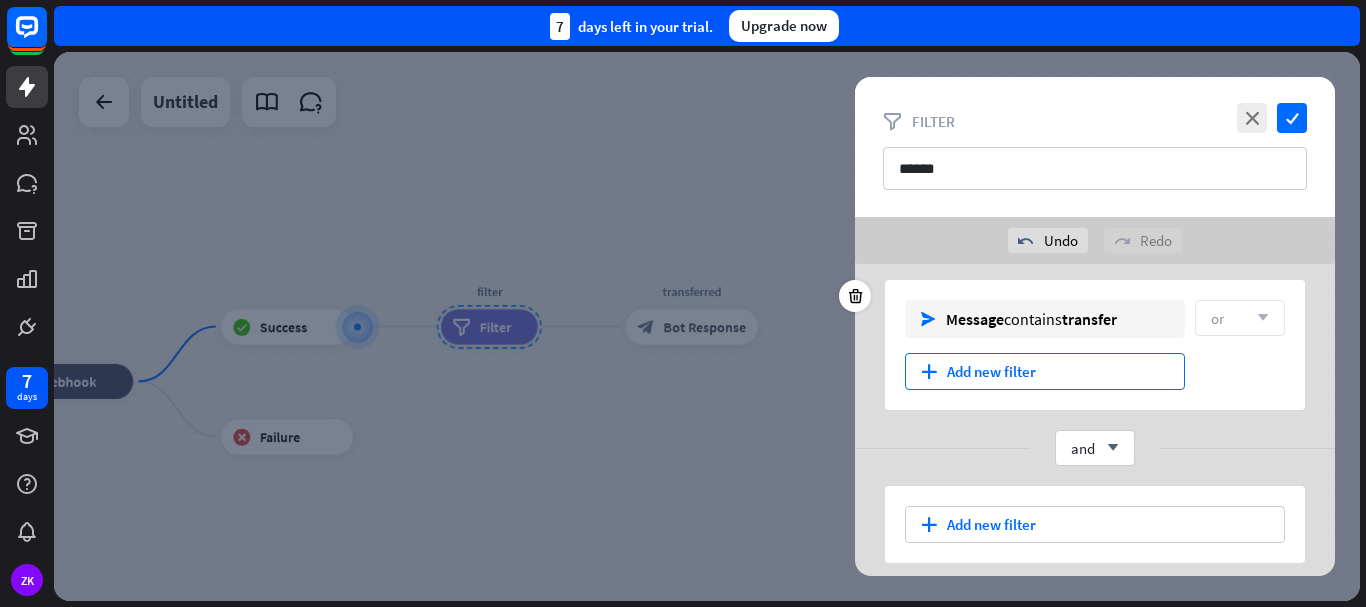 scroll, scrollTop: 16, scrollLeft: 0, axis: vertical 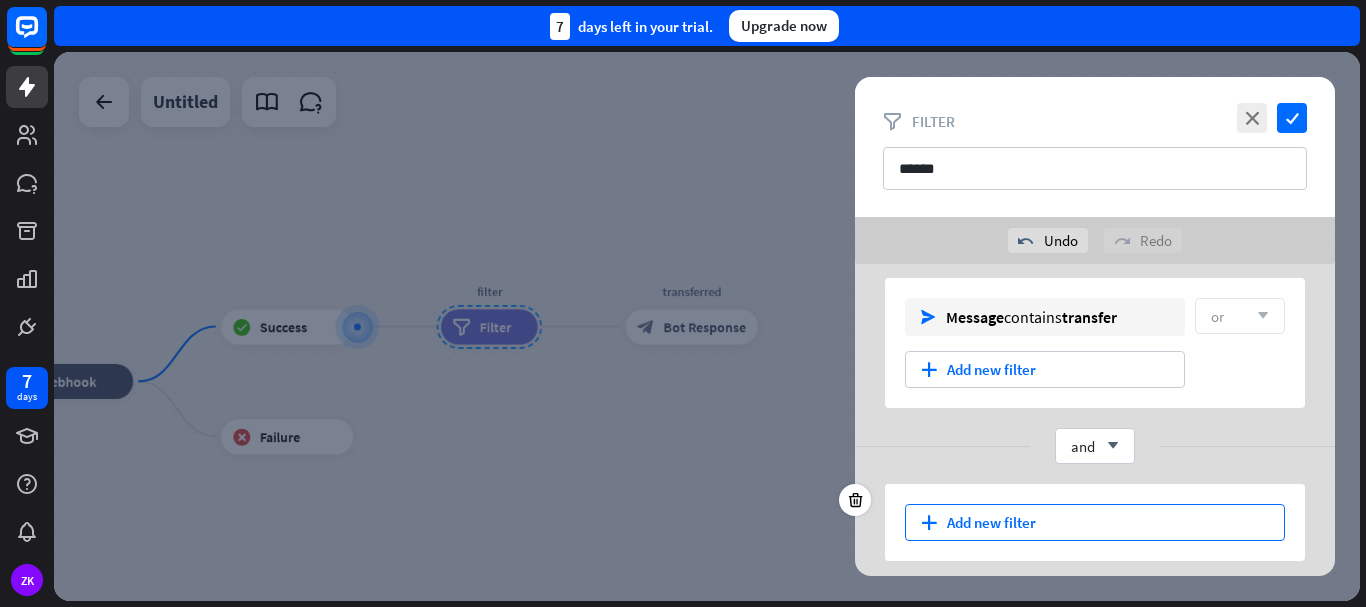 click on "plus
Add new filter" at bounding box center (1095, 522) 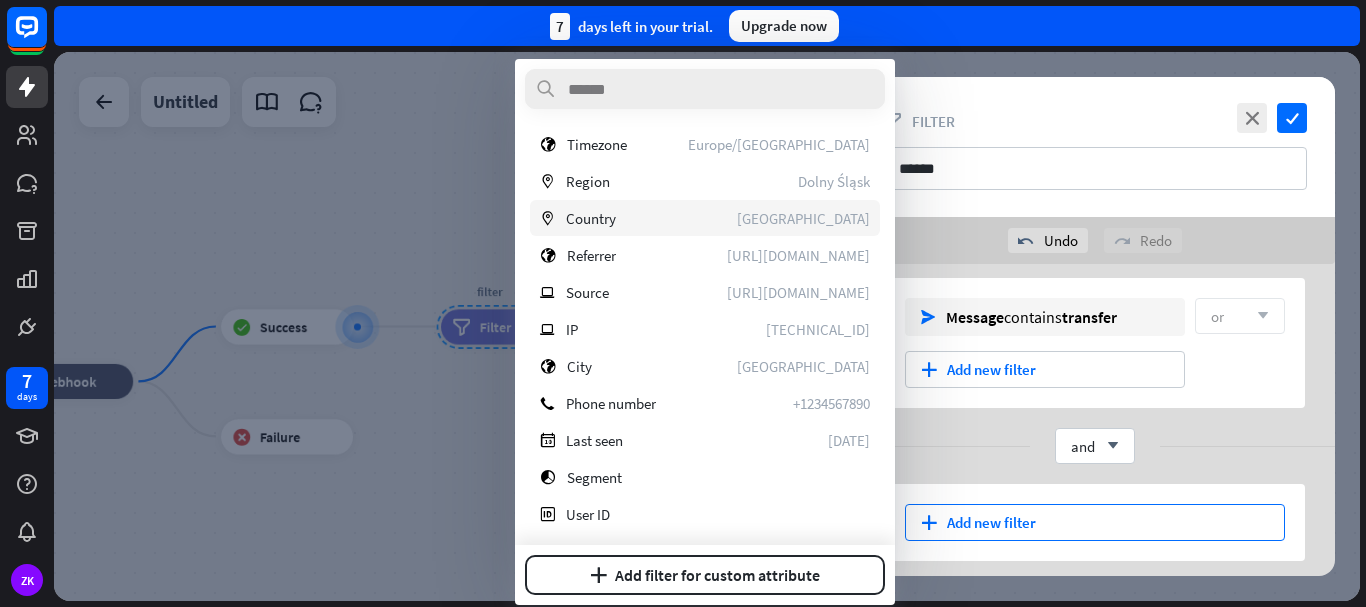 scroll, scrollTop: 335, scrollLeft: 0, axis: vertical 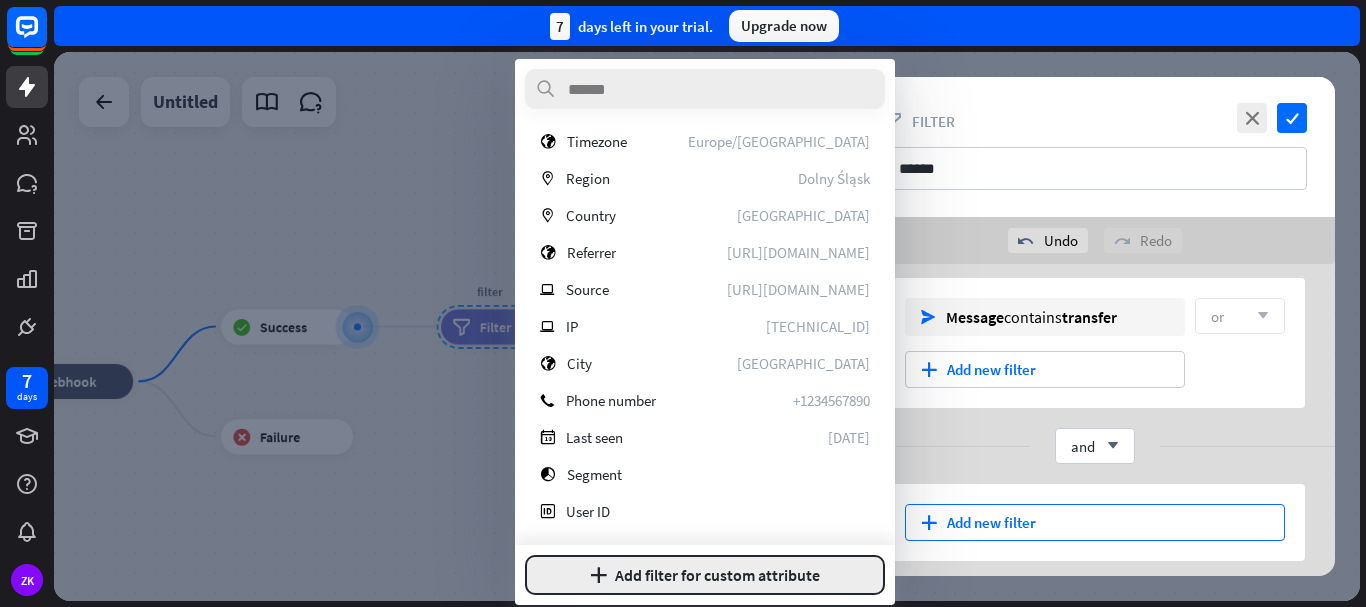 click on "plus
Add filter for custom attribute" at bounding box center (705, 575) 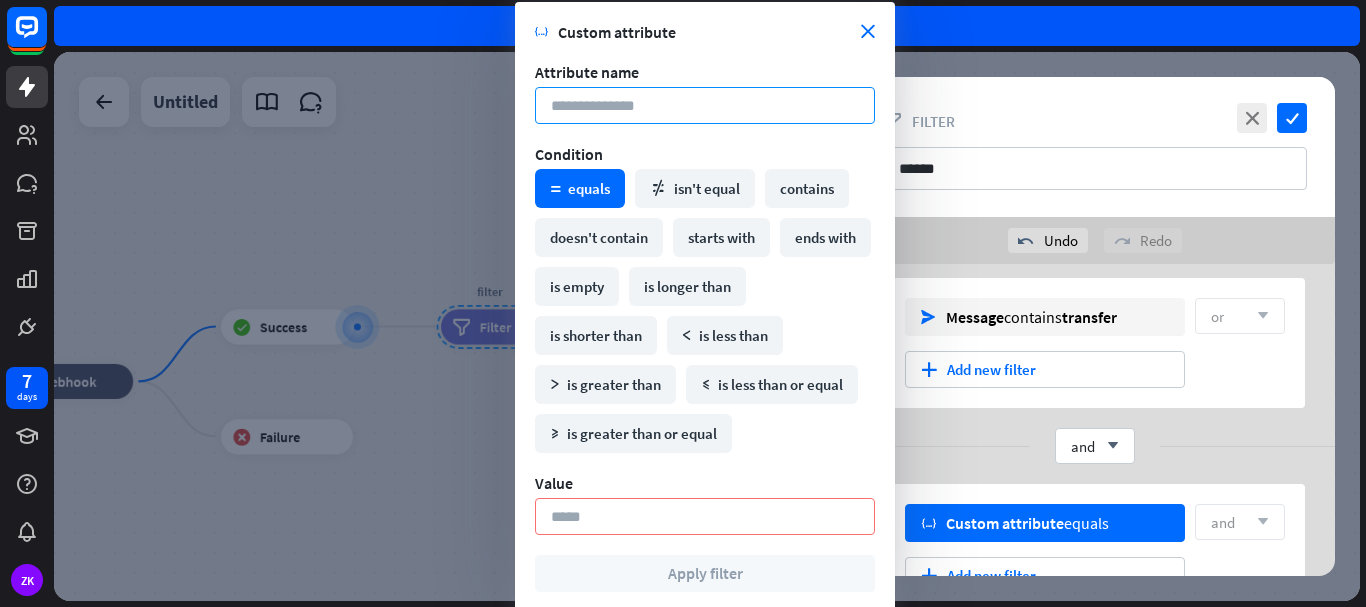 click at bounding box center [705, 105] 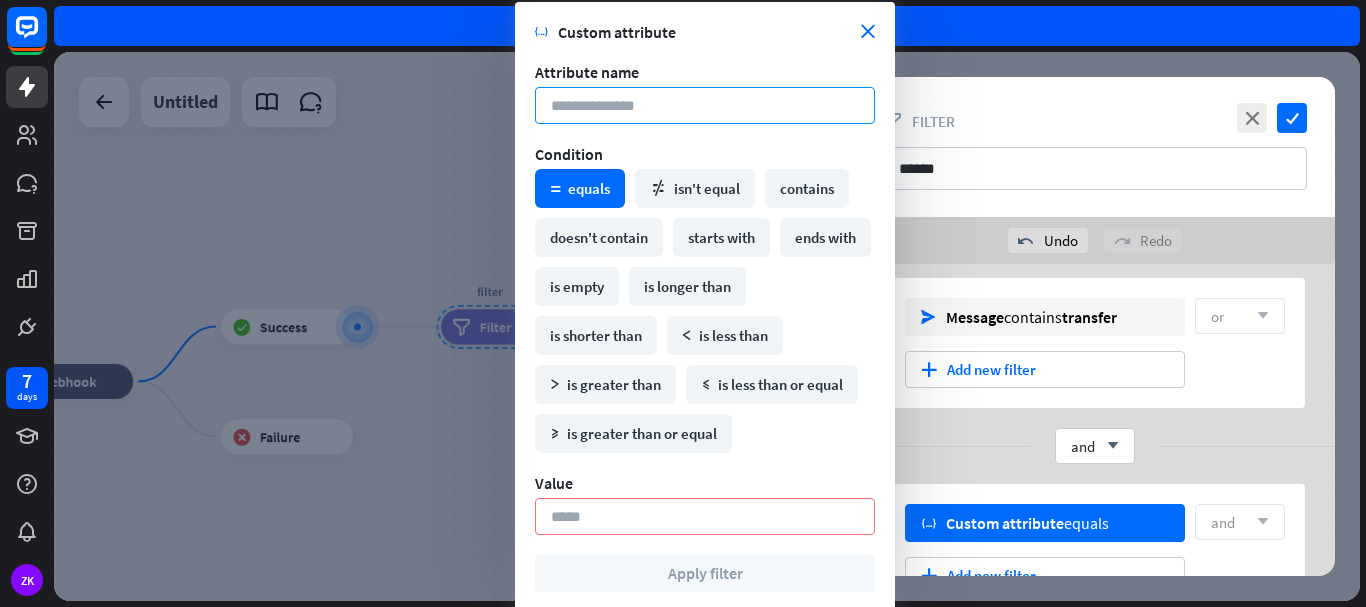 type on "*" 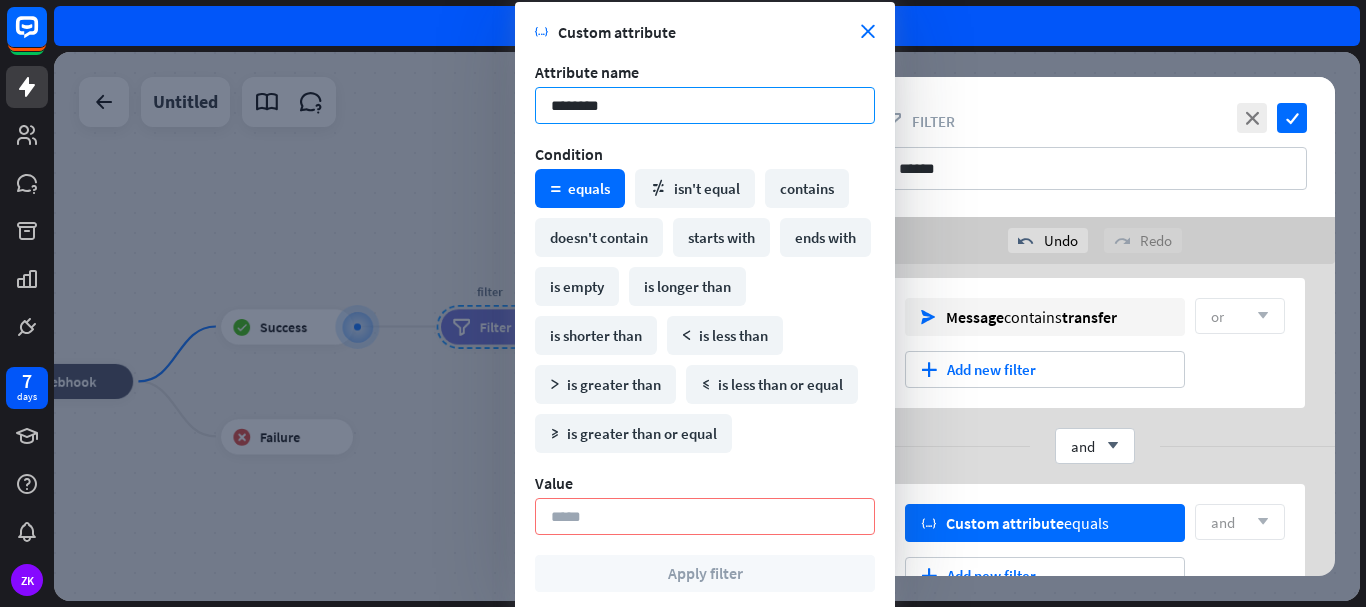 type on "********" 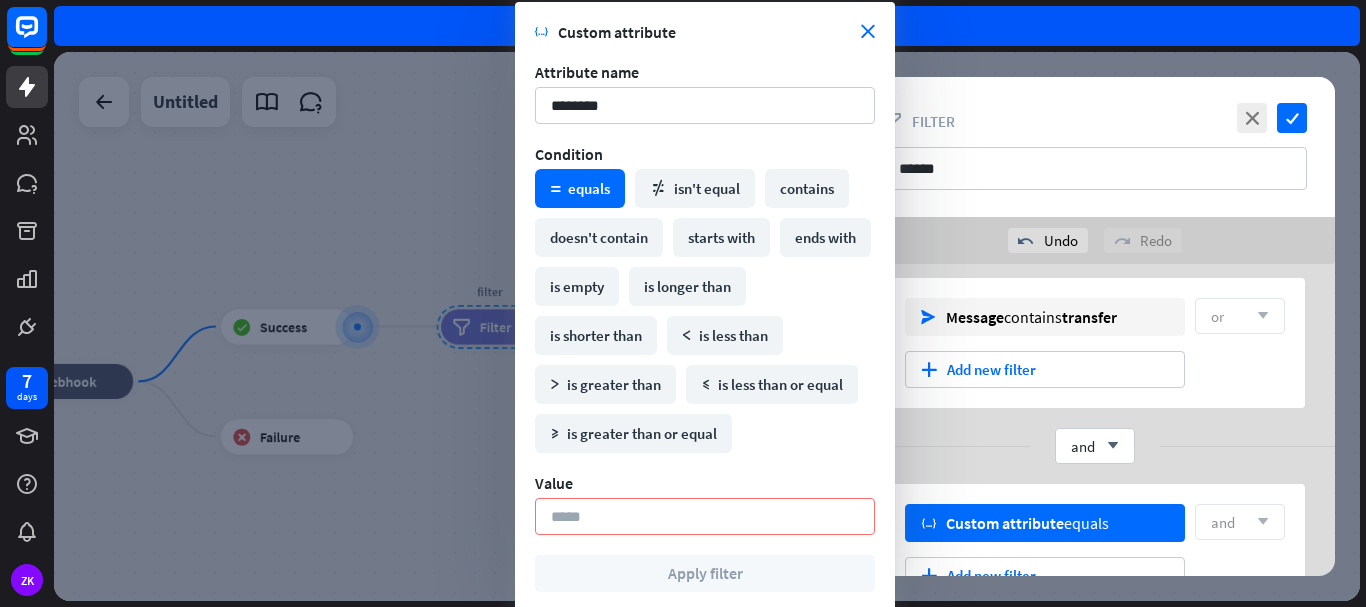 click on "variable
Custom attribute
close
Attribute name
********
Condition
math_equal
equals
math_not_equal
isn't equal
contains
doesn't contain
starts with
ends with
is empty
is longer than
is shorter than
math_less
is less than" at bounding box center [705, 307] 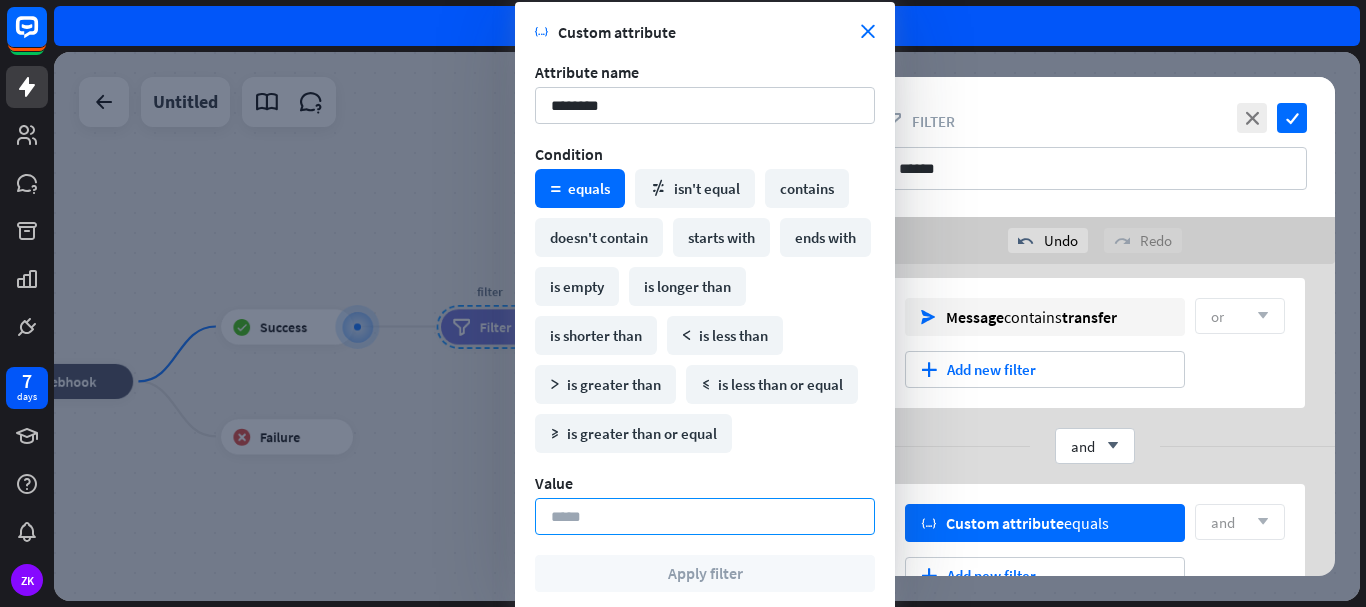 click at bounding box center (705, 516) 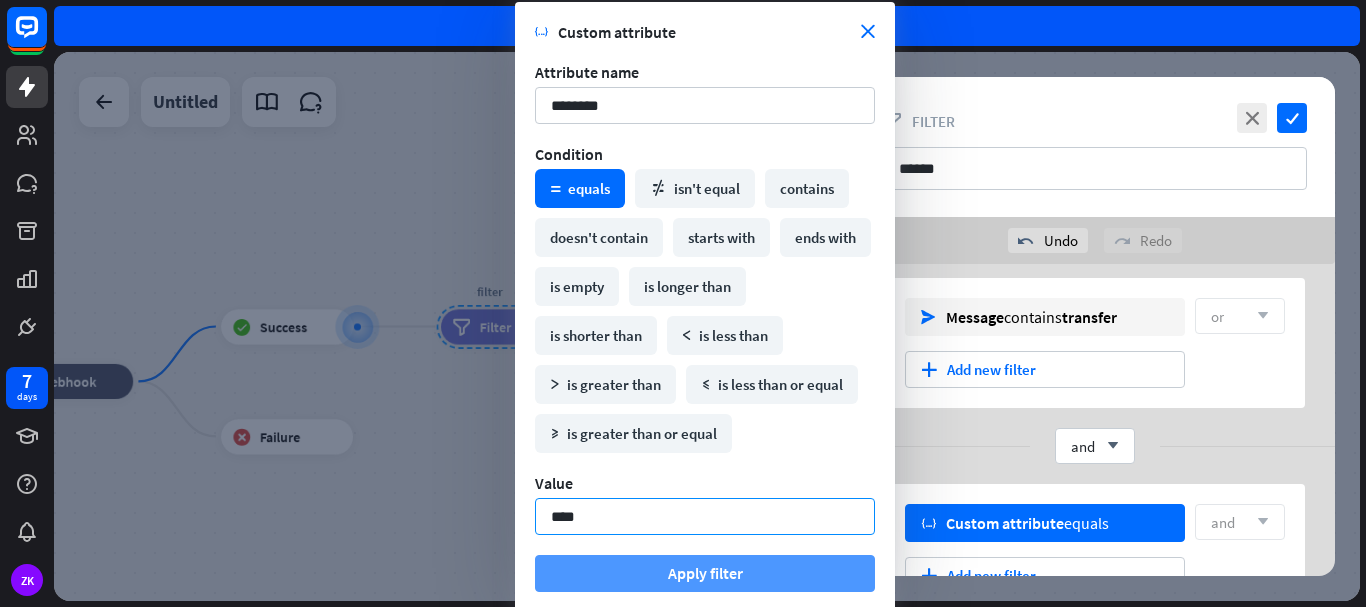 type on "****" 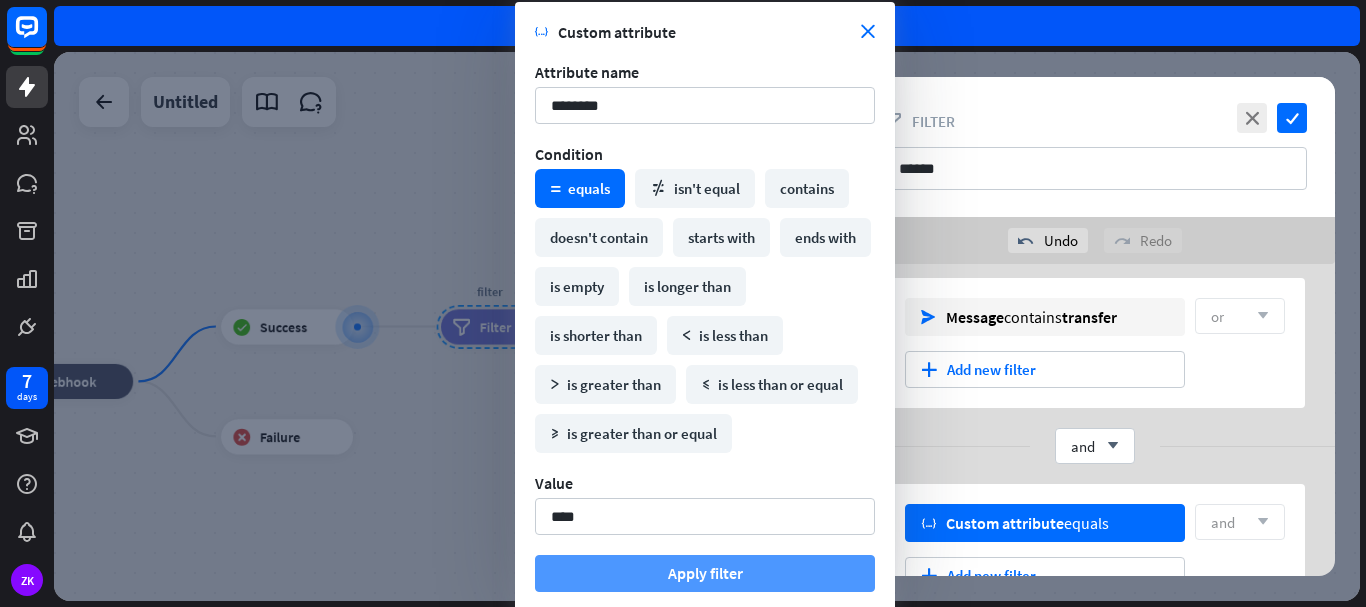 click on "Apply filter" at bounding box center [705, 573] 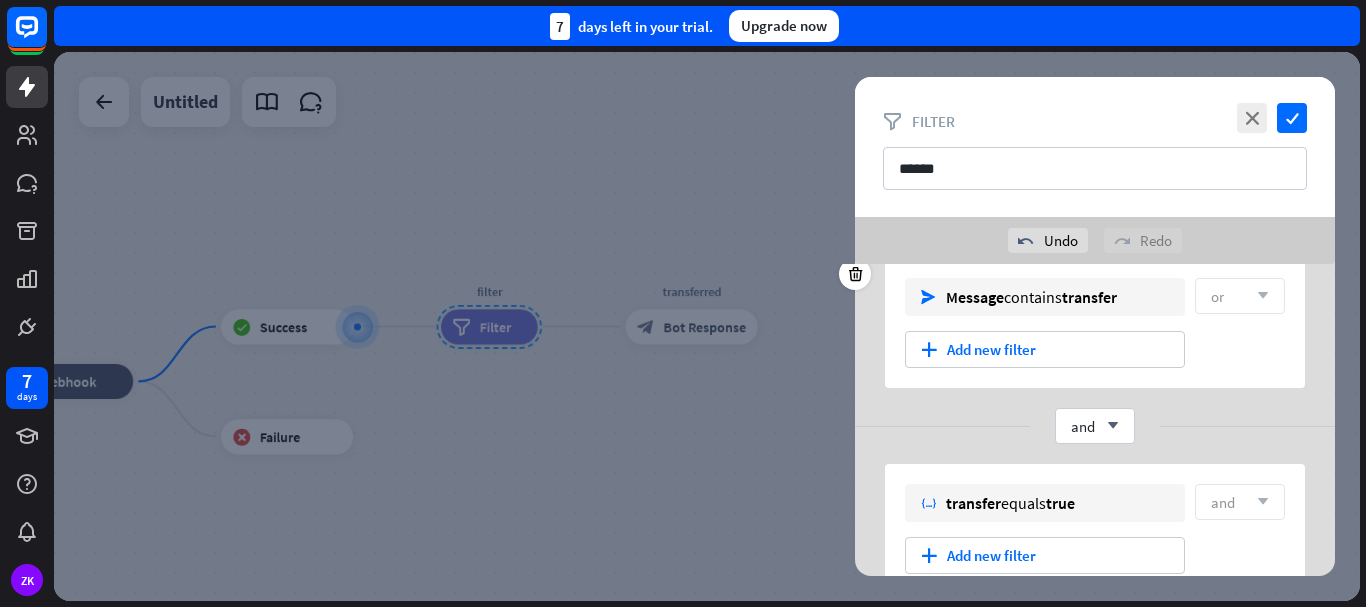 scroll, scrollTop: 0, scrollLeft: 0, axis: both 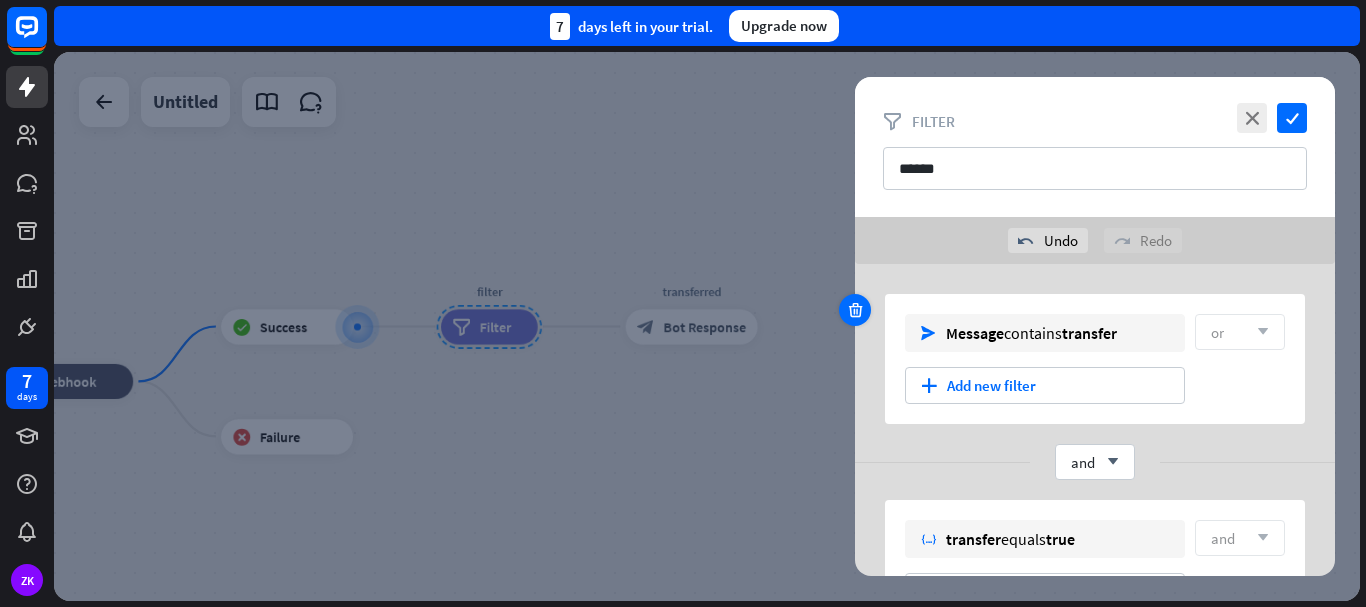 click at bounding box center (855, 310) 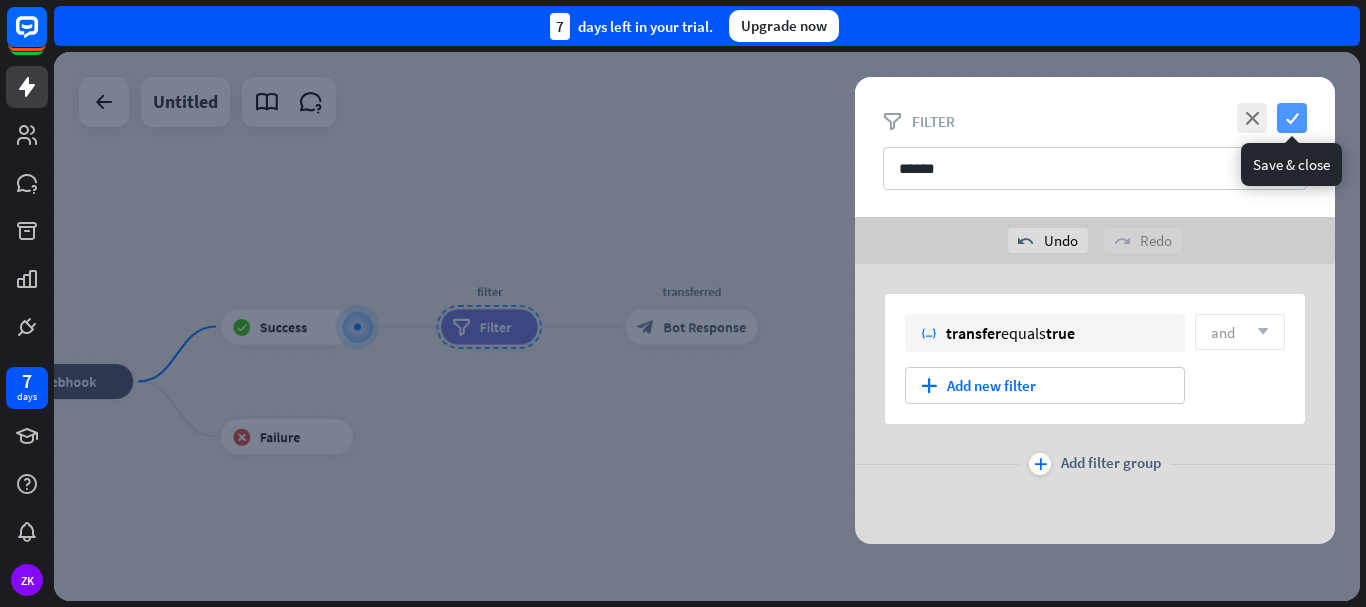 click on "check" at bounding box center (1292, 118) 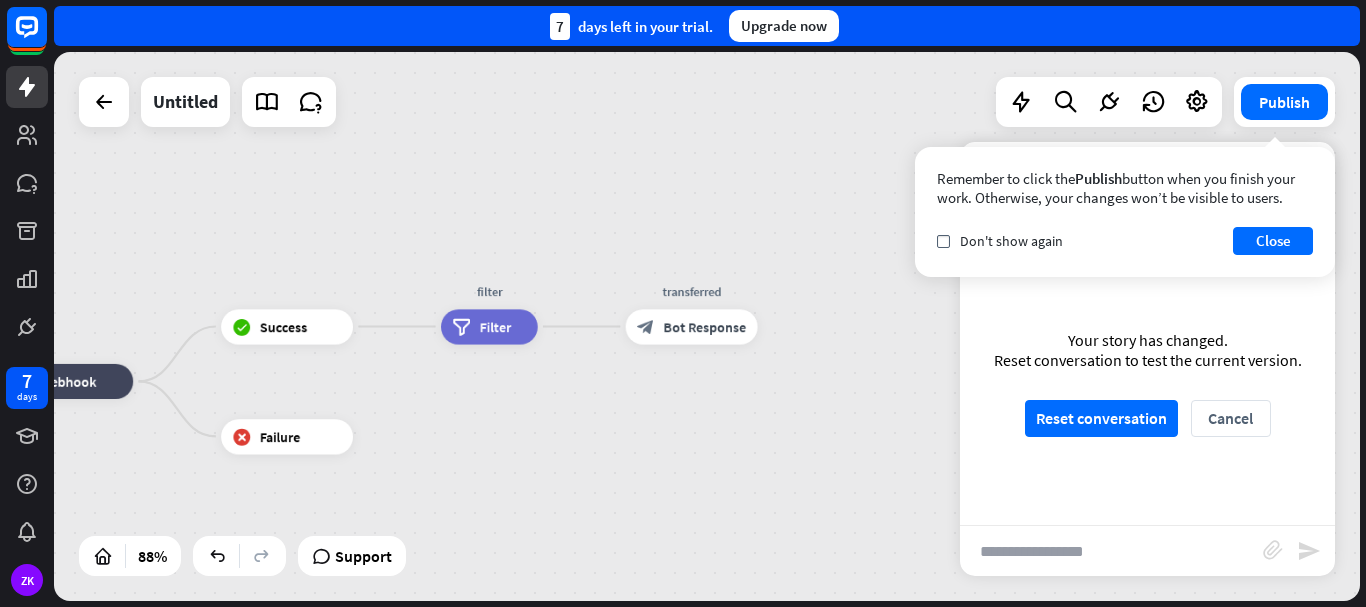 click at bounding box center [1111, 551] 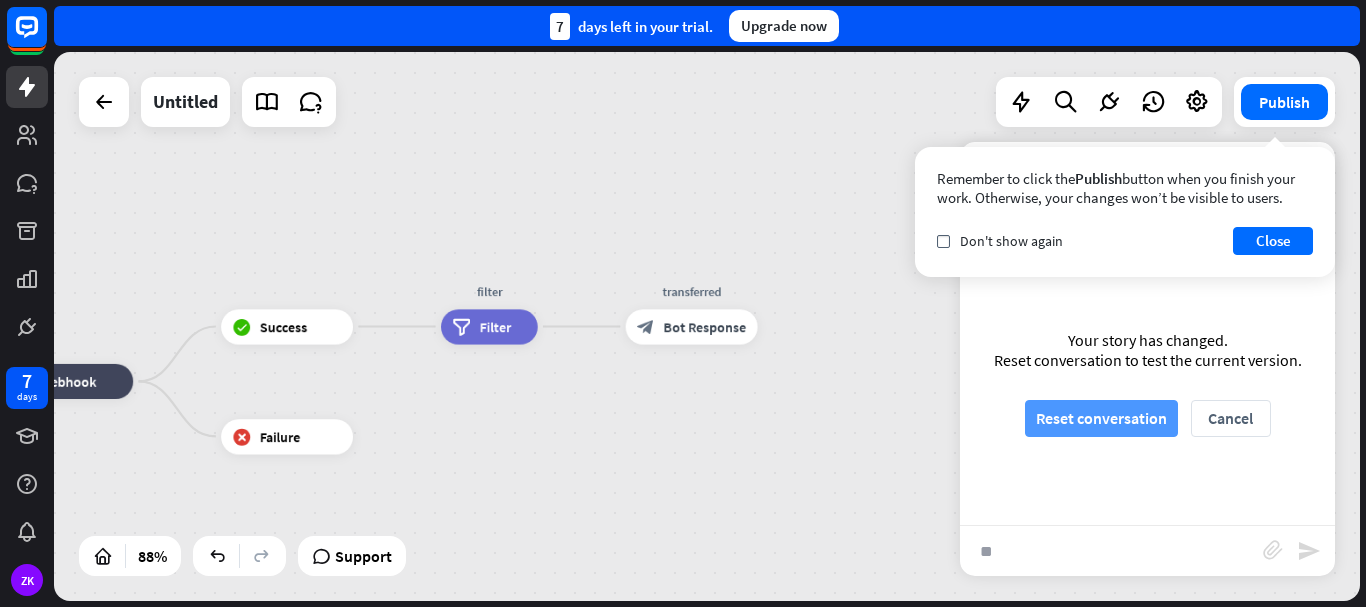 type on "**" 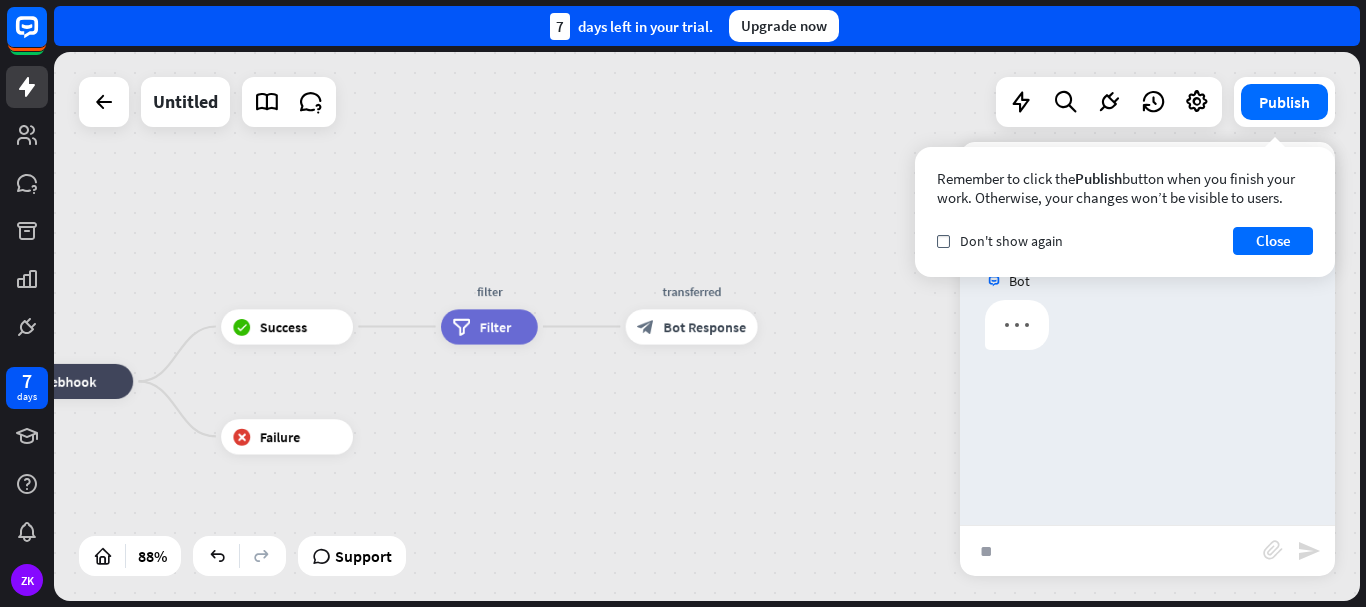 scroll, scrollTop: 0, scrollLeft: 0, axis: both 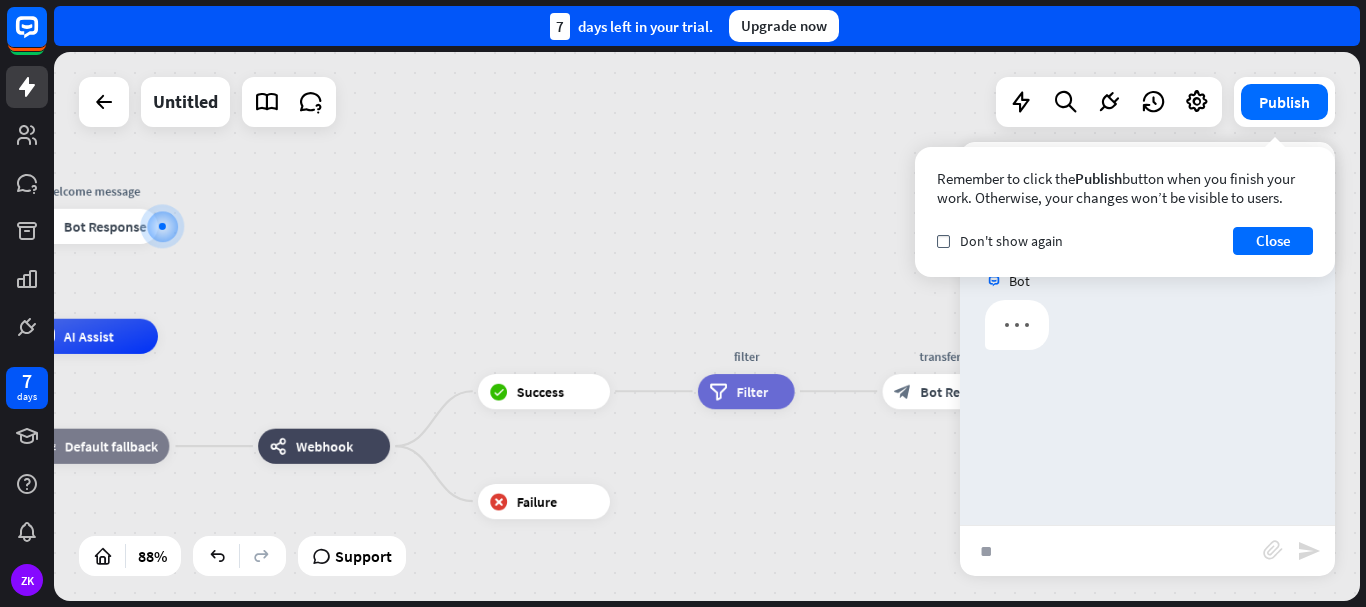 click on "**" at bounding box center (1111, 551) 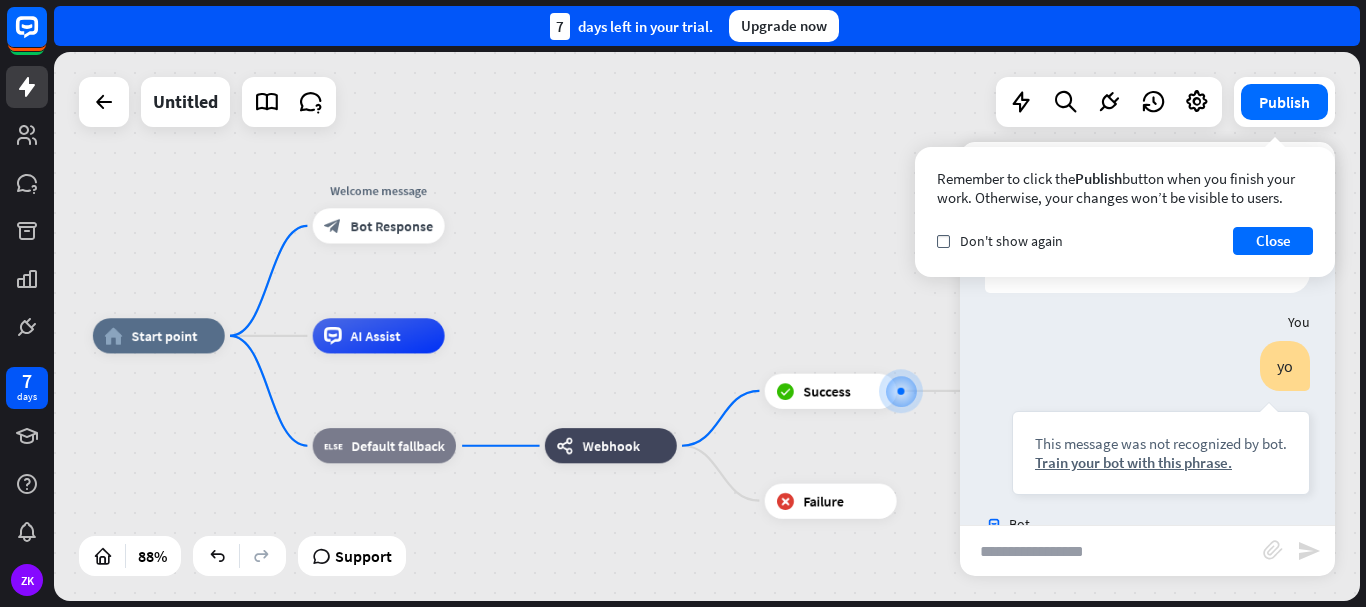 scroll, scrollTop: 175, scrollLeft: 0, axis: vertical 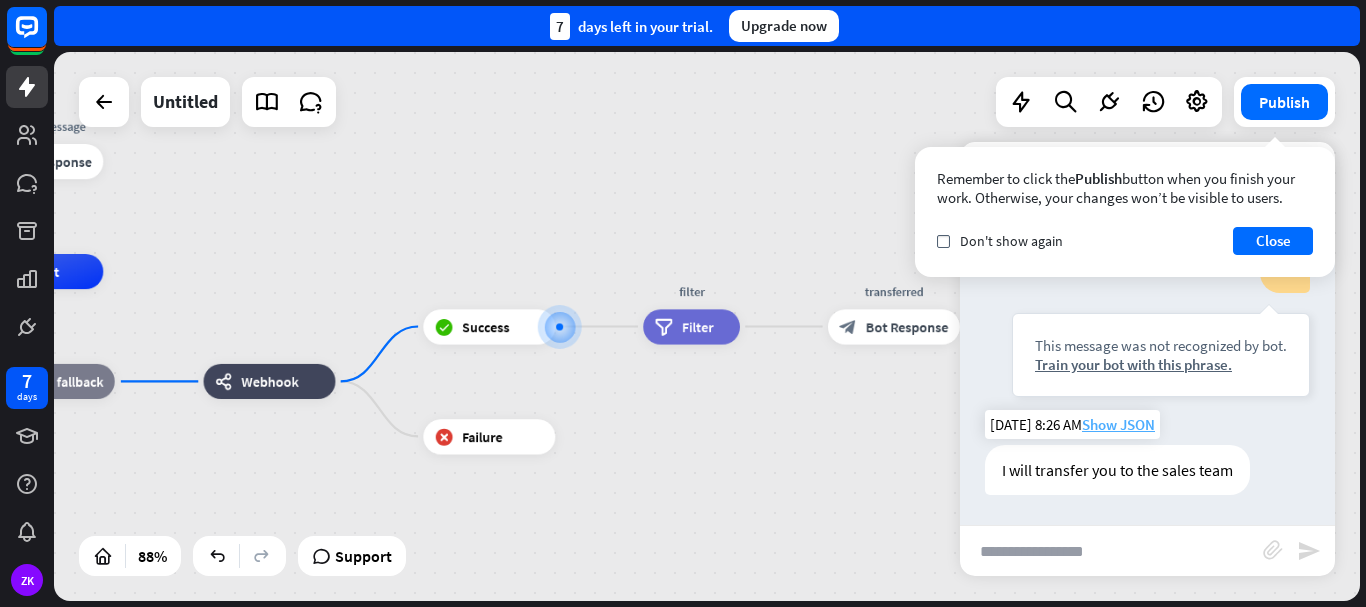 click on "Show JSON" at bounding box center [1118, 424] 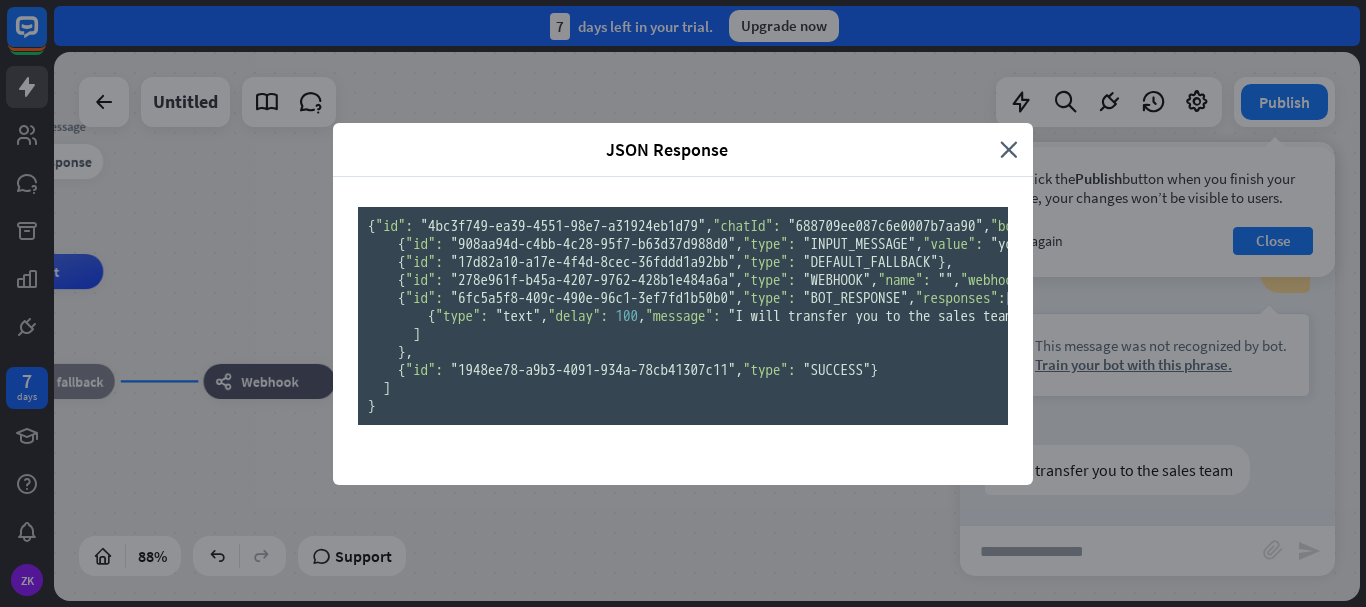scroll, scrollTop: 0, scrollLeft: 0, axis: both 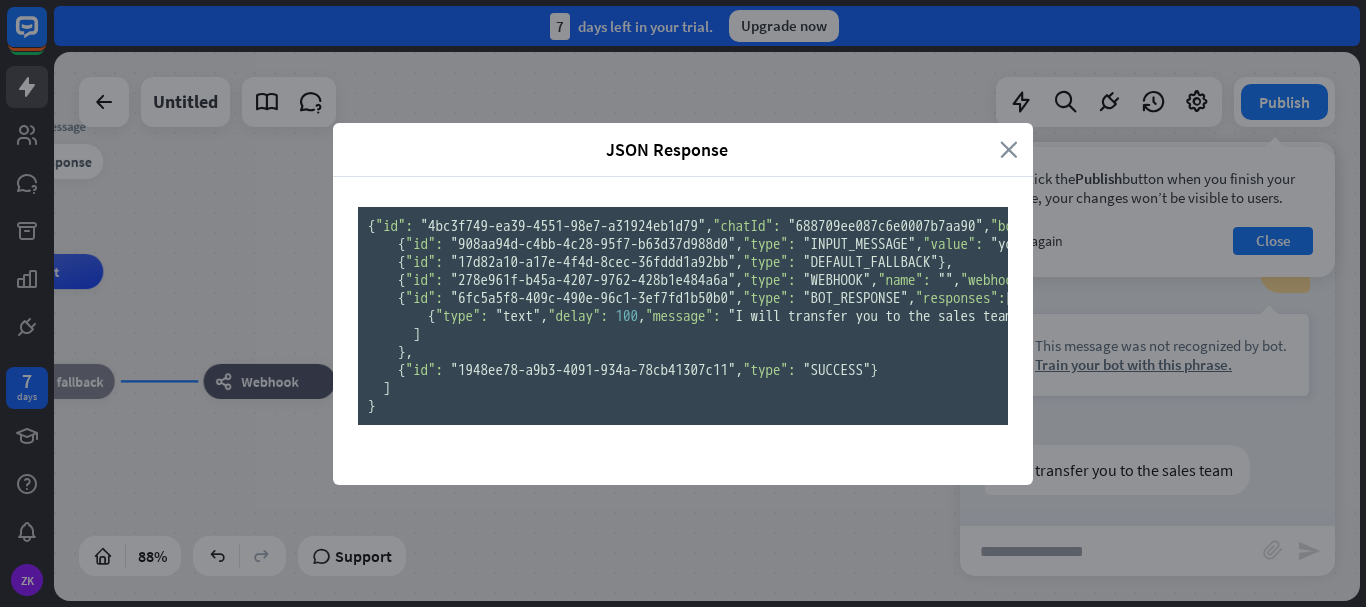 click on "close" at bounding box center (1009, 149) 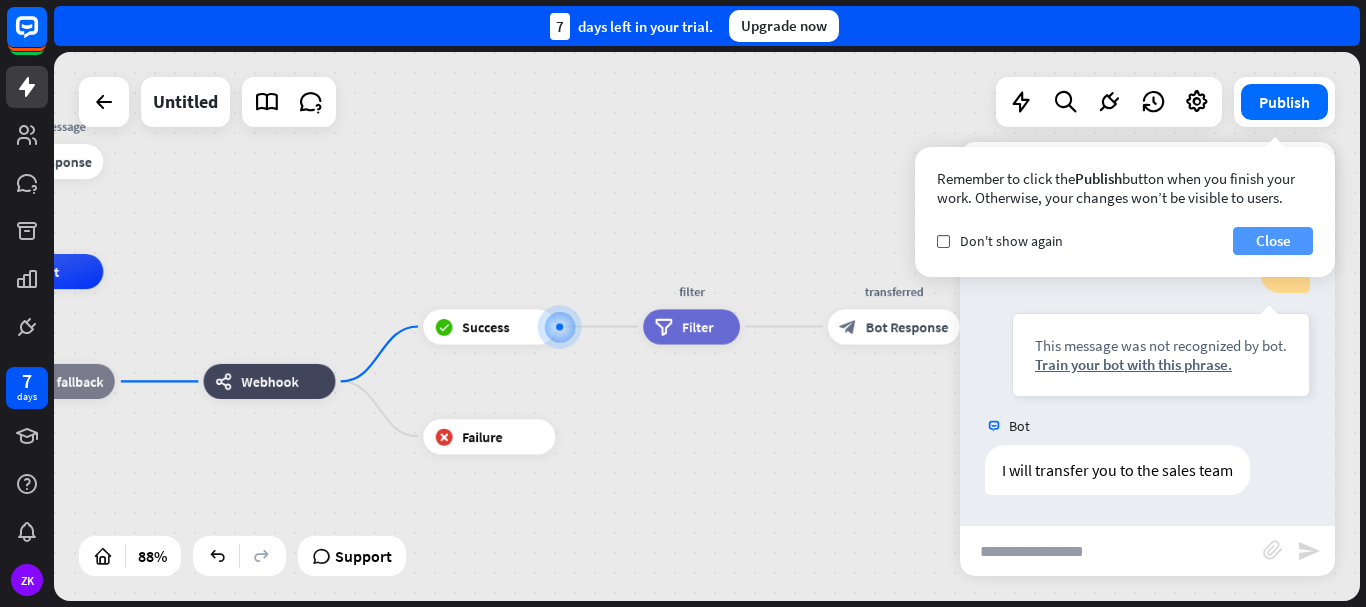 click on "Close" at bounding box center (1273, 241) 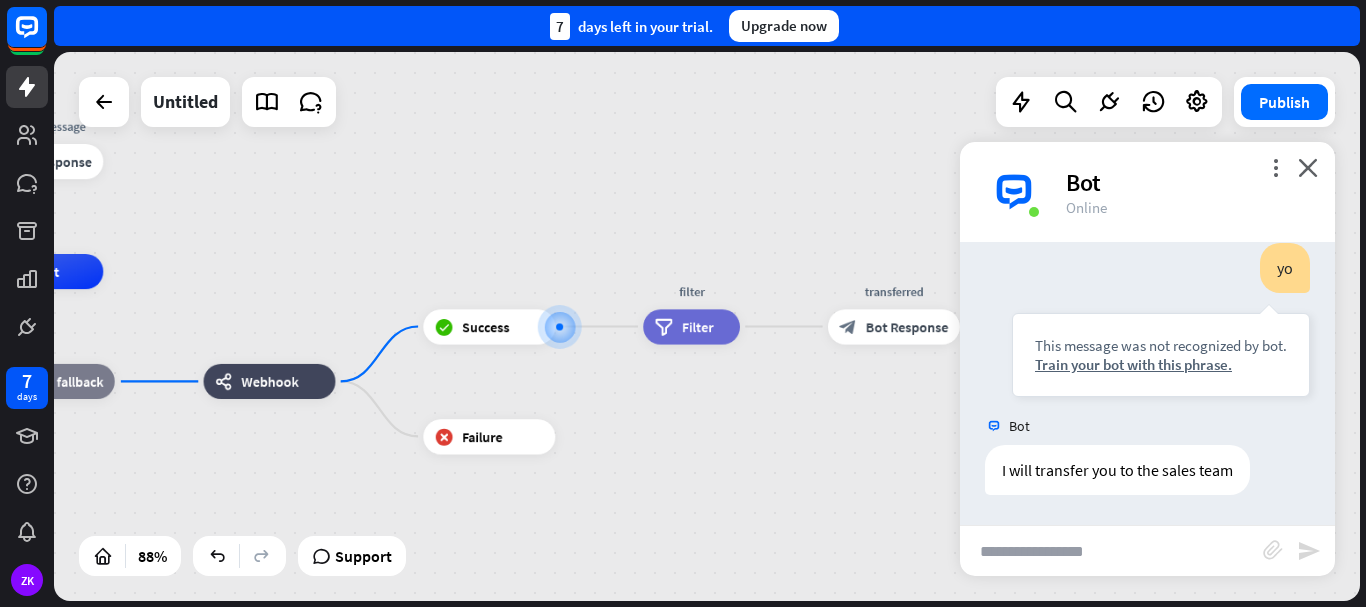 click at bounding box center (1111, 551) 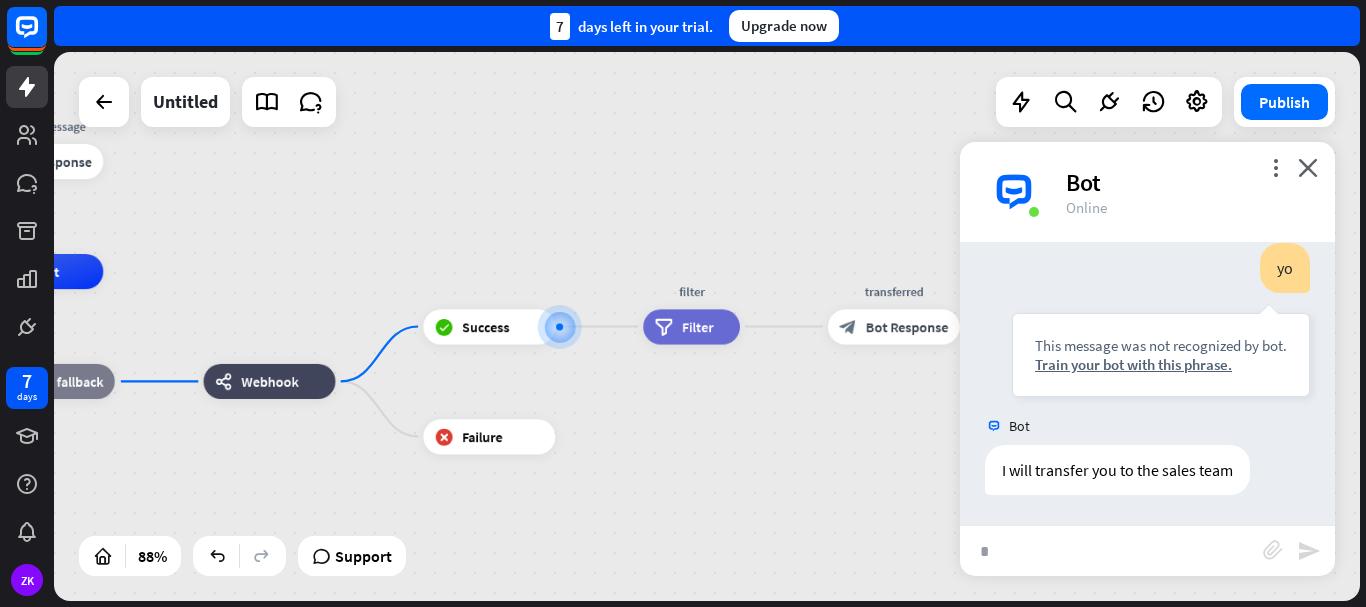 type on "**" 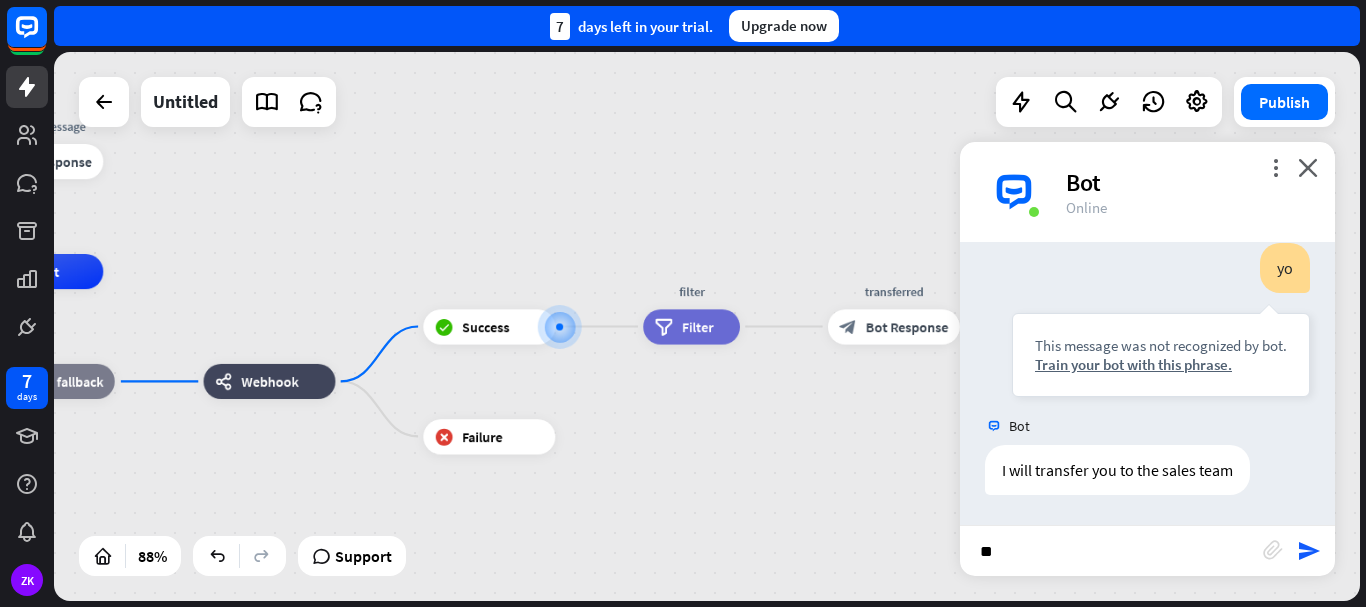 type 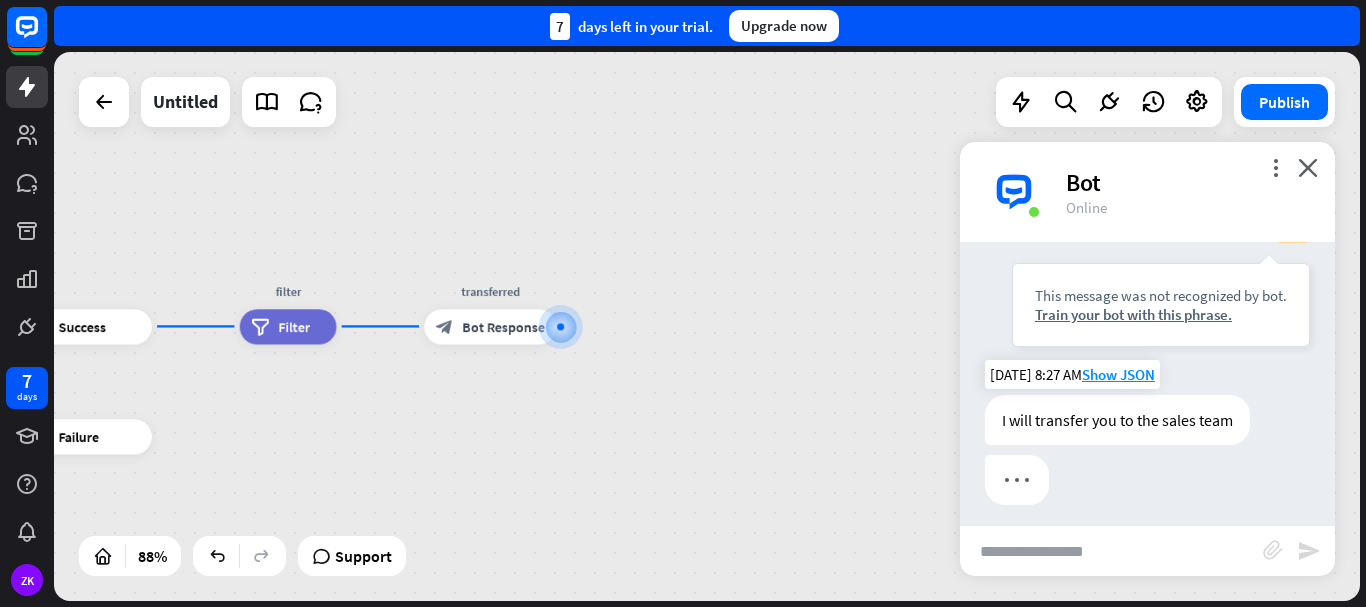 scroll, scrollTop: 535, scrollLeft: 0, axis: vertical 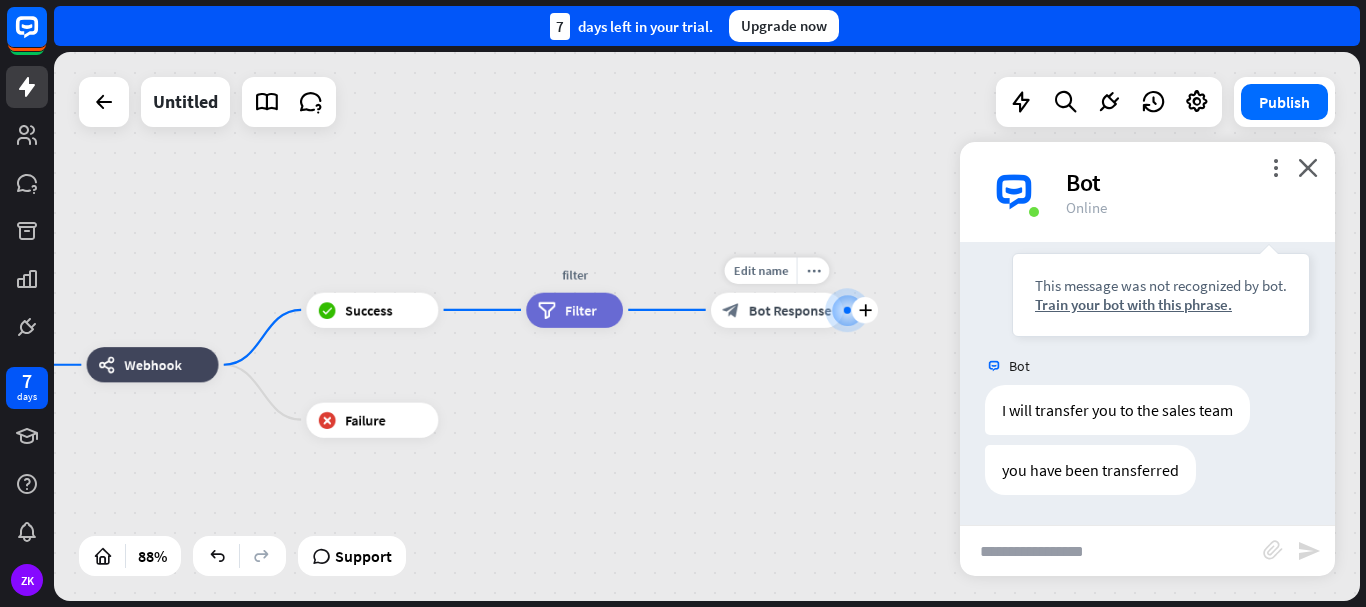 click on "Bot Response" at bounding box center (790, 310) 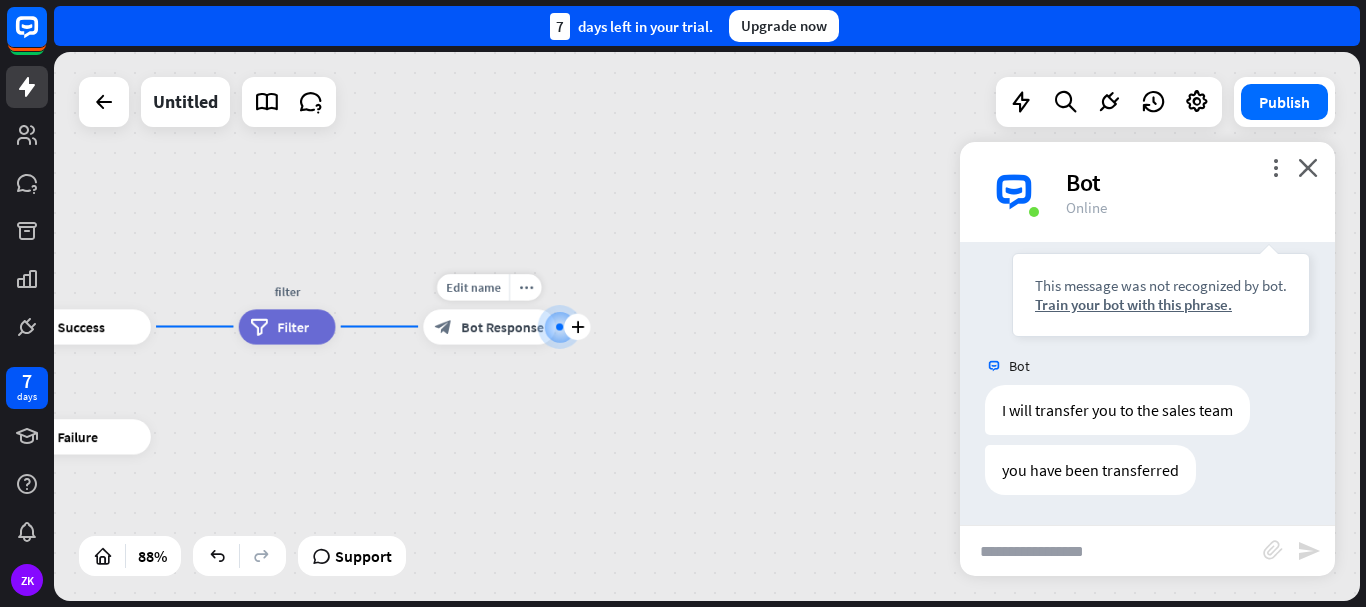 click on "Bot Response" at bounding box center [502, 327] 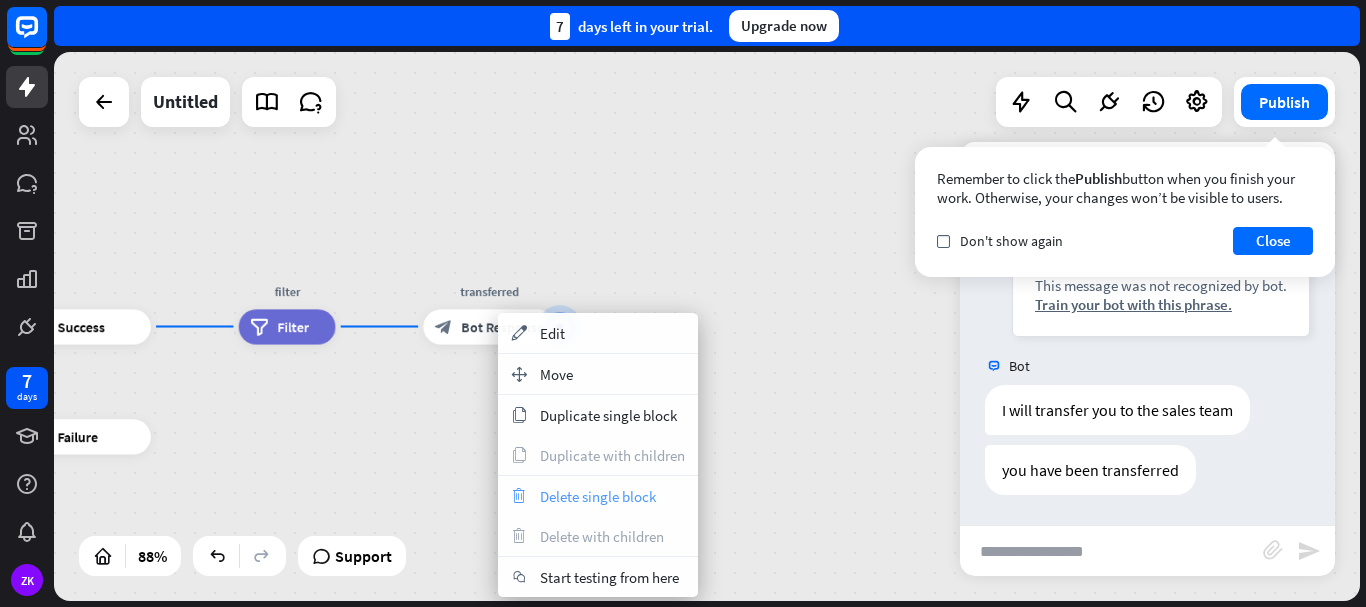 click on "Delete single block" at bounding box center (598, 496) 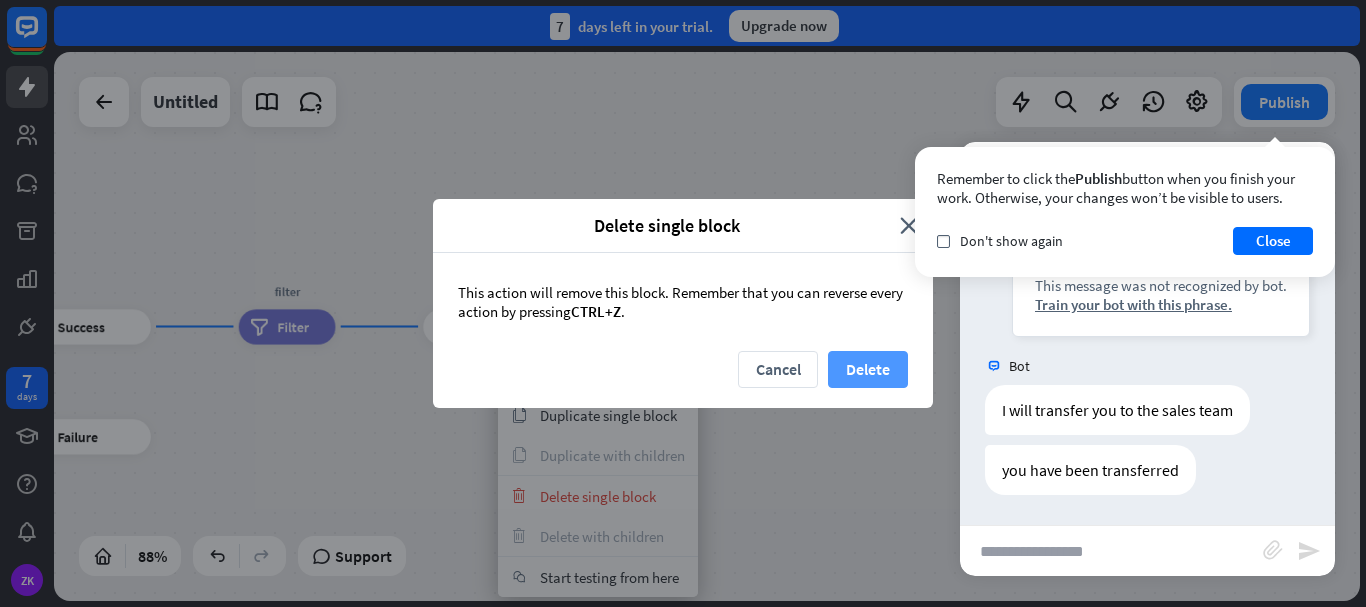 click on "Delete" at bounding box center [868, 369] 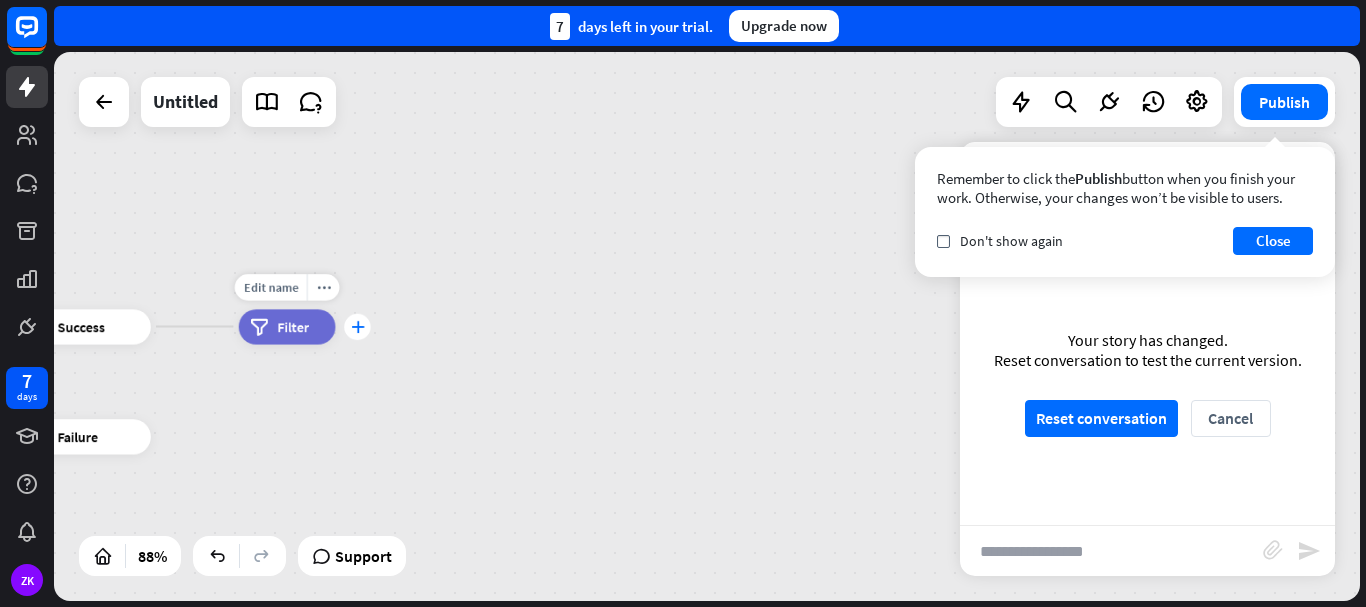 click on "plus" at bounding box center [357, 326] 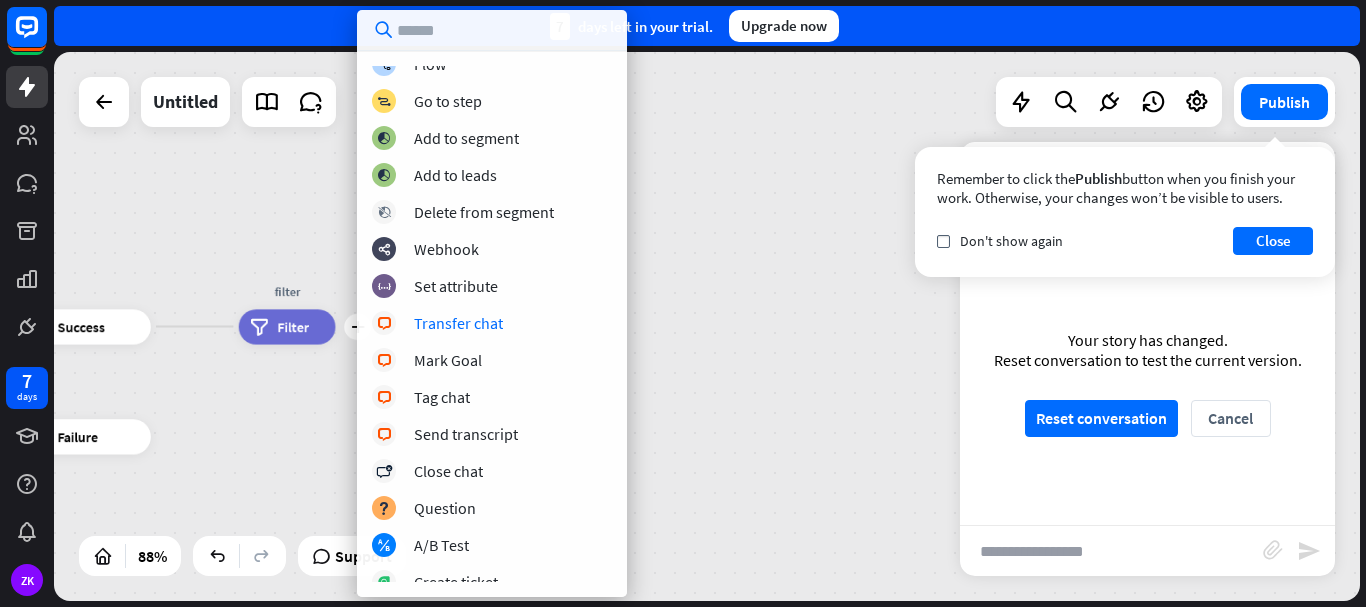 scroll, scrollTop: 89, scrollLeft: 0, axis: vertical 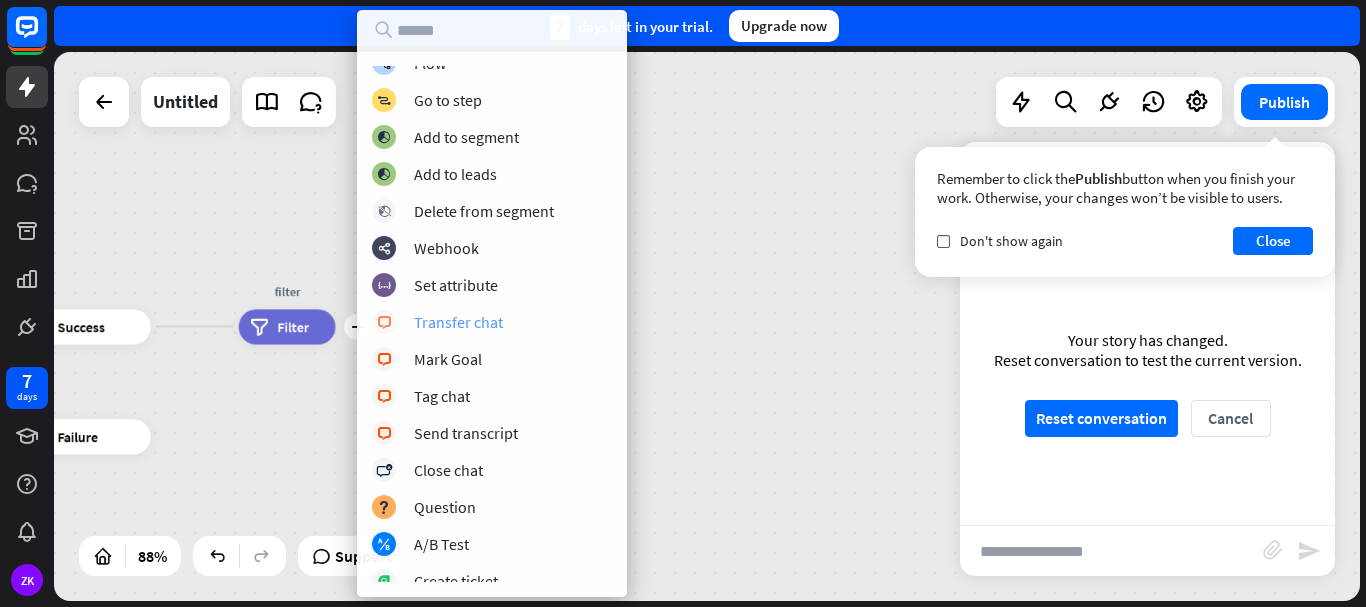 click on "Transfer chat" at bounding box center [458, 322] 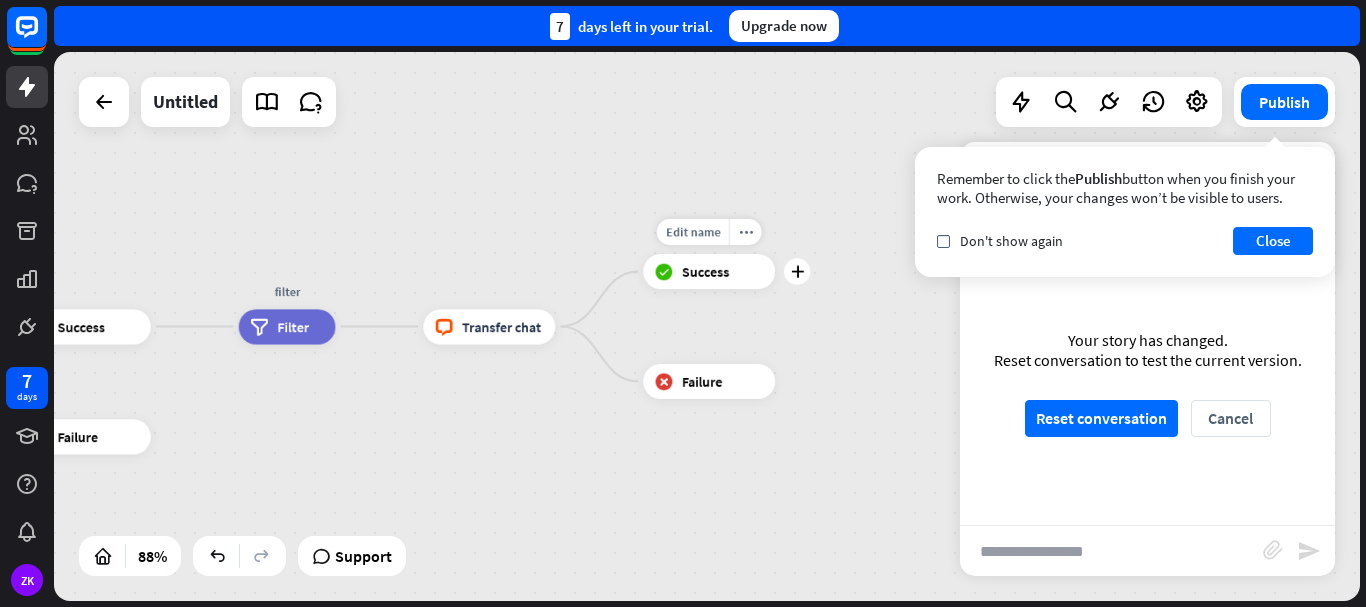 click on "plus" at bounding box center [797, 271] 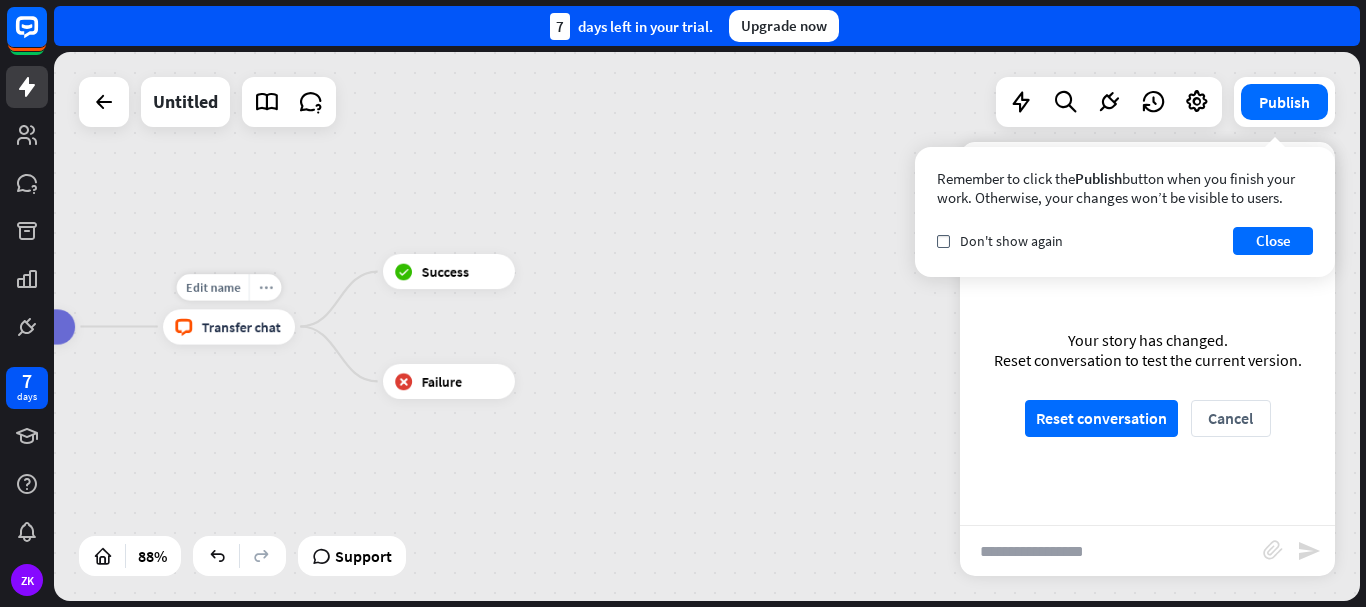 click on "more_horiz" at bounding box center [265, 286] 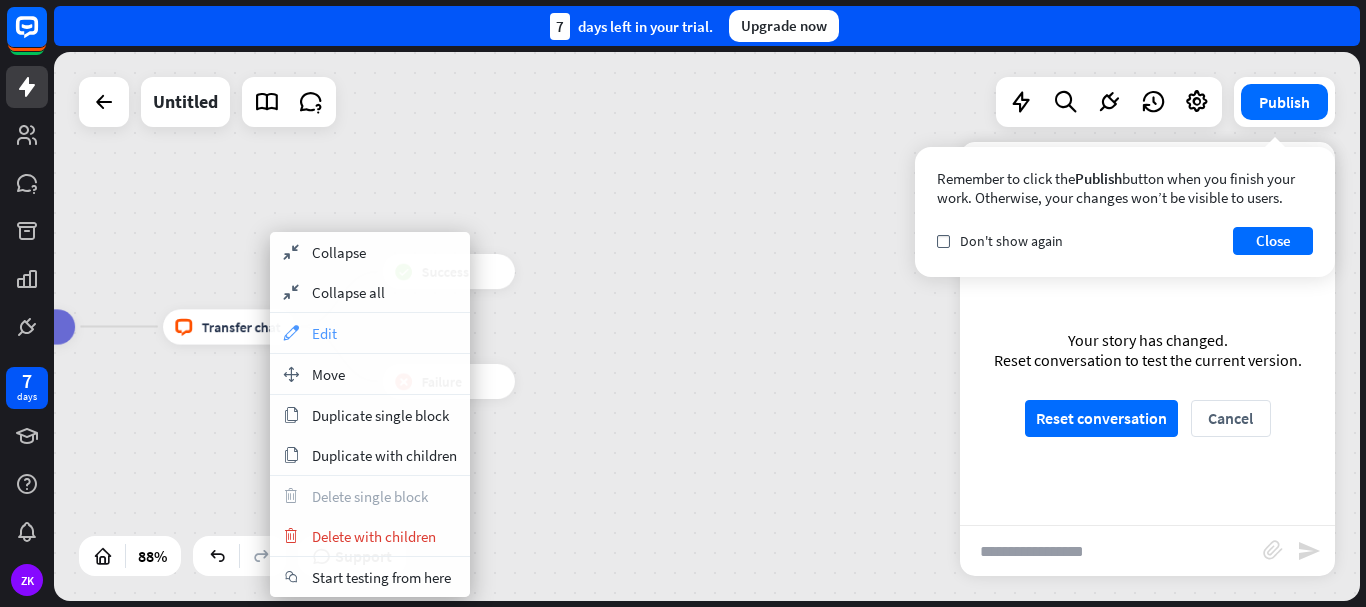 click on "appearance   Edit" at bounding box center [370, 333] 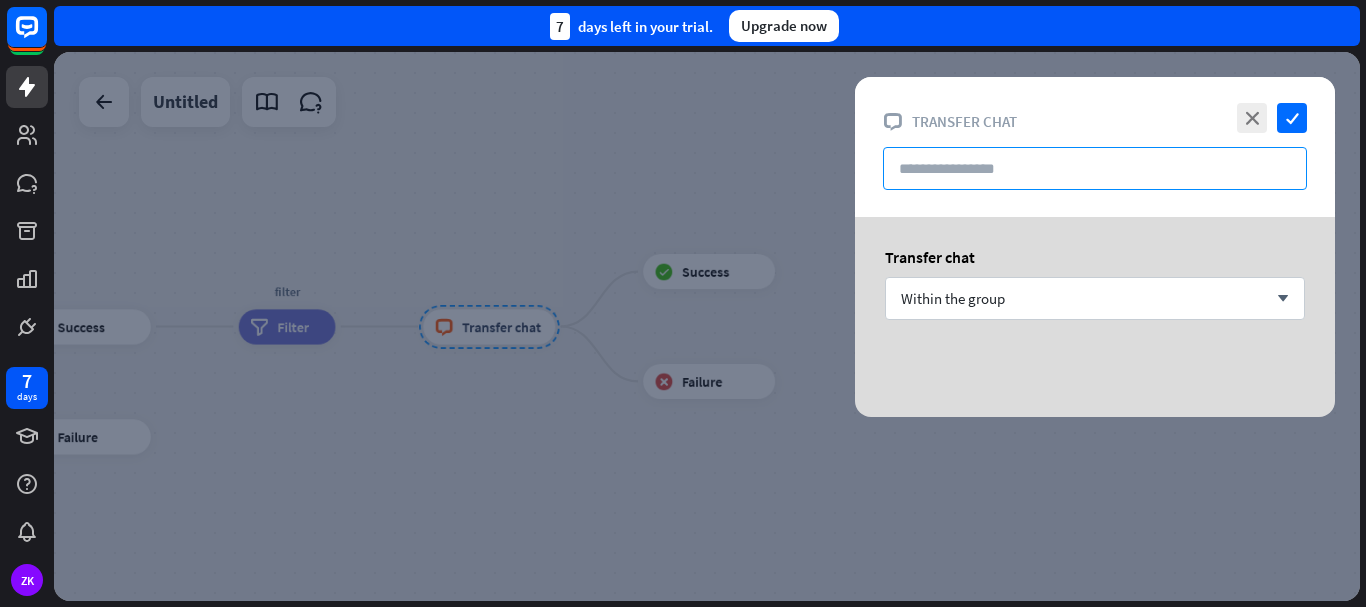 click at bounding box center [1095, 168] 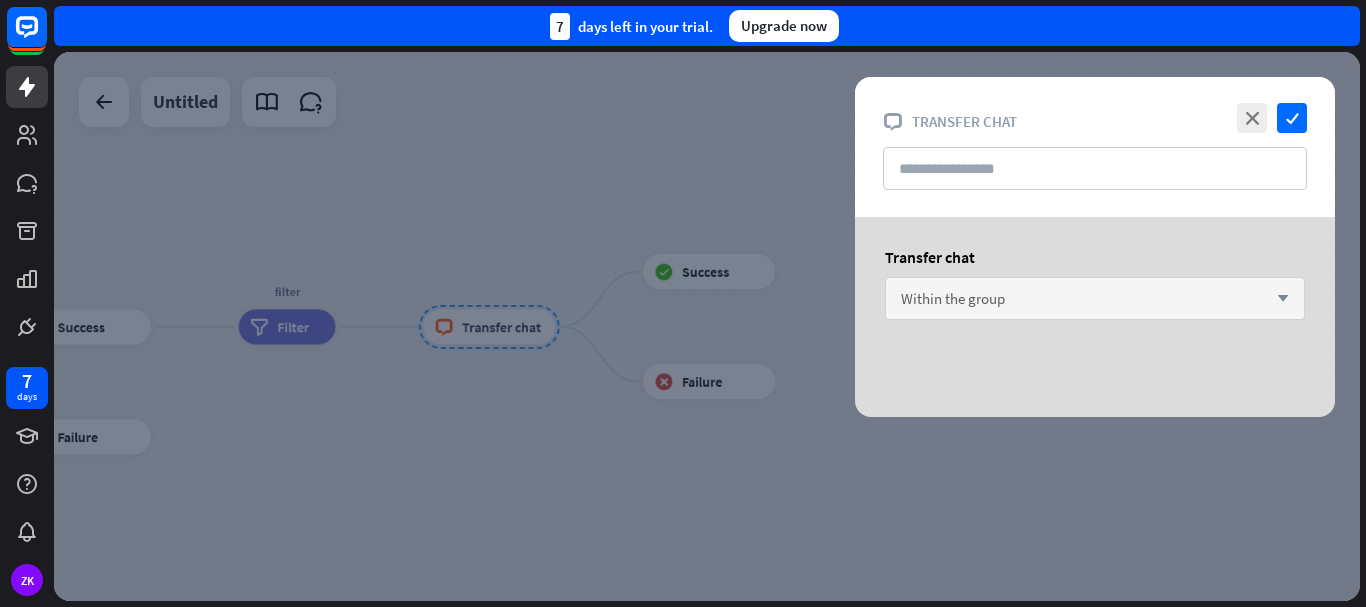 click on "Within the group
arrow_down" at bounding box center [1095, 298] 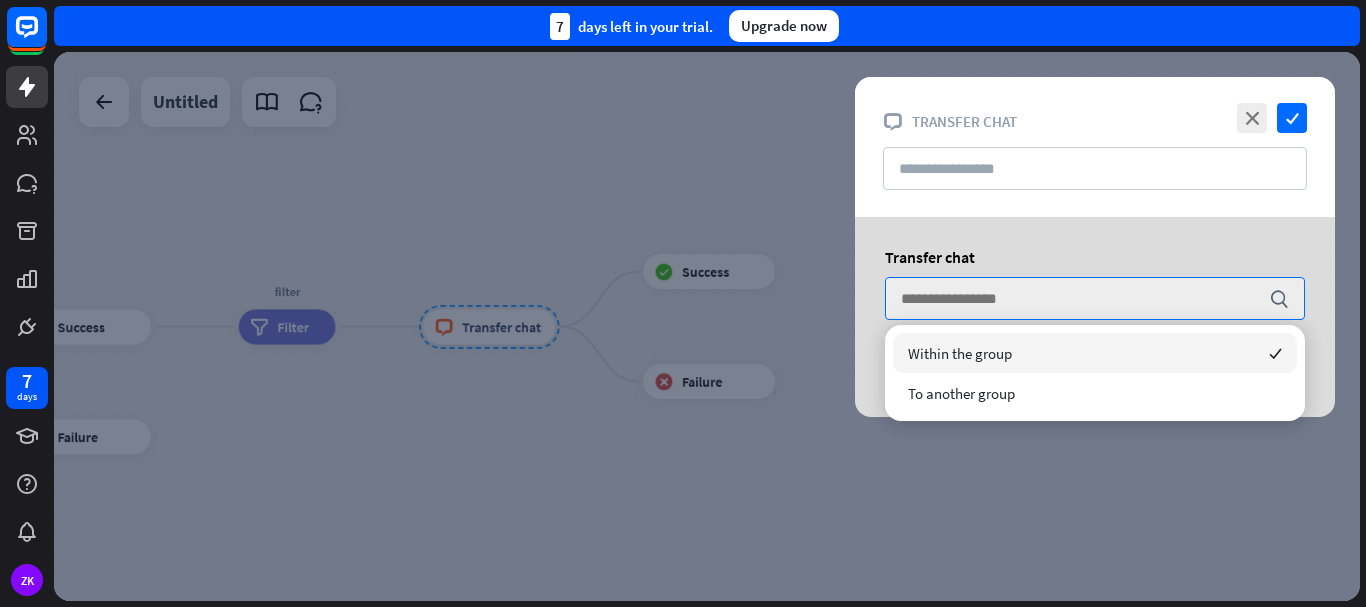 click on "Within the group
checked" at bounding box center (1095, 353) 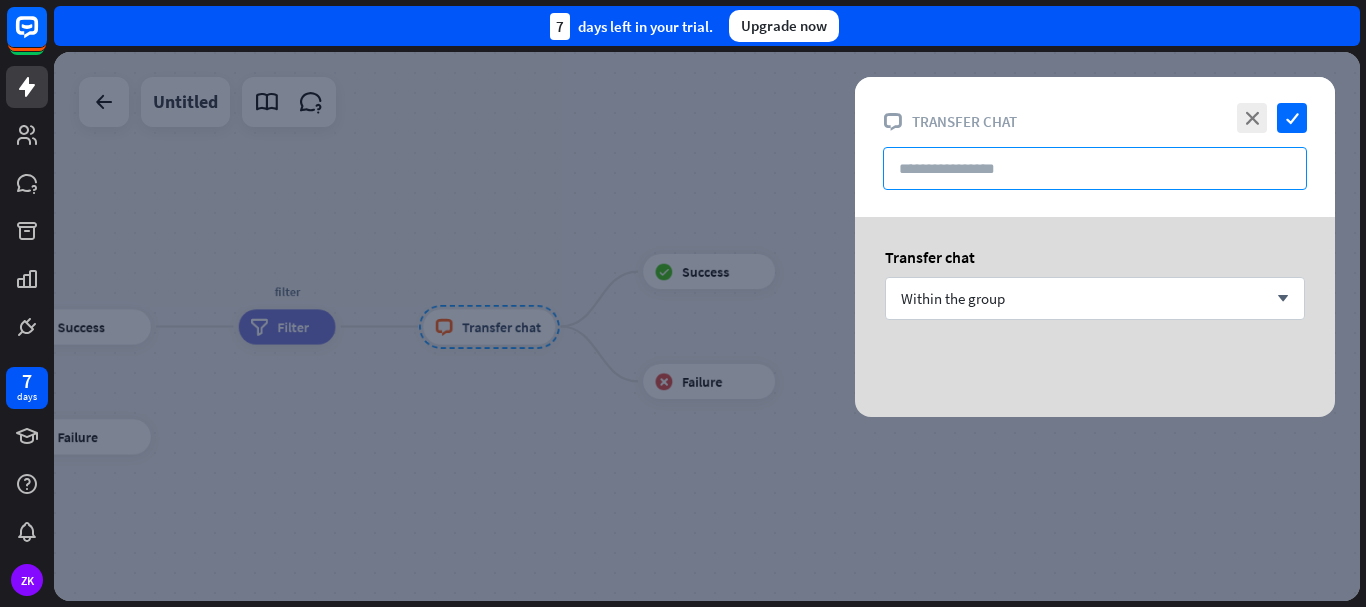 click at bounding box center (1095, 168) 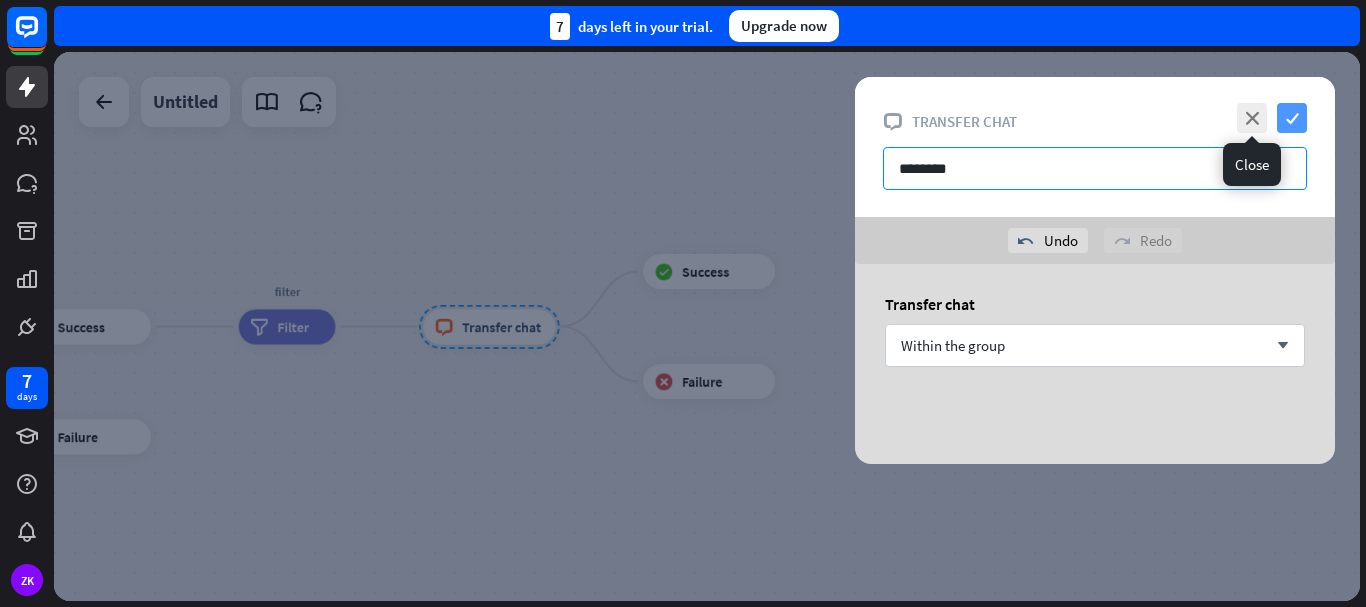 type on "********" 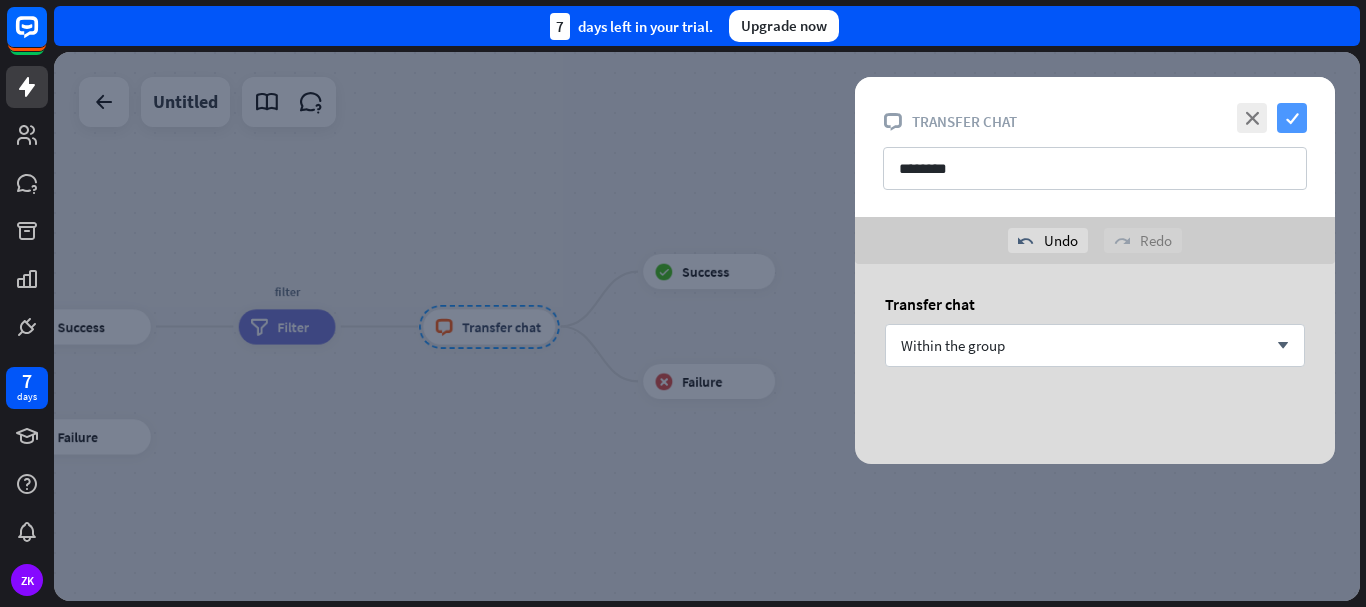 click on "check" at bounding box center (1292, 118) 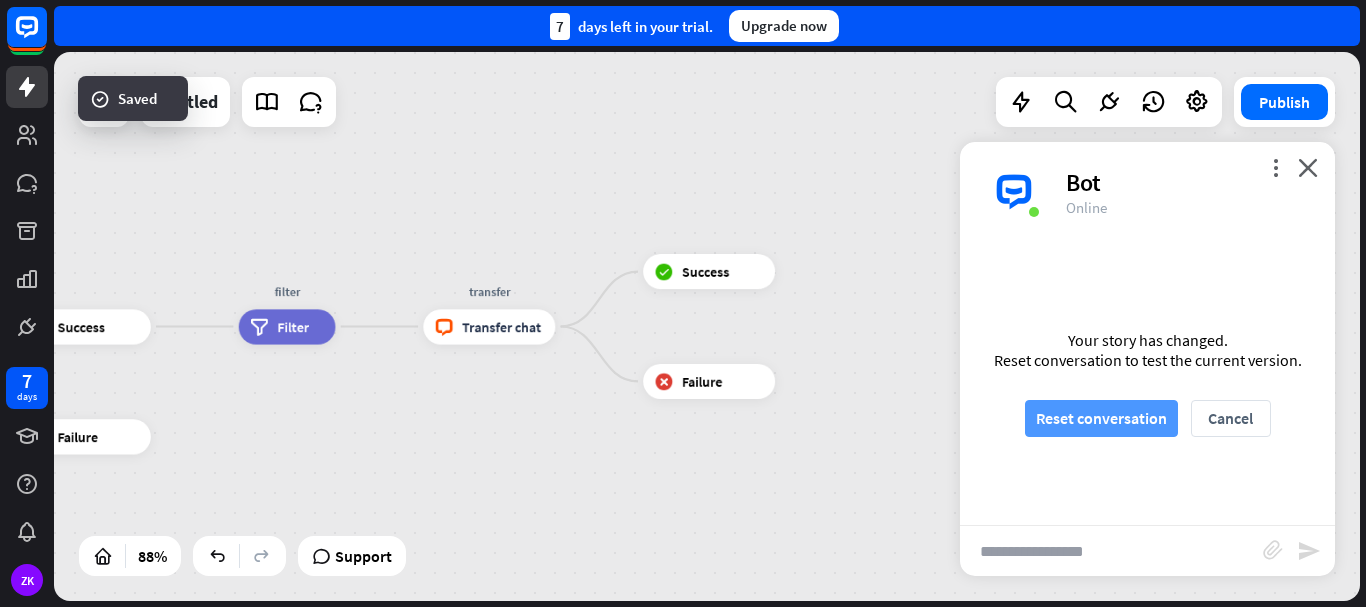 click on "Reset conversation" at bounding box center (1101, 418) 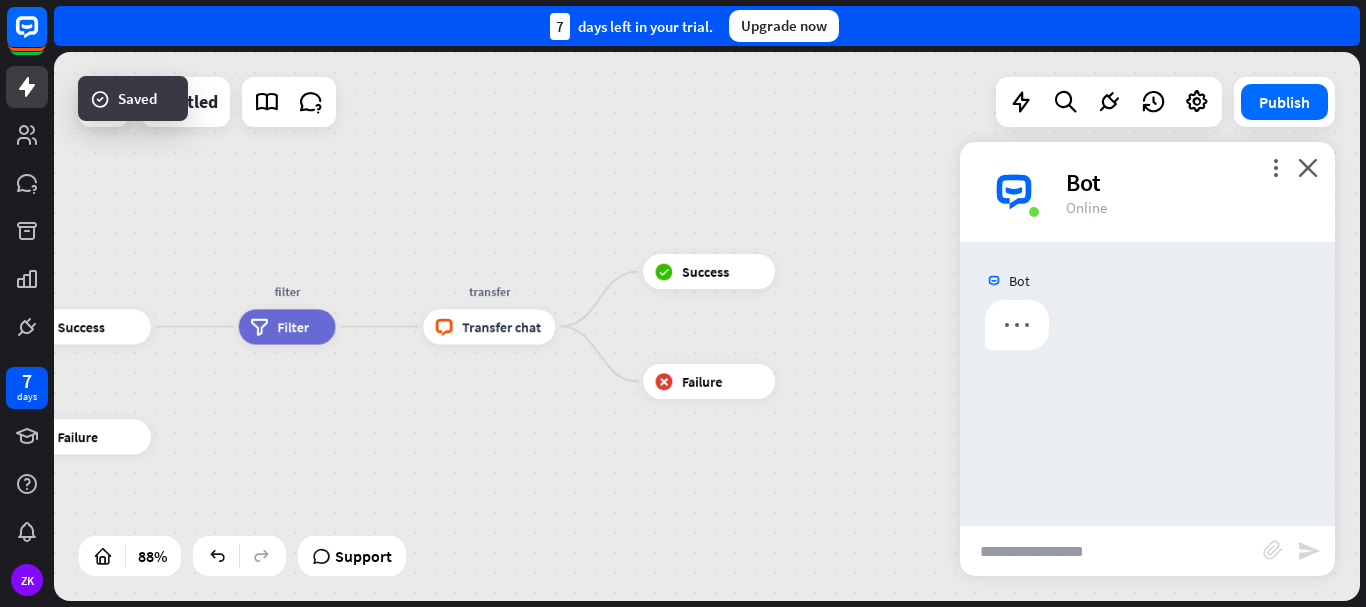 scroll, scrollTop: 0, scrollLeft: 0, axis: both 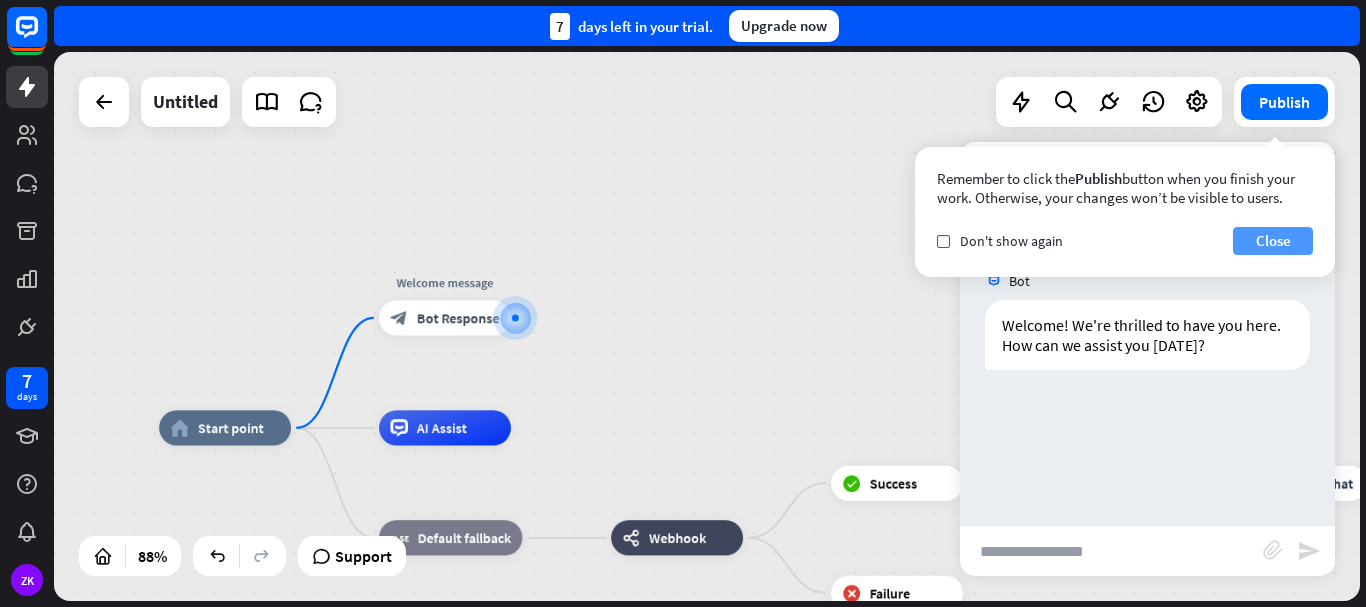 click on "Close" at bounding box center (1273, 241) 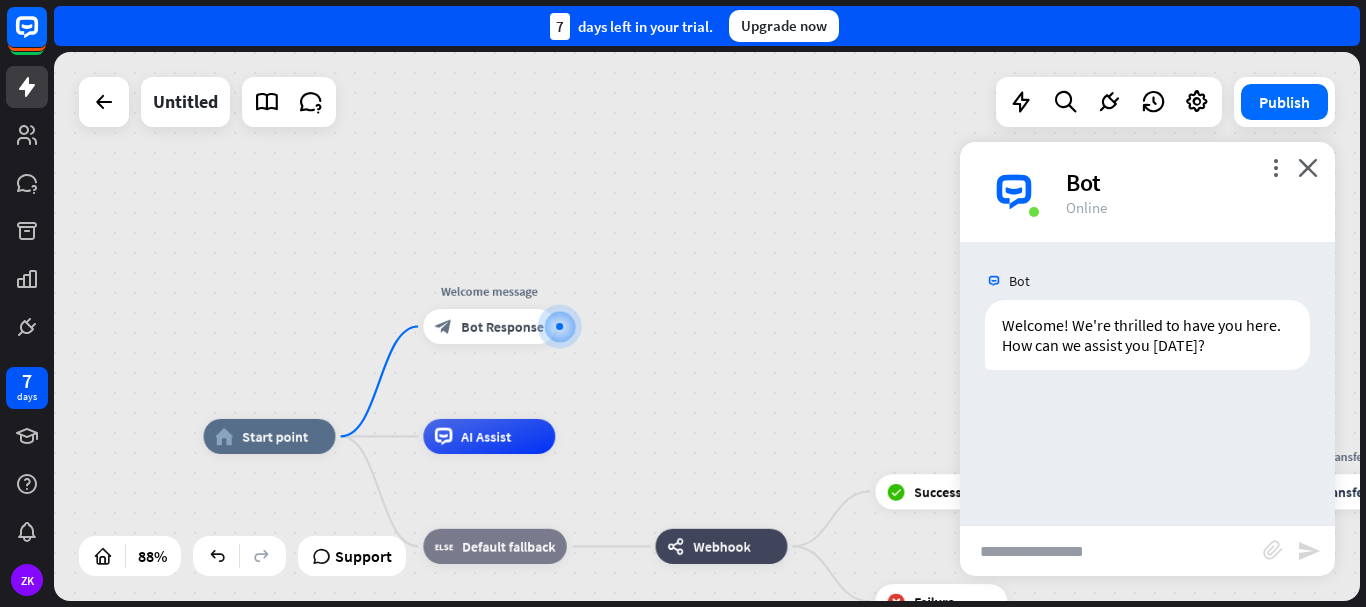 click at bounding box center [1111, 551] 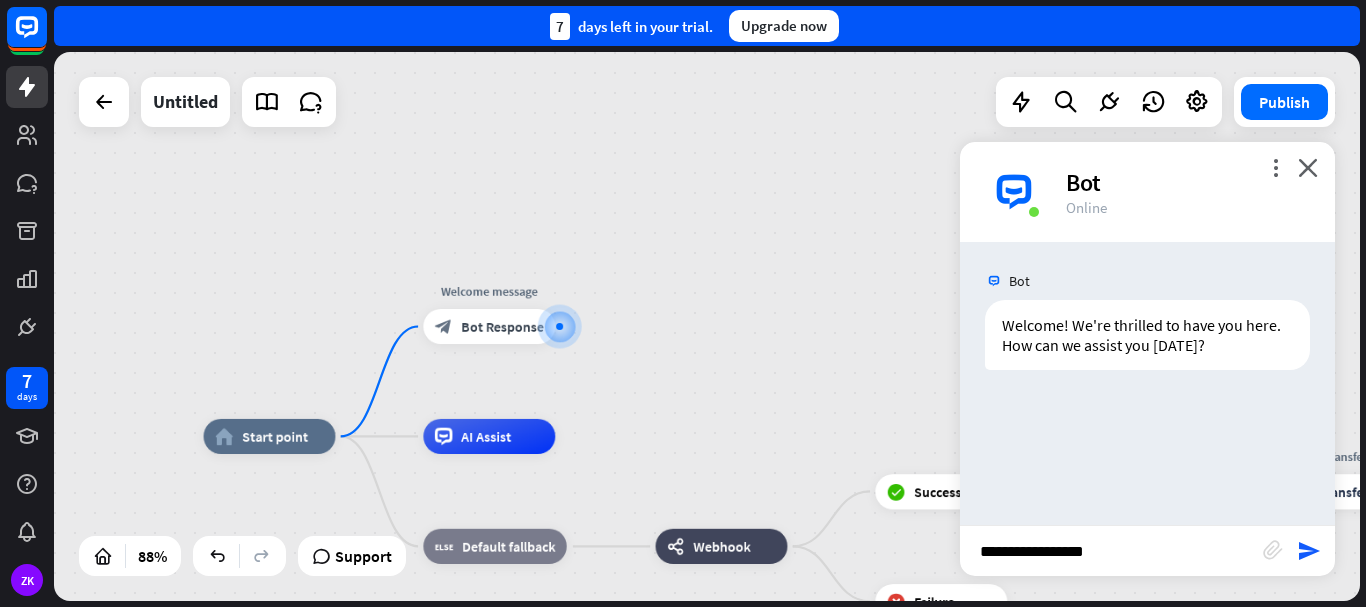 type on "**********" 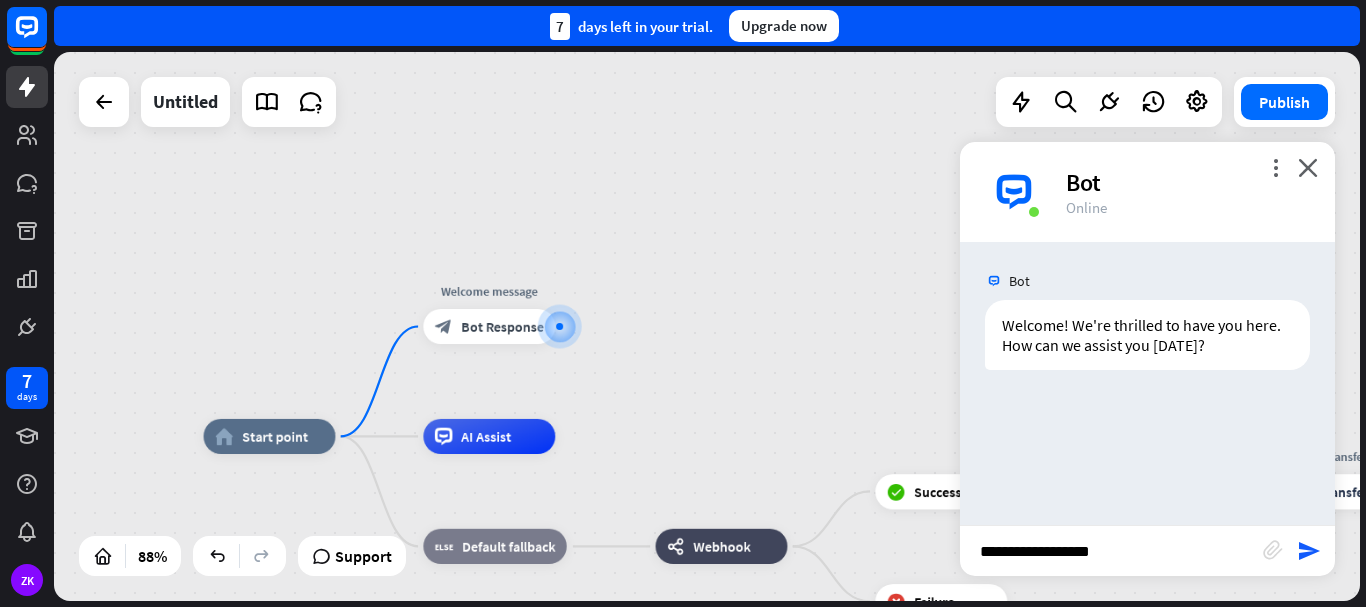 type 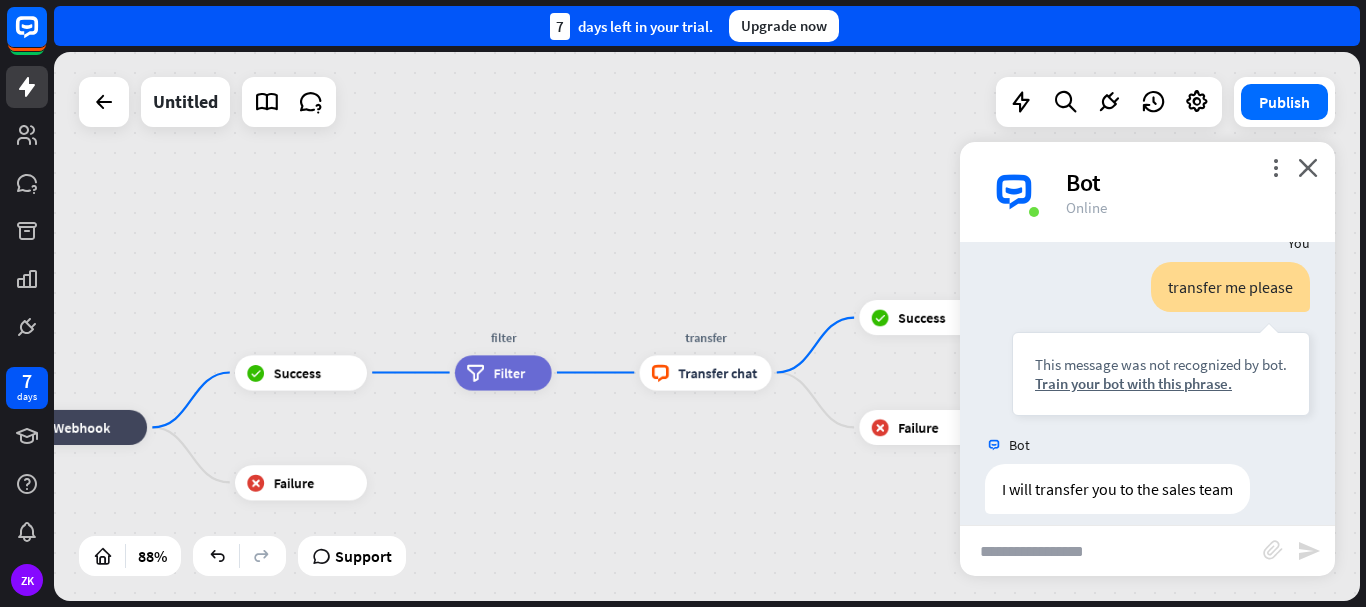 scroll, scrollTop: 175, scrollLeft: 0, axis: vertical 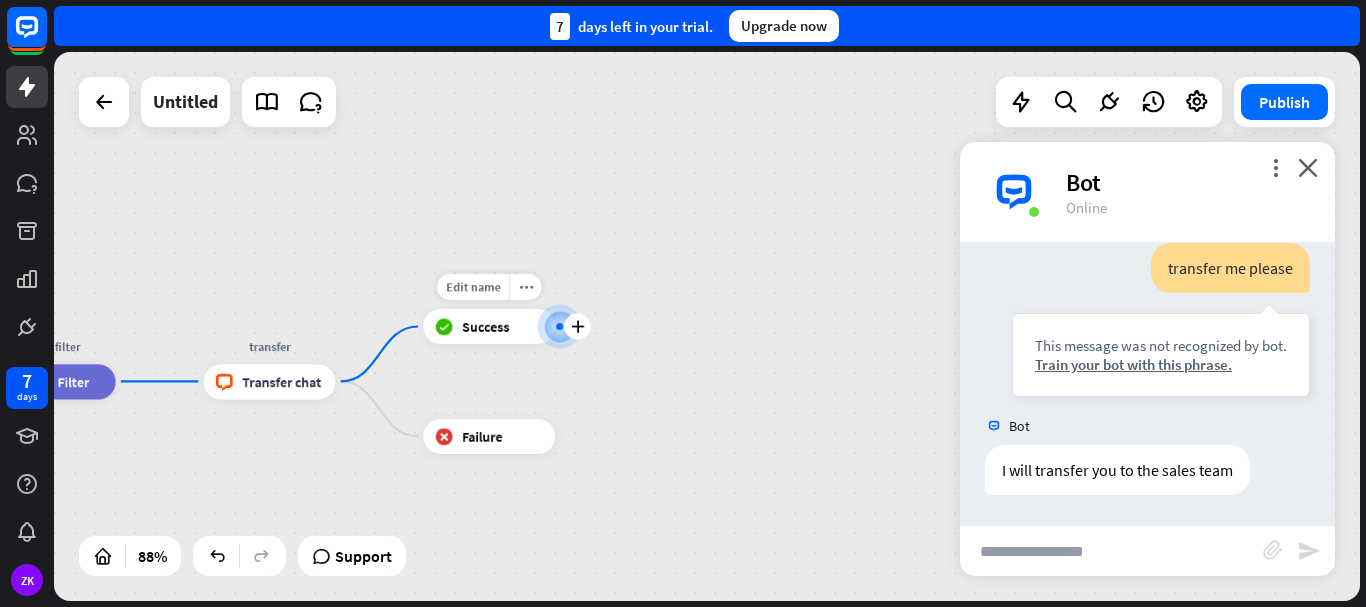 click at bounding box center (559, 326) 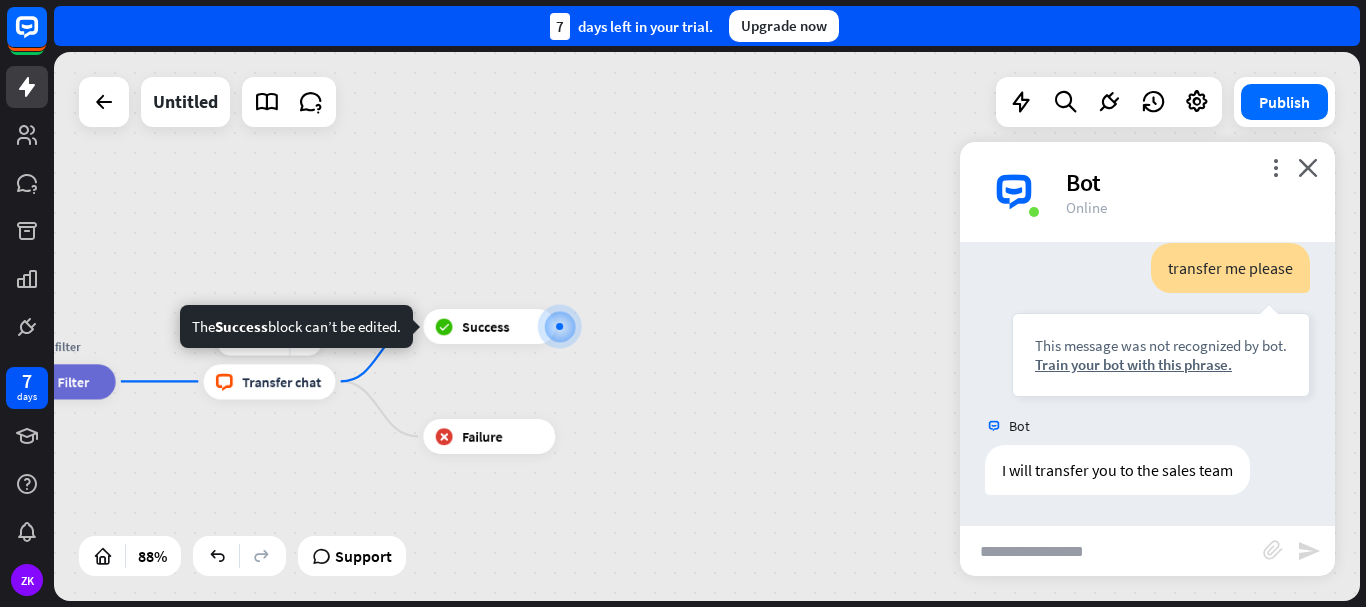 click on "block_livechat   Transfer chat" at bounding box center (270, 381) 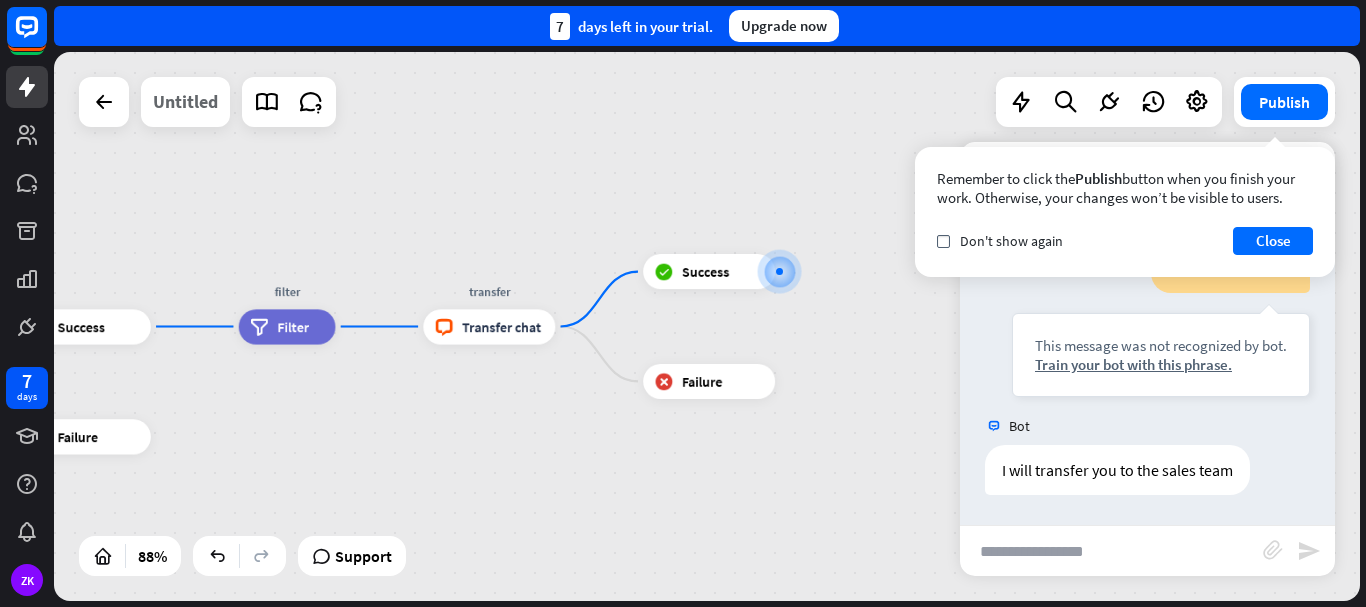 click on "Untitled" at bounding box center (185, 102) 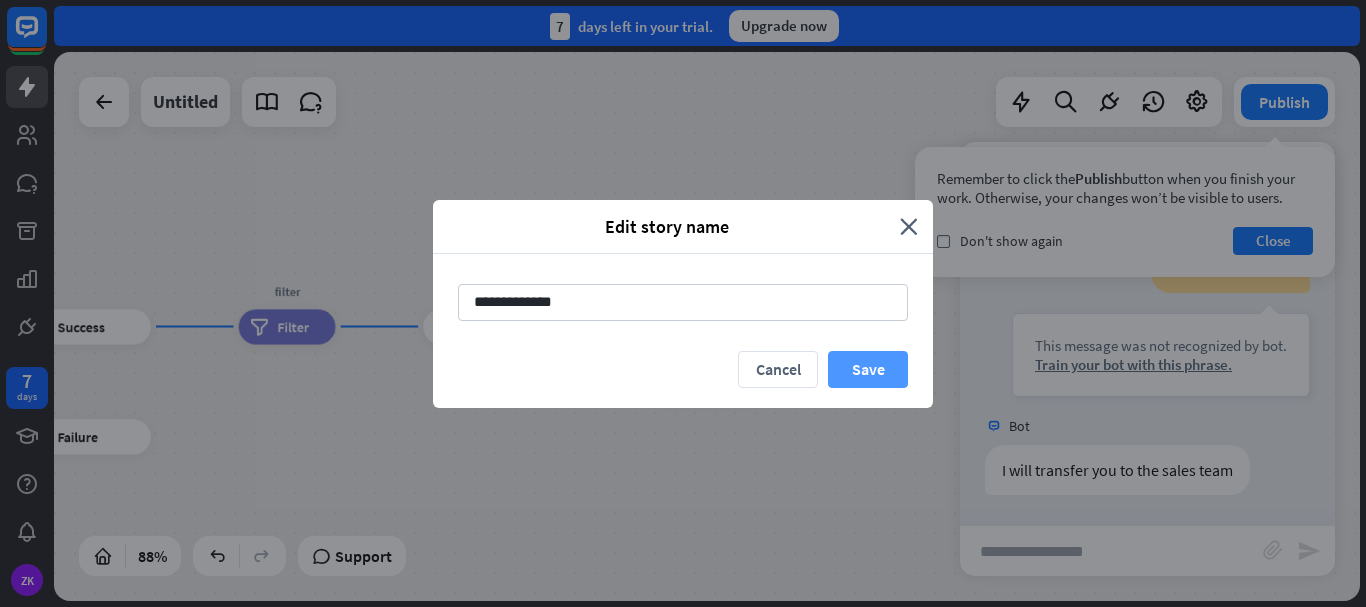 type on "**********" 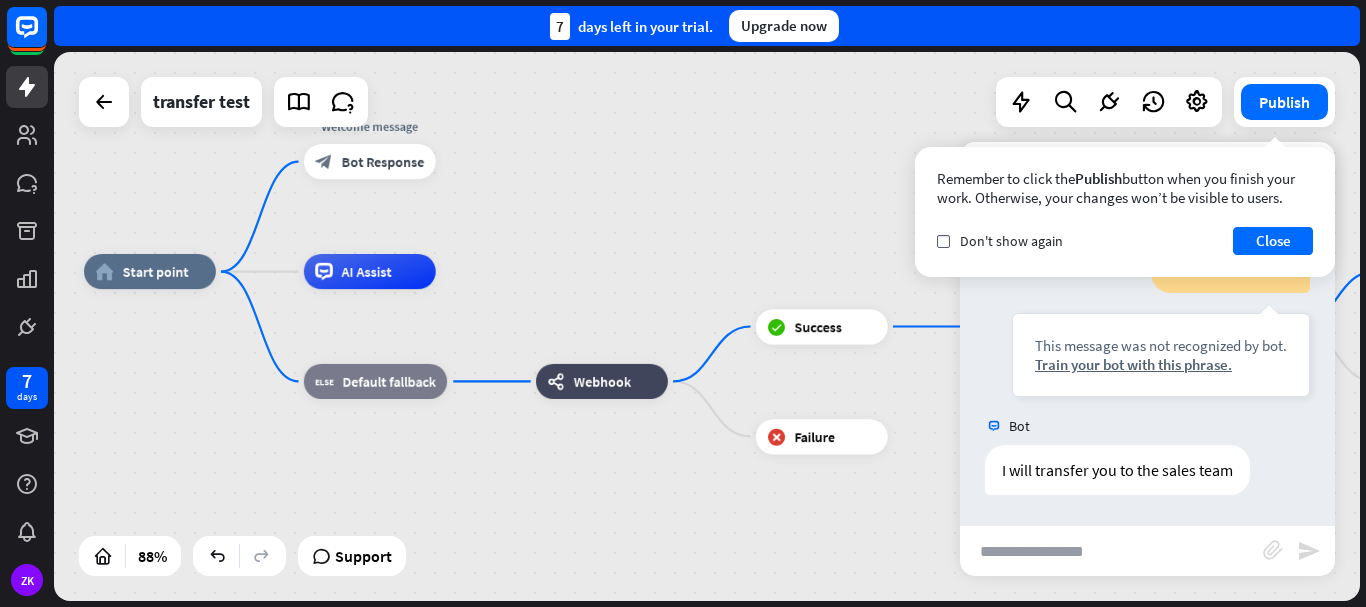 click at bounding box center [1111, 551] 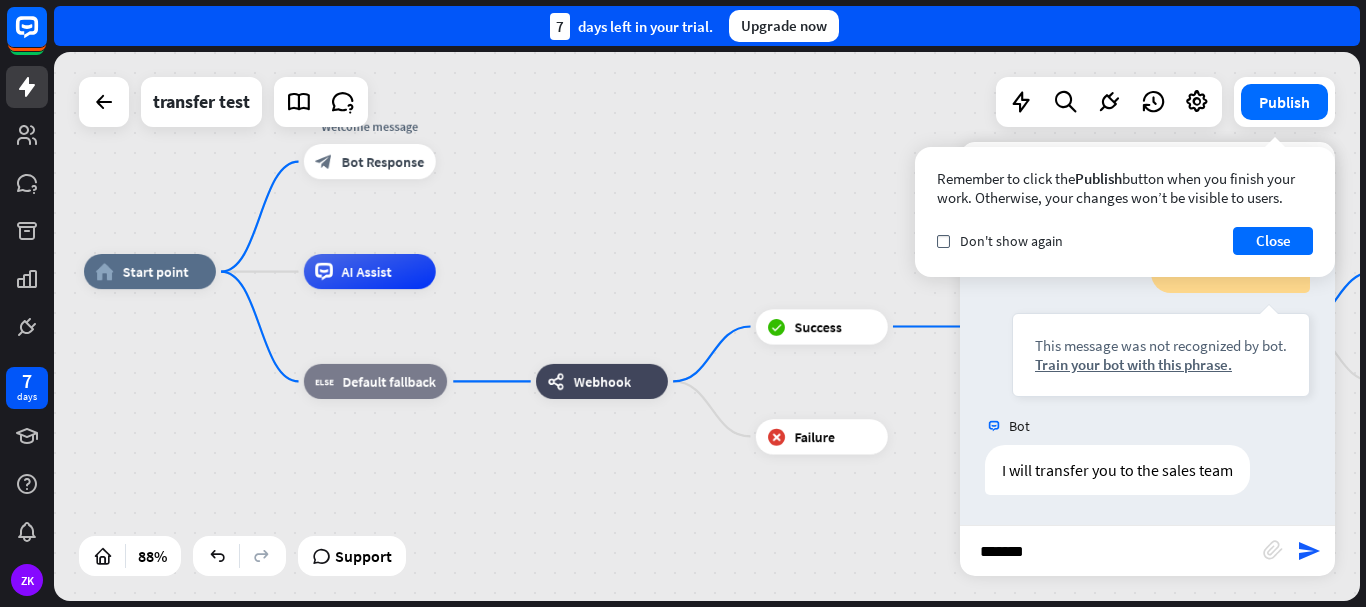 type on "********" 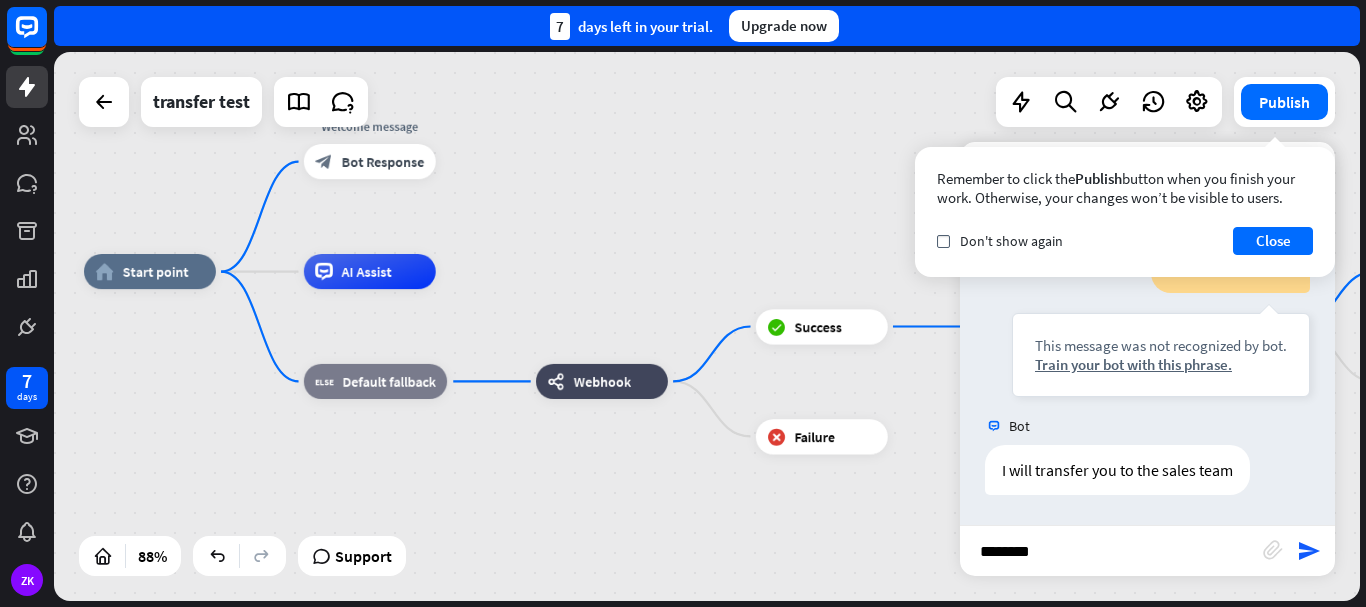 type 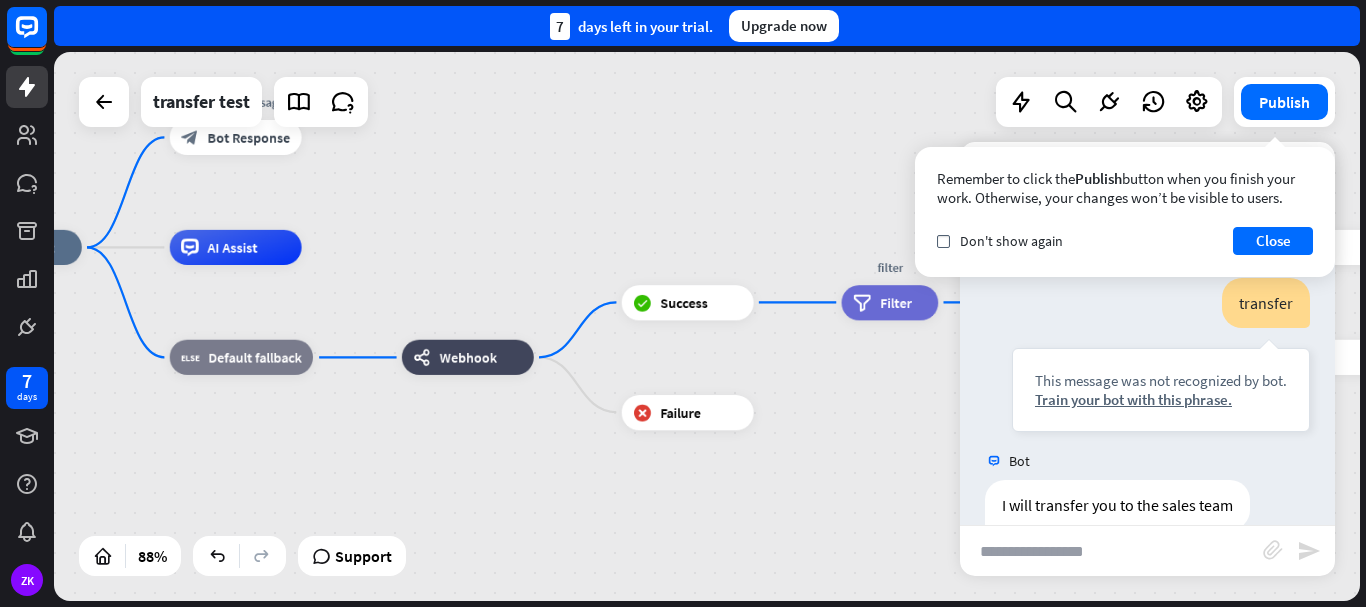 scroll, scrollTop: 475, scrollLeft: 0, axis: vertical 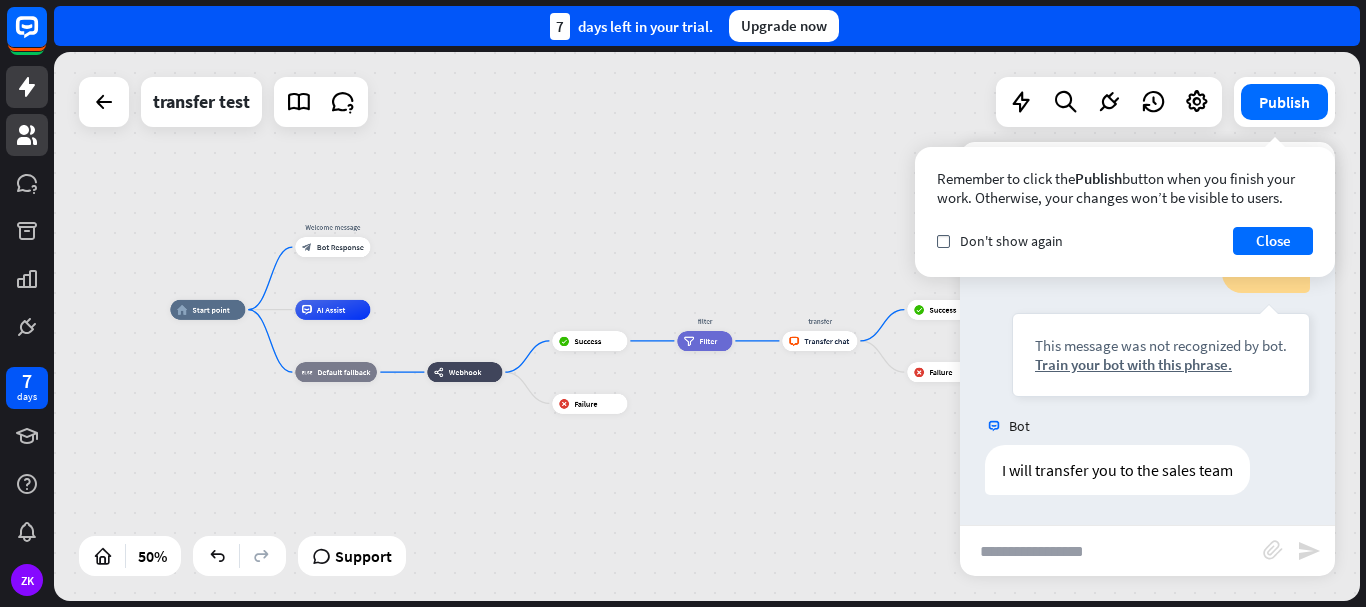 drag, startPoint x: 83, startPoint y: 189, endPoint x: 29, endPoint y: 127, distance: 82.219215 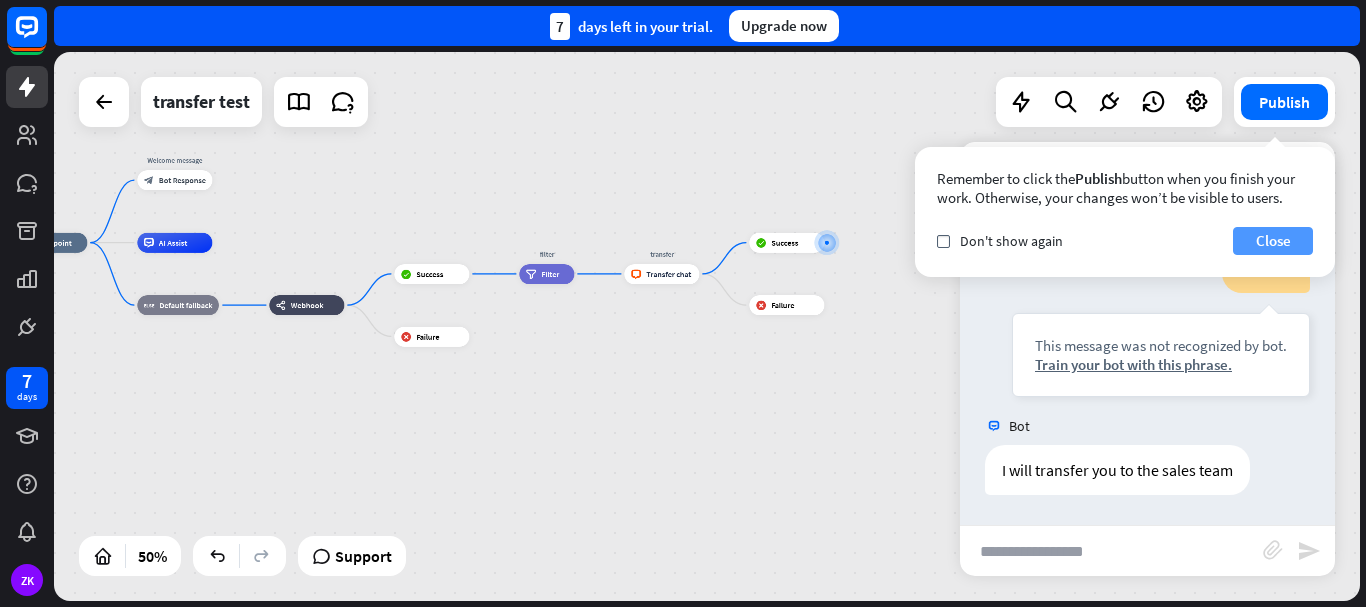 click on "Close" at bounding box center (1273, 241) 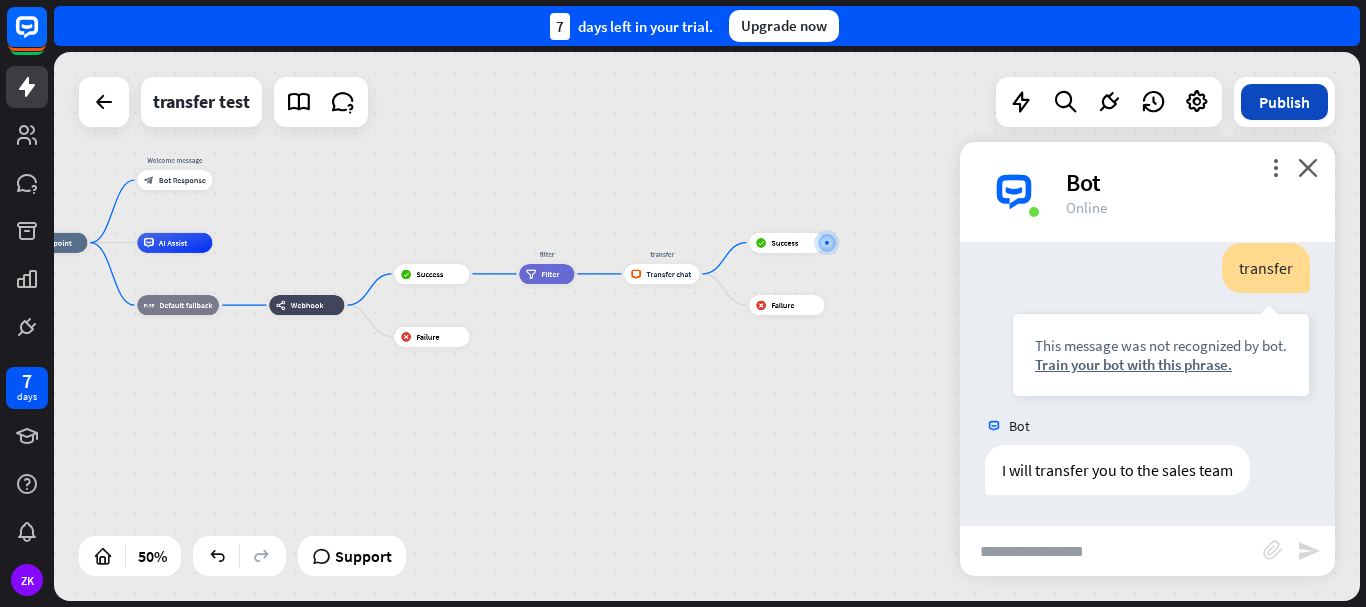 click on "Publish" at bounding box center [1284, 102] 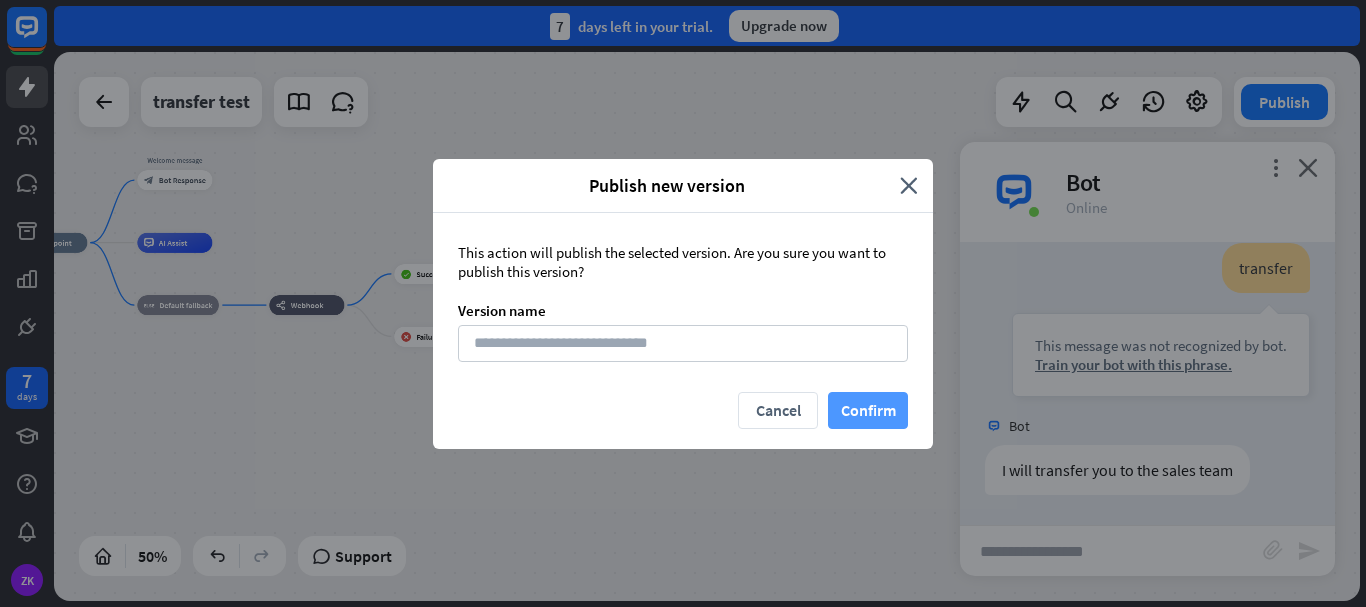 click on "Confirm" at bounding box center (868, 410) 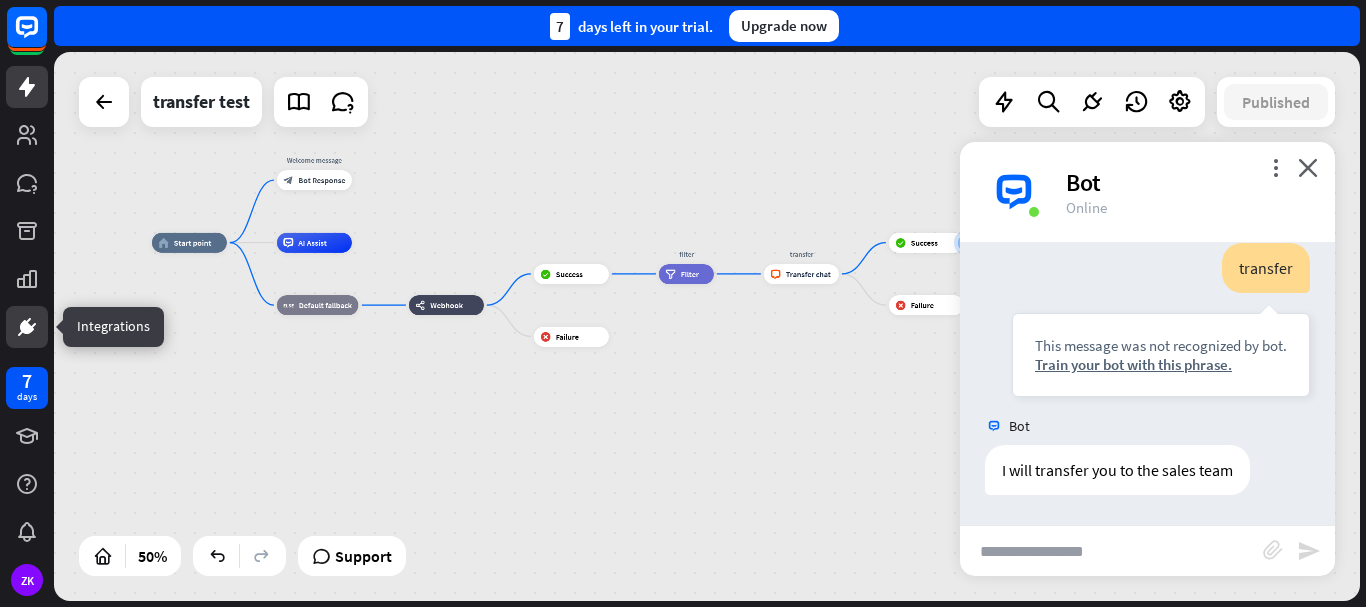 click at bounding box center (27, 327) 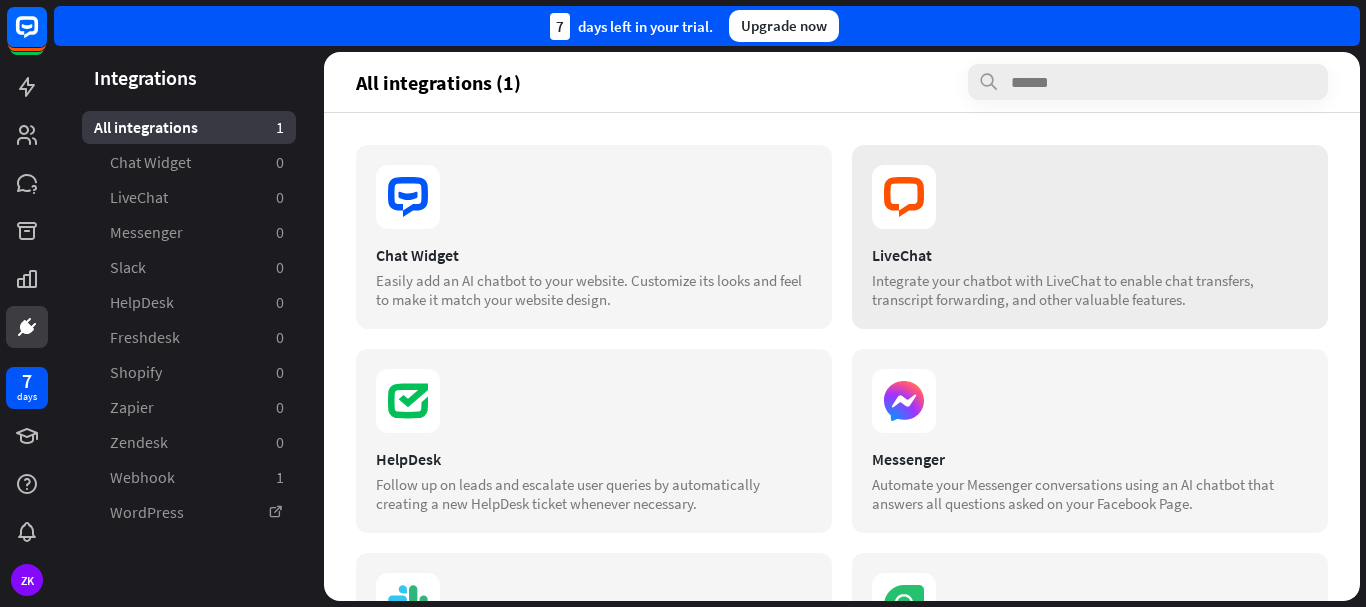 drag, startPoint x: 936, startPoint y: 249, endPoint x: 909, endPoint y: 238, distance: 29.15476 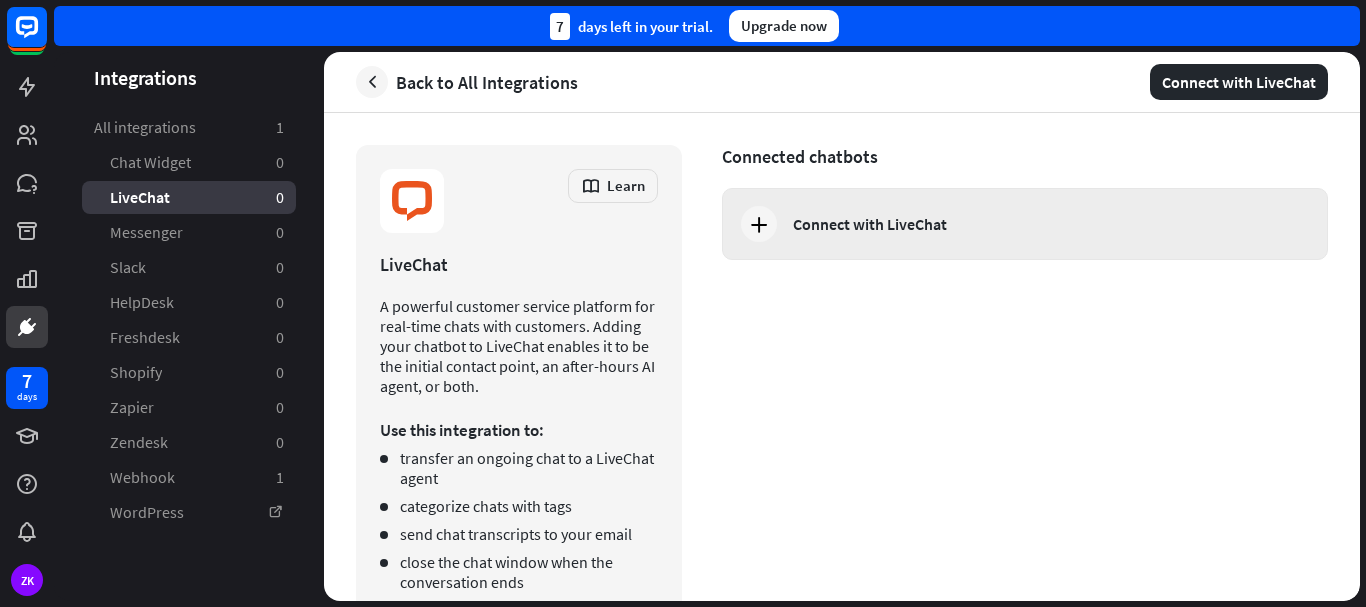 click on "Connect with LiveChat" at bounding box center (870, 224) 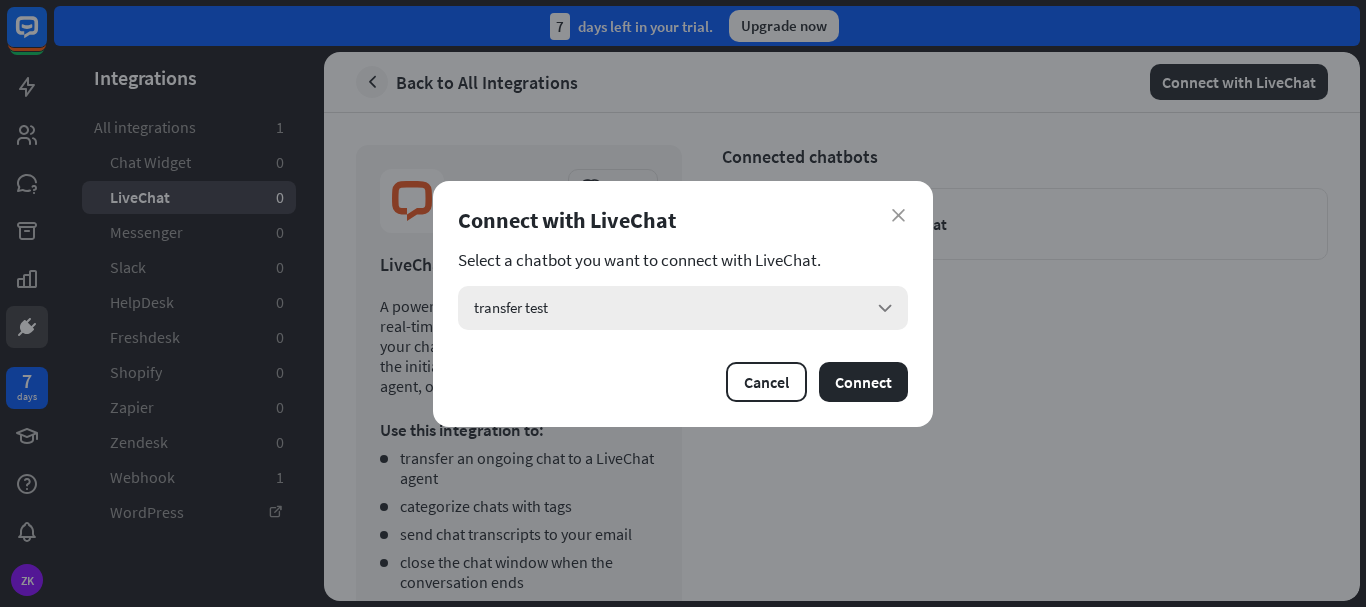 click on "transfer test
arrow_down" at bounding box center [683, 308] 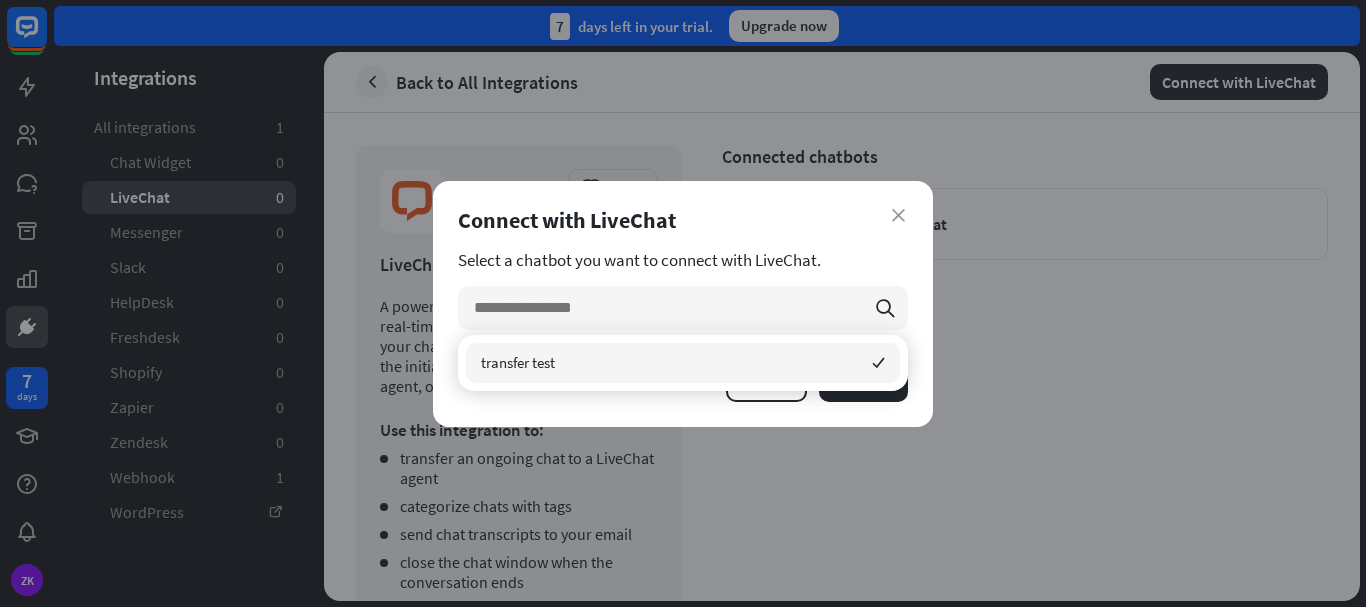 click on "transfer test
checked" at bounding box center [683, 363] 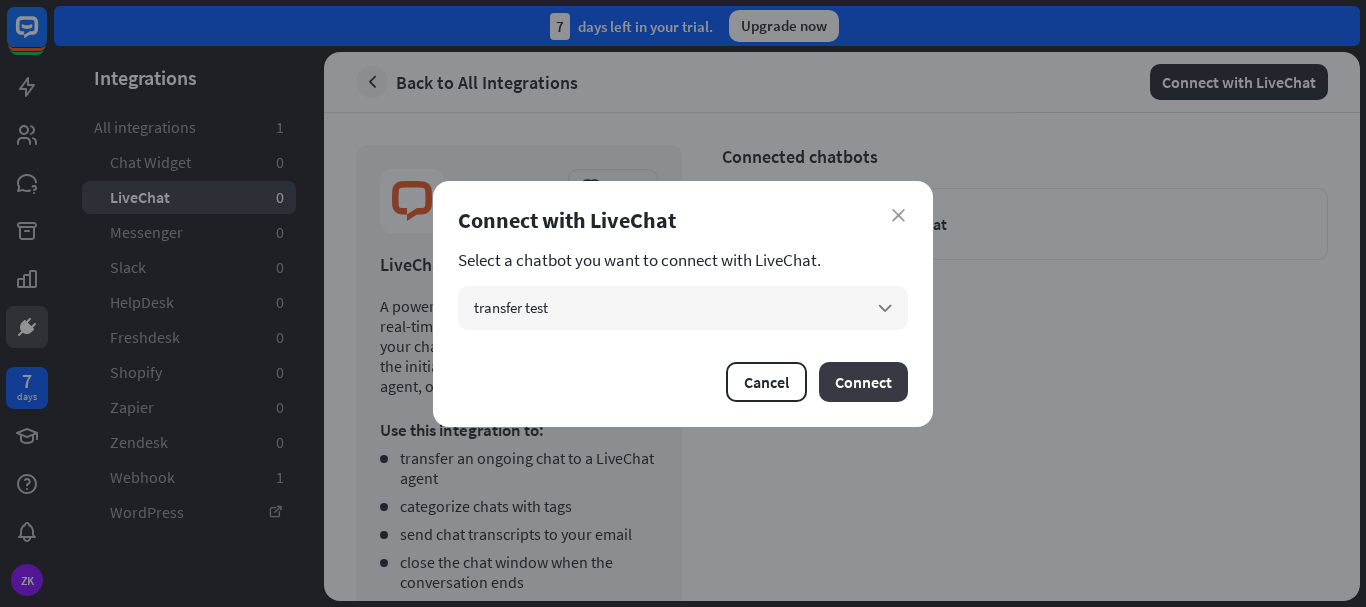 click on "Connect" at bounding box center (863, 382) 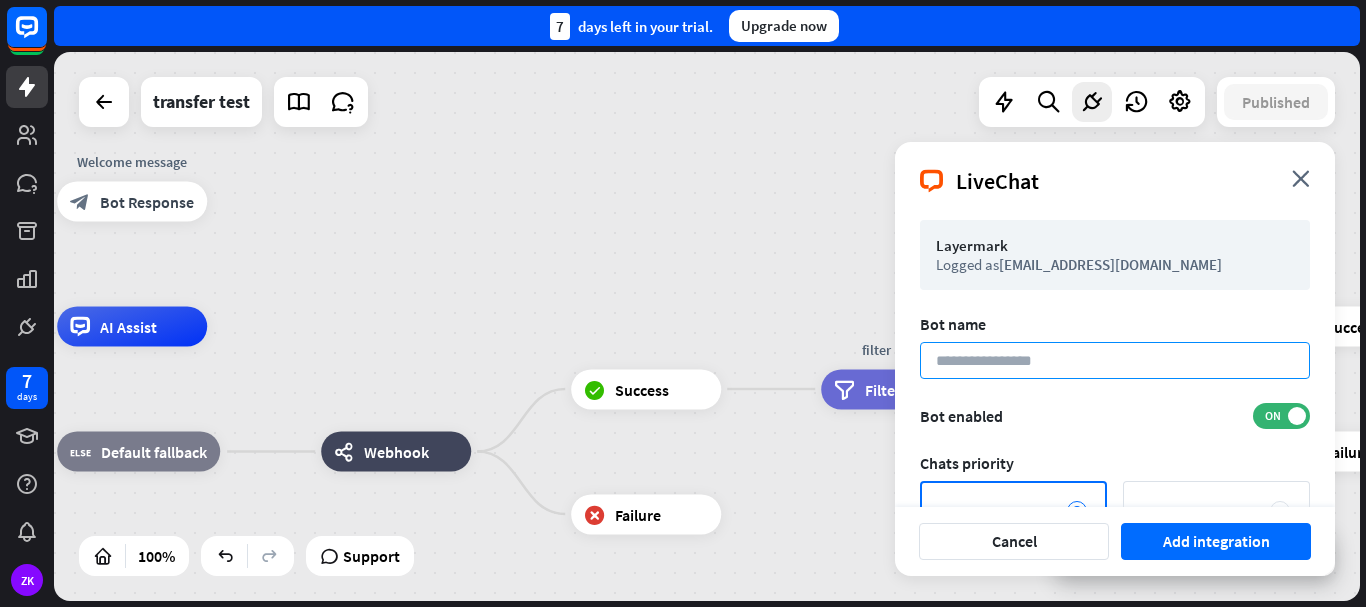 click at bounding box center (1115, 360) 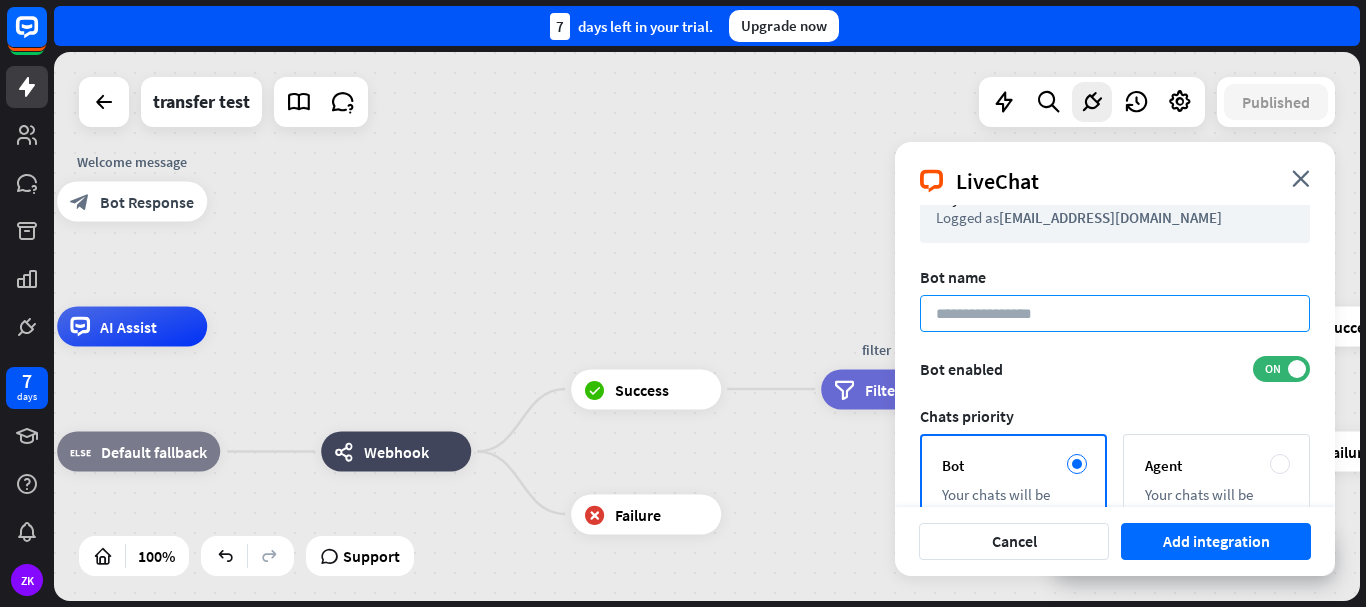 scroll, scrollTop: 49, scrollLeft: 0, axis: vertical 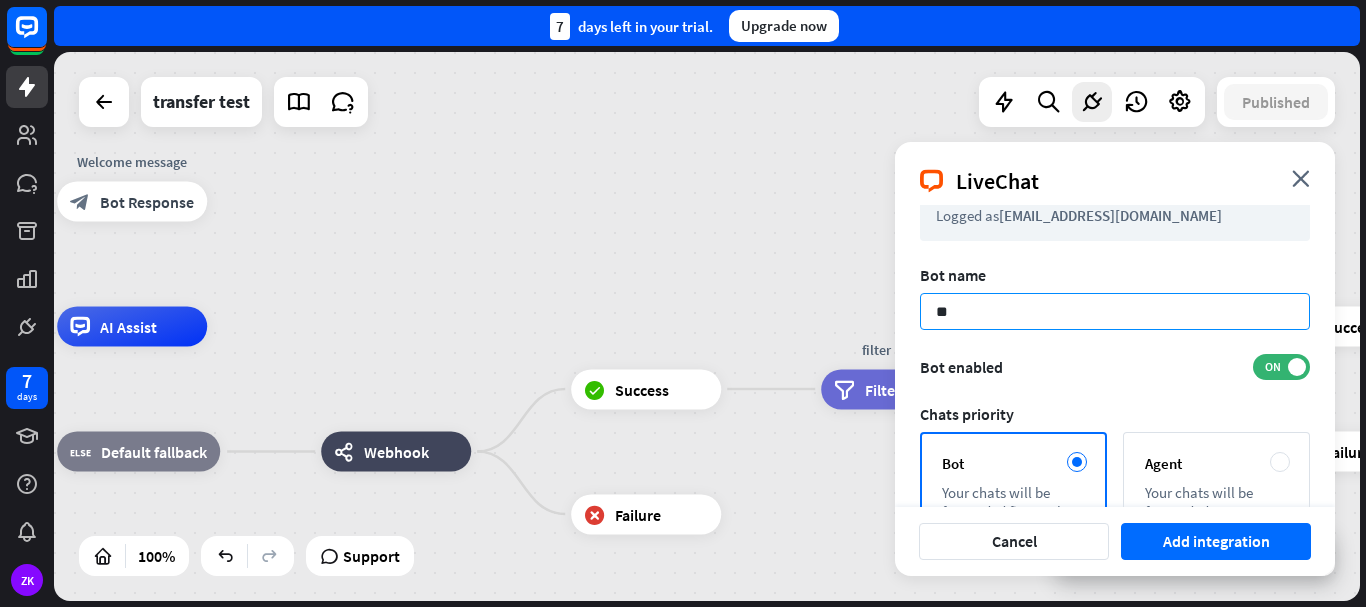 type on "*" 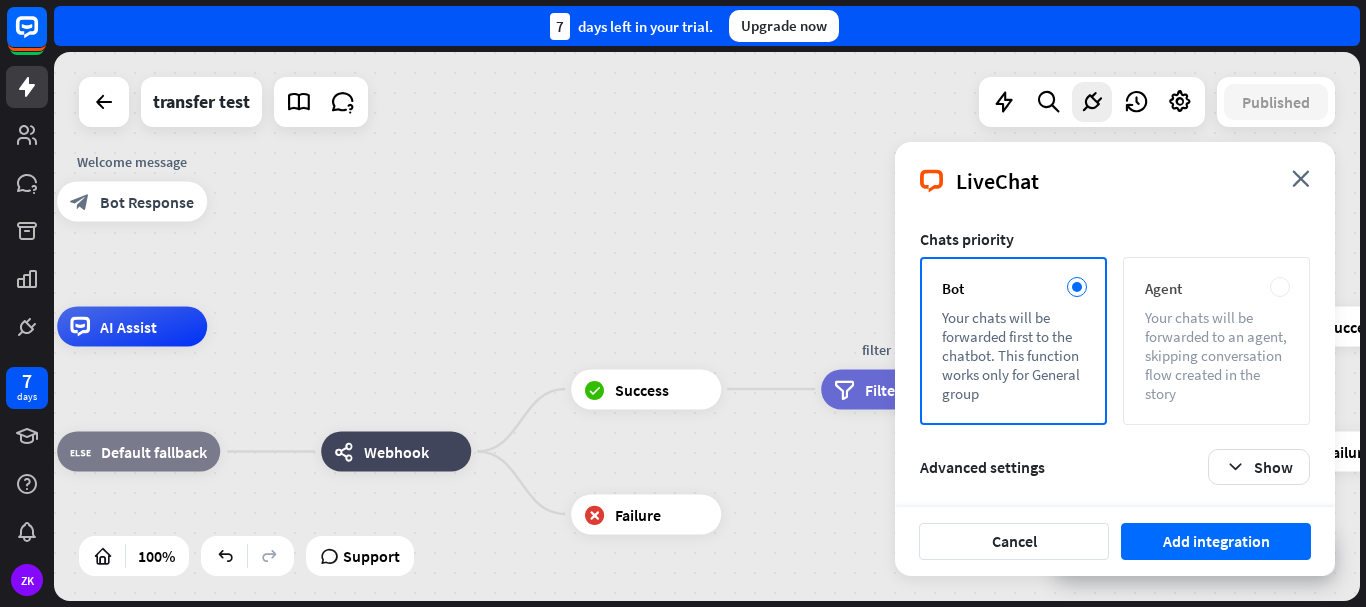 scroll, scrollTop: 227, scrollLeft: 0, axis: vertical 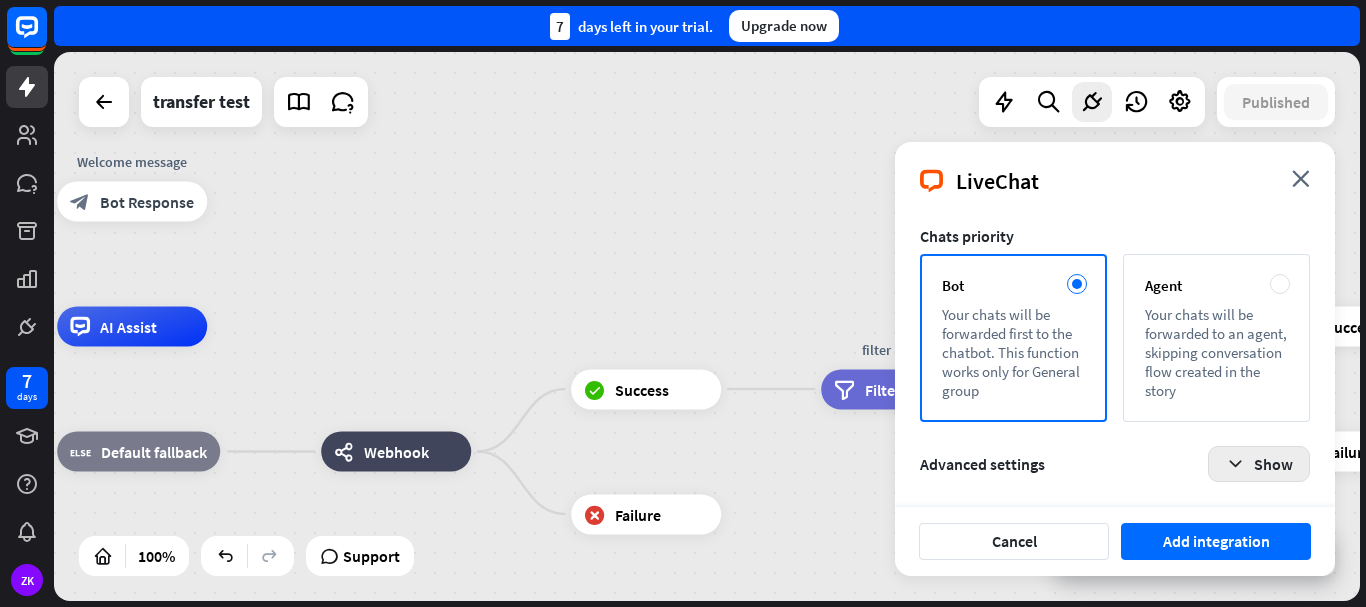 type on "**********" 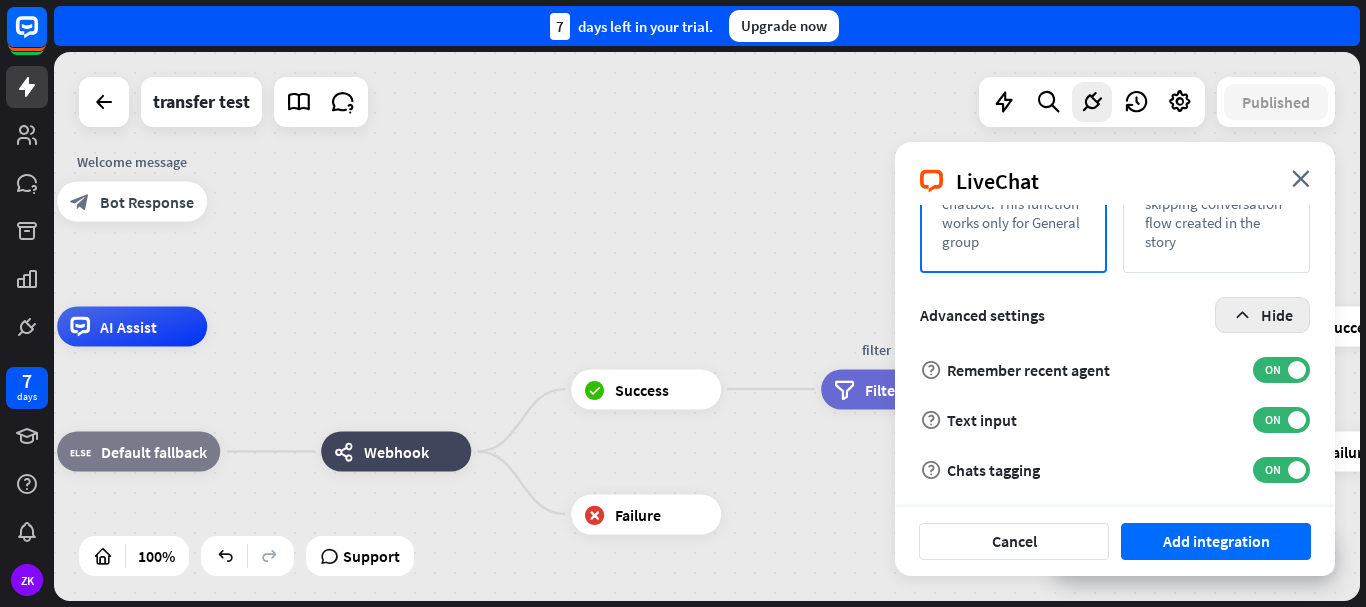 scroll, scrollTop: 377, scrollLeft: 0, axis: vertical 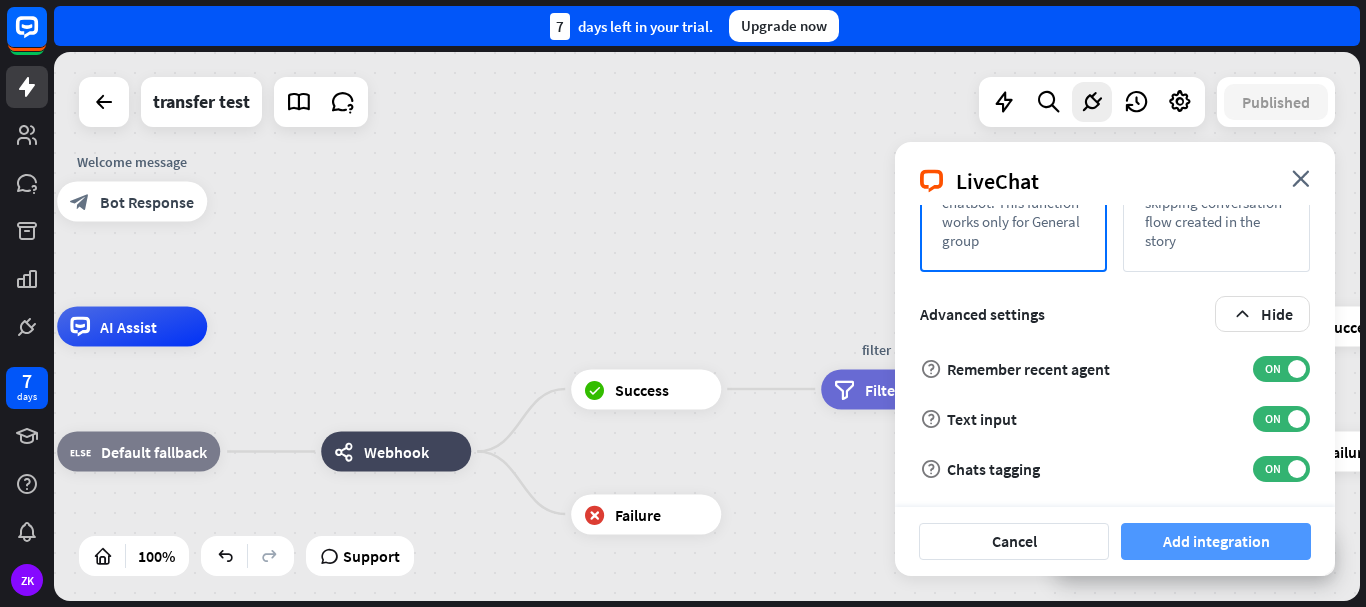 click on "Add integration" at bounding box center [1216, 541] 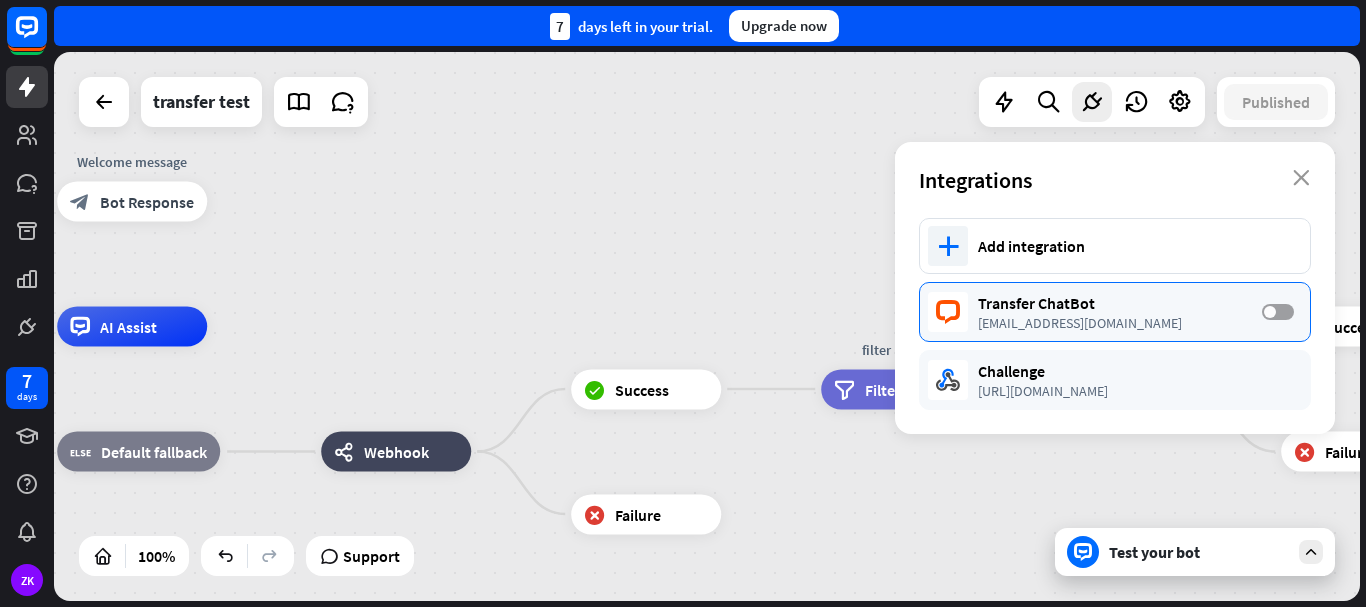 click at bounding box center [1270, 312] 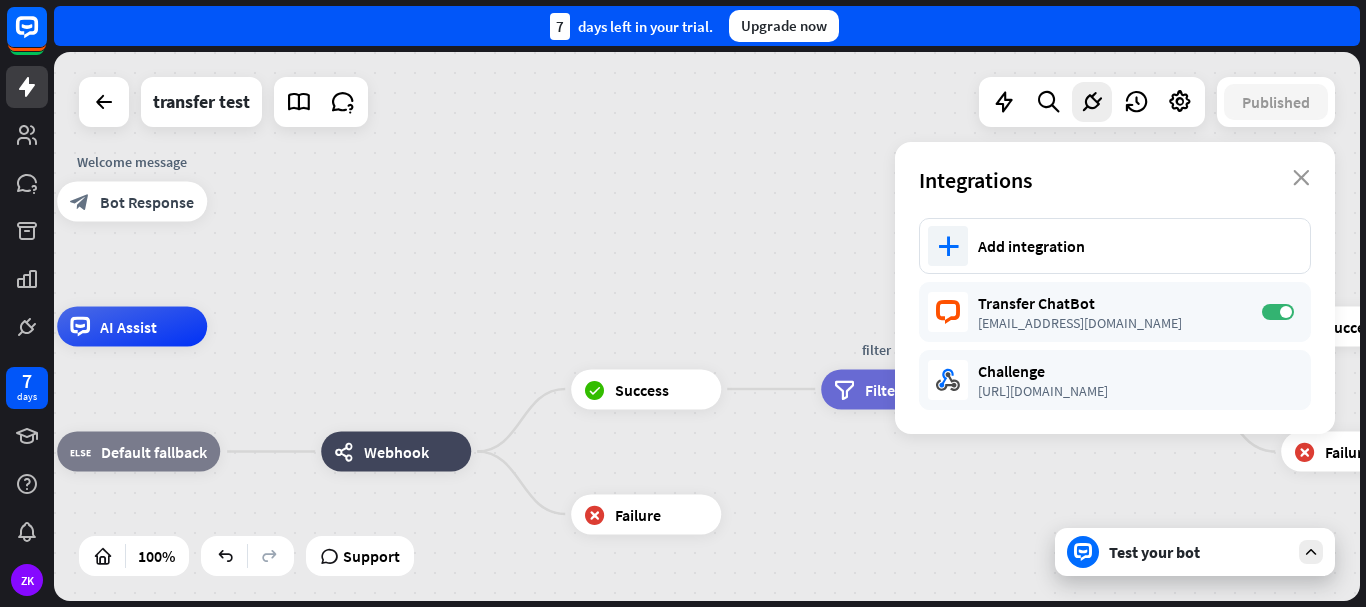 click on "Test your bot" at bounding box center (1199, 552) 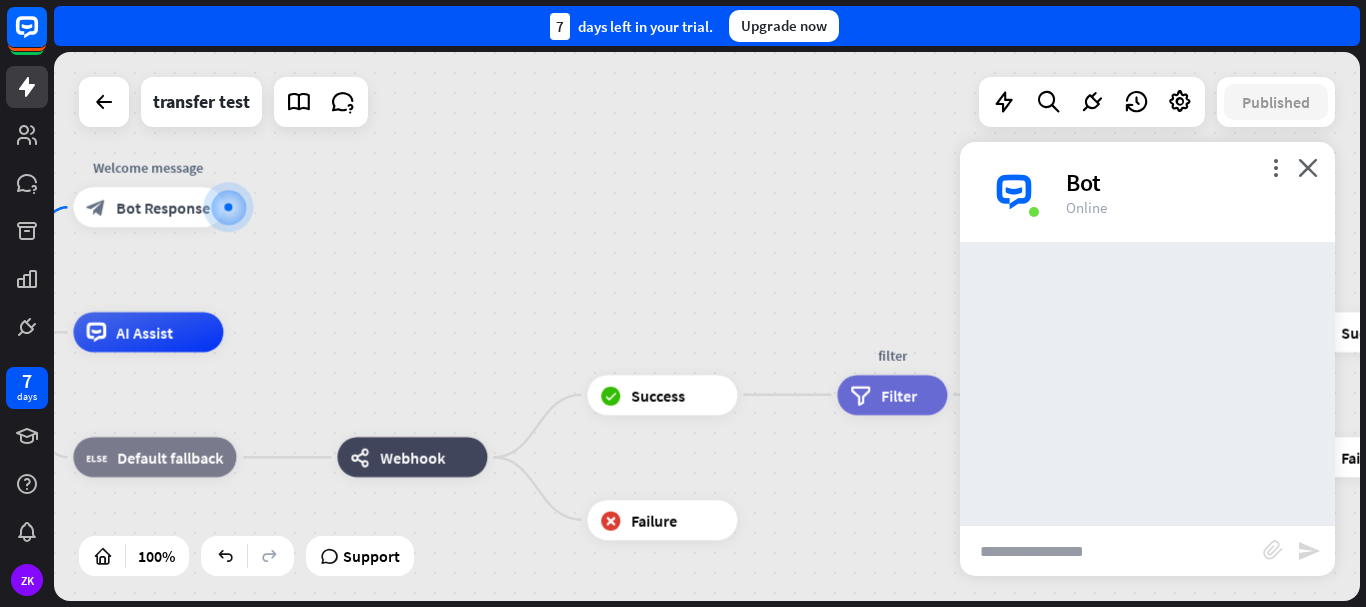 click at bounding box center [1111, 551] 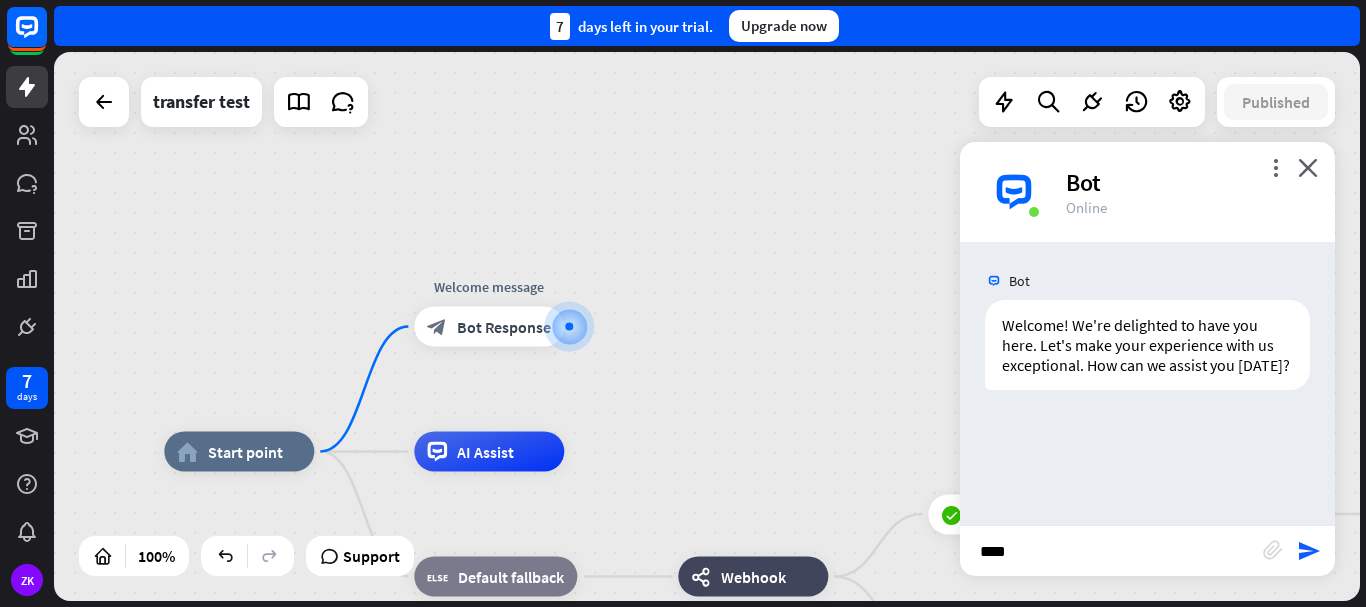 type on "*****" 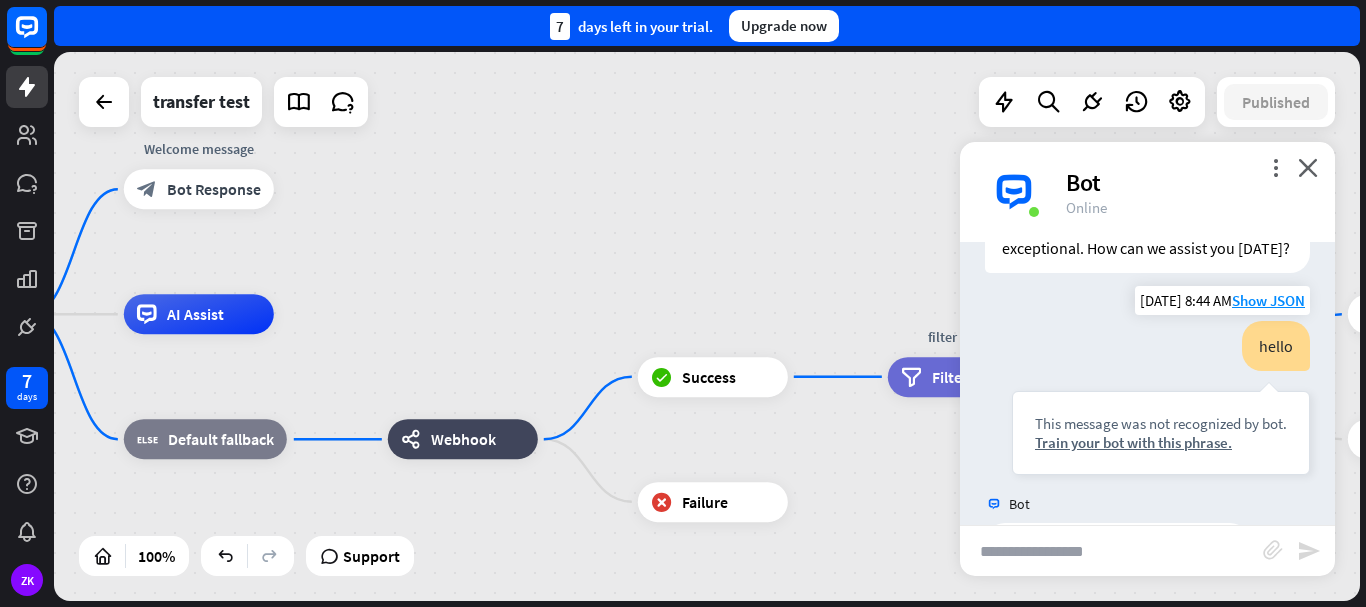 scroll, scrollTop: 215, scrollLeft: 0, axis: vertical 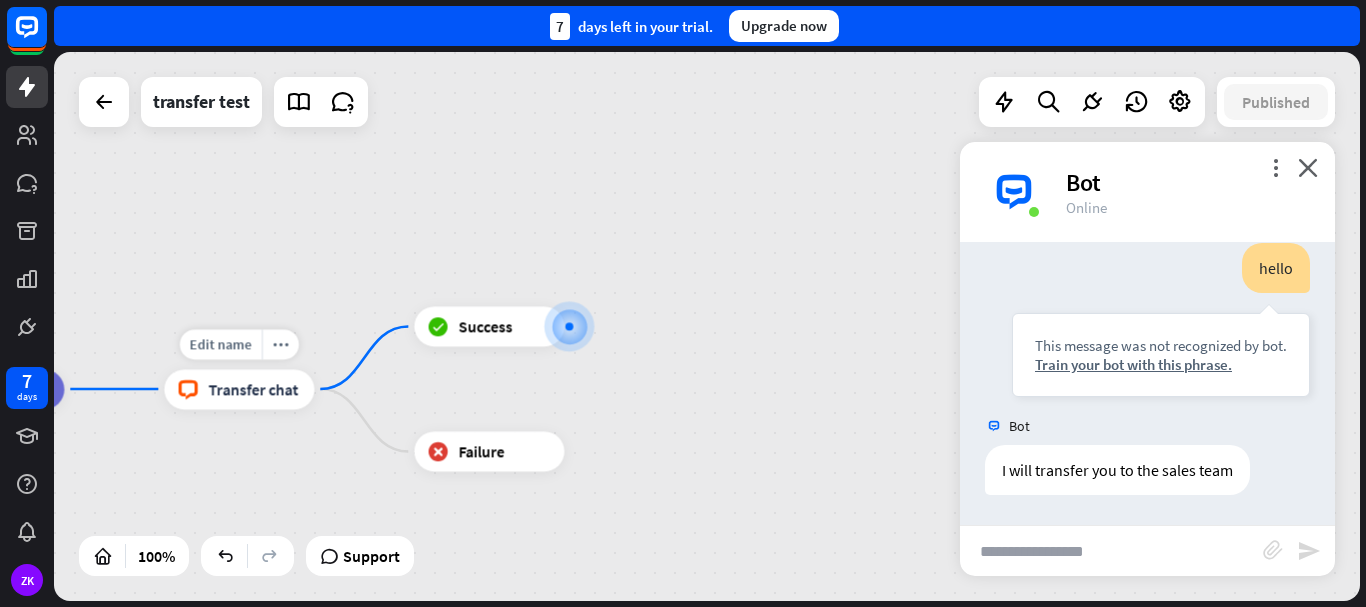 click on "Transfer chat" at bounding box center (253, 389) 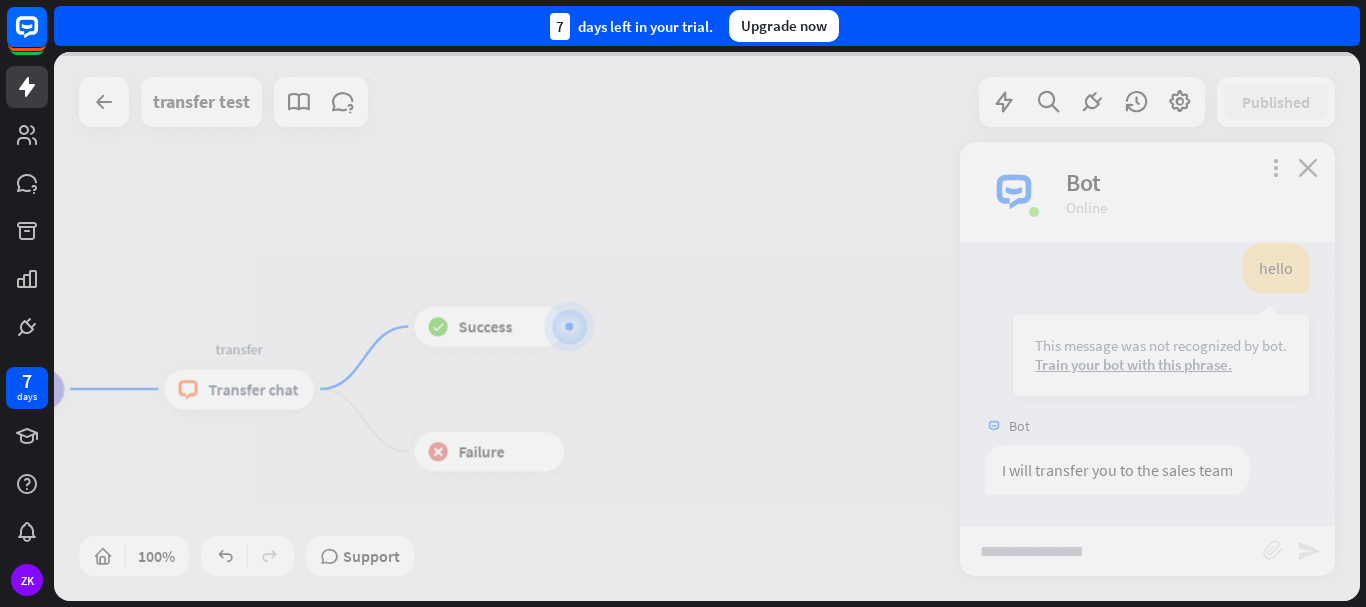 click at bounding box center (707, 326) 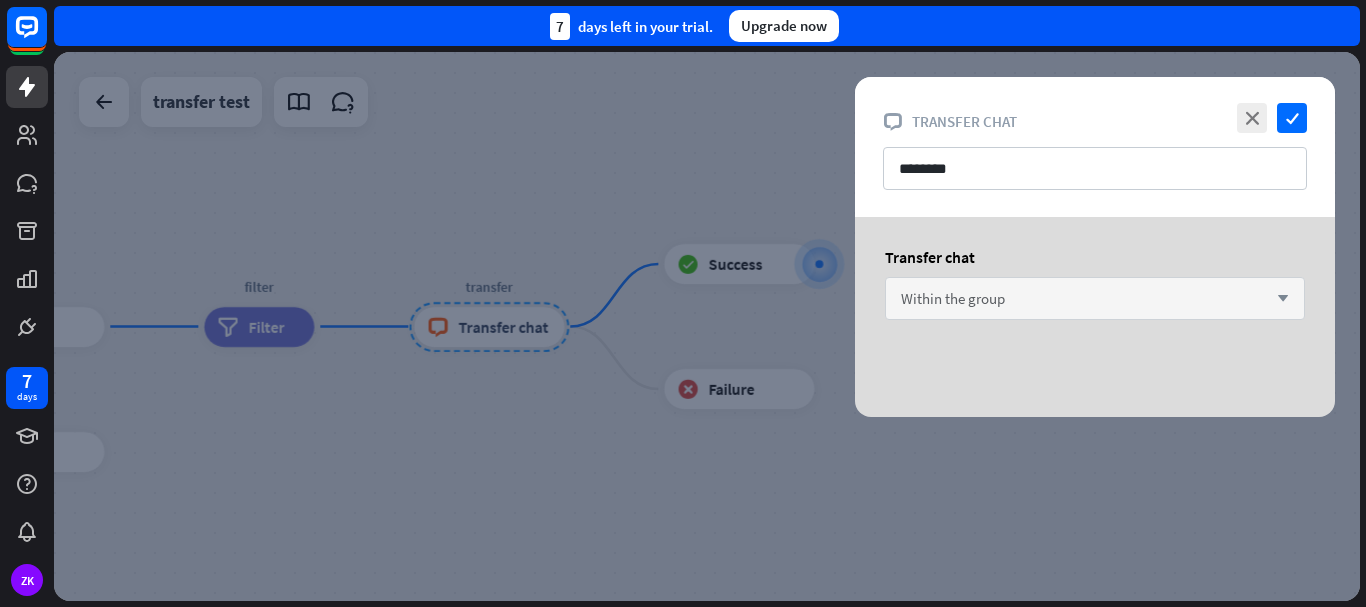 click on "Within the group
arrow_down" at bounding box center (1095, 298) 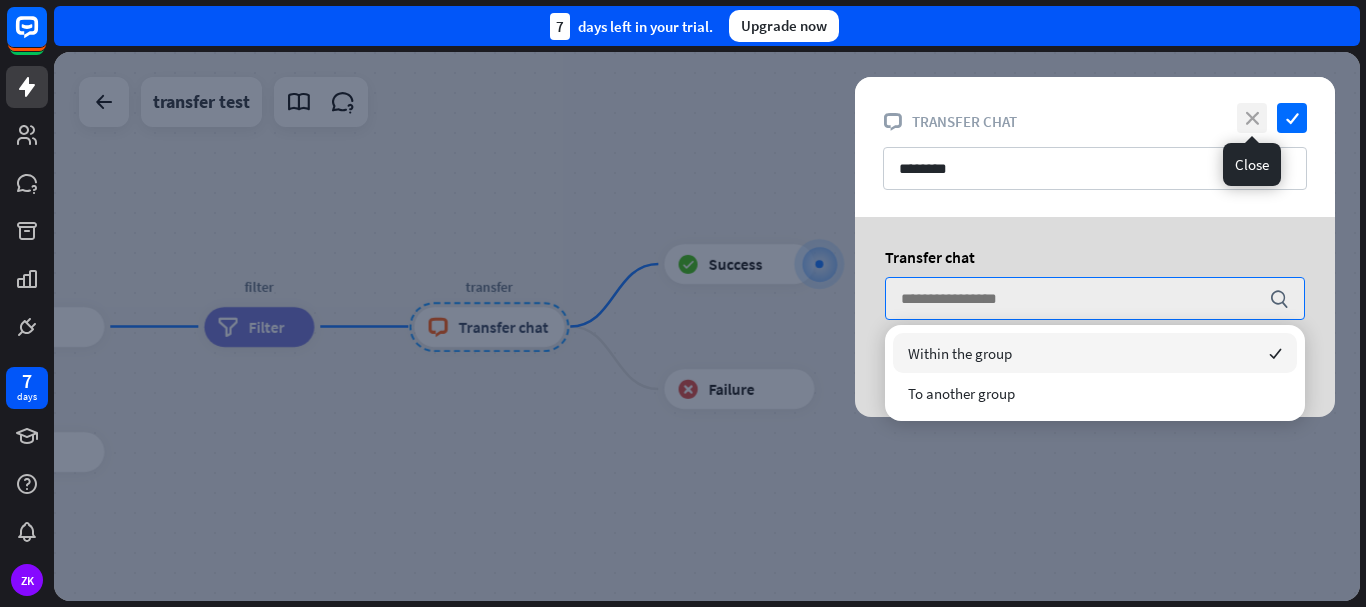 click on "close" at bounding box center [1252, 118] 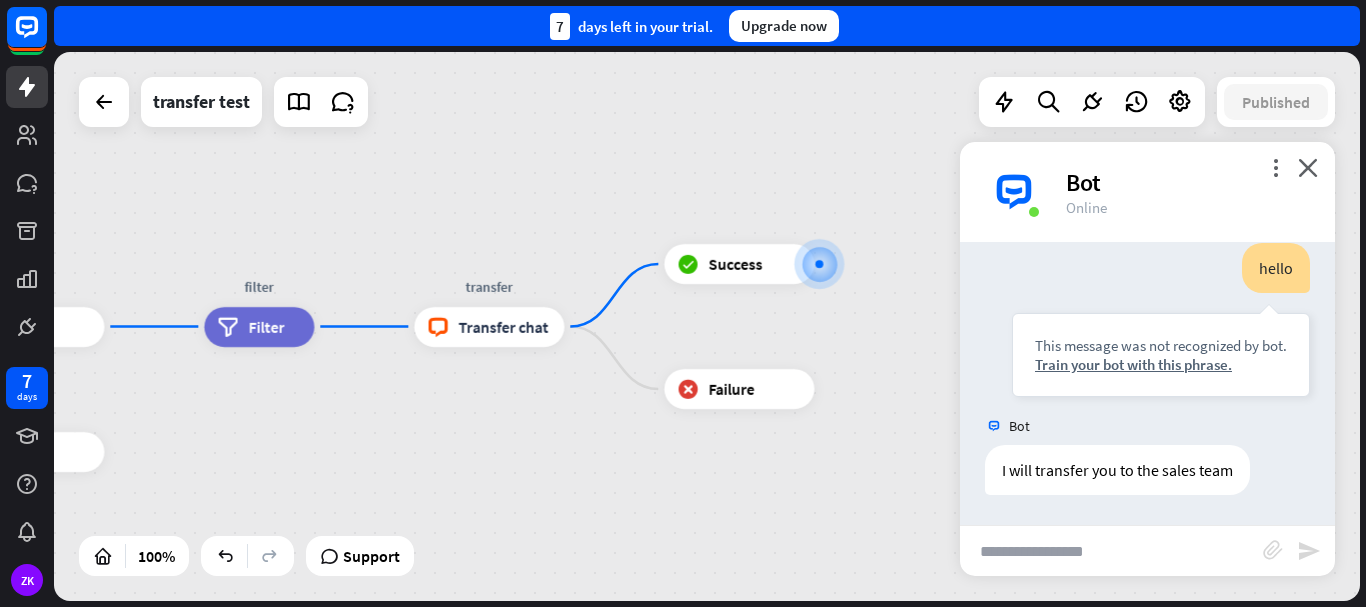 click at bounding box center [1111, 551] 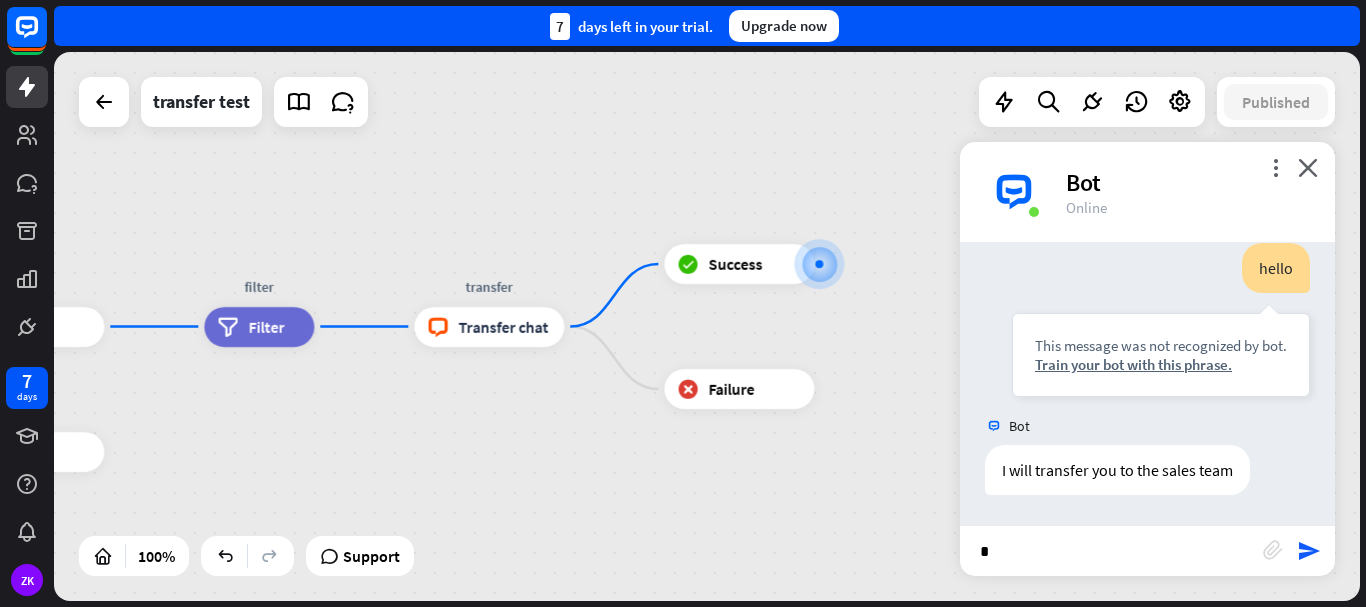 type on "**" 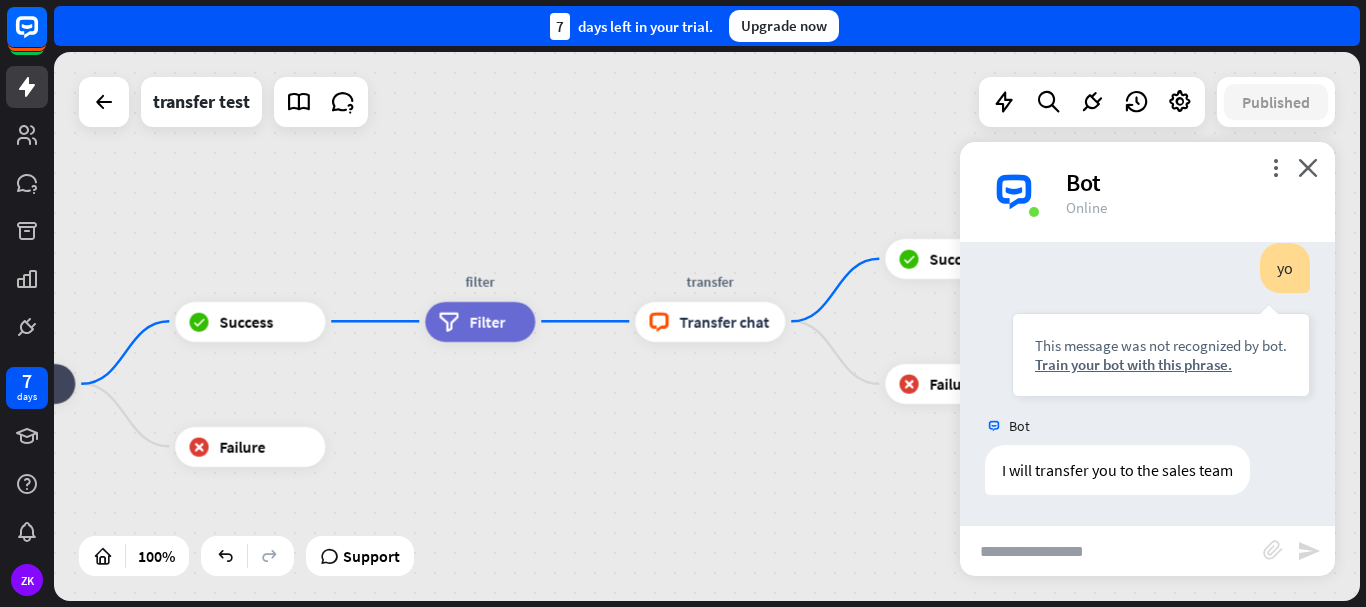 scroll, scrollTop: 515, scrollLeft: 0, axis: vertical 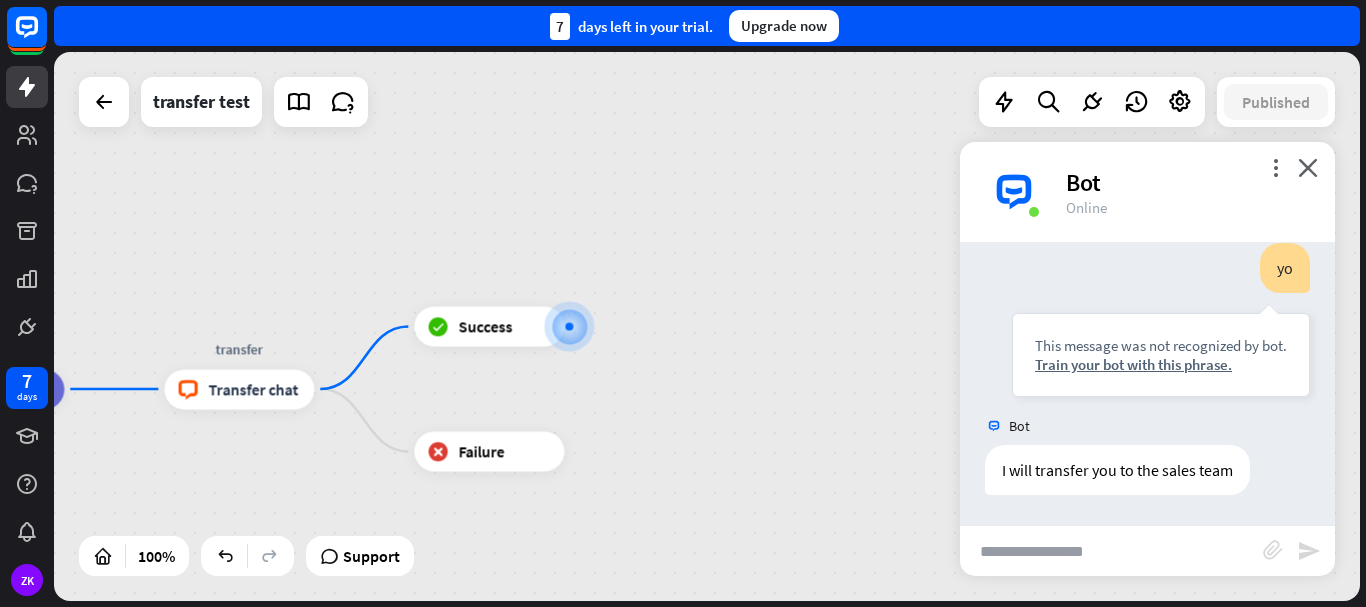 click on "Bot
Welcome! We're delighted to have you here. Let's make your experience with us exceptional. How can we assist you [DATE]?
[DATE] 8:44 AM
Show JSON
You
hello   This message was not recognized by bot.
Train your bot with this phrase.
[DATE] 8:44 AM
Show JSON
Bot
I will transfer you to the sales team
[DATE] 8:44 AM
Show JSON
You
yo   This message was not recognized by bot.
Train your bot with this phrase.
[DATE] 8:47 AM
Show JSON
Bot
I will transfer you to the sales team" at bounding box center (1147, 383) 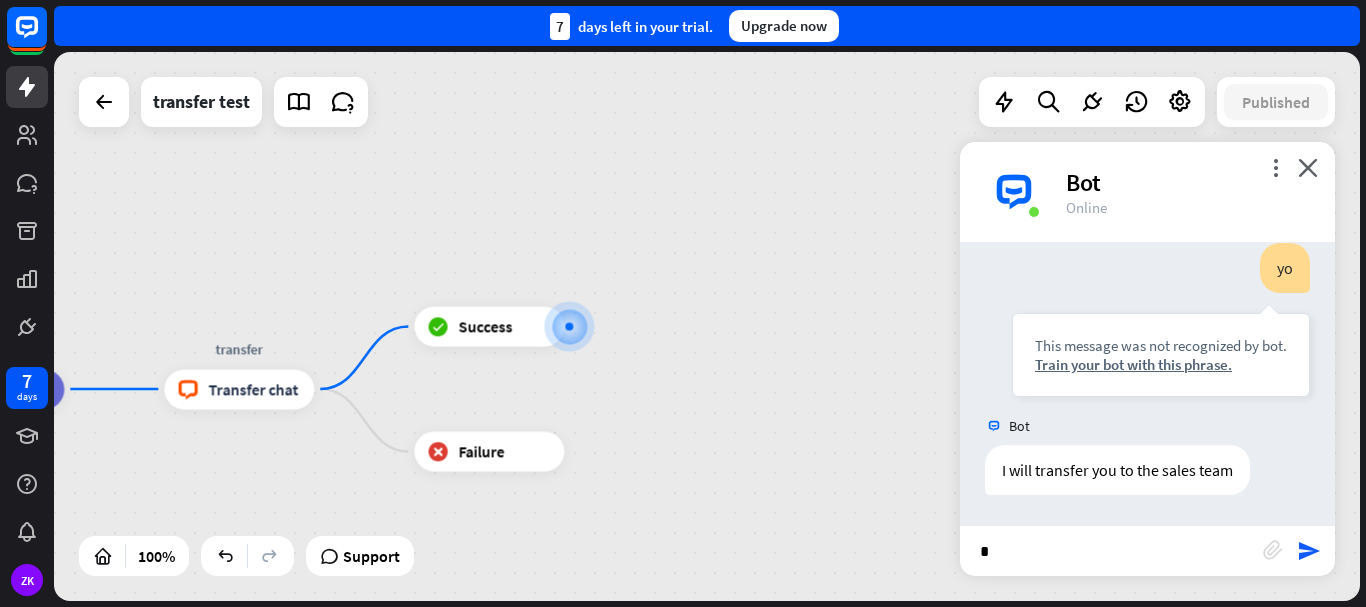type on "**" 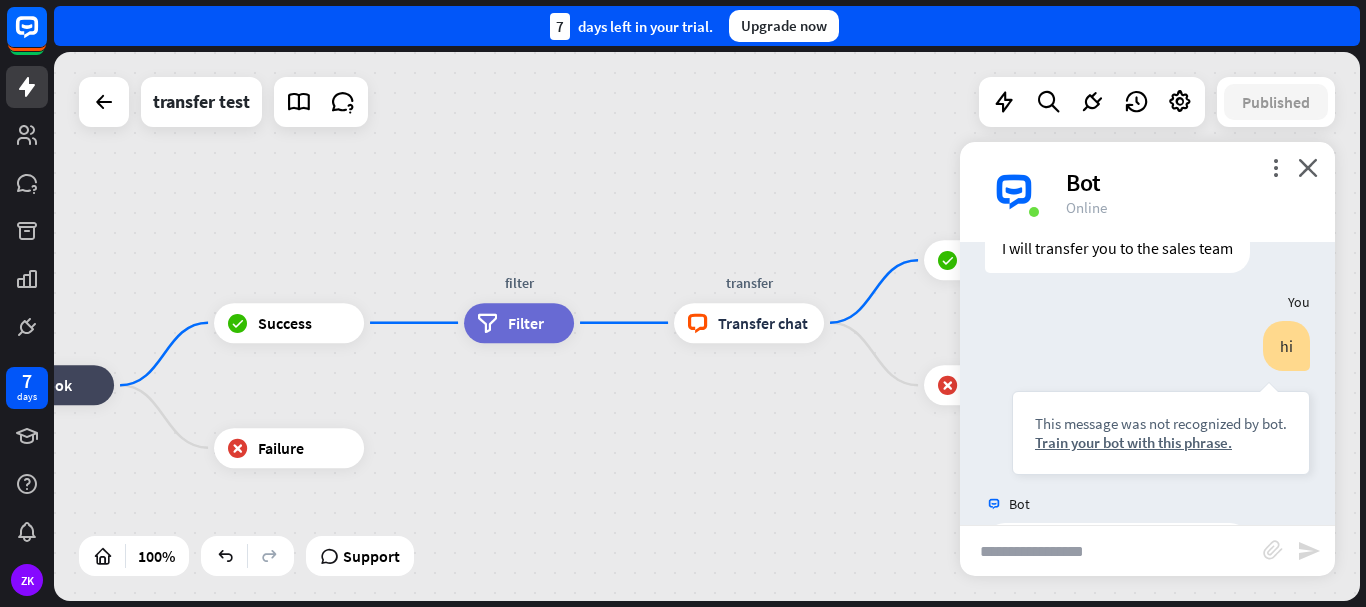 scroll, scrollTop: 815, scrollLeft: 0, axis: vertical 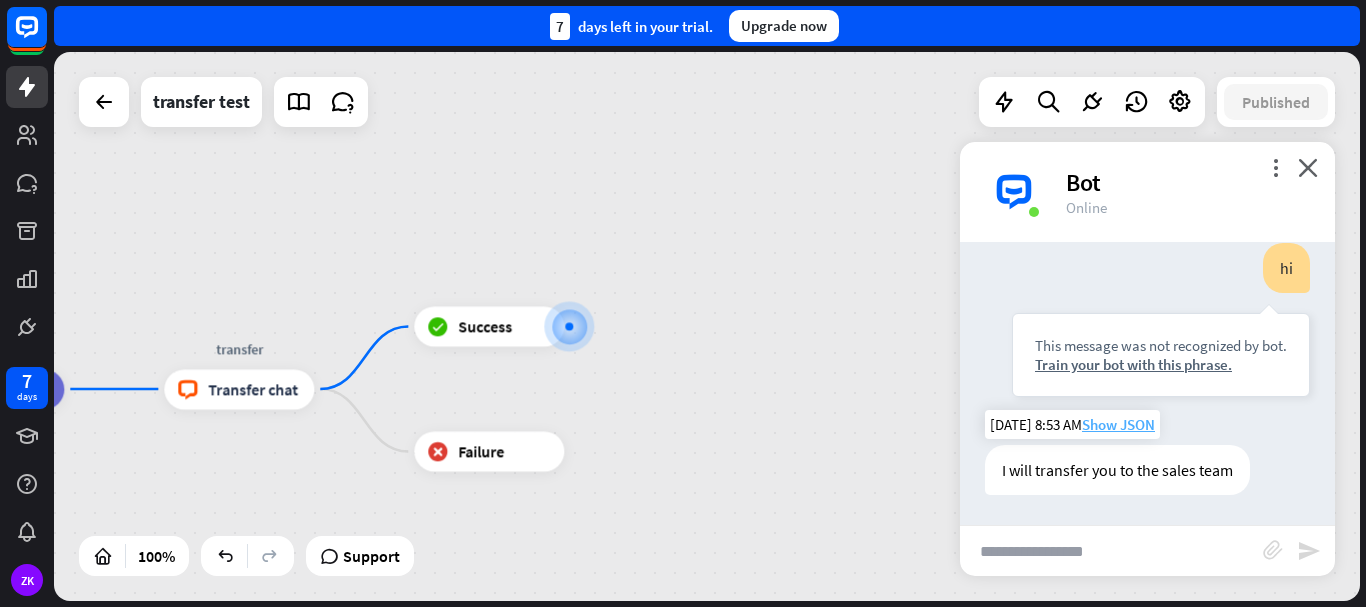 click on "Show JSON" at bounding box center (1118, 424) 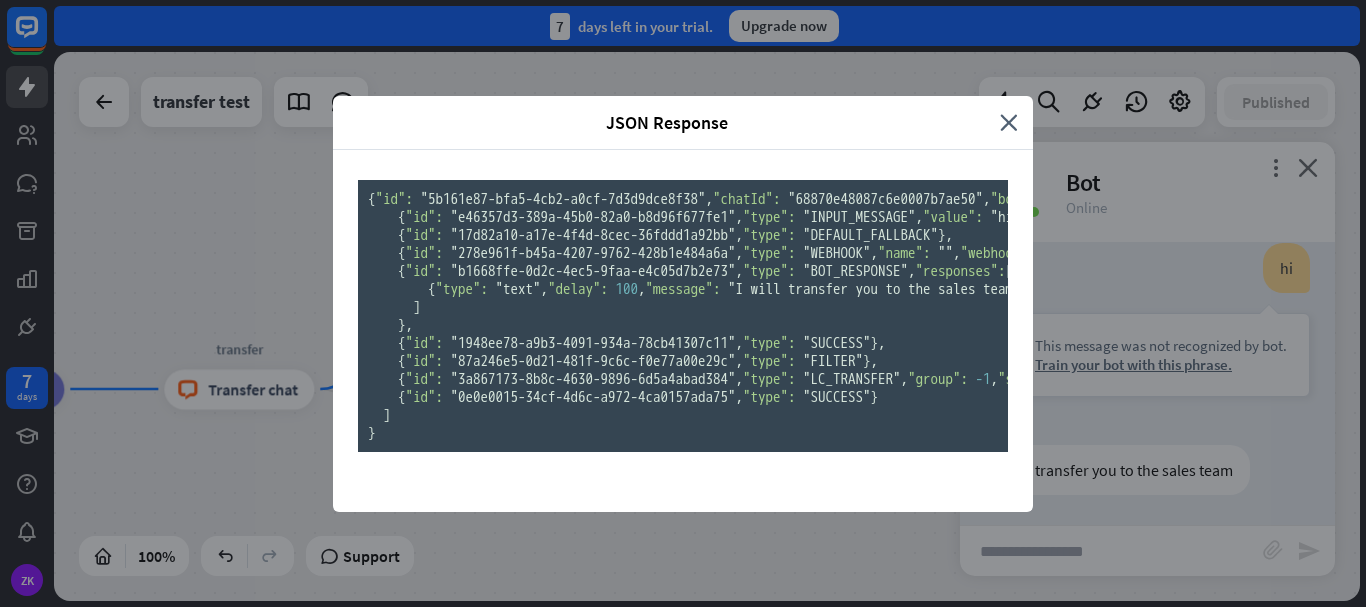 scroll, scrollTop: 0, scrollLeft: 0, axis: both 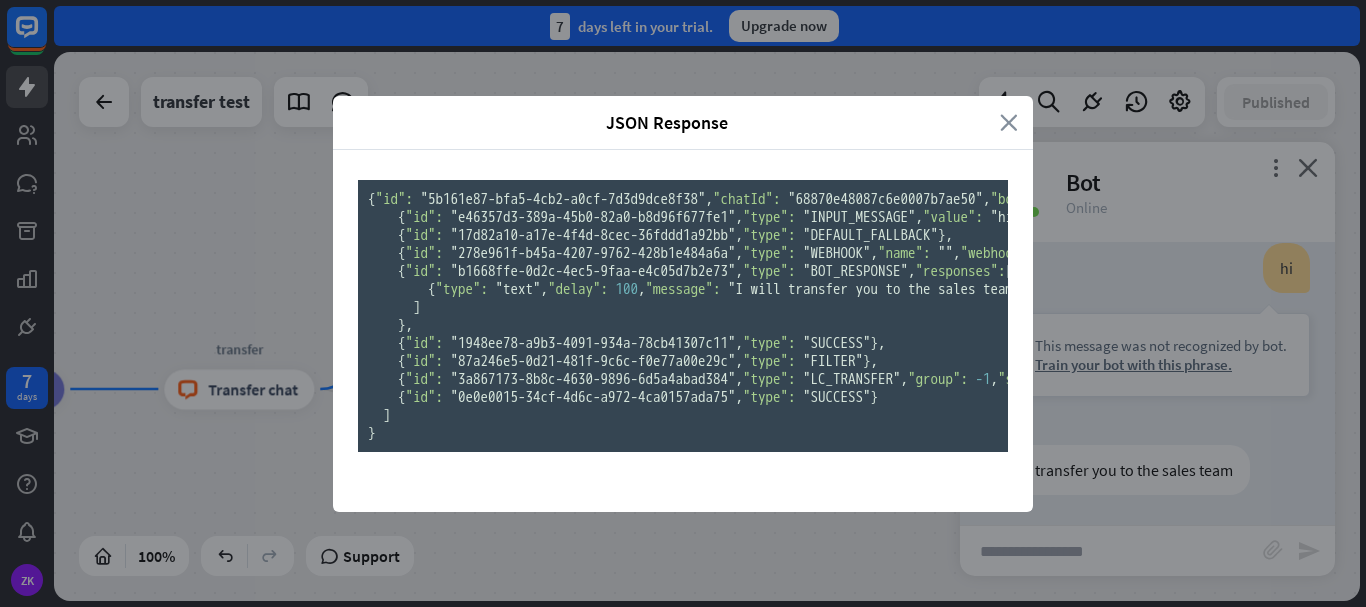 click on "close" at bounding box center [1009, 122] 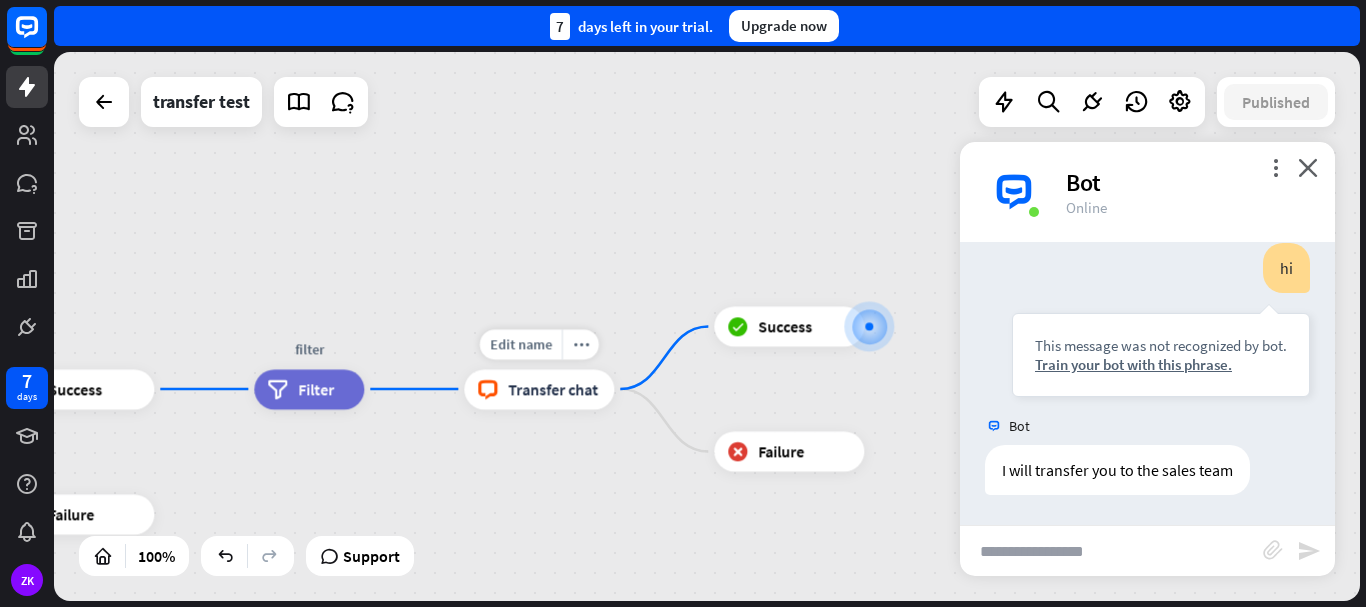 click on "Transfer chat" at bounding box center [553, 389] 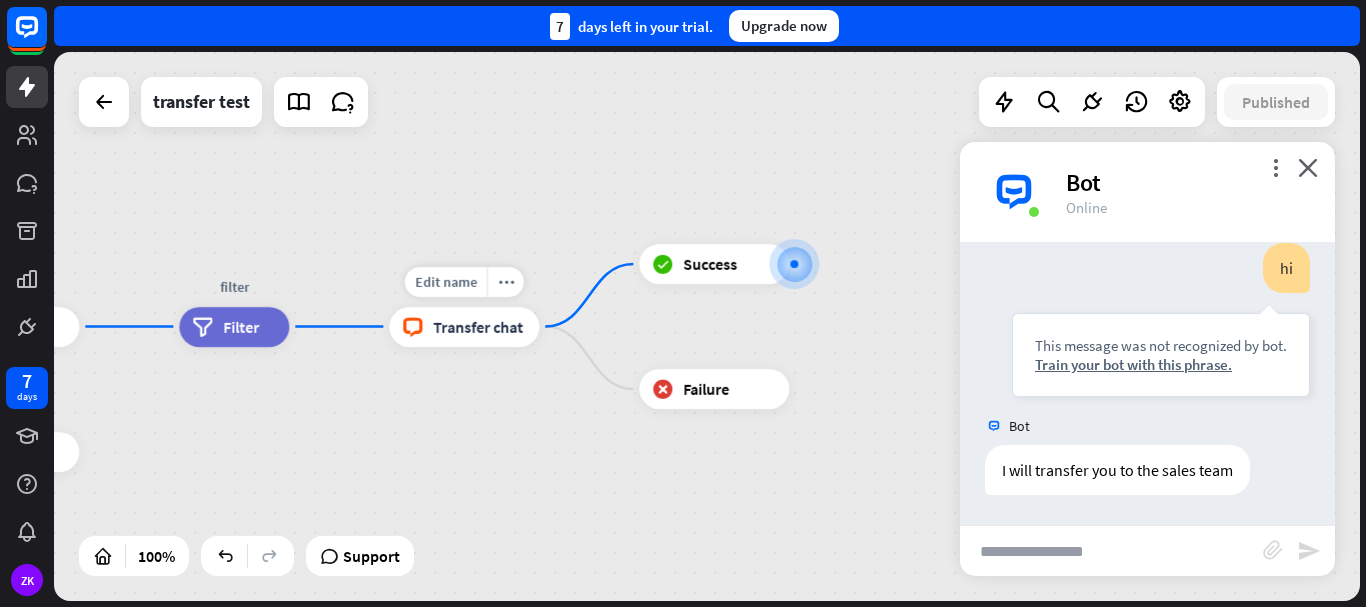 click on "block_livechat   Transfer chat" at bounding box center (464, 327) 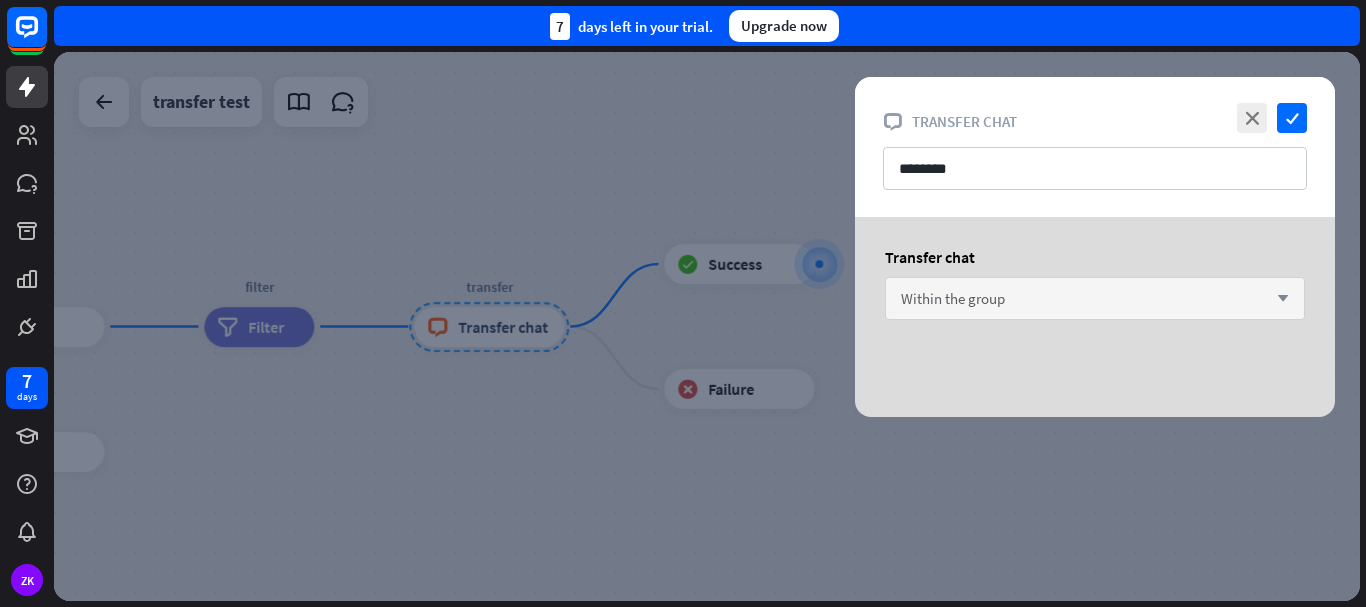 click on "Within the group" at bounding box center [953, 298] 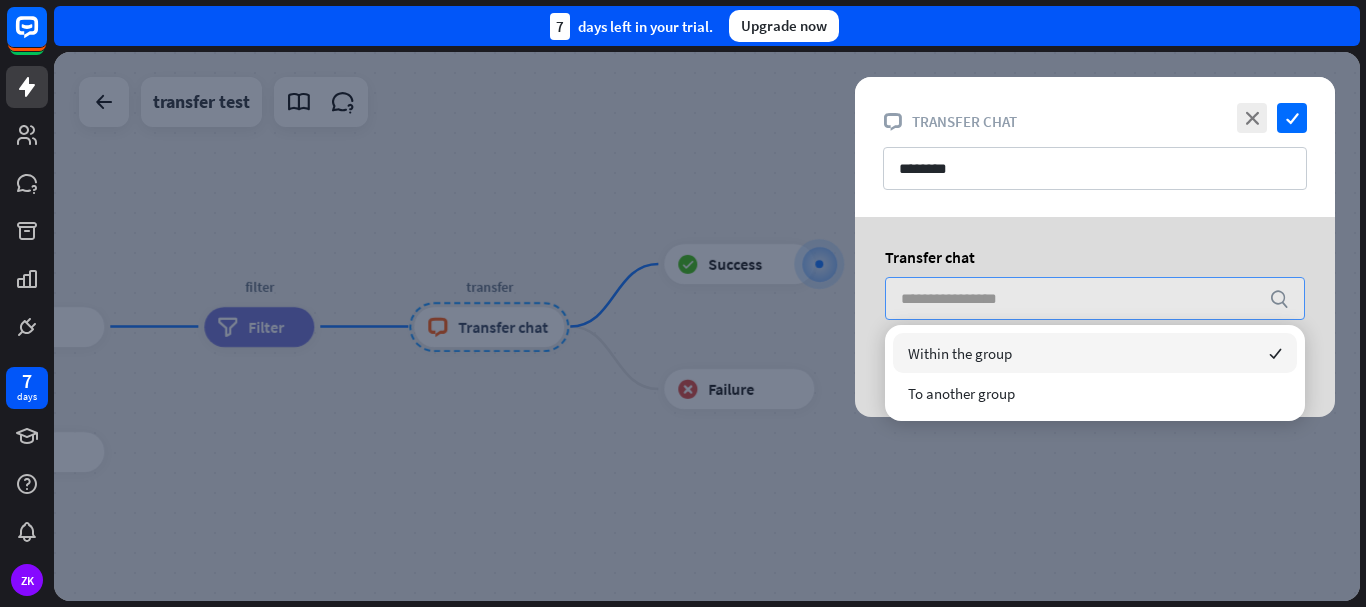 click at bounding box center (707, 326) 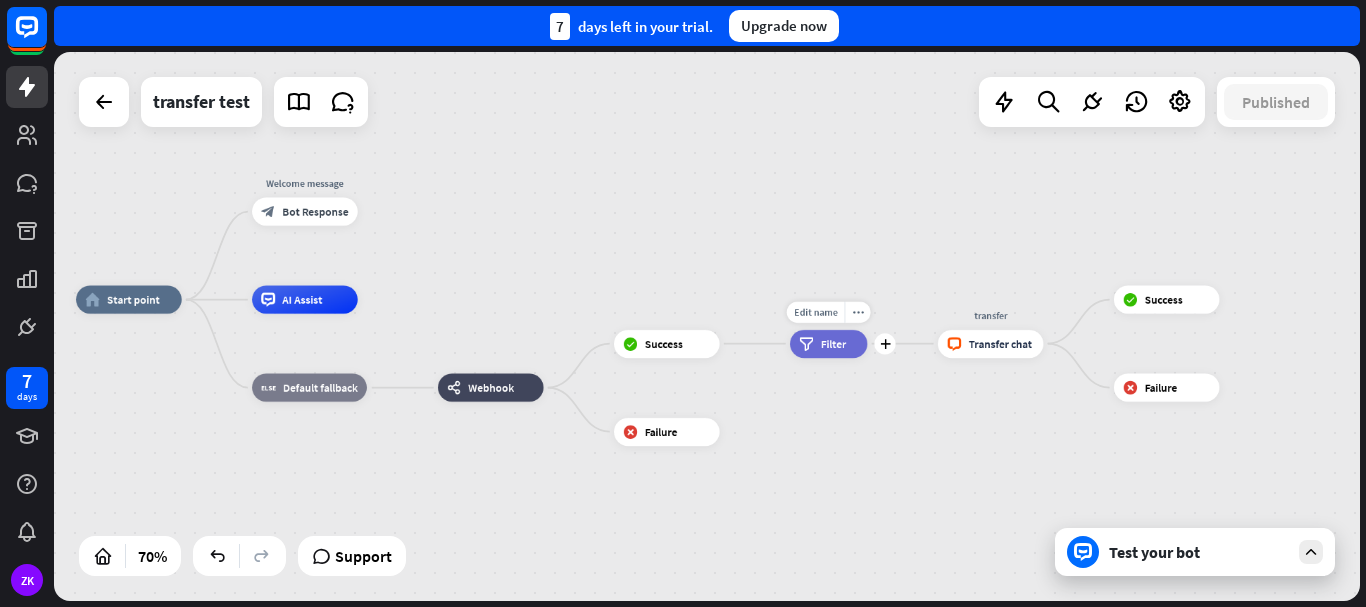 click on "Edit name   more_horiz         plus   filter   filter   Filter" at bounding box center [828, 343] 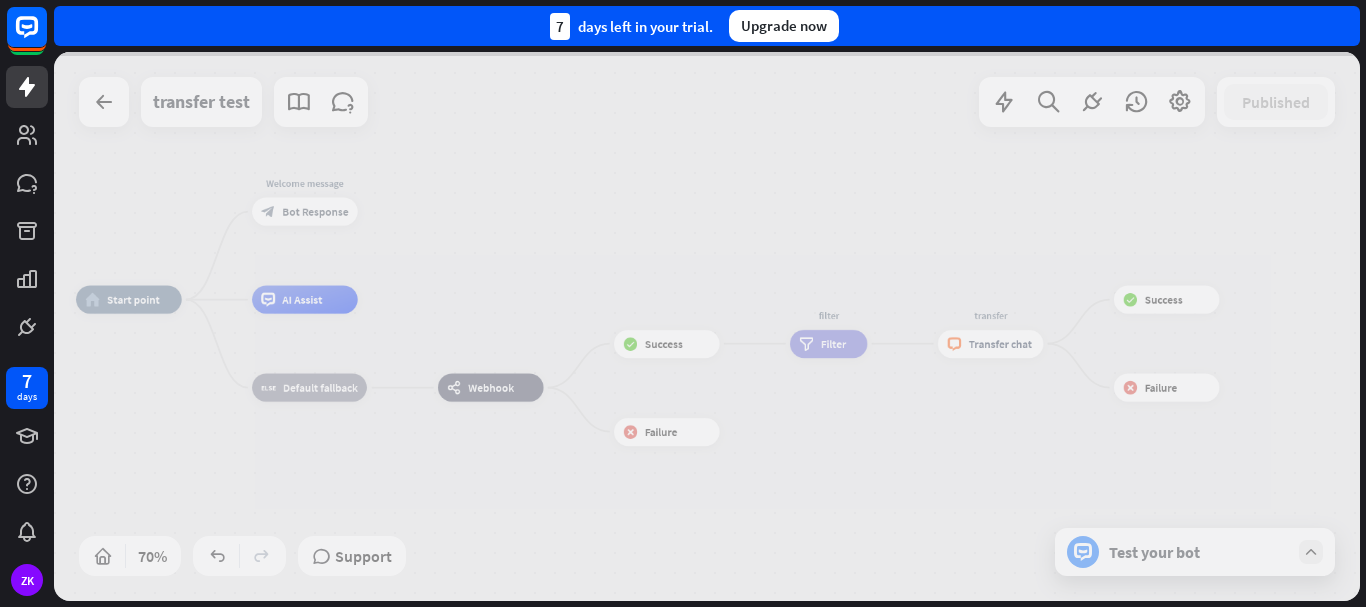 click at bounding box center [707, 326] 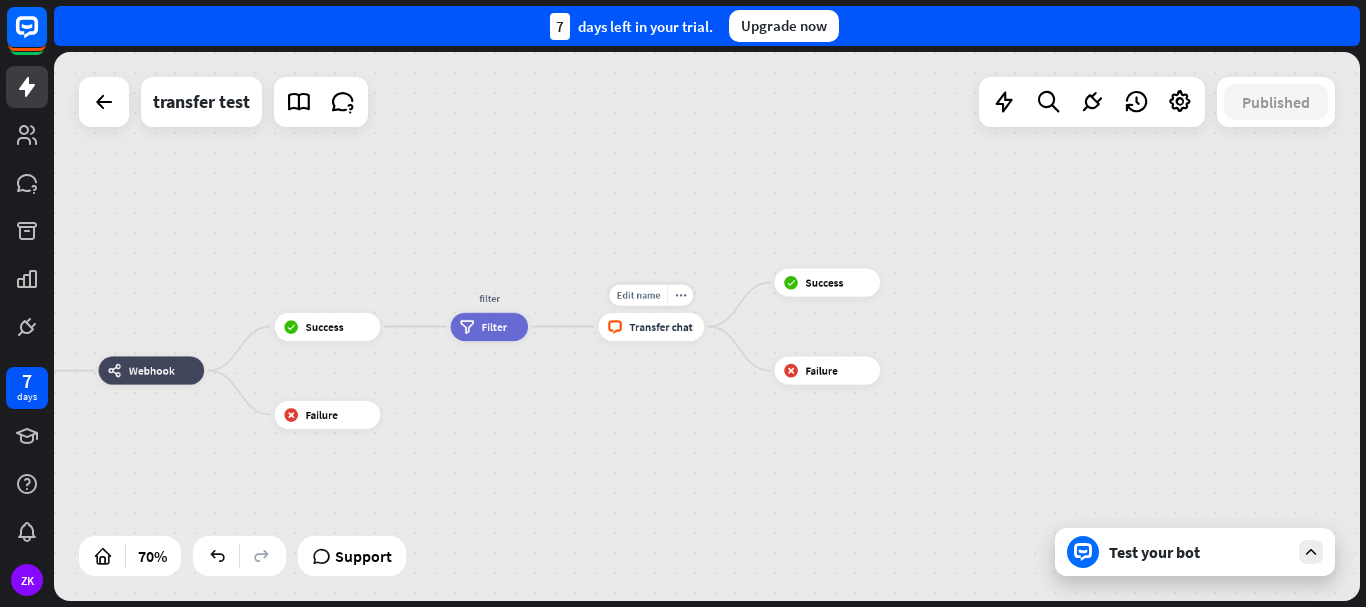 click on "Edit name   more_horiz           transfer   block_livechat   Transfer chat" at bounding box center (651, 326) 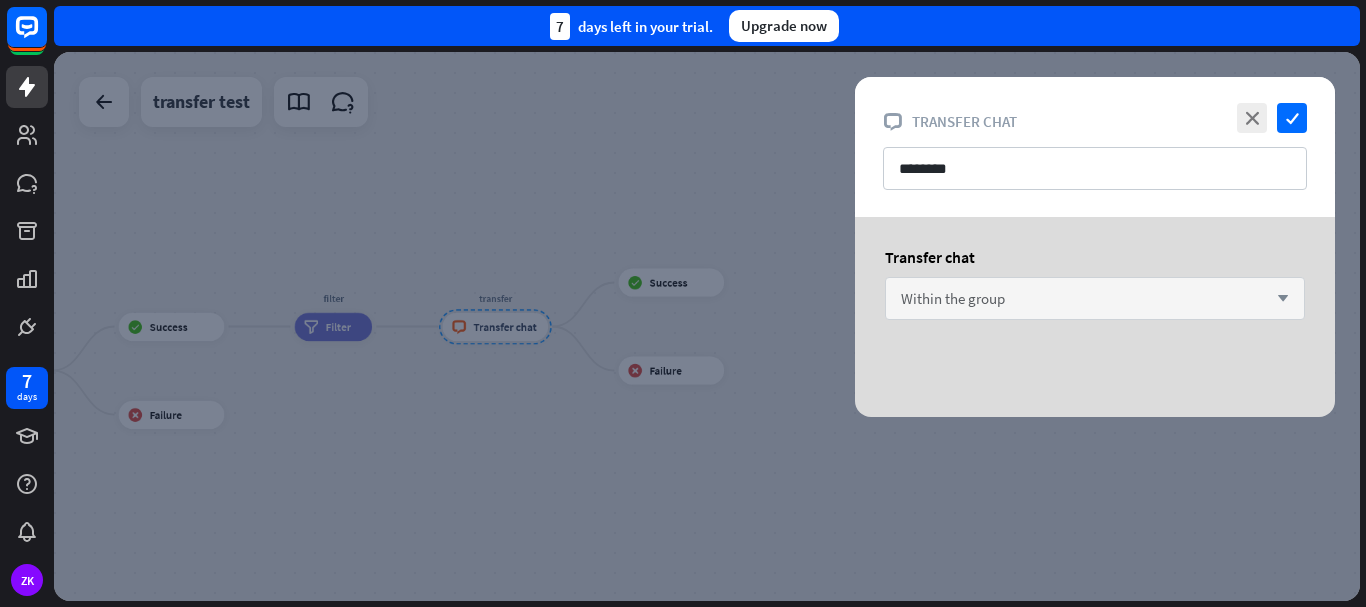 click on "Within the group" at bounding box center [953, 298] 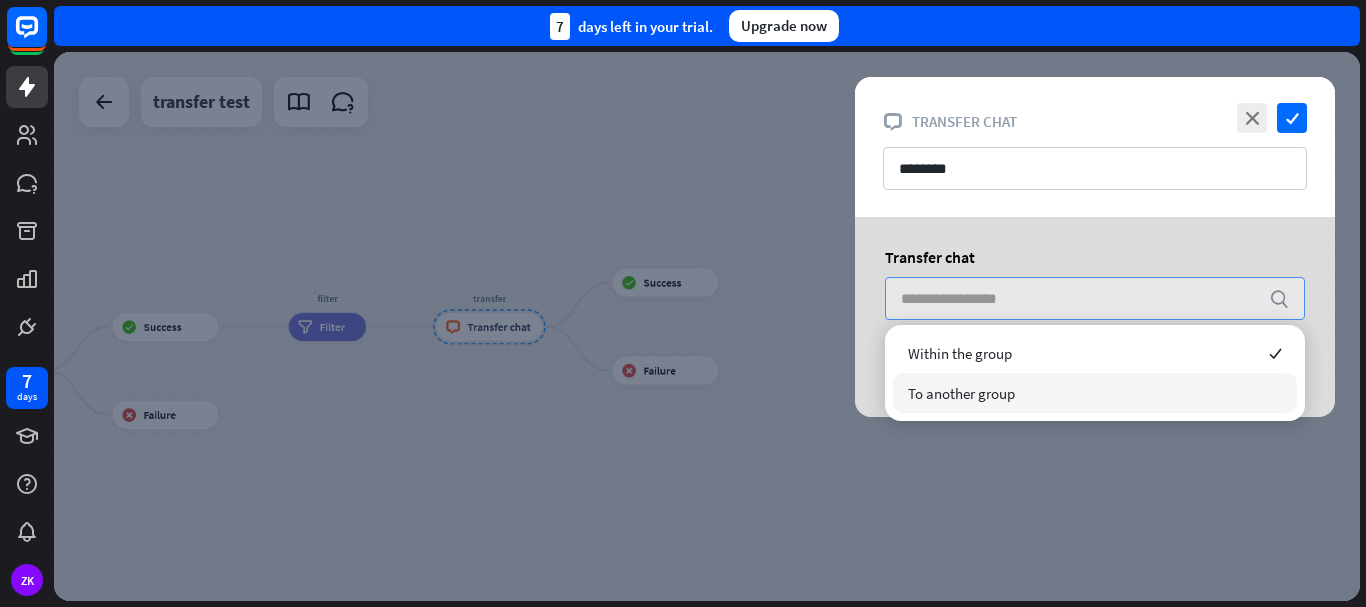 click on "To another group" at bounding box center (961, 393) 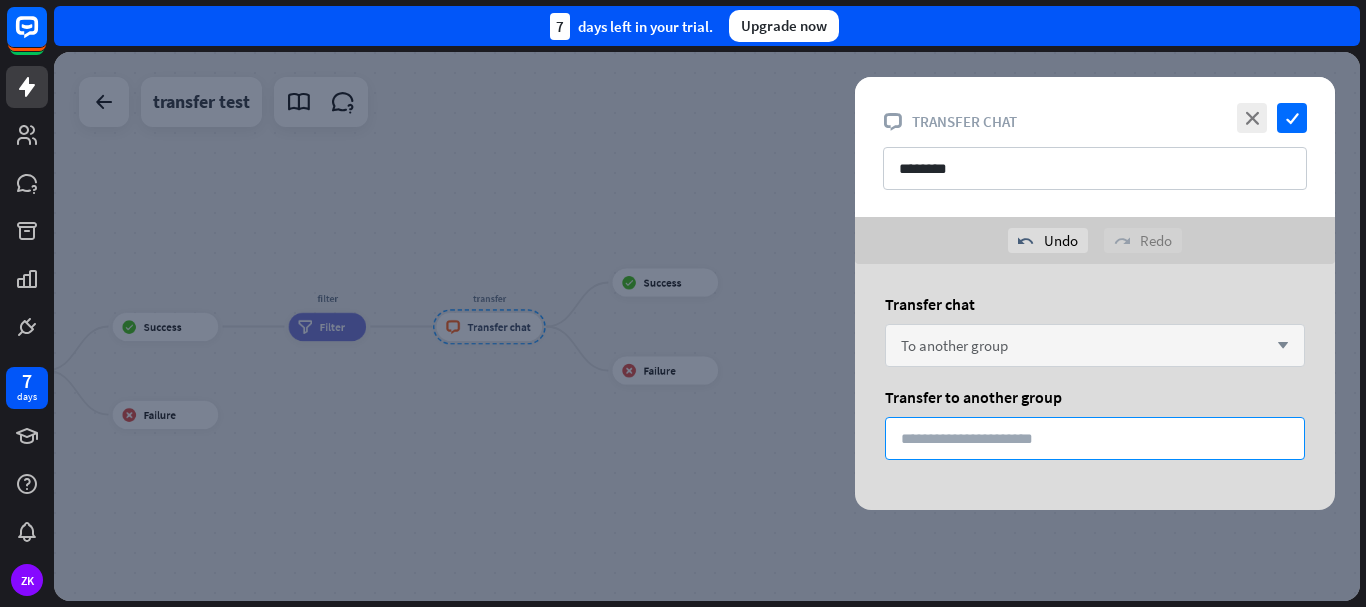 click on "*" at bounding box center (1095, 438) 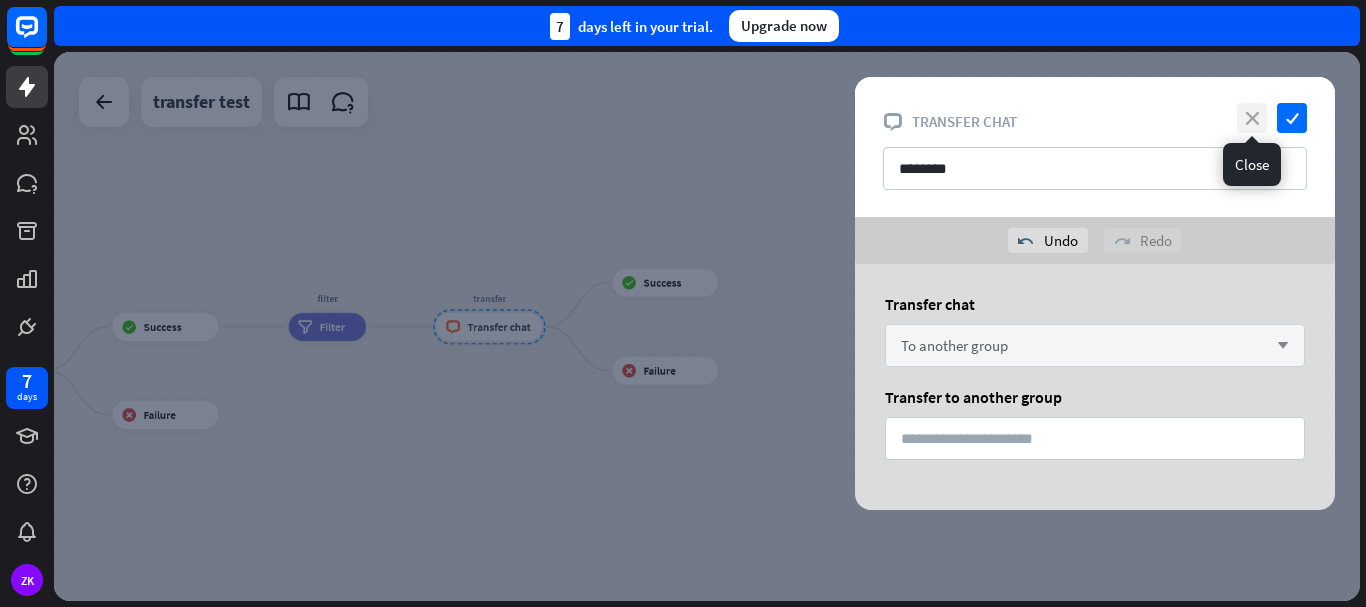 click on "close" at bounding box center [1252, 118] 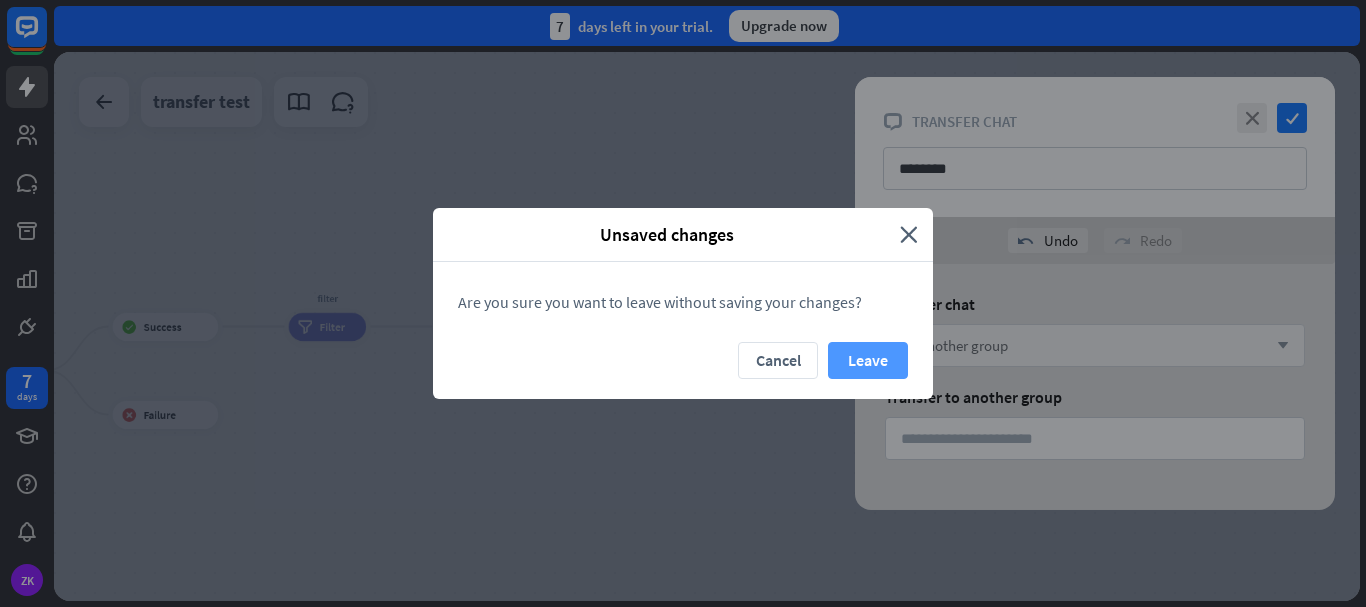 click on "Leave" at bounding box center (868, 360) 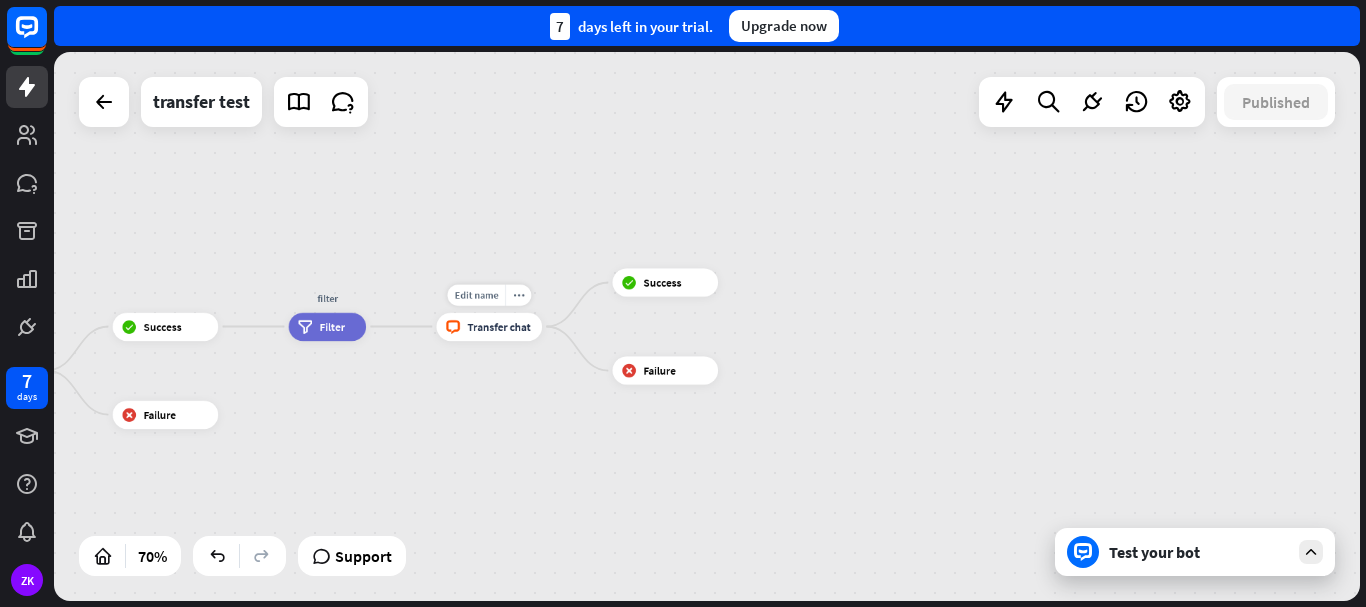 click on "block_livechat   Transfer chat" at bounding box center [490, 326] 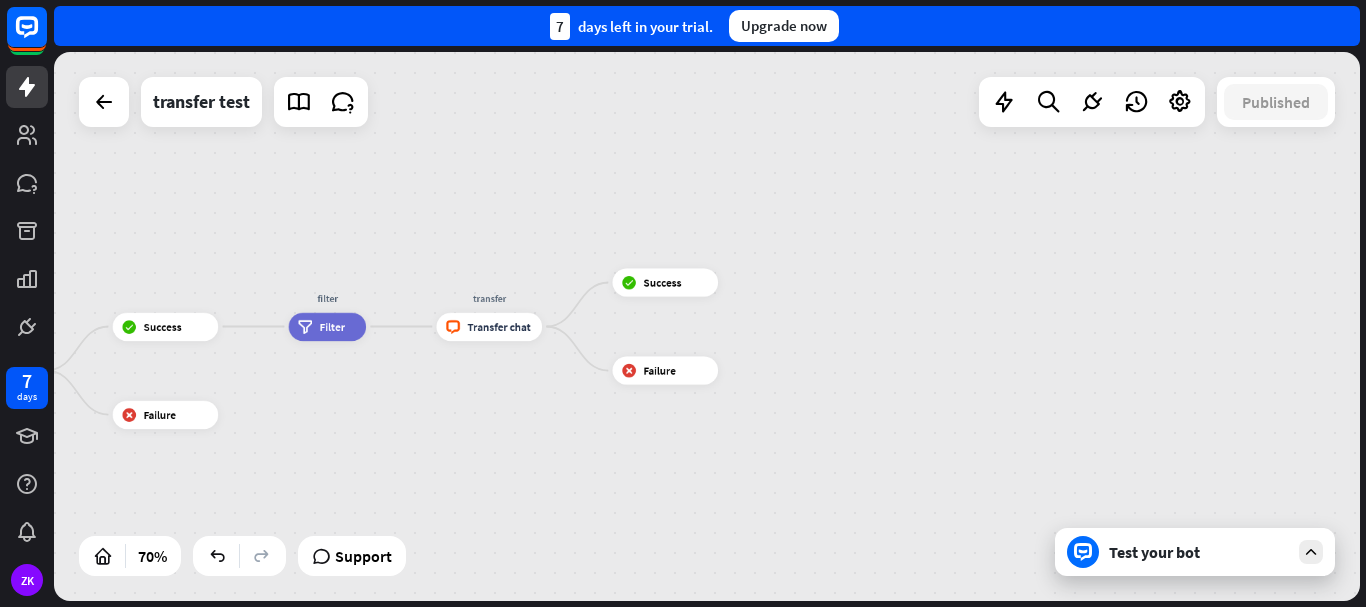 click on "Test your bot" at bounding box center (1195, 552) 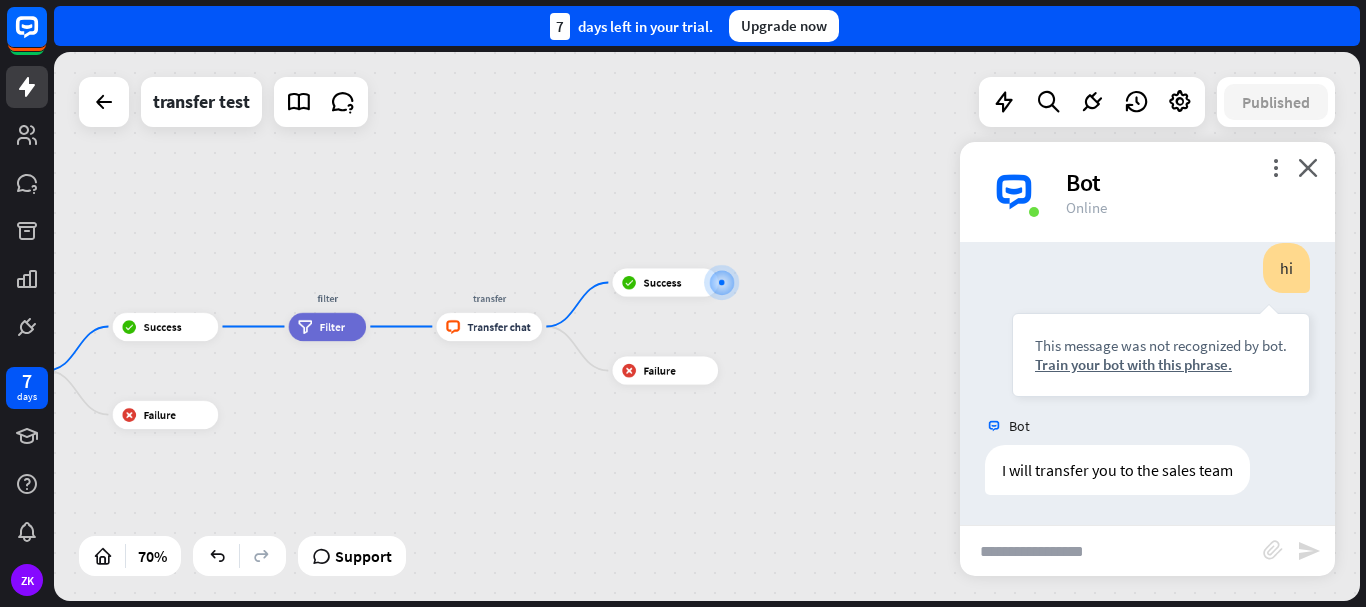 click at bounding box center [1111, 551] 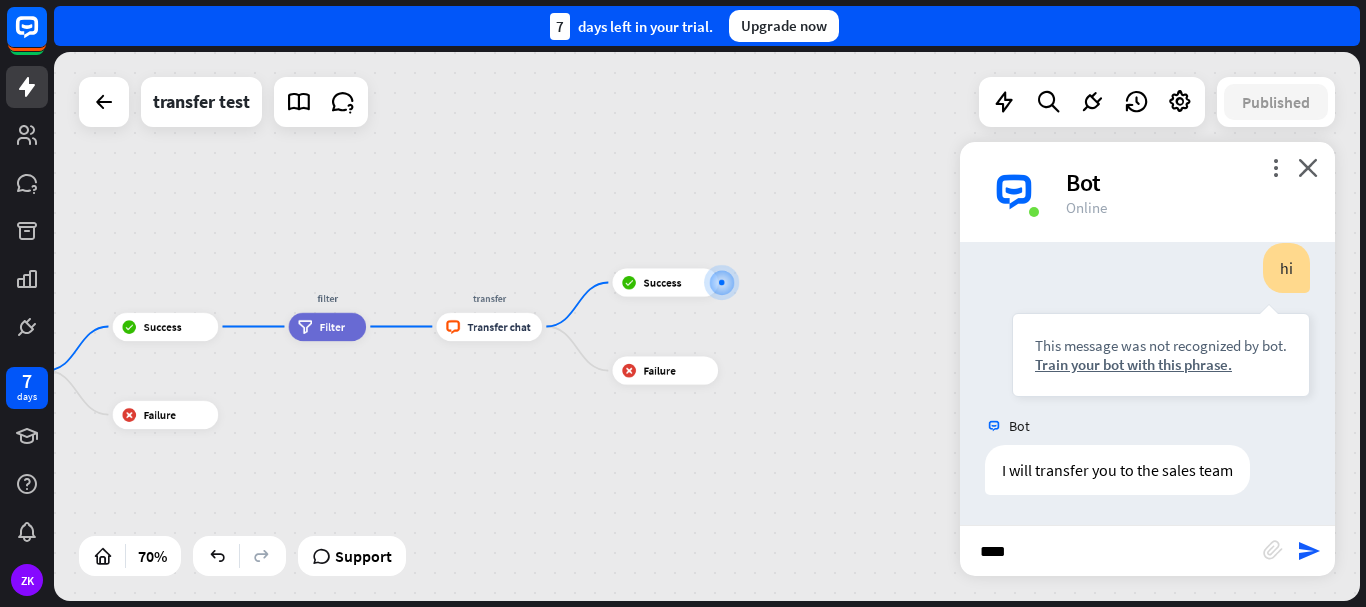 type on "*****" 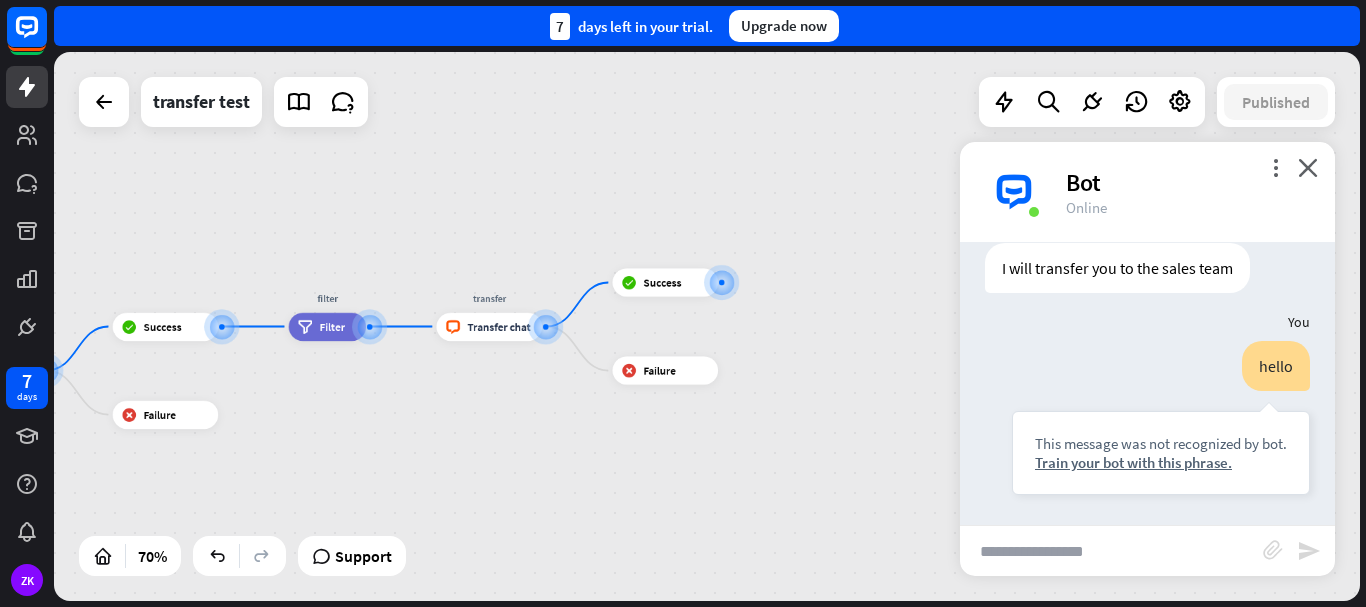 scroll, scrollTop: 1017, scrollLeft: 0, axis: vertical 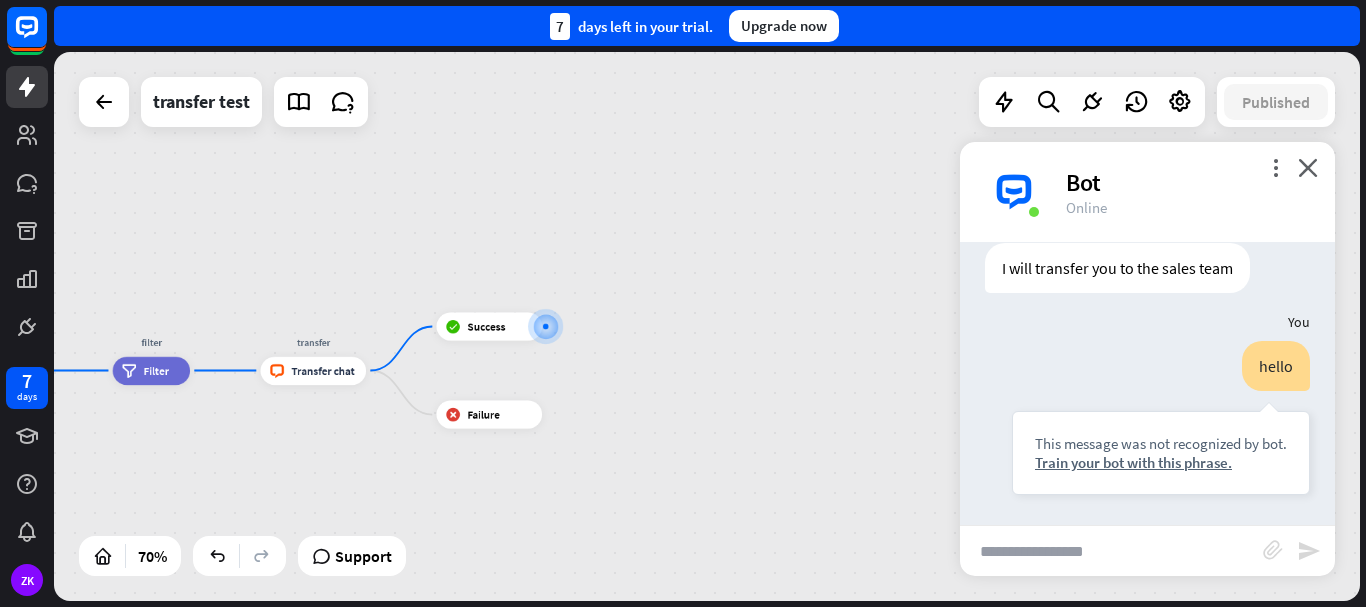click at bounding box center [1111, 551] 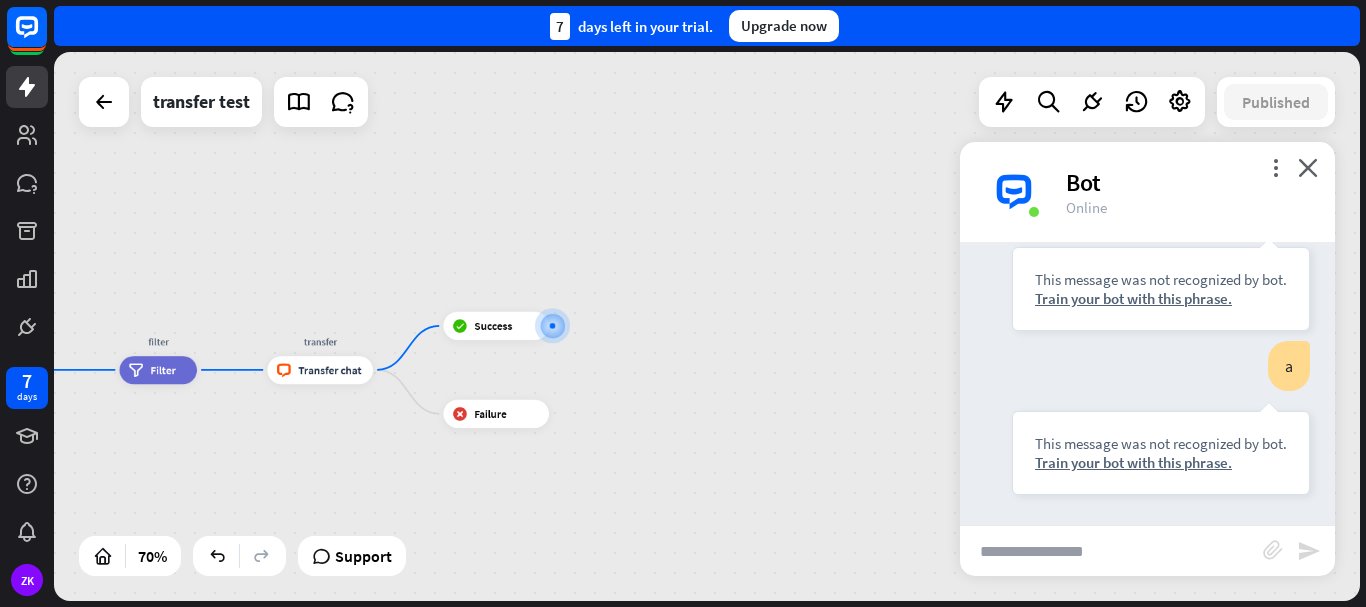 scroll, scrollTop: 1181, scrollLeft: 0, axis: vertical 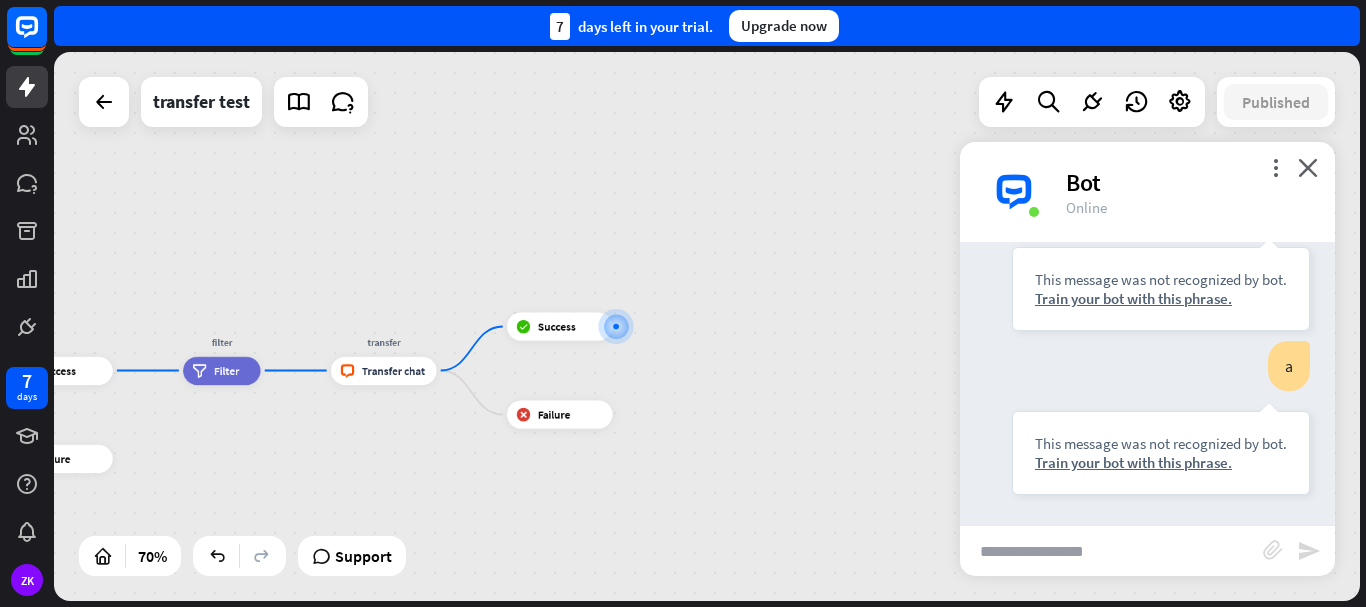 click at bounding box center [1111, 551] 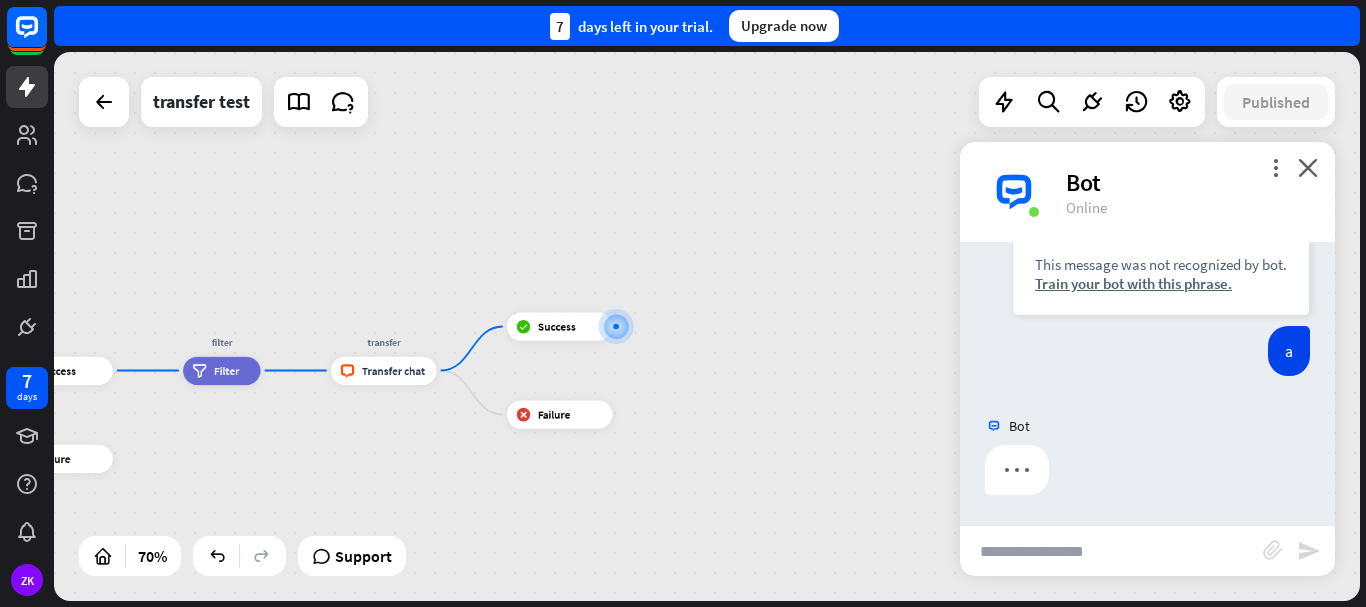 scroll, scrollTop: 1345, scrollLeft: 0, axis: vertical 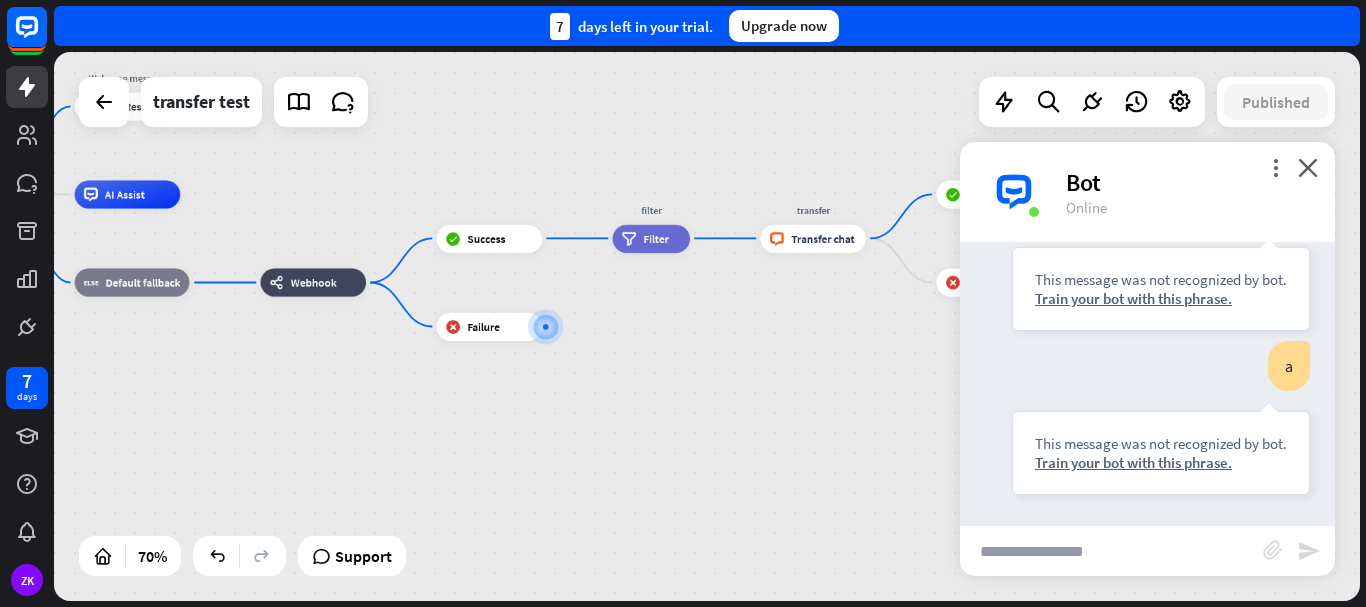 click at bounding box center [1111, 551] 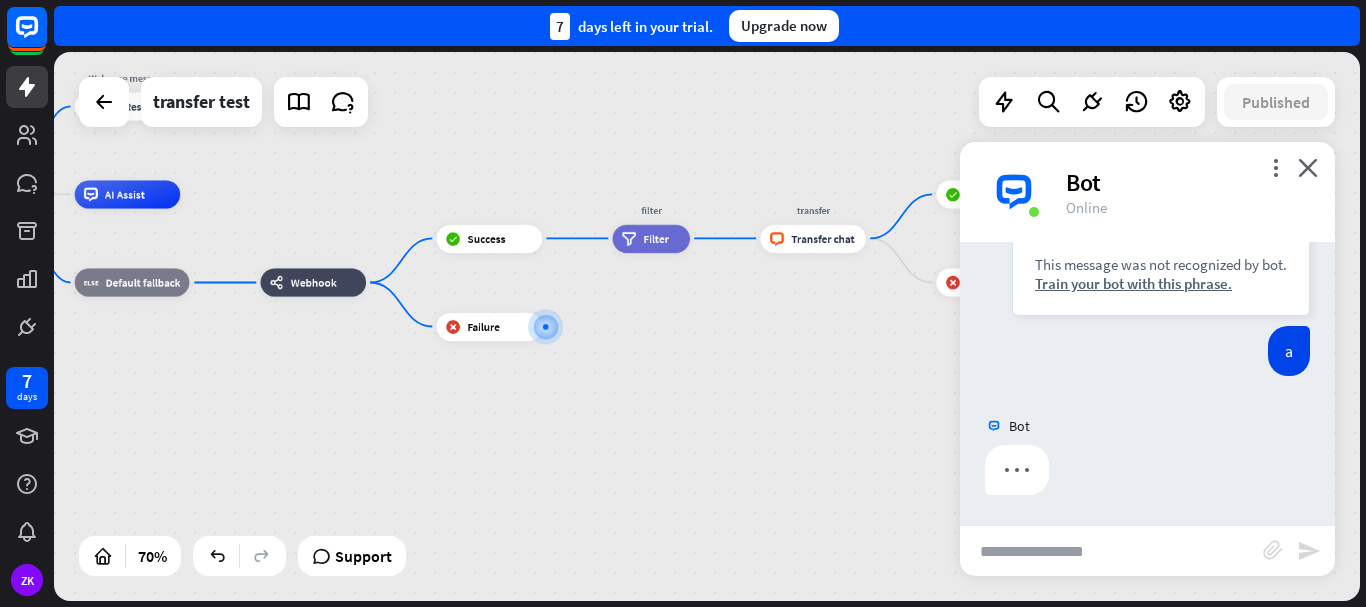 scroll, scrollTop: 1509, scrollLeft: 0, axis: vertical 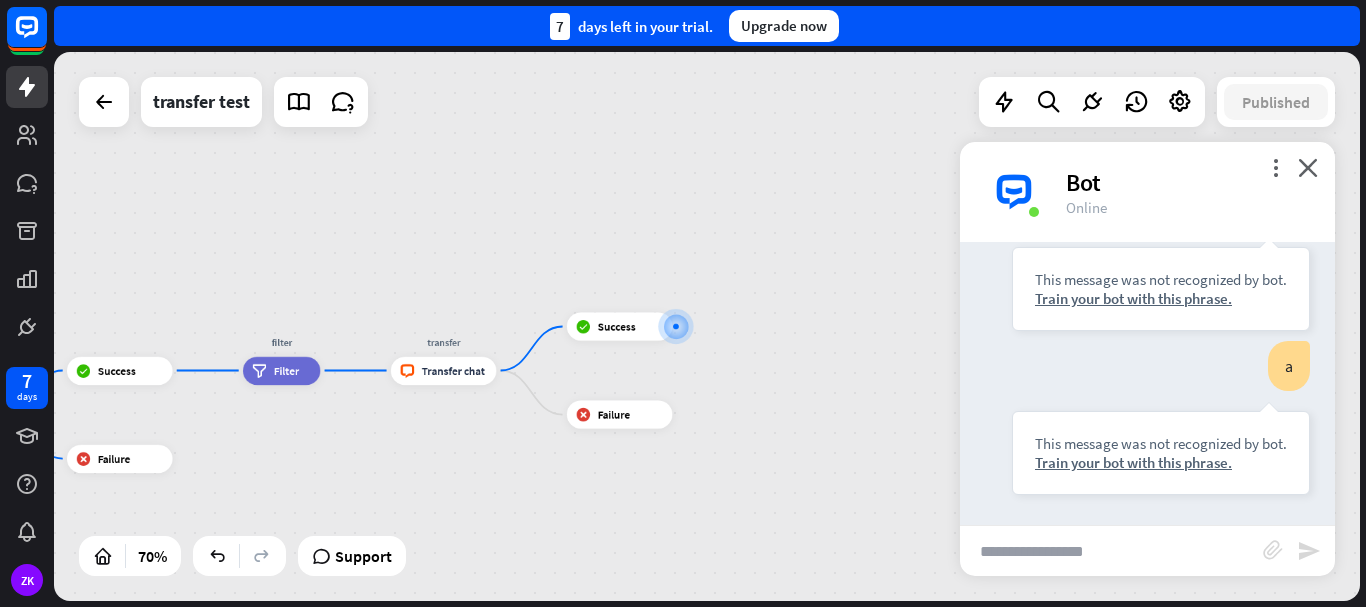 click at bounding box center (1111, 551) 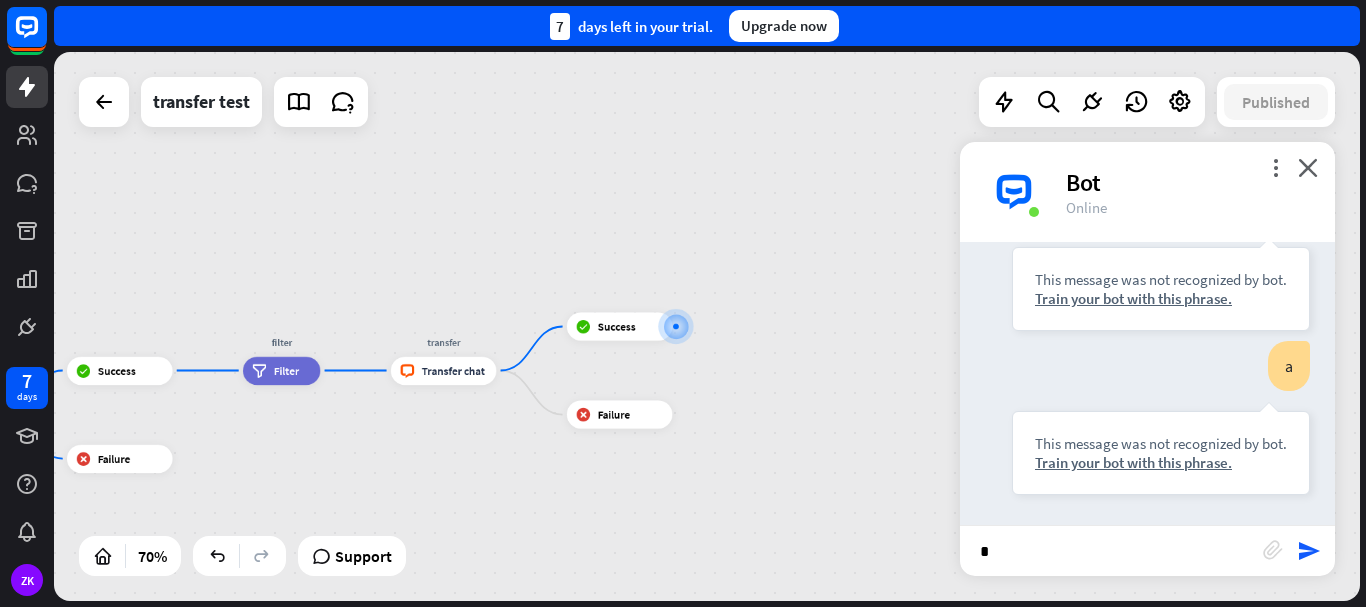type on "**" 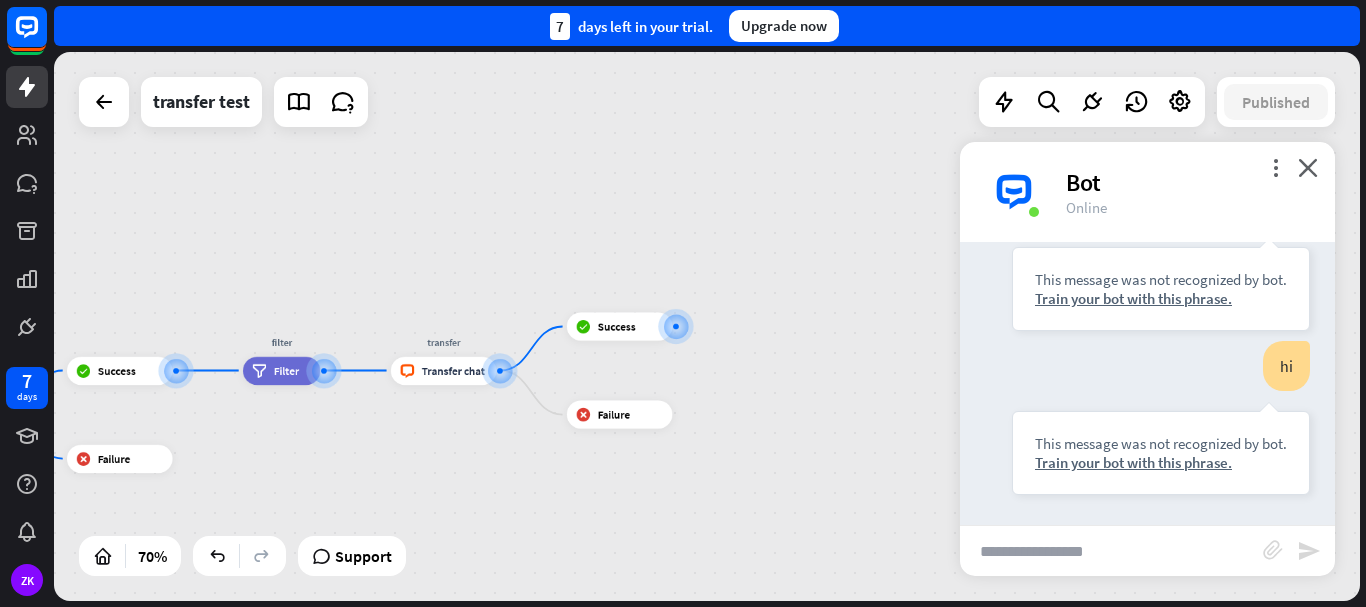 scroll, scrollTop: 1673, scrollLeft: 0, axis: vertical 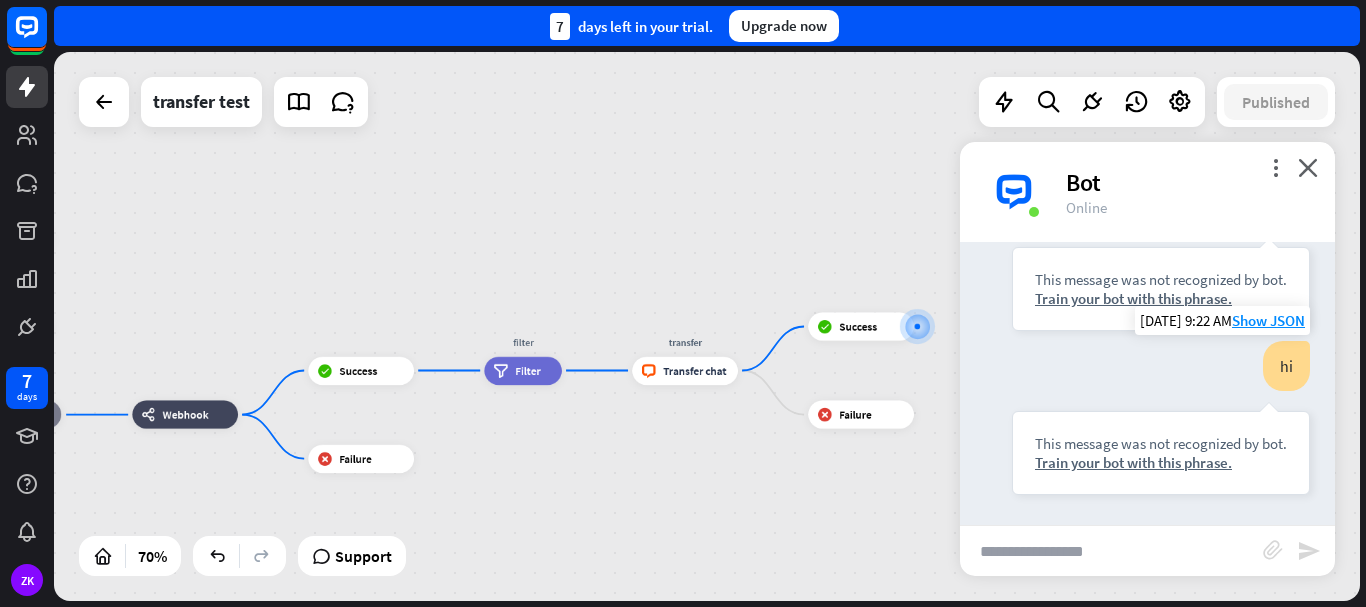 click on "This message was not recognized by bot." at bounding box center (1161, 443) 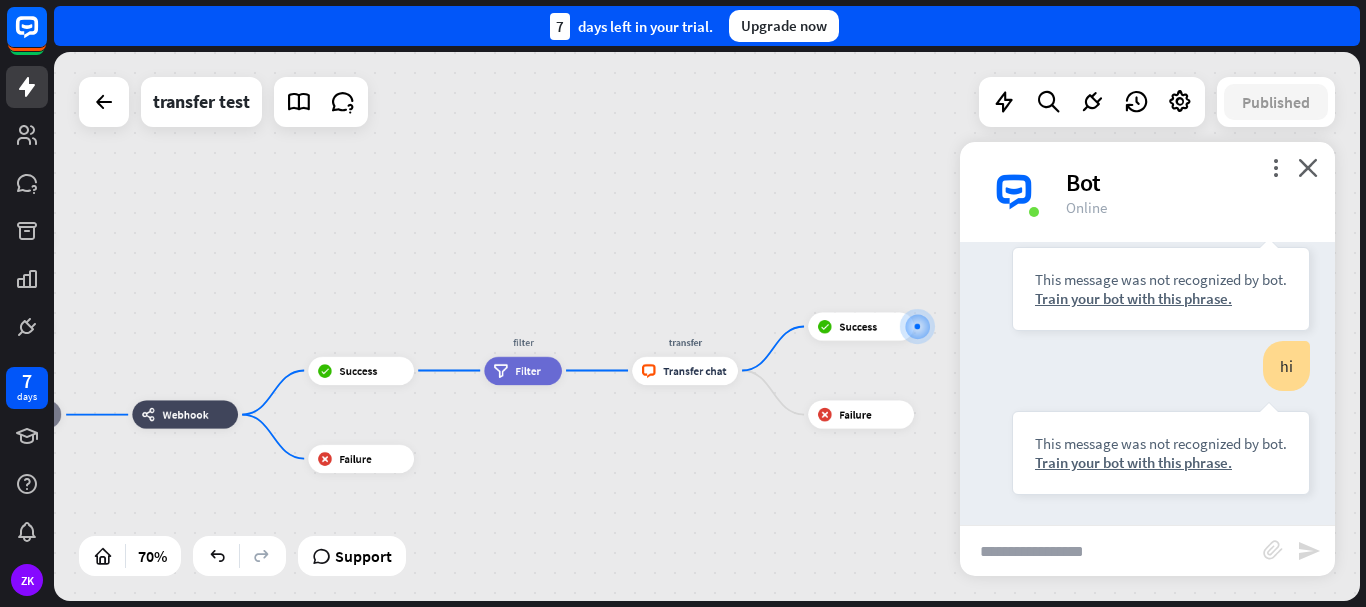 click on "more_vert
close
Bot
Online" at bounding box center (1147, 192) 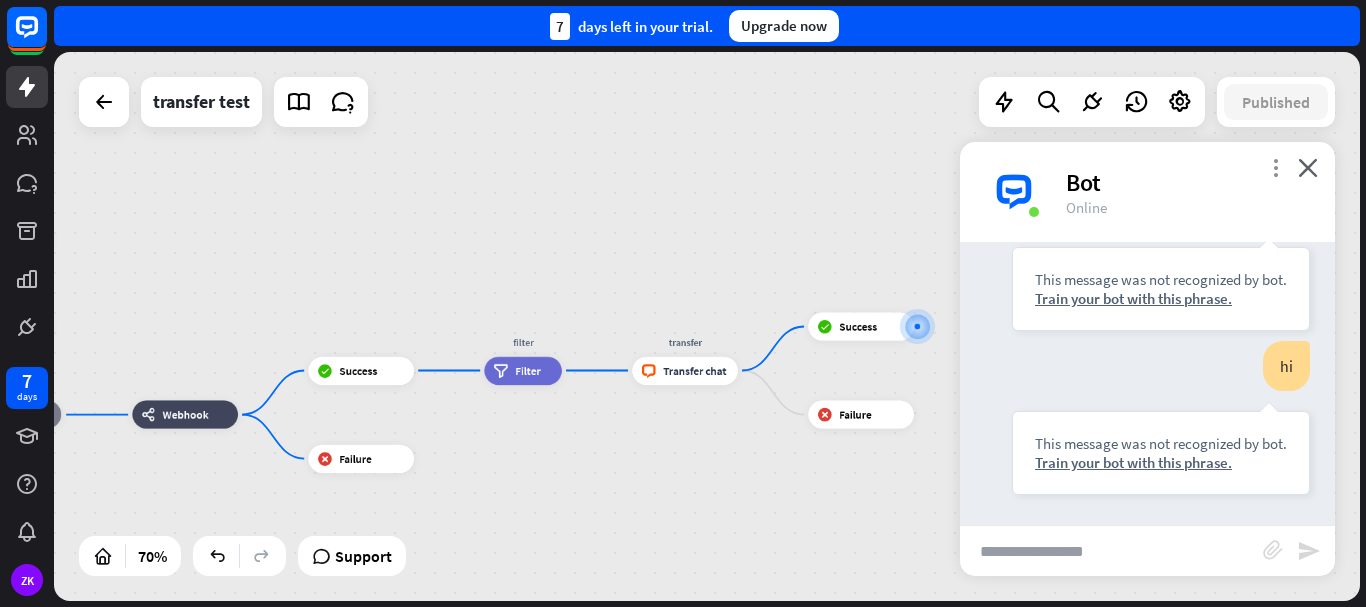 click on "more_vert" at bounding box center (1275, 167) 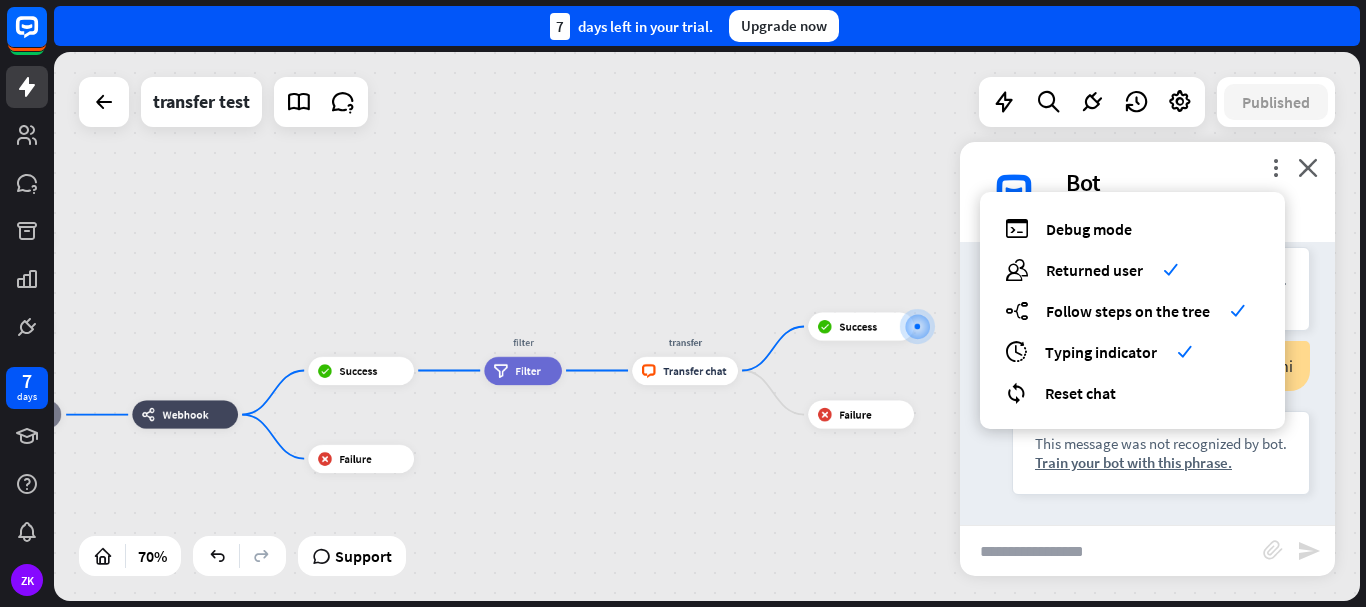 click on "debug   Debug mode     users   Returned user   check   builder_tree   Follow steps on the tree   check   archives   Typing indicator   check   reset_chat   Reset chat" at bounding box center (1132, 310) 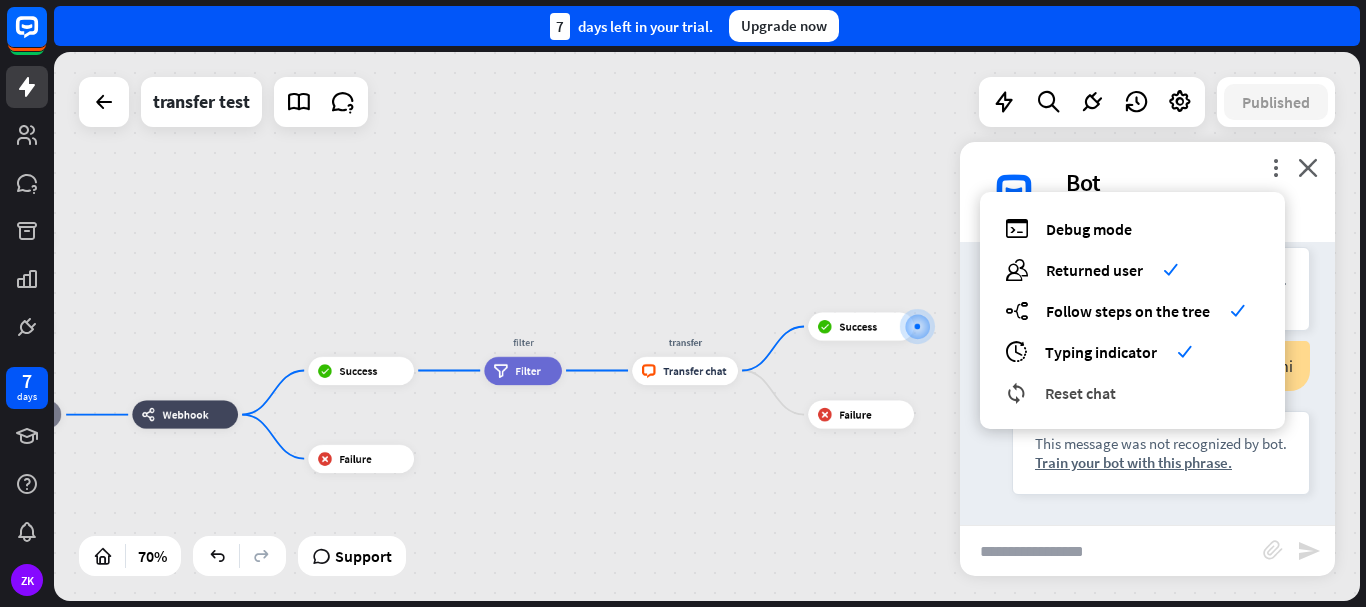 click on "Reset chat" at bounding box center (1080, 393) 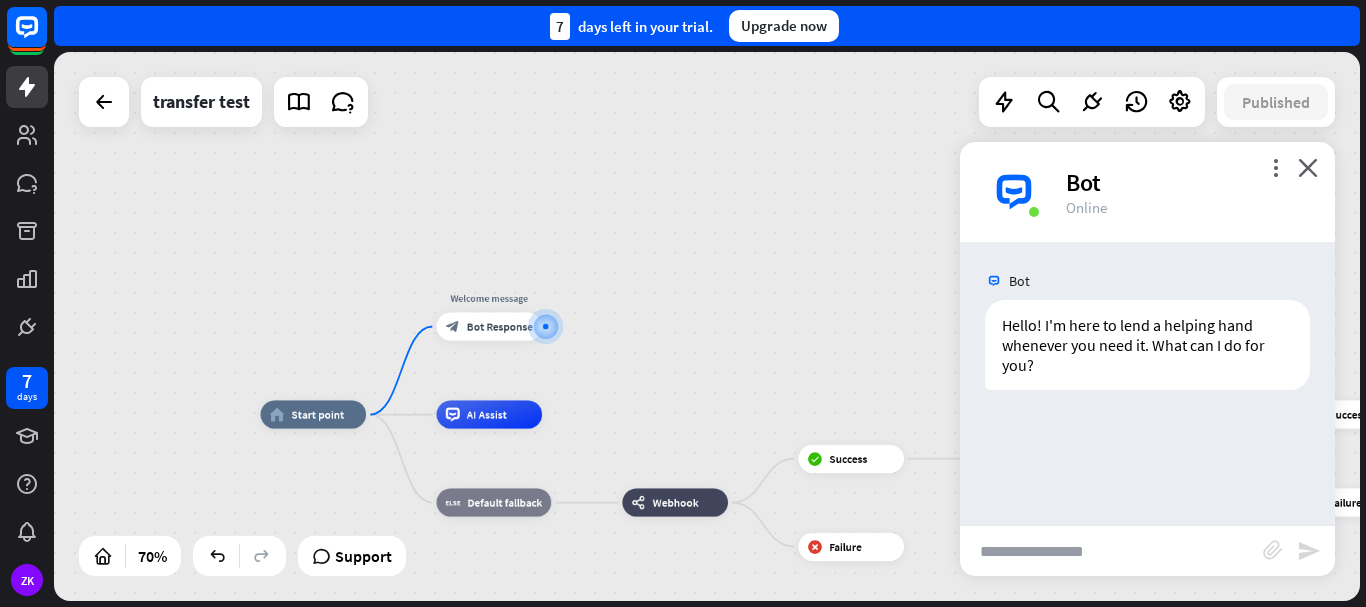 click at bounding box center [1111, 551] 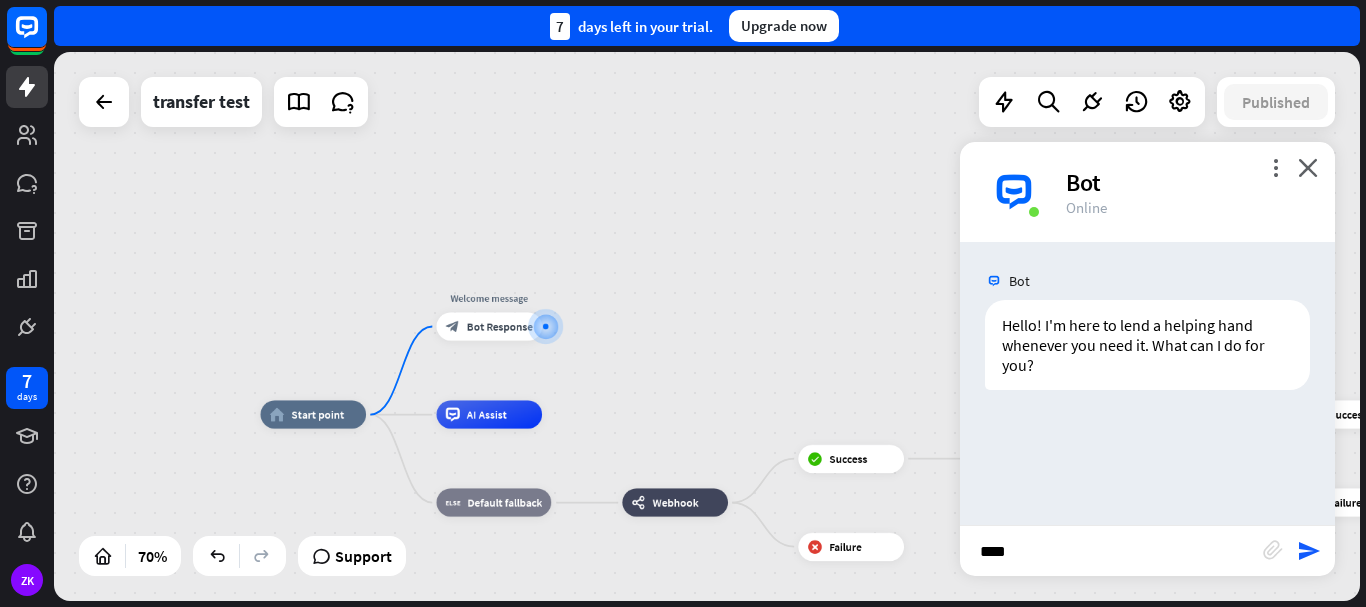 type on "*****" 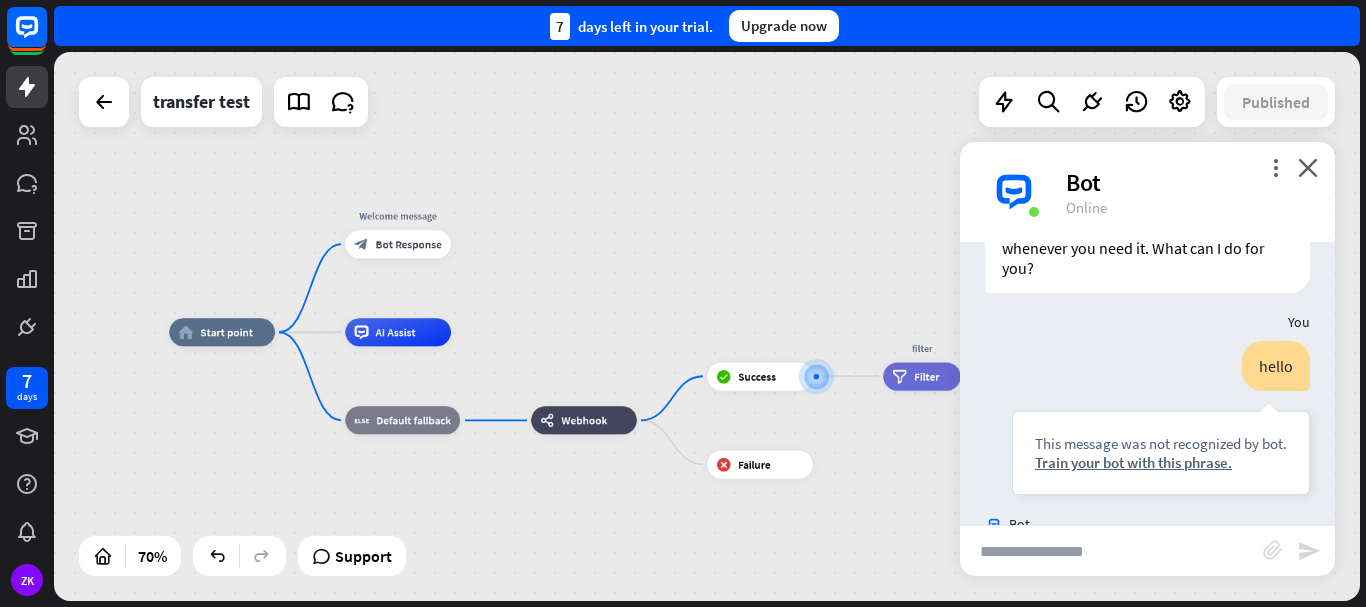 scroll, scrollTop: 195, scrollLeft: 0, axis: vertical 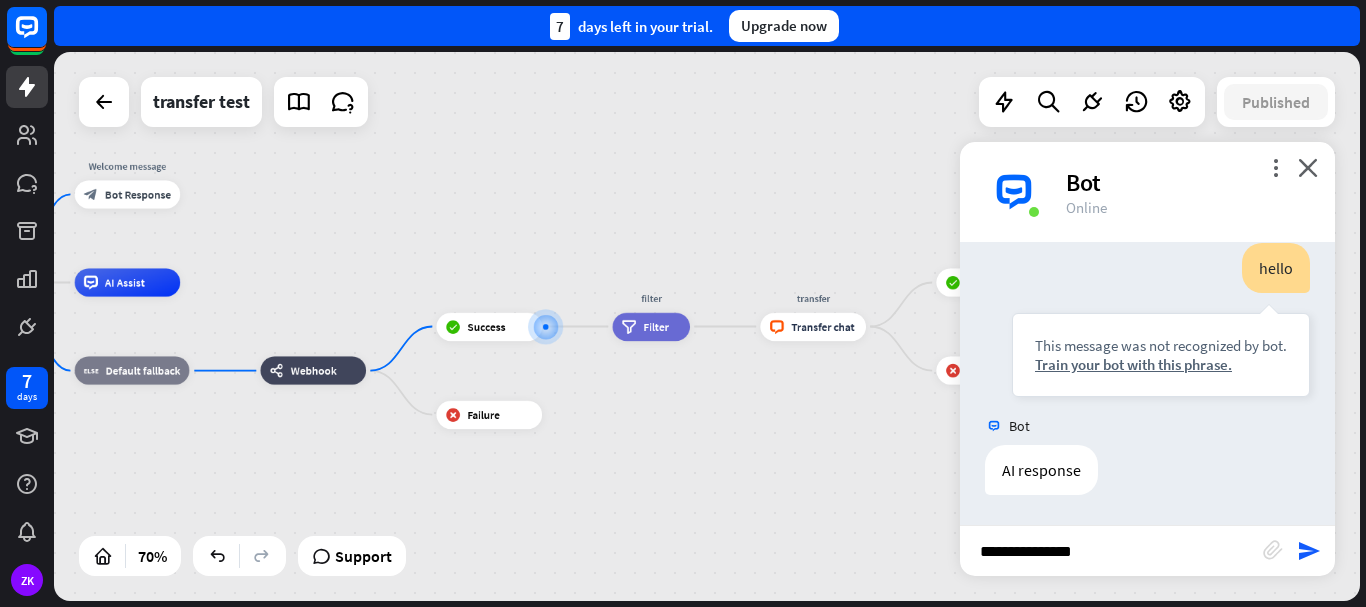 type on "**********" 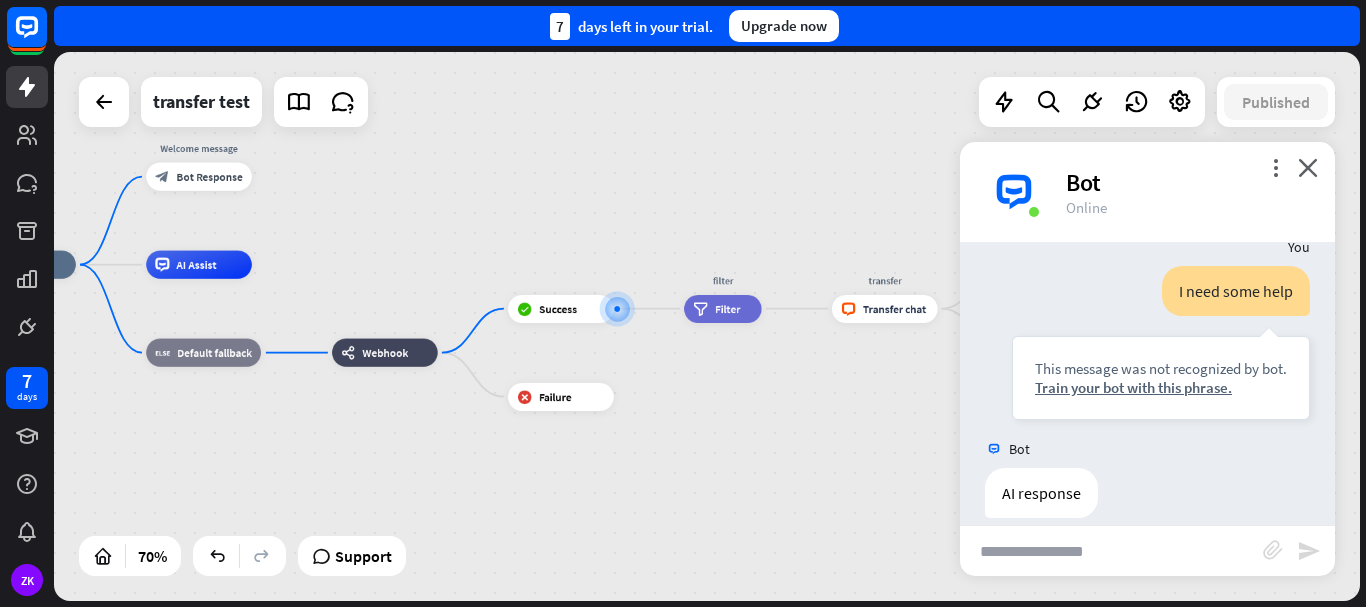 scroll, scrollTop: 495, scrollLeft: 0, axis: vertical 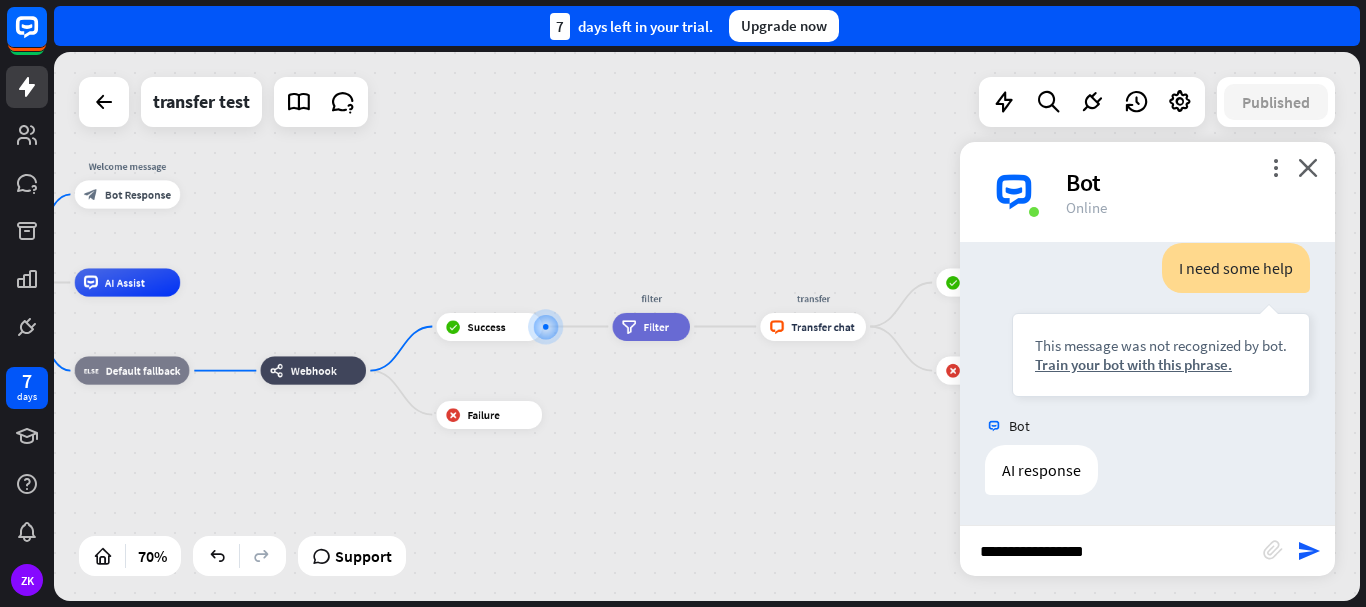 type on "**********" 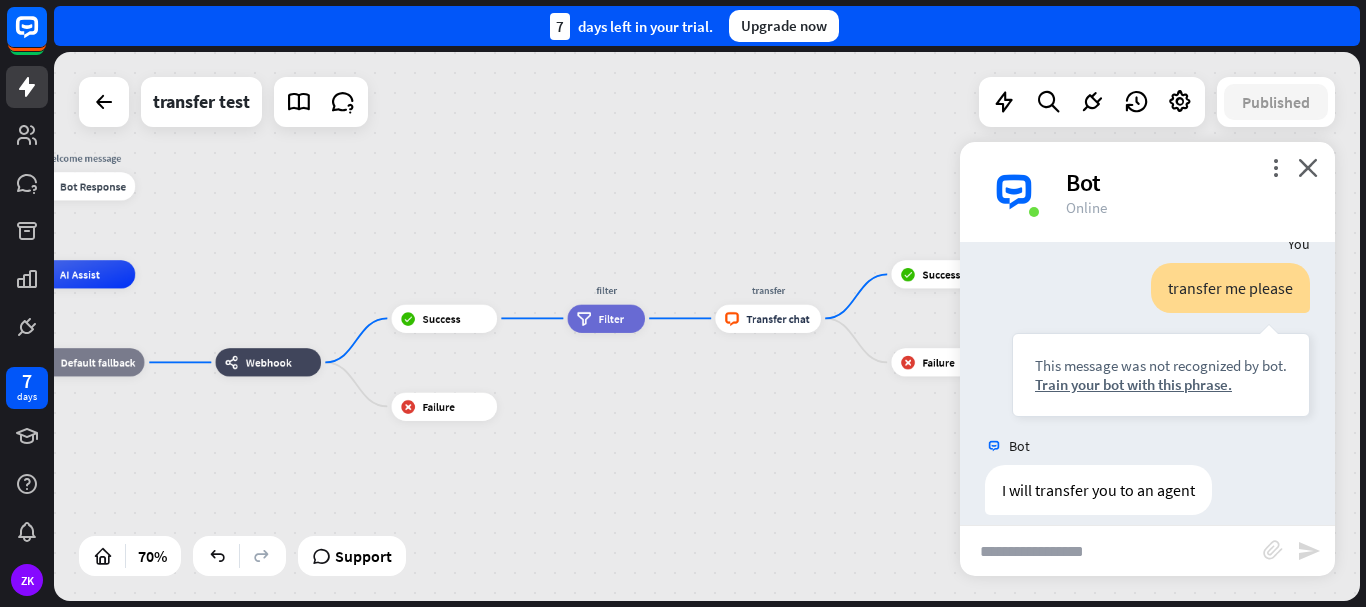 scroll, scrollTop: 795, scrollLeft: 0, axis: vertical 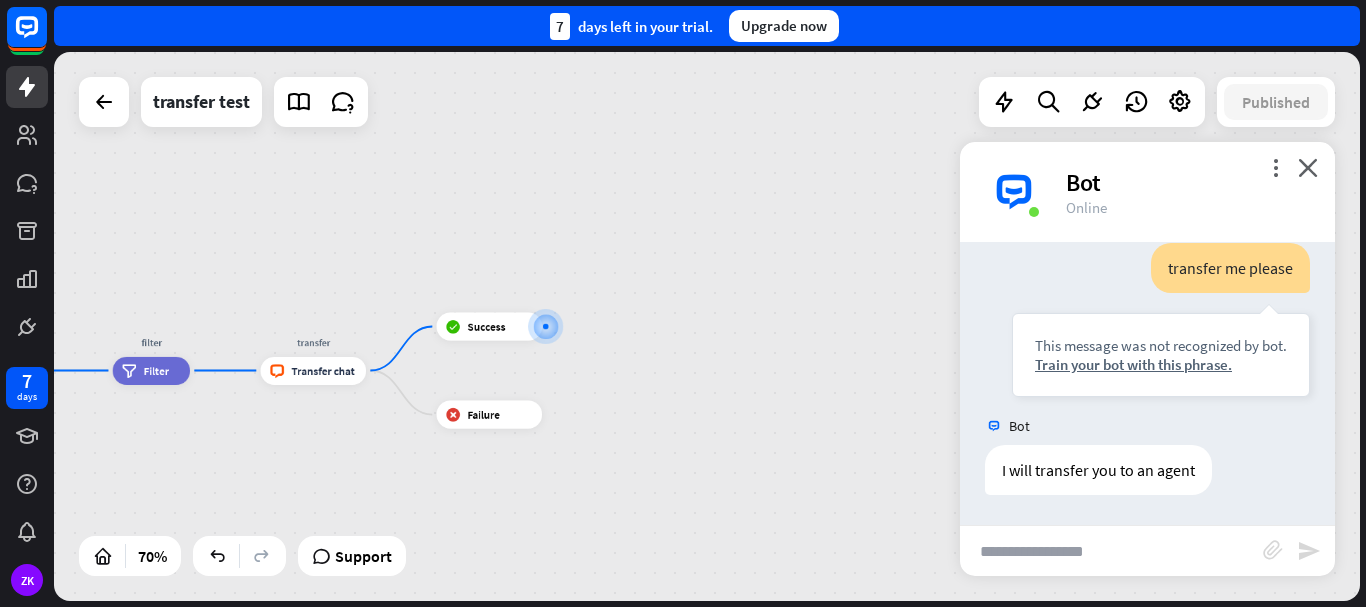 click at bounding box center (1111, 551) 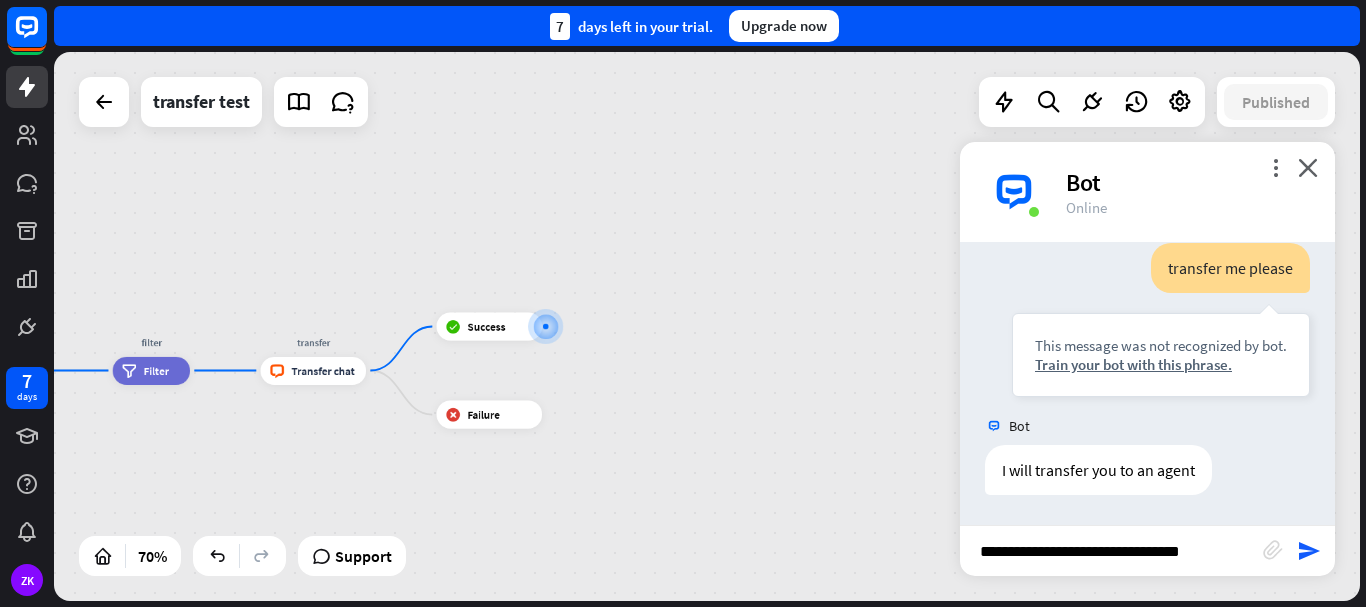type on "**********" 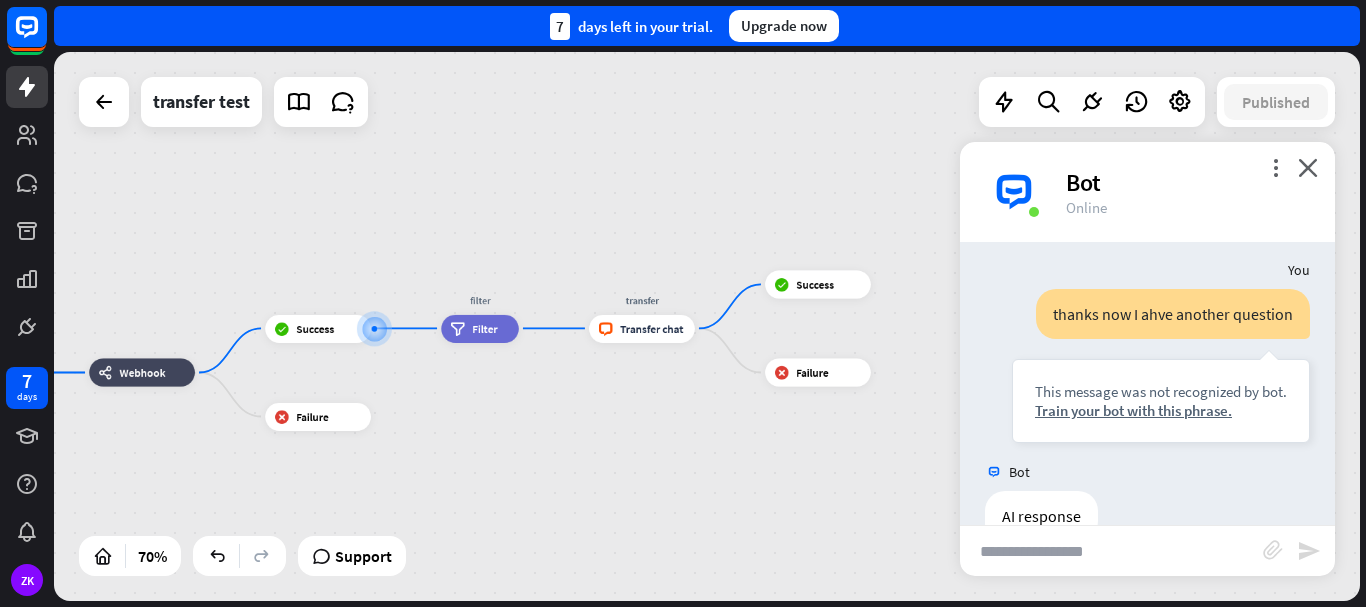scroll, scrollTop: 1095, scrollLeft: 0, axis: vertical 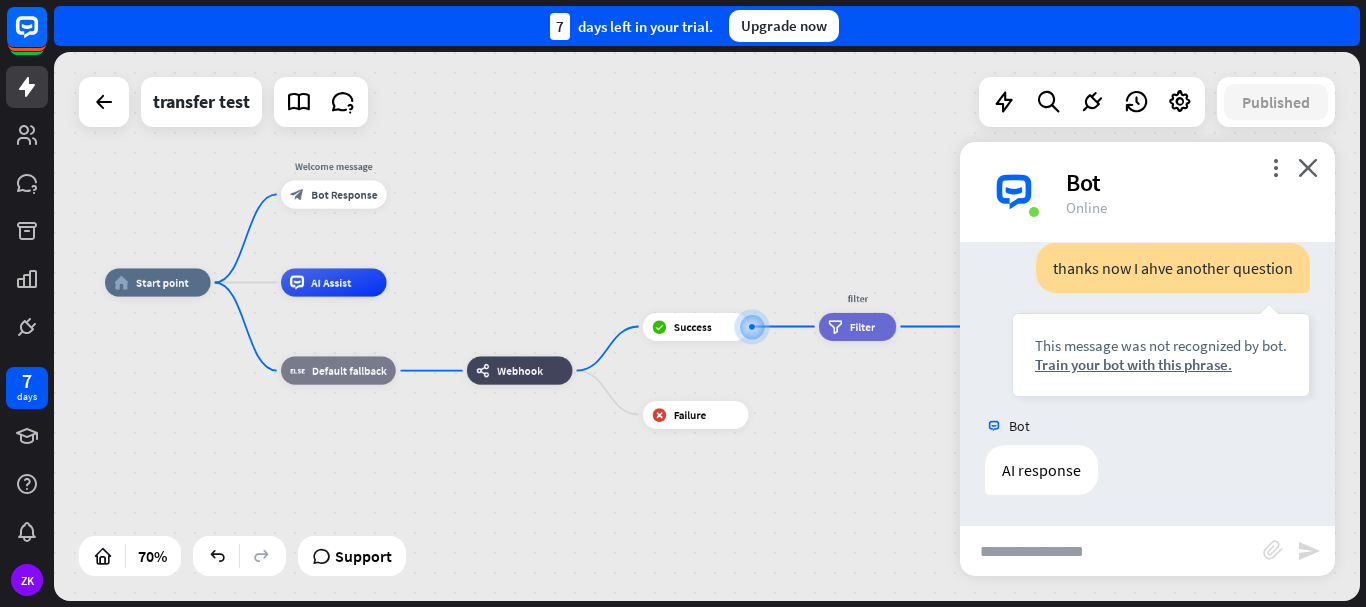 click at bounding box center [1111, 551] 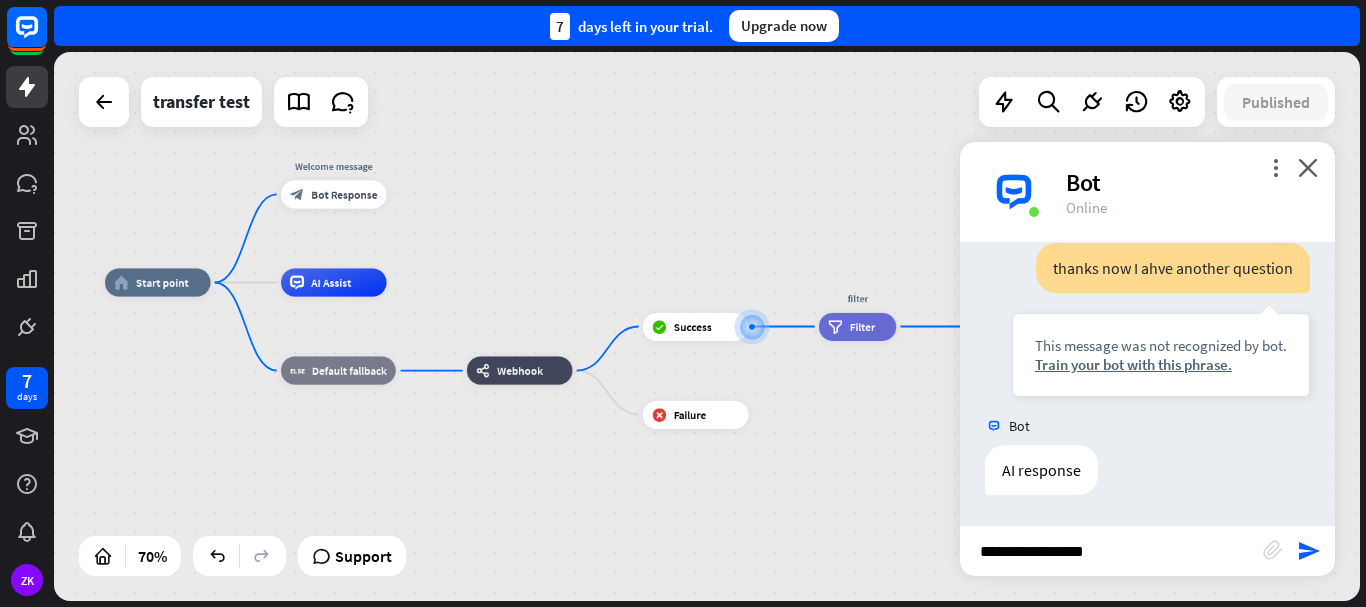 type on "**********" 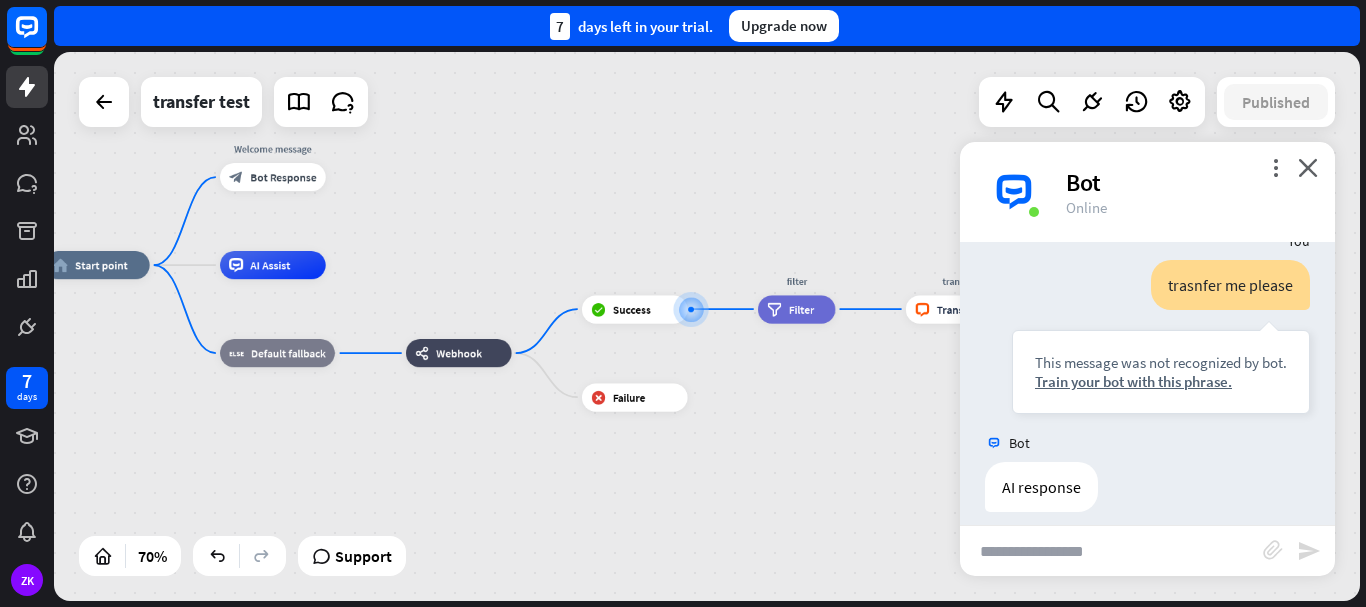 scroll, scrollTop: 1395, scrollLeft: 0, axis: vertical 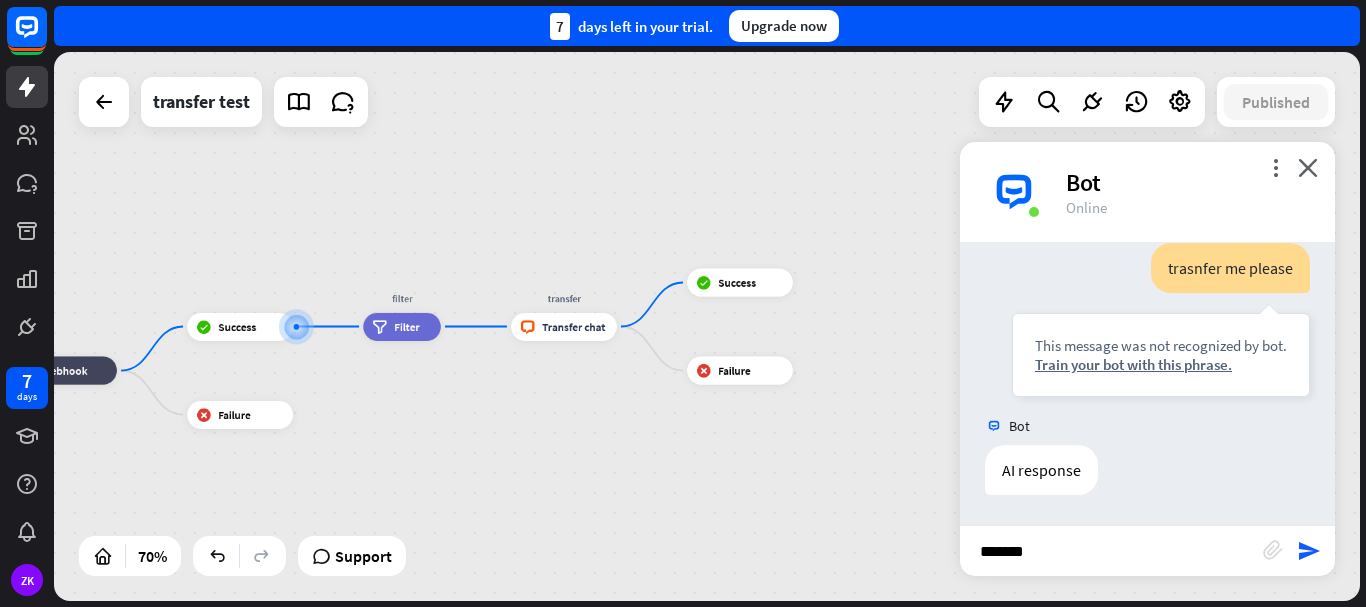 type on "********" 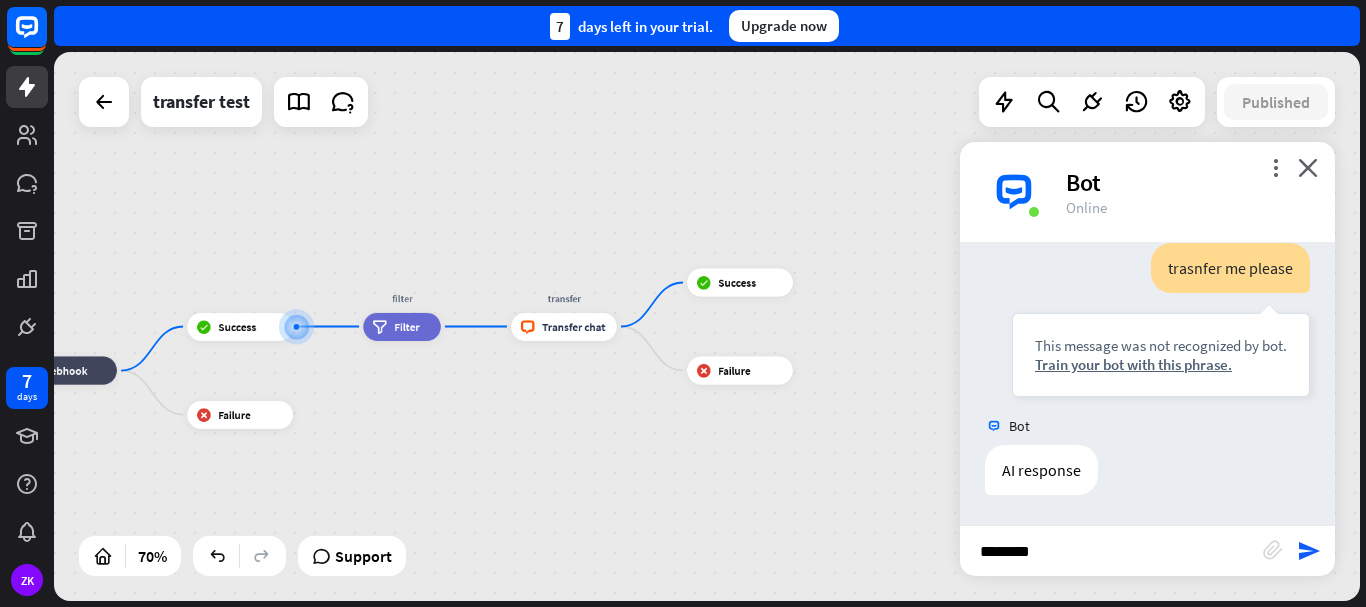type 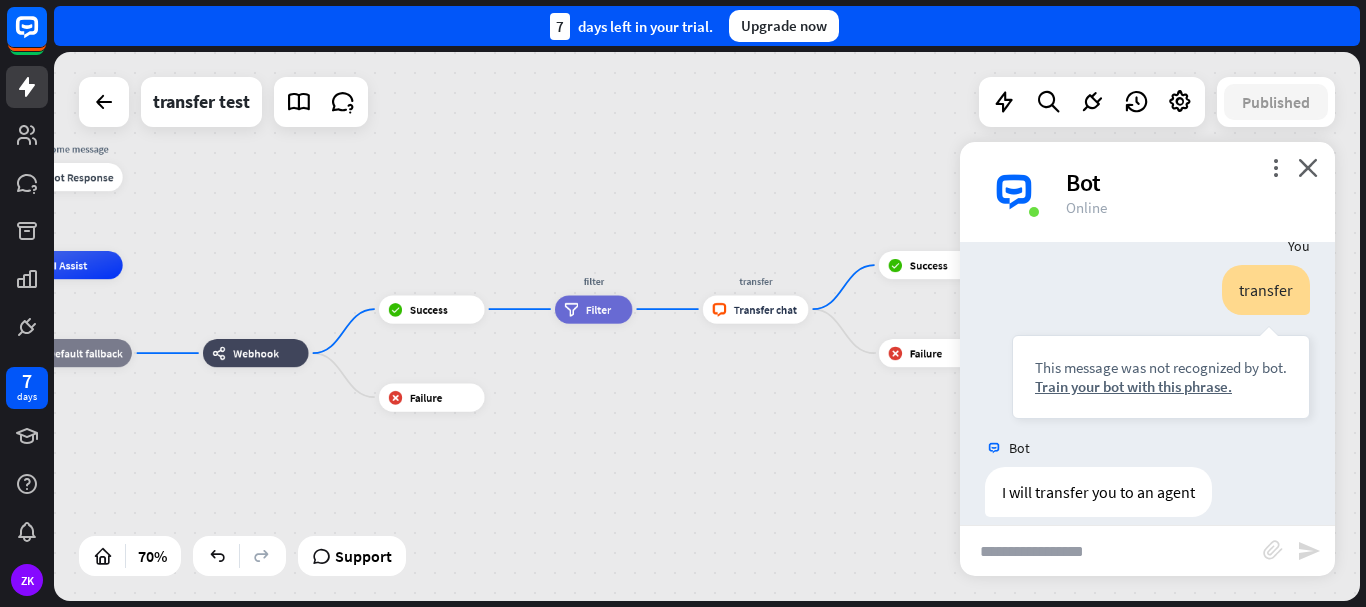 scroll, scrollTop: 1695, scrollLeft: 0, axis: vertical 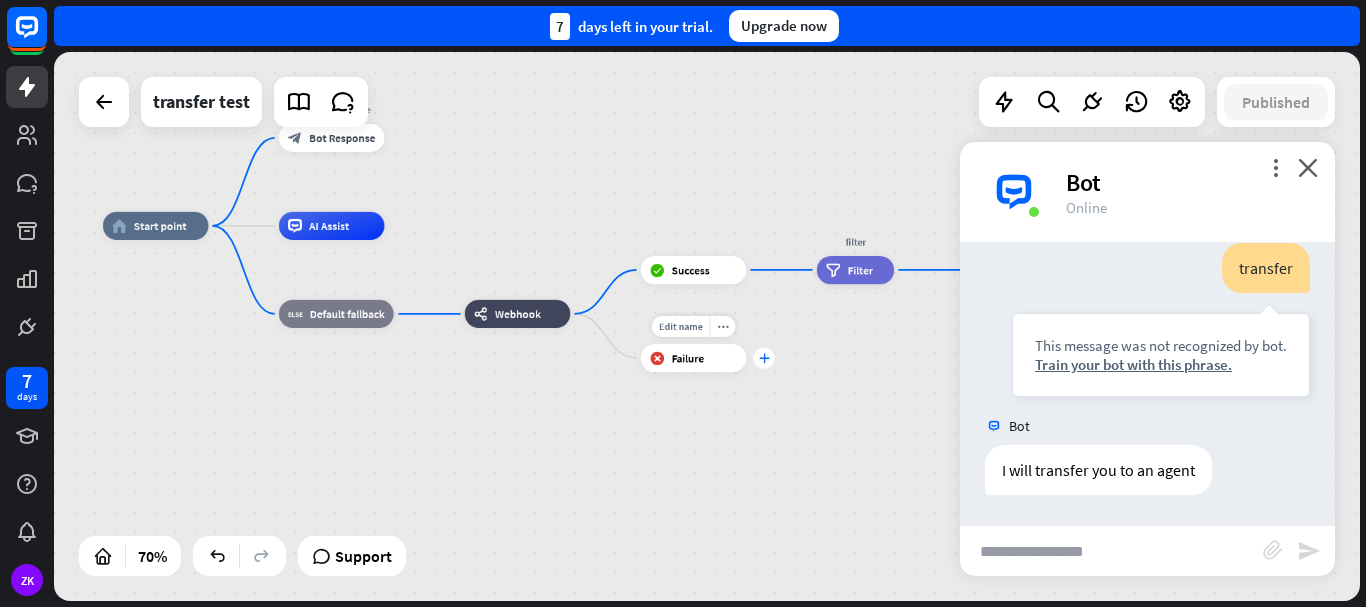 click on "plus" at bounding box center (763, 357) 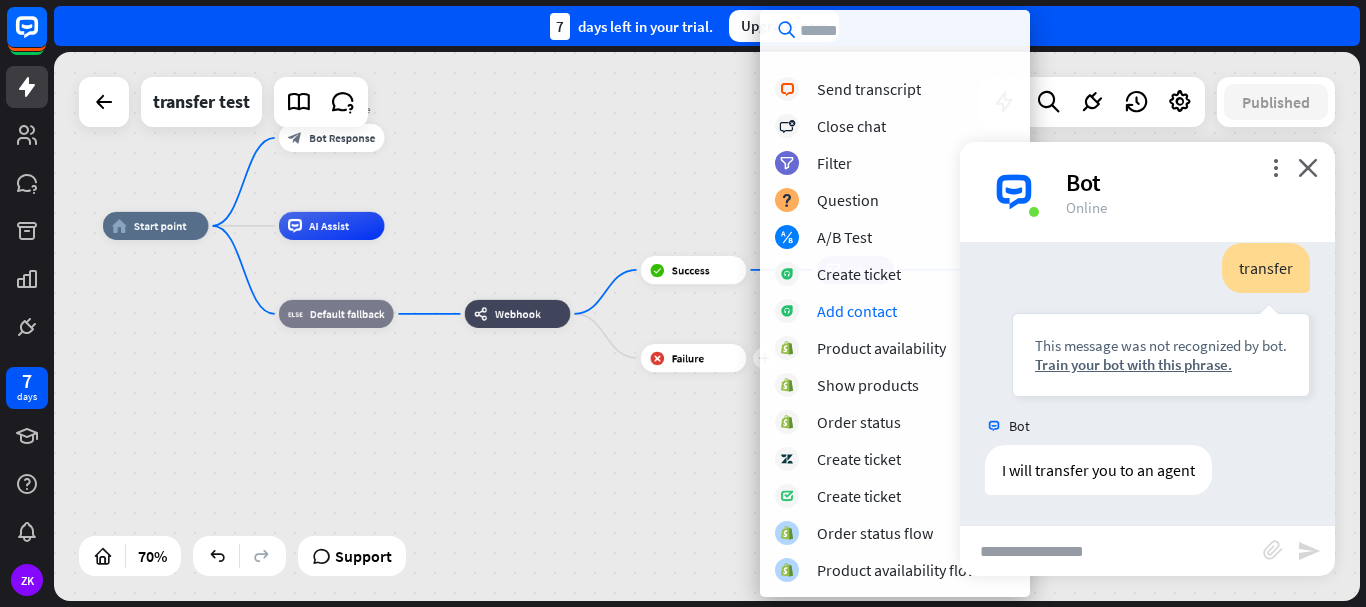 scroll, scrollTop: 0, scrollLeft: 0, axis: both 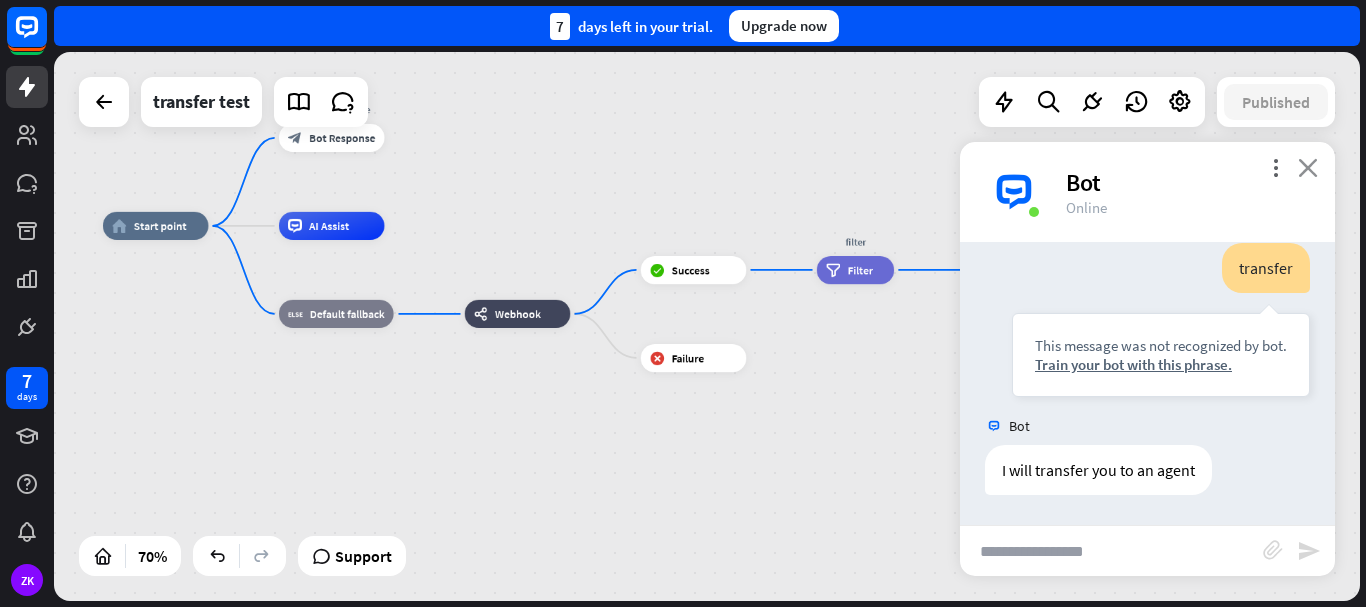 click on "close" at bounding box center (1308, 167) 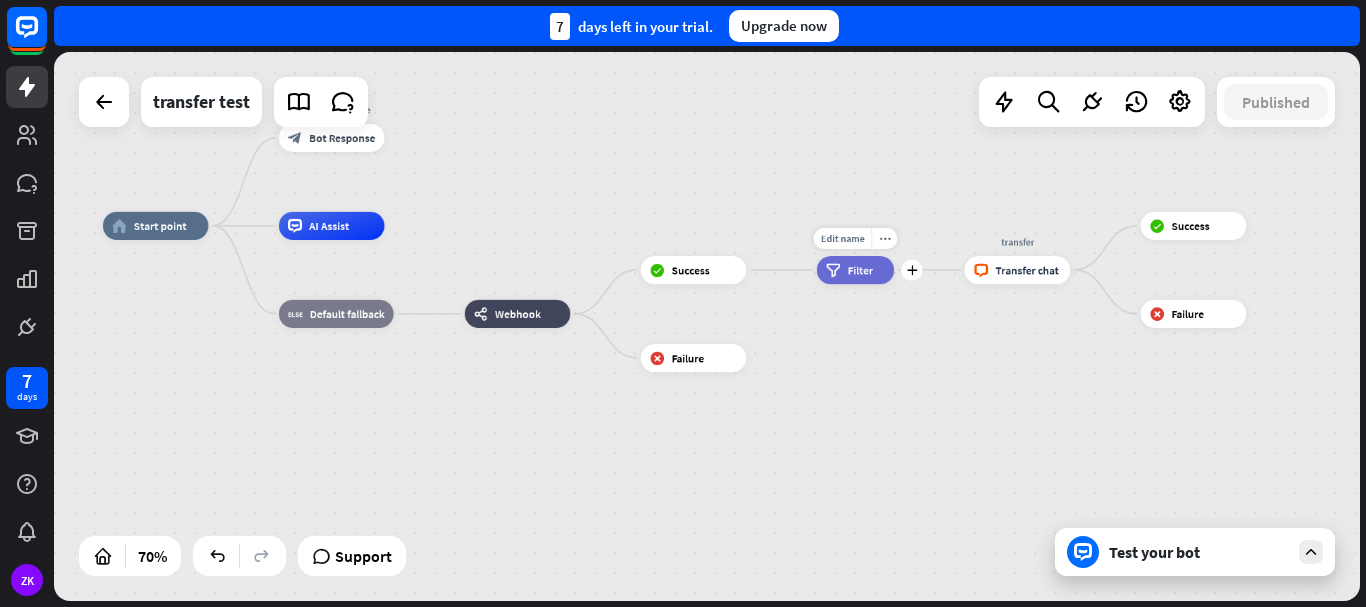 click on "Filter" at bounding box center [860, 270] 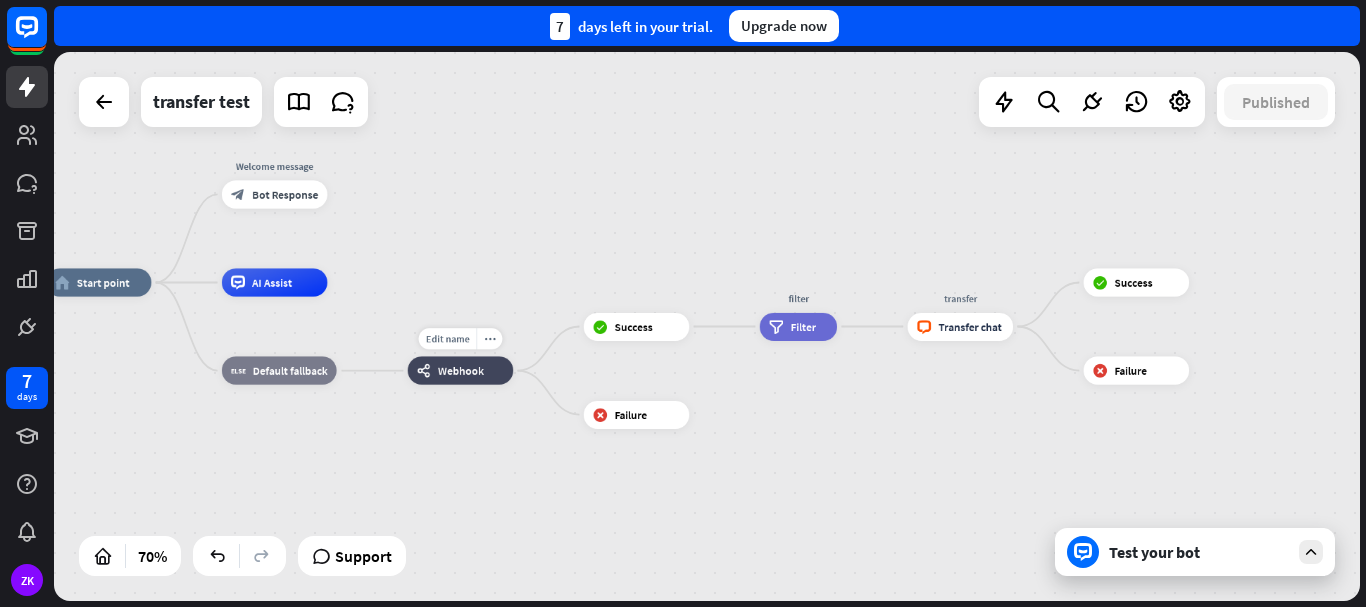 click on "Webhook" at bounding box center [461, 370] 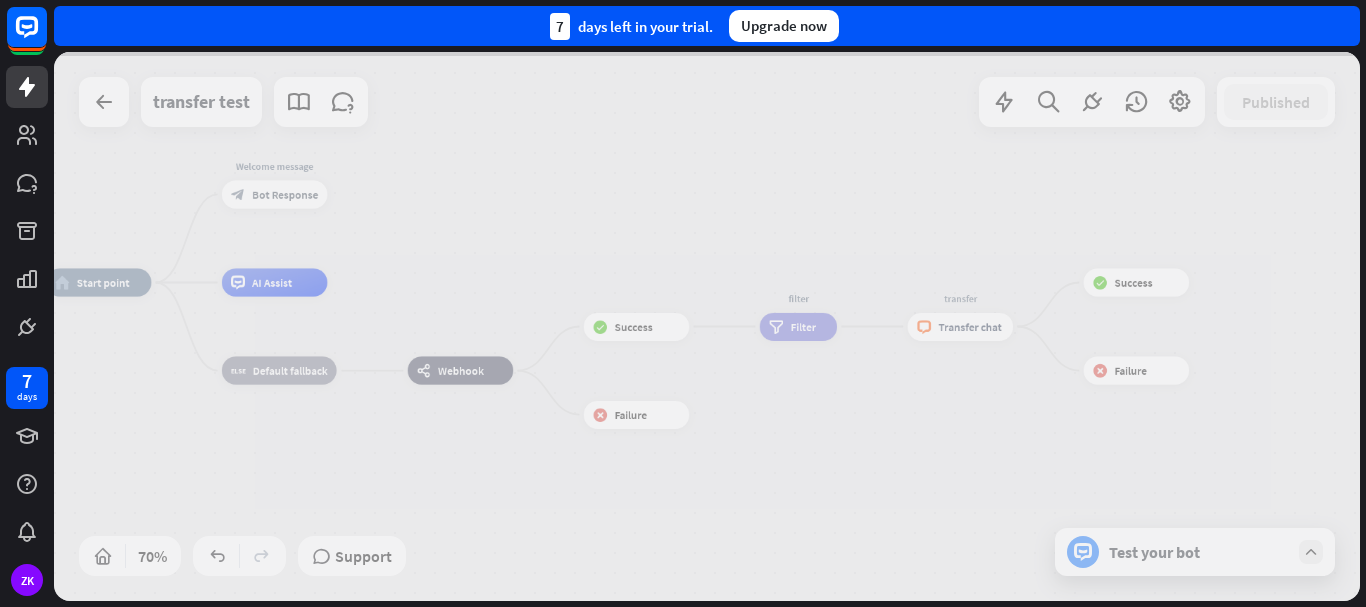 click at bounding box center [707, 326] 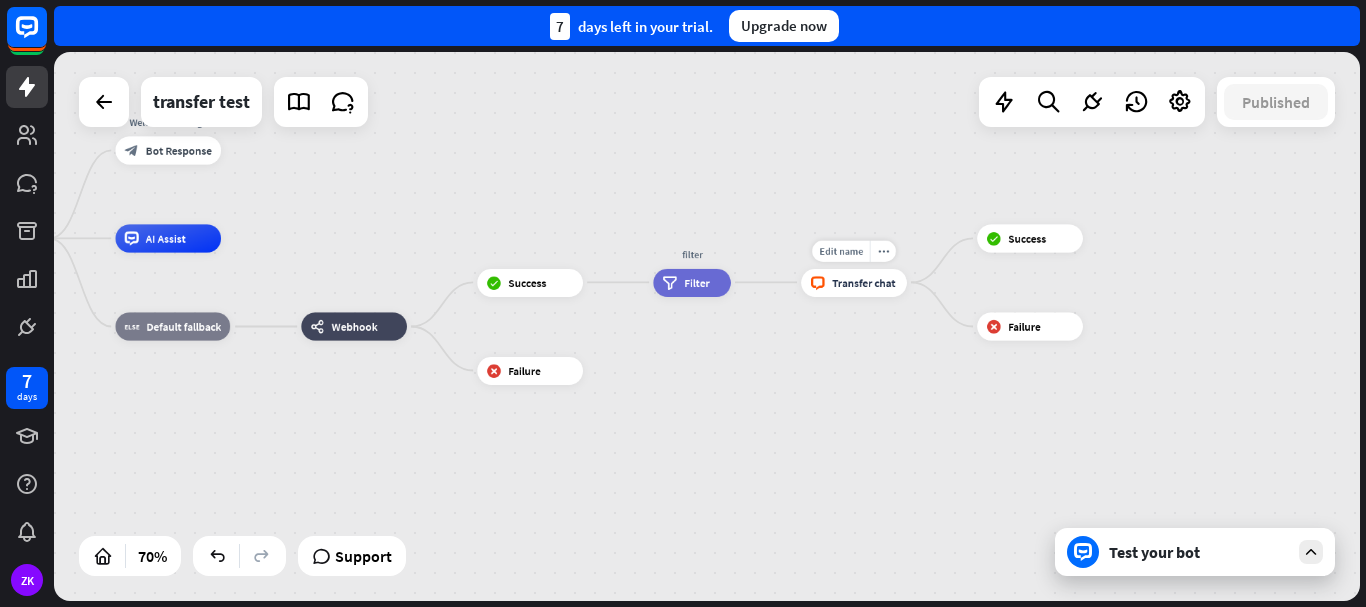 click on "Edit name   more_horiz           transfer   block_livechat   Transfer chat" at bounding box center (854, 282) 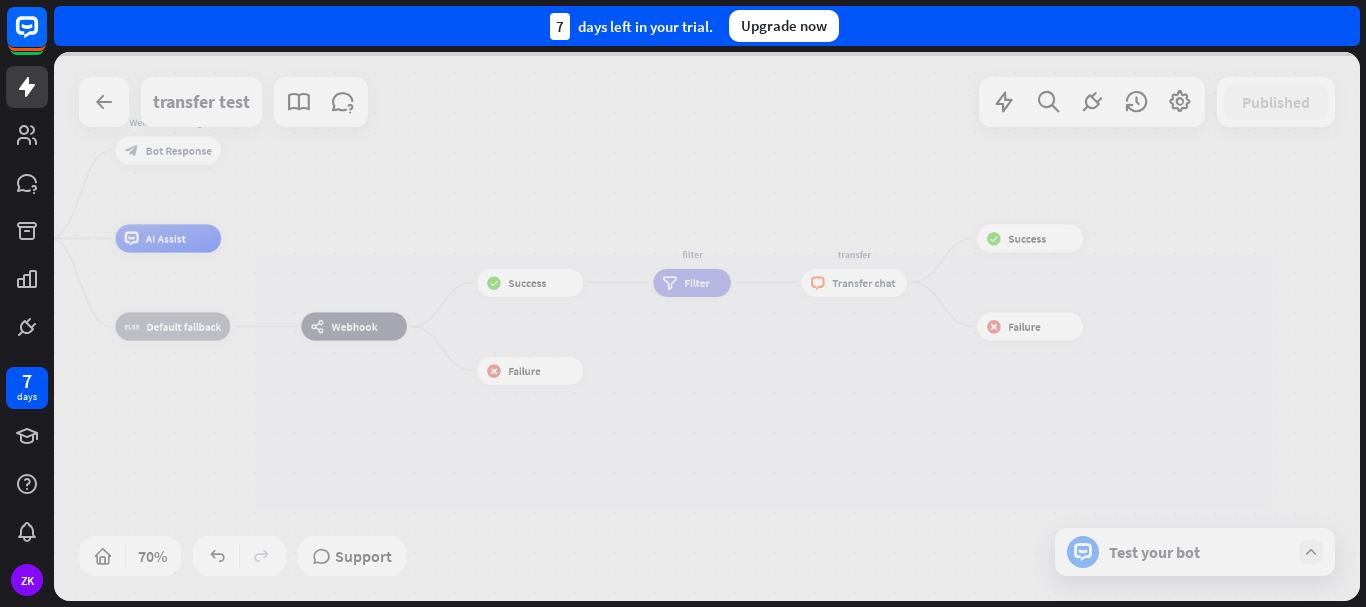click at bounding box center (707, 326) 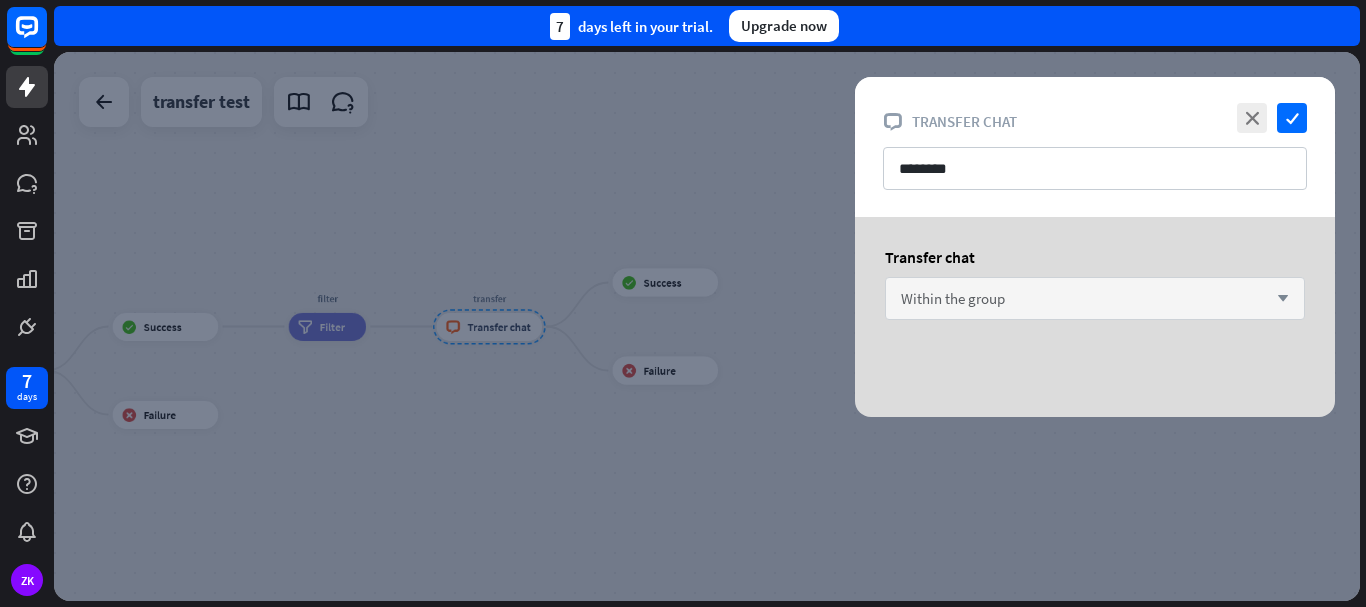 click on "Within the group" at bounding box center [953, 298] 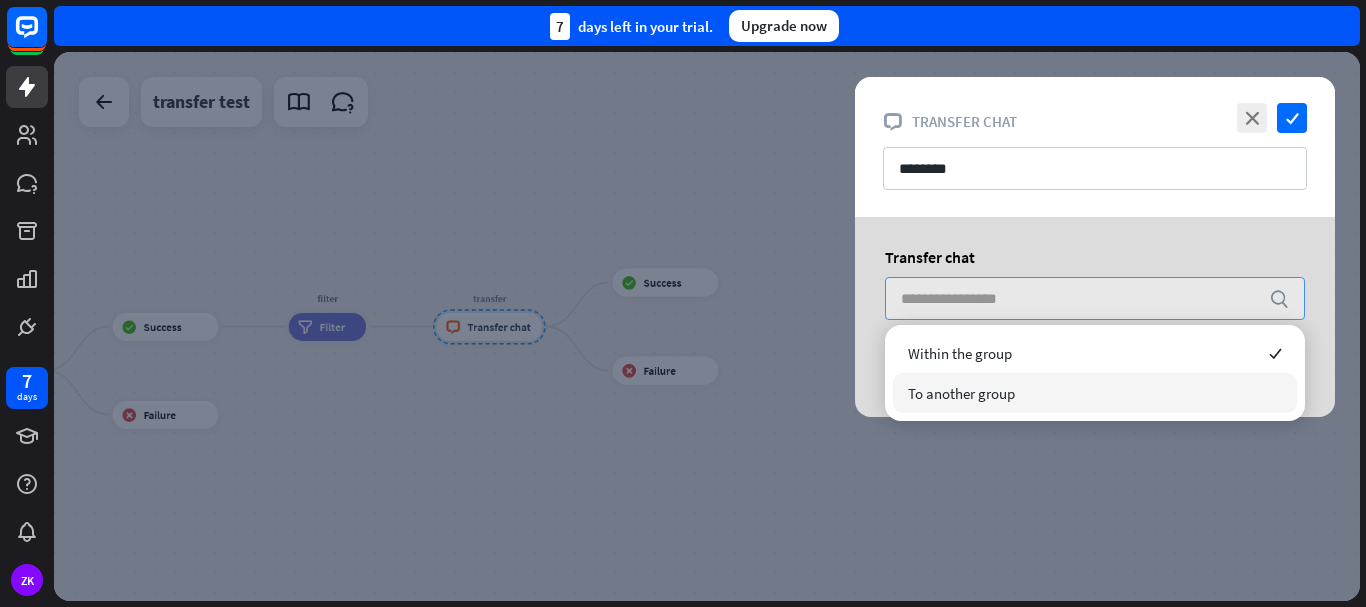 click on "To another group" at bounding box center (961, 393) 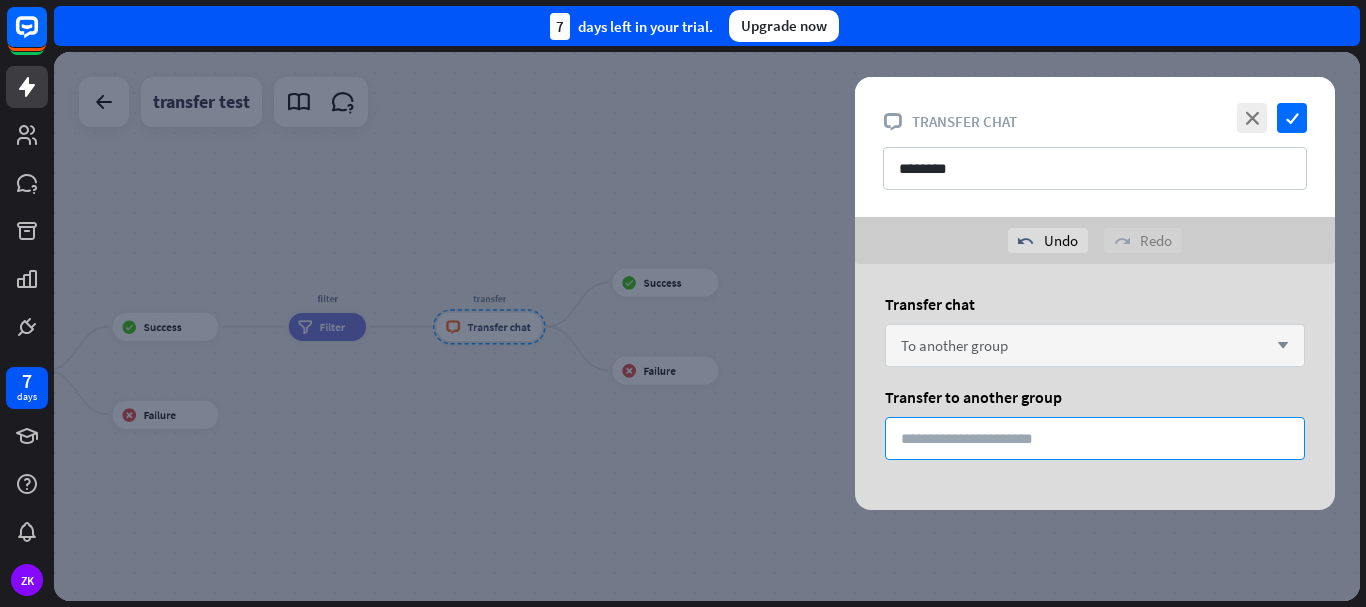 click on "*" at bounding box center [1095, 438] 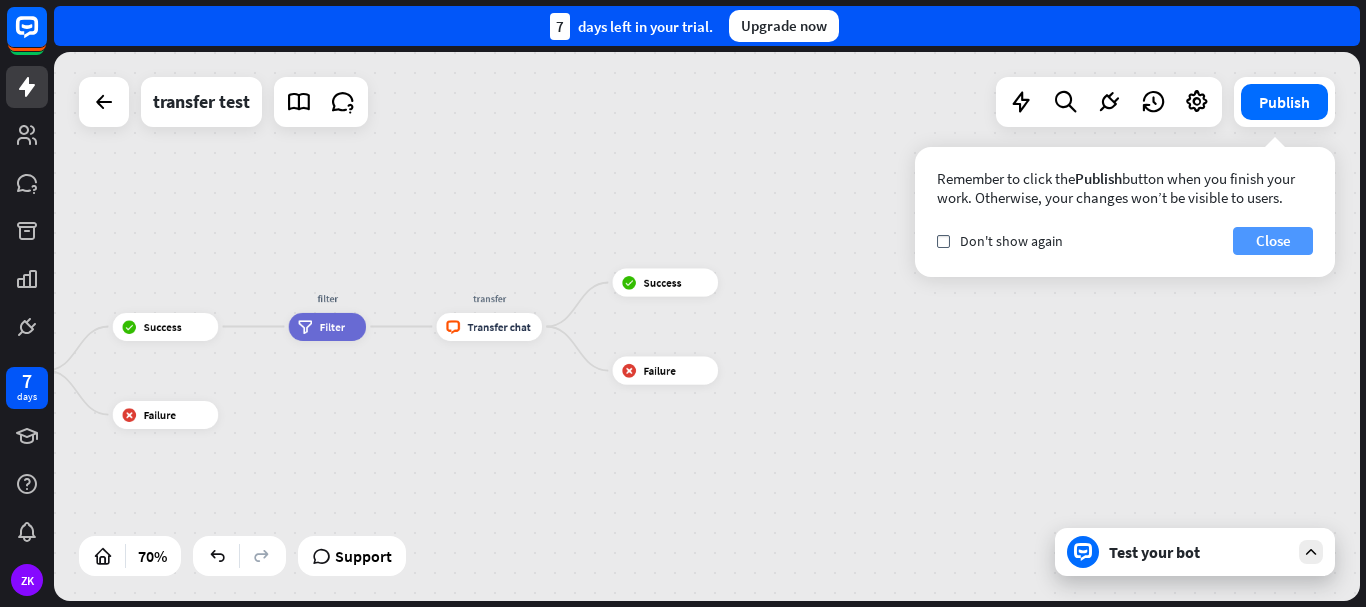 click on "Close" at bounding box center (1273, 241) 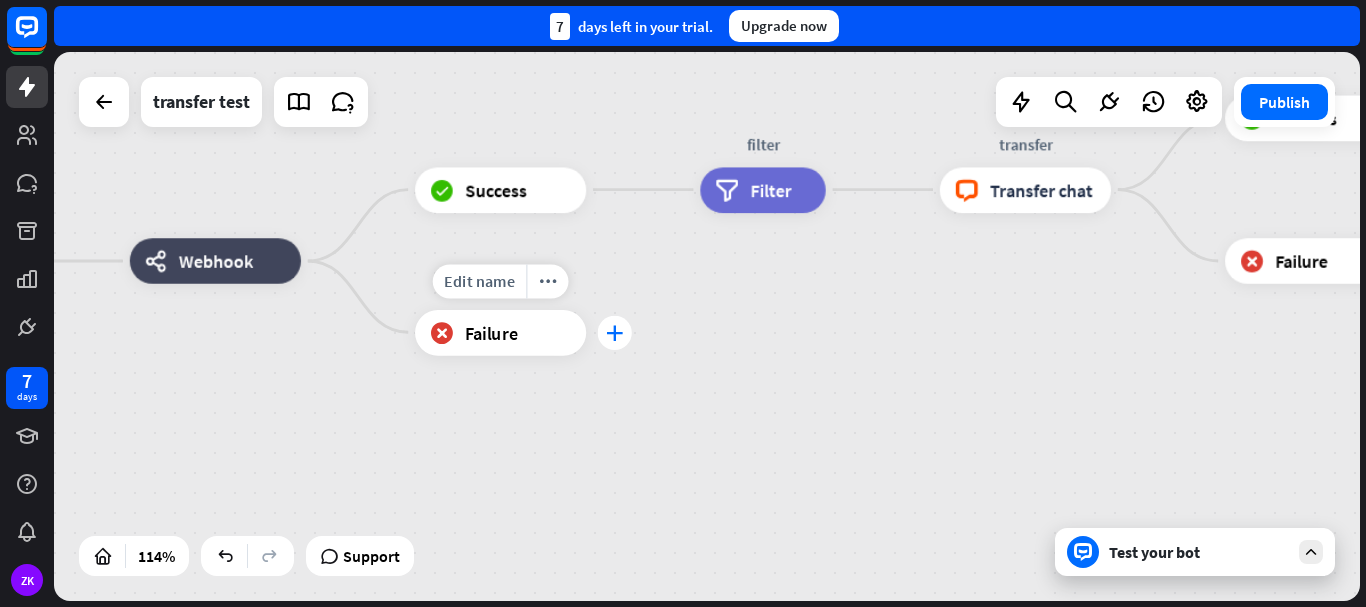 click on "plus" at bounding box center (615, 332) 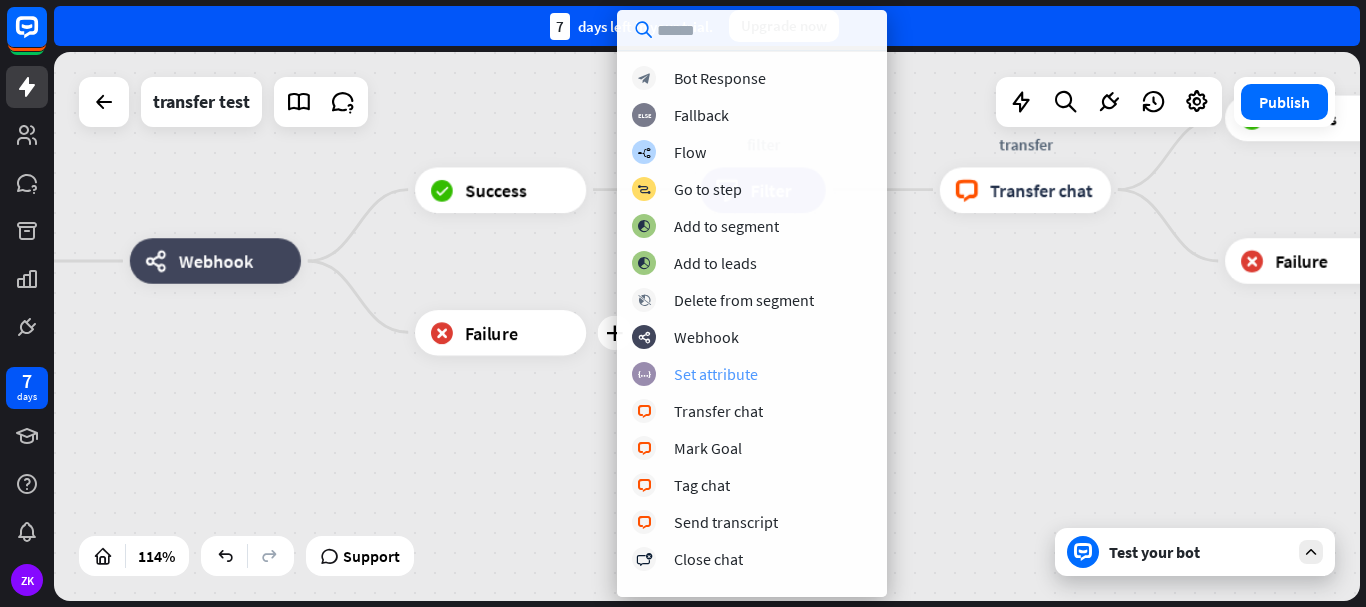 click on "Set attribute" at bounding box center (716, 374) 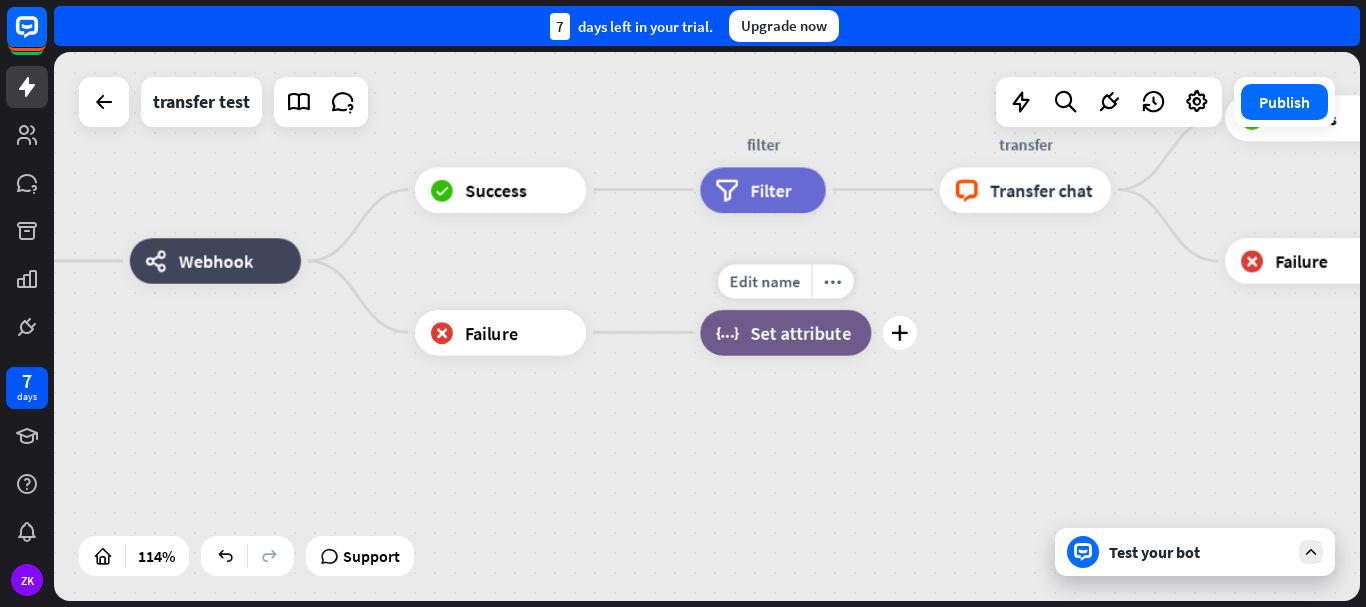click on "Edit name   more_horiz         plus     block_set_attribute   Set attribute" at bounding box center (785, 332) 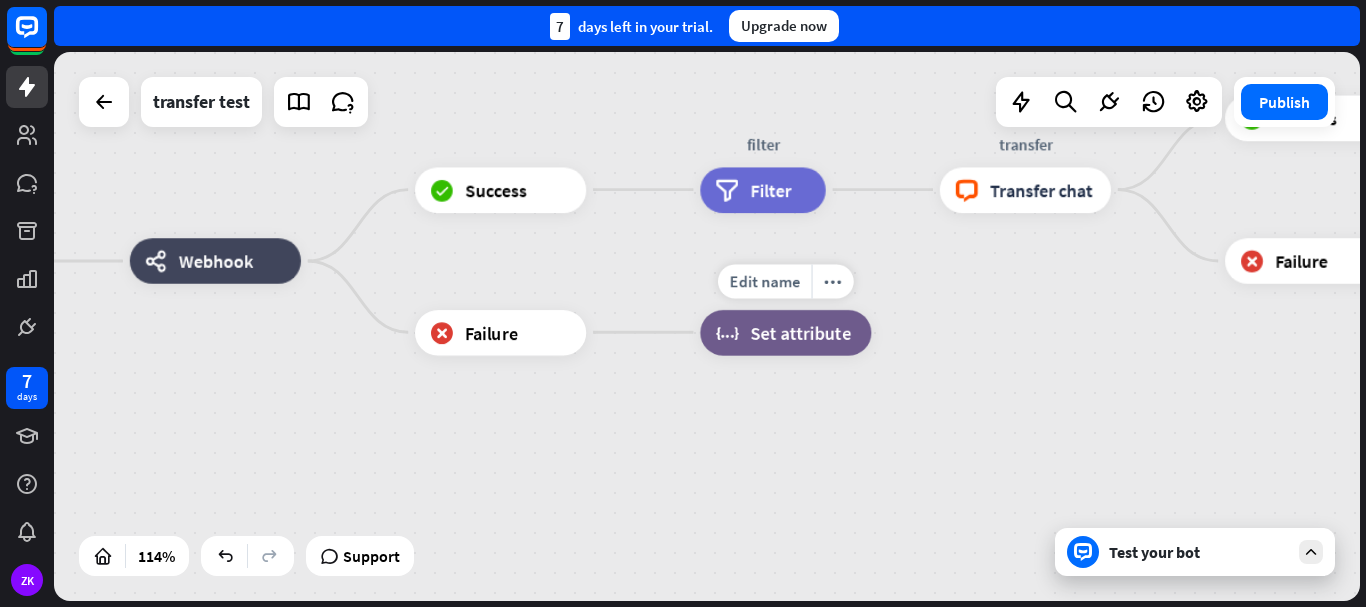 click at bounding box center [707, 326] 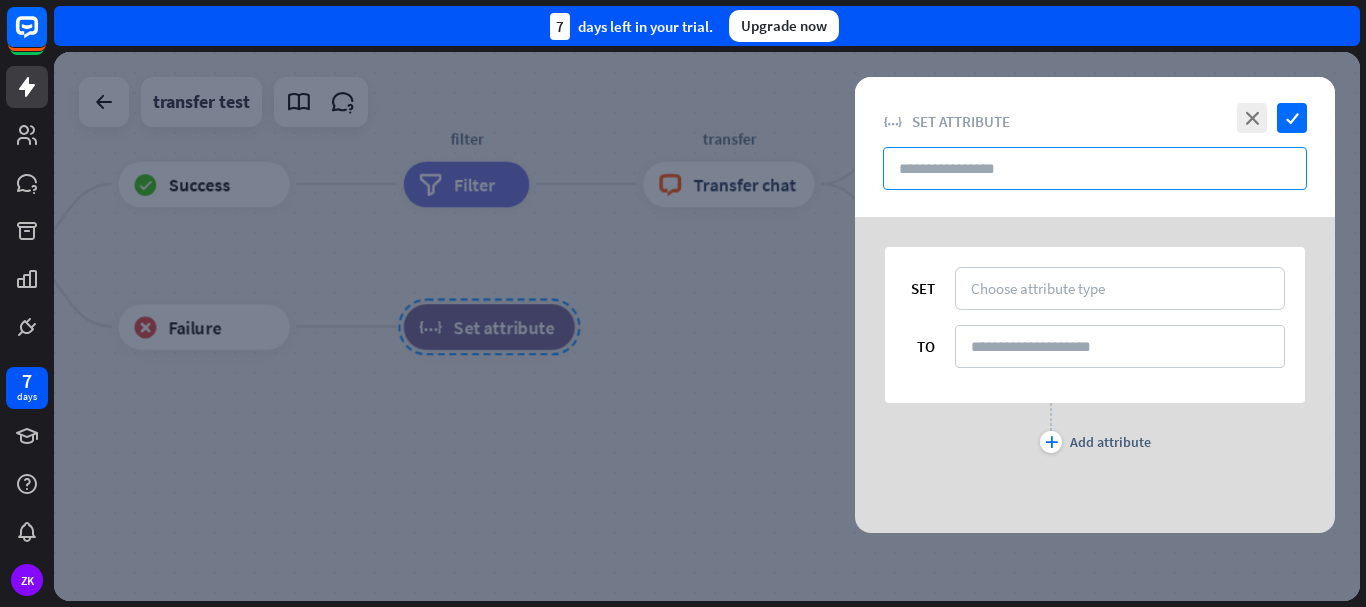 click at bounding box center [1095, 168] 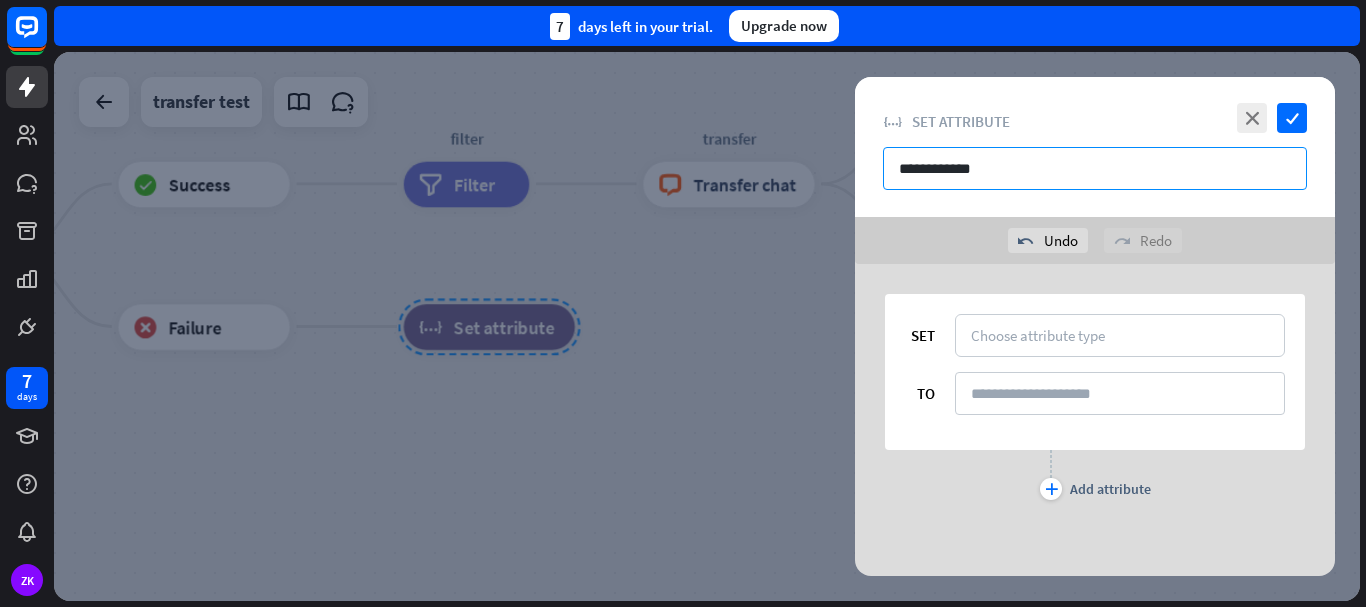 type on "**********" 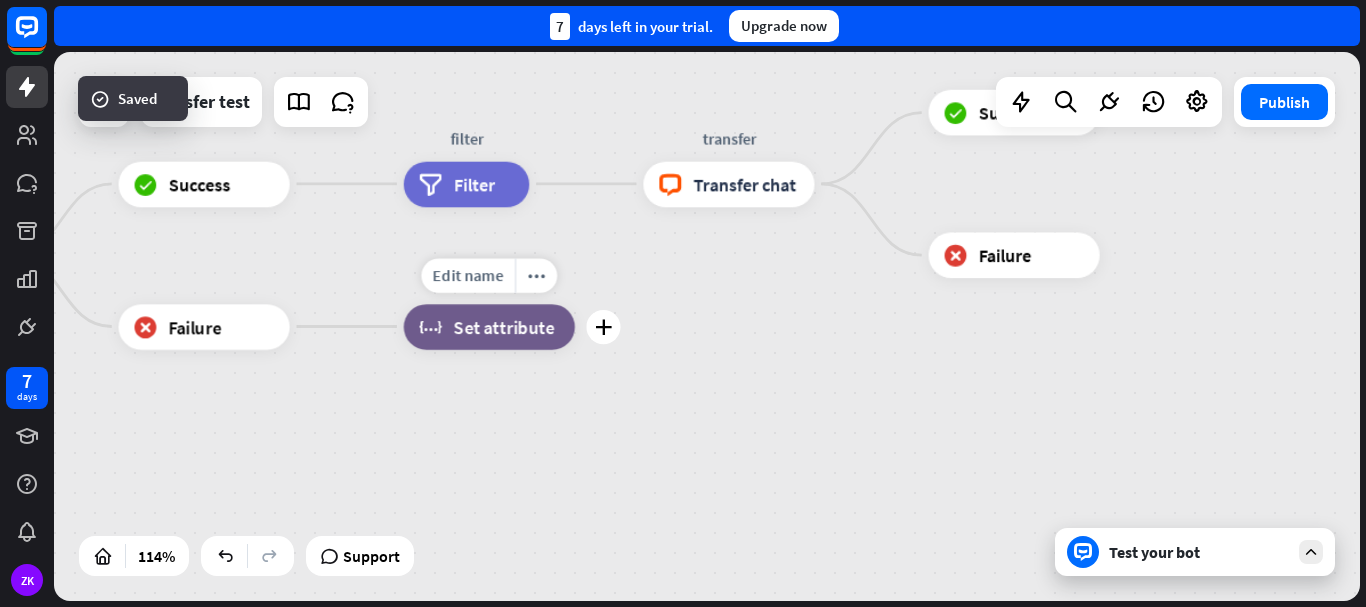 click on "Set attribute" at bounding box center (504, 326) 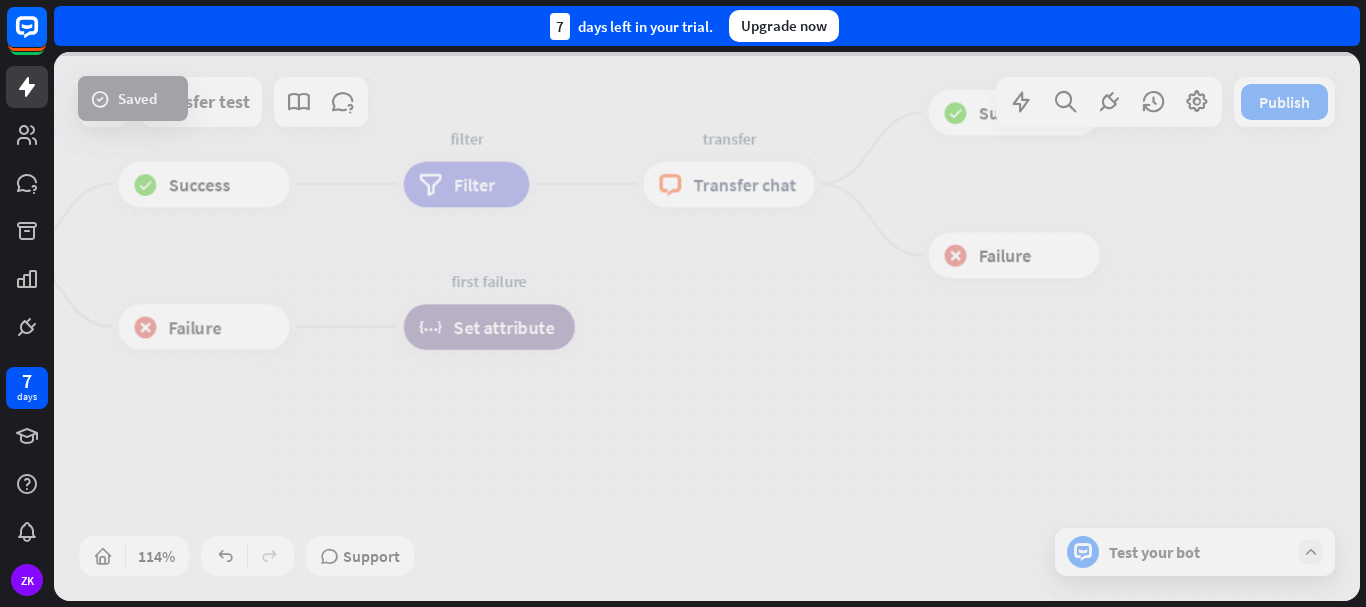 click at bounding box center (707, 326) 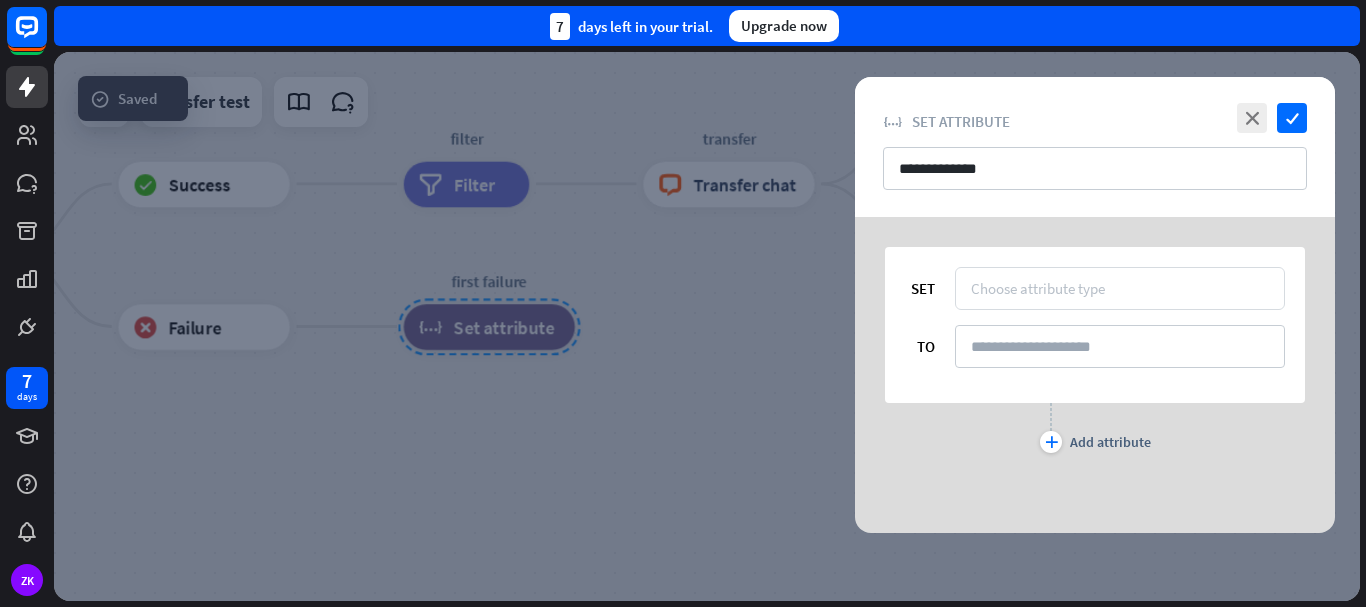 click on "Choose attribute type" at bounding box center (1038, 288) 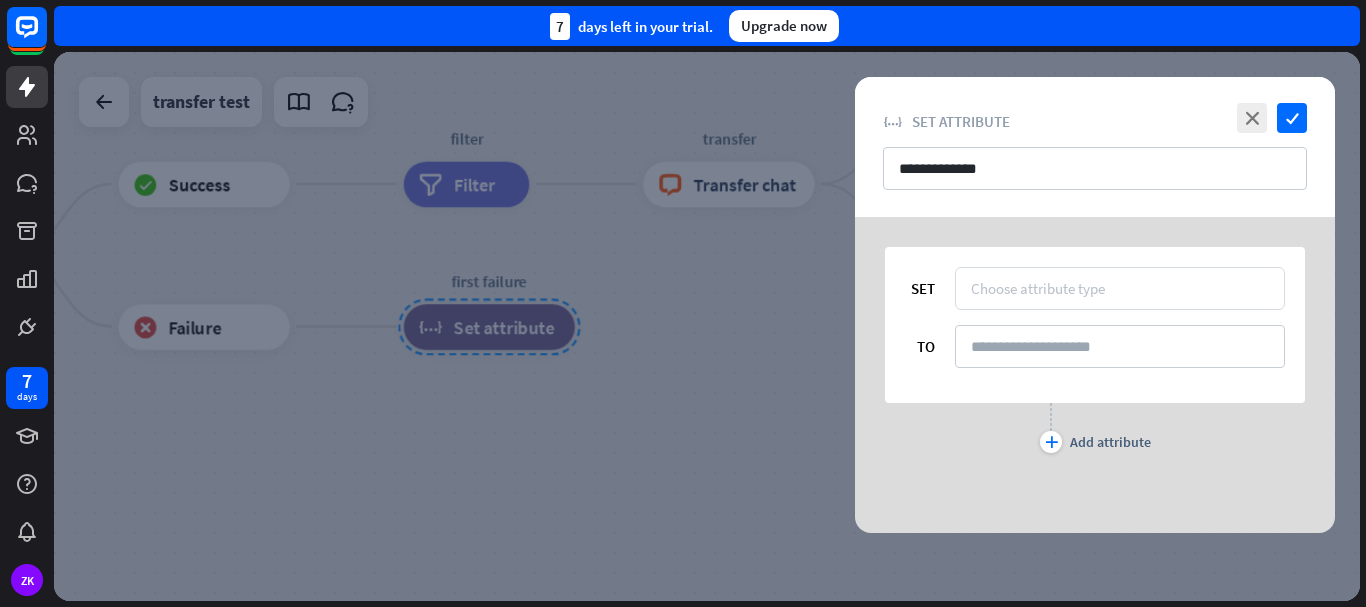 click on "Choose attribute type" at bounding box center (1120, 288) 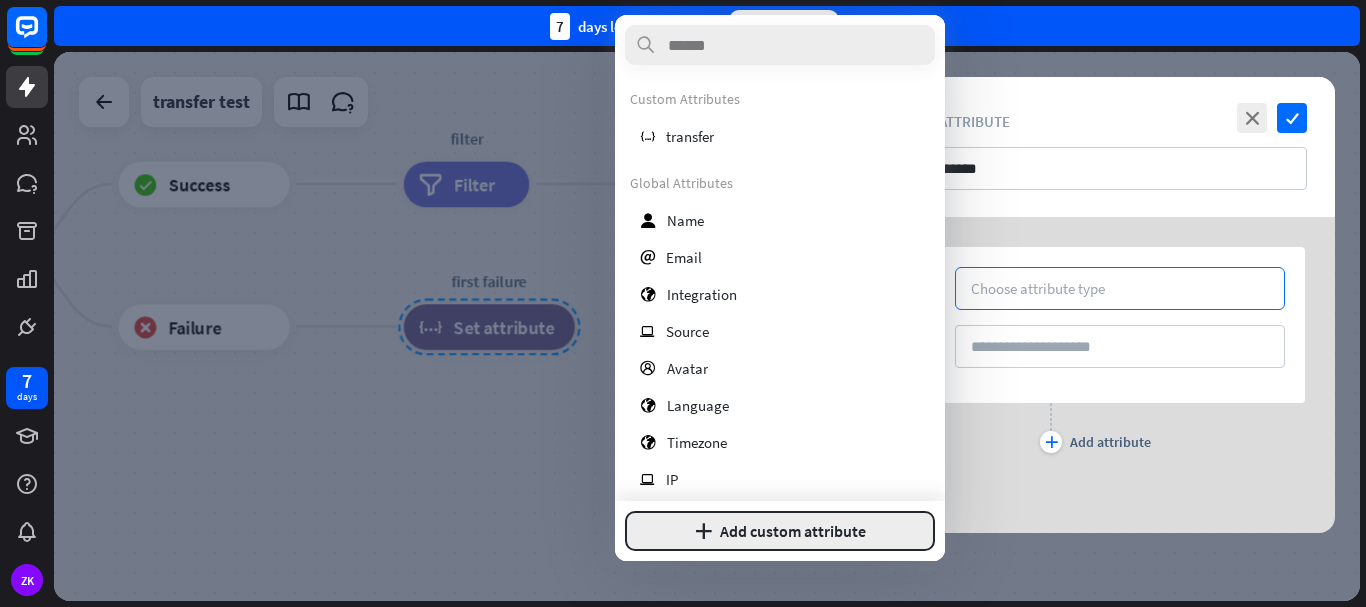 click on "plus
Add custom attribute" at bounding box center (780, 531) 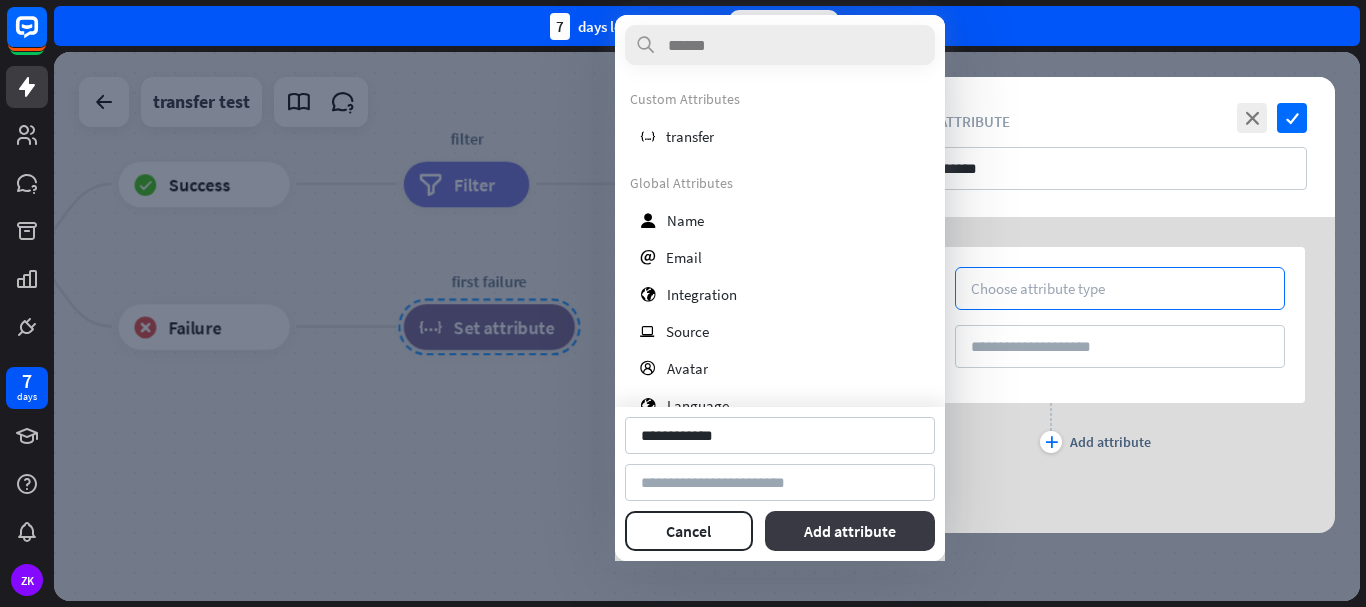 type on "**********" 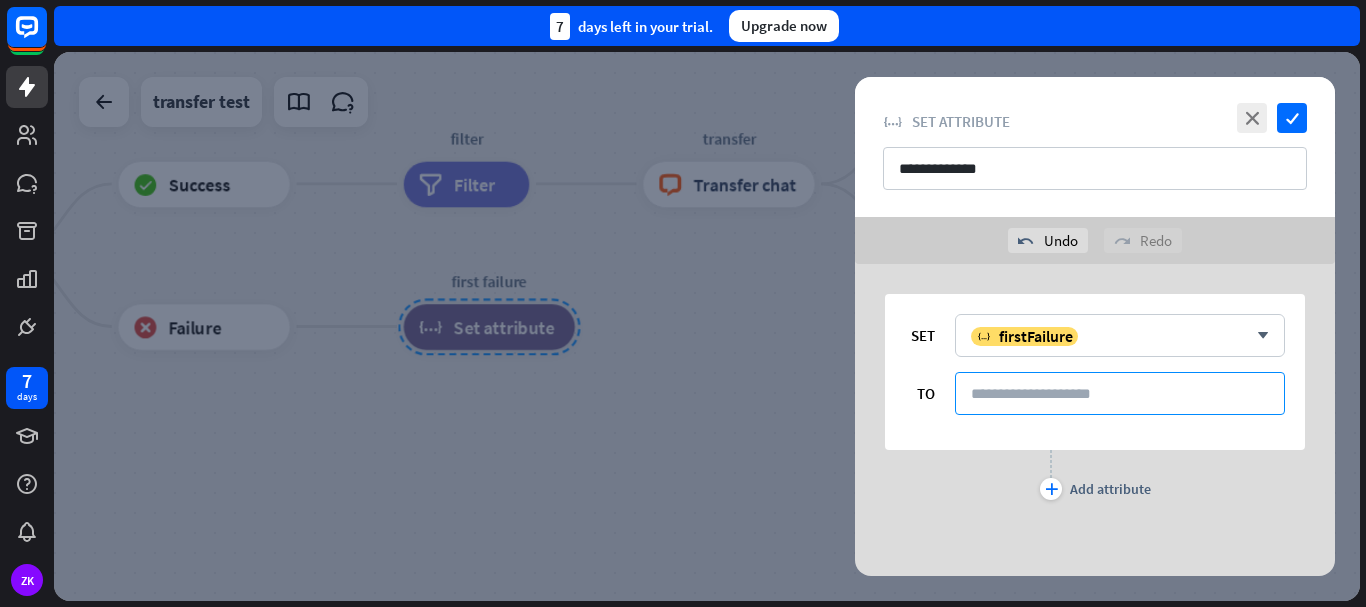 click at bounding box center [1120, 393] 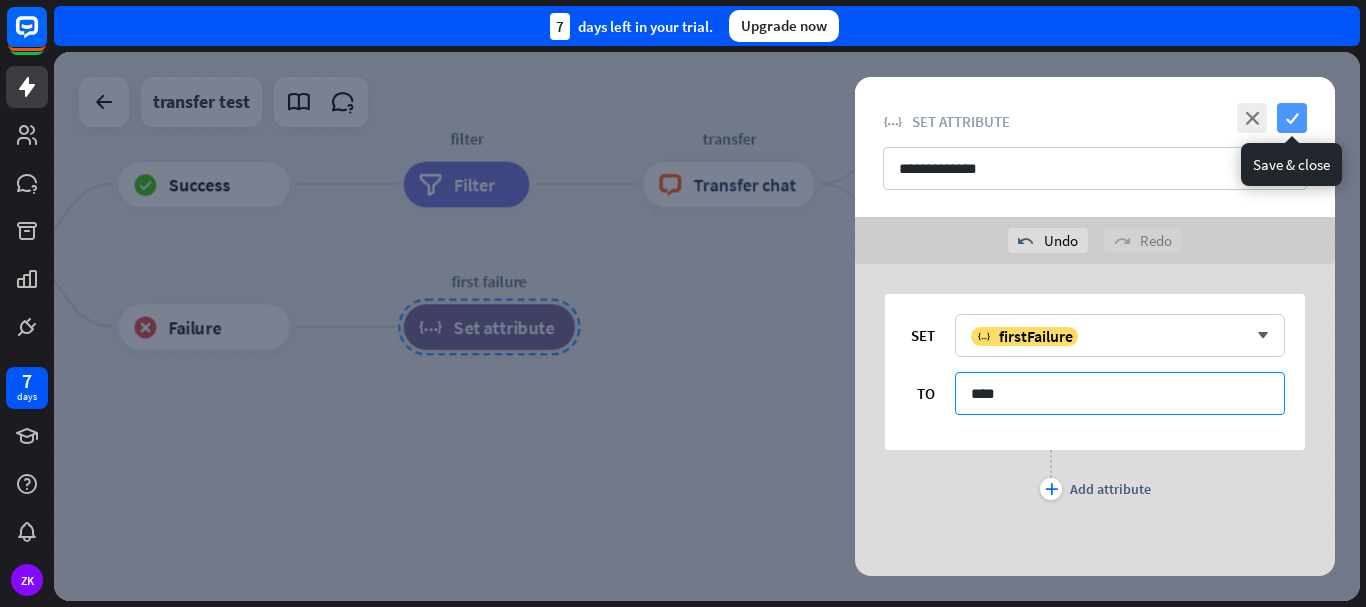 type on "****" 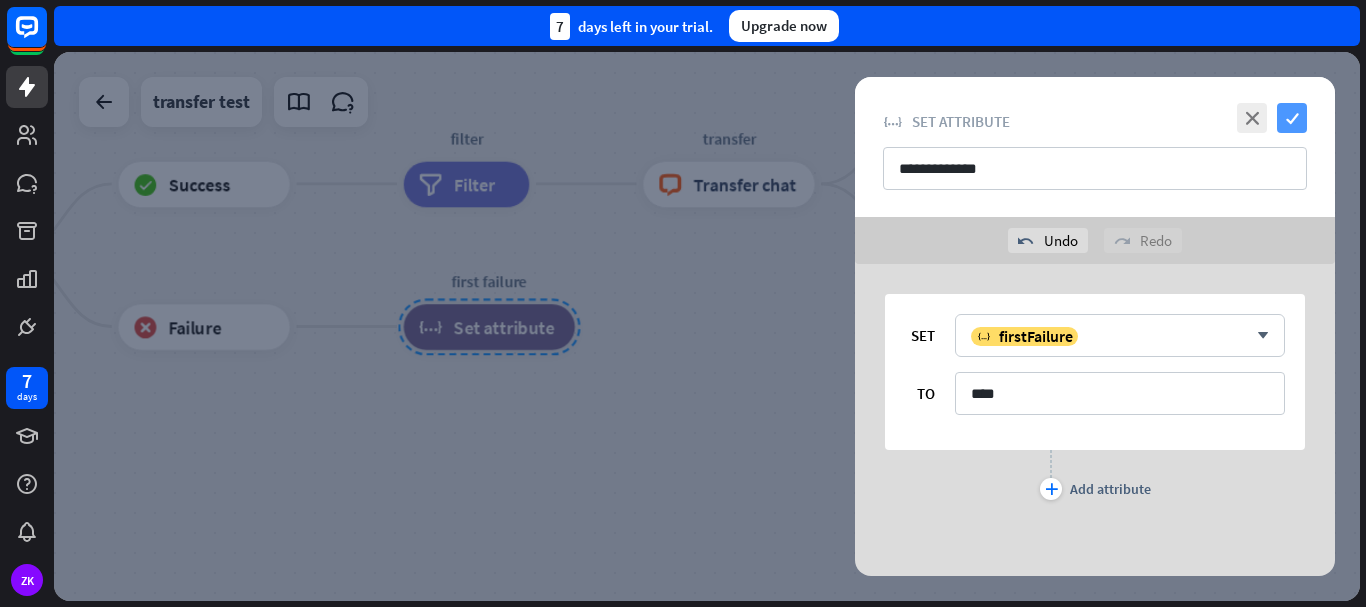 click on "check" at bounding box center (1292, 118) 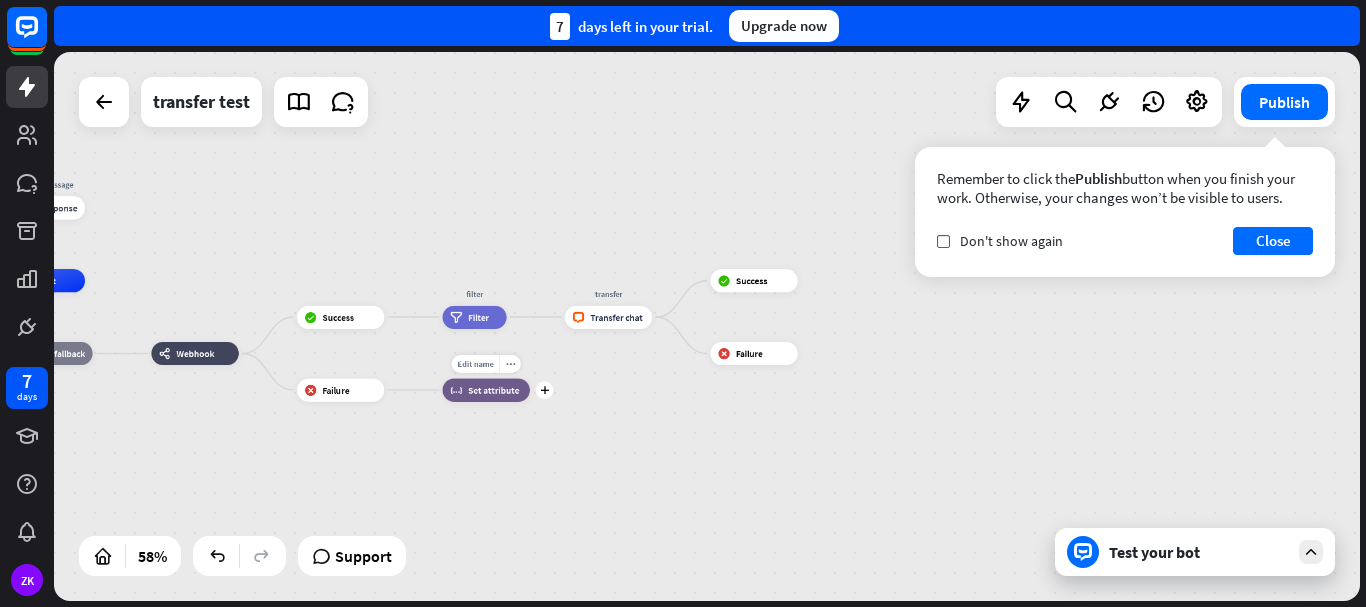 click on "block_set_attribute   Set attribute" at bounding box center [486, 389] 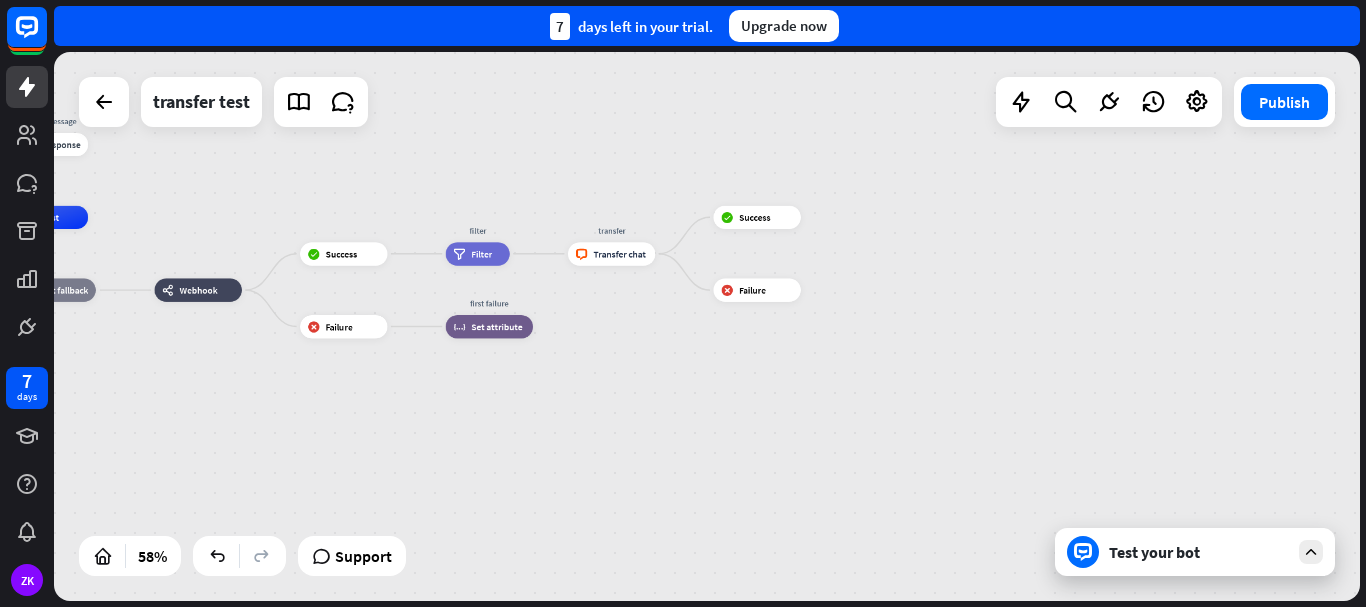 drag, startPoint x: 467, startPoint y: 325, endPoint x: 935, endPoint y: 296, distance: 468.89764 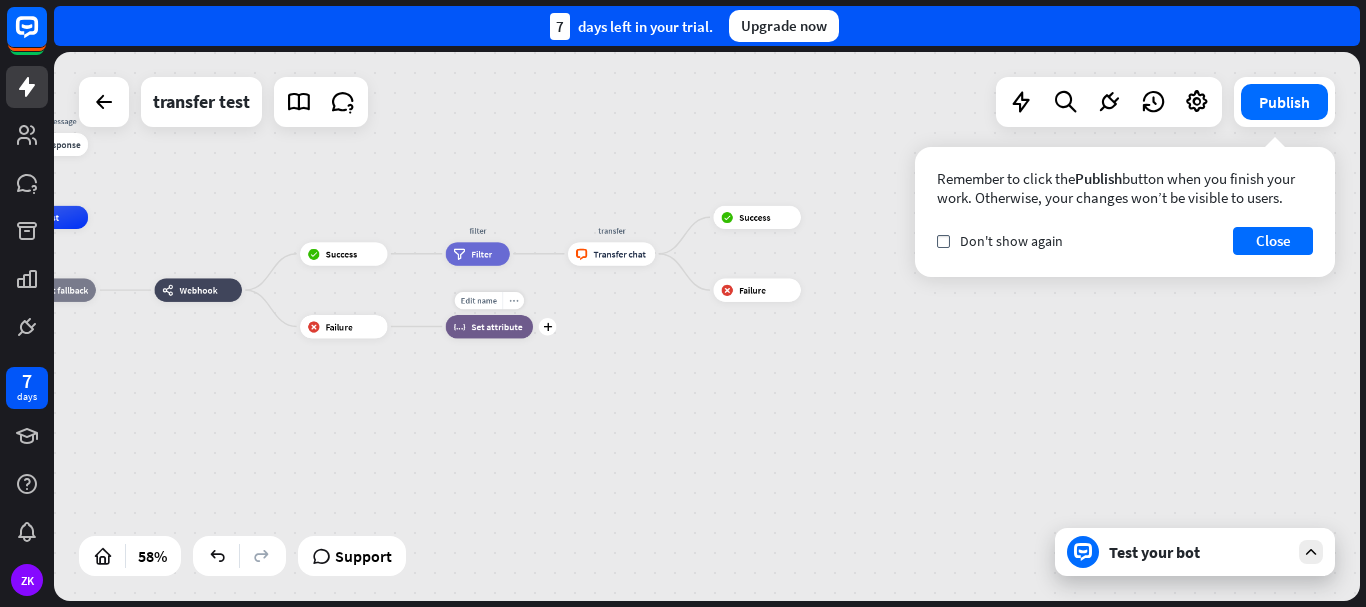 click on "more_horiz" at bounding box center (513, 300) 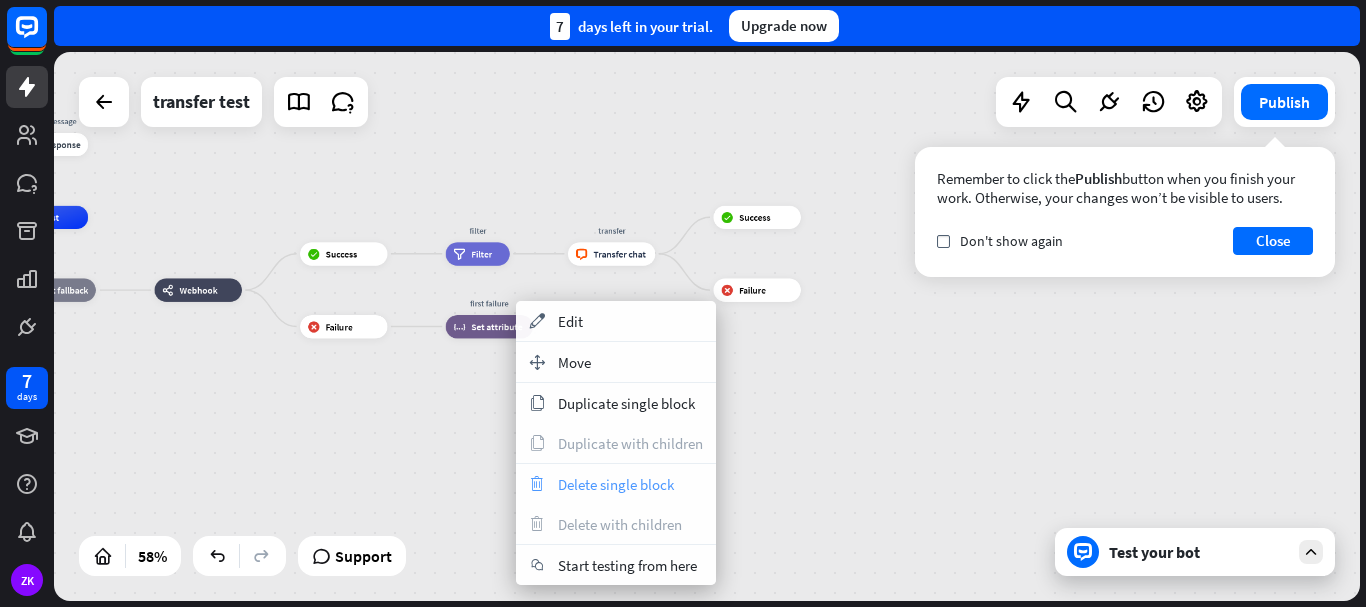 drag, startPoint x: 637, startPoint y: 488, endPoint x: 622, endPoint y: 476, distance: 19.209373 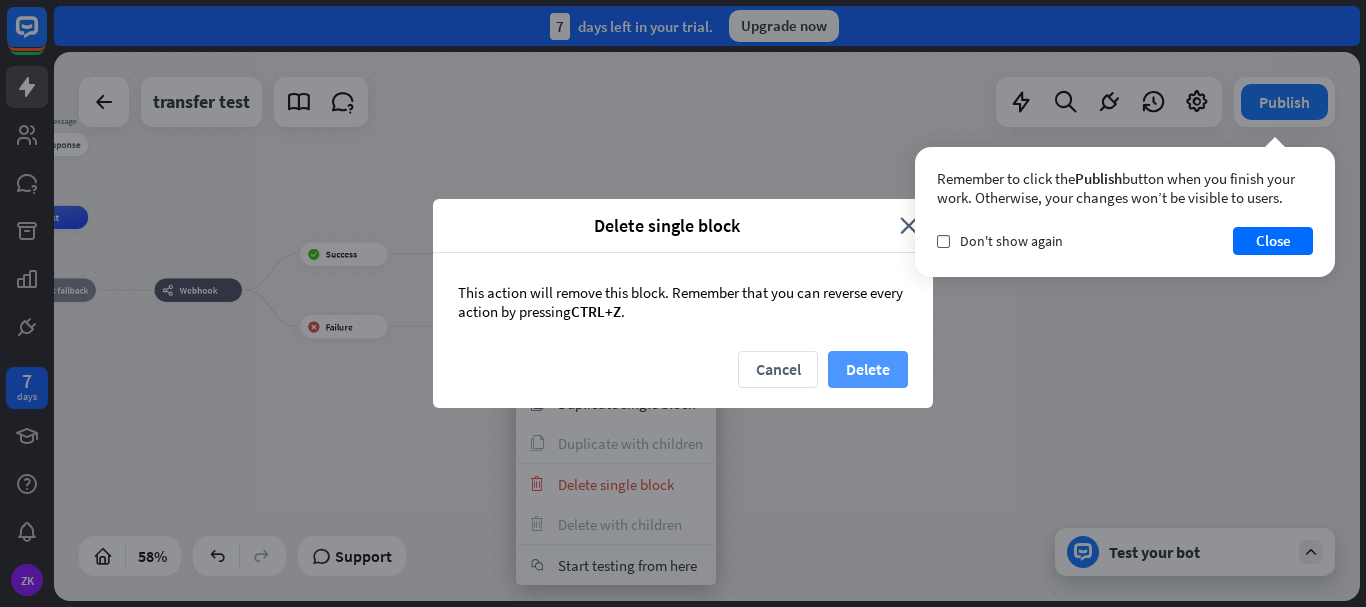 click on "Delete" at bounding box center [868, 369] 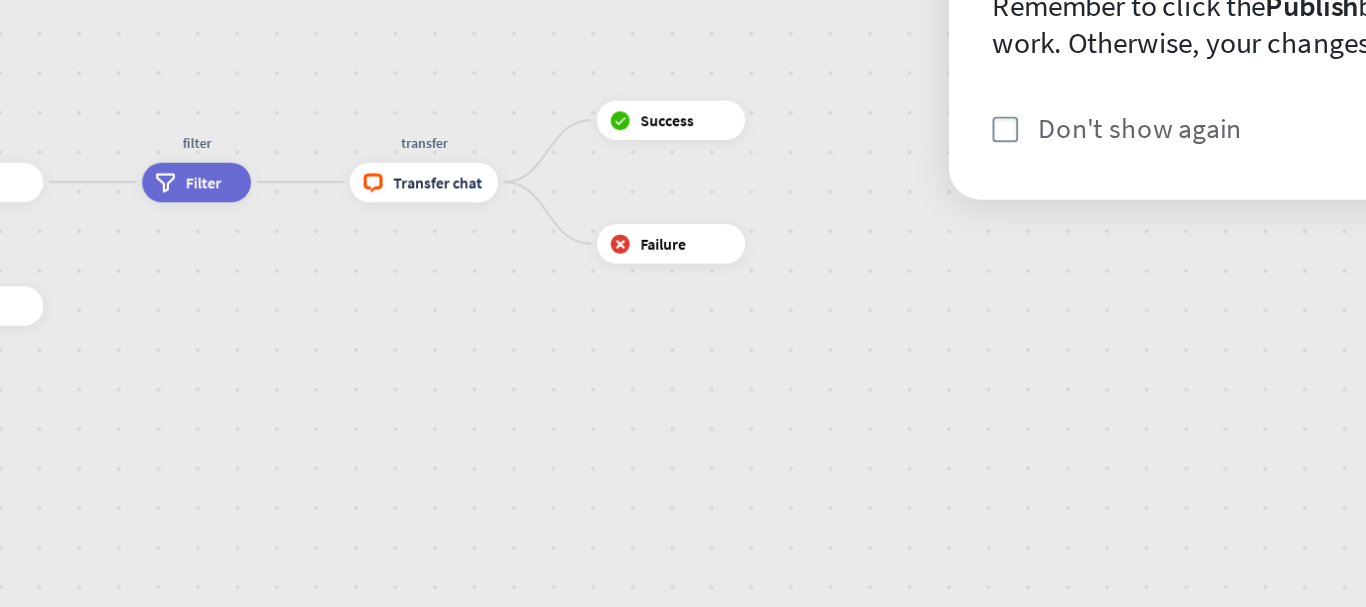 scroll, scrollTop: 0, scrollLeft: 0, axis: both 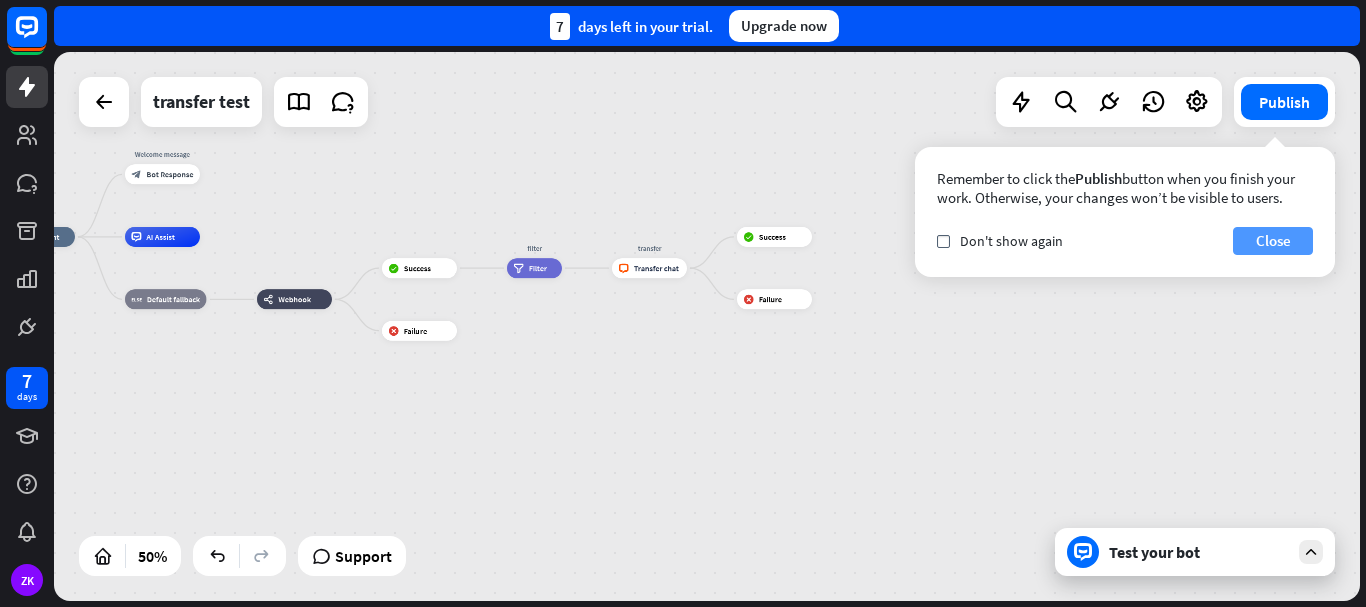 click on "Close" at bounding box center (1273, 241) 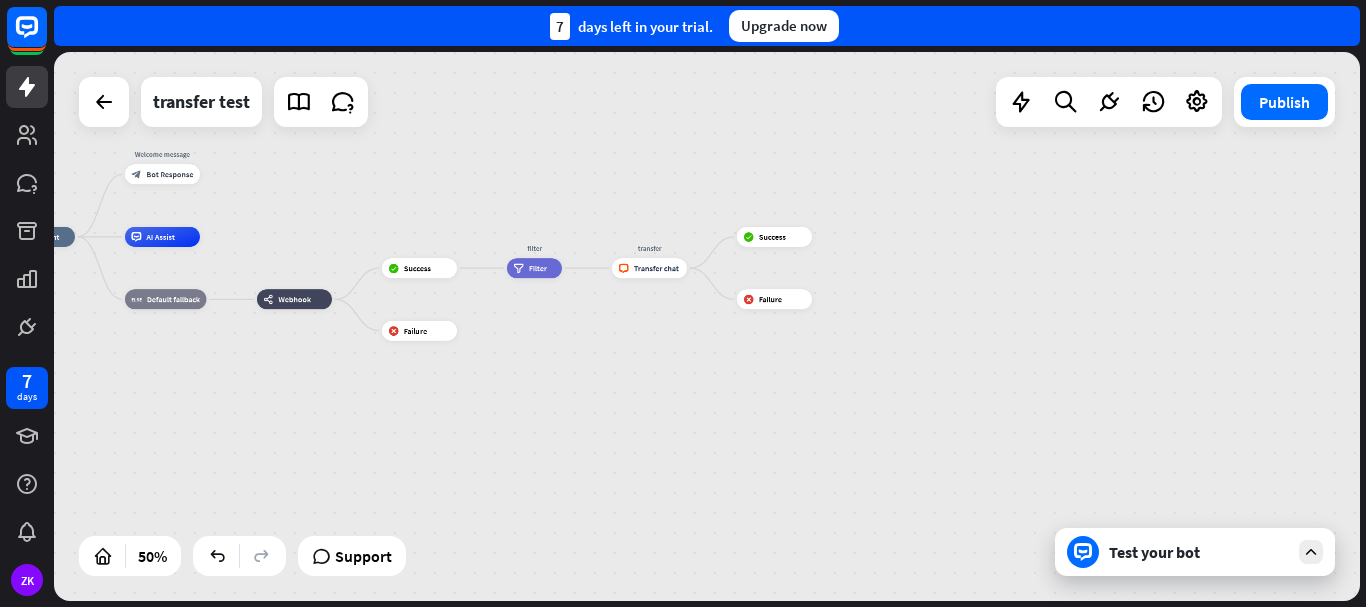 click on "home_2   Start point                 Welcome message   block_bot_response   Bot Response                     AI Assist                   block_fallback   Default fallback                   webhooks   Webhook                   block_success   Success                 filter   filter   Filter                 transfer   block_livechat   Transfer chat                   block_success   Success                   block_failure   Failure                   block_failure   Failure" at bounding box center [707, 326] 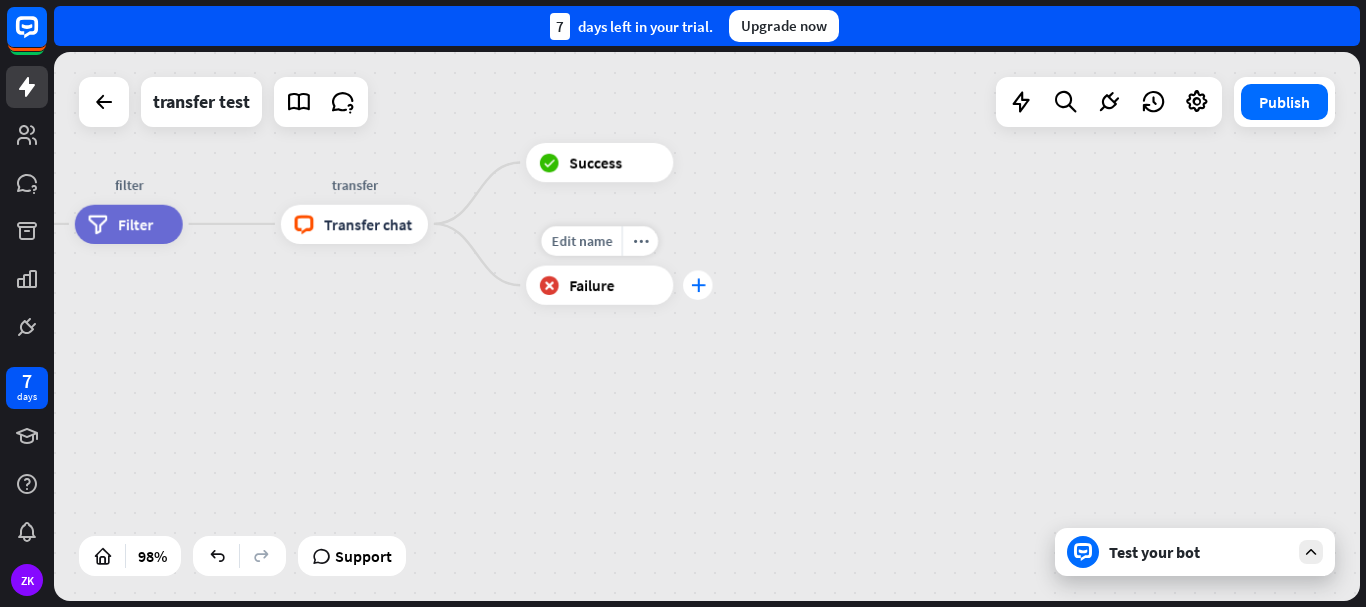 click on "plus" at bounding box center (697, 285) 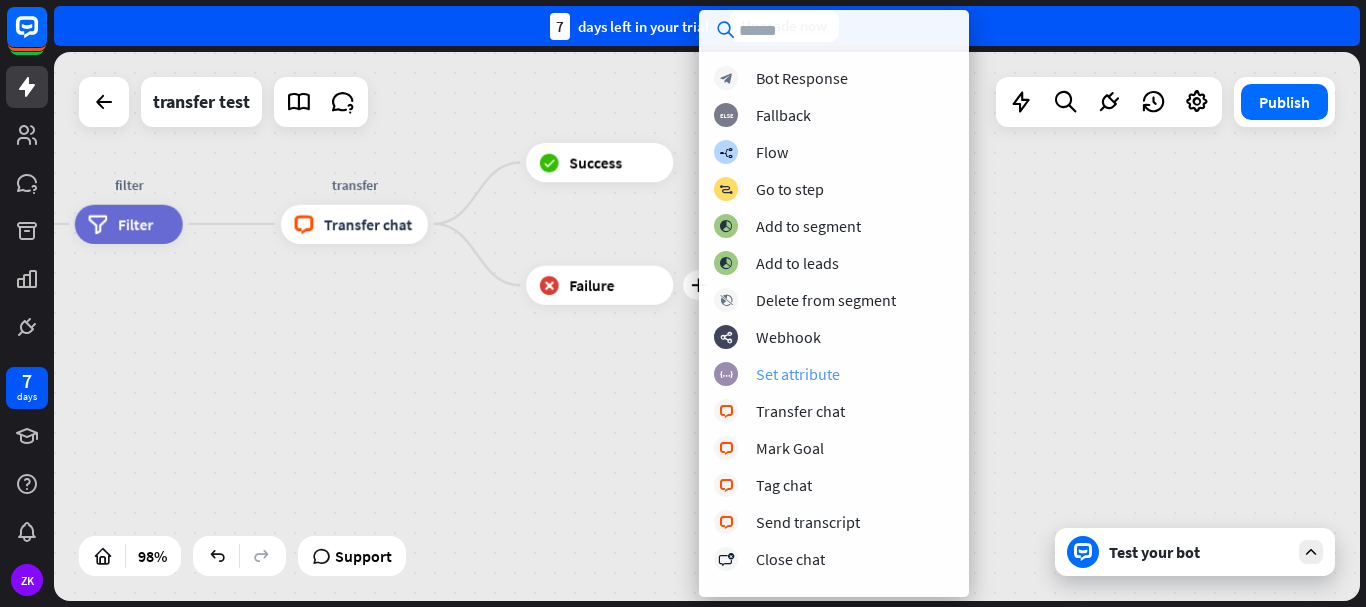 click on "Set attribute" at bounding box center [798, 374] 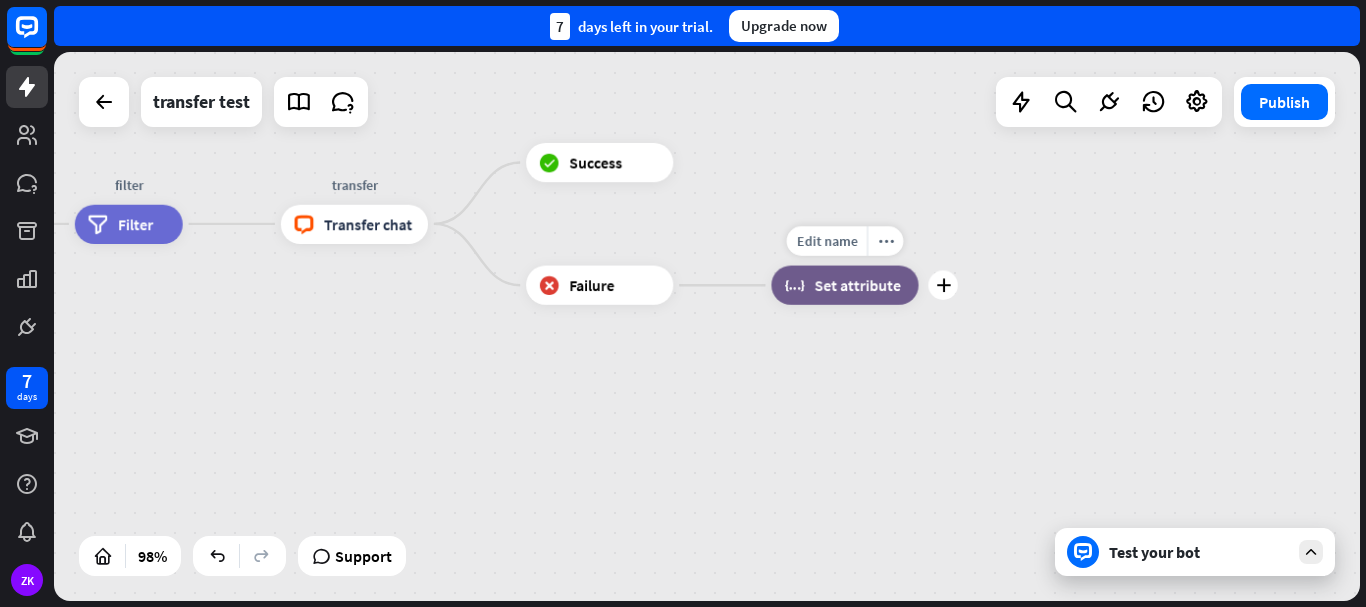 click on "Set attribute" at bounding box center (858, 285) 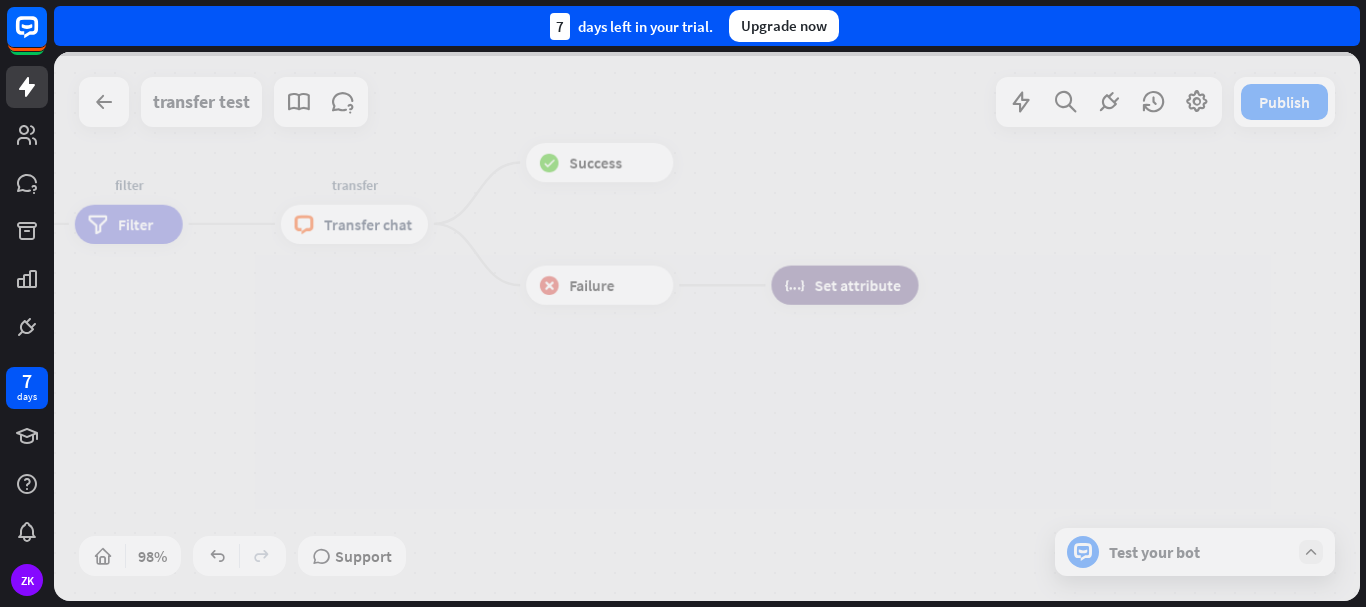 click at bounding box center [707, 326] 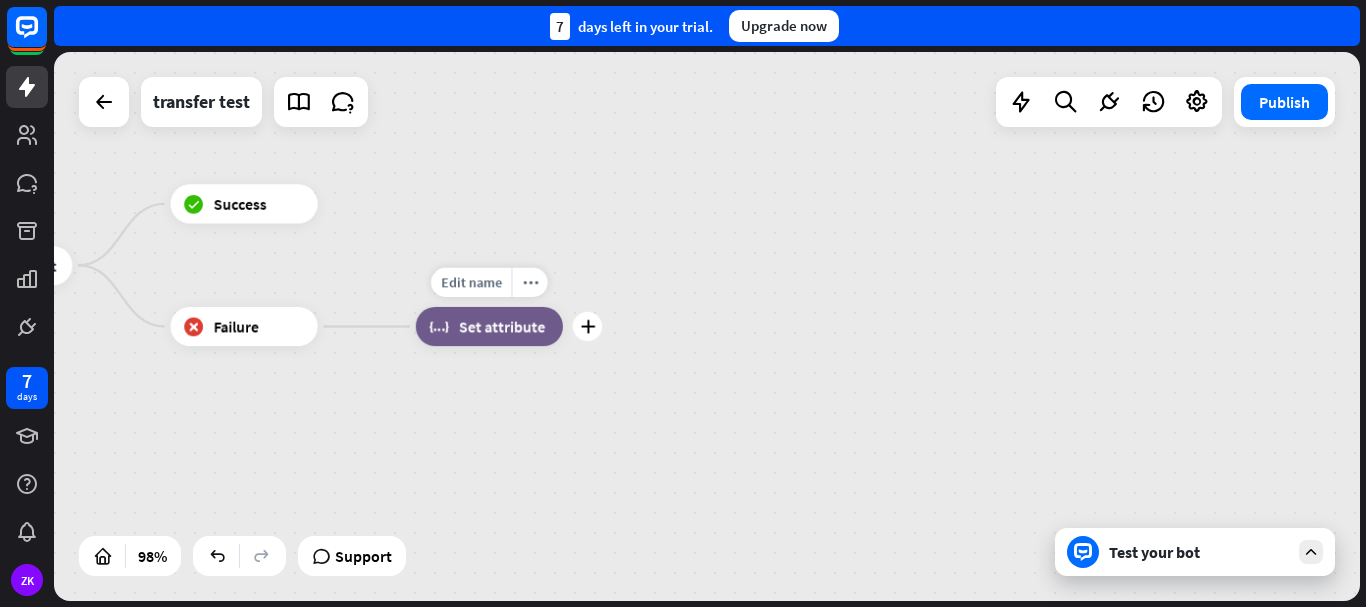 click on "Set attribute" at bounding box center (502, 327) 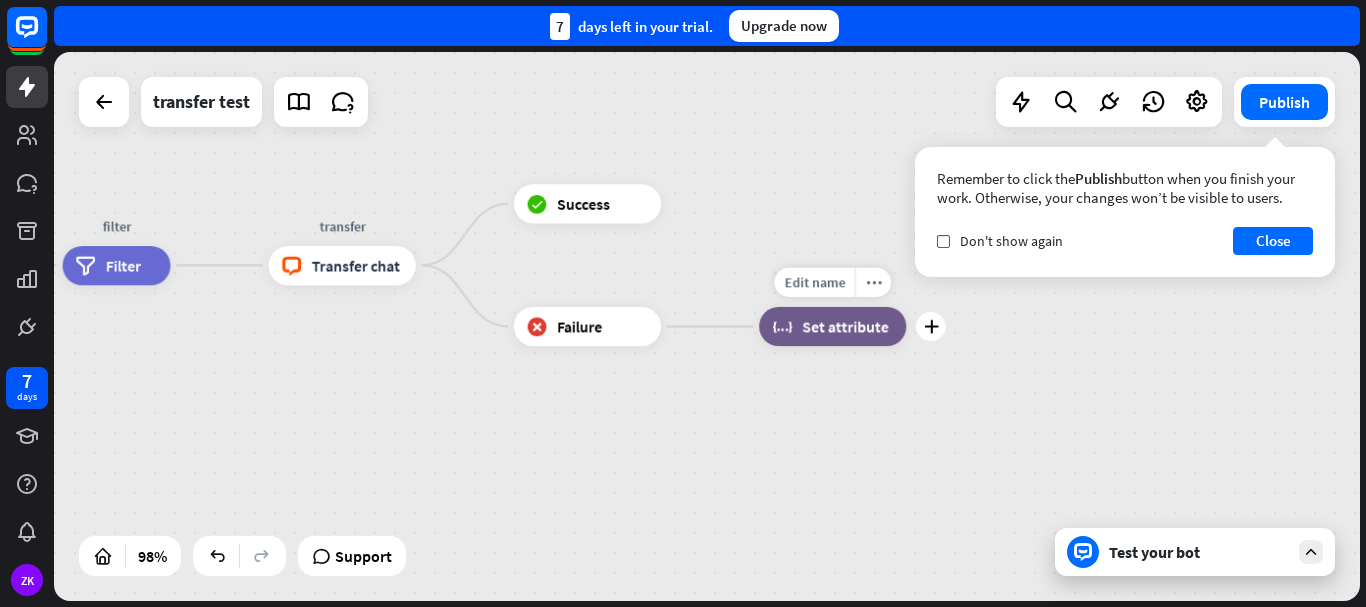 click on "block_set_attribute   Set attribute" at bounding box center [832, 326] 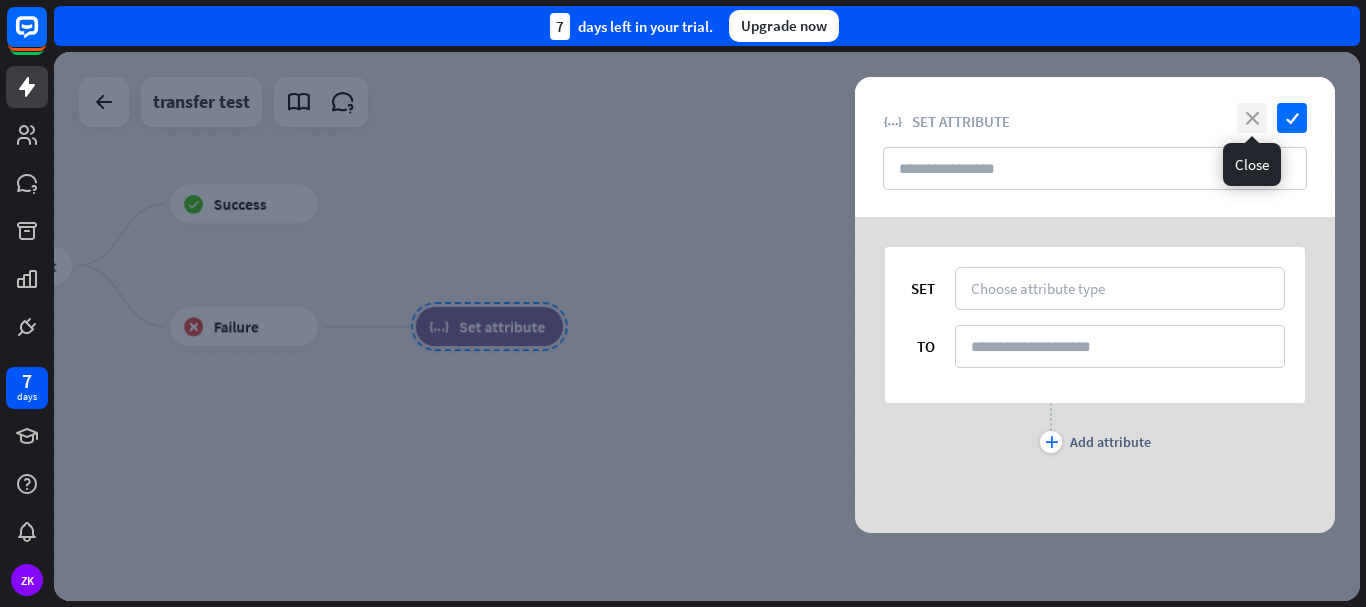 click on "close" at bounding box center (1252, 118) 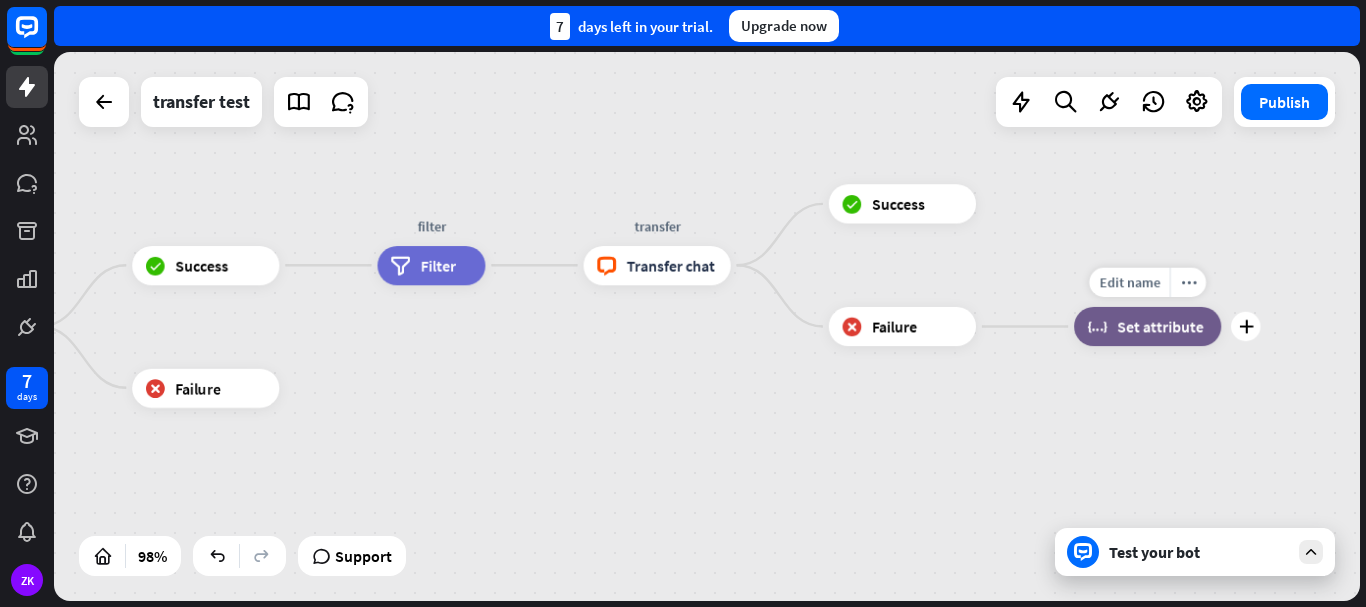 click on "block_set_attribute   Set attribute" at bounding box center [1147, 326] 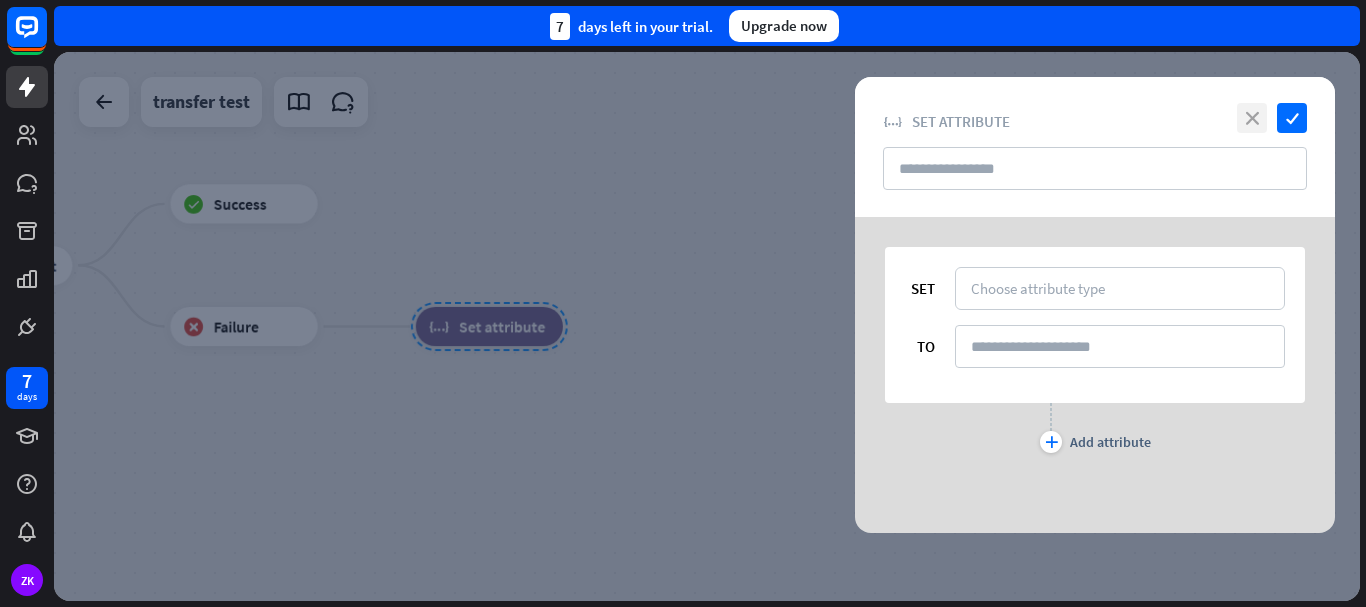 click on "close" at bounding box center [1252, 118] 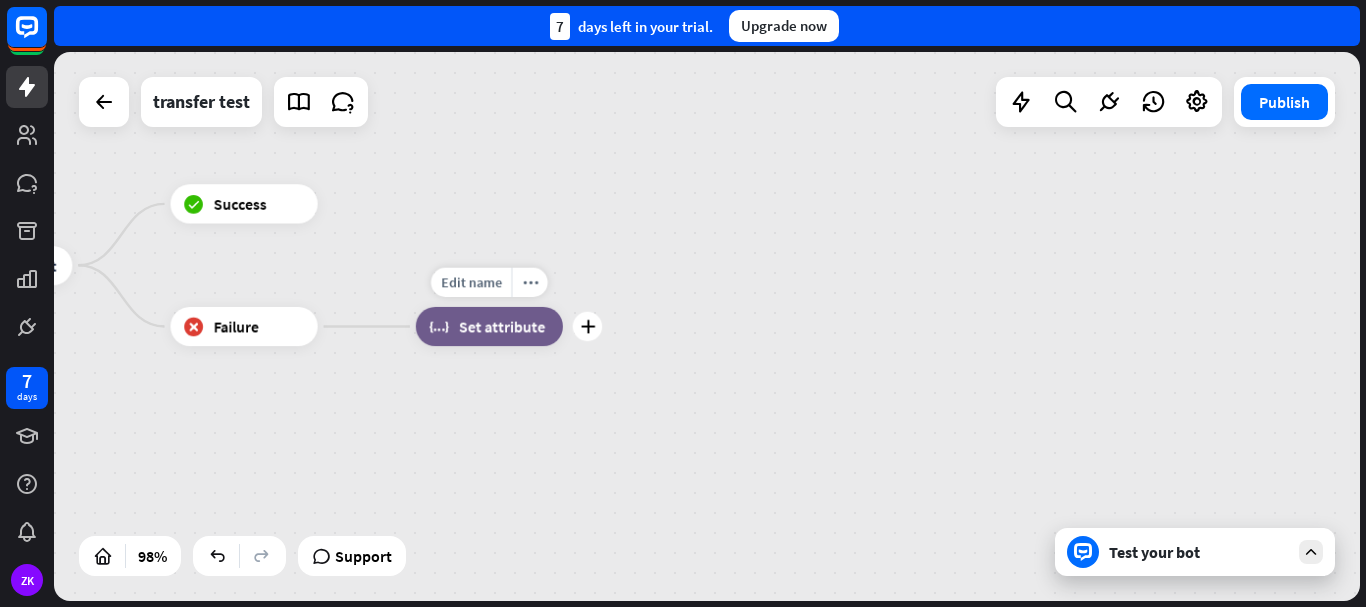 click on "Set attribute" at bounding box center [502, 327] 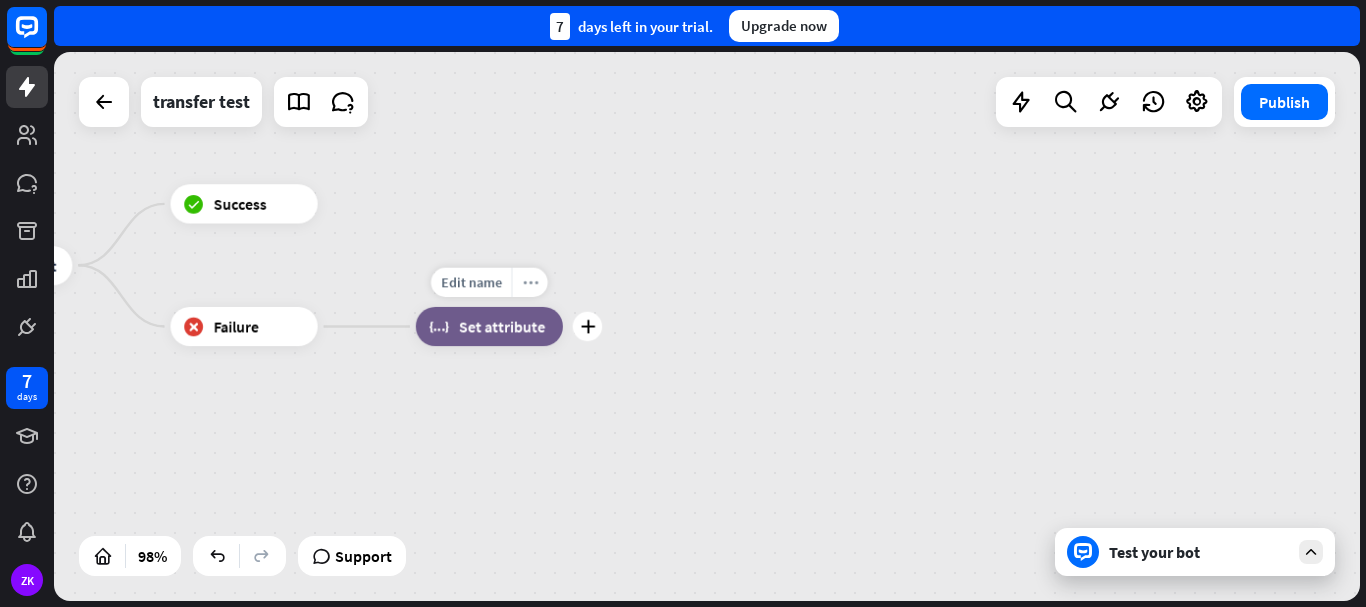 click on "more_horiz" at bounding box center [530, 282] 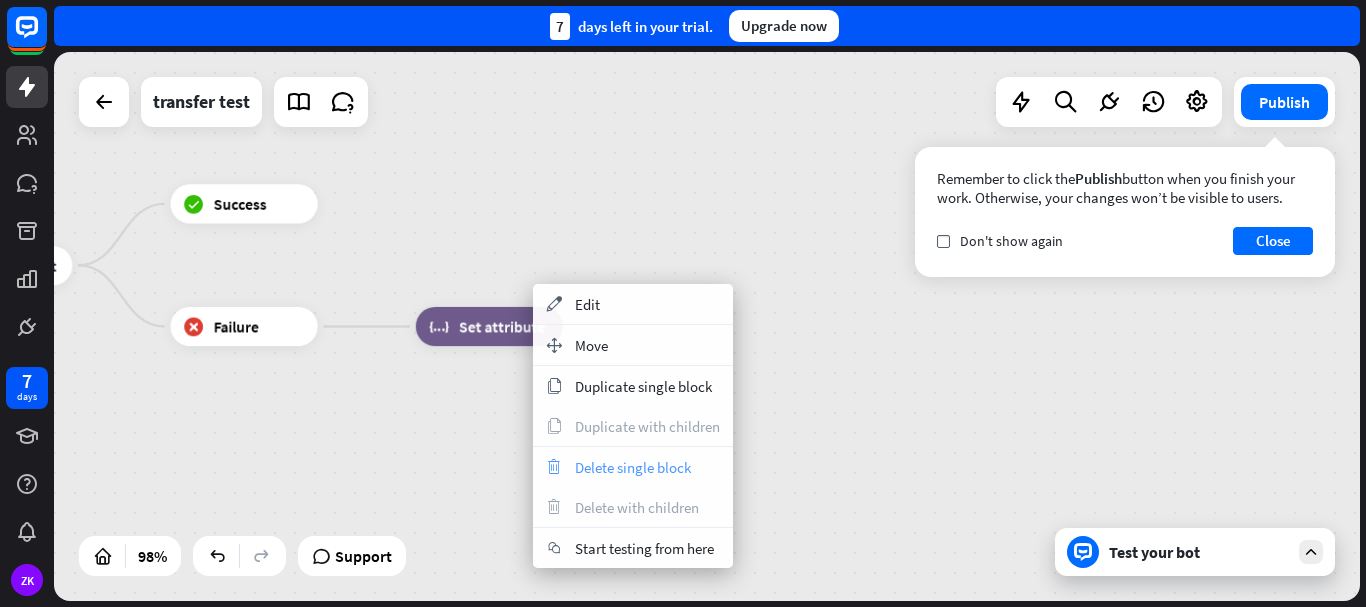 click on "trash   Delete single block" at bounding box center (633, 467) 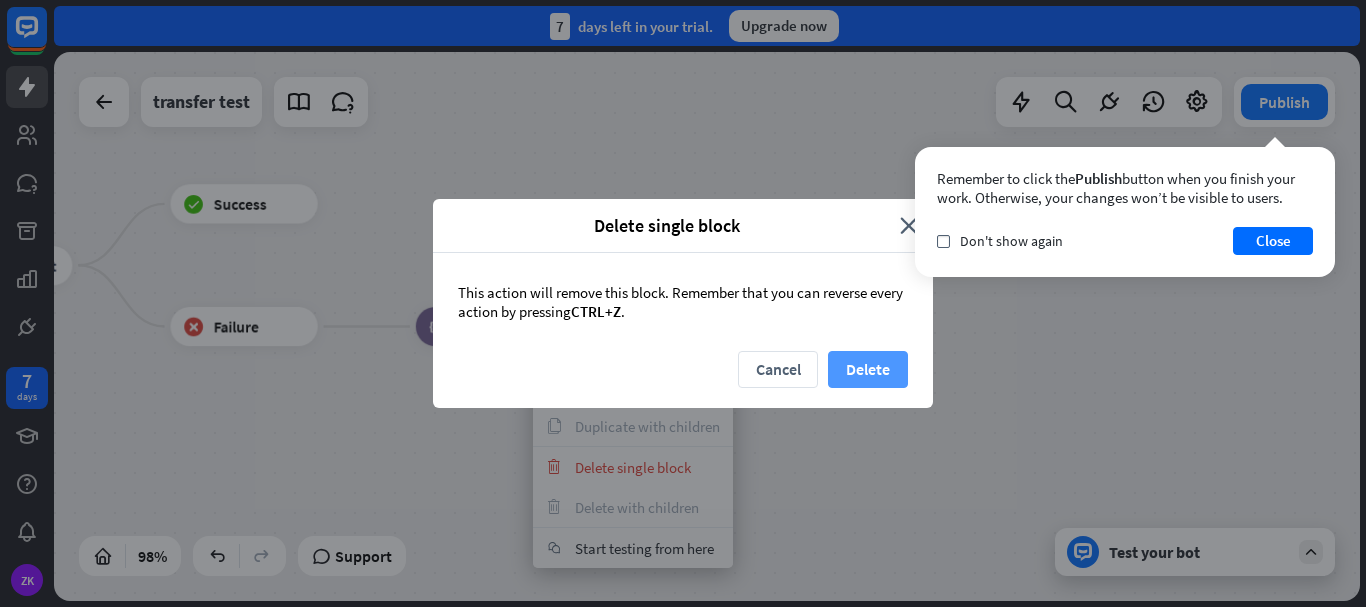 click on "Delete" at bounding box center [868, 369] 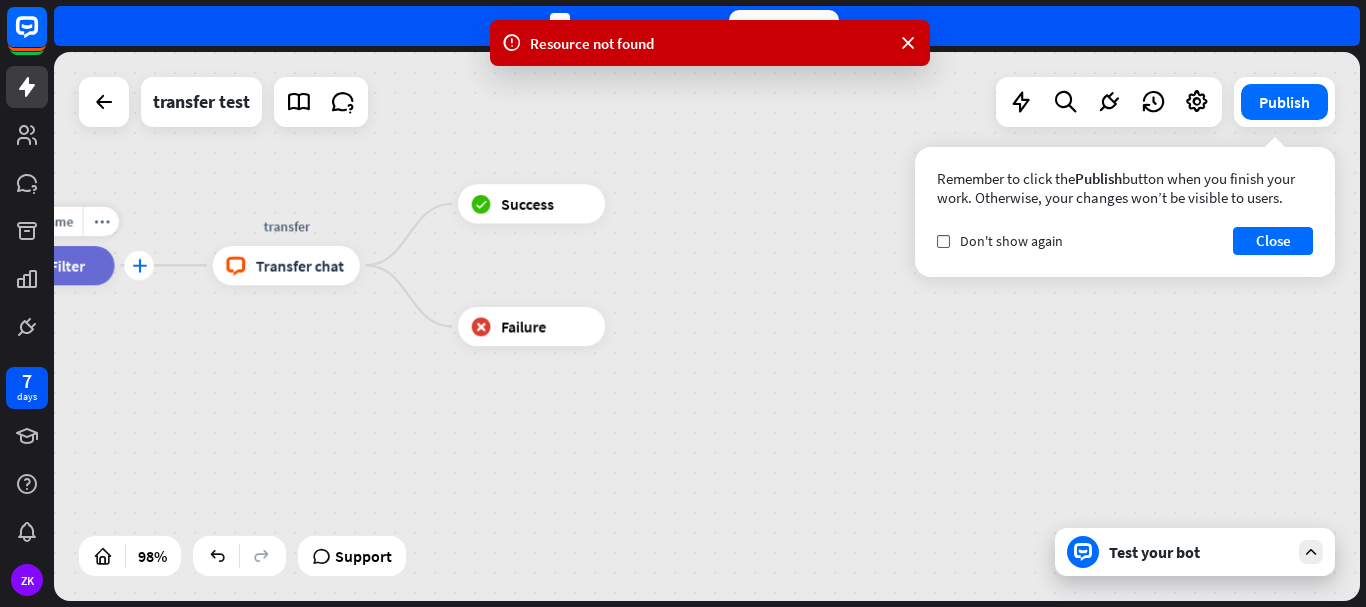 click on "plus" at bounding box center [138, 264] 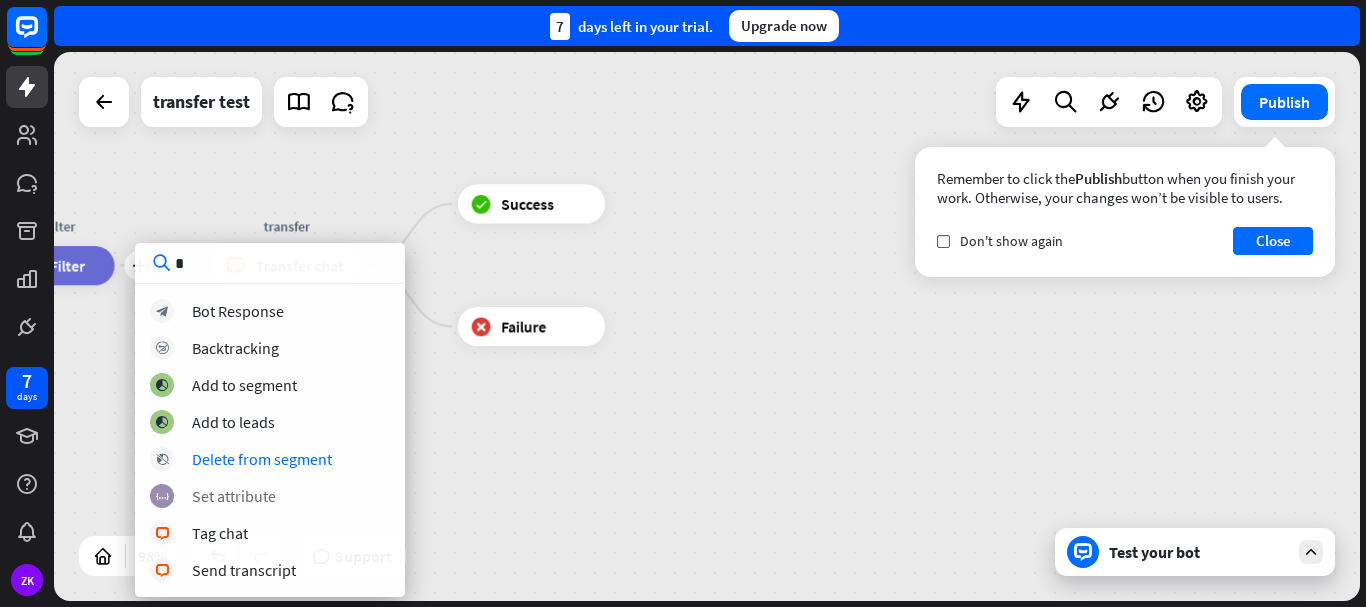 type on "*" 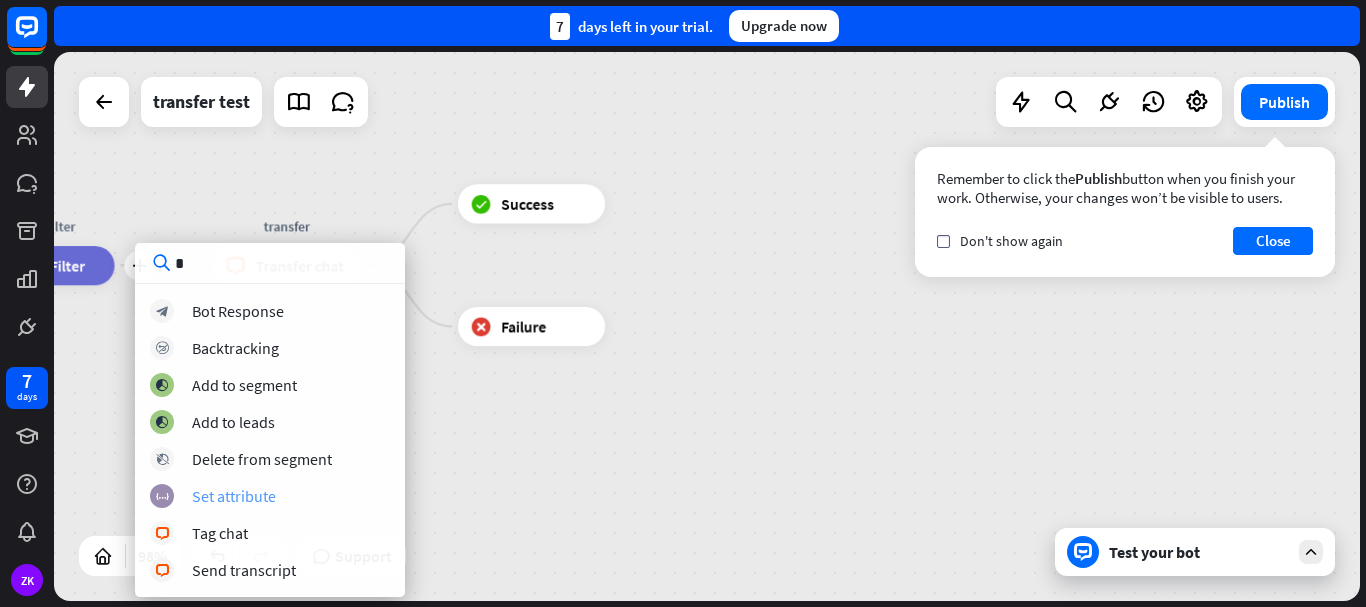 click on "Set attribute" at bounding box center (234, 496) 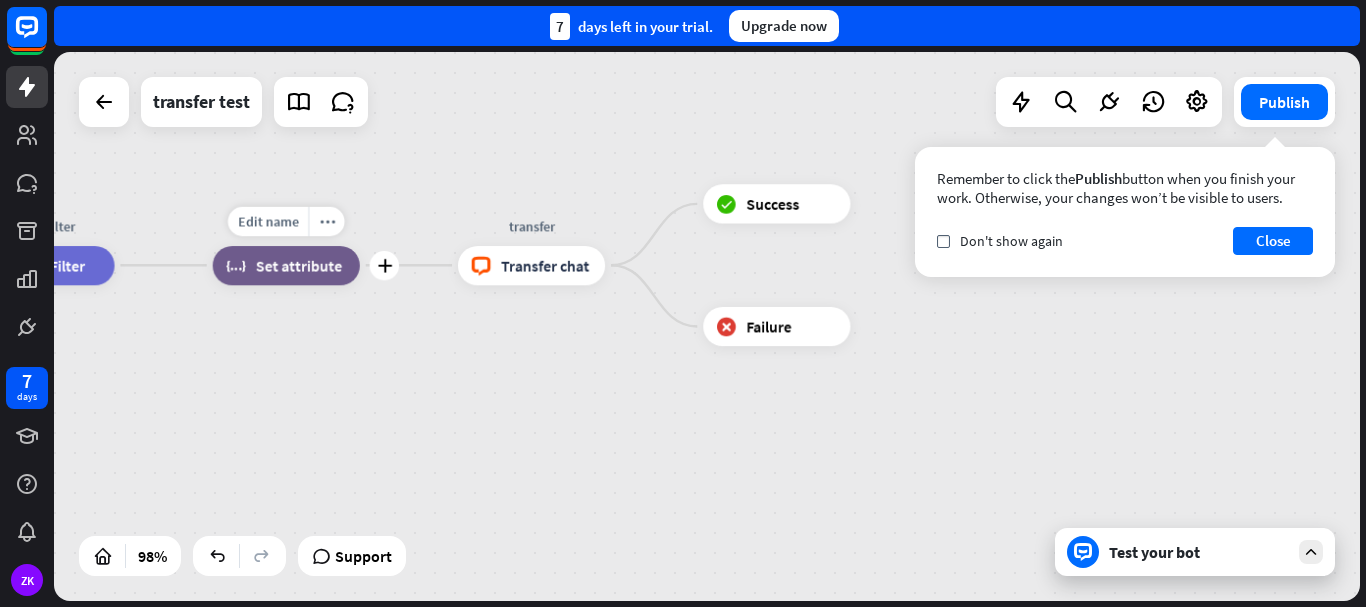 click on "Set attribute" at bounding box center (299, 265) 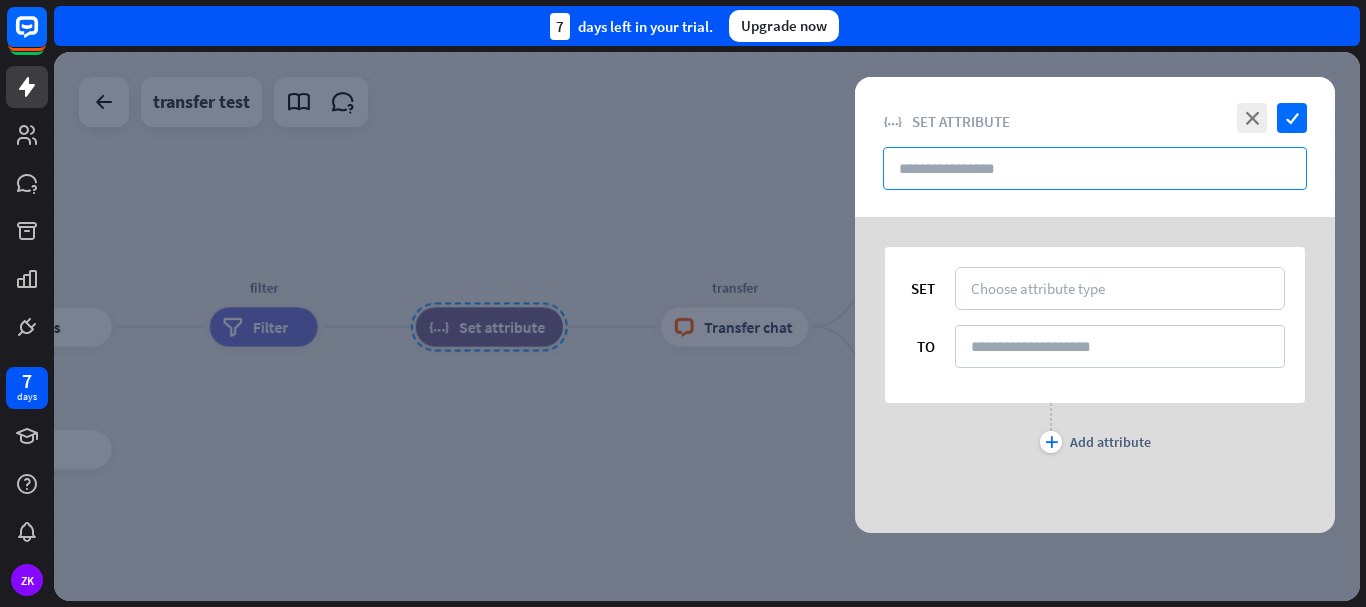 click at bounding box center [1095, 168] 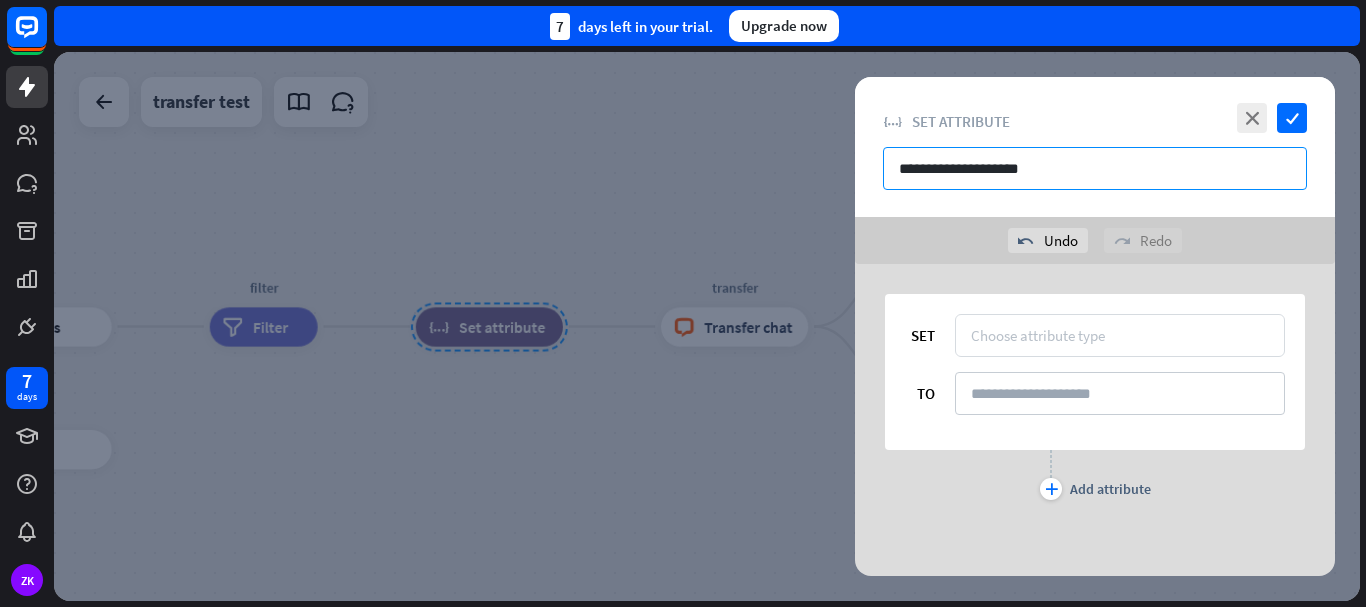 type on "**********" 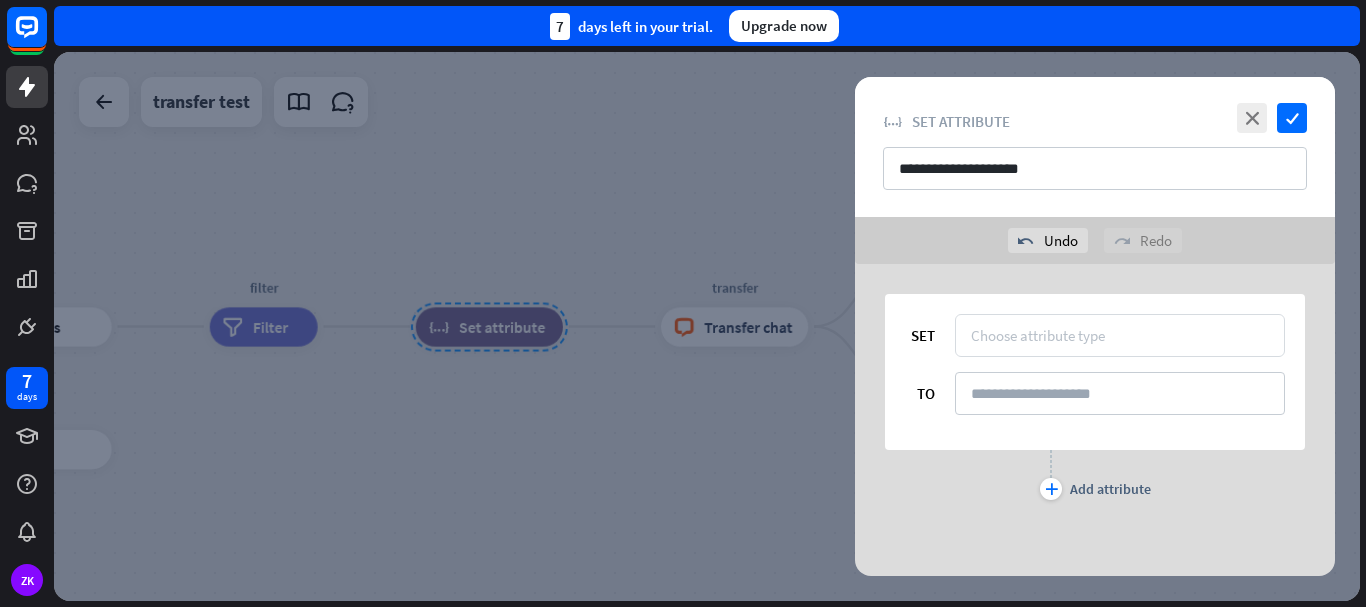 click on "Choose attribute type" at bounding box center [1120, 335] 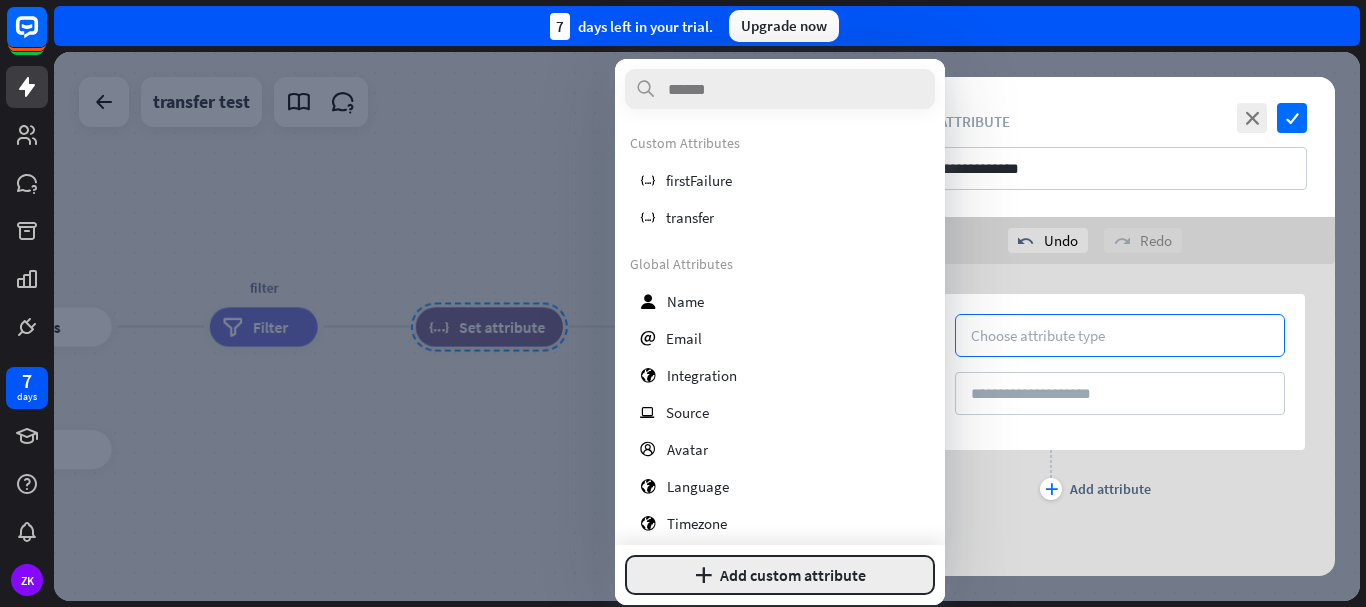 click on "plus
Add custom attribute" at bounding box center (780, 575) 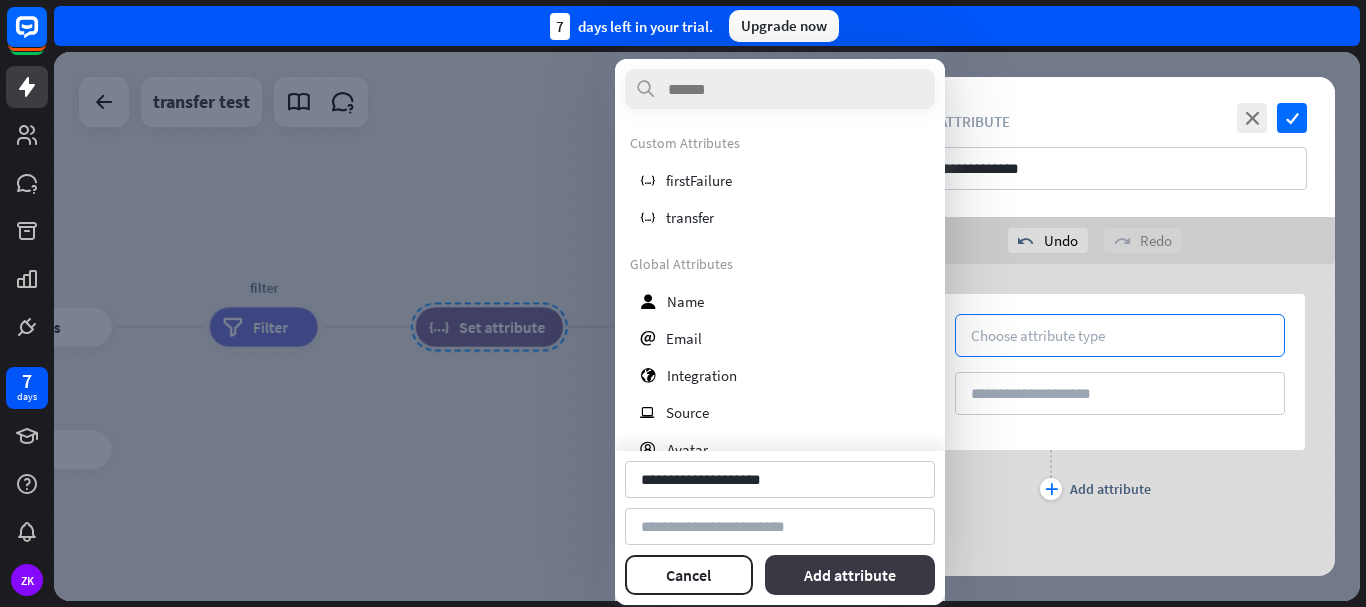 type on "**********" 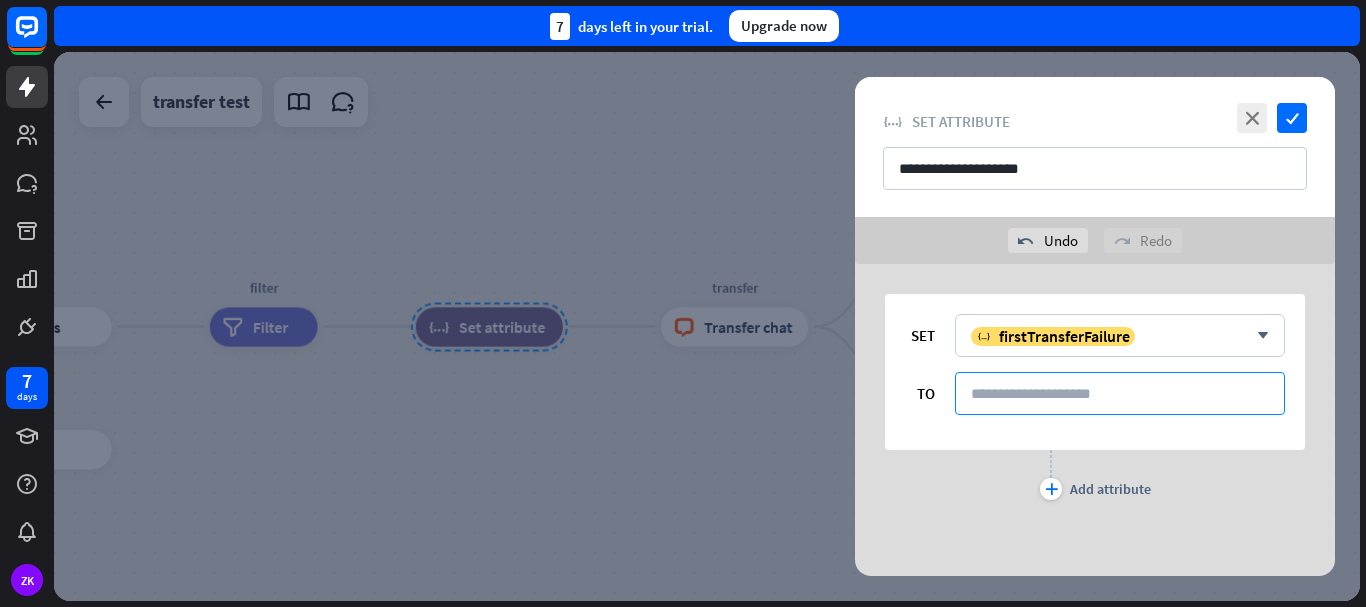 click at bounding box center [1120, 393] 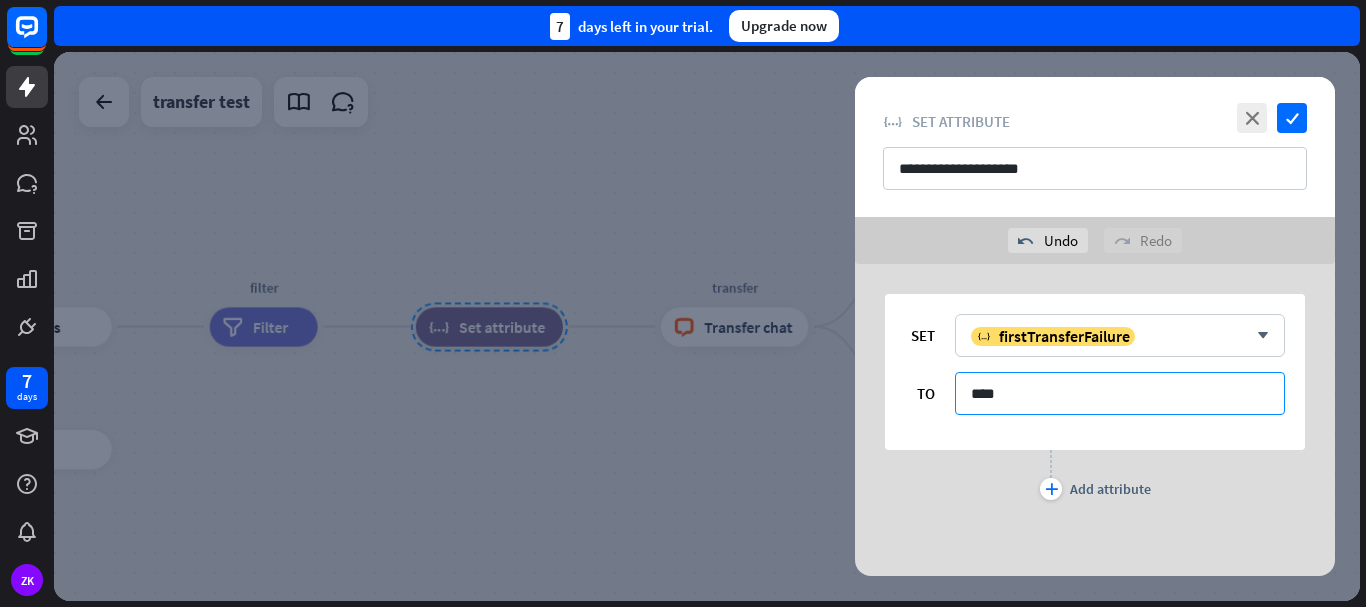 type on "****" 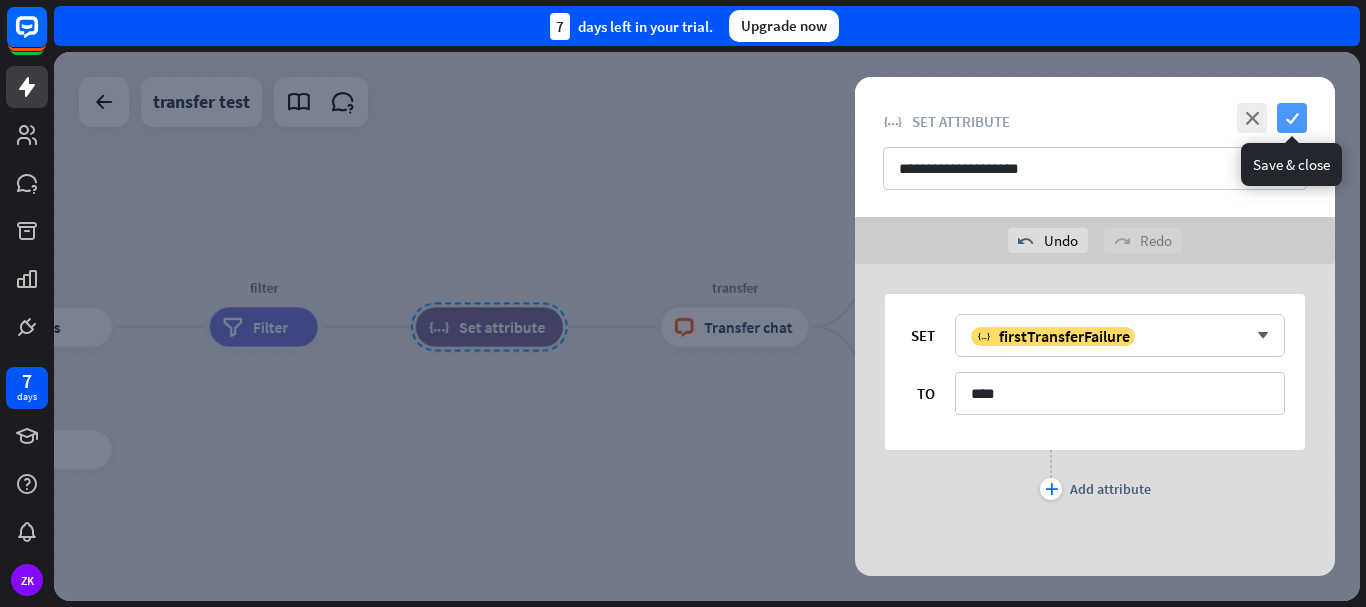click on "check" at bounding box center [1292, 118] 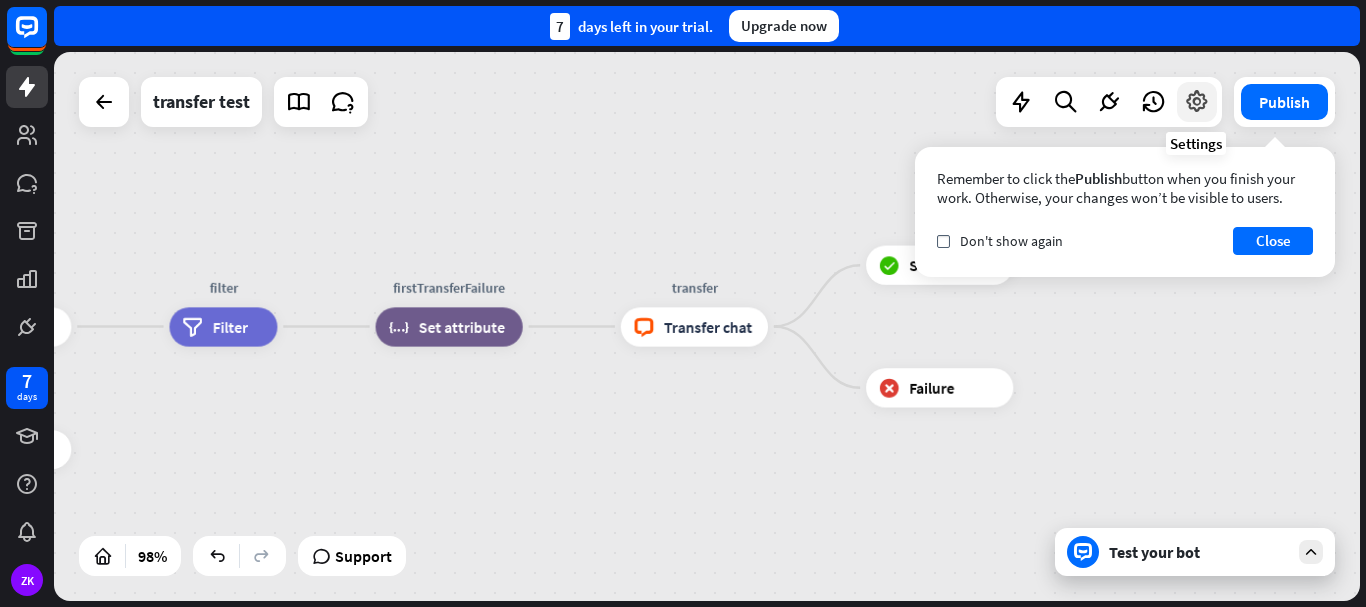 click at bounding box center (1197, 102) 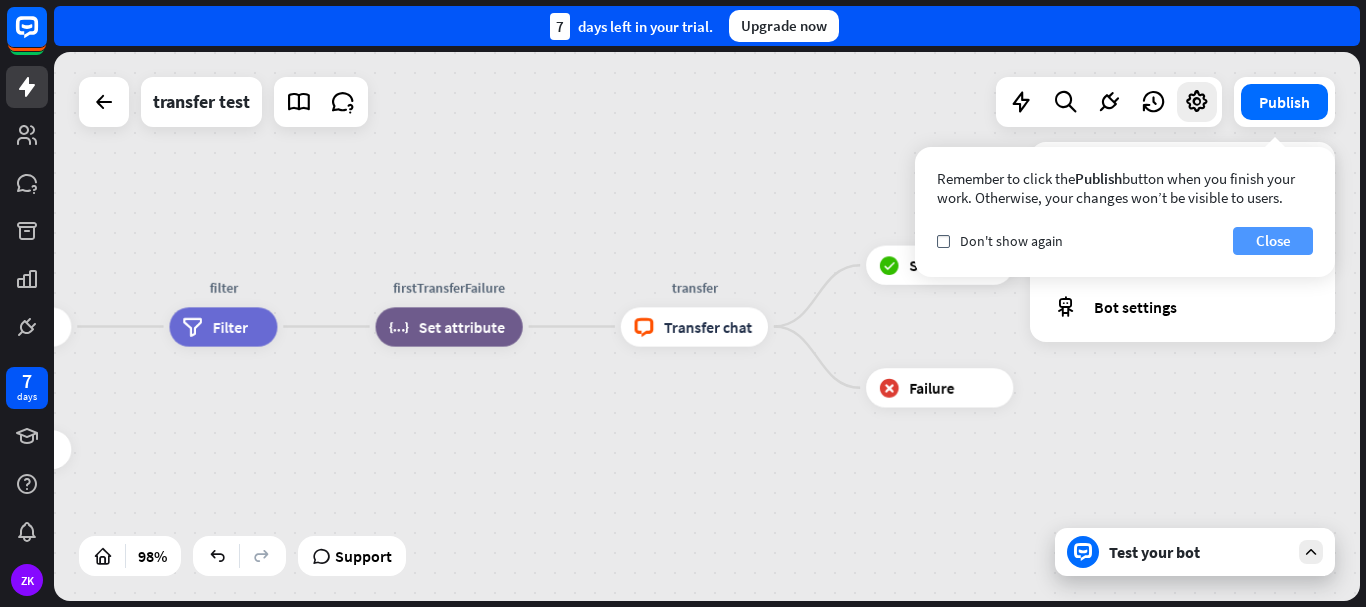 click on "Close" at bounding box center (1273, 241) 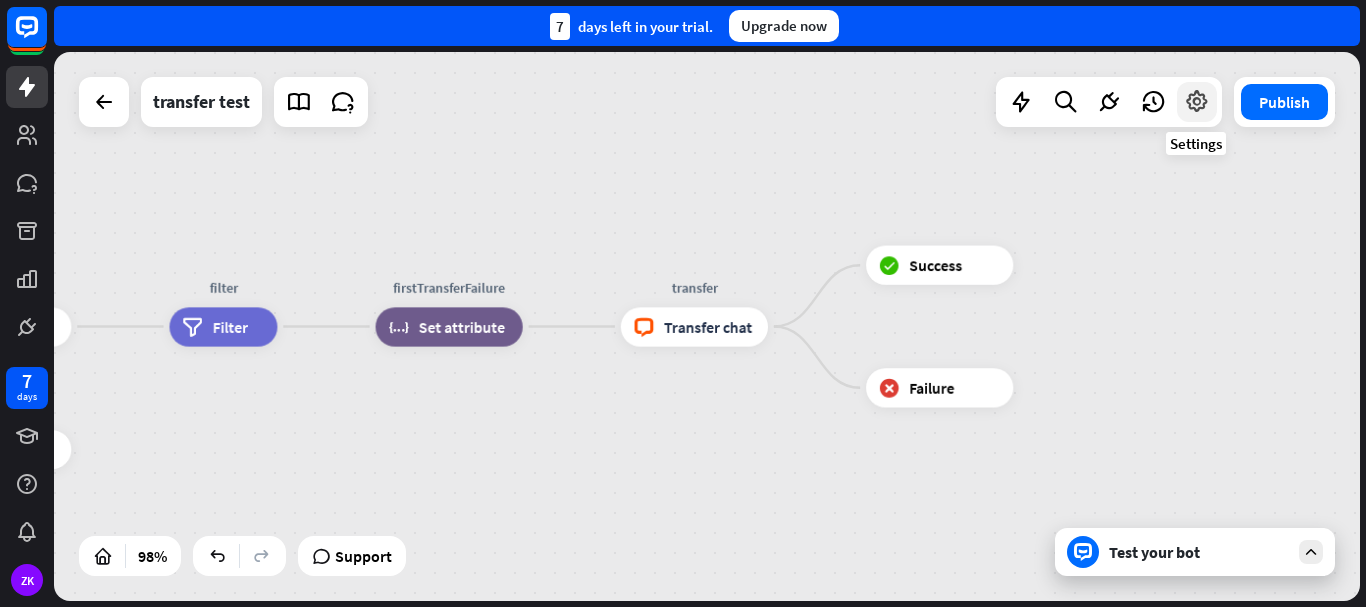 click at bounding box center (1197, 102) 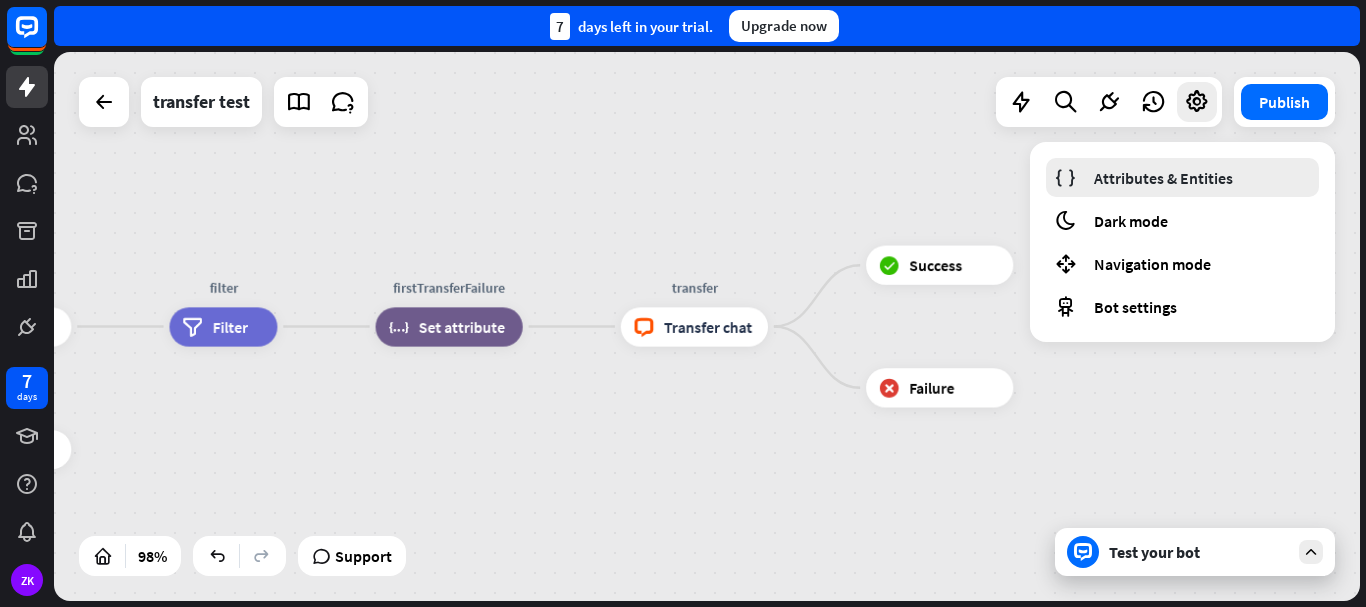 click on "Attributes & Entities" at bounding box center (1163, 178) 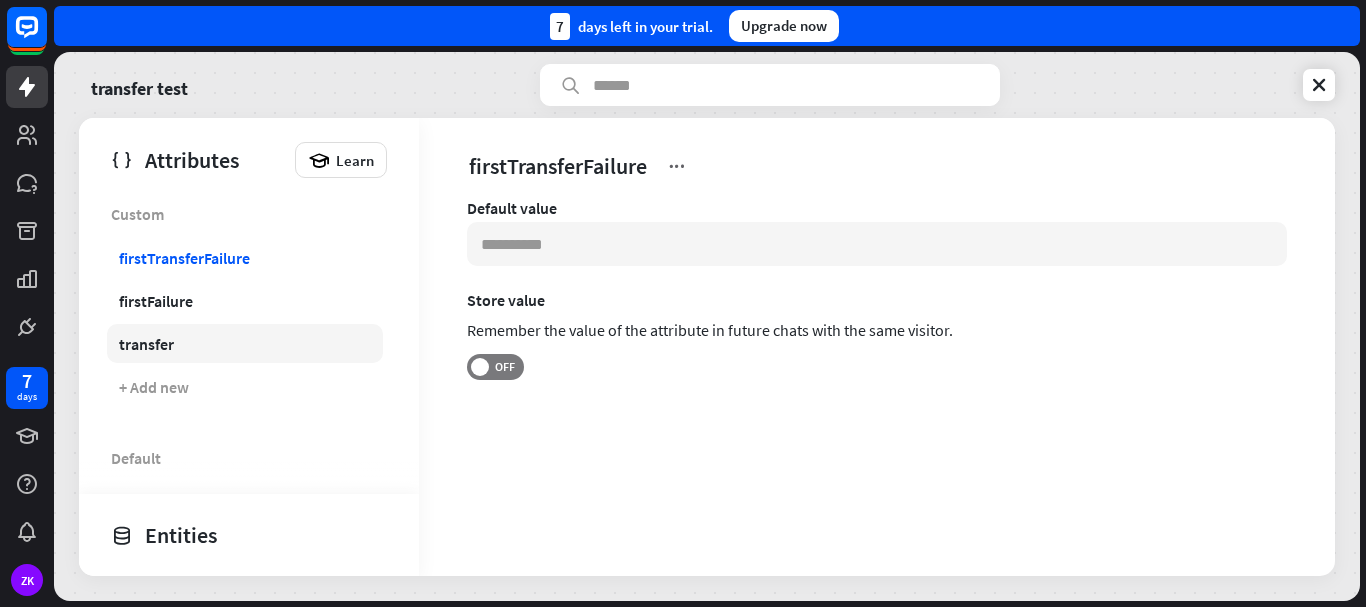 click on "transfer" at bounding box center [245, 343] 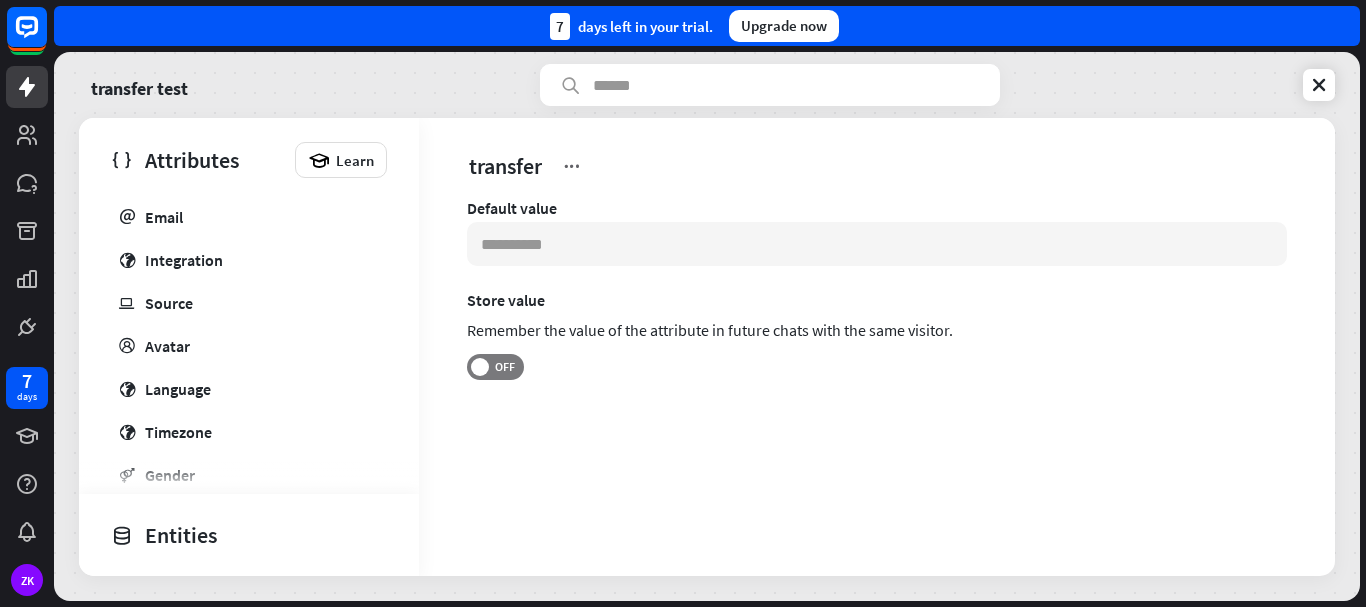 scroll, scrollTop: 0, scrollLeft: 0, axis: both 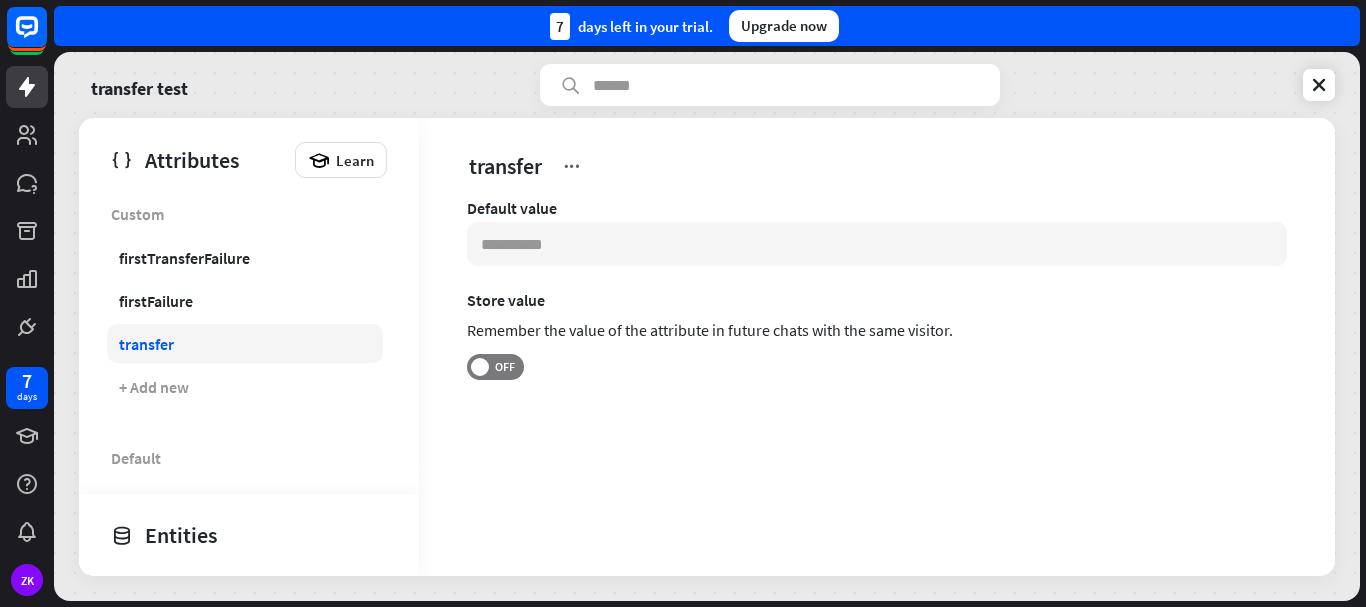 click on "transfer" at bounding box center (245, 343) 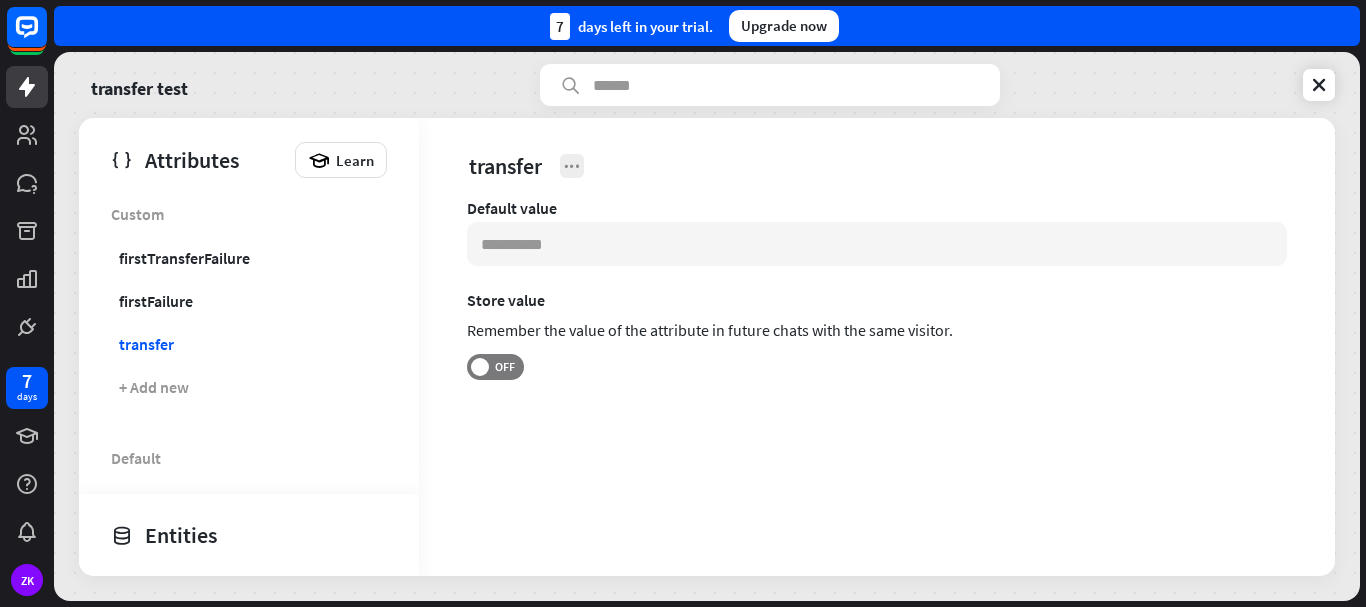 click at bounding box center (572, 166) 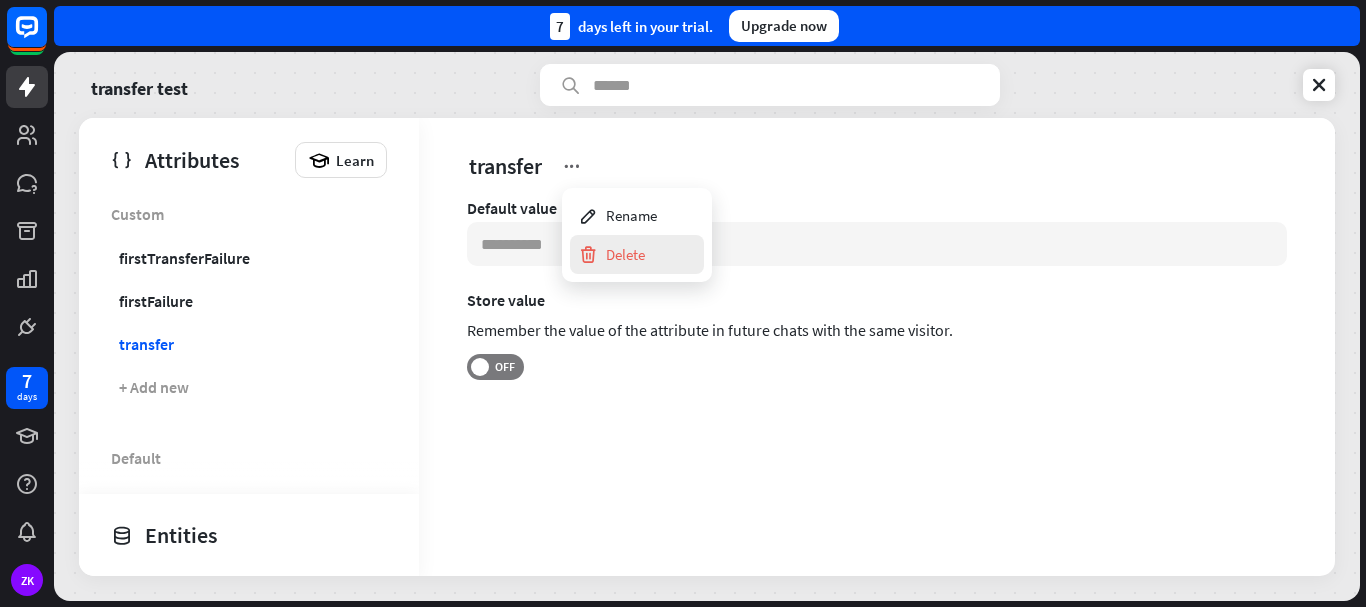 click on "Delete" at bounding box center [611, 254] 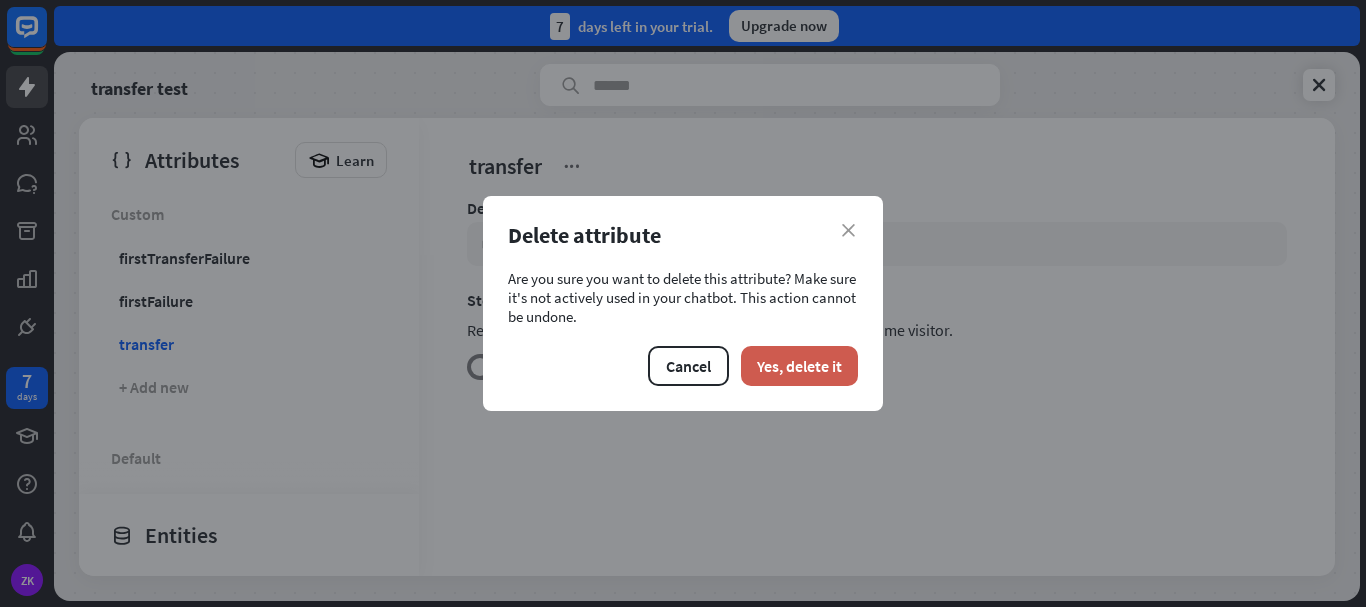click on "Yes, delete it" at bounding box center [799, 366] 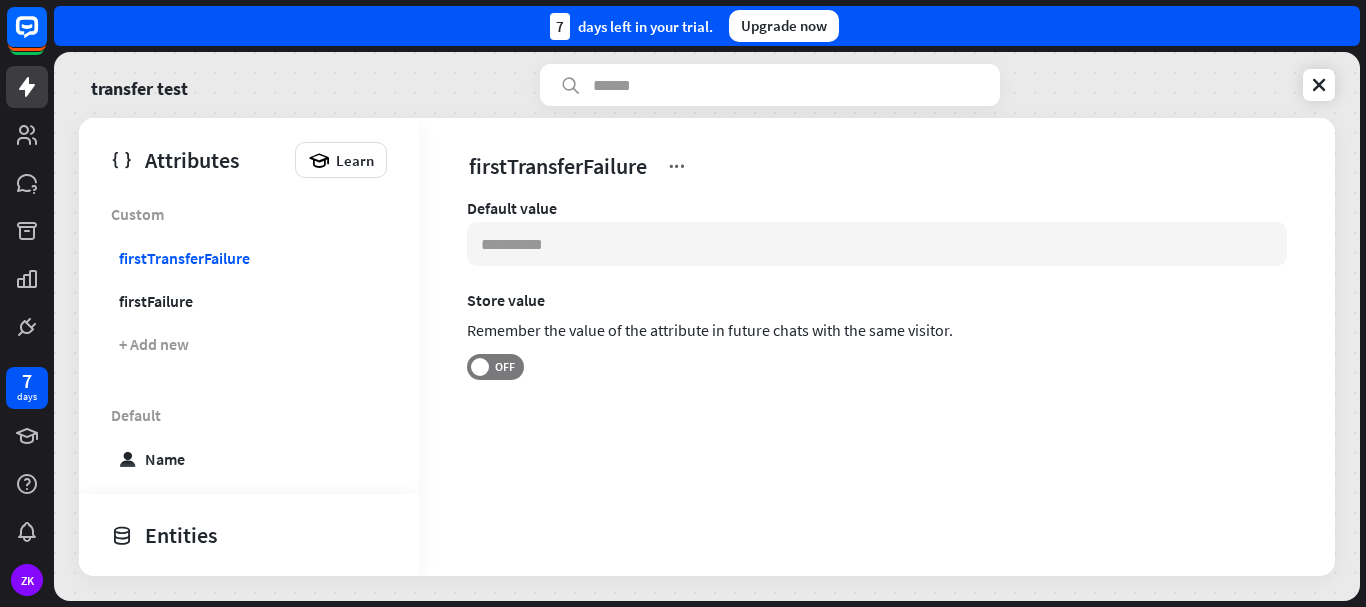 click on "transfer test" at bounding box center [707, 85] 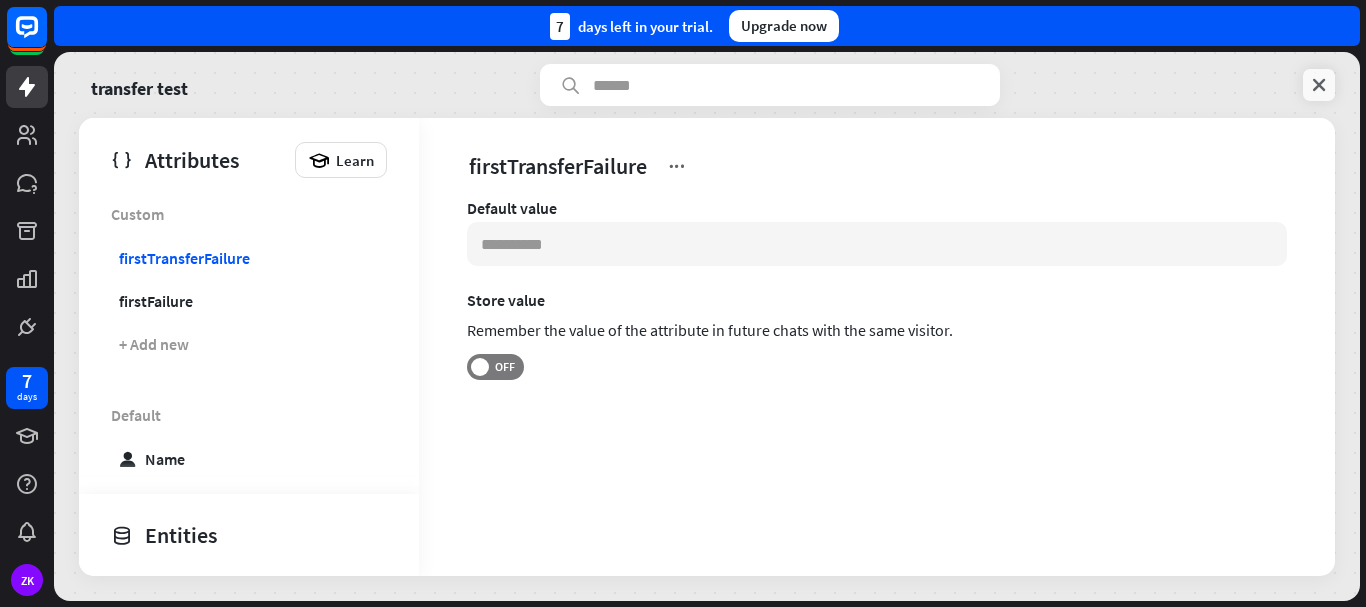 click at bounding box center (1319, 85) 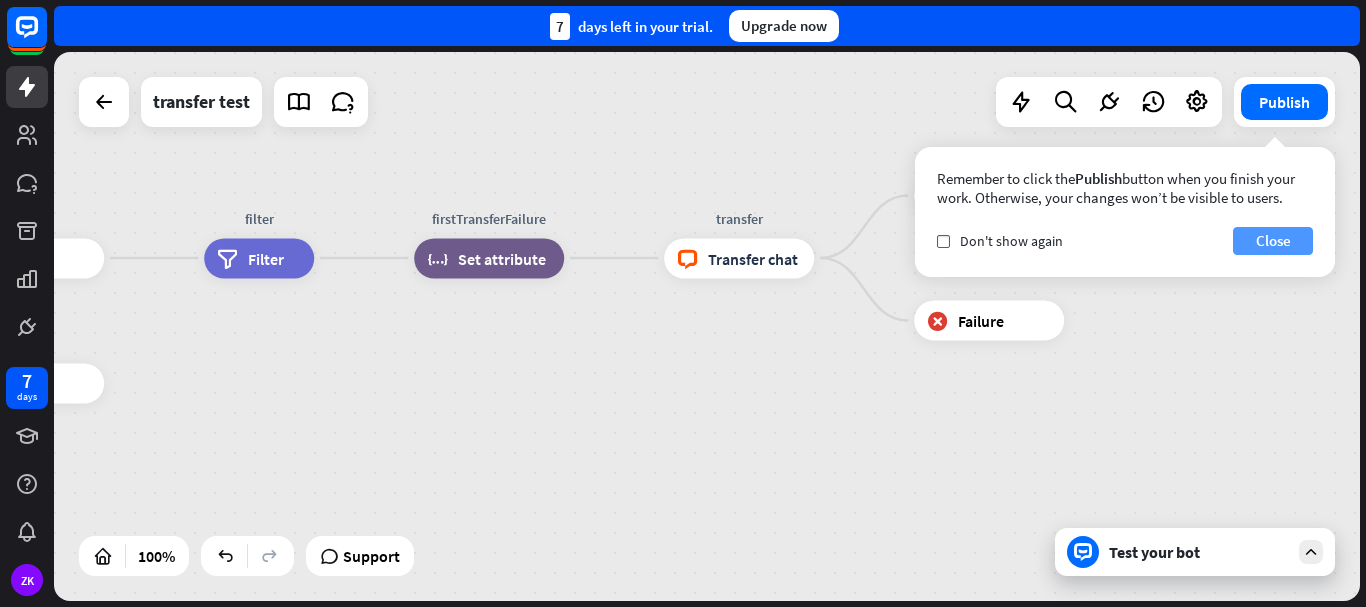 click on "Close" at bounding box center [1273, 241] 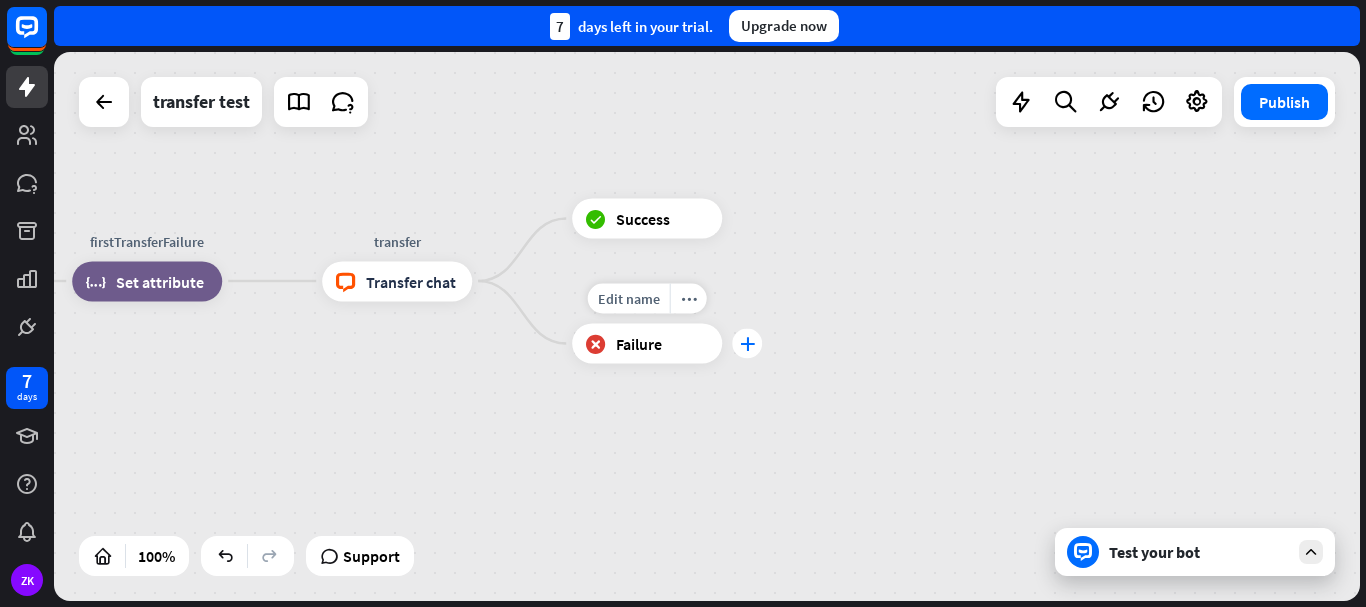 click on "plus" at bounding box center [747, 344] 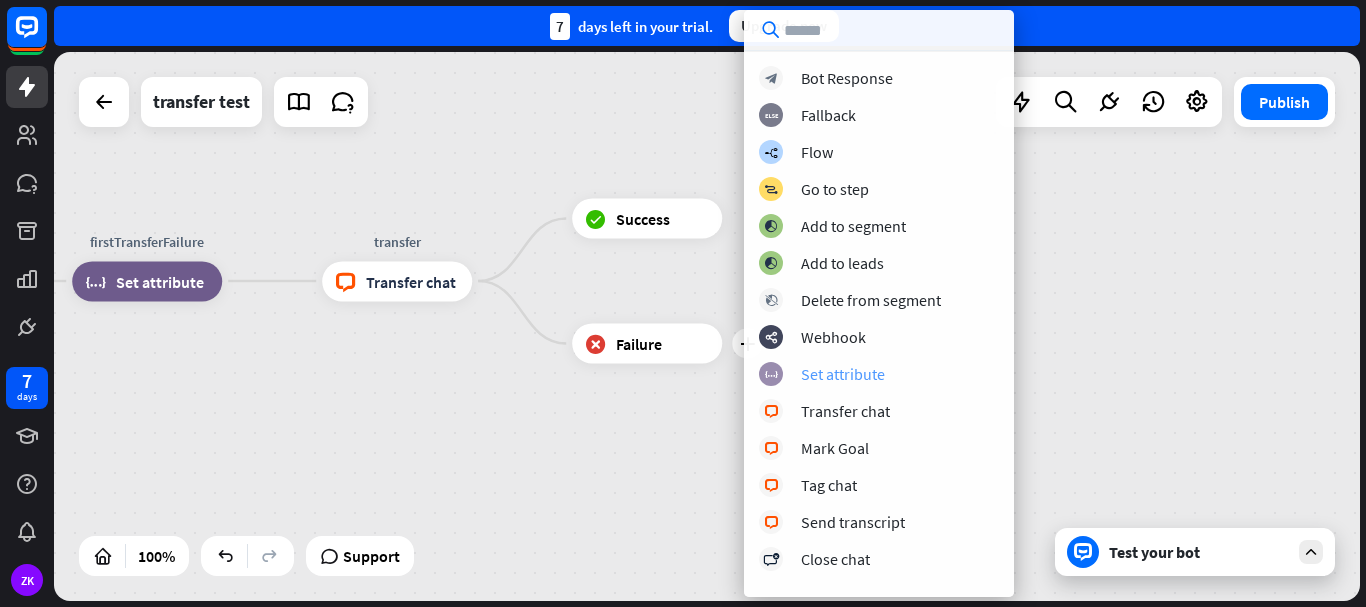 click on "Set attribute" at bounding box center (843, 374) 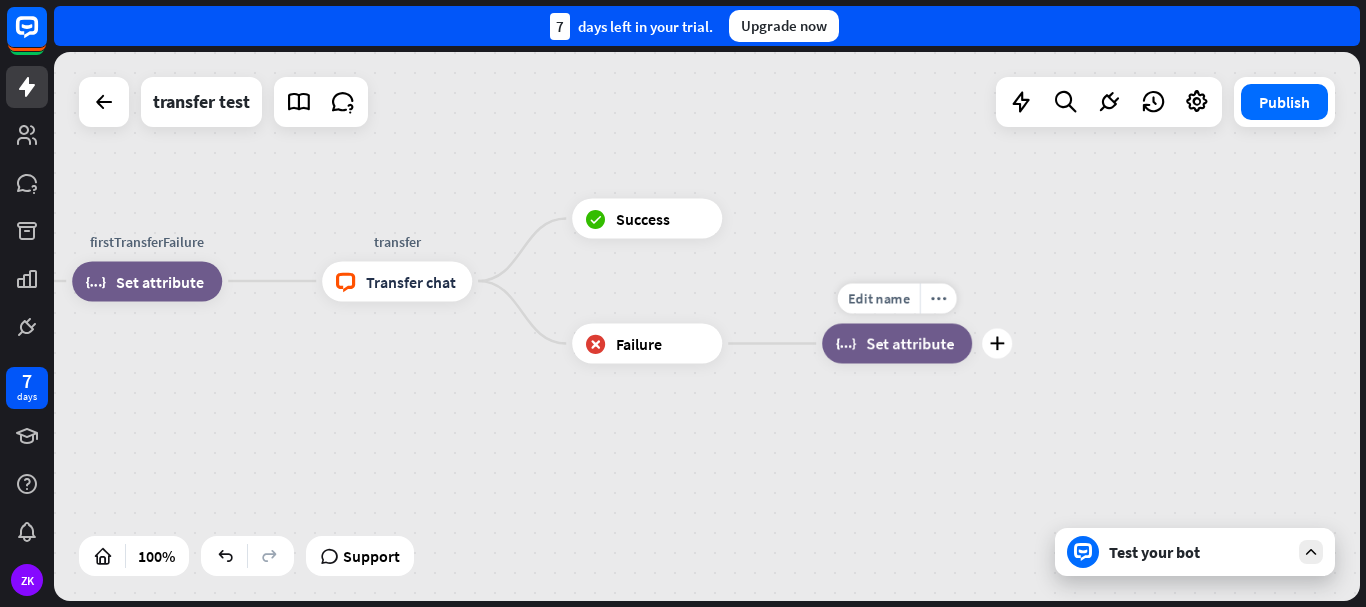 click on "block_set_attribute   Set attribute" at bounding box center [897, 344] 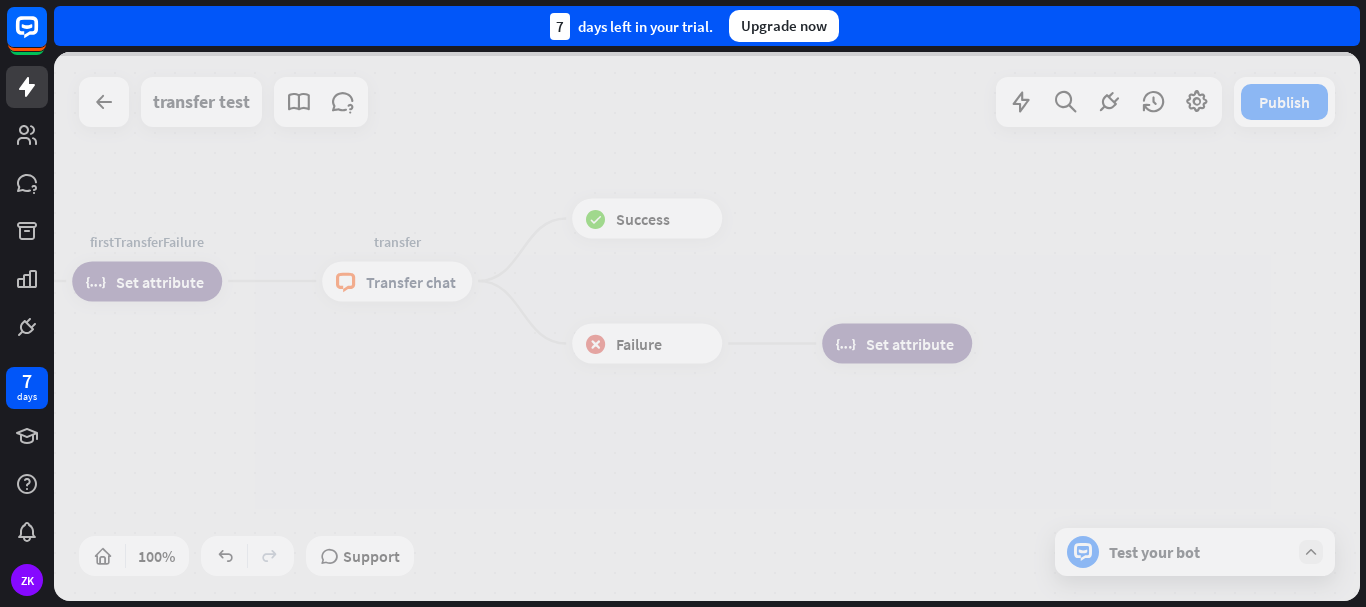 click at bounding box center (707, 326) 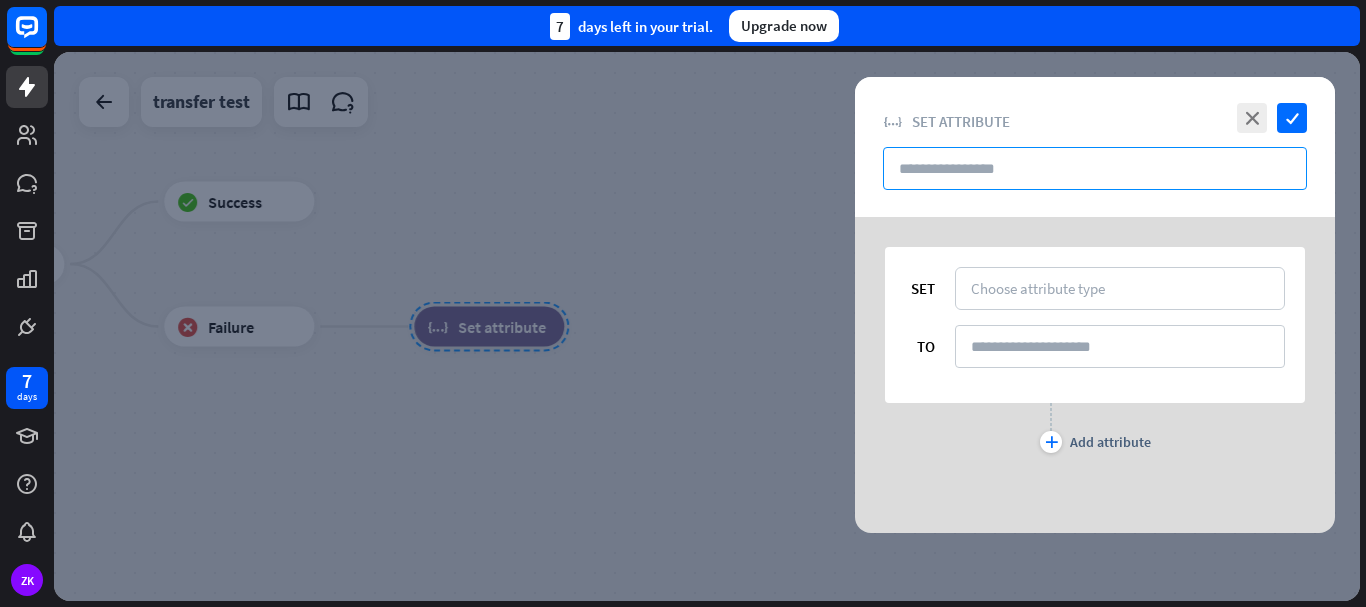 click at bounding box center [1095, 168] 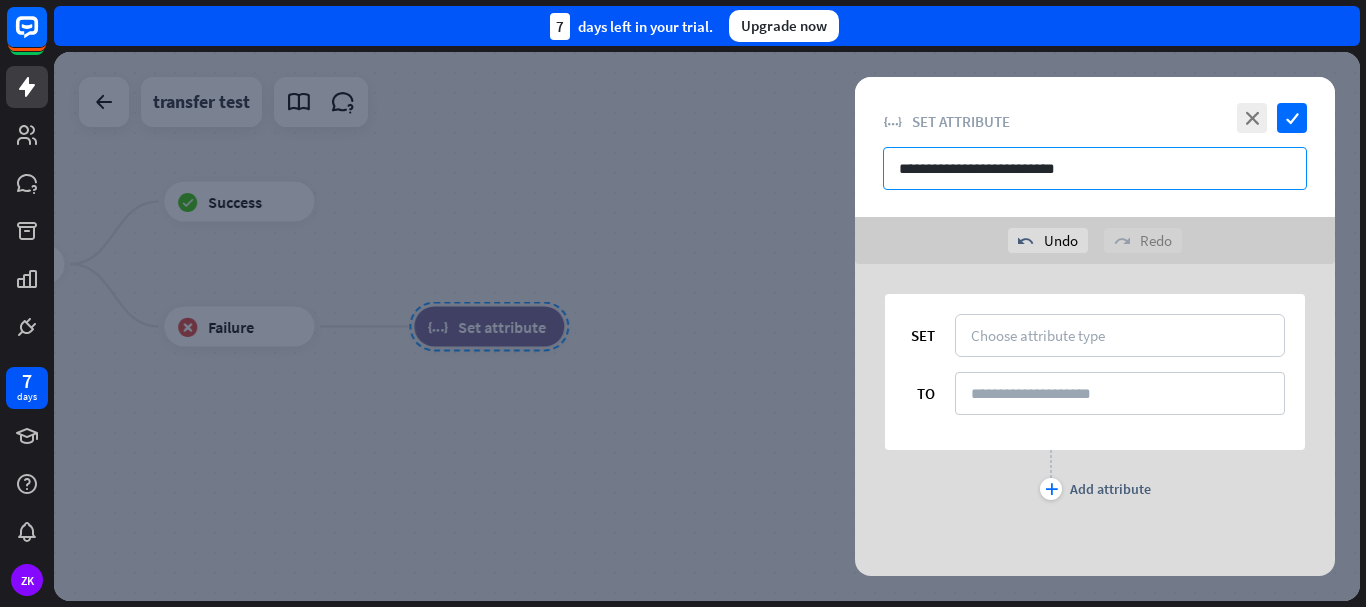 type on "**********" 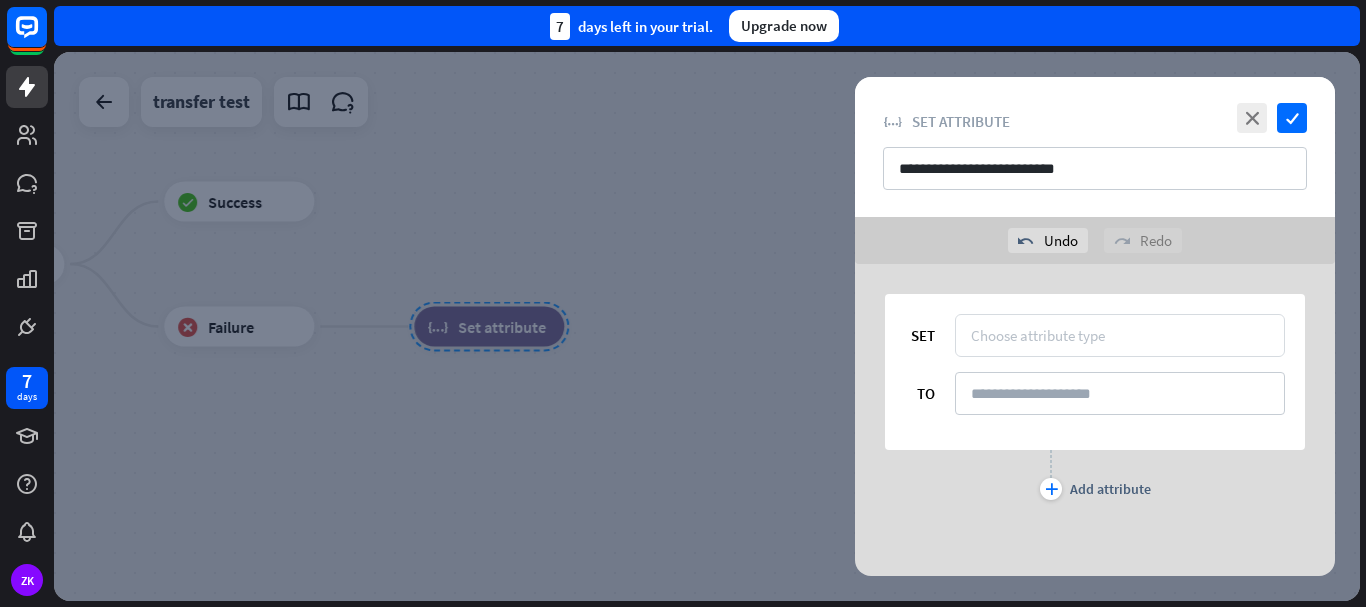click on "Choose attribute type" at bounding box center [1120, 335] 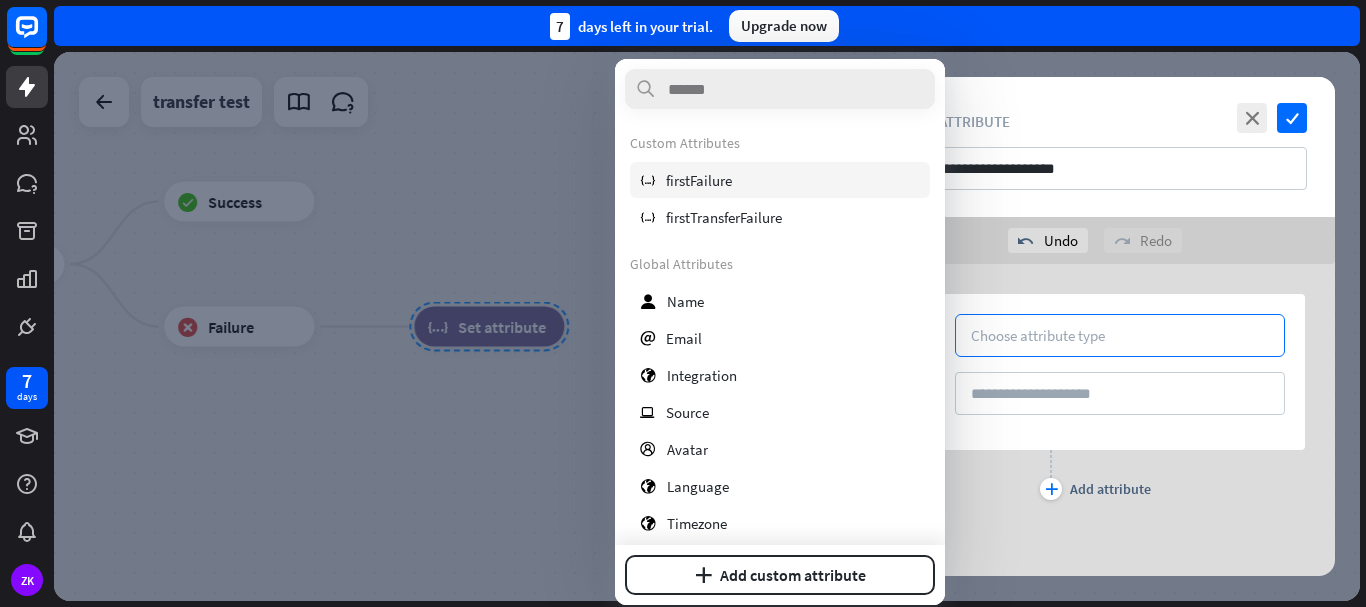 click on "variable
firstFailure" at bounding box center [780, 180] 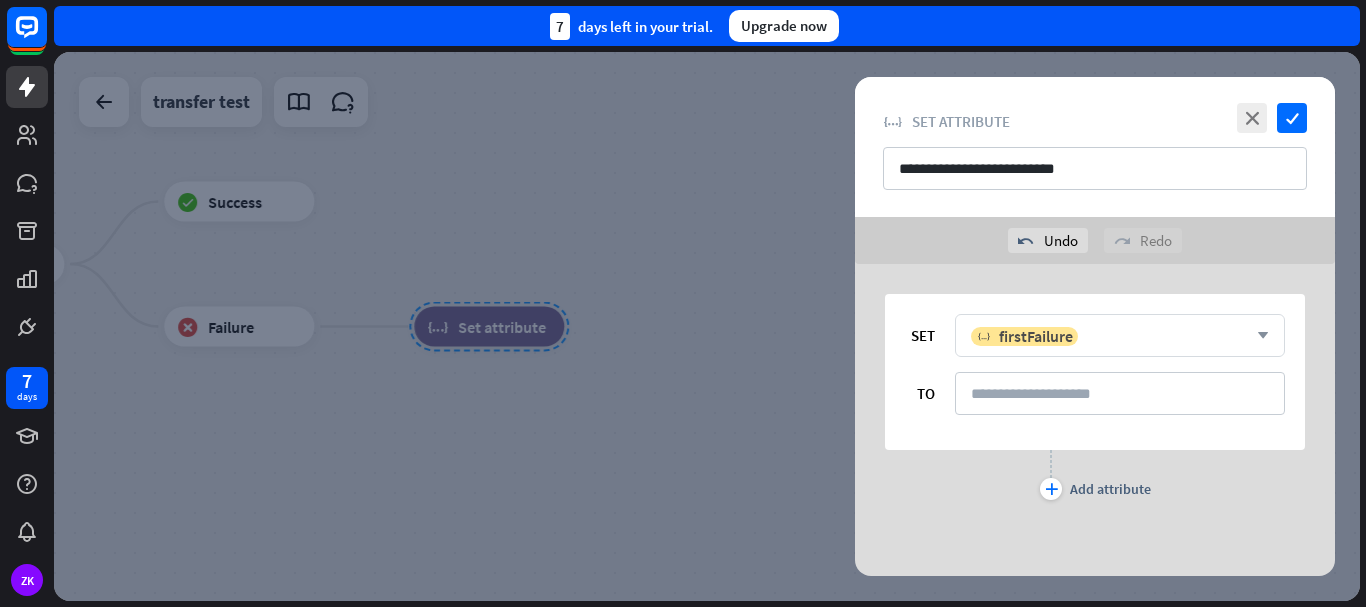 click on "variable   firstFailure   arrow_down" at bounding box center (1120, 335) 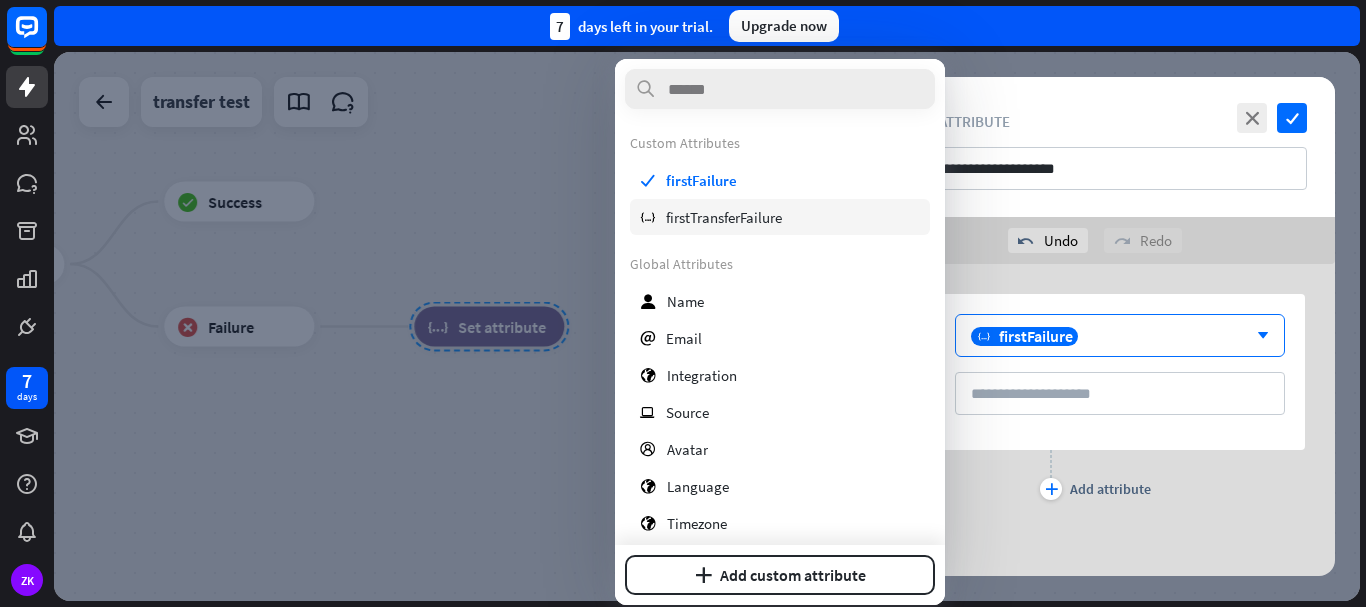 click on "variable
firstTransferFailure" at bounding box center [780, 217] 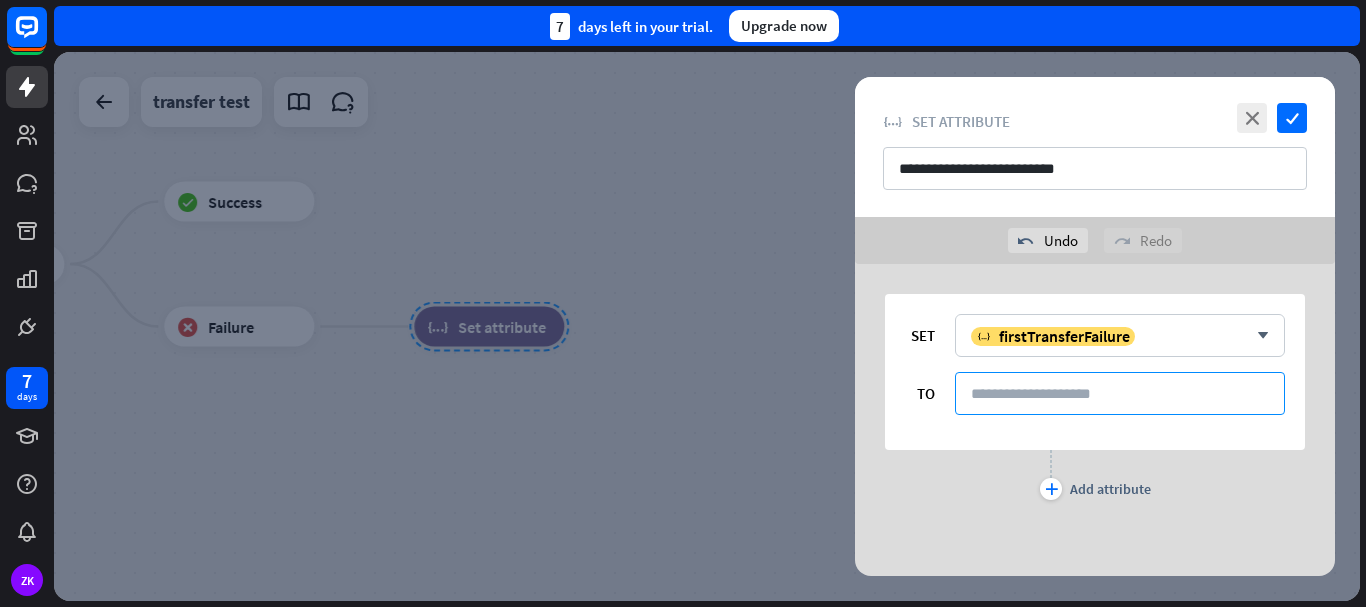 click at bounding box center [1120, 393] 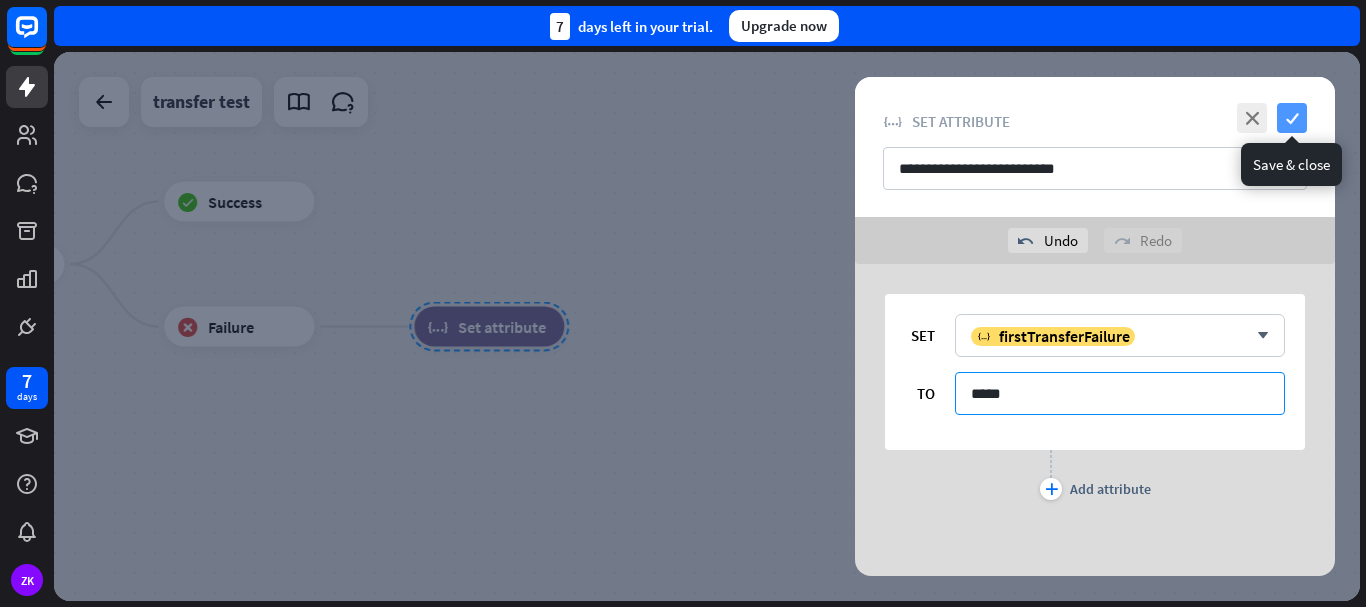 type on "*****" 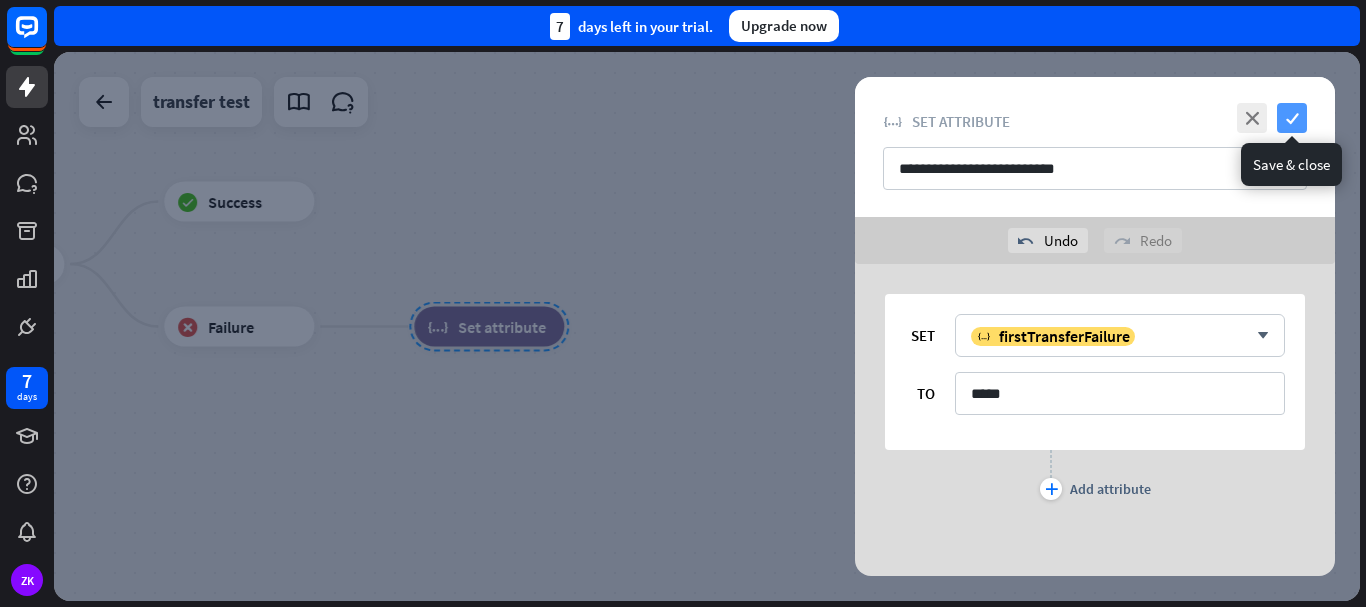 click on "check" at bounding box center (1292, 118) 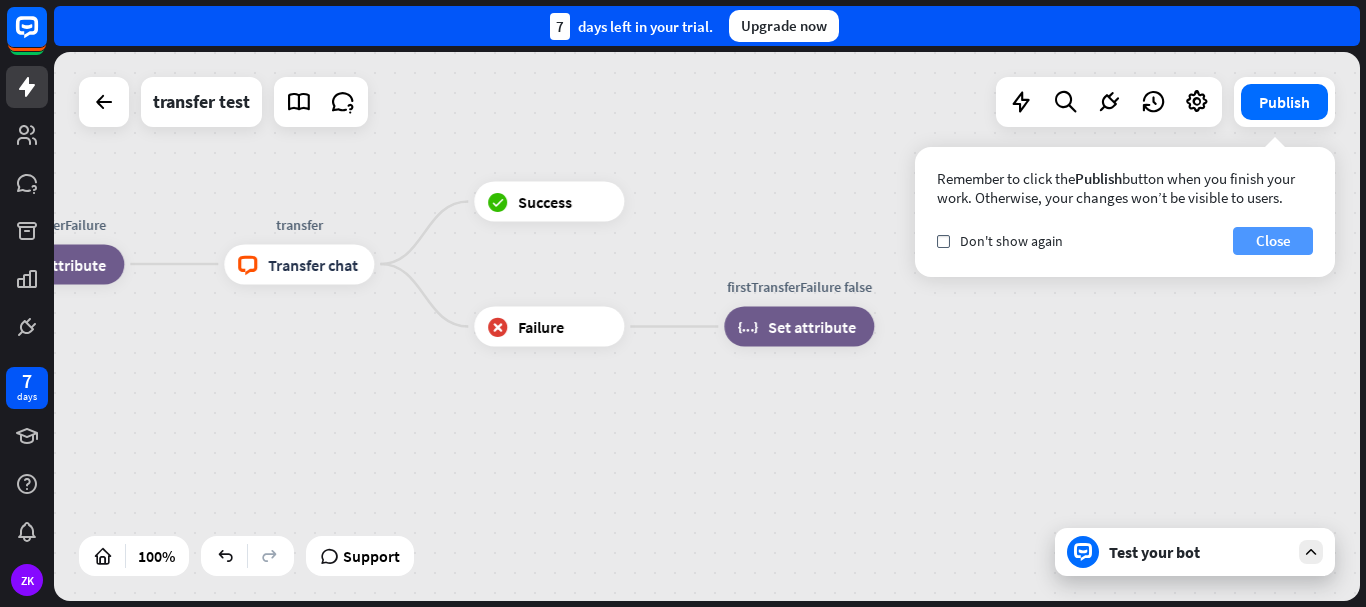 click on "Close" at bounding box center (1273, 241) 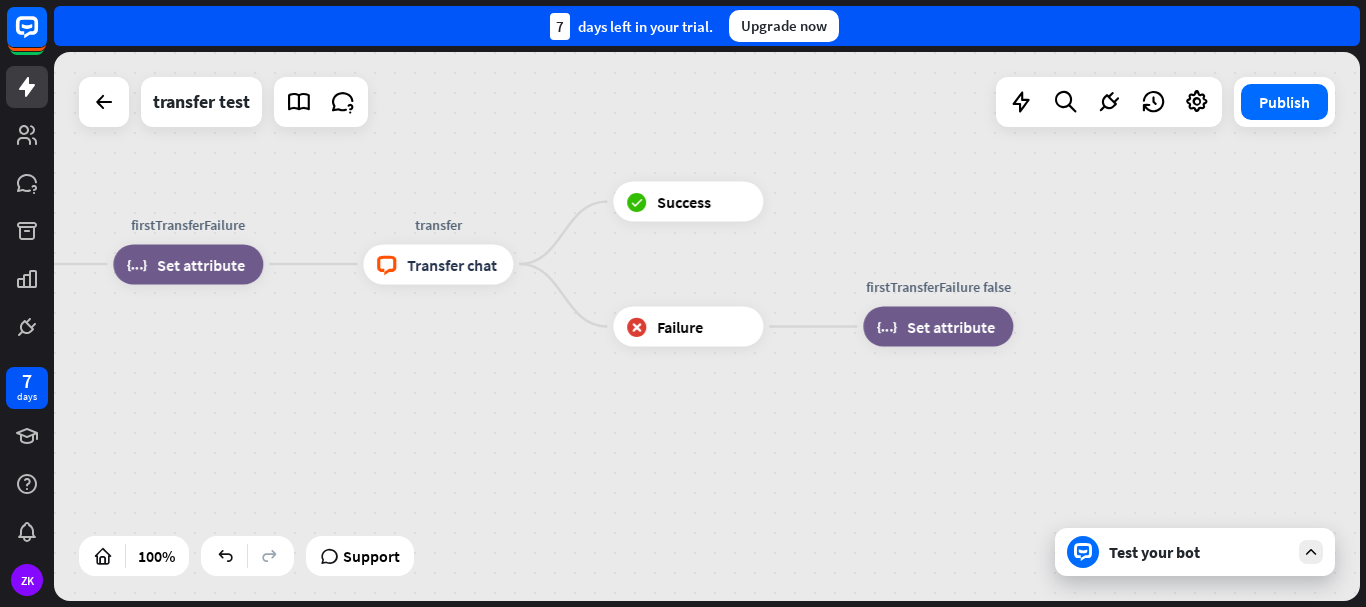 drag, startPoint x: 961, startPoint y: 335, endPoint x: 997, endPoint y: 405, distance: 78.714676 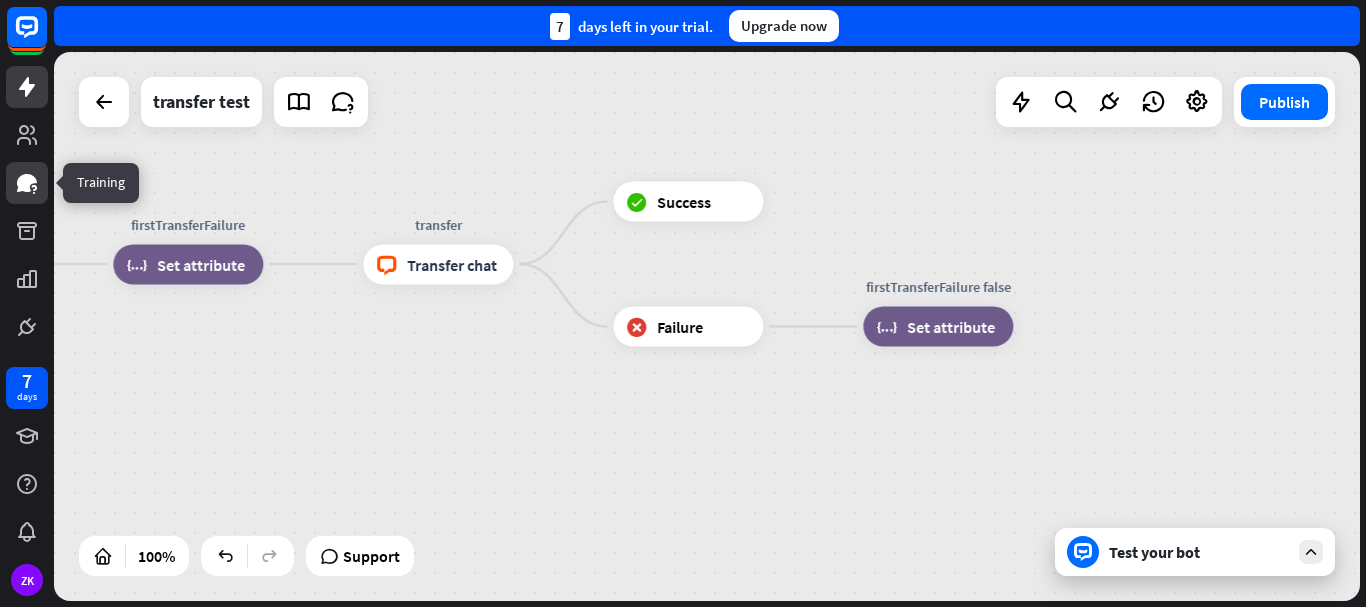 click at bounding box center (27, 183) 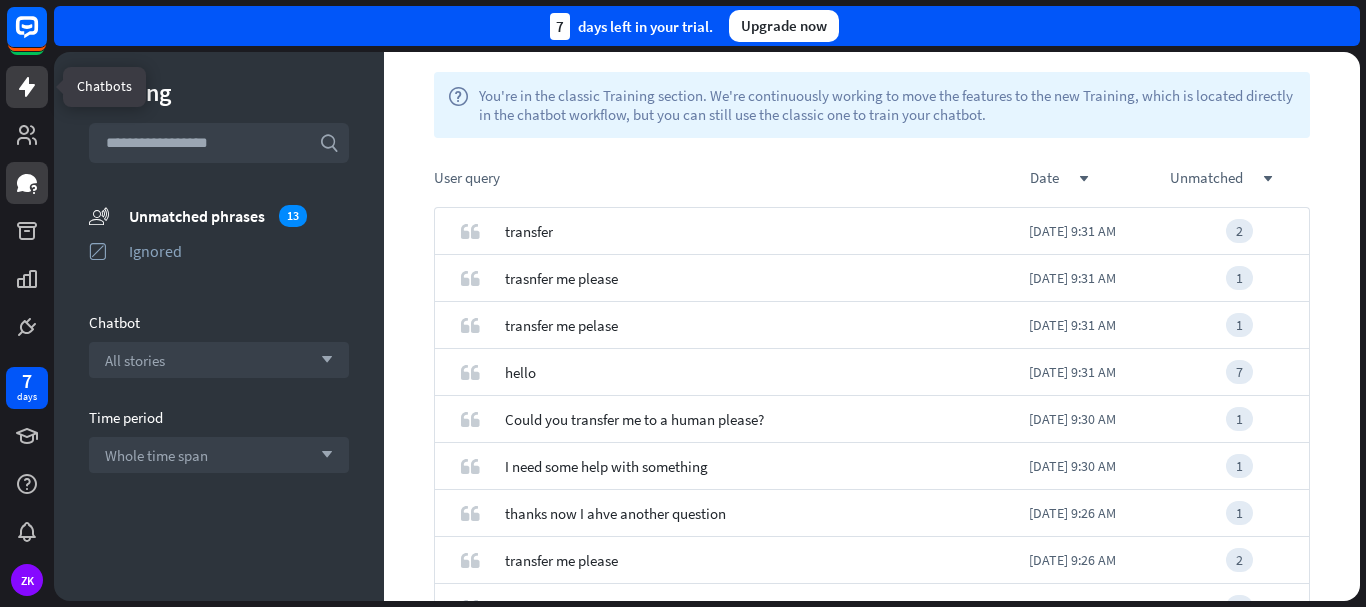 click at bounding box center (27, 87) 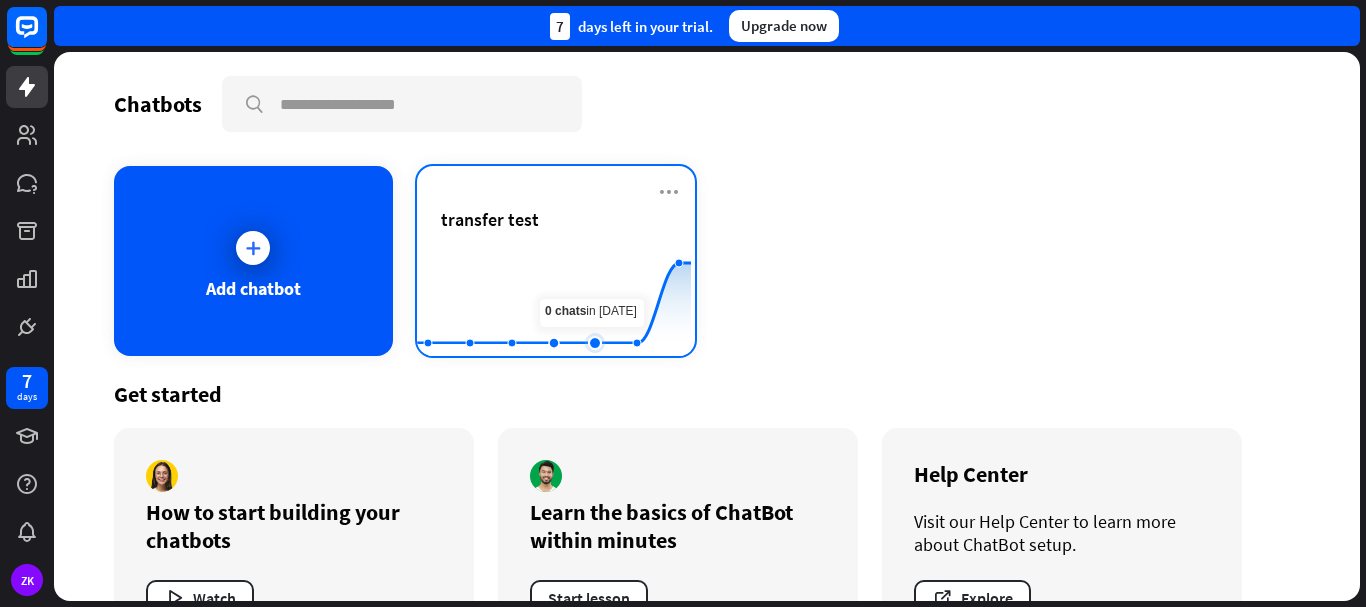 click 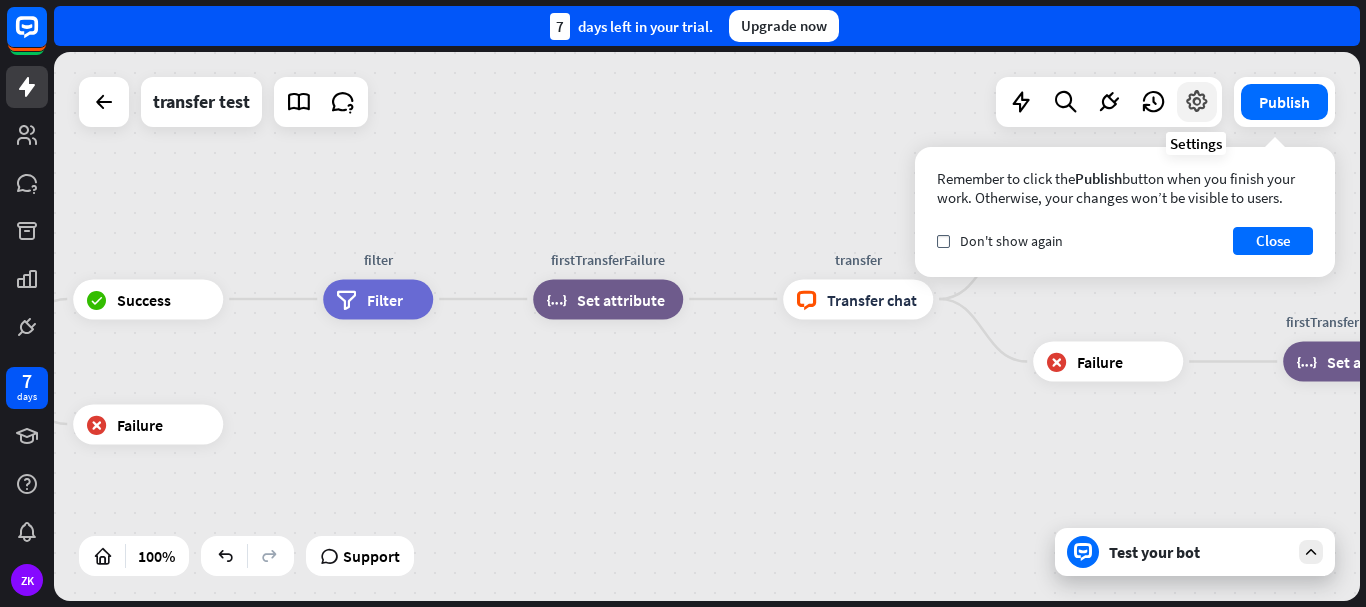 click at bounding box center (1197, 102) 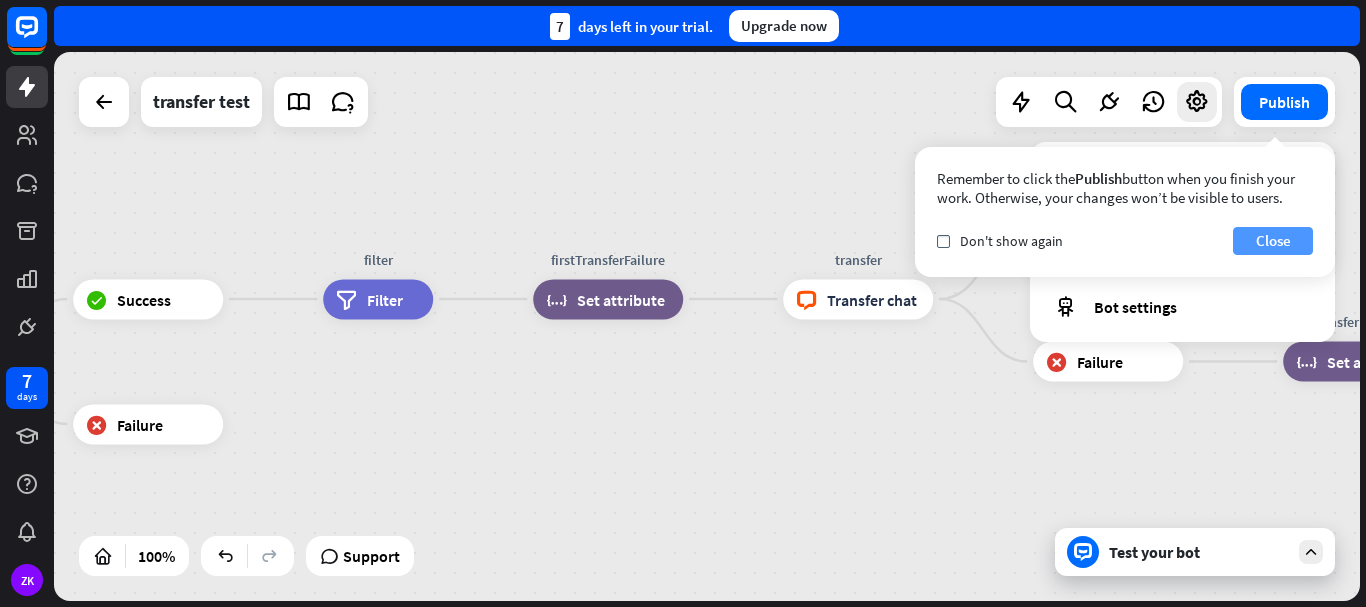 click on "Close" at bounding box center [1273, 241] 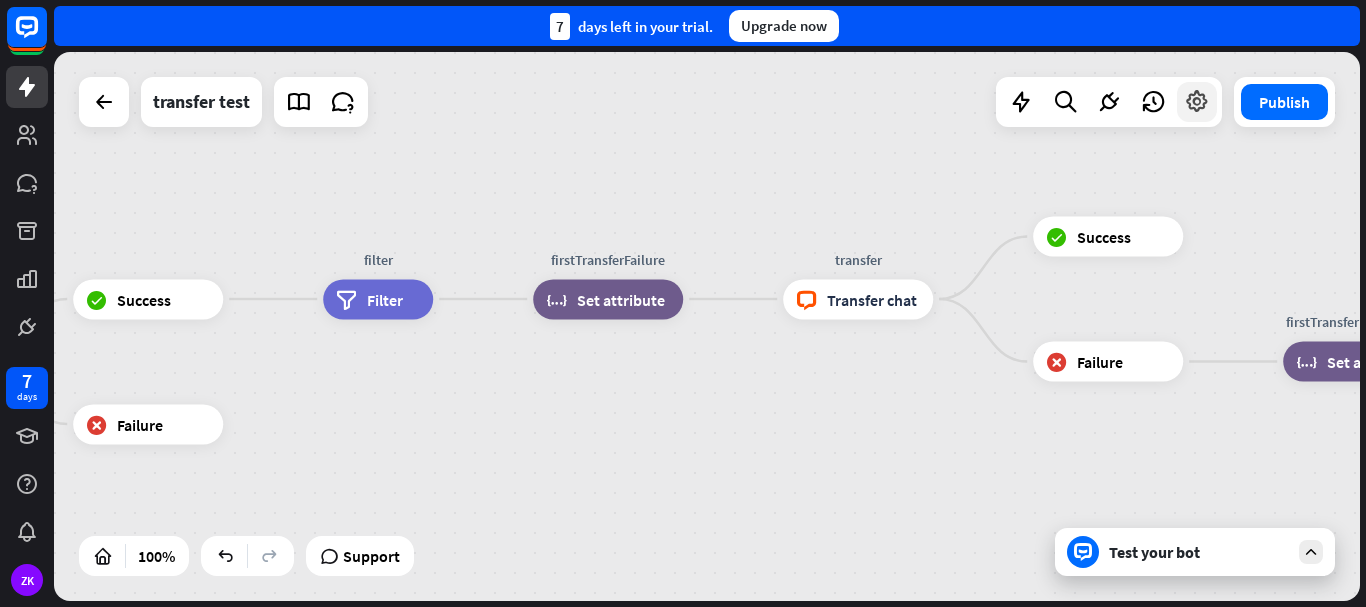 click at bounding box center [1197, 102] 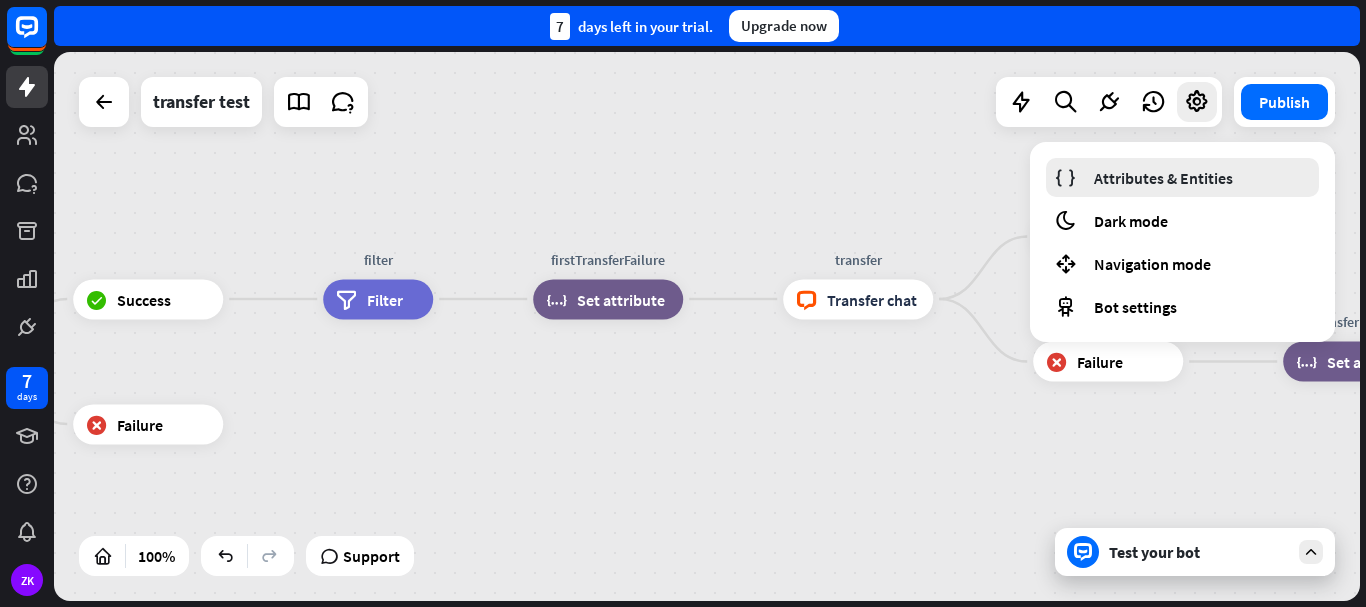 click on "Attributes & Entities" at bounding box center (1163, 178) 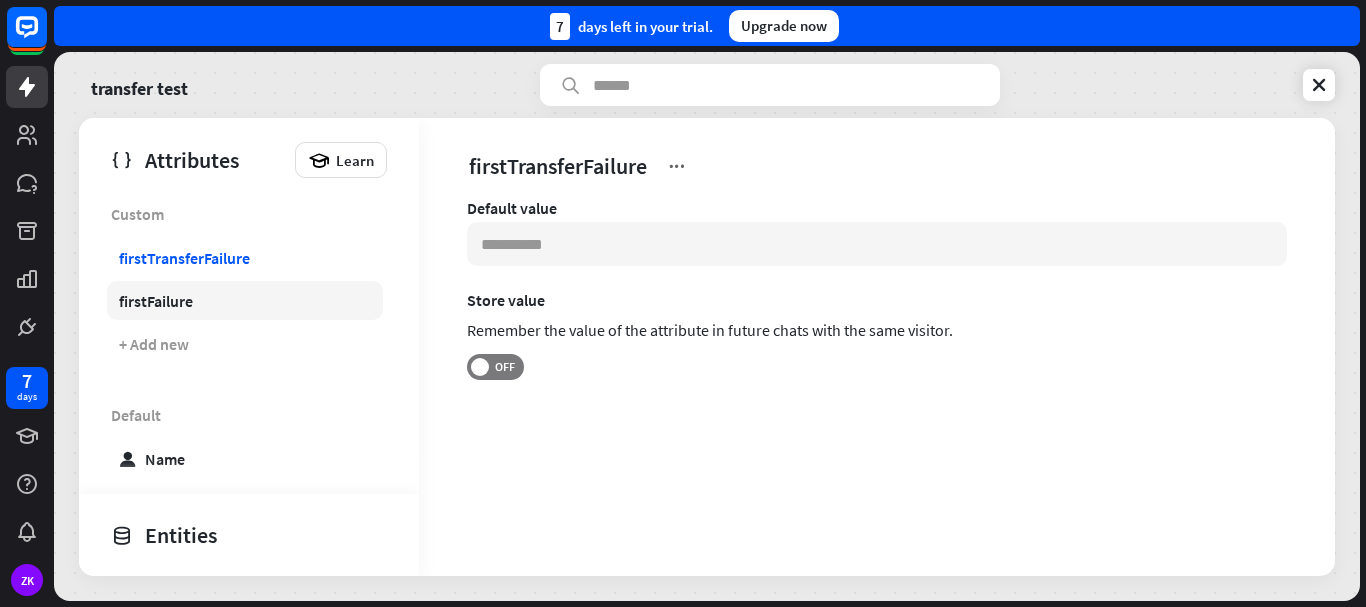 click on "firstFailure" at bounding box center [245, 300] 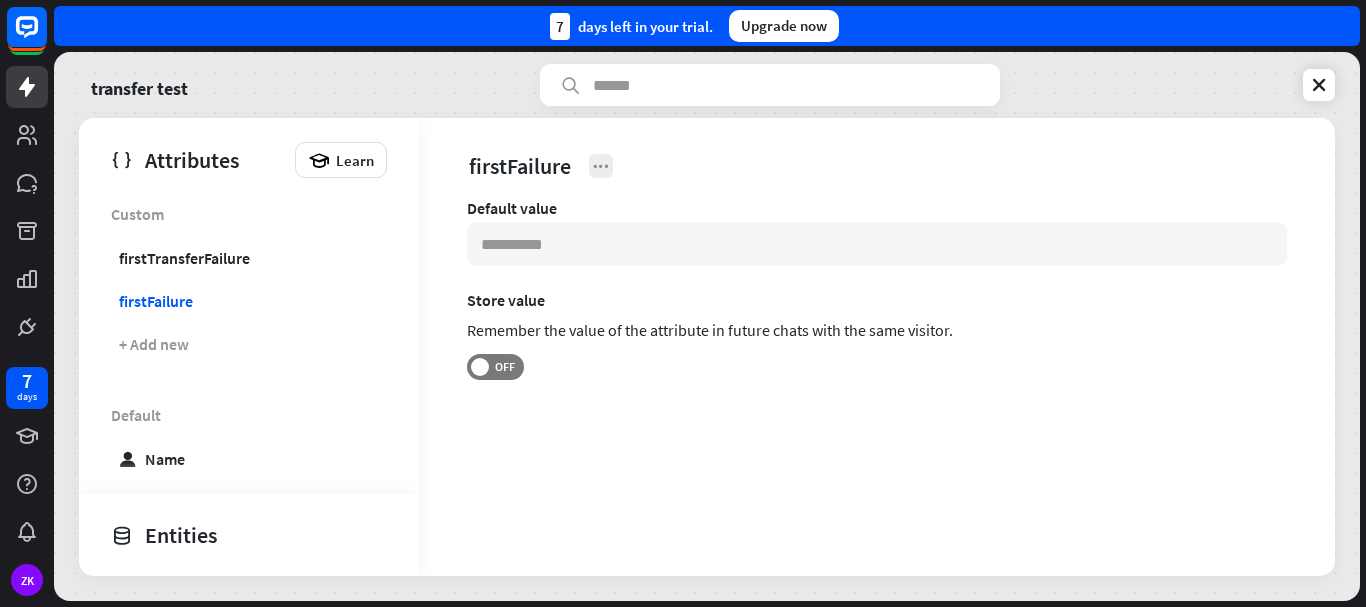 click at bounding box center [601, 166] 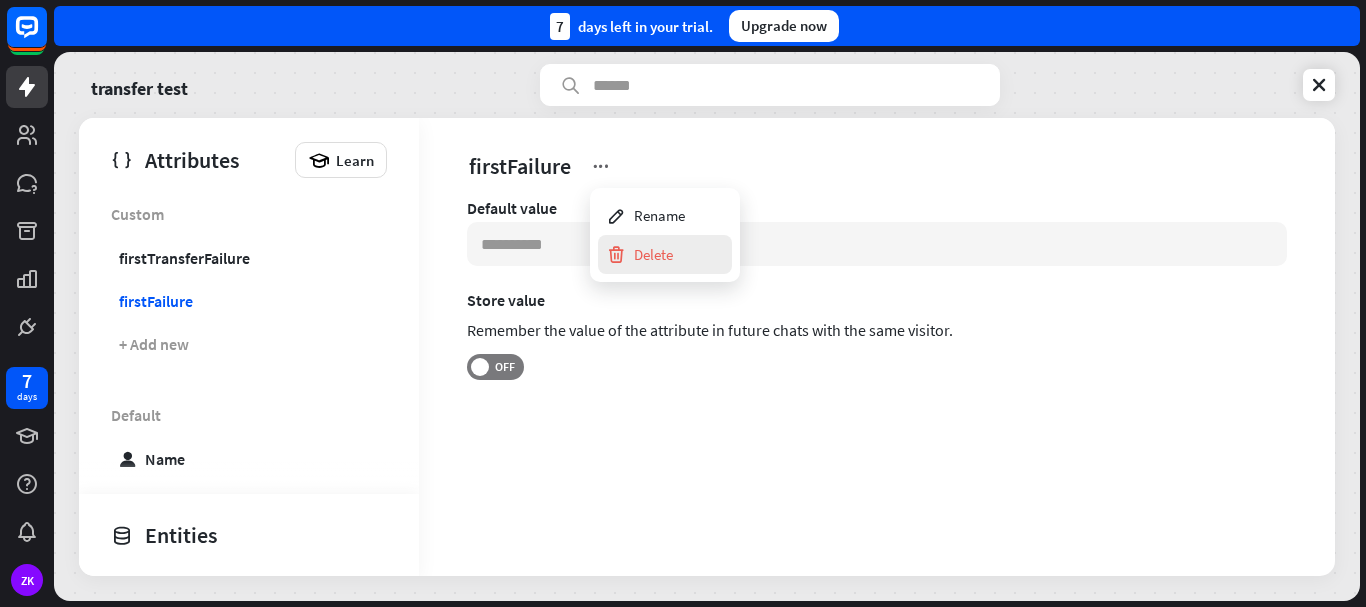 click on "Delete" at bounding box center (639, 254) 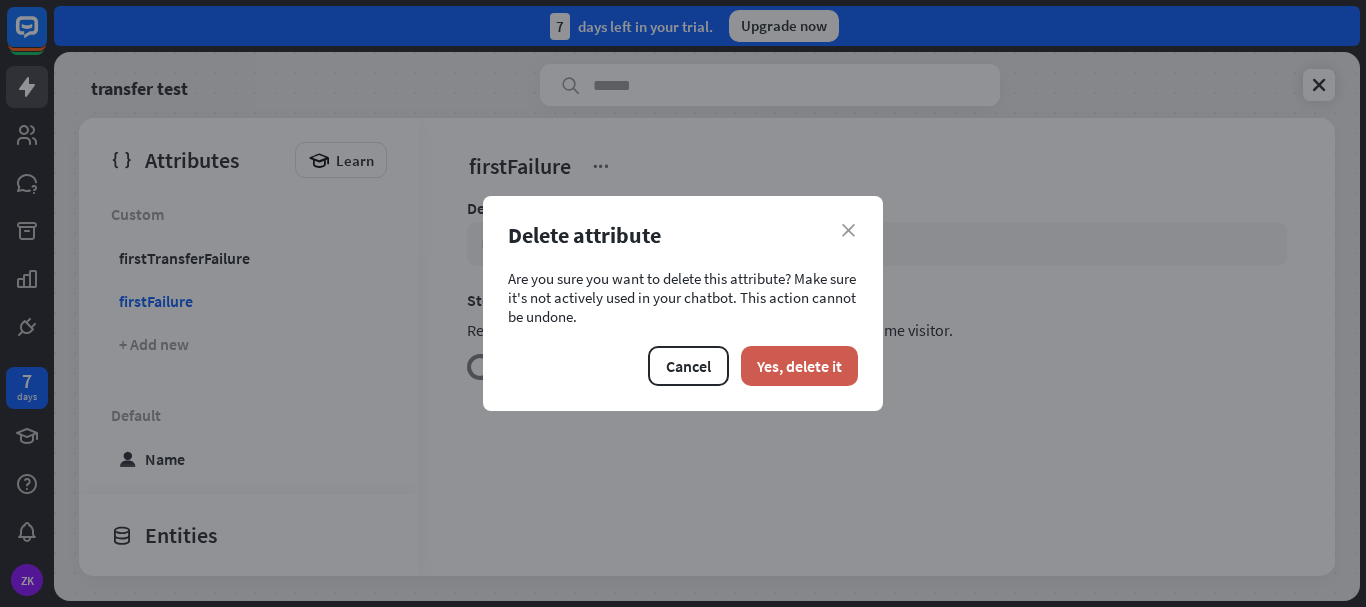 click on "Yes, delete it" at bounding box center [799, 366] 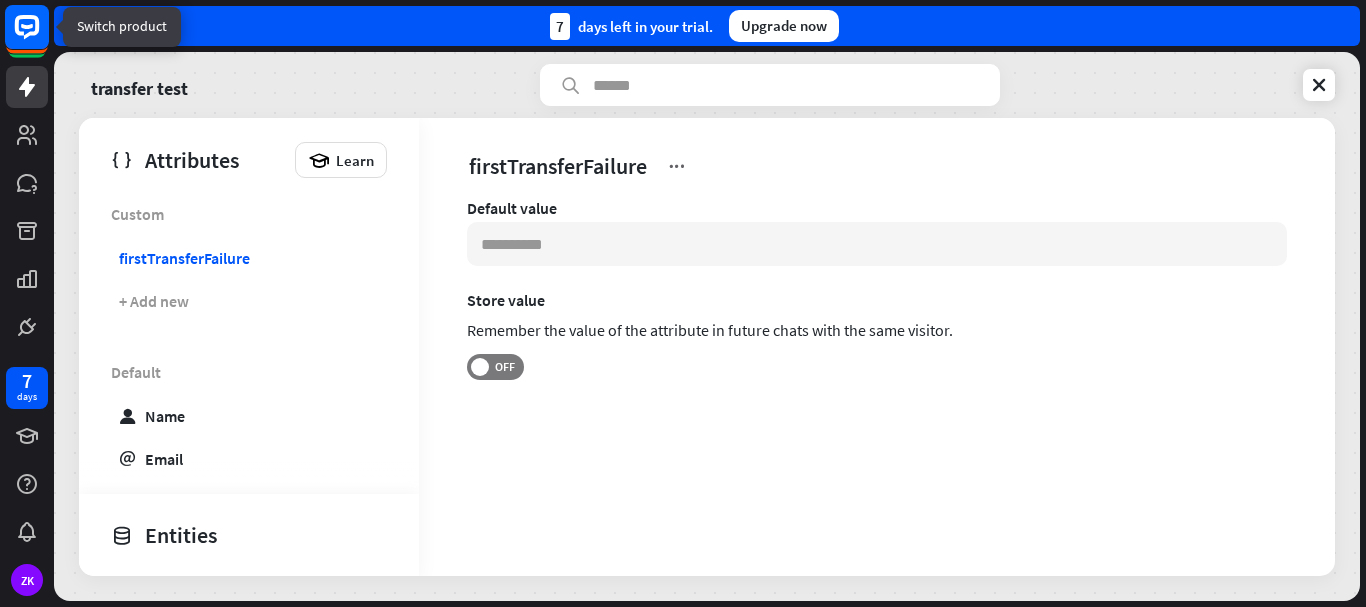click 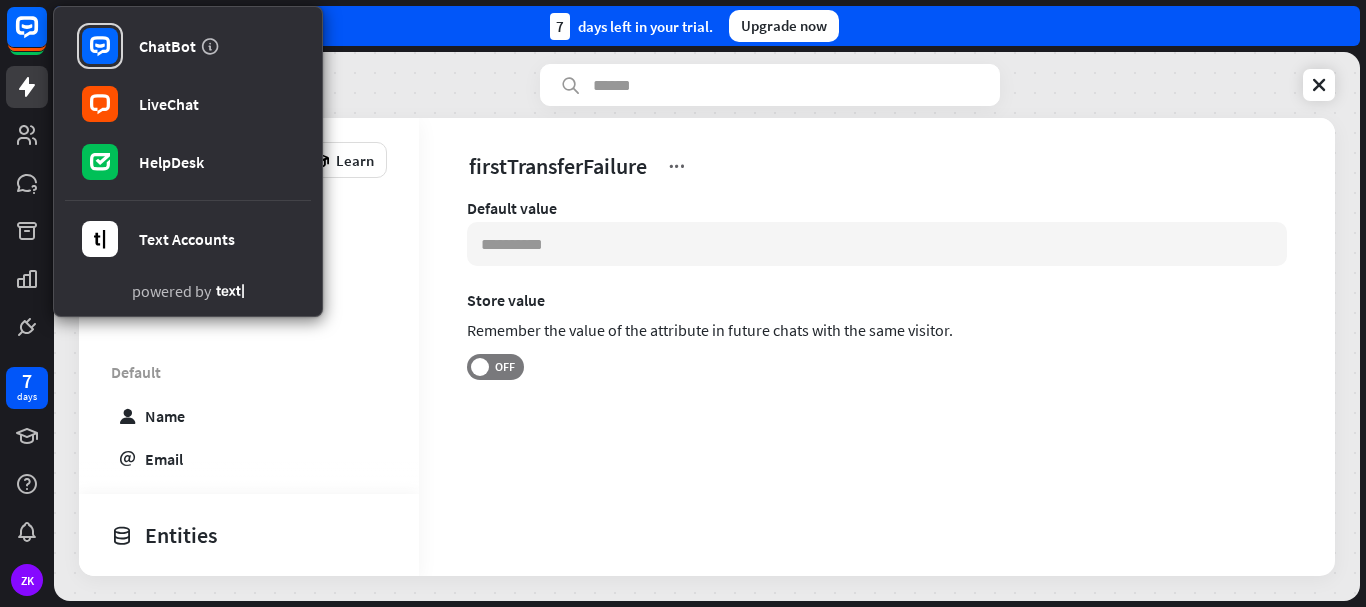 click on "firstTransferFailure" at bounding box center (832, 166) 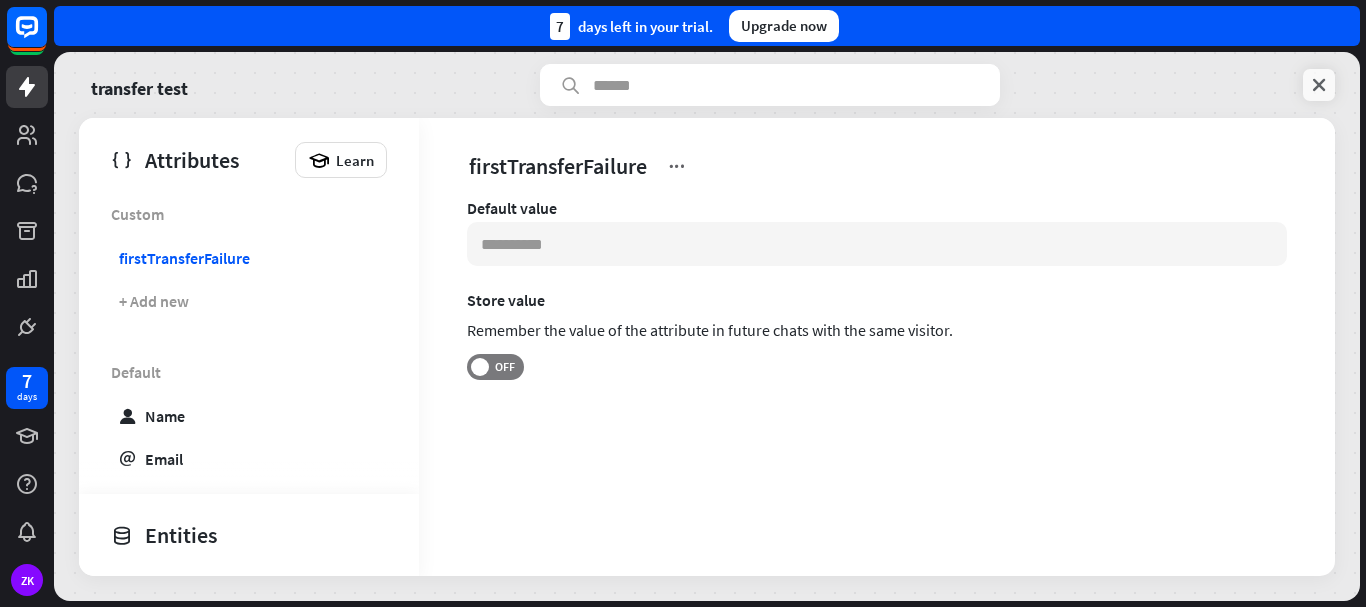 click at bounding box center (1319, 85) 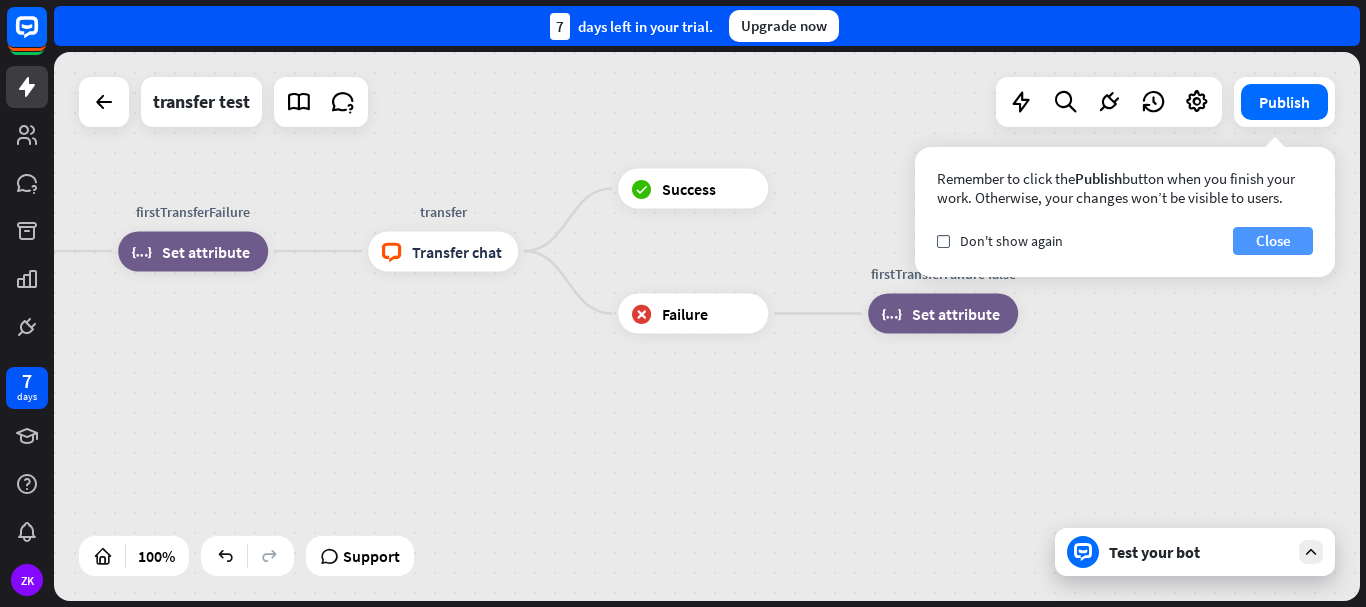 click on "Close" at bounding box center [1273, 241] 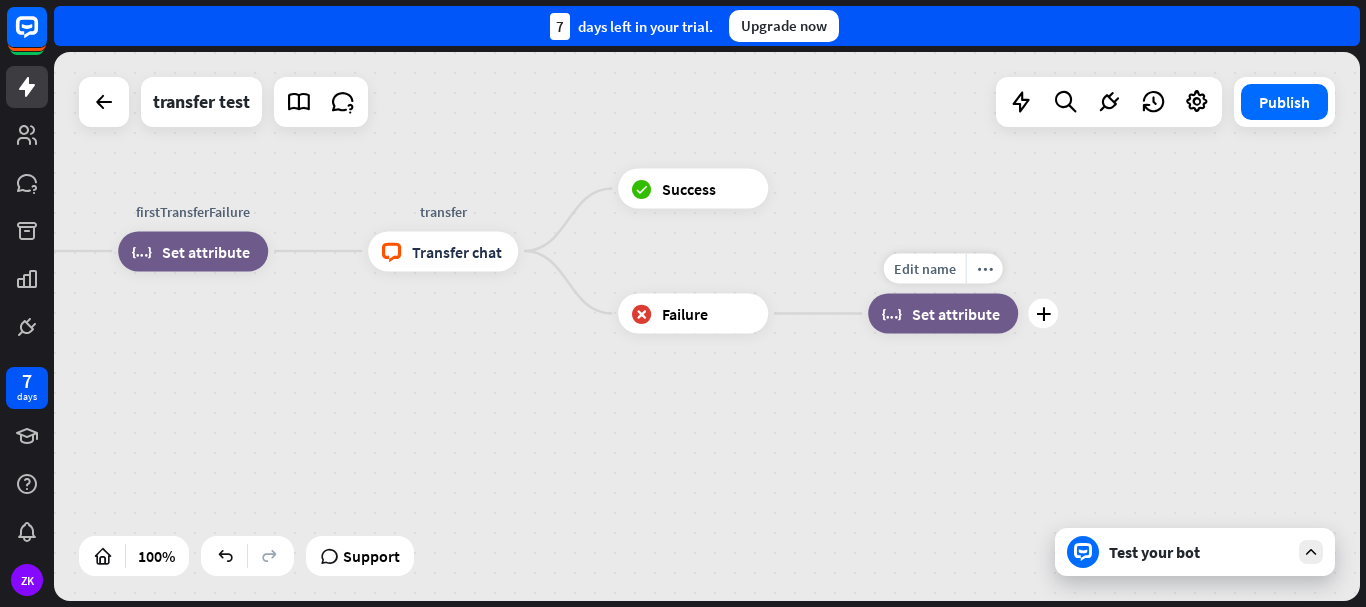 click on "Set attribute" at bounding box center [956, 314] 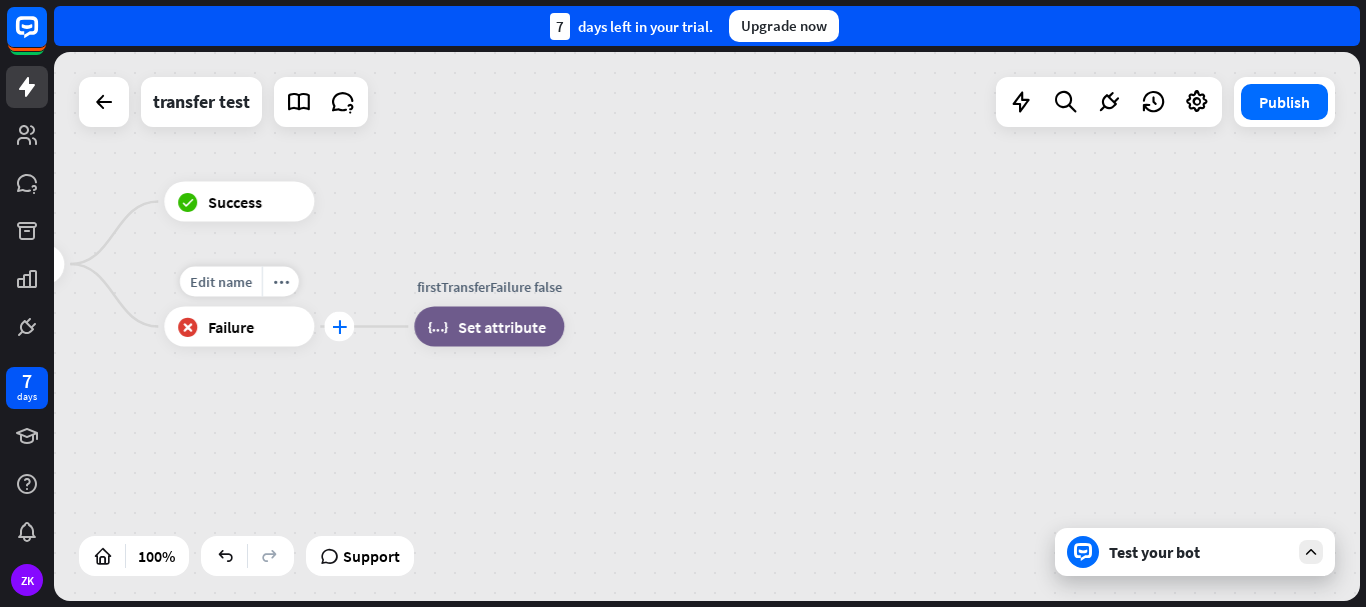 click on "plus" at bounding box center [339, 327] 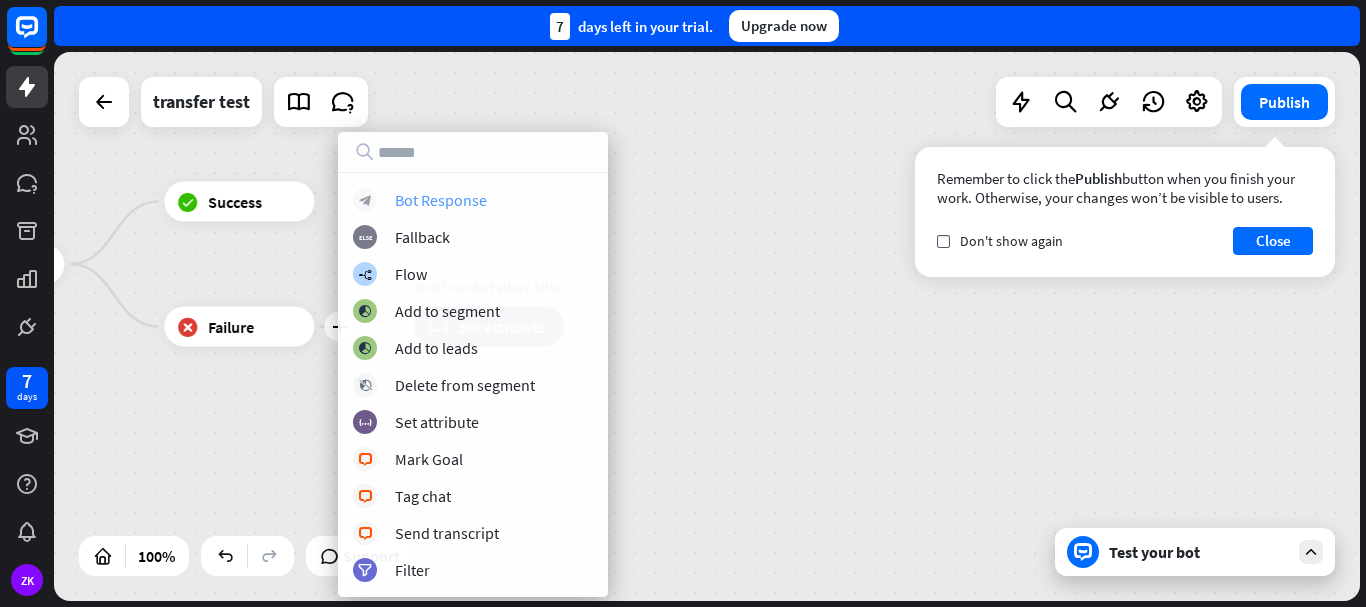 click on "block_bot_response
Bot Response" at bounding box center [473, 200] 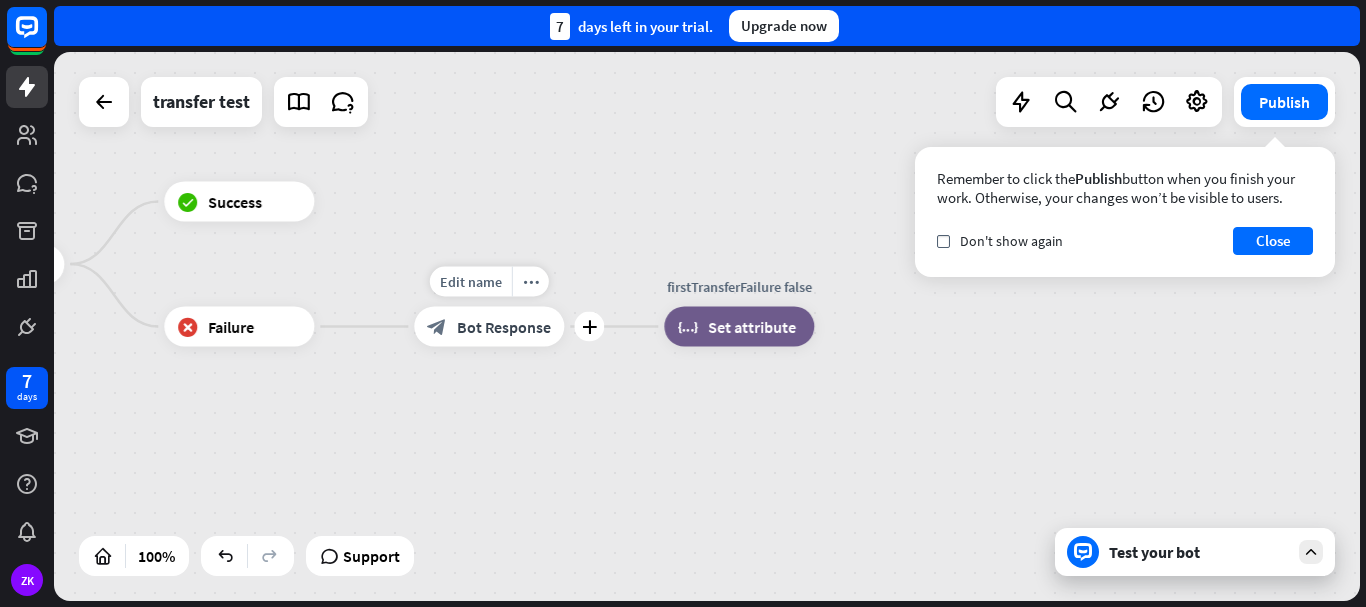 click on "Bot Response" at bounding box center (504, 327) 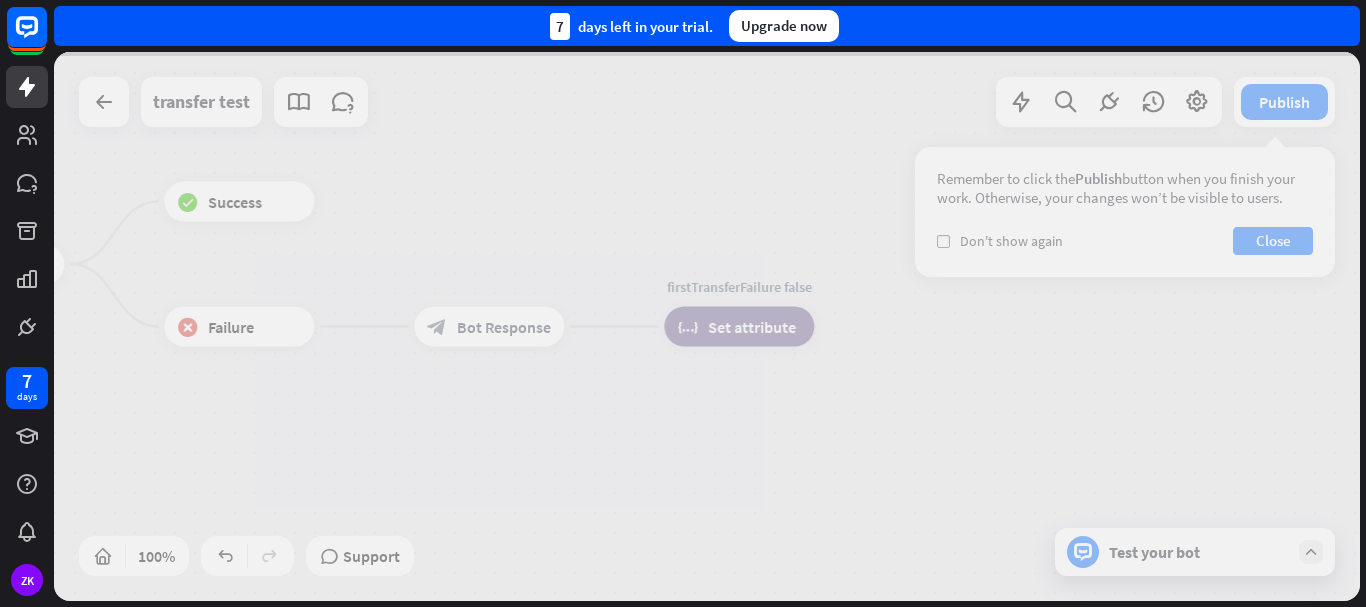 click at bounding box center (707, 326) 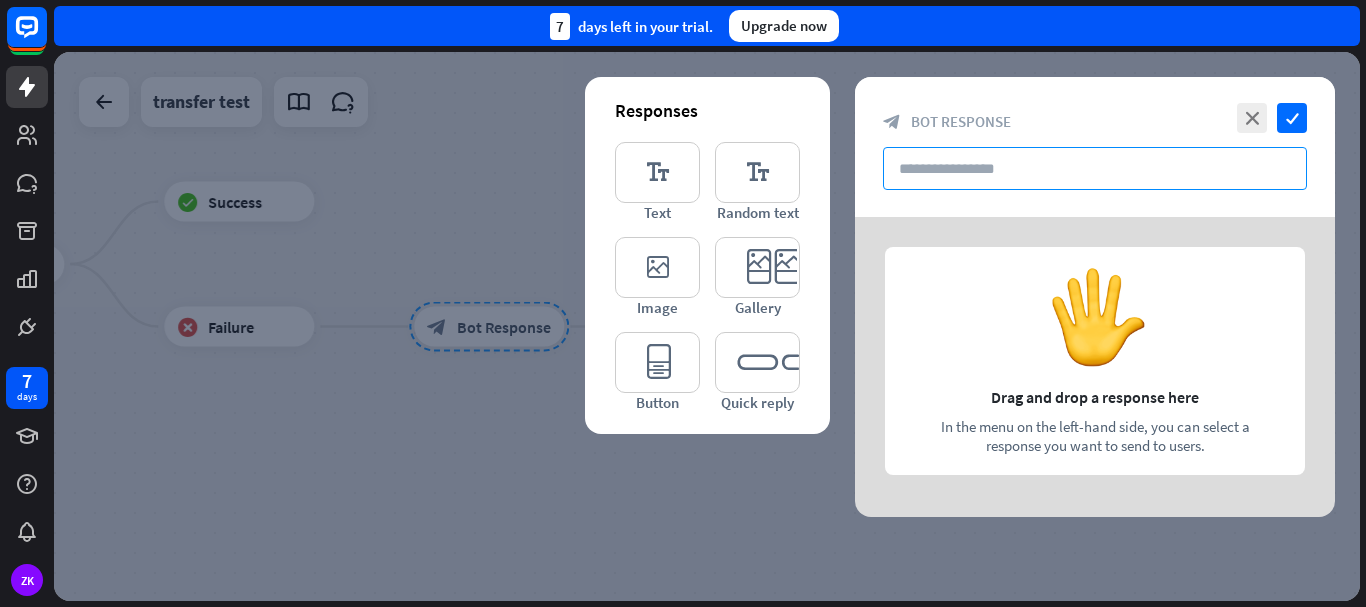 click at bounding box center [1095, 168] 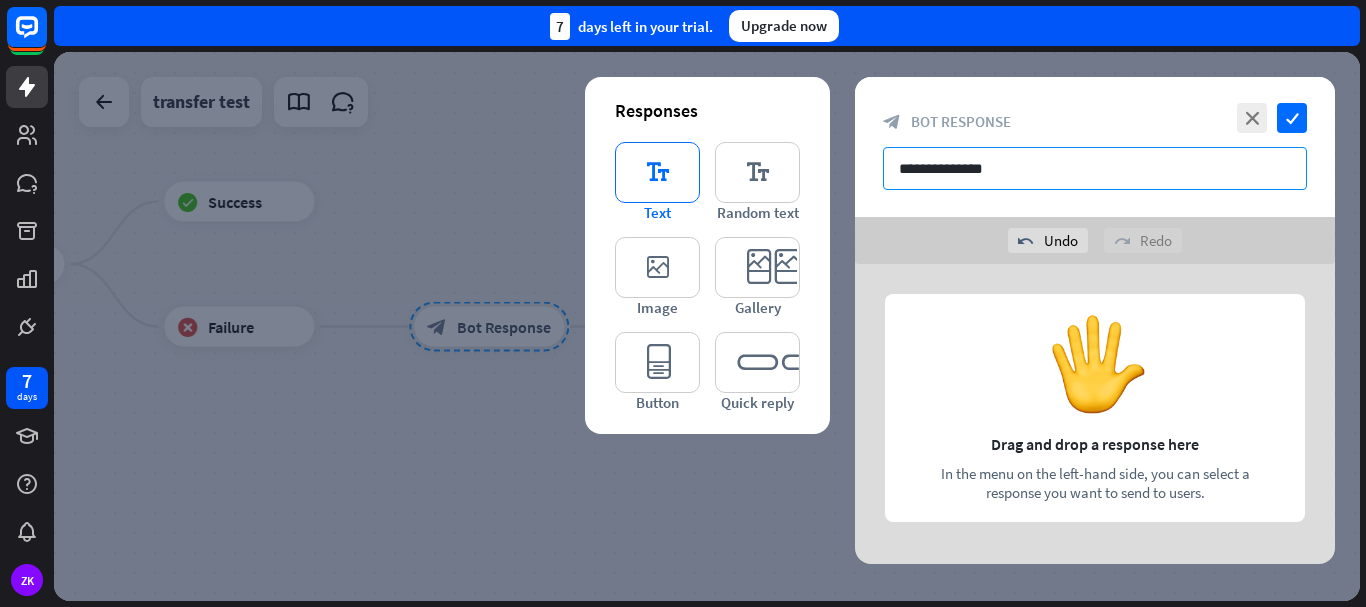 type on "**********" 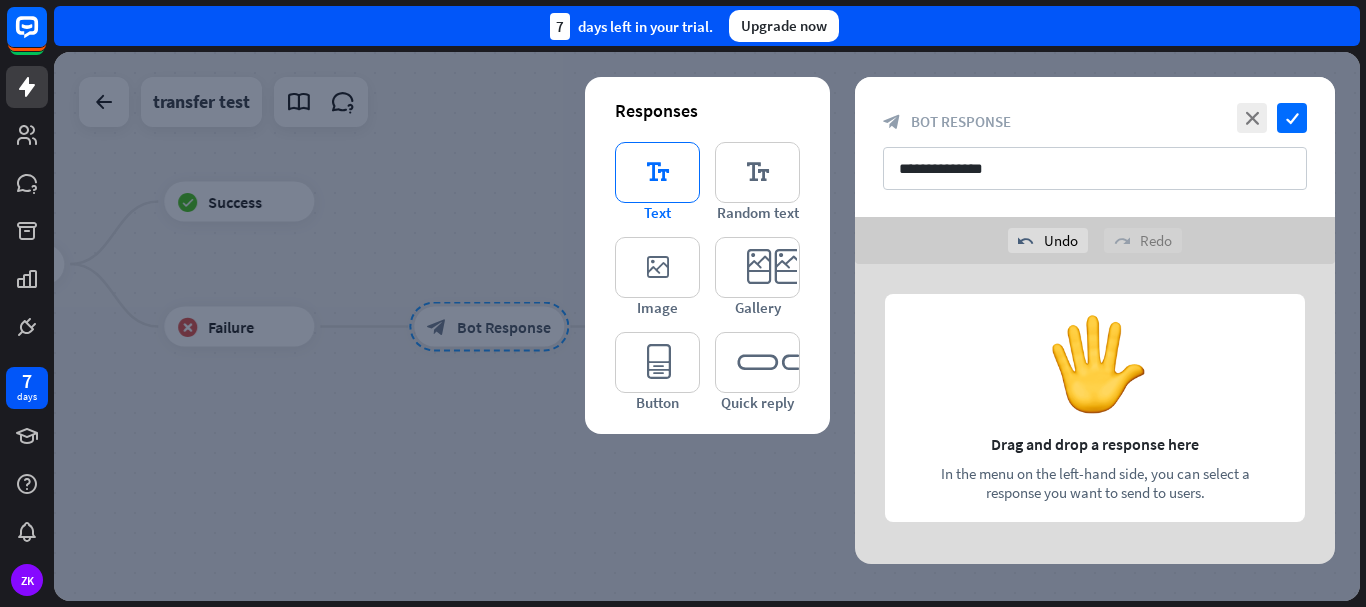 click on "editor_text" at bounding box center (657, 172) 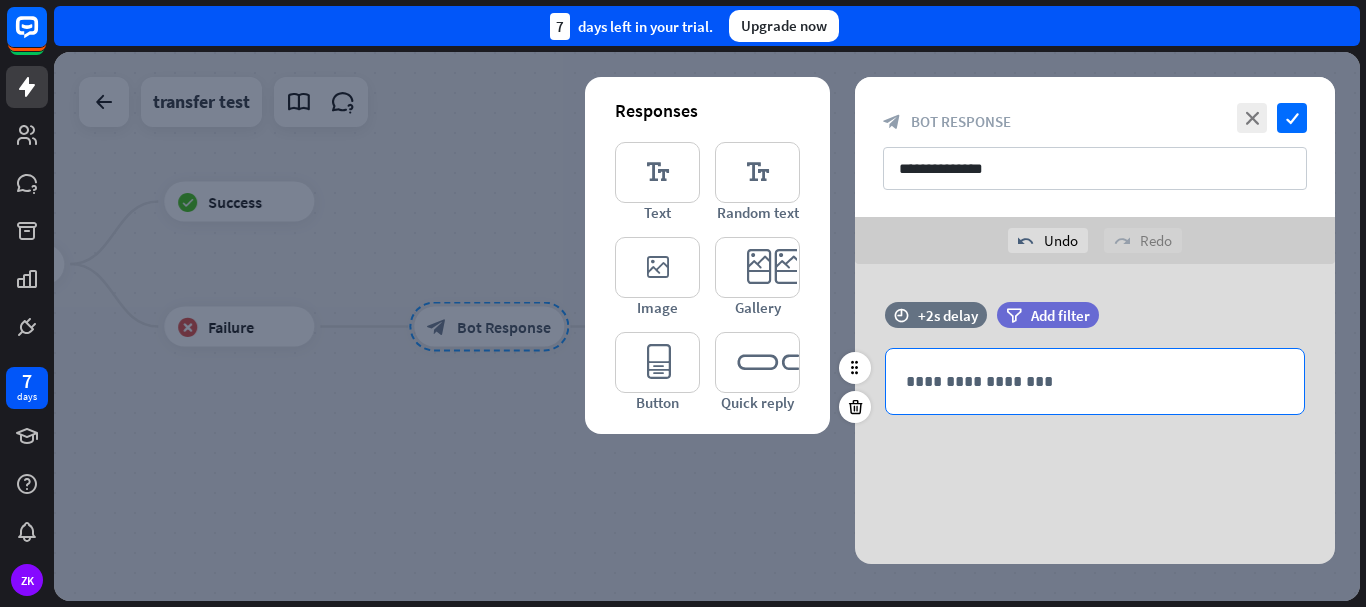 click on "**********" at bounding box center (1095, 381) 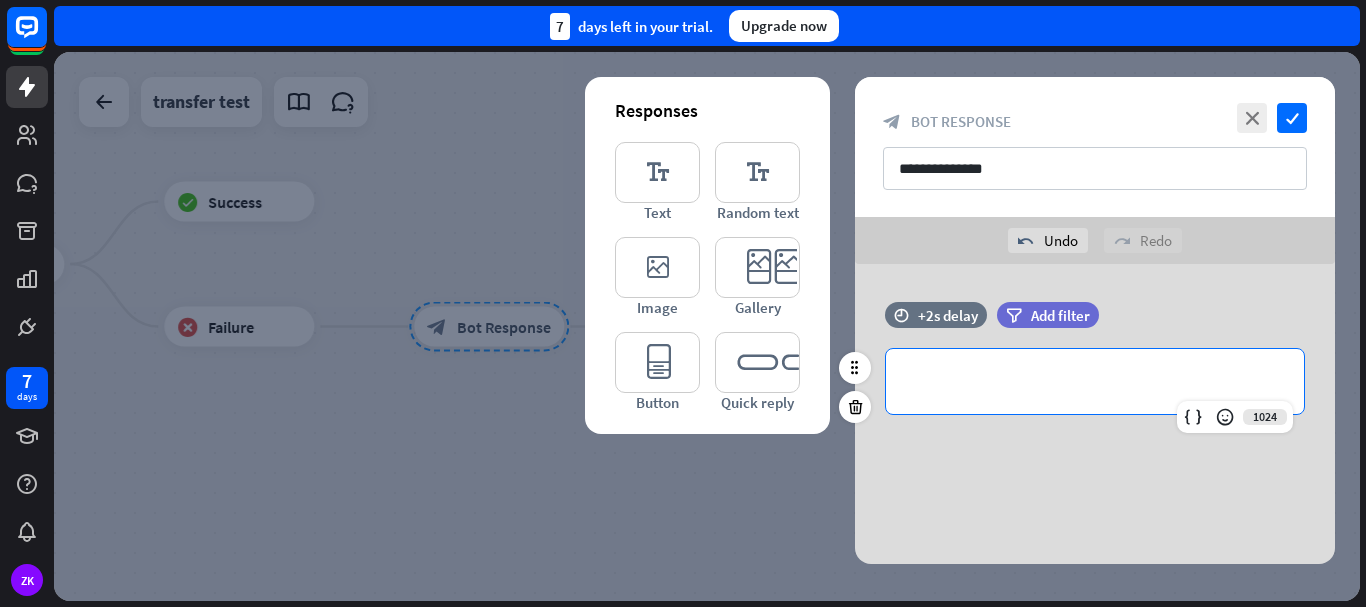 type 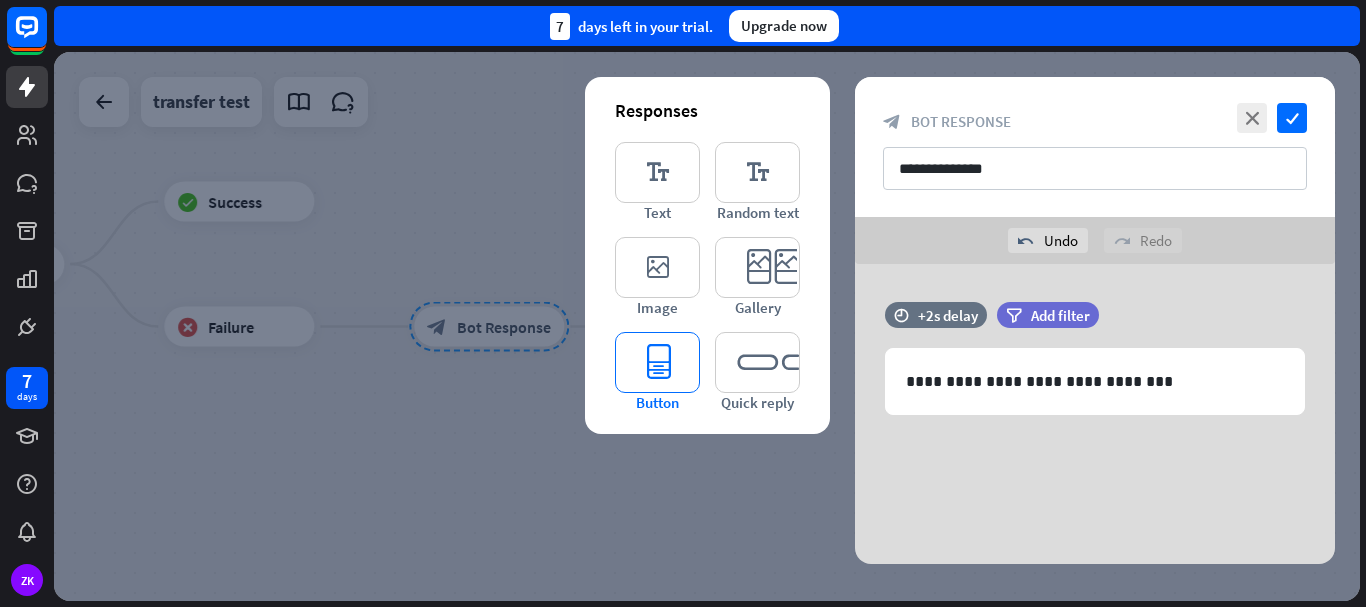 click on "editor_button" at bounding box center (657, 362) 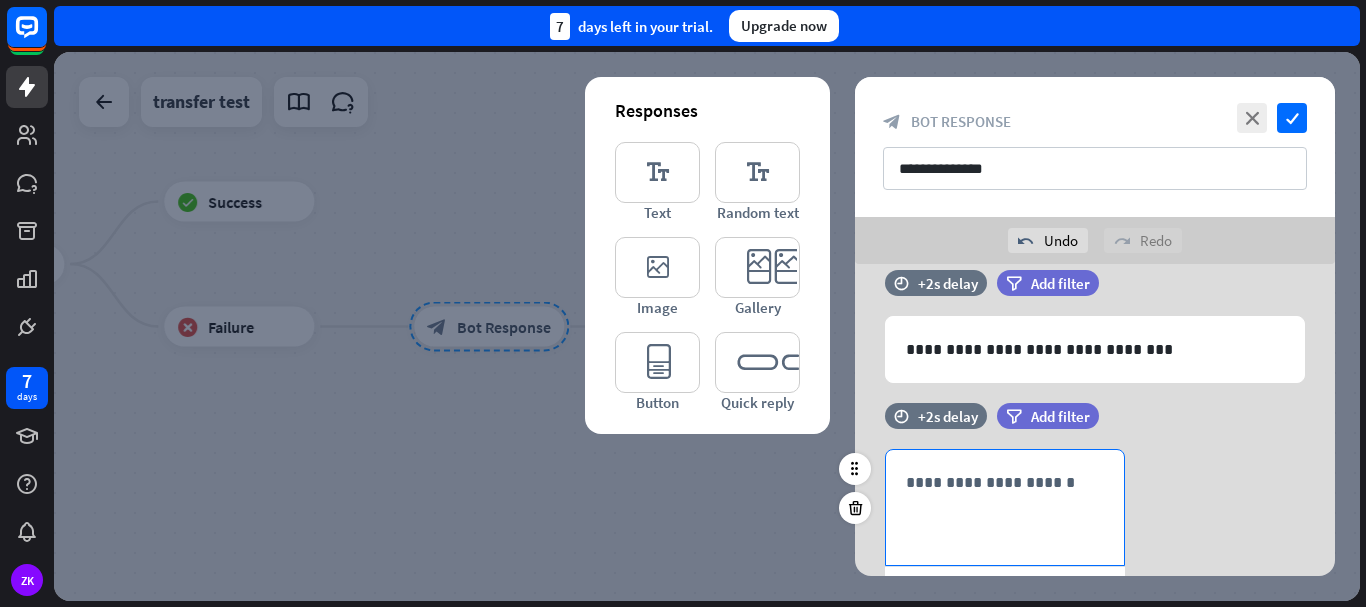 scroll, scrollTop: 30, scrollLeft: 0, axis: vertical 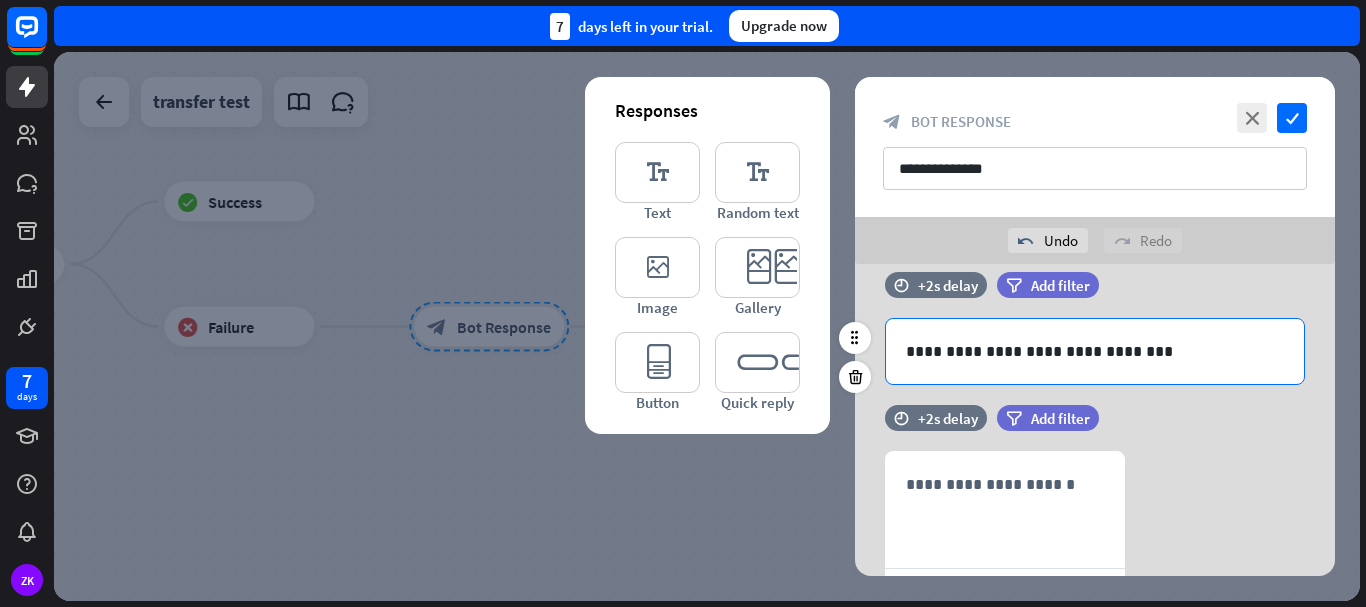 click on "**********" at bounding box center [1095, 351] 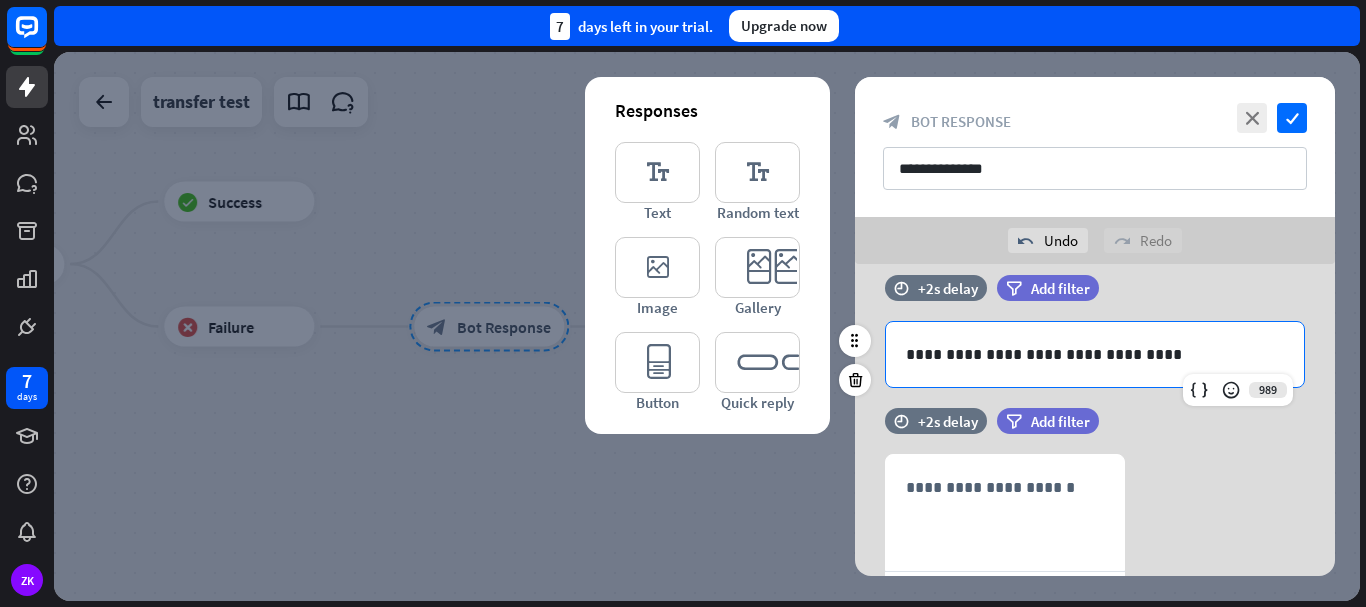 scroll, scrollTop: 0, scrollLeft: 0, axis: both 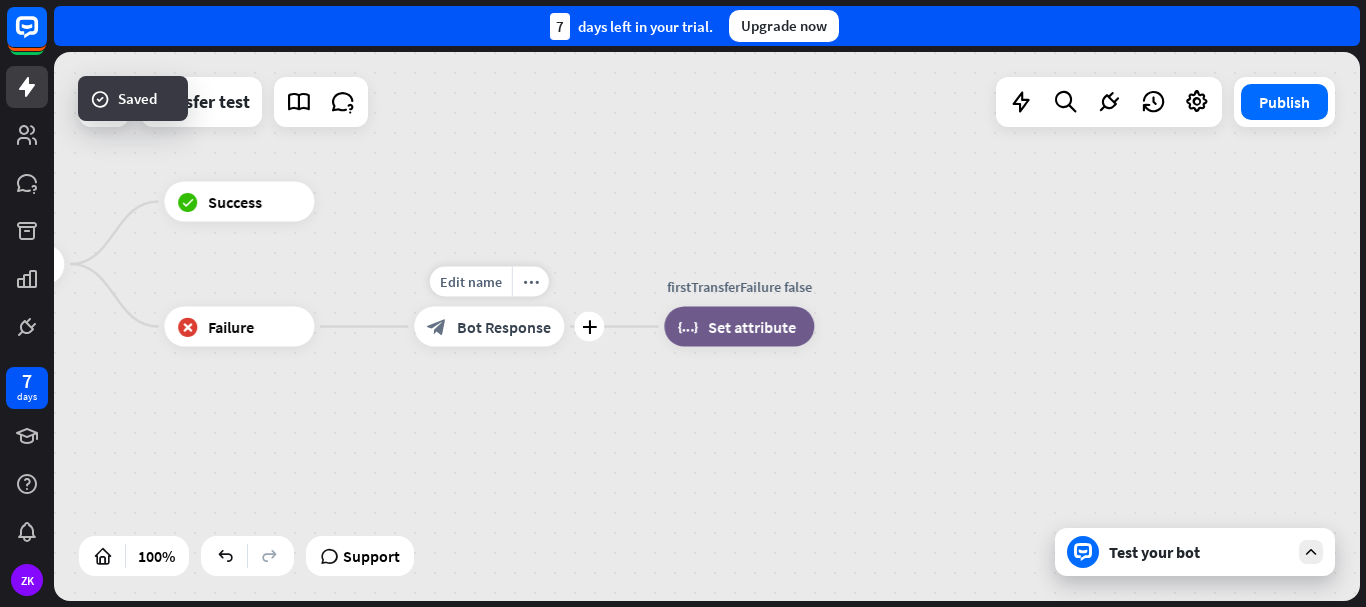 click on "Bot Response" at bounding box center (504, 327) 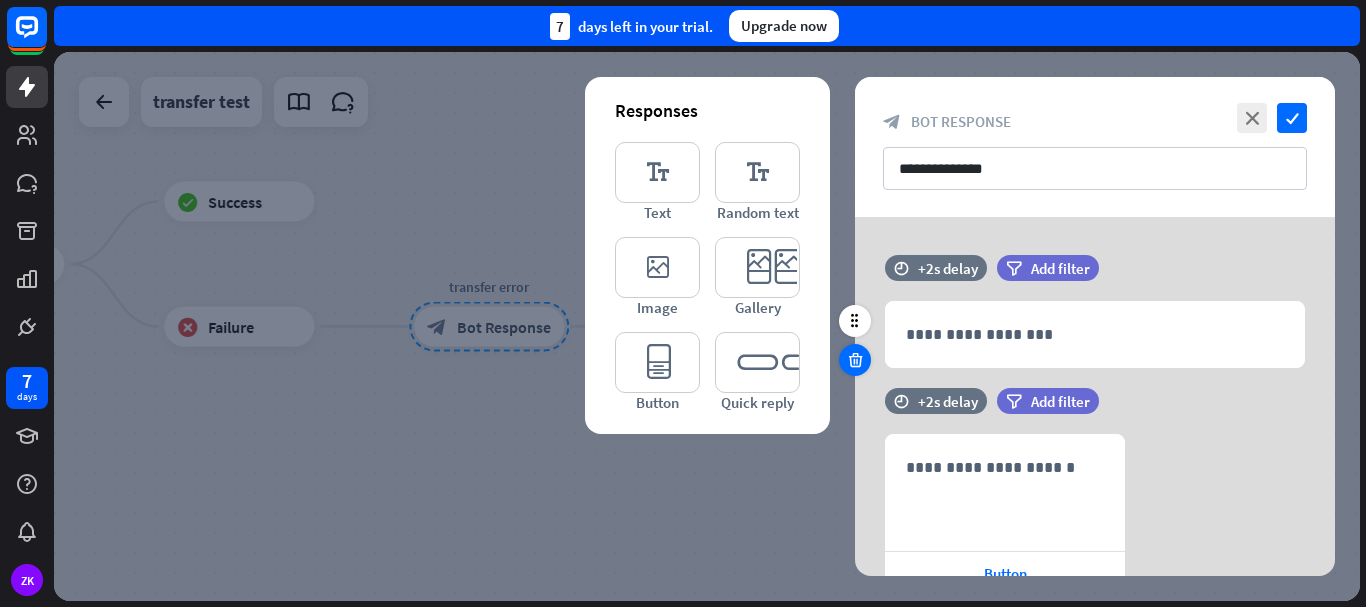 click at bounding box center (855, 360) 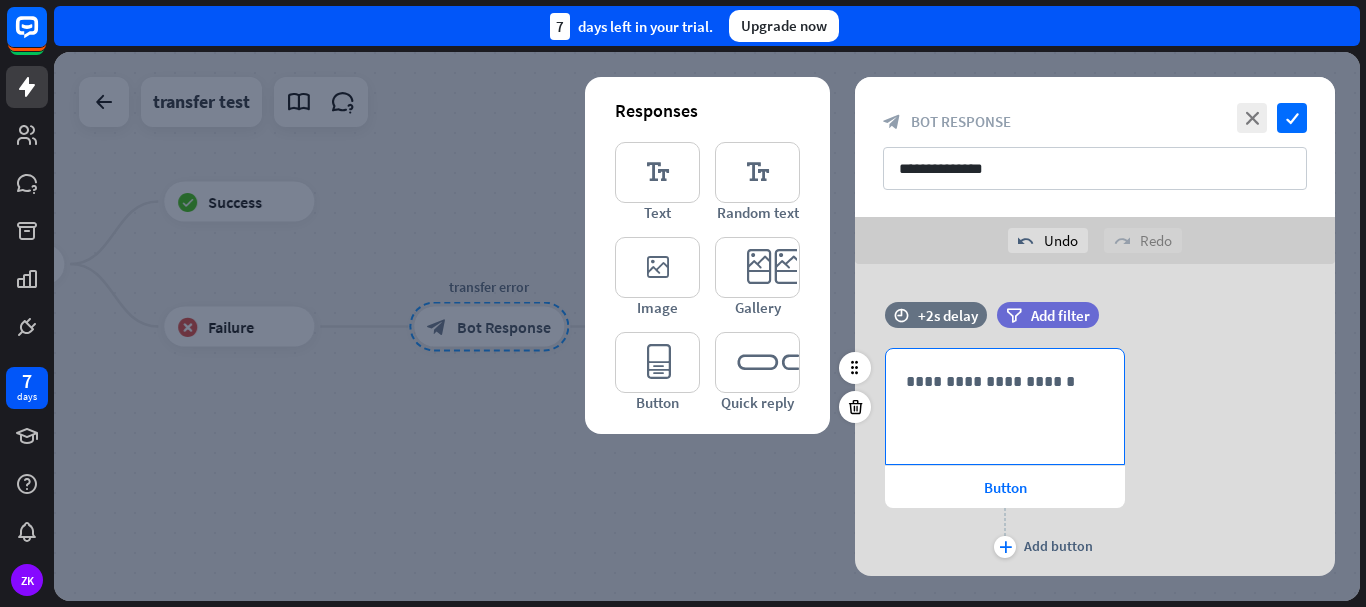 click on "**********" at bounding box center (1005, 381) 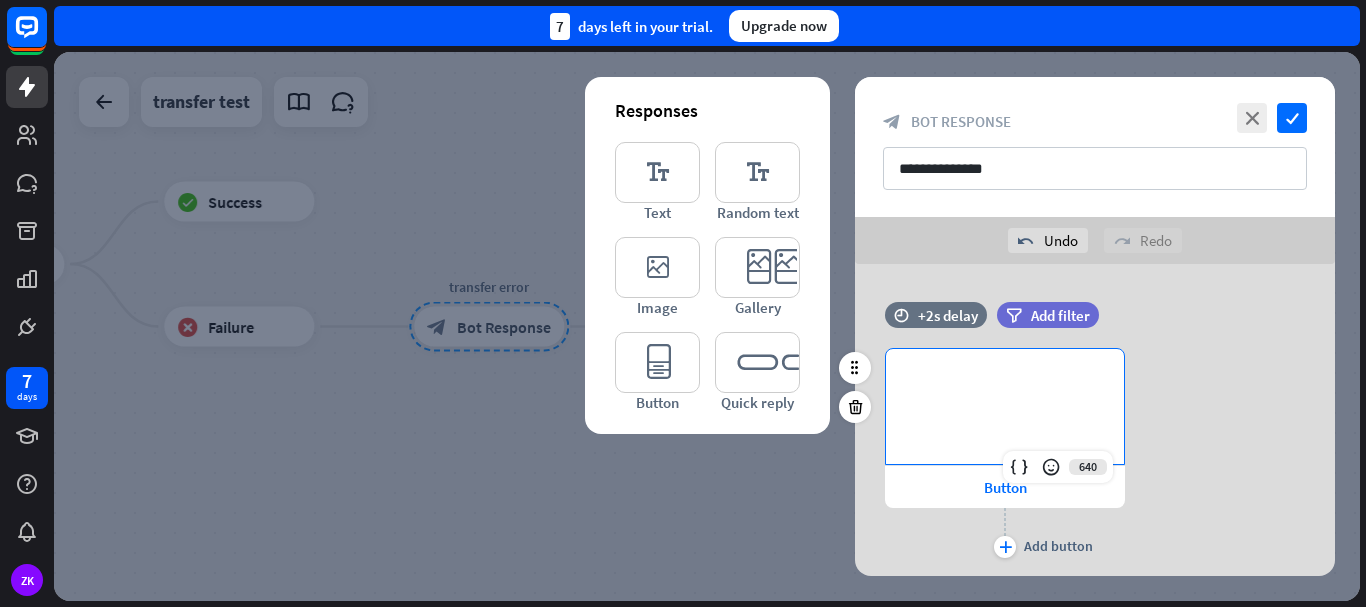 type 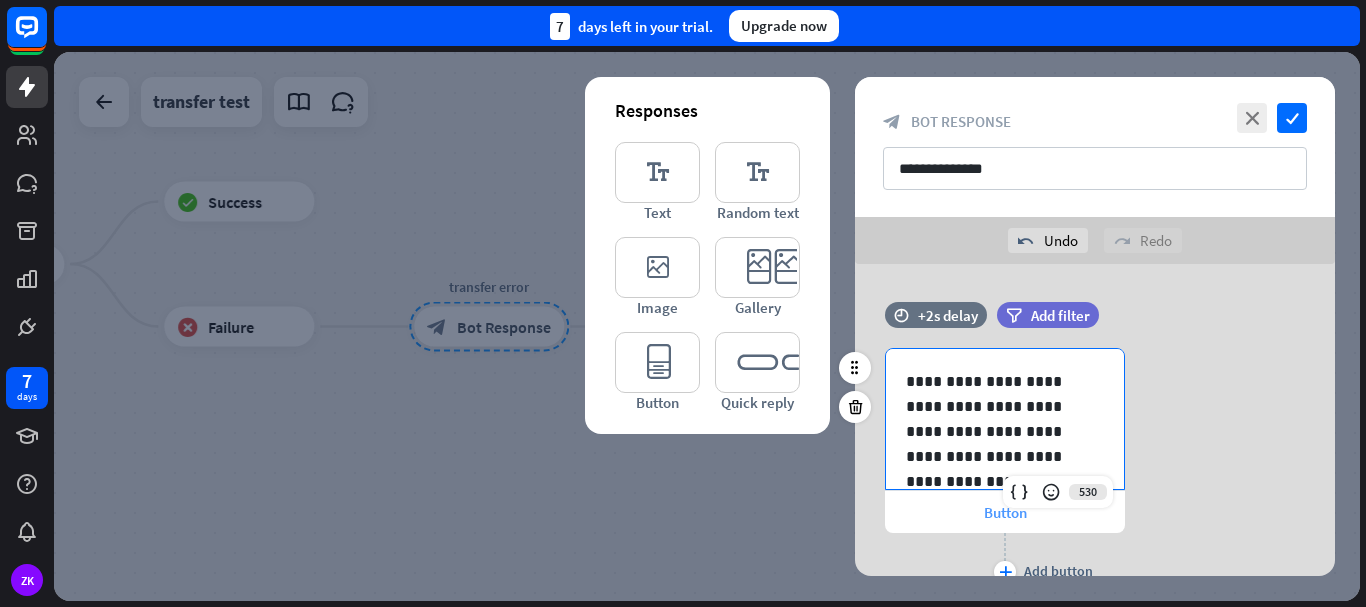 click on "Button" at bounding box center (1005, 512) 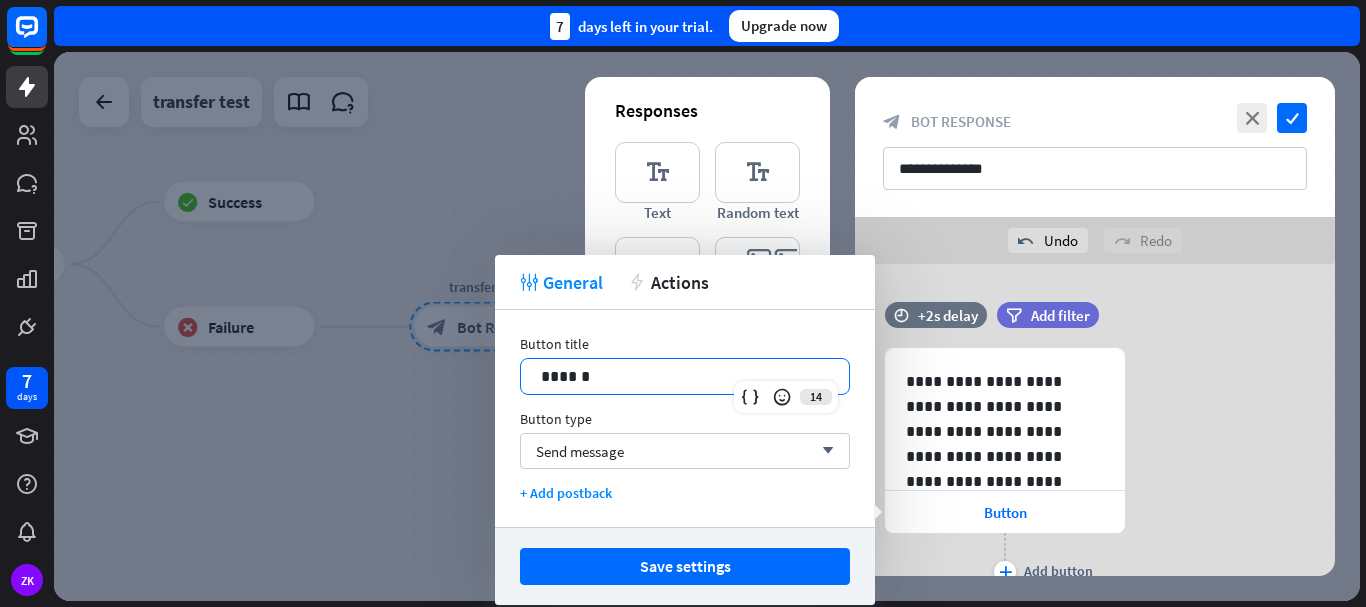 click on "******" at bounding box center (685, 376) 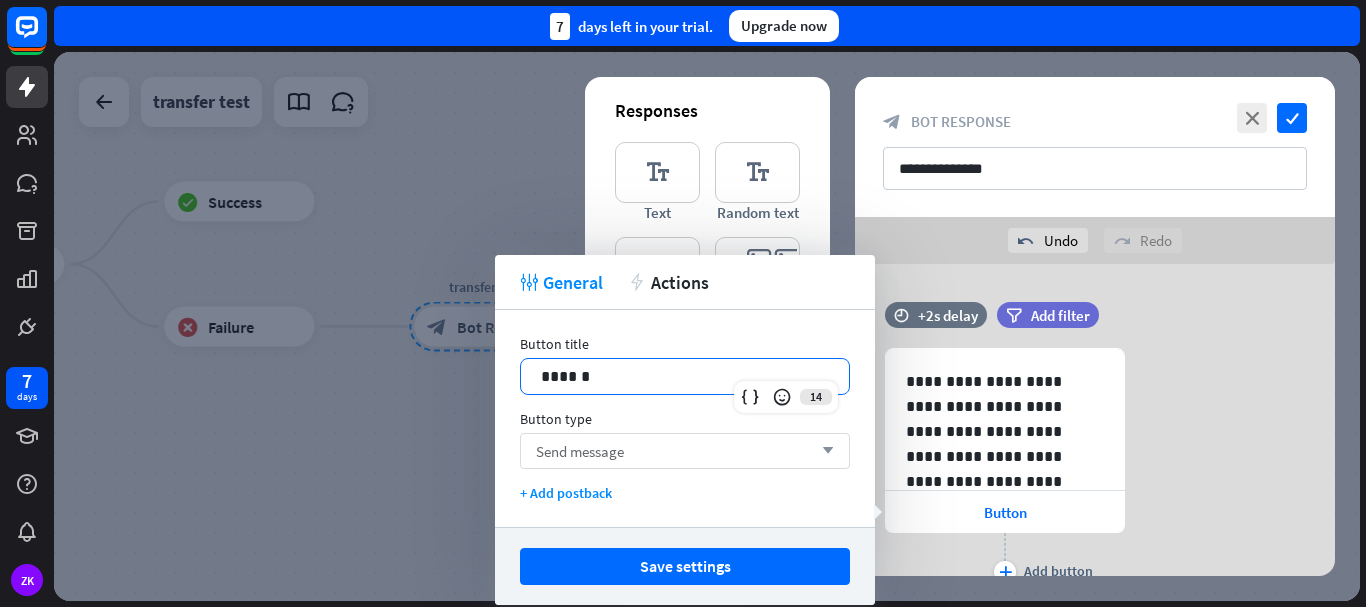 click on "Send message" at bounding box center [580, 451] 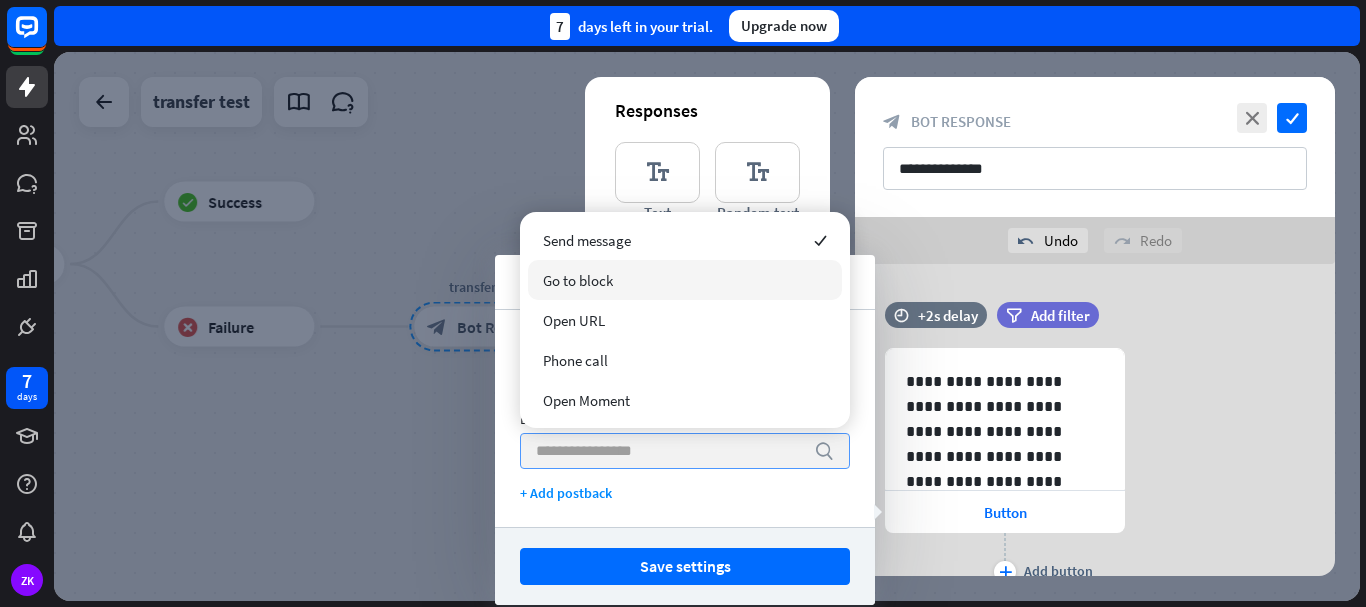 click on "Go to block" at bounding box center (685, 280) 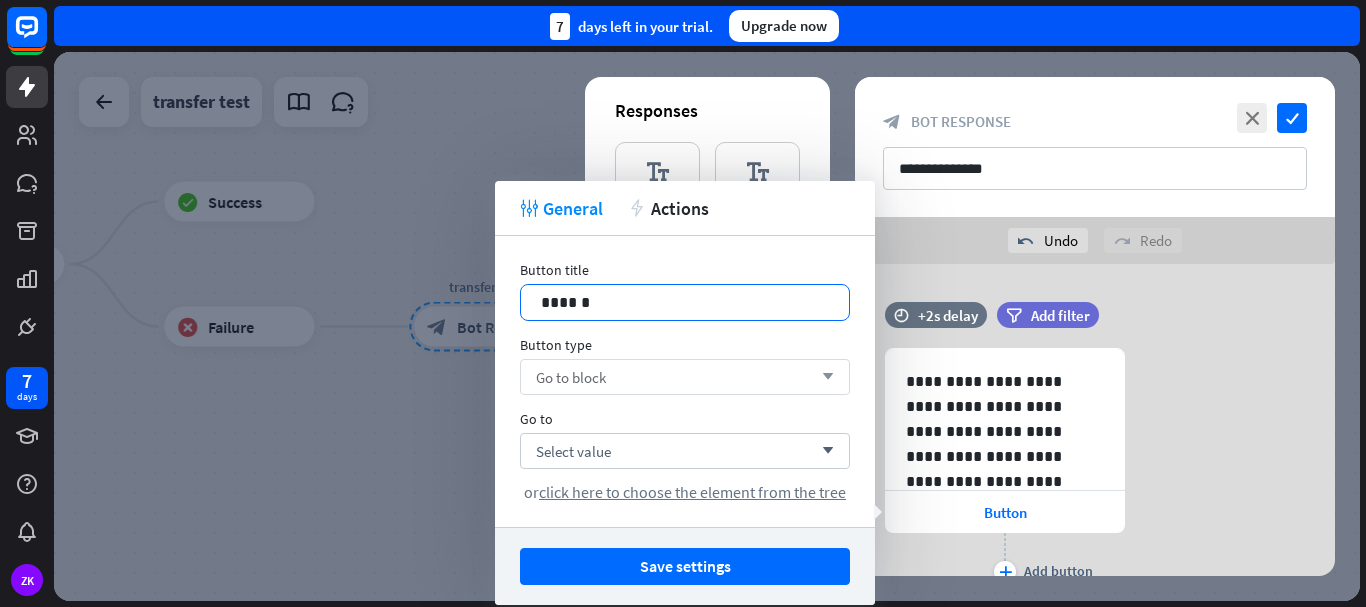 click on "******" at bounding box center (685, 302) 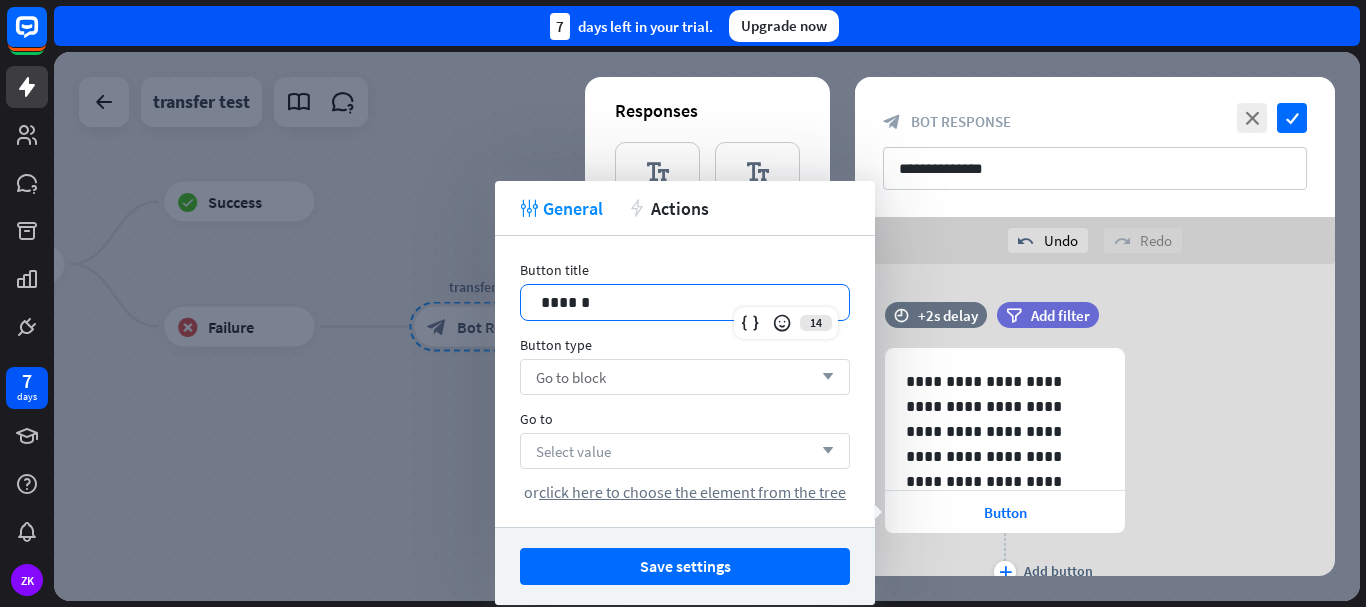 click on "Select value
arrow_down" at bounding box center [685, 451] 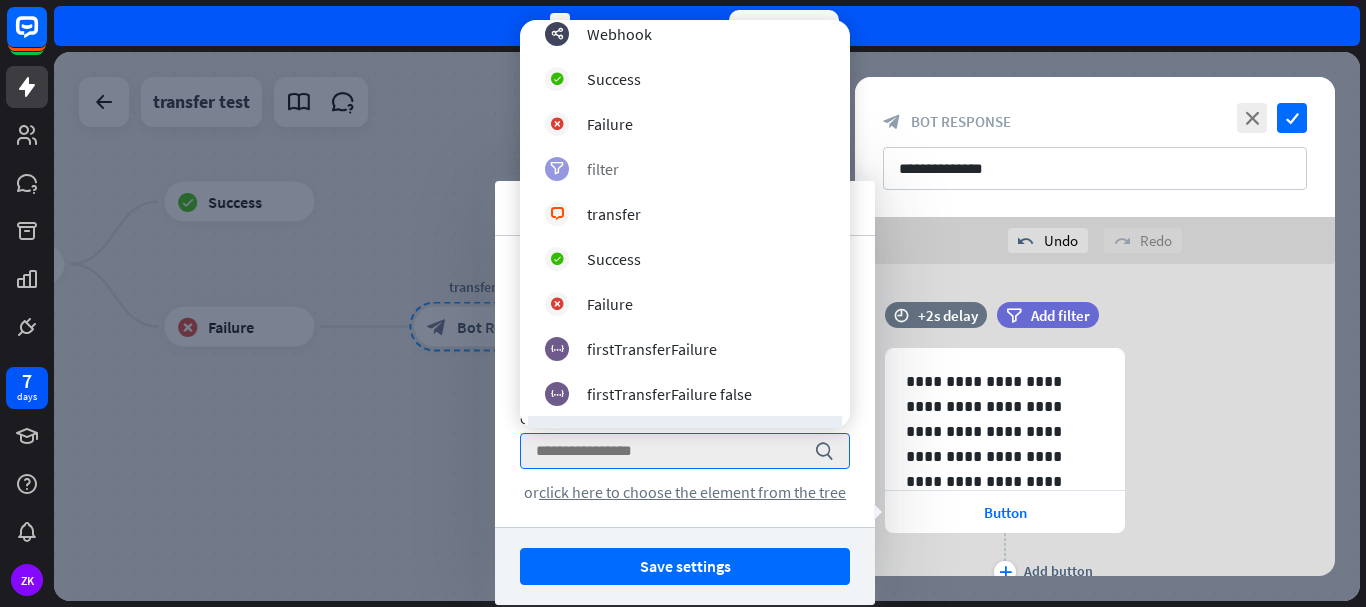 scroll, scrollTop: 238, scrollLeft: 0, axis: vertical 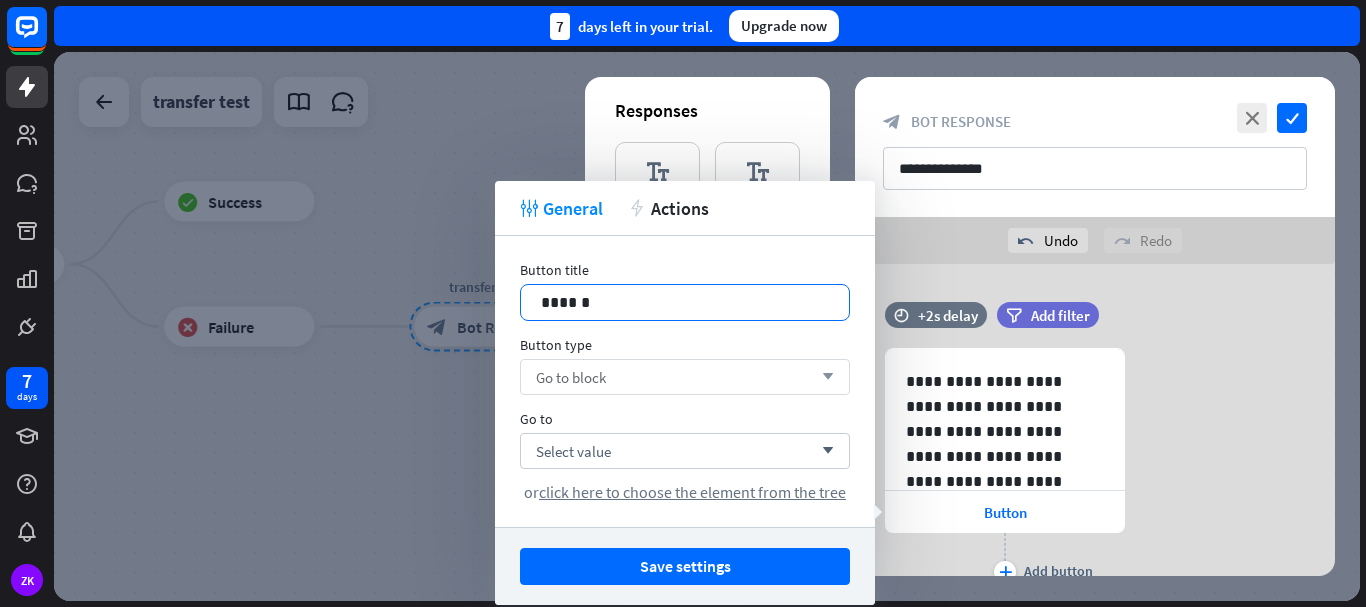 click on "******" at bounding box center [685, 302] 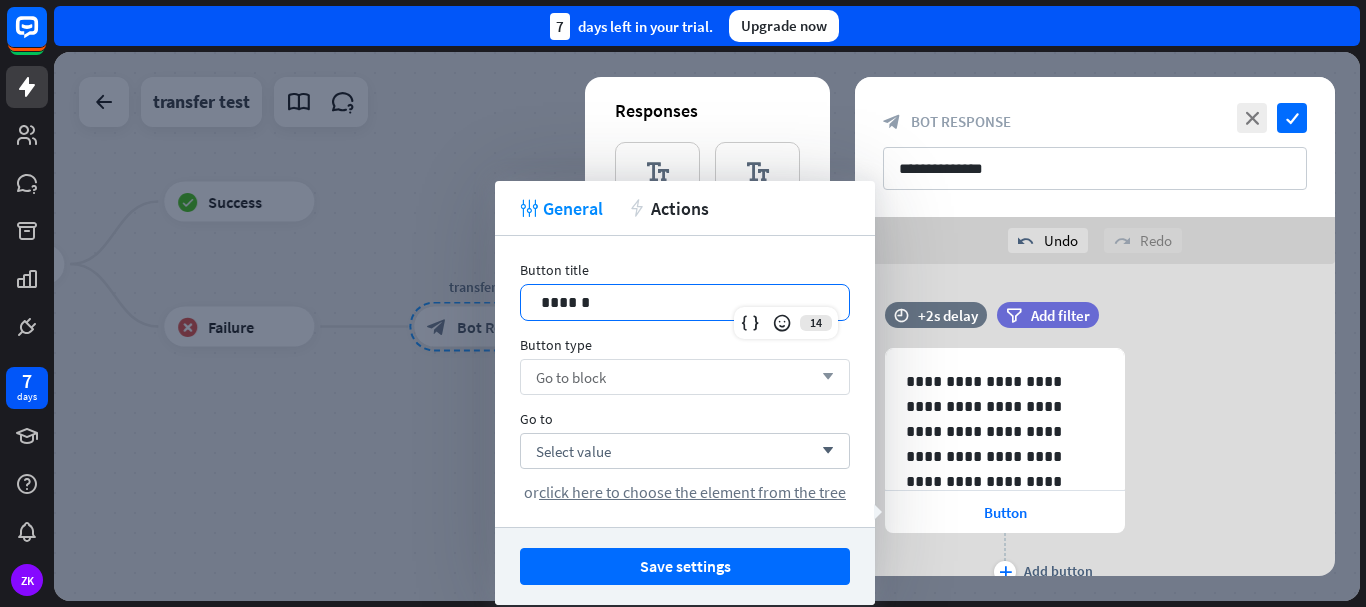 click on "******" at bounding box center (685, 302) 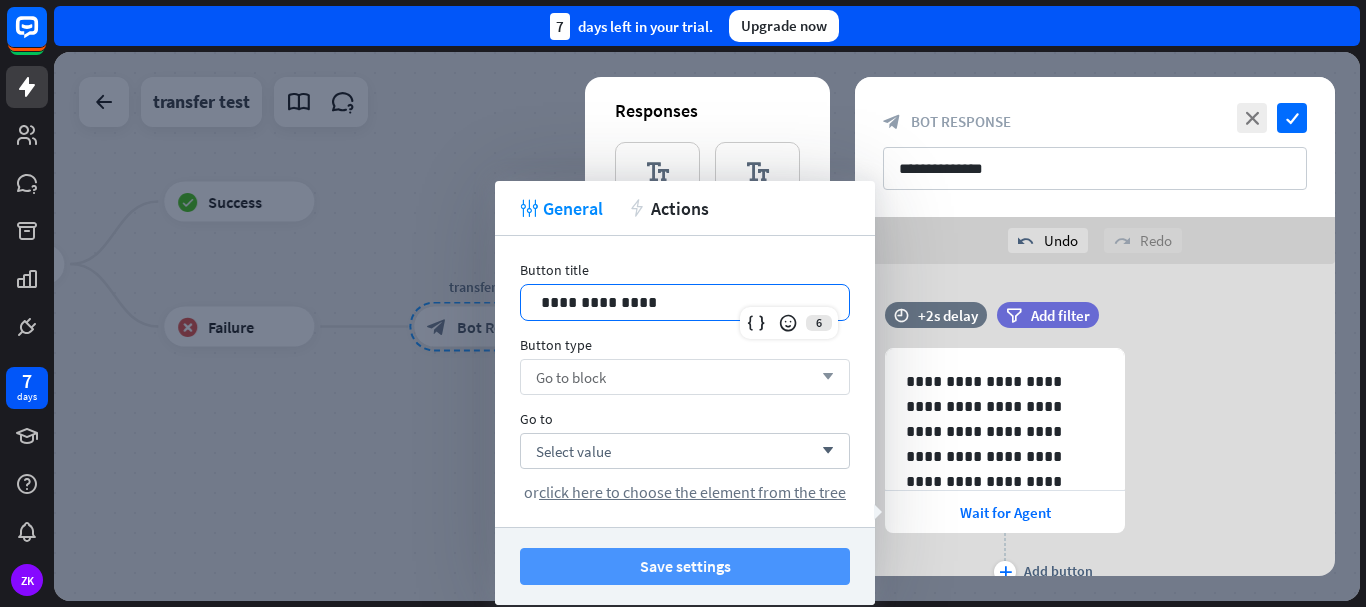 click on "Save settings" at bounding box center [685, 566] 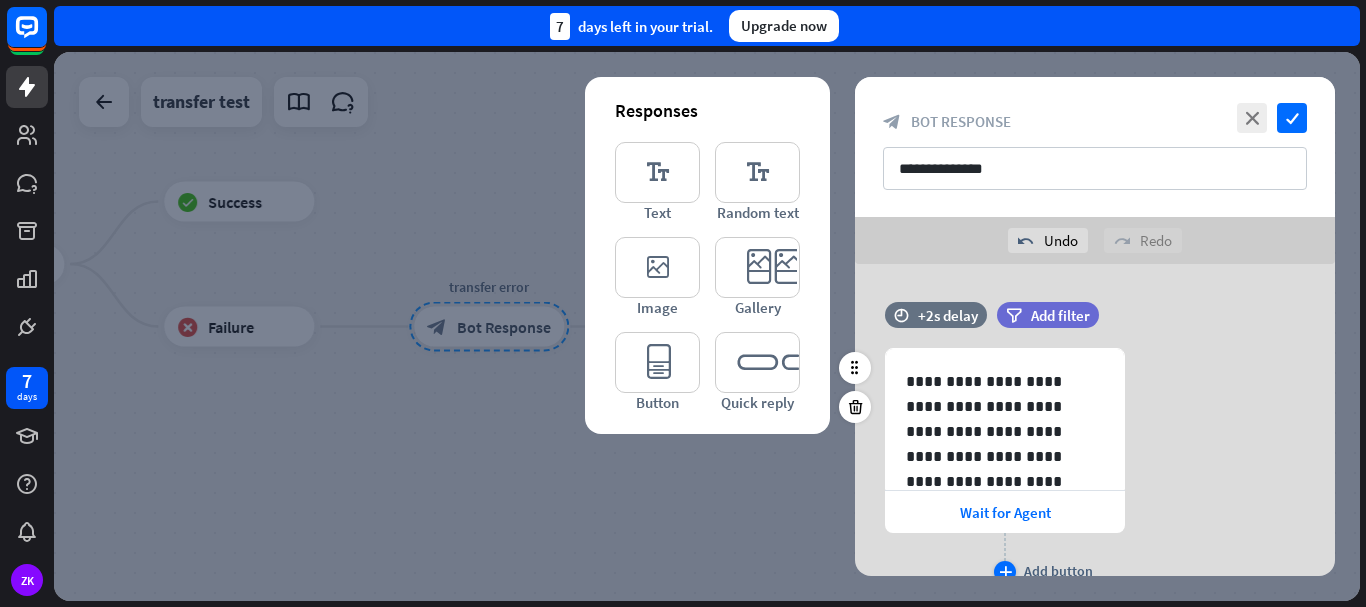 click on "plus" at bounding box center [1005, 572] 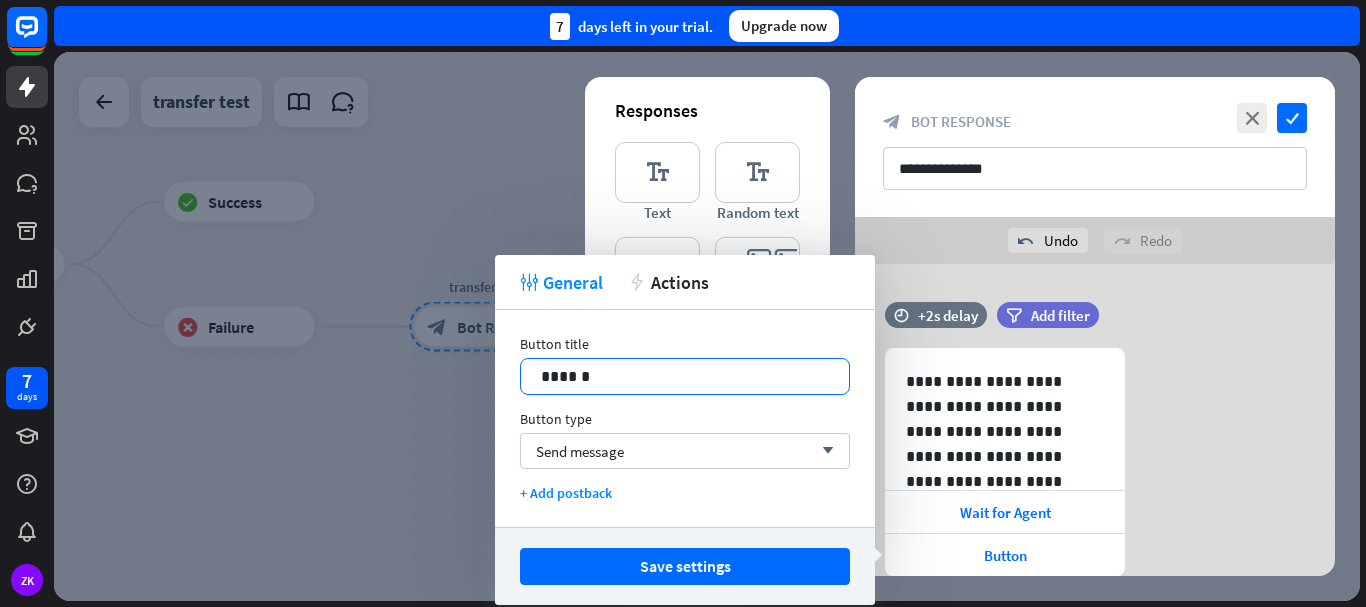 click on "******" at bounding box center [685, 376] 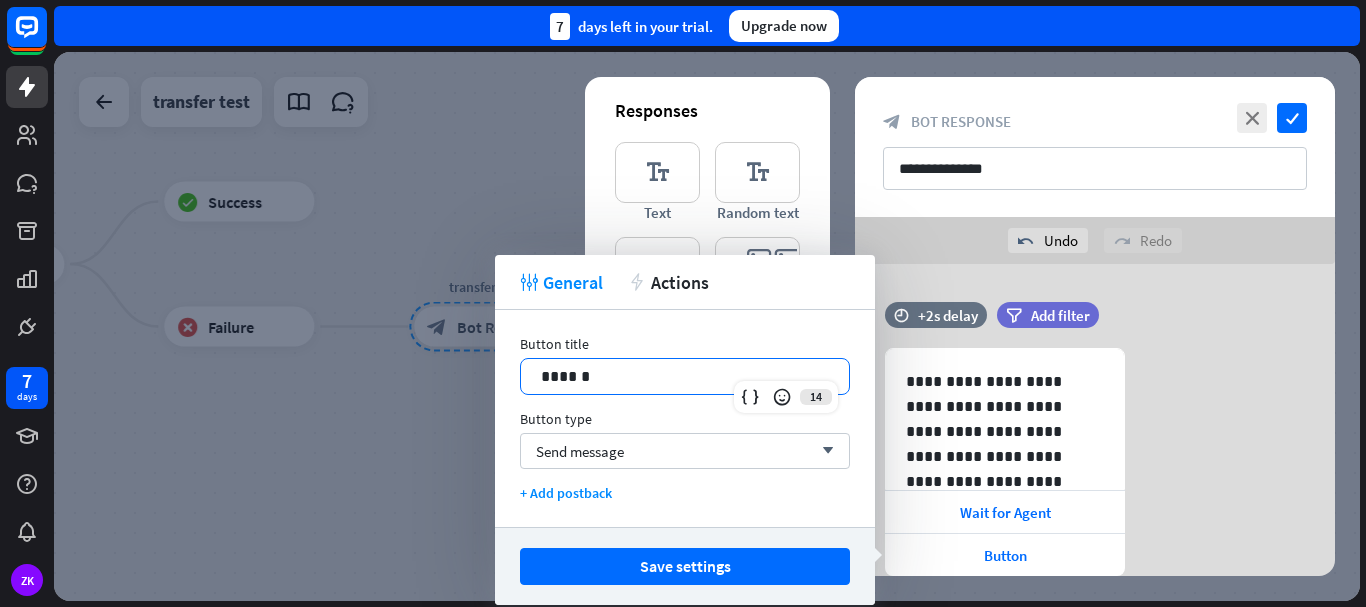 type 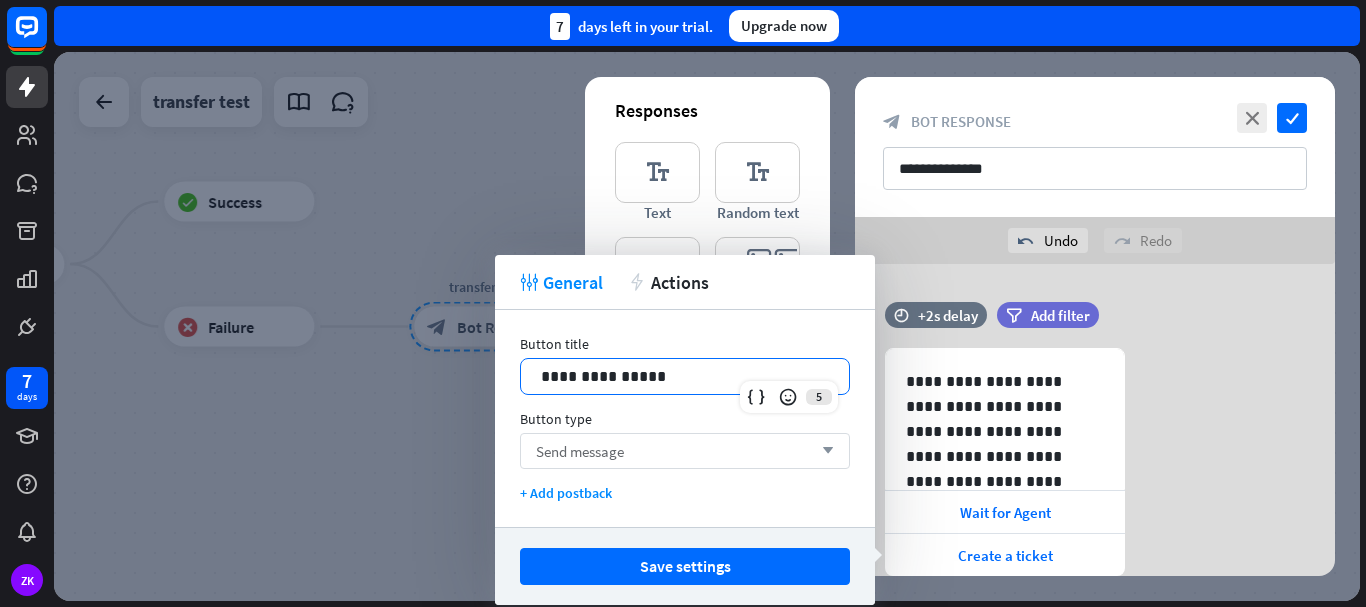 click on "Send message
arrow_down" at bounding box center (685, 451) 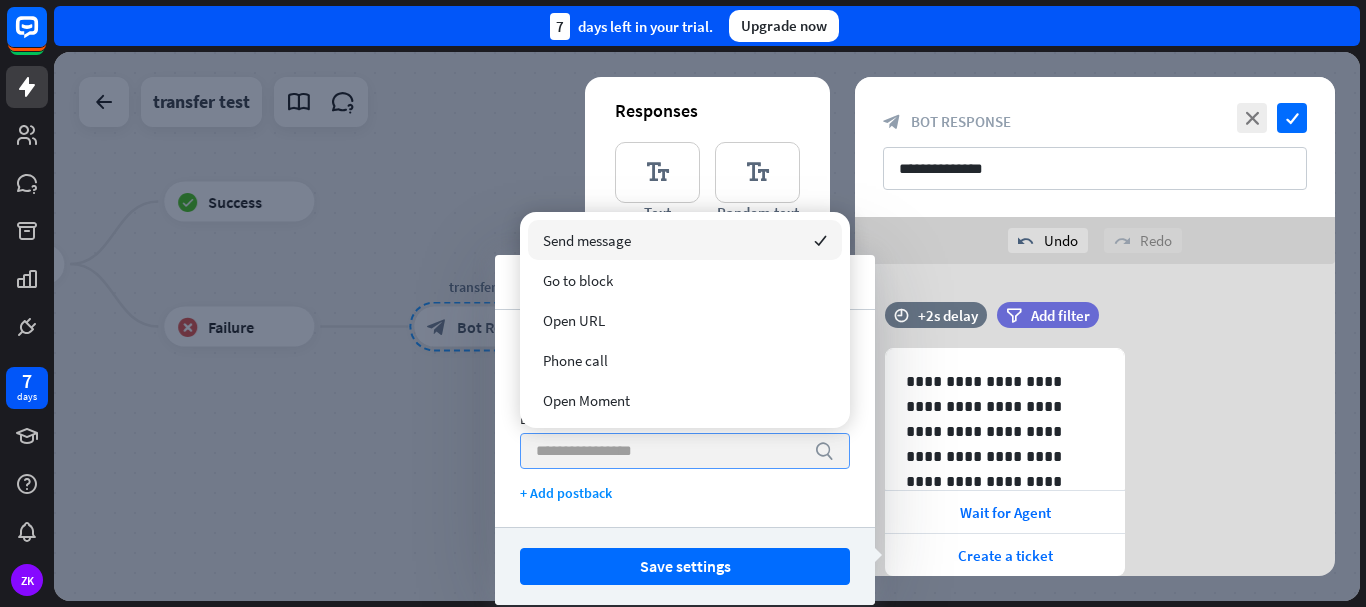 click at bounding box center (670, 451) 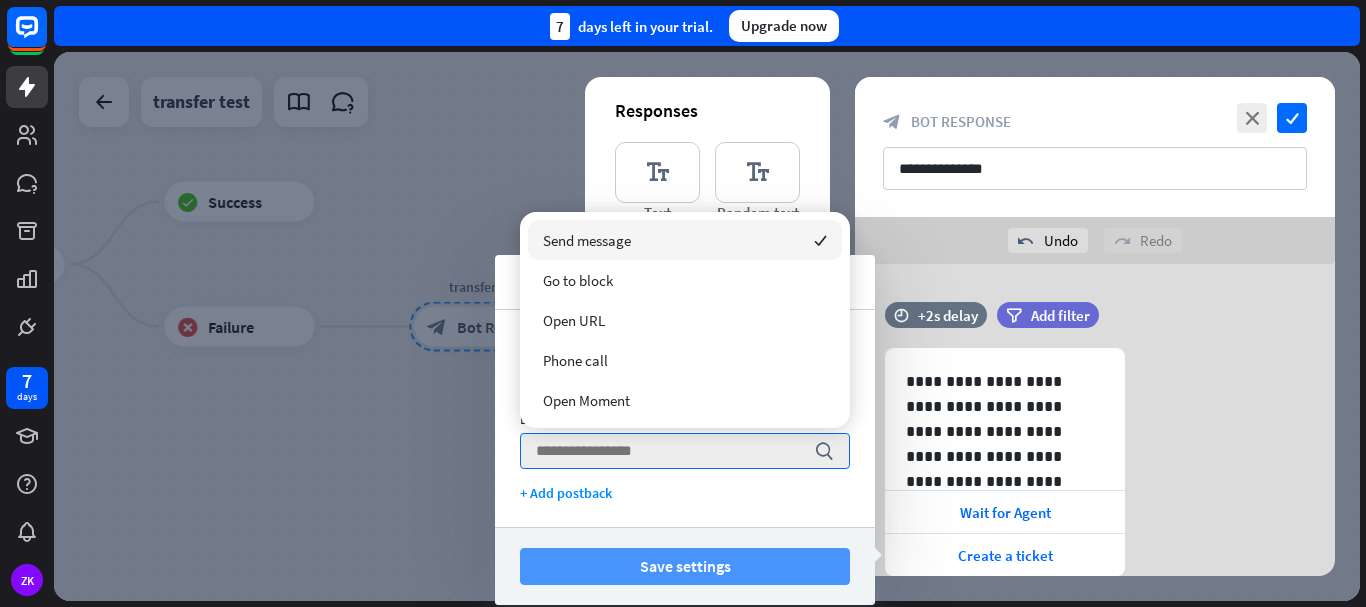click on "Save settings" at bounding box center (685, 566) 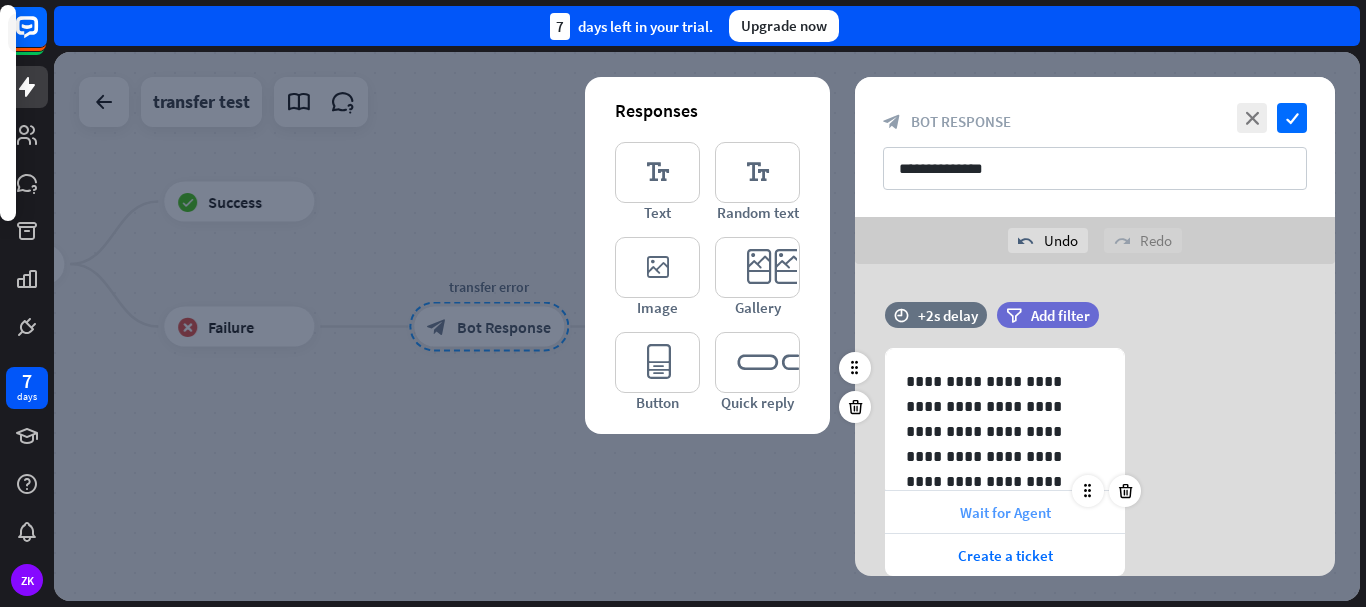 click on "Wait for Agent" at bounding box center [1005, 512] 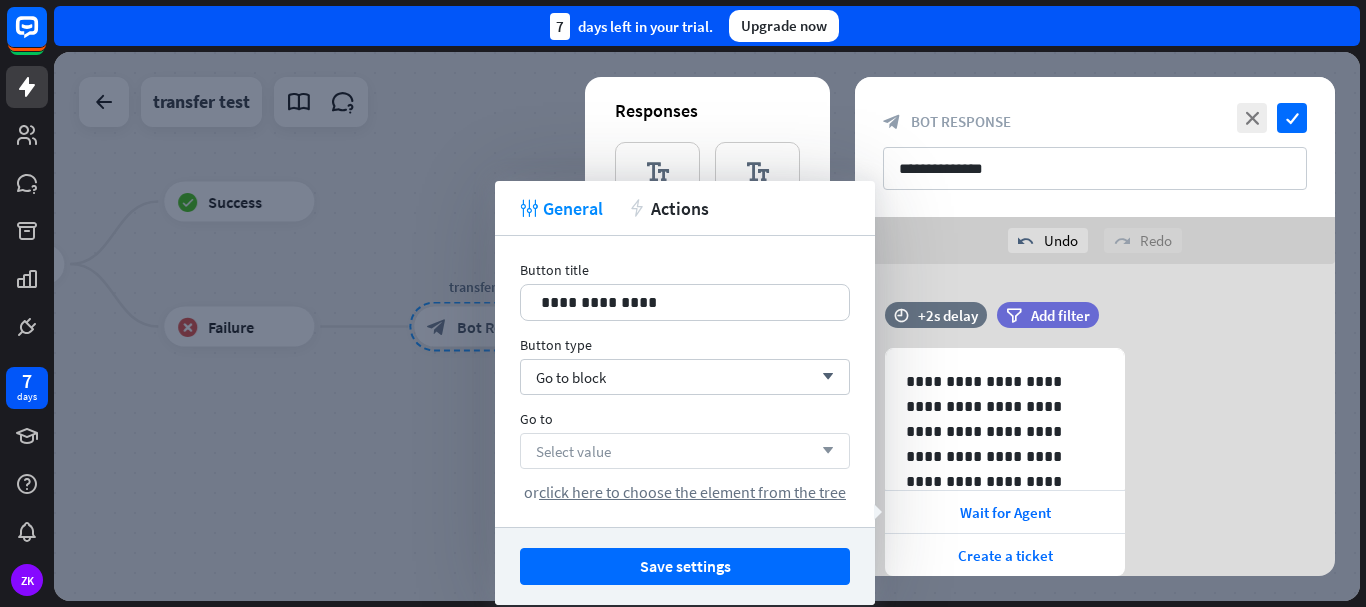 click on "Select value
arrow_down" at bounding box center (685, 451) 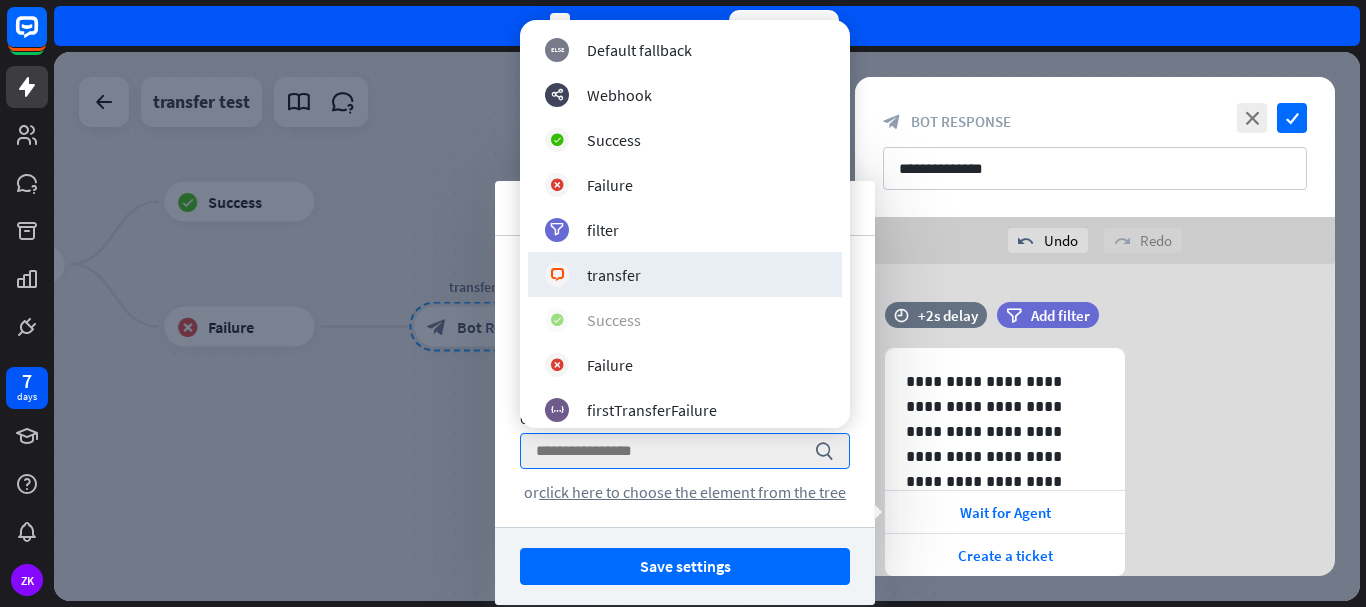 scroll, scrollTop: 134, scrollLeft: 0, axis: vertical 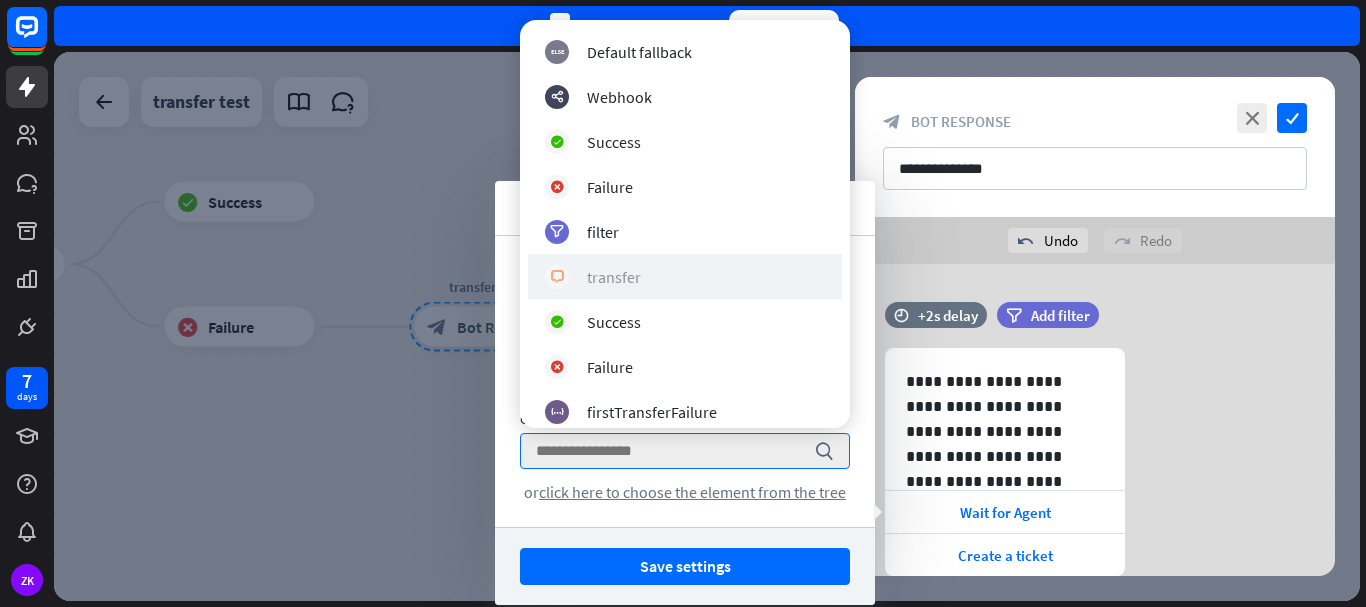 drag, startPoint x: 627, startPoint y: 277, endPoint x: 641, endPoint y: 276, distance: 14.035668 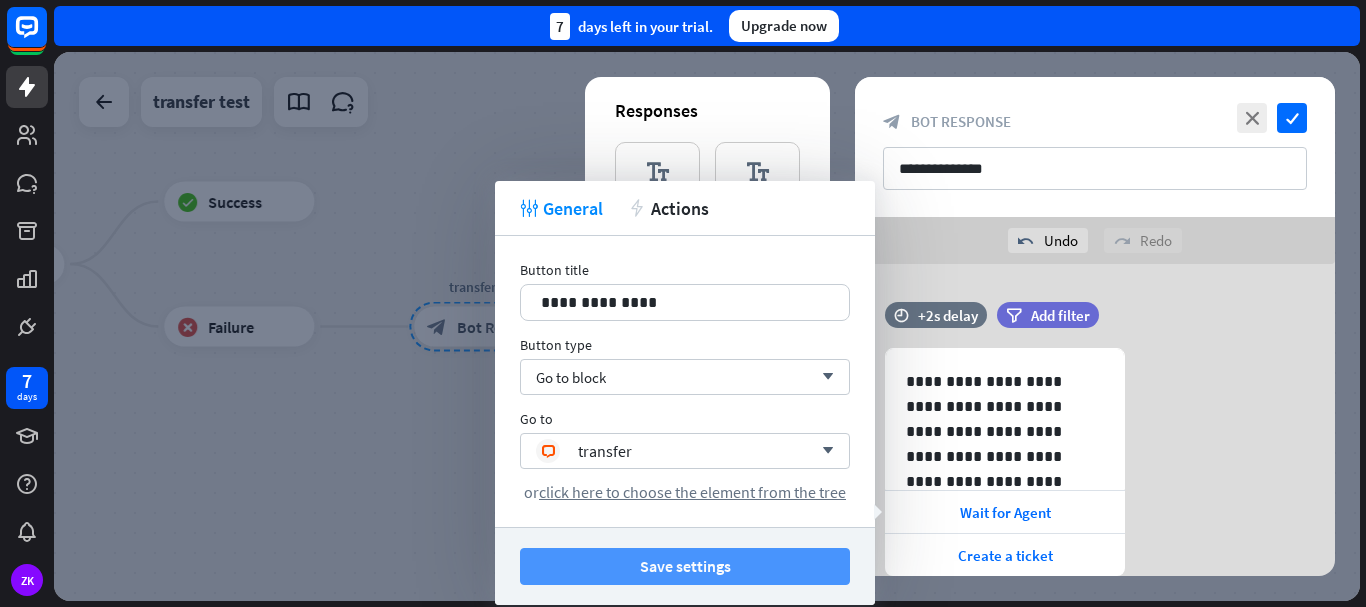 click on "Save settings" at bounding box center (685, 566) 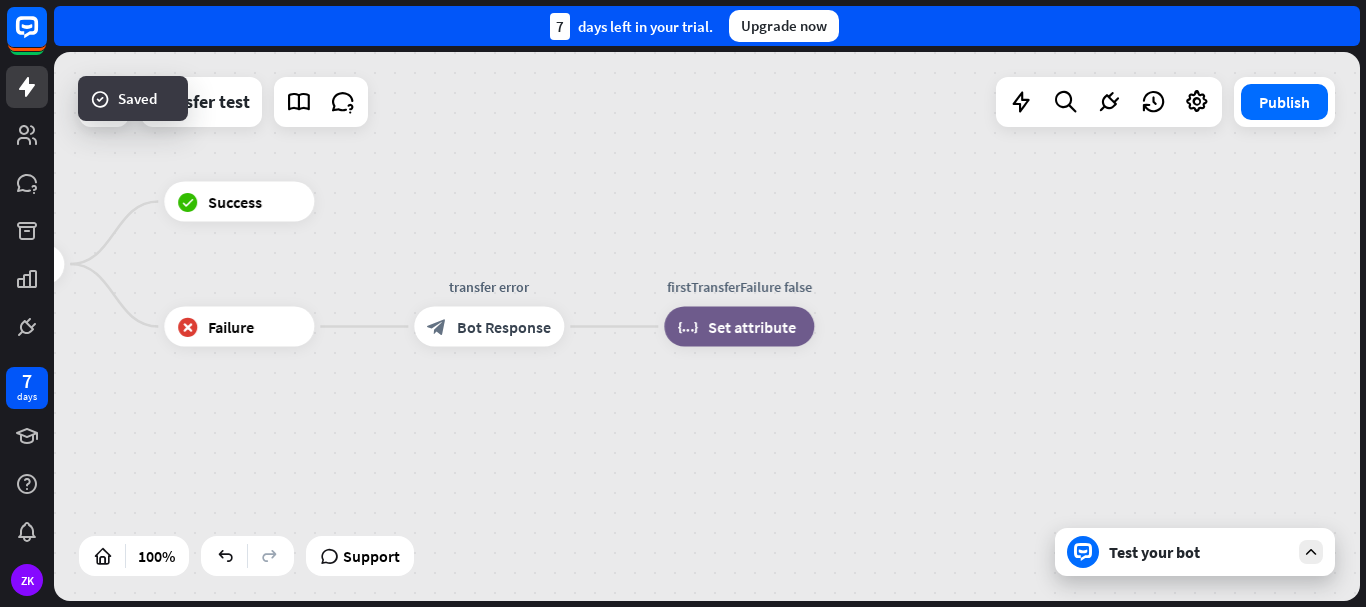 drag, startPoint x: 398, startPoint y: 449, endPoint x: 415, endPoint y: 427, distance: 27.802877 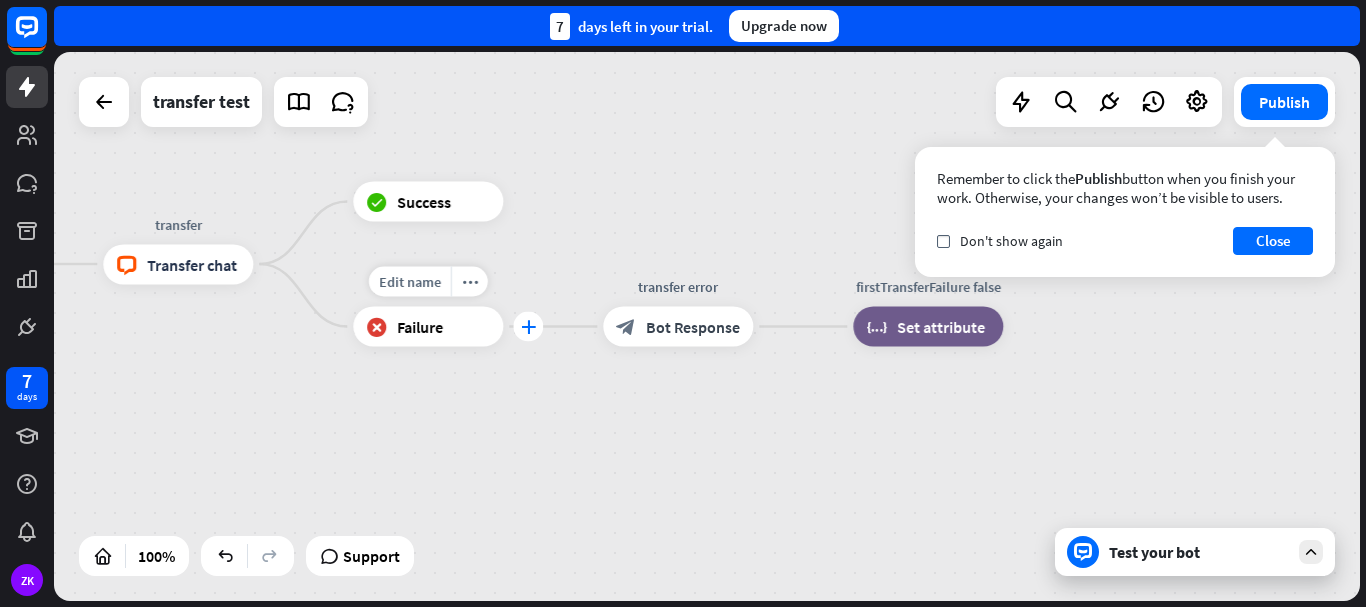 click on "plus" at bounding box center (528, 327) 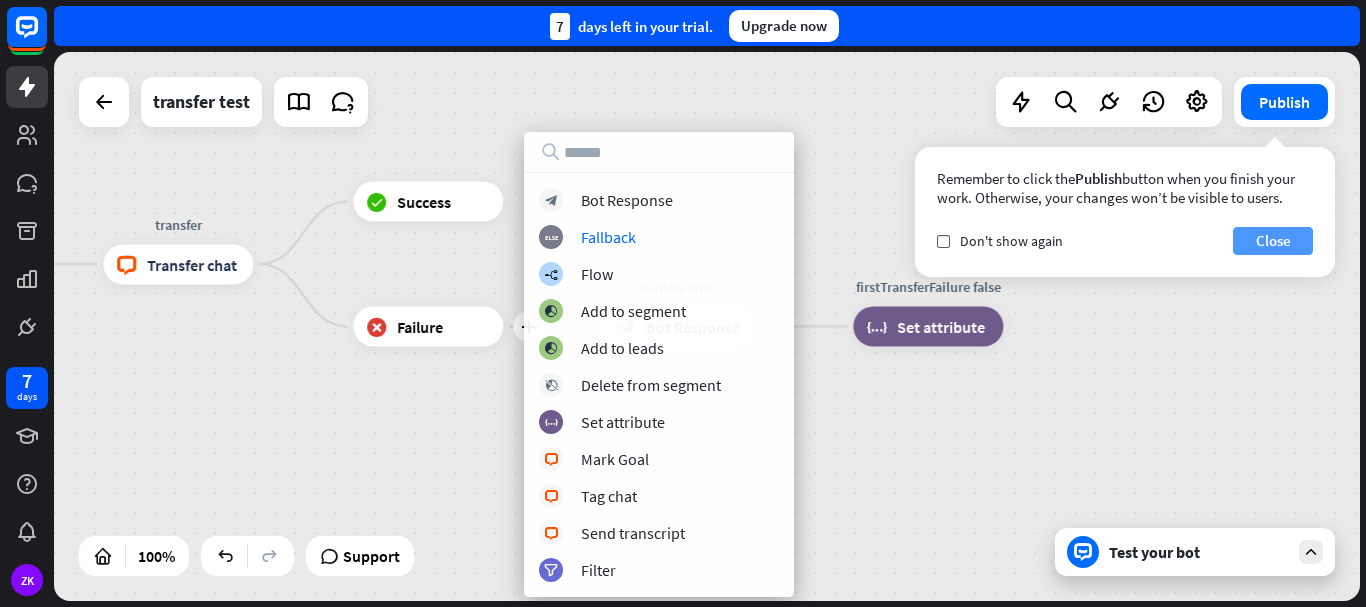 click on "Close" at bounding box center [1273, 241] 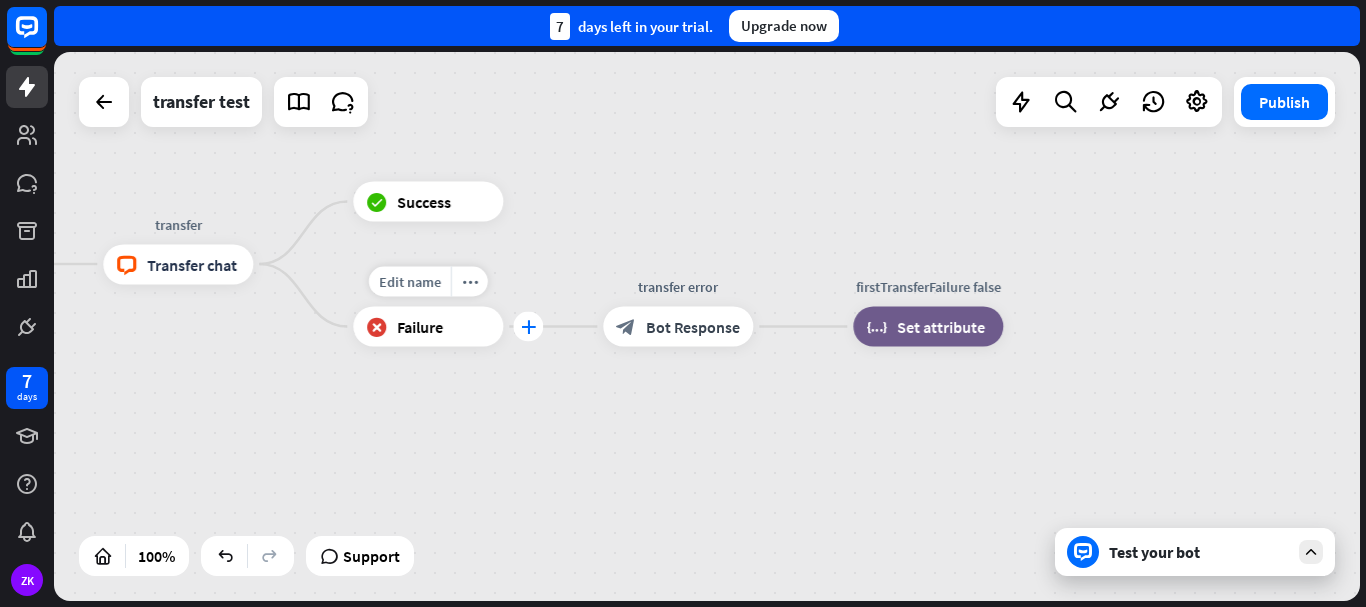 click on "plus" at bounding box center [528, 327] 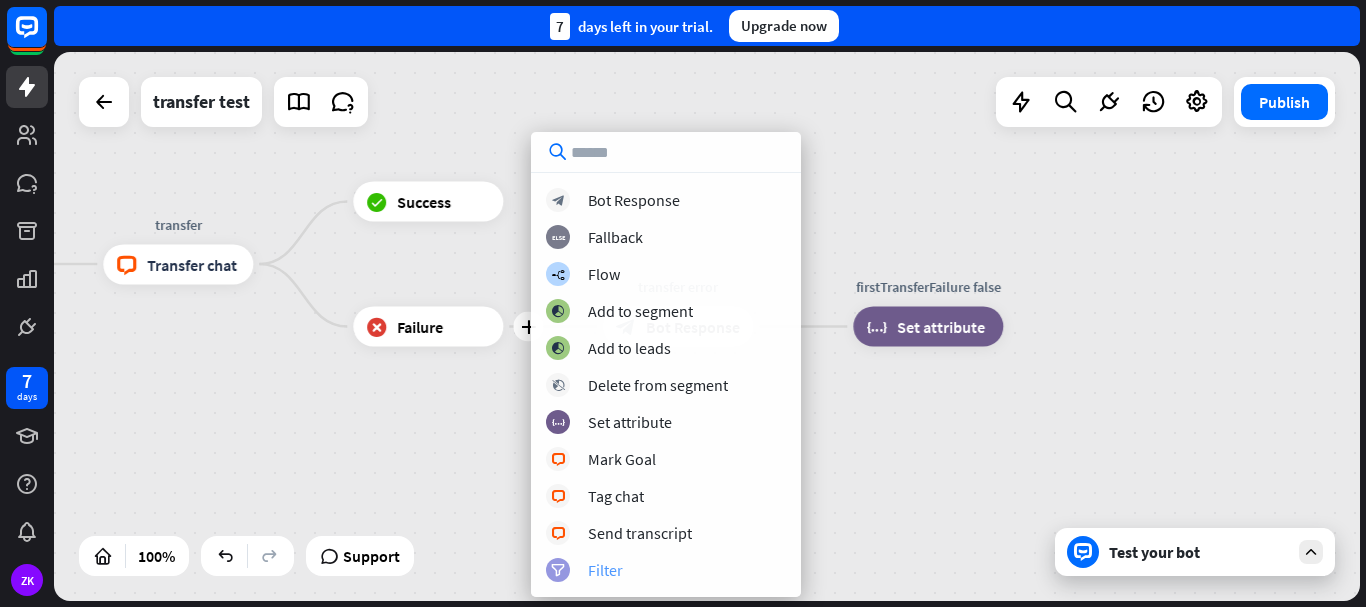 click on "filter
Filter" at bounding box center (666, 570) 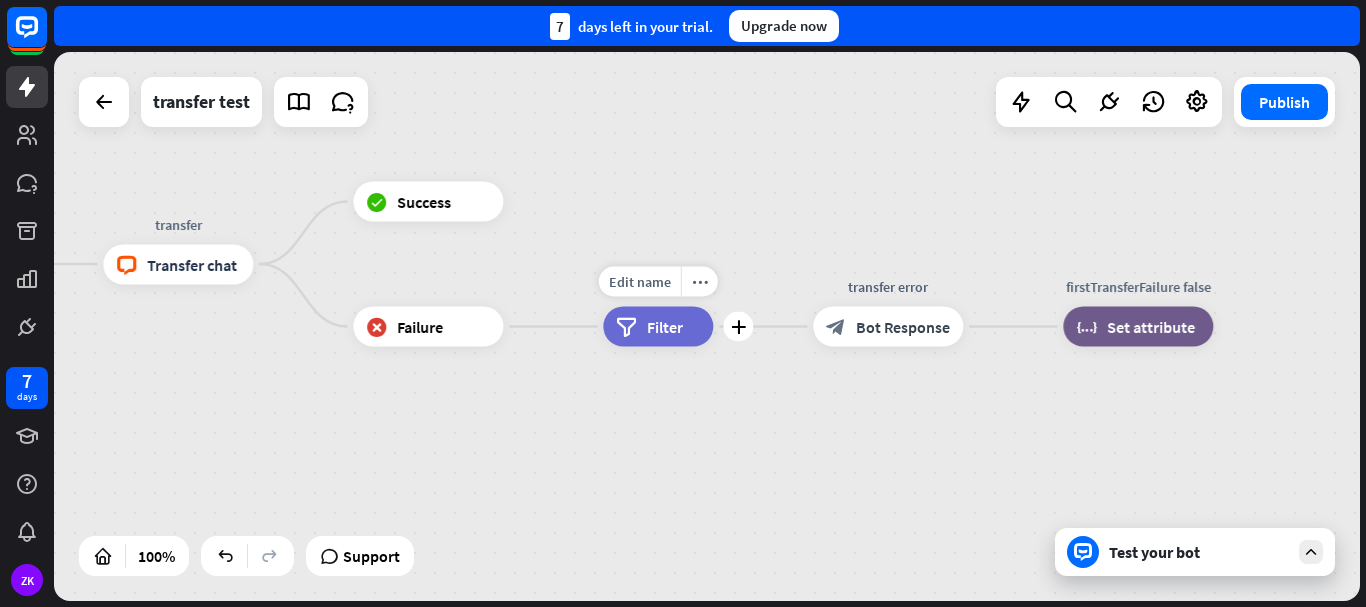 click on "filter   Filter" at bounding box center (658, 327) 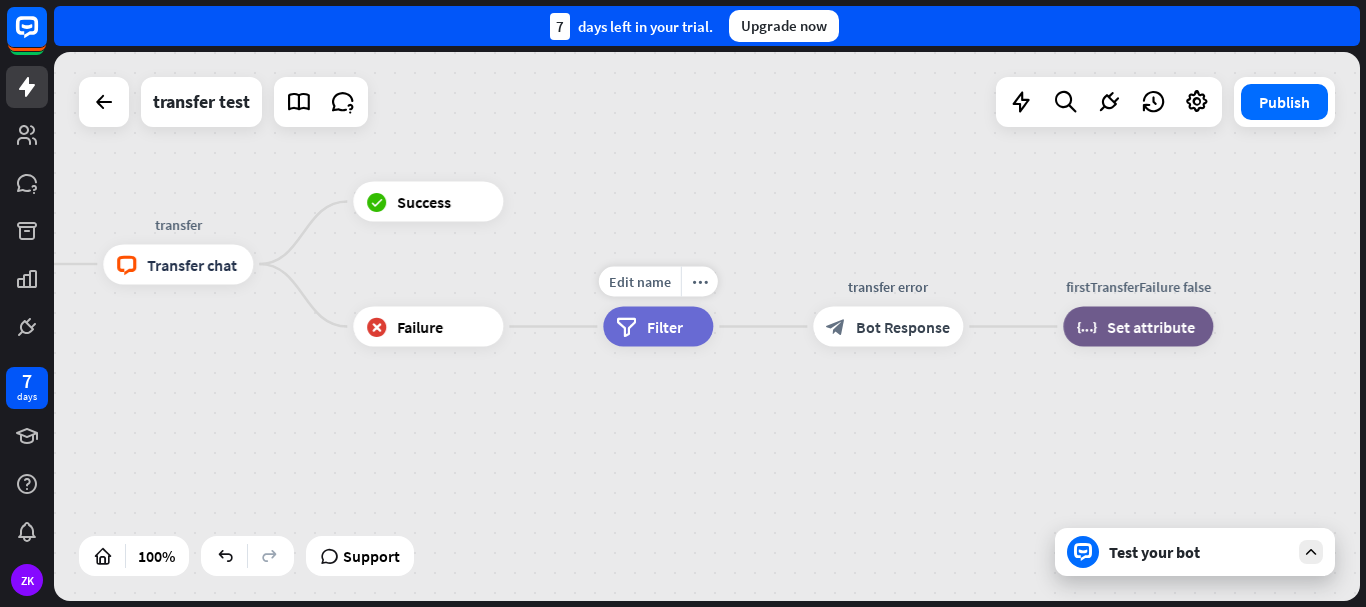 click at bounding box center [707, 326] 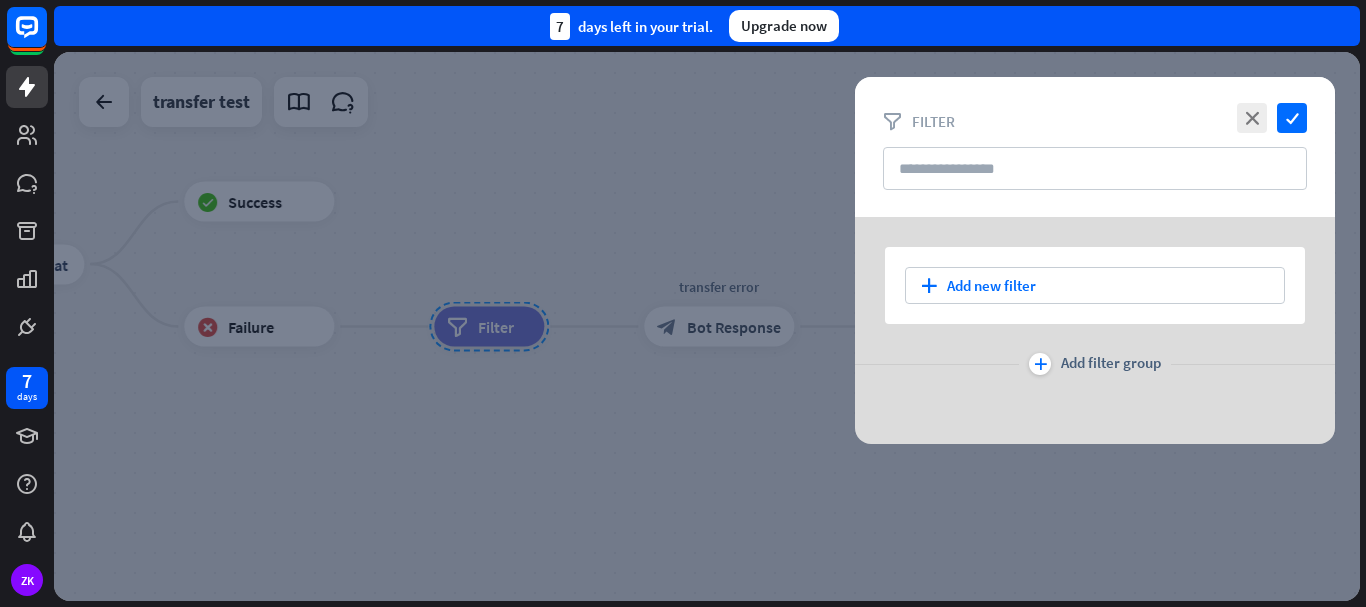 click on "close
check
filter   Filter" at bounding box center (1095, 147) 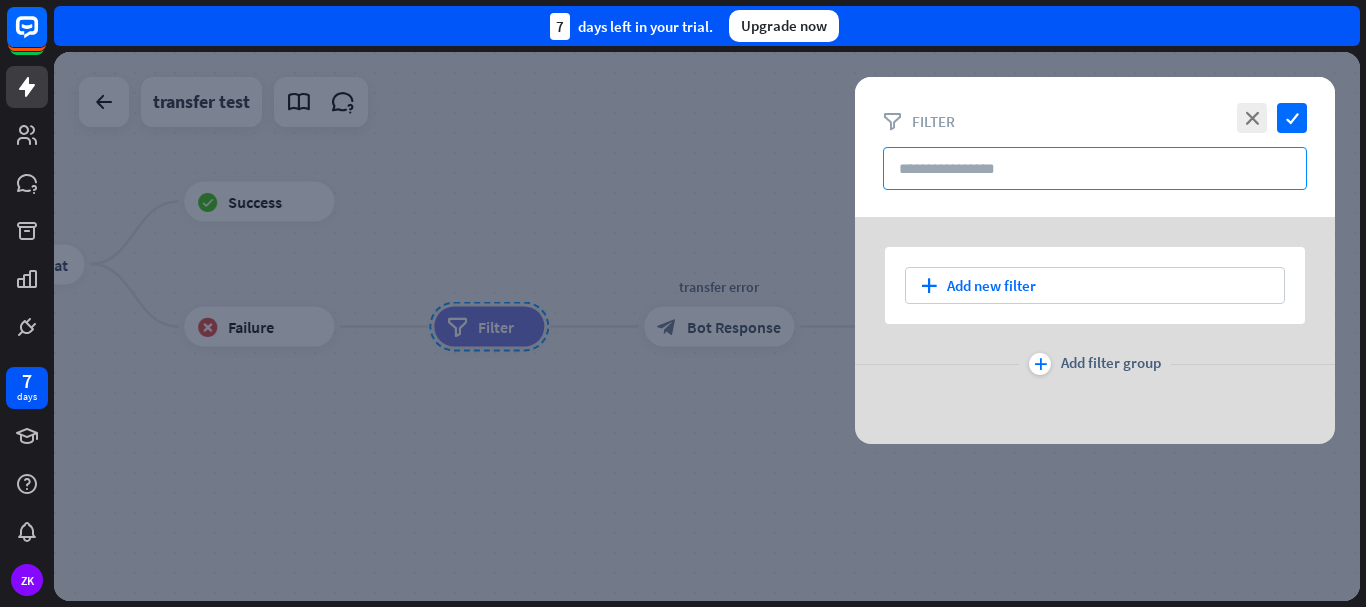 click at bounding box center [1095, 168] 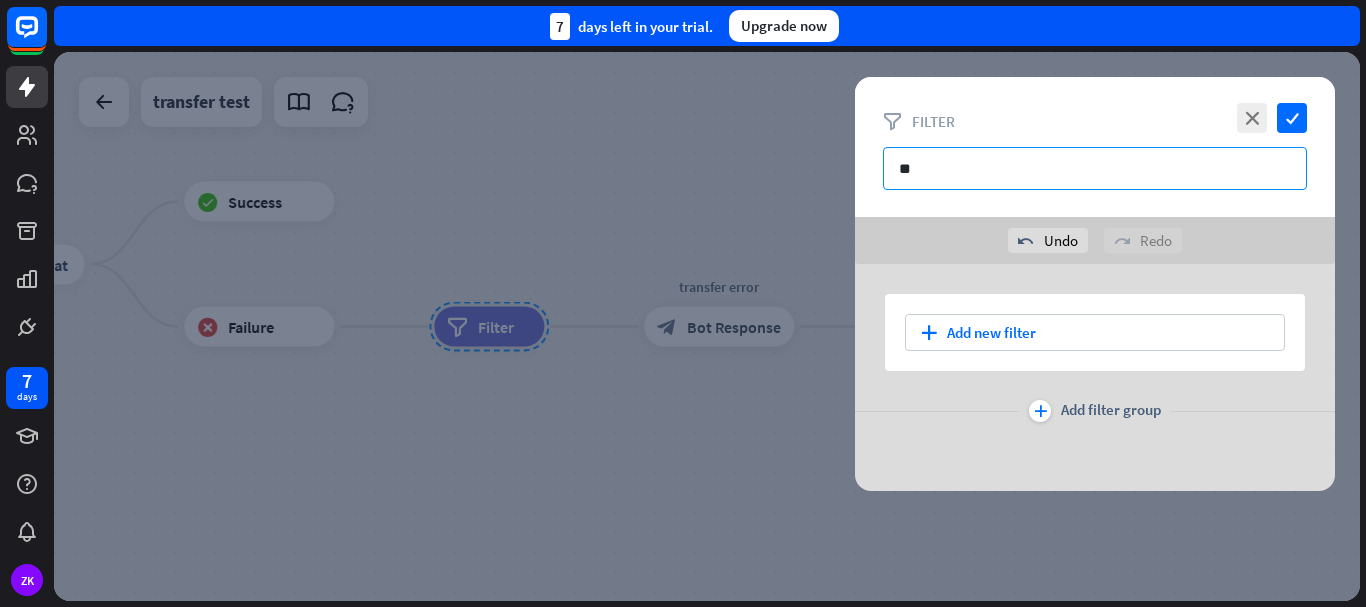 type on "*" 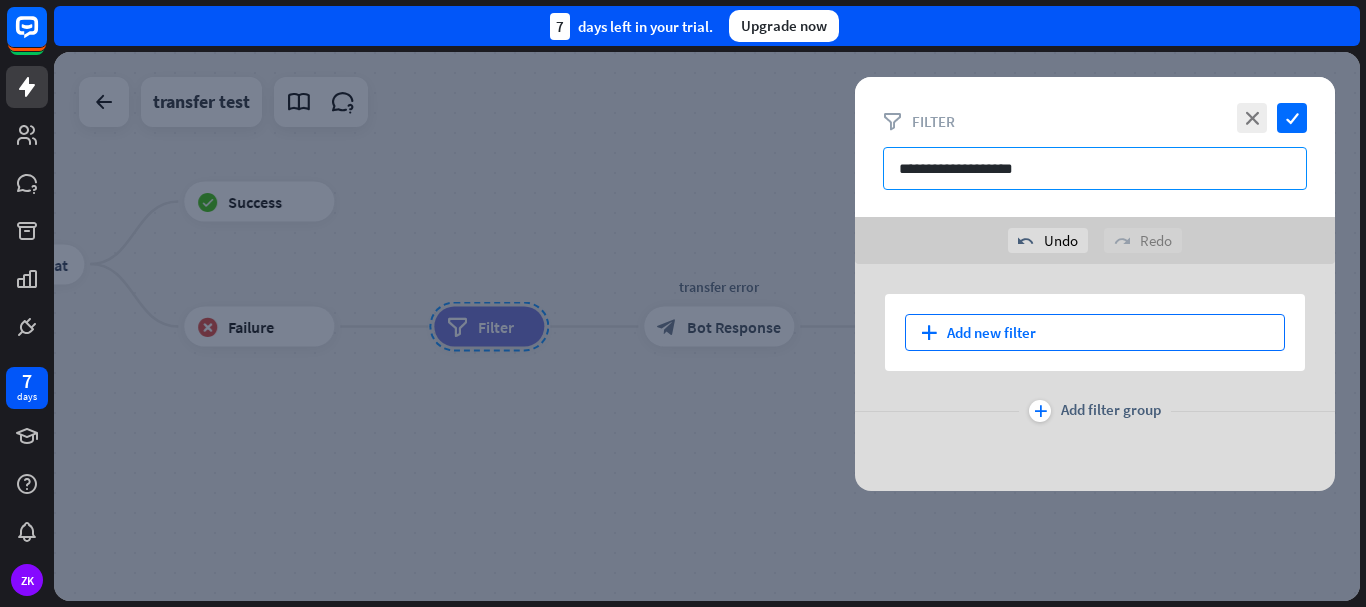 type on "**********" 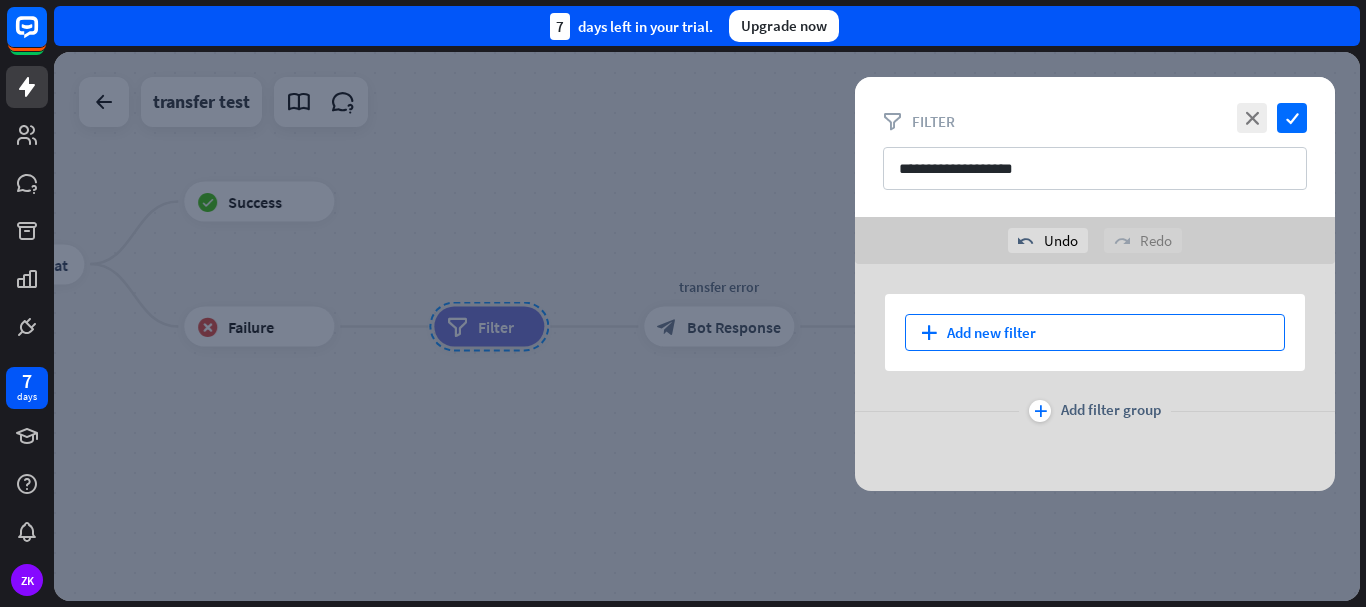 click on "plus
Add new filter" at bounding box center (1095, 332) 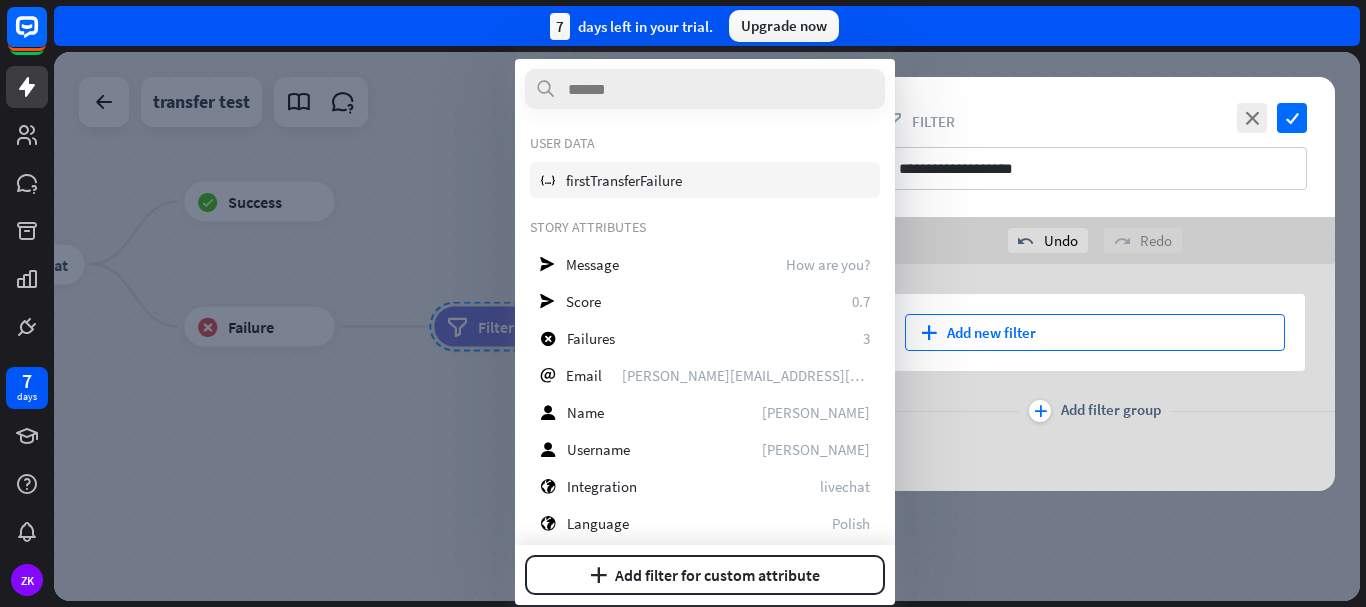 click on "variable
firstTransferFailure" at bounding box center [705, 180] 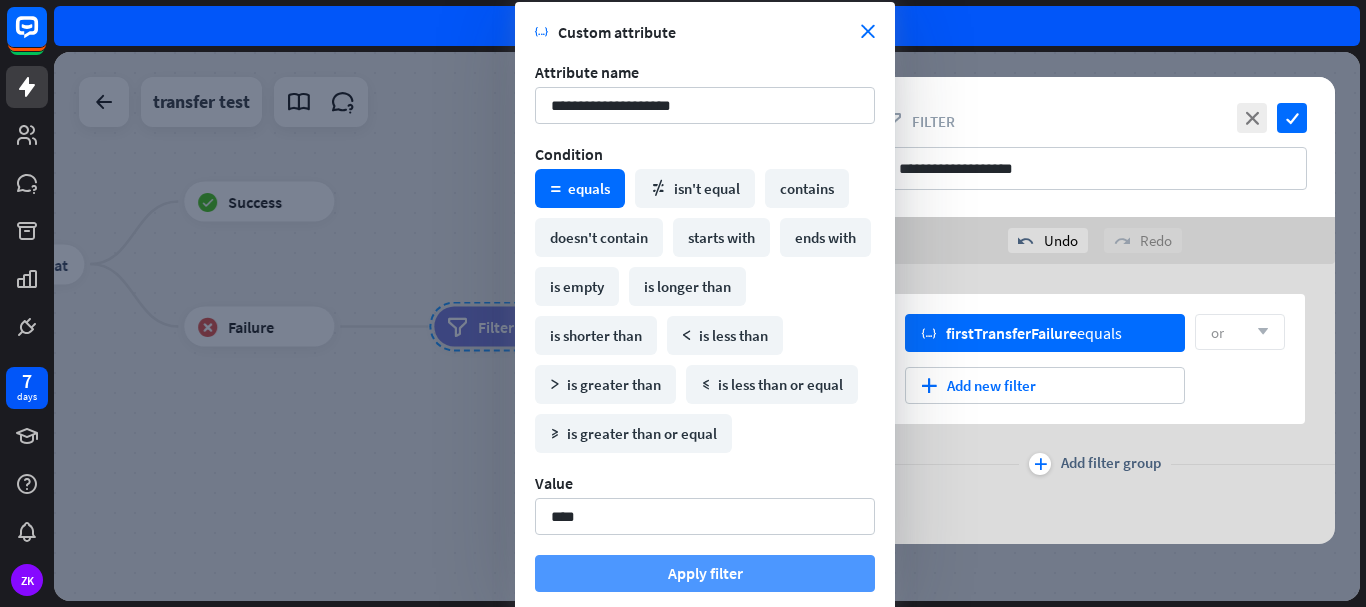 type on "****" 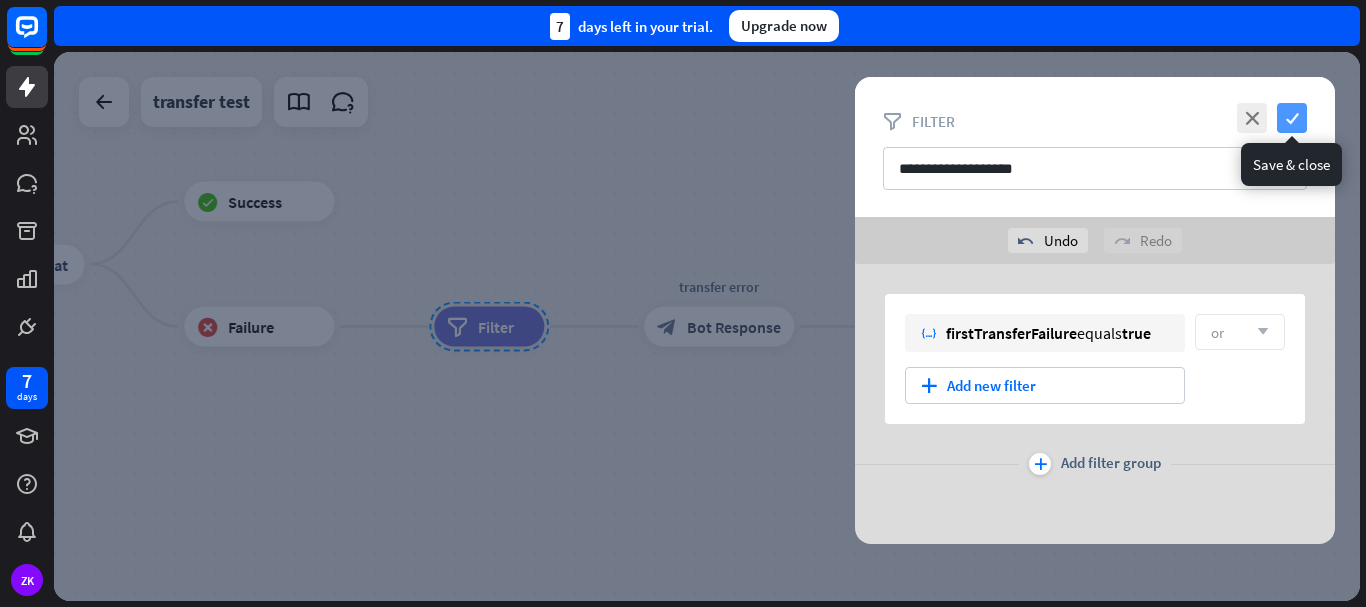 click on "check" at bounding box center [1292, 118] 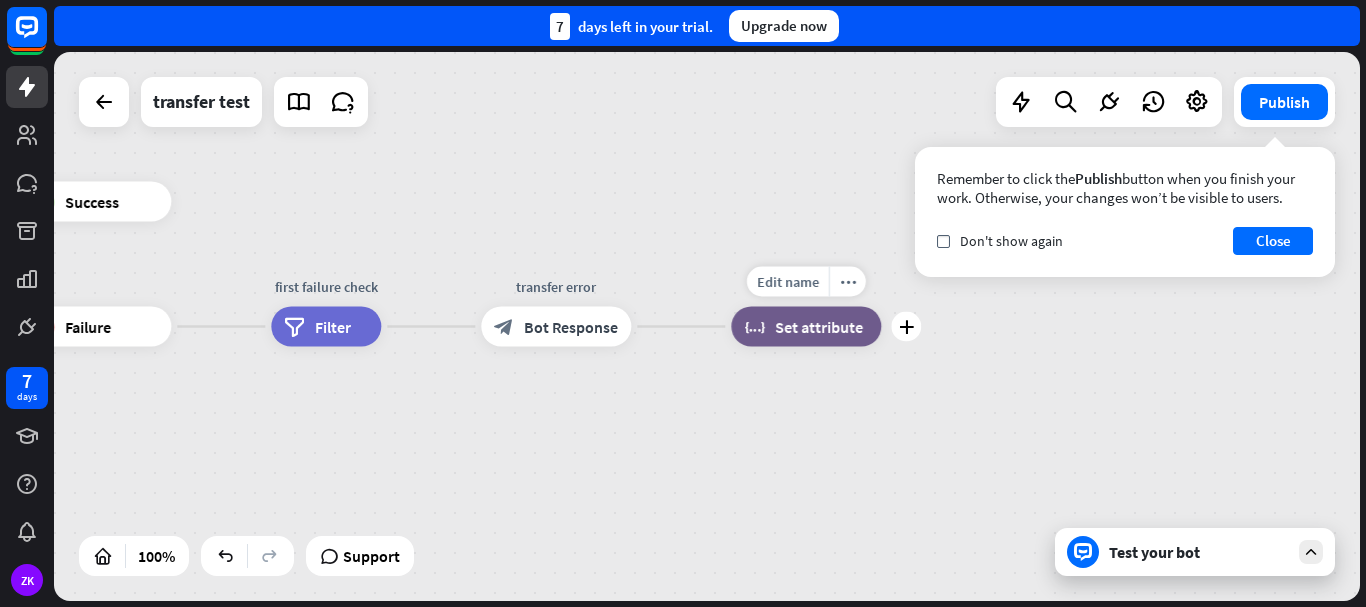 click on "Set attribute" at bounding box center (819, 327) 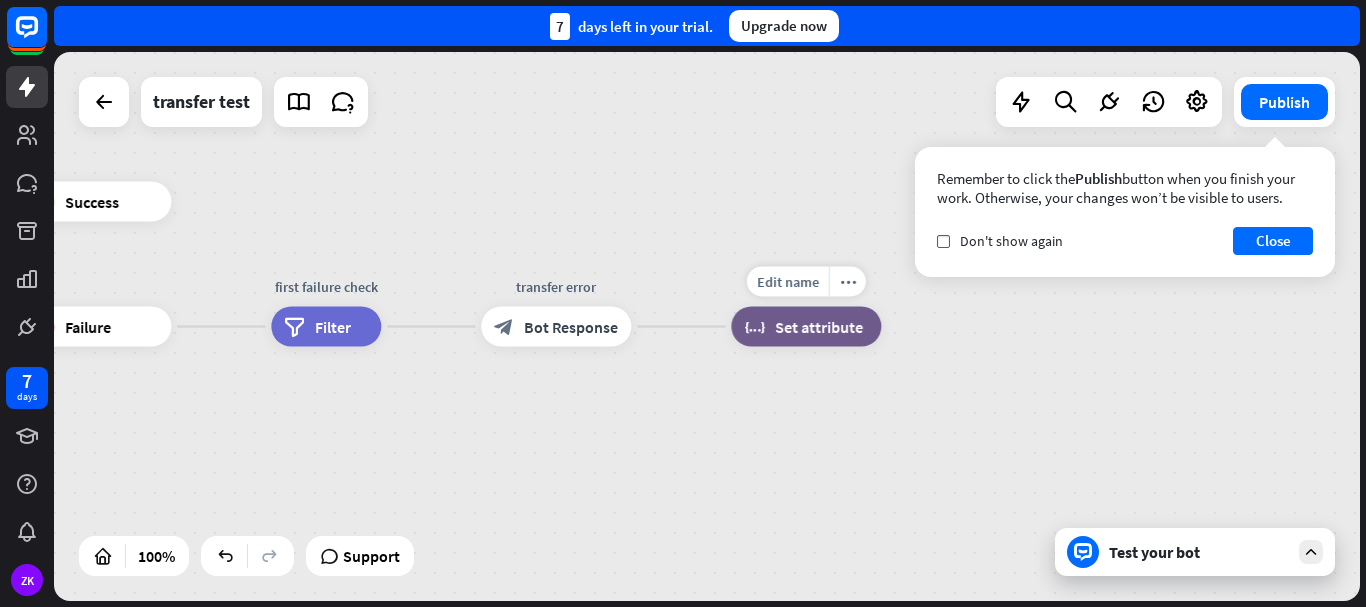 click at bounding box center [707, 326] 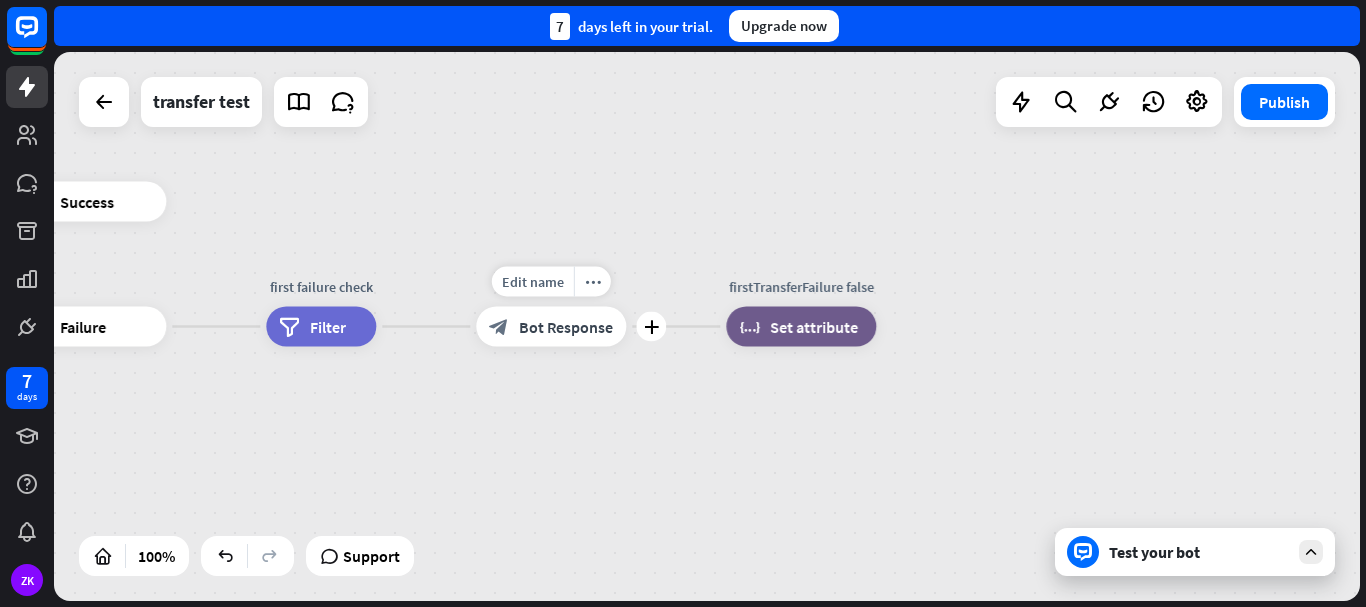 click on "Bot Response" at bounding box center [566, 327] 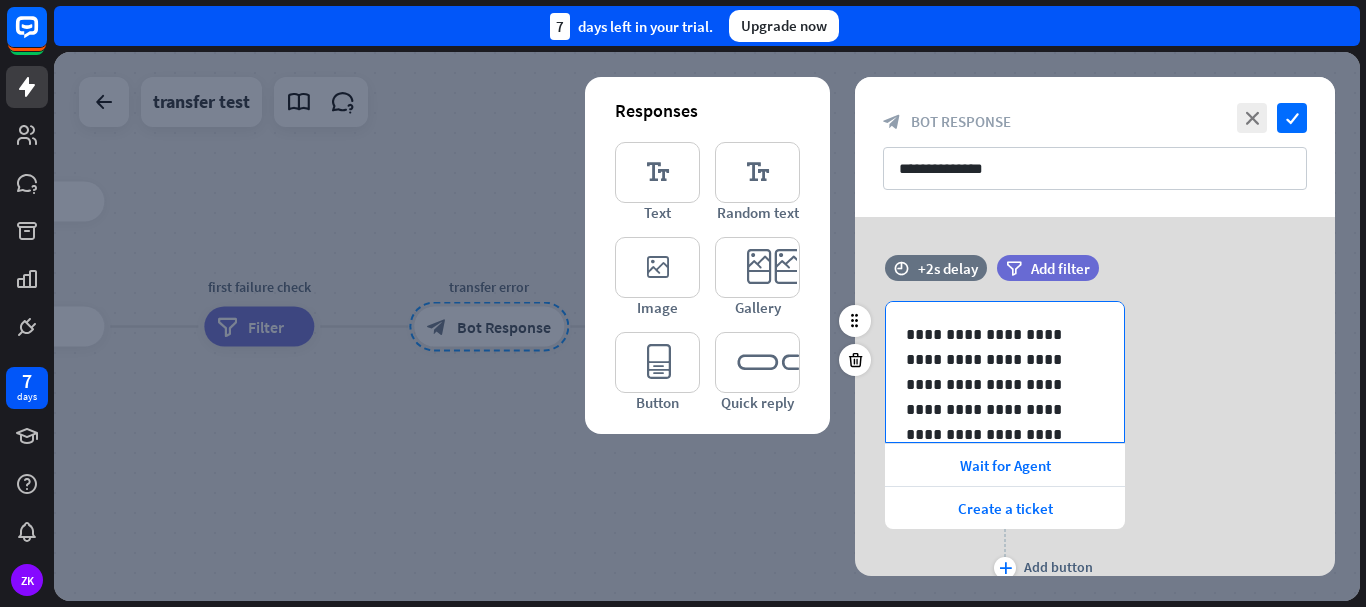 scroll, scrollTop: 78, scrollLeft: 0, axis: vertical 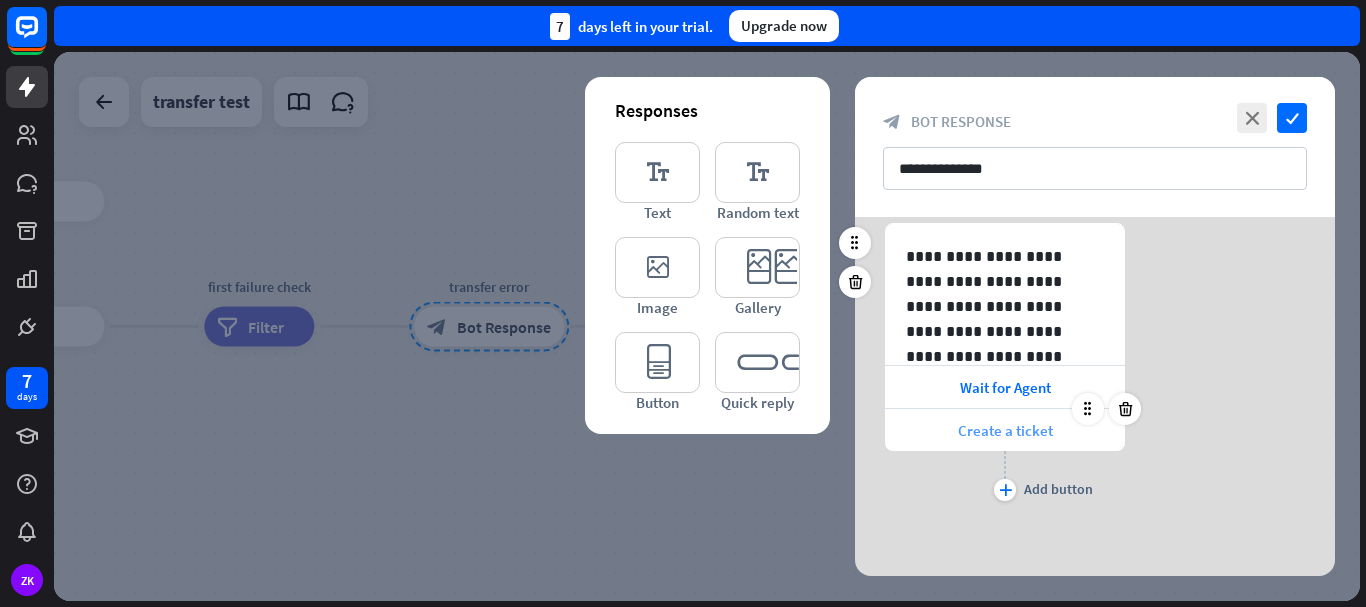 click on "Create a ticket" at bounding box center (1005, 430) 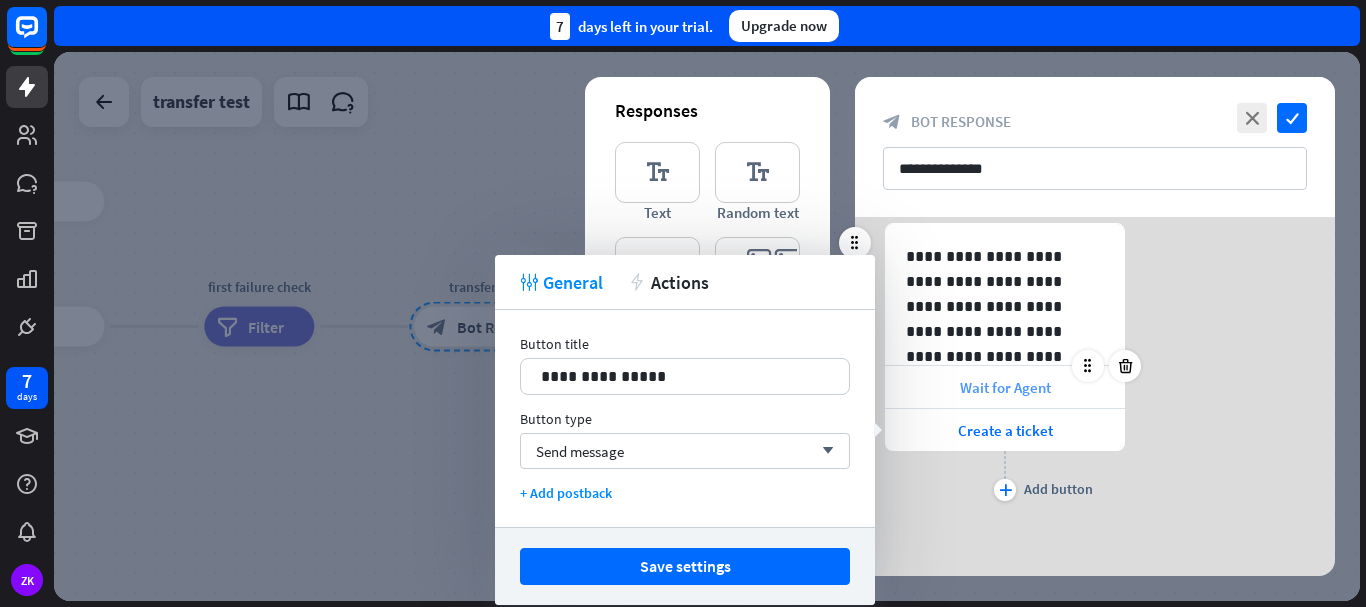 click on "Wait for Agent" at bounding box center [1005, 387] 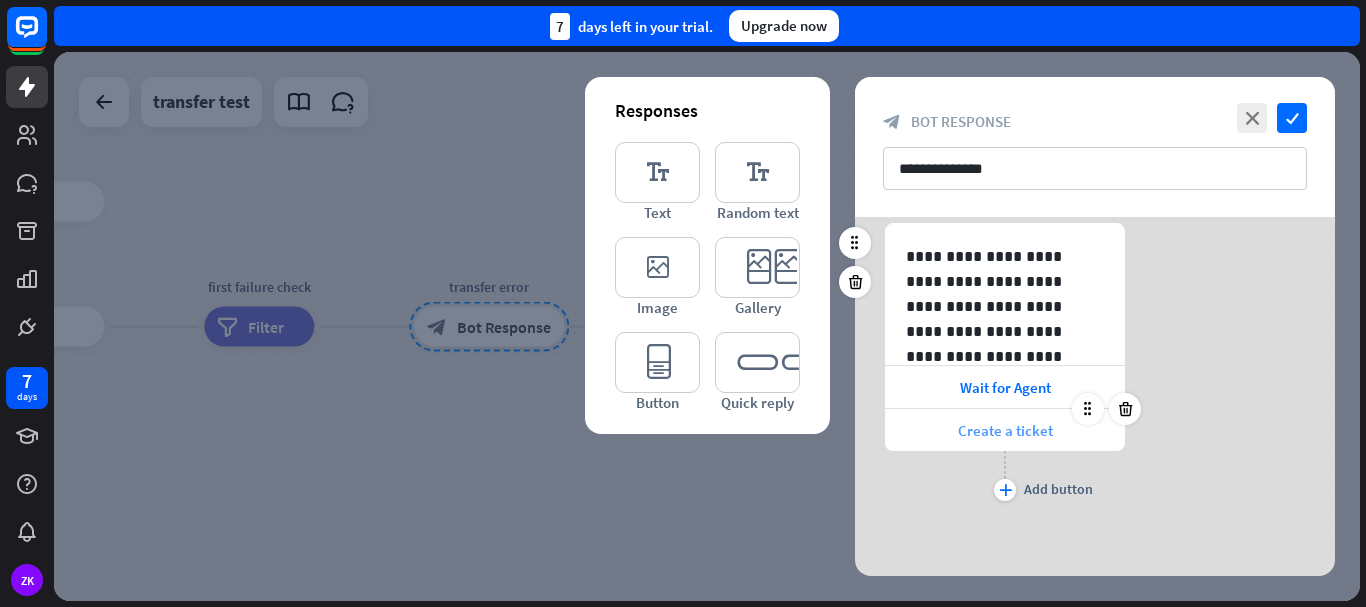 click on "Create a ticket" at bounding box center (1005, 430) 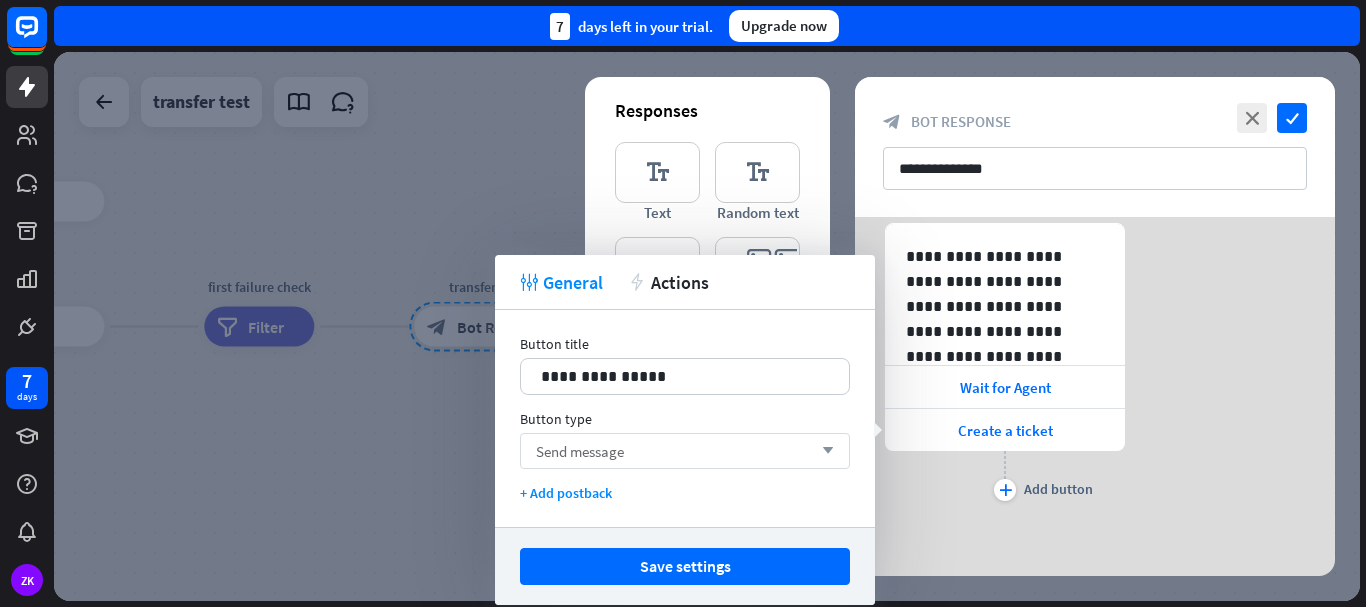 click on "Send message" at bounding box center (580, 451) 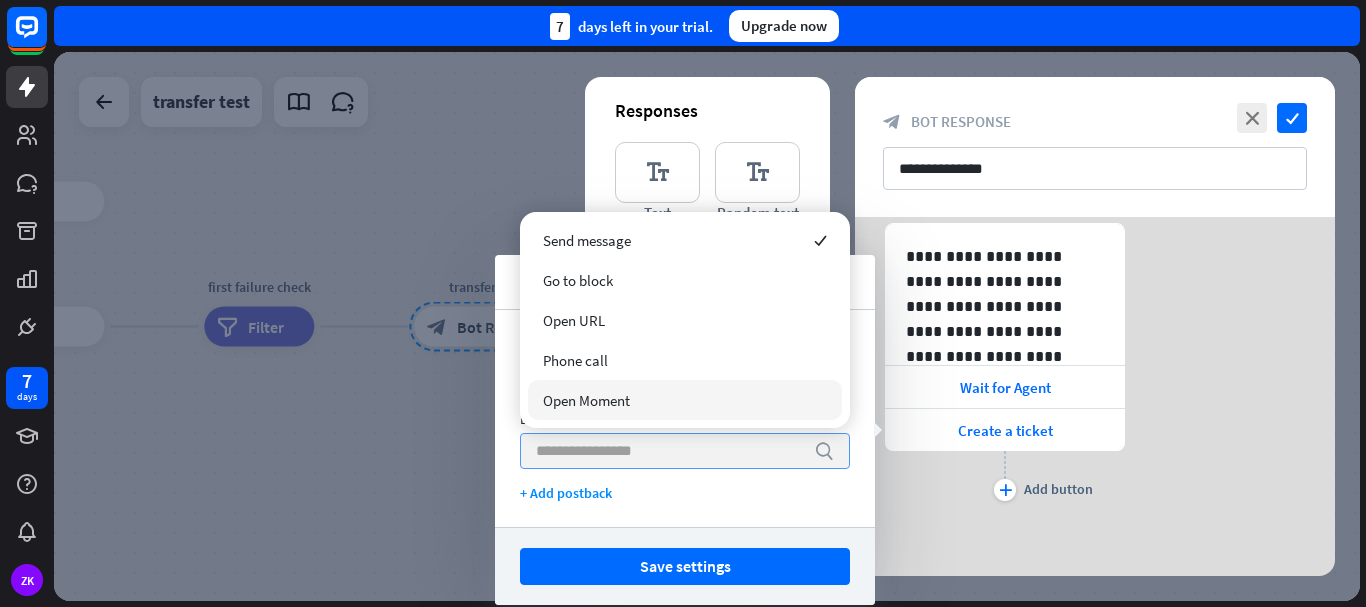 click at bounding box center (670, 451) 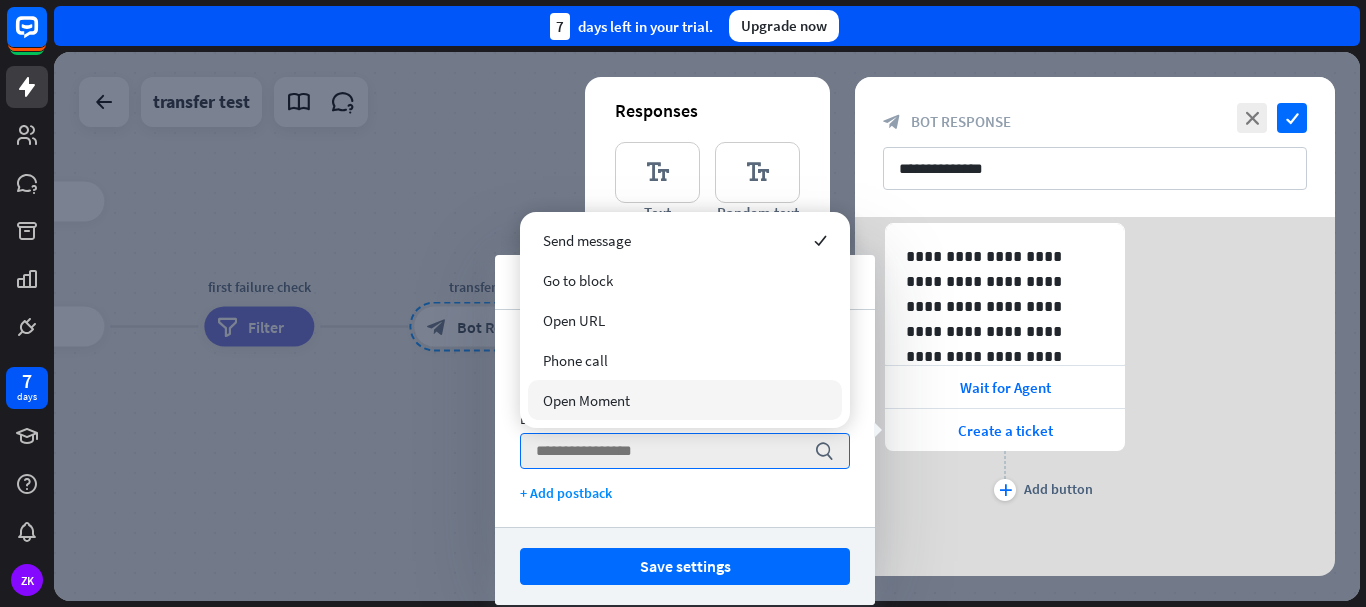 click on "**********" at bounding box center [685, 418] 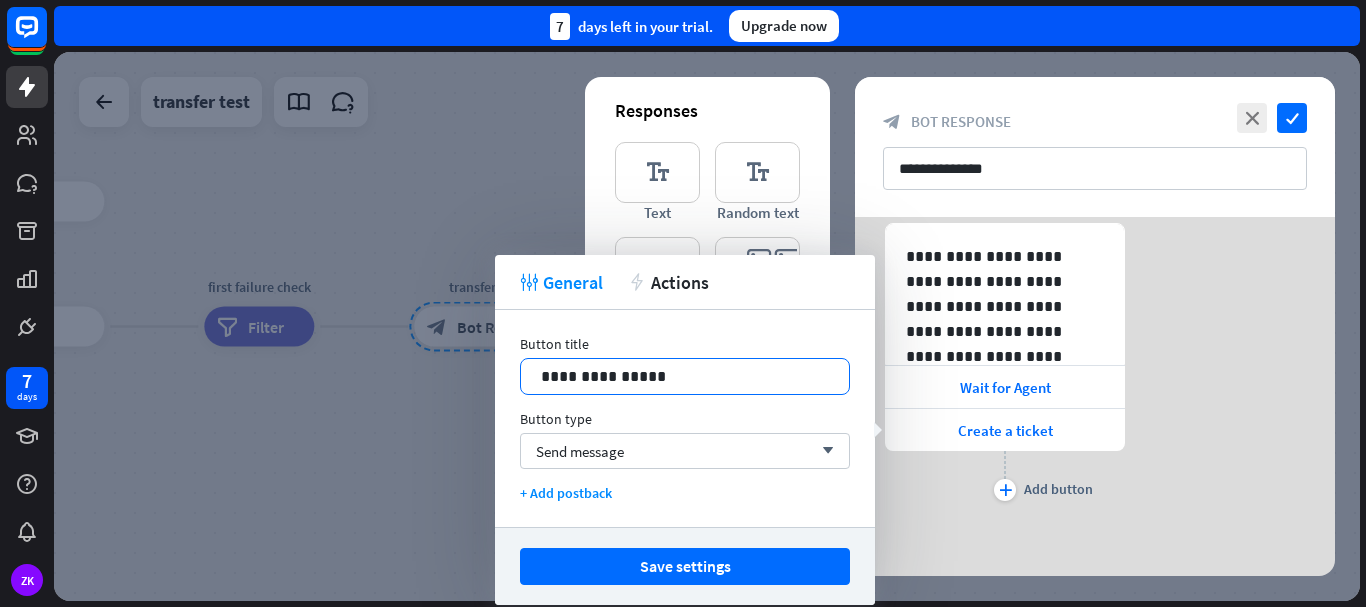 click on "**********" at bounding box center (685, 376) 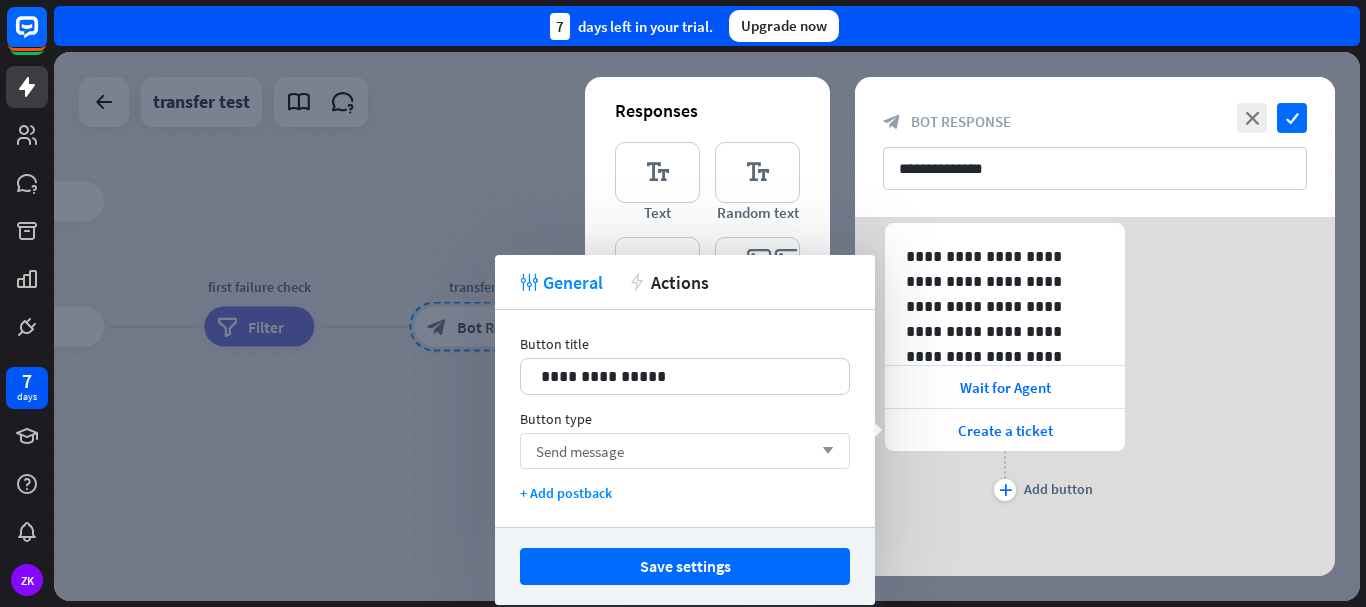 click on "Send message
arrow_down" at bounding box center (685, 451) 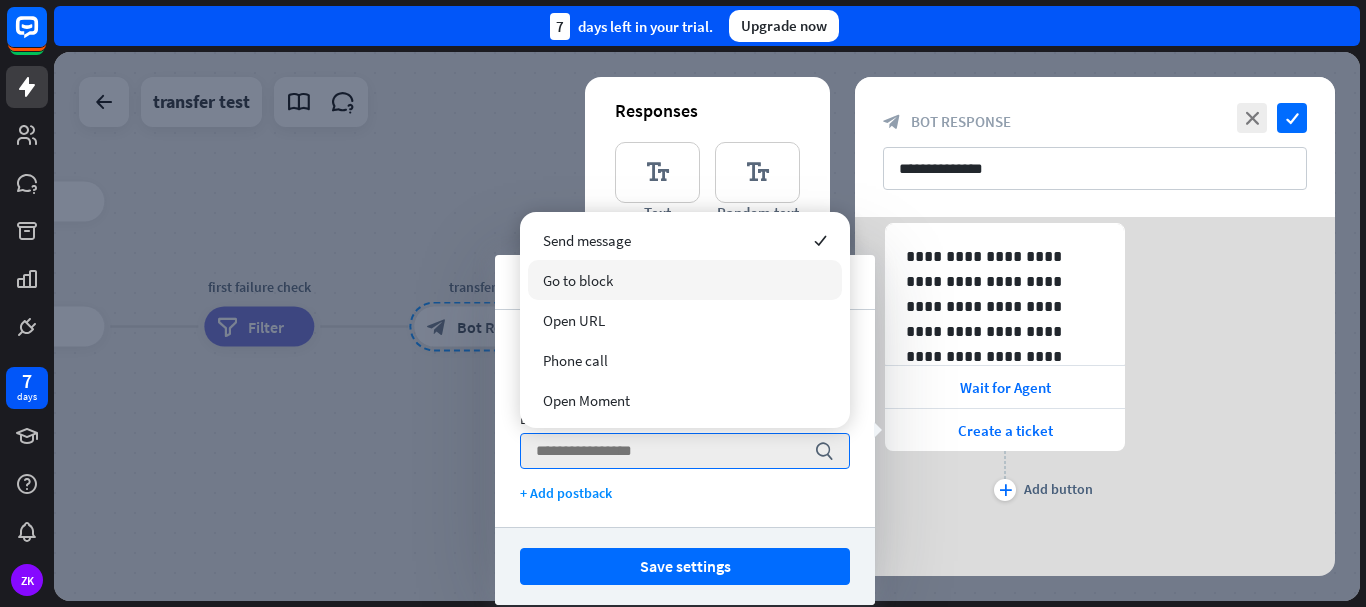 click on "Go to block" at bounding box center [685, 280] 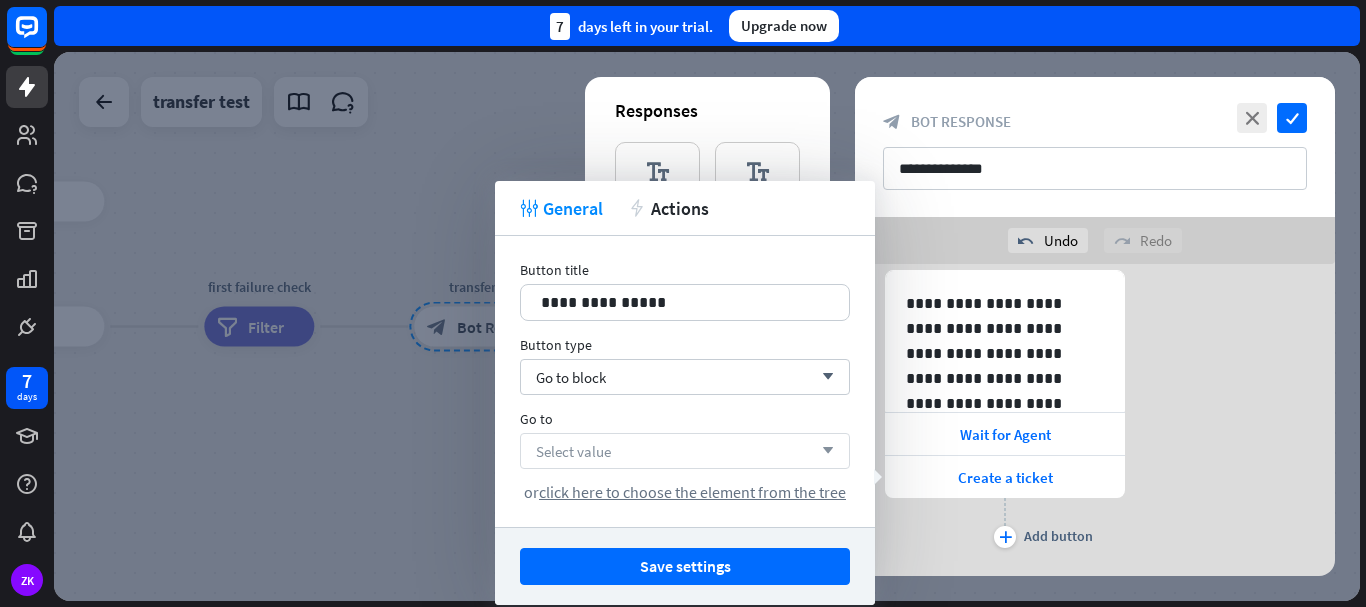 click on "Select value
arrow_down" at bounding box center (685, 451) 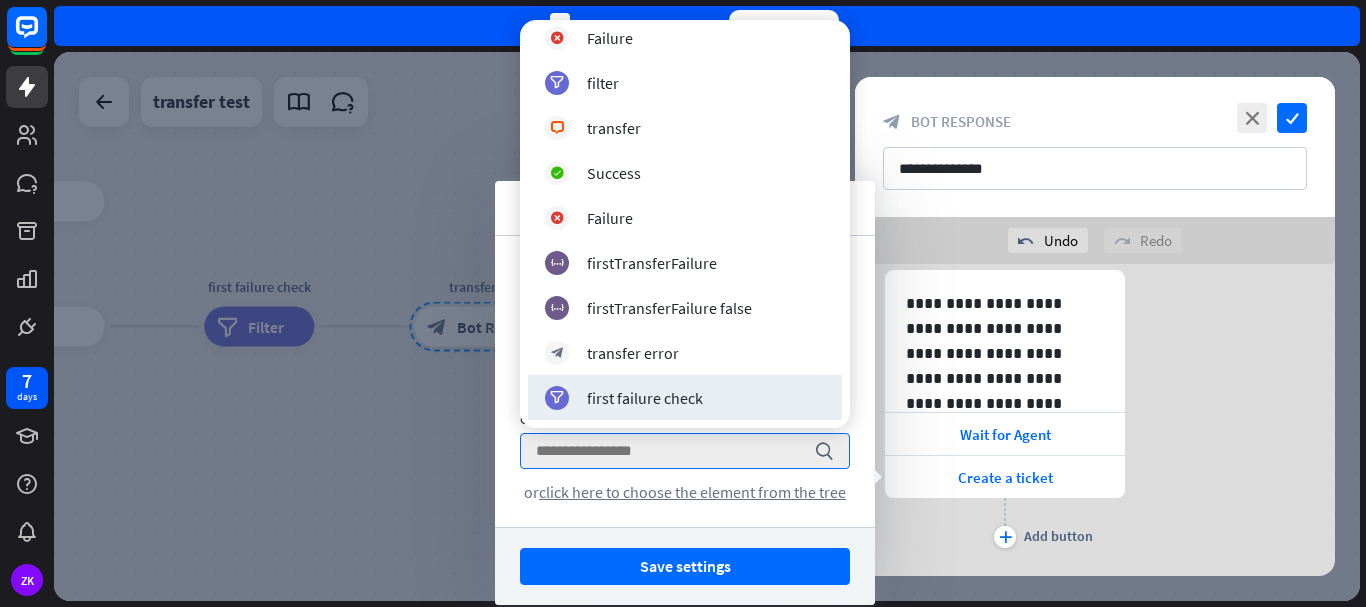scroll, scrollTop: 0, scrollLeft: 0, axis: both 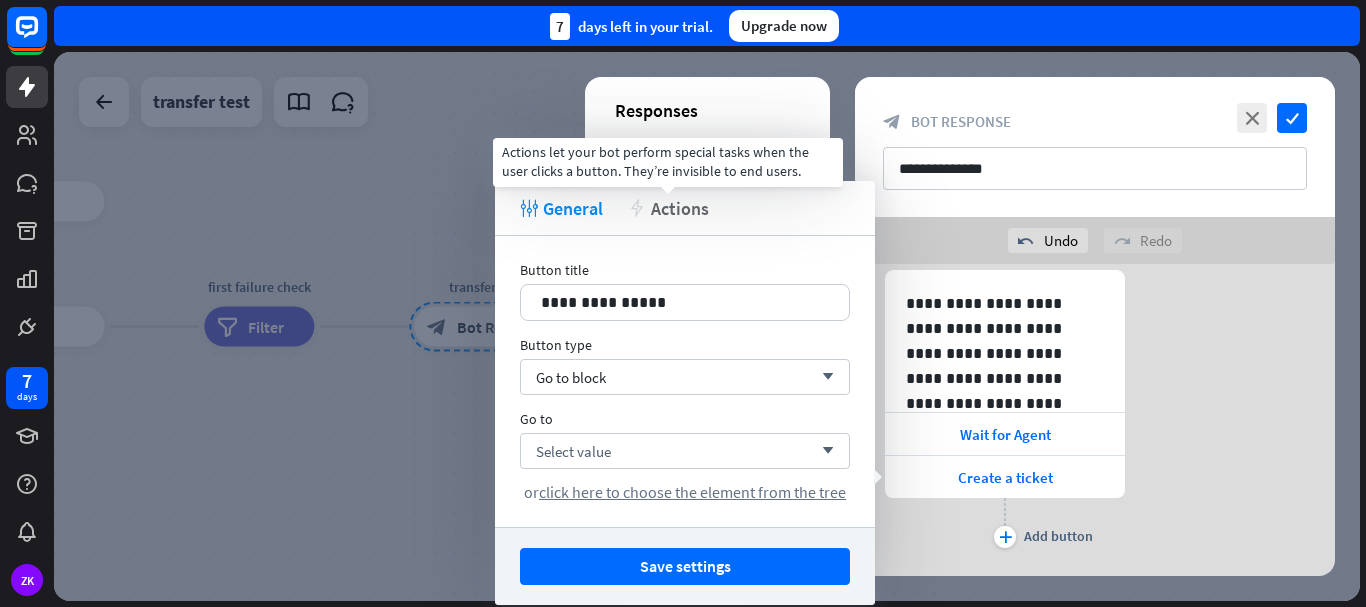 click on "Actions" at bounding box center (680, 208) 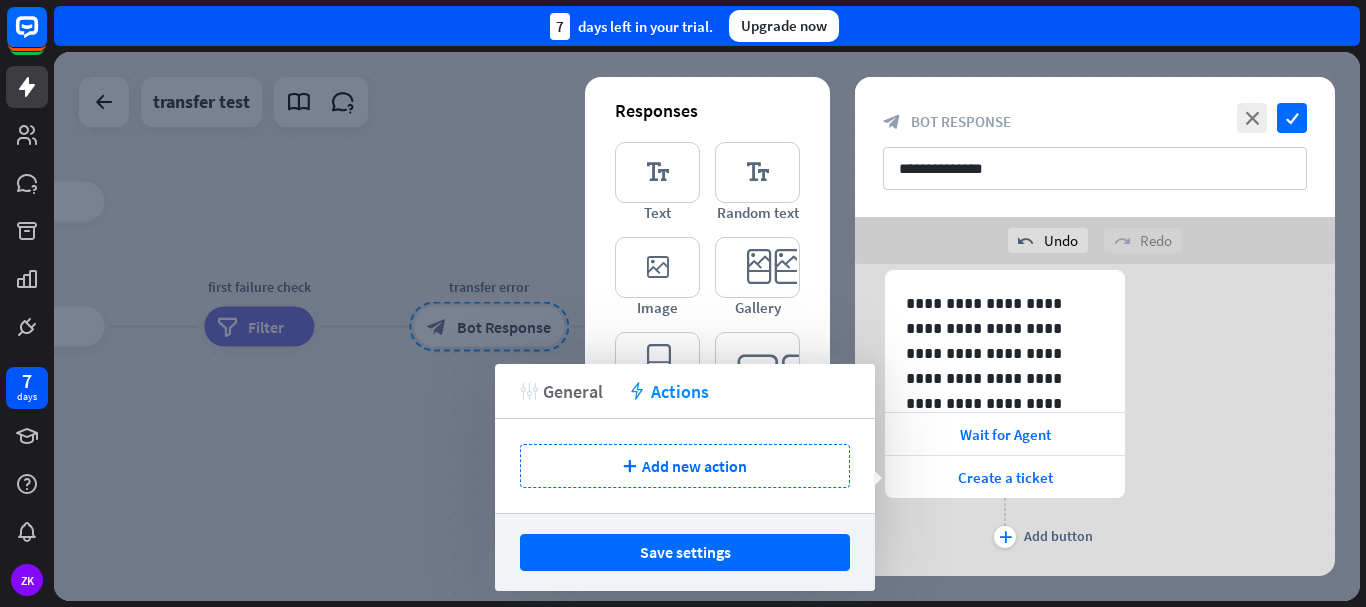 click on "General" at bounding box center [573, 391] 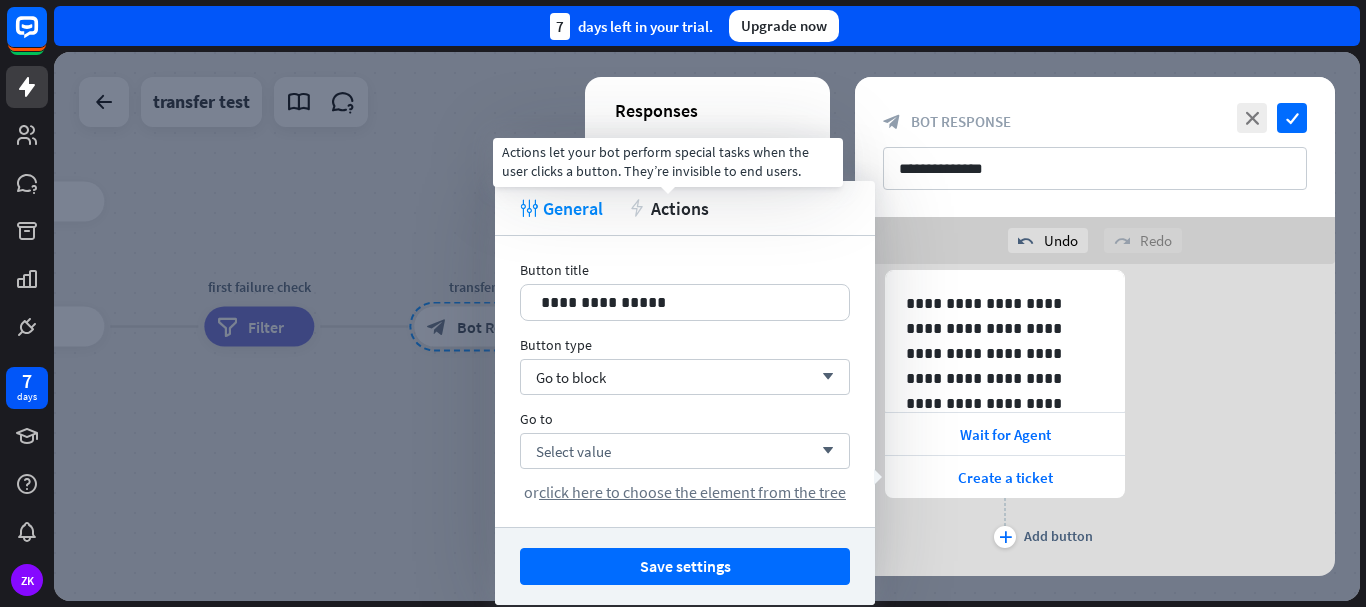 click on "tweak
General
action
Actions" at bounding box center (685, 208) 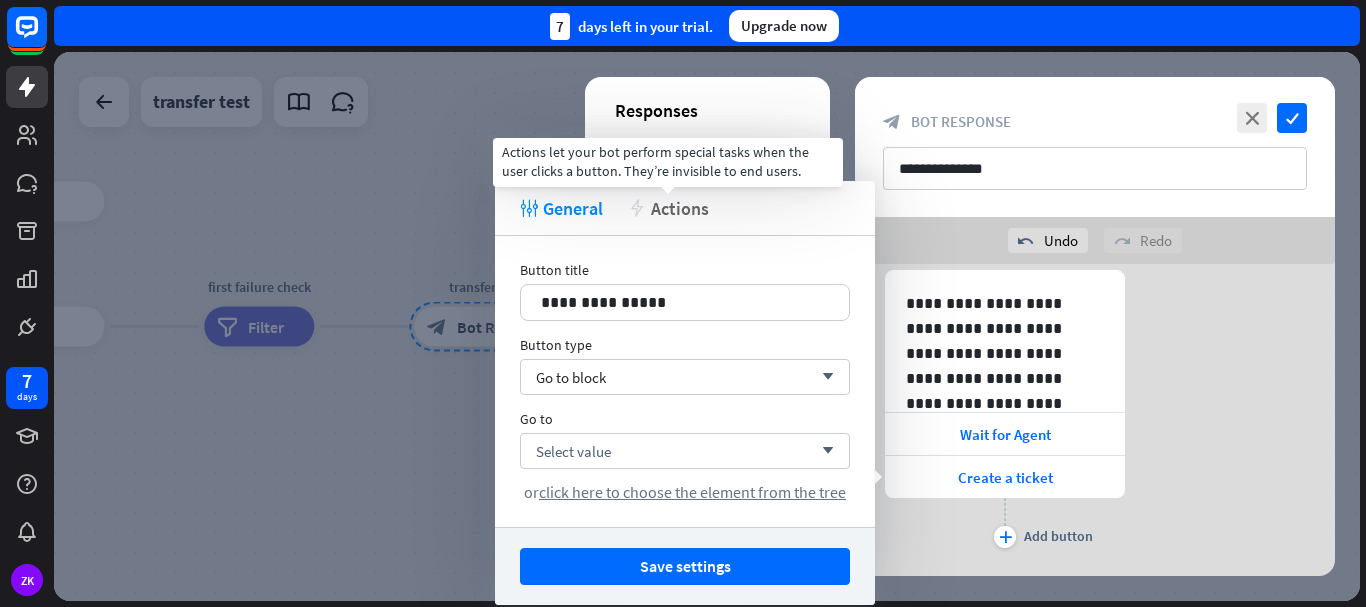 click on "Actions" at bounding box center [680, 208] 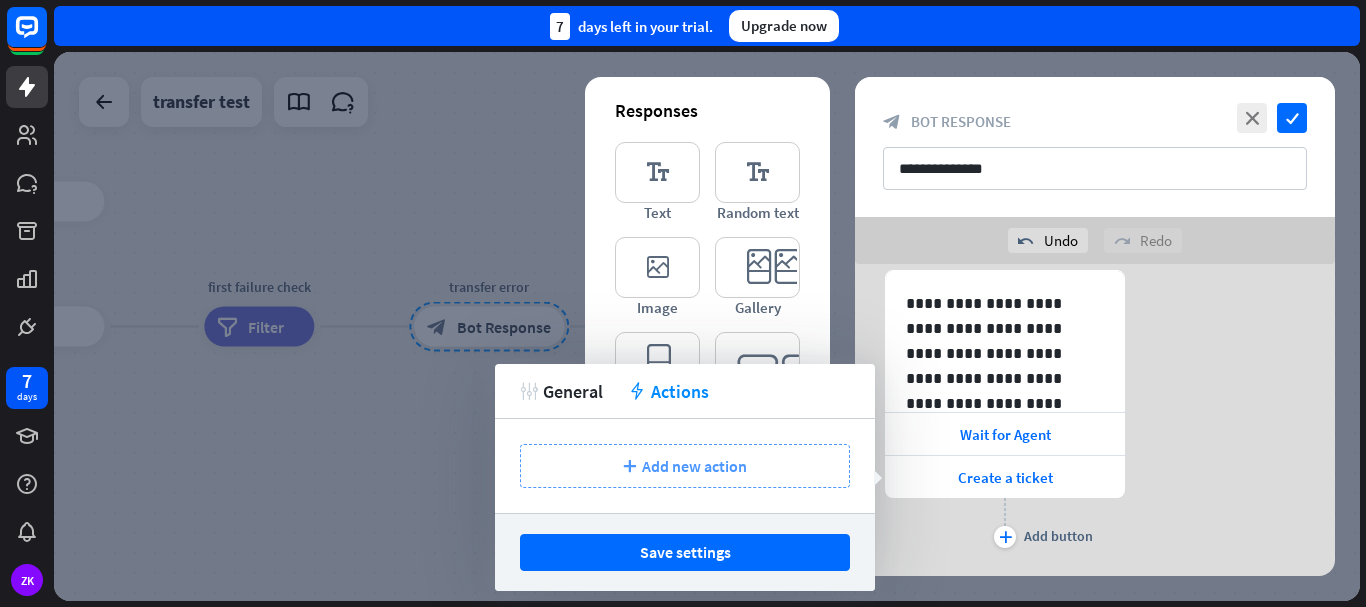 click on "Add new action" at bounding box center (694, 466) 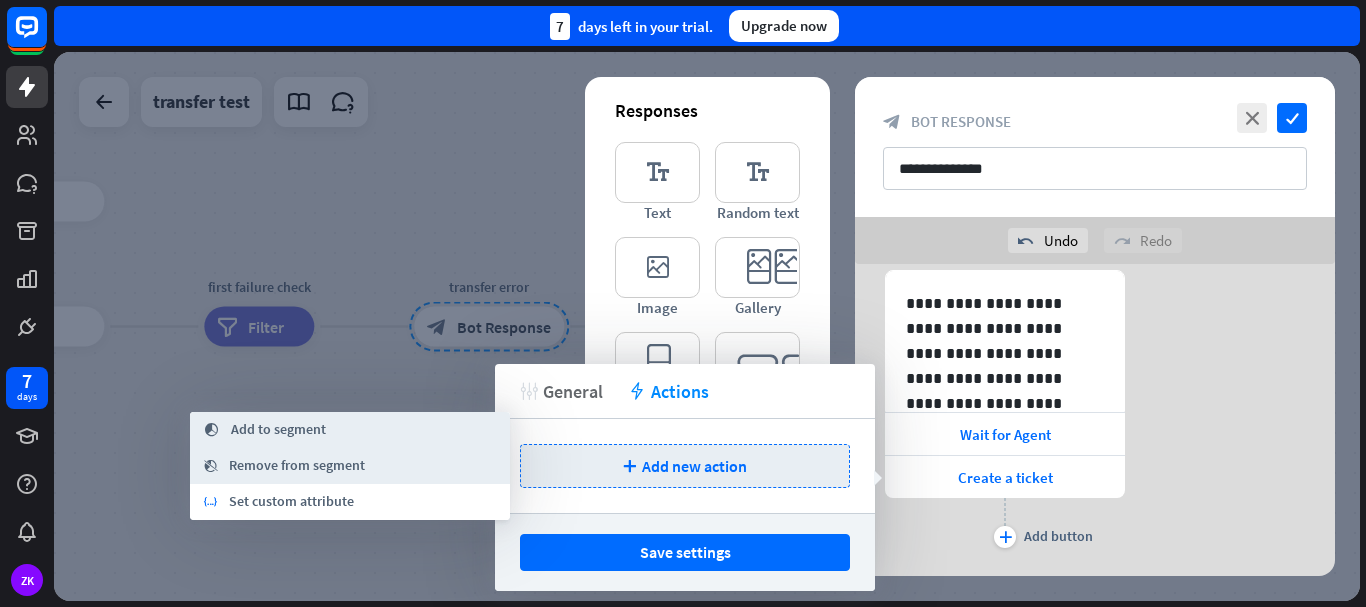 click on "General" at bounding box center [573, 391] 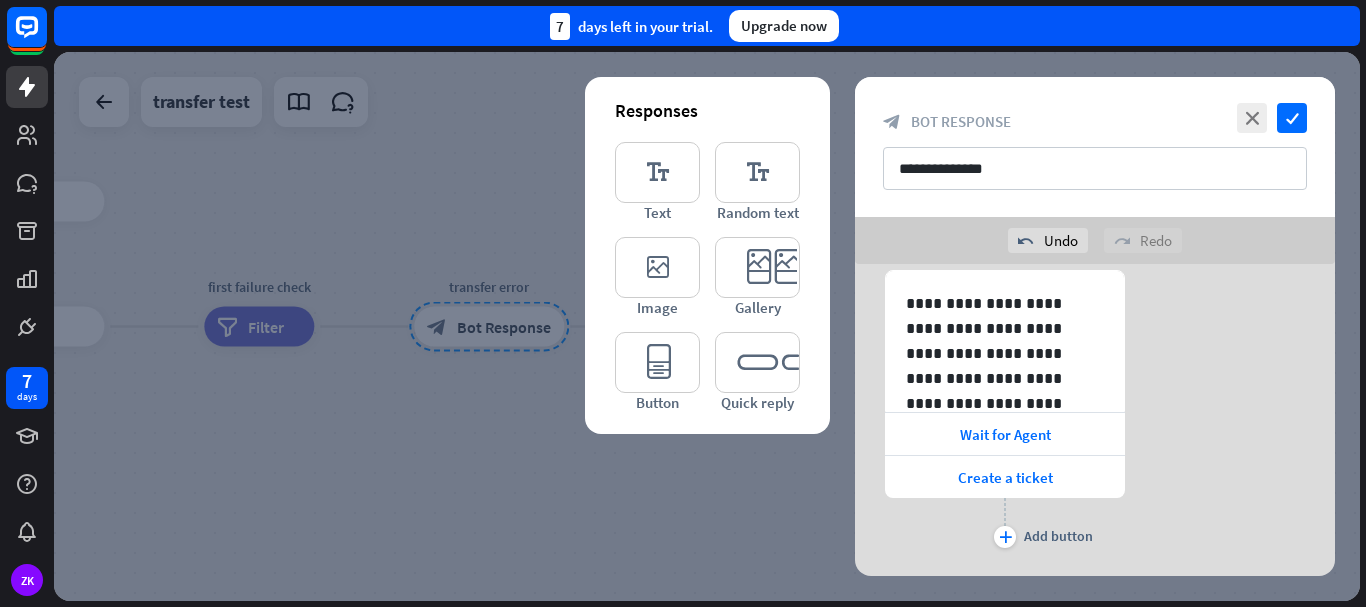 click at bounding box center [707, 326] 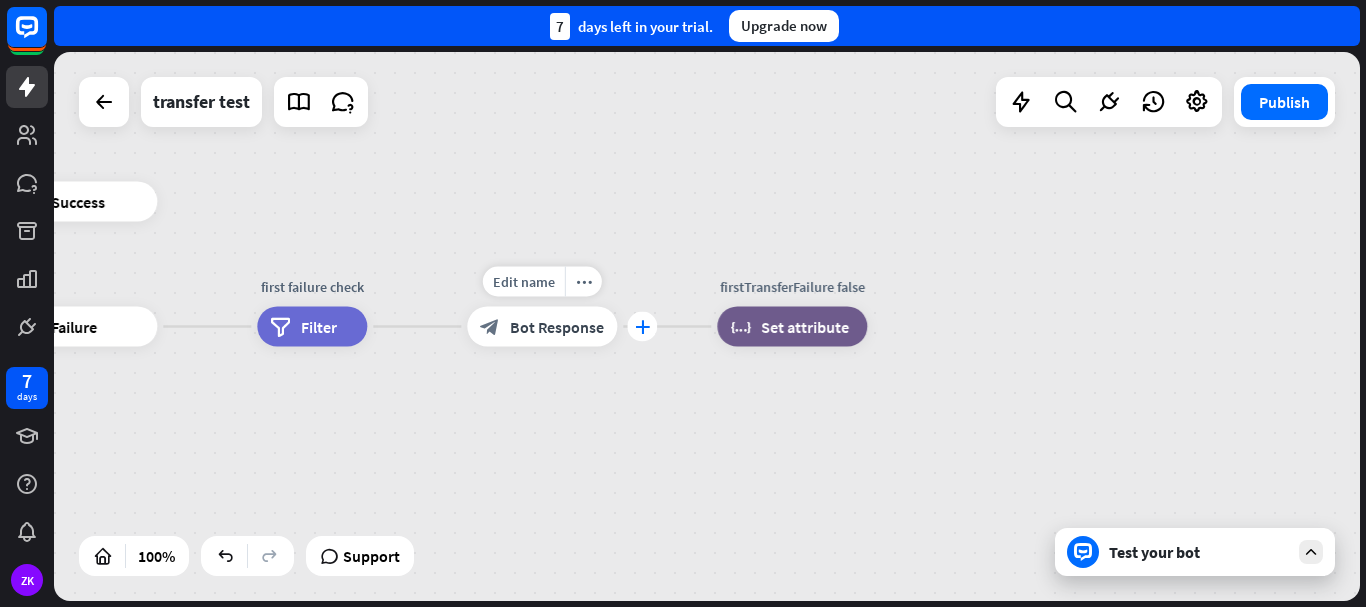 click on "plus" at bounding box center (642, 327) 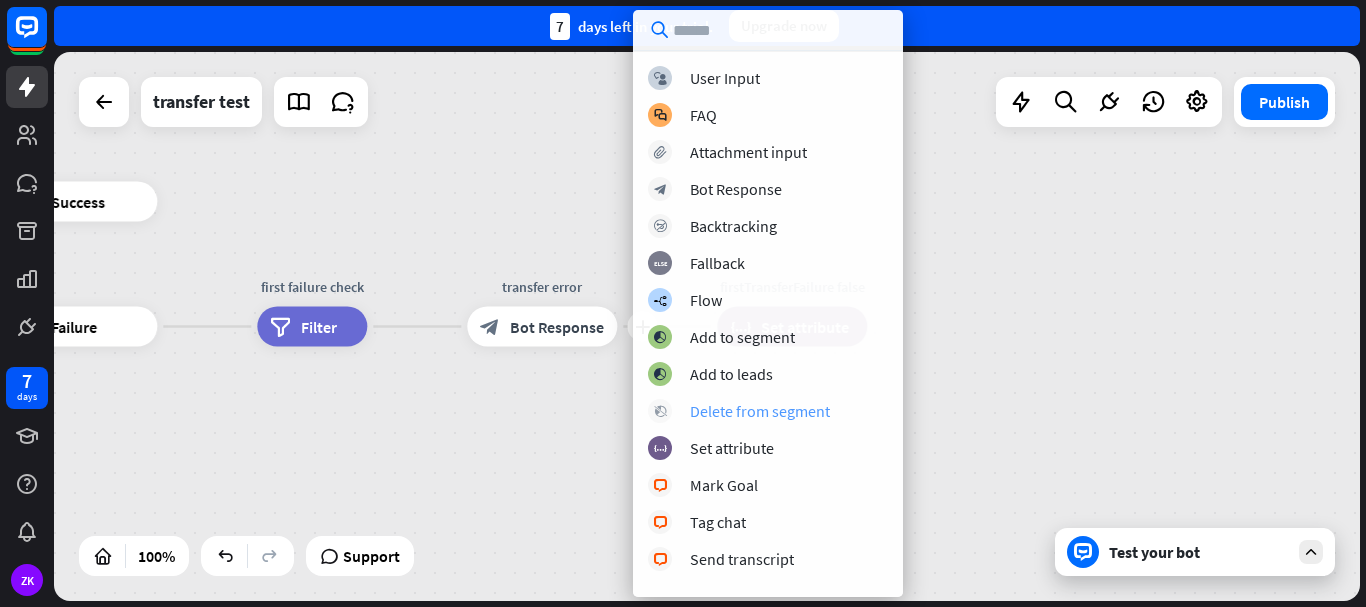 scroll, scrollTop: 26, scrollLeft: 0, axis: vertical 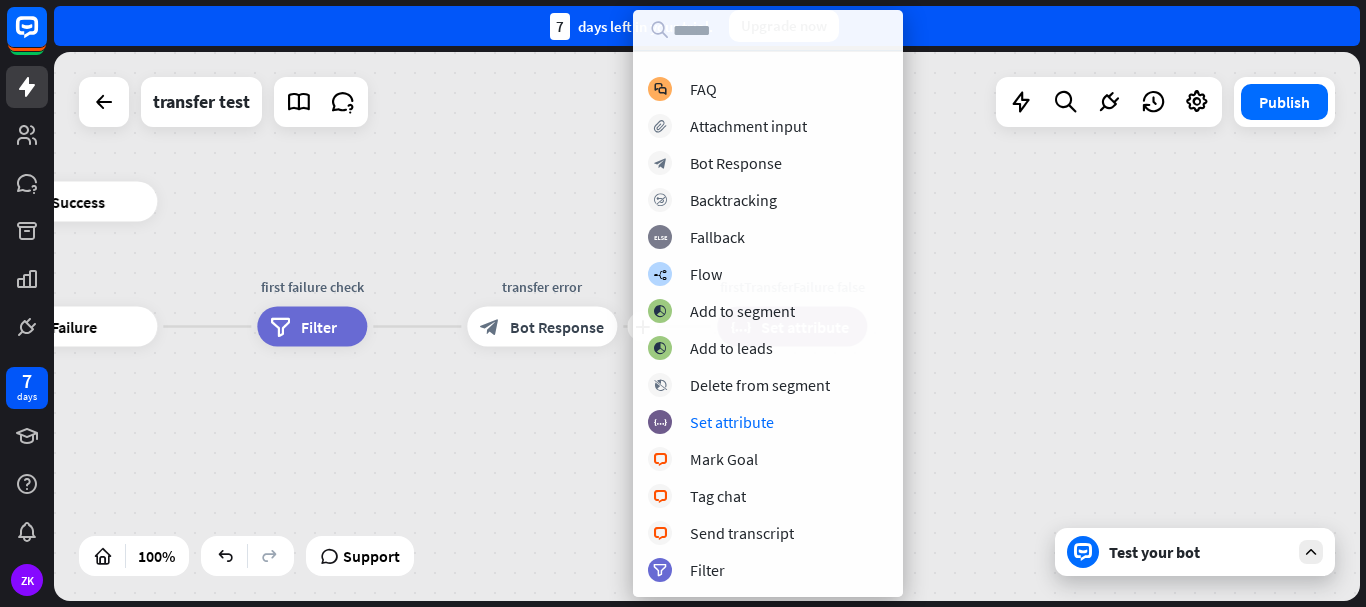 click on "home_2   Start point                 Welcome message   block_bot_response   Bot Response                     AI Assist                   block_fallback   Default fallback                   webhooks   Webhook                   block_success   Success                 filter   filter   Filter                 firstTransferFailure   block_set_attribute   Set attribute                 transfer   block_livechat   Transfer chat                   block_success   Success                   block_failure   Failure                 first failure check   filter   Filter               plus   transfer error   block_bot_response   Bot Response                 firstTransferFailure false   block_set_attribute   Set attribute                   block_failure   Failure" at bounding box center [707, 326] 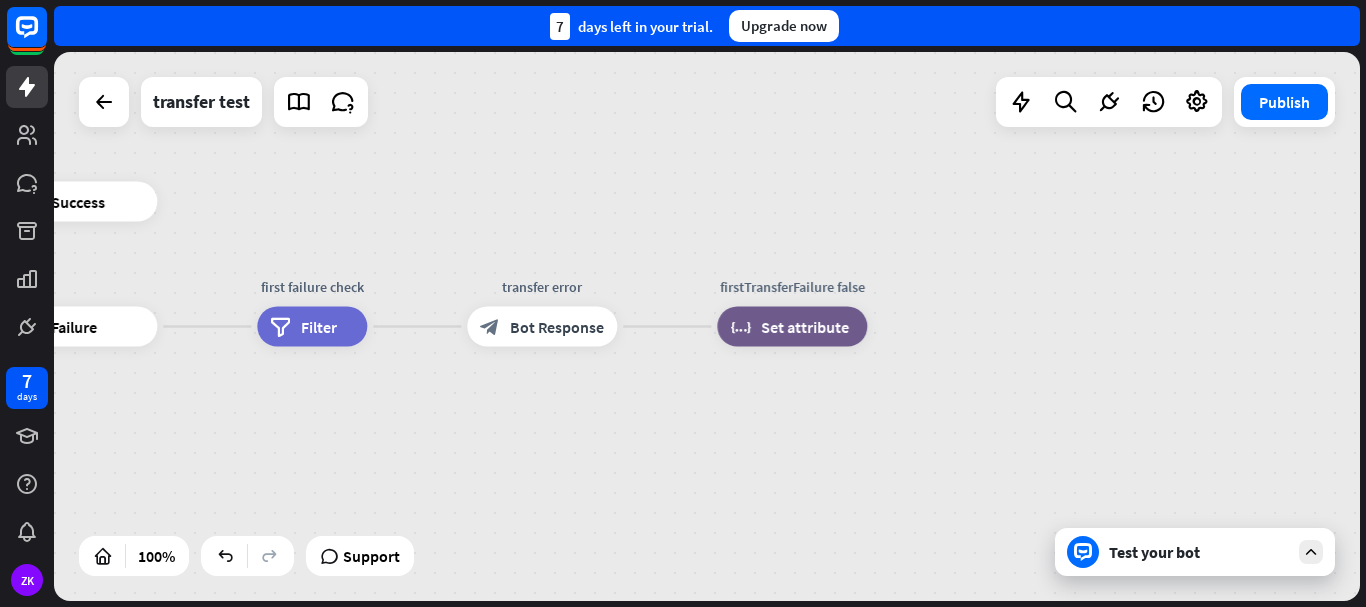 click on "home_2   Start point                 Welcome message   block_bot_response   Bot Response                     AI Assist                   block_fallback   Default fallback                   webhooks   Webhook                   block_success   Success                 filter   filter   Filter                 firstTransferFailure   block_set_attribute   Set attribute                 transfer   block_livechat   Transfer chat                   block_success   Success                   block_failure   Failure                 first failure check   filter   Filter                 transfer error   block_bot_response   Bot Response                 firstTransferFailure false   block_set_attribute   Set attribute                   block_failure   Failure" at bounding box center (707, 326) 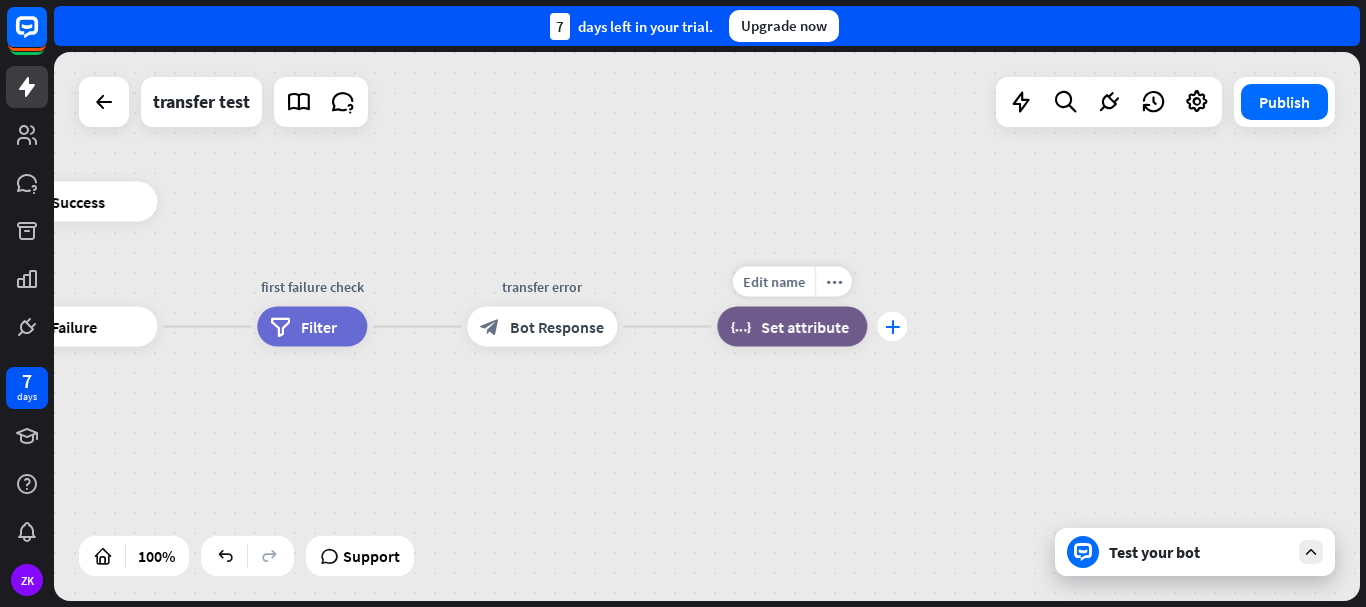click on "plus" at bounding box center (892, 327) 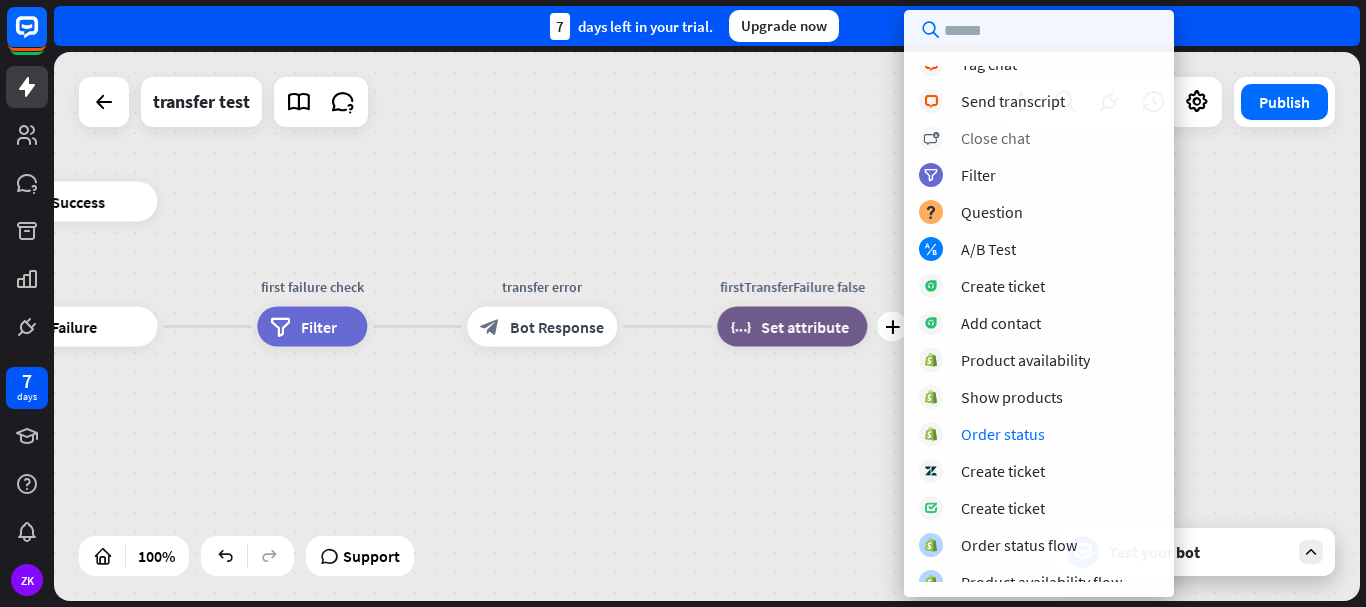 scroll, scrollTop: 581, scrollLeft: 0, axis: vertical 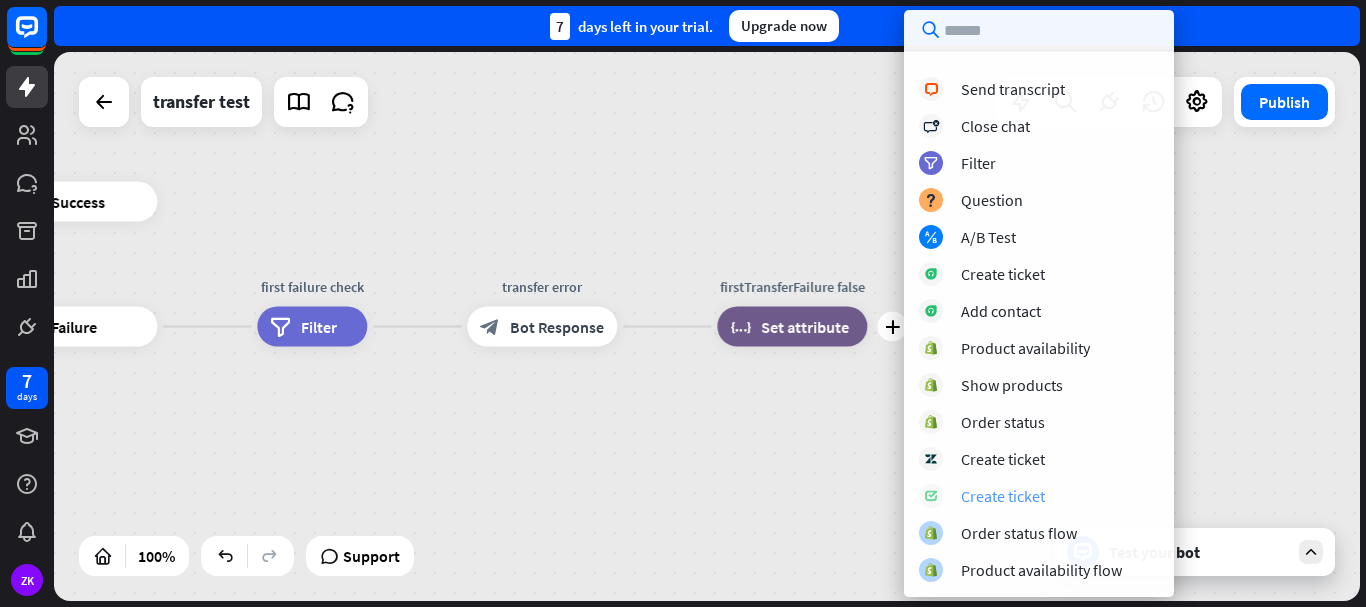 click on "Create ticket" at bounding box center [1003, 496] 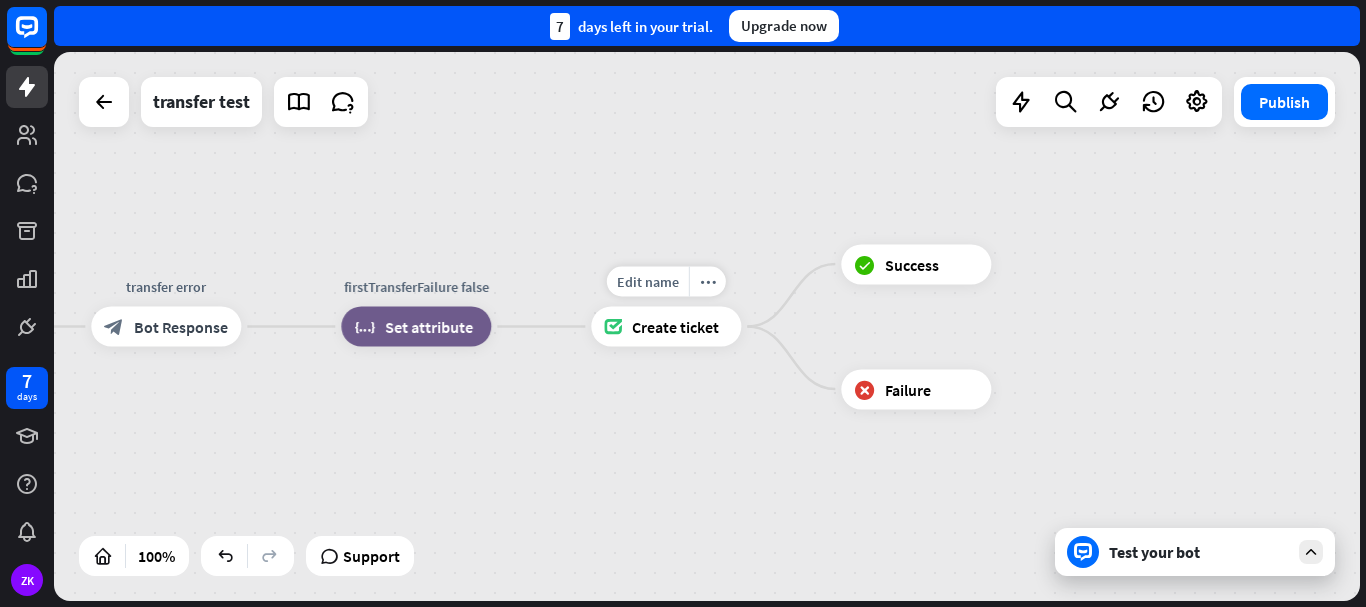 click on "Create ticket" at bounding box center [675, 327] 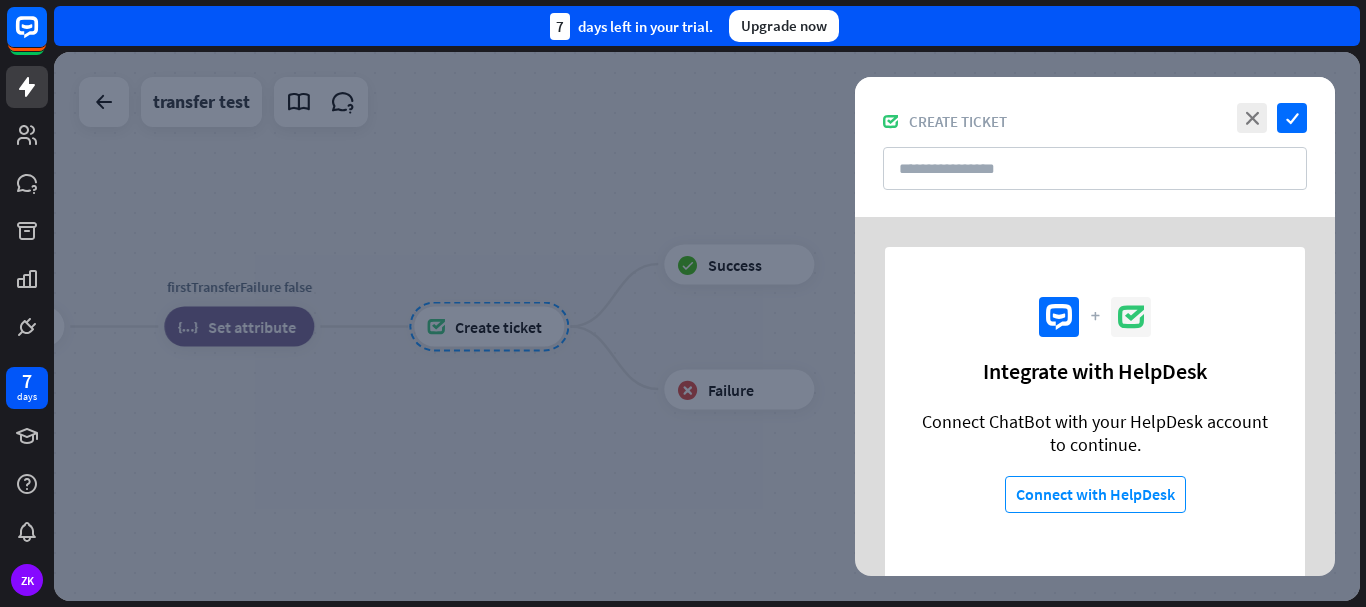 click on "close
check
Create ticket" at bounding box center [1095, 147] 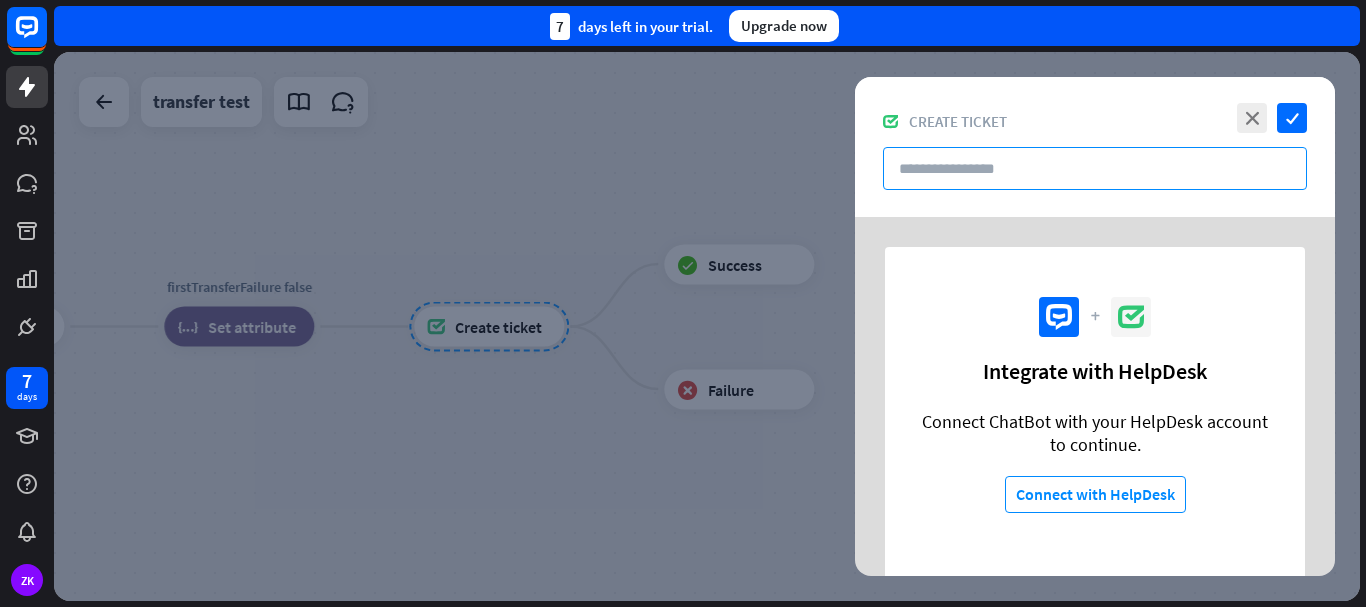 click at bounding box center [1095, 168] 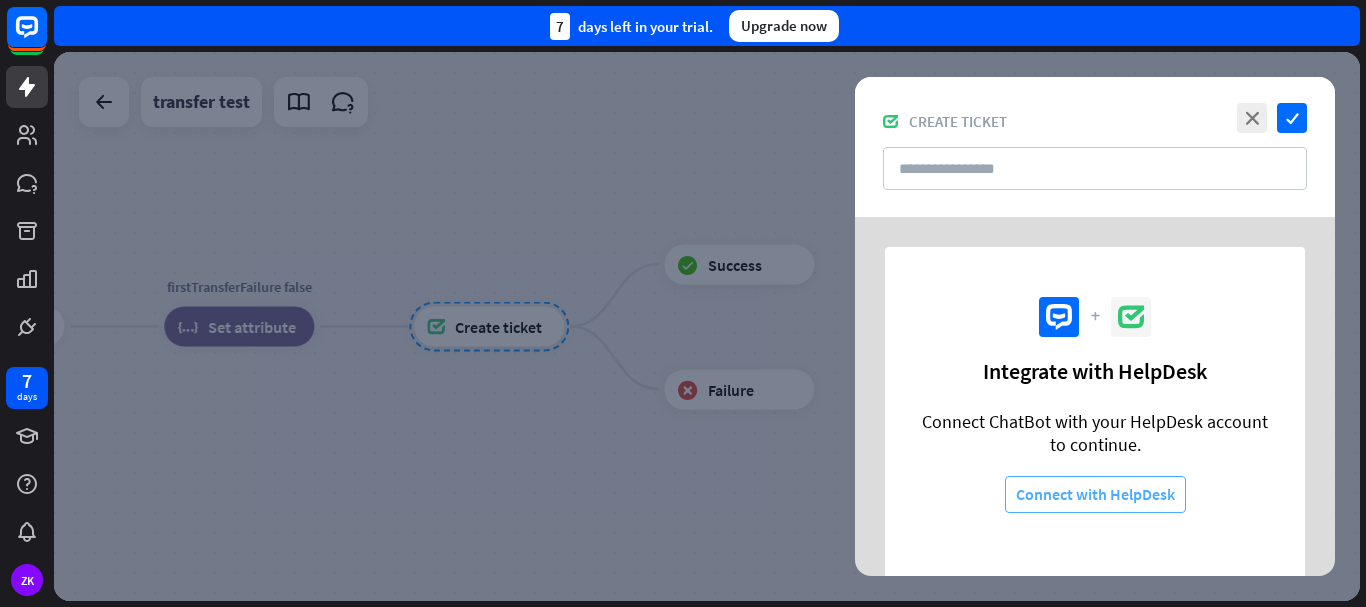 click on "Connect with HelpDesk" at bounding box center (1095, 494) 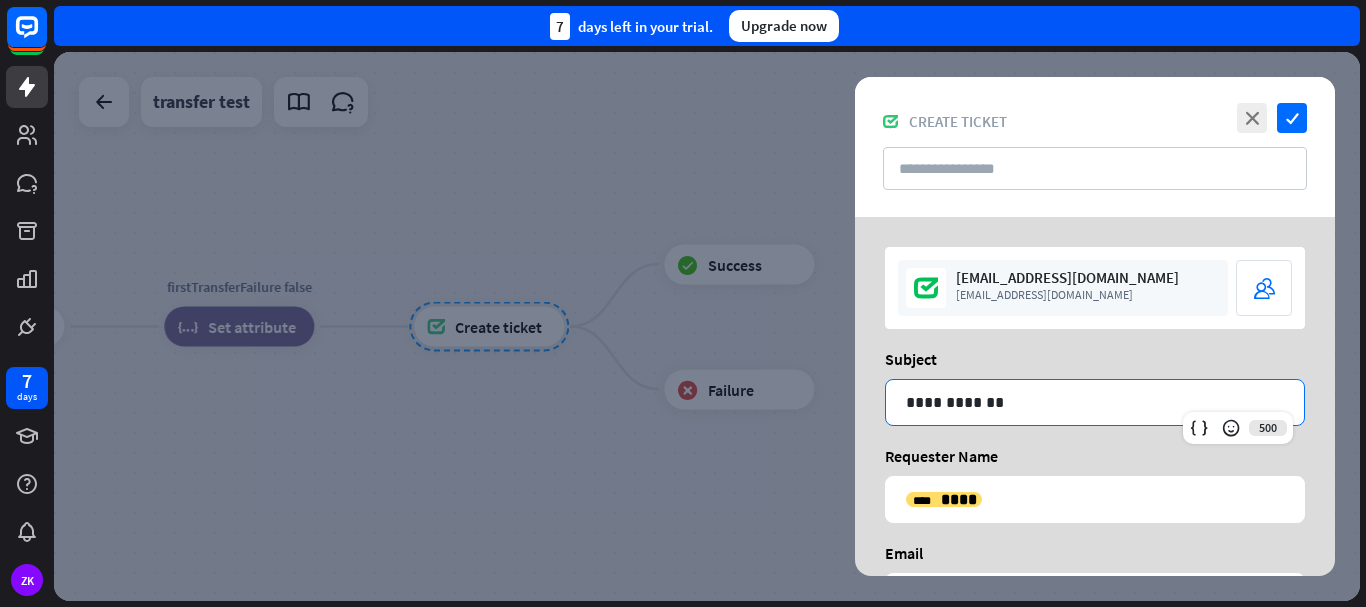 click on "**********" at bounding box center (1095, 402) 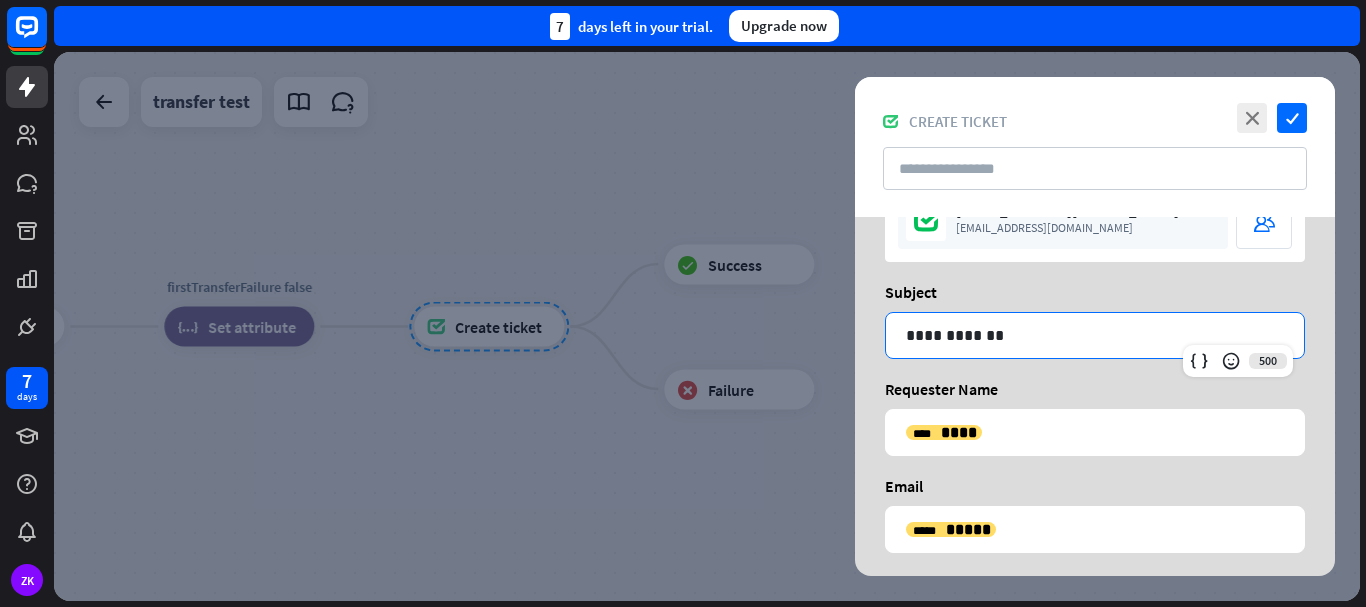 scroll, scrollTop: 73, scrollLeft: 0, axis: vertical 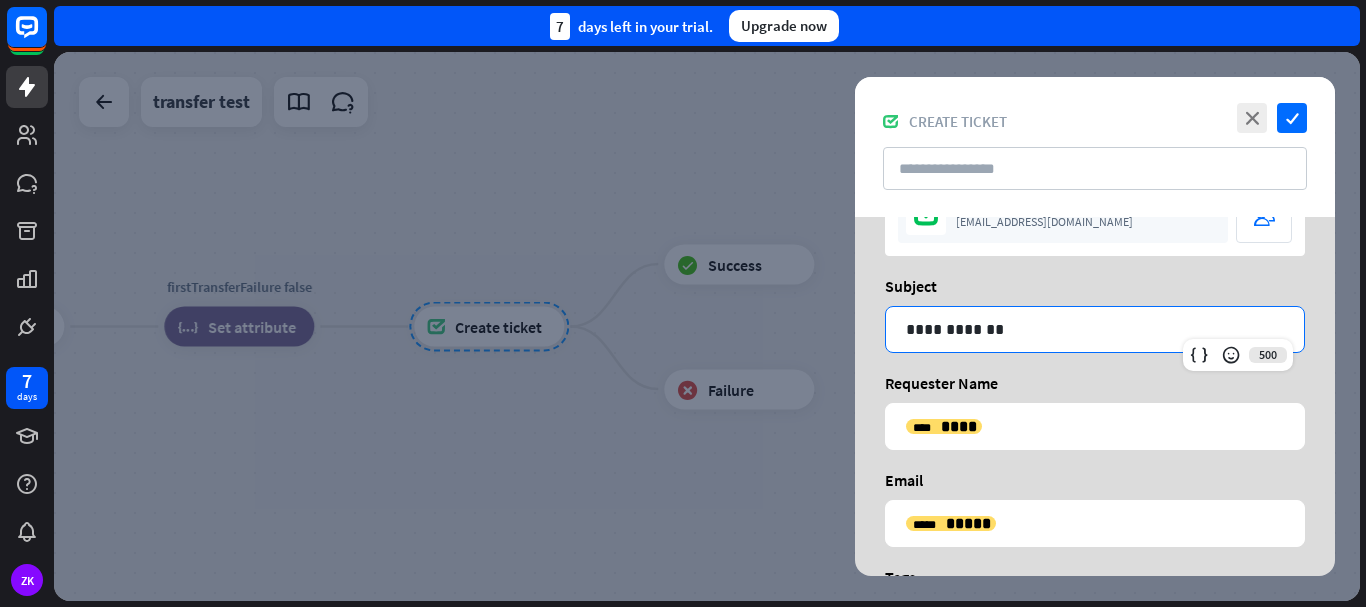 drag, startPoint x: 1017, startPoint y: 322, endPoint x: 711, endPoint y: 301, distance: 306.71973 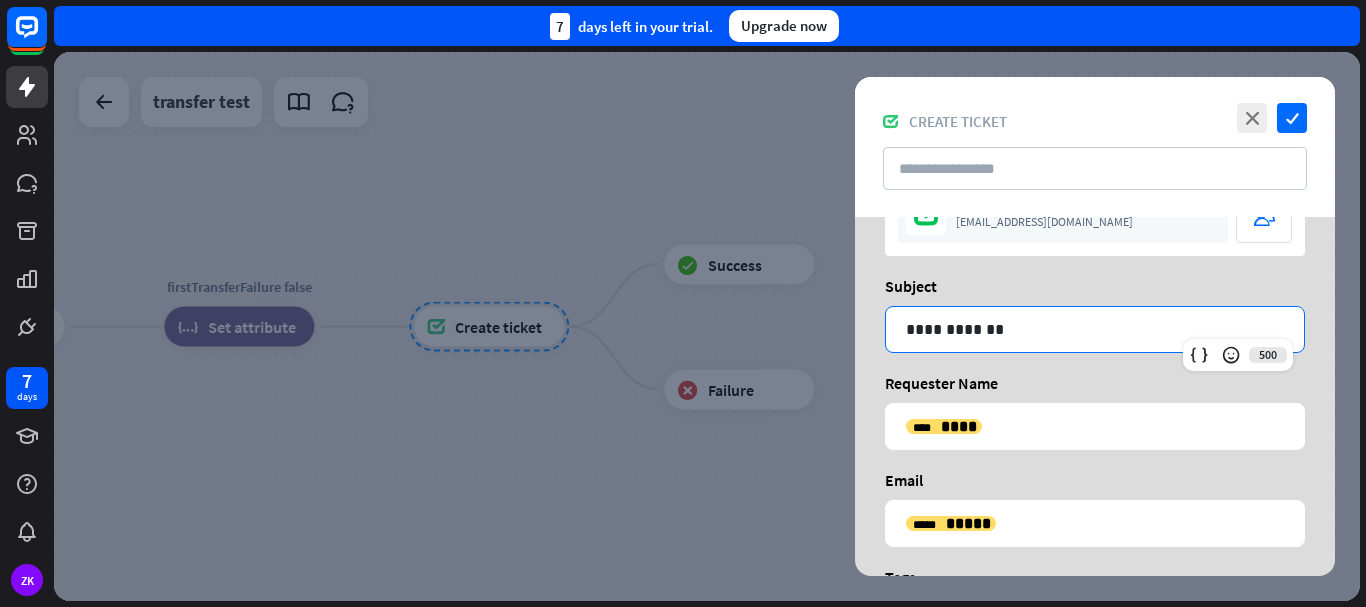 type 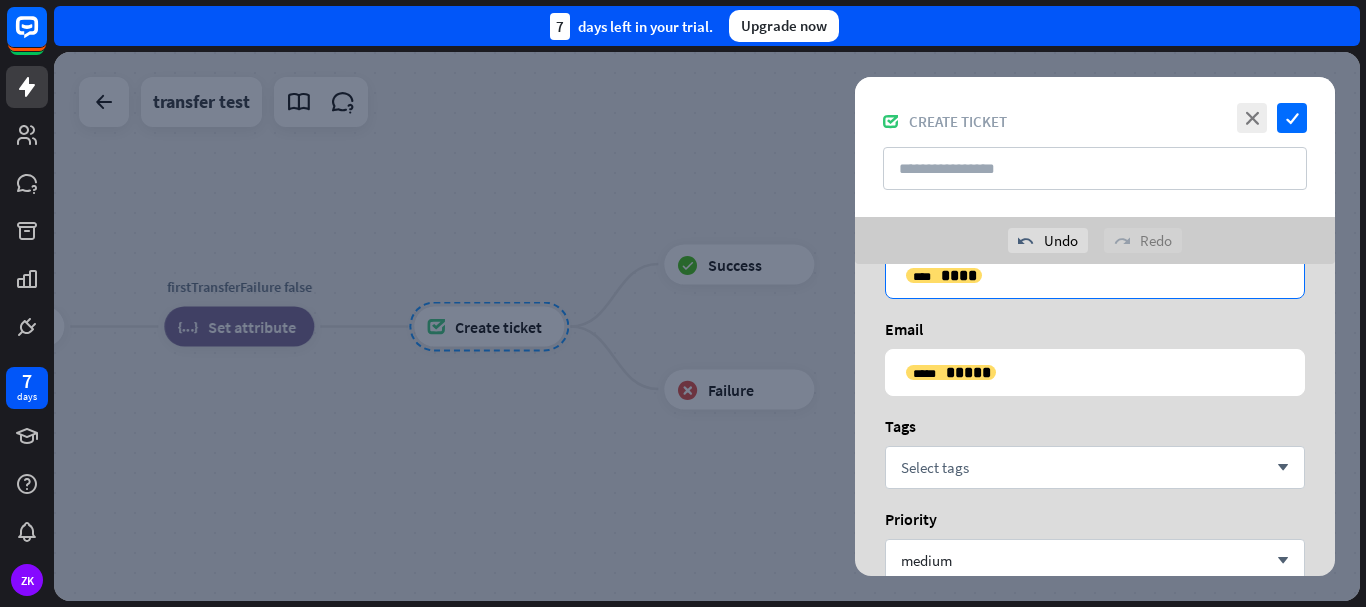 scroll, scrollTop: 272, scrollLeft: 0, axis: vertical 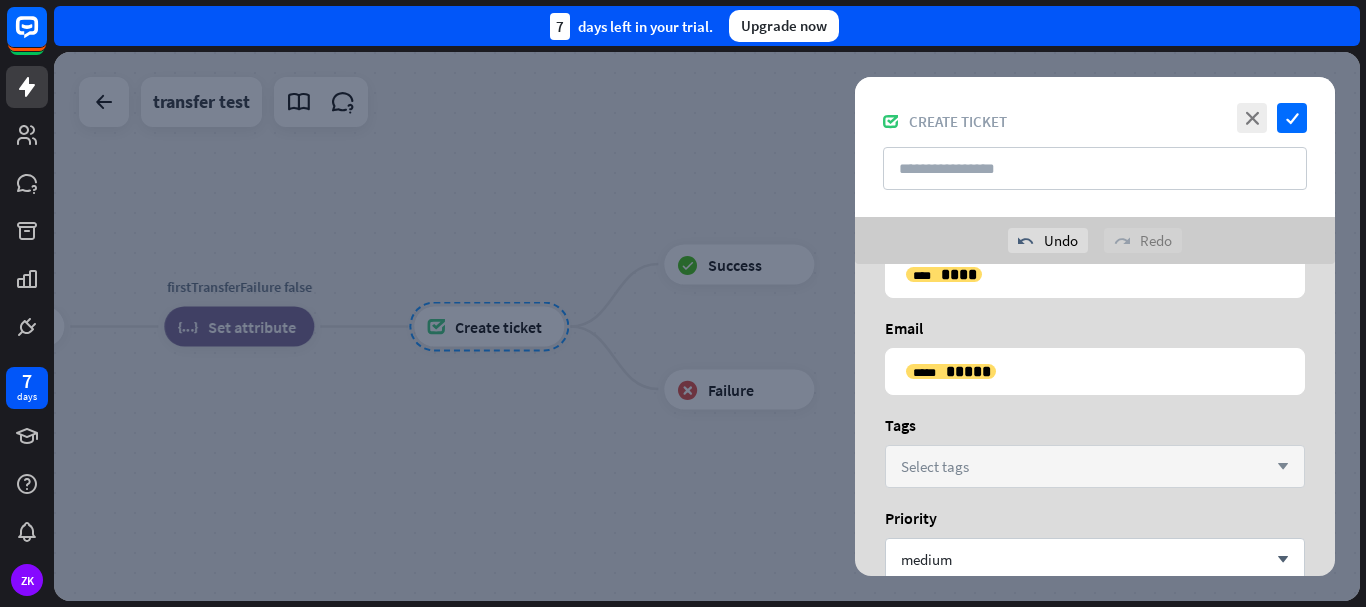 click on "Select tags
arrow_down" at bounding box center (1095, 466) 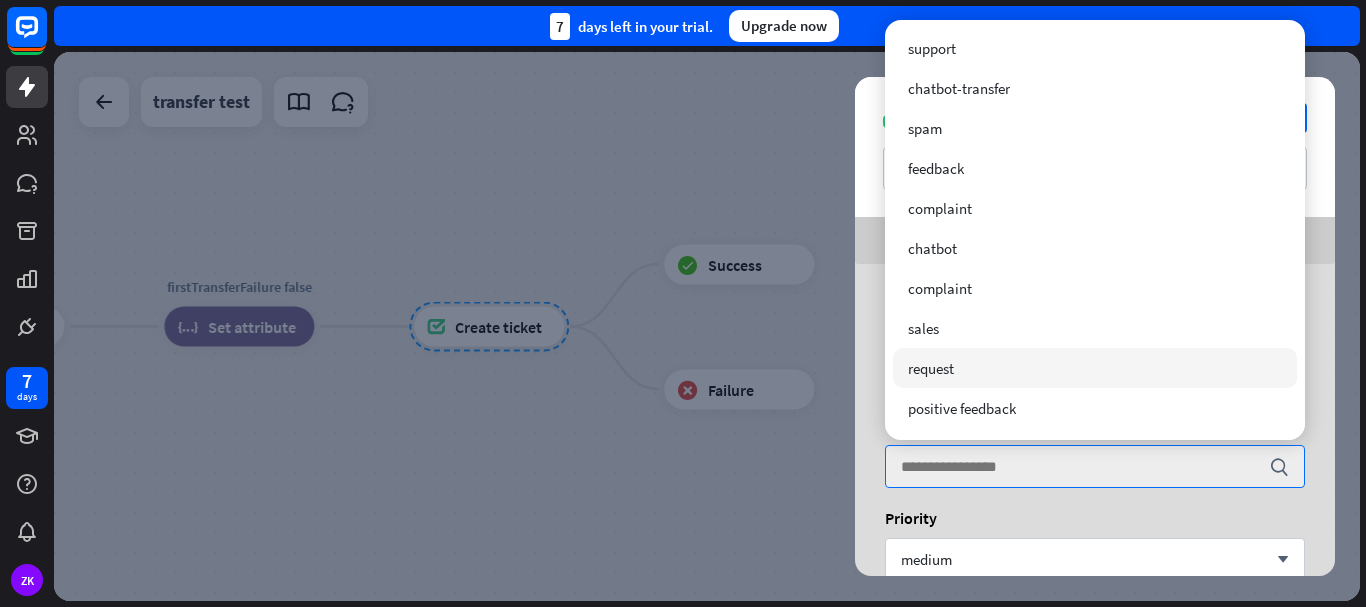 scroll, scrollTop: 76, scrollLeft: 0, axis: vertical 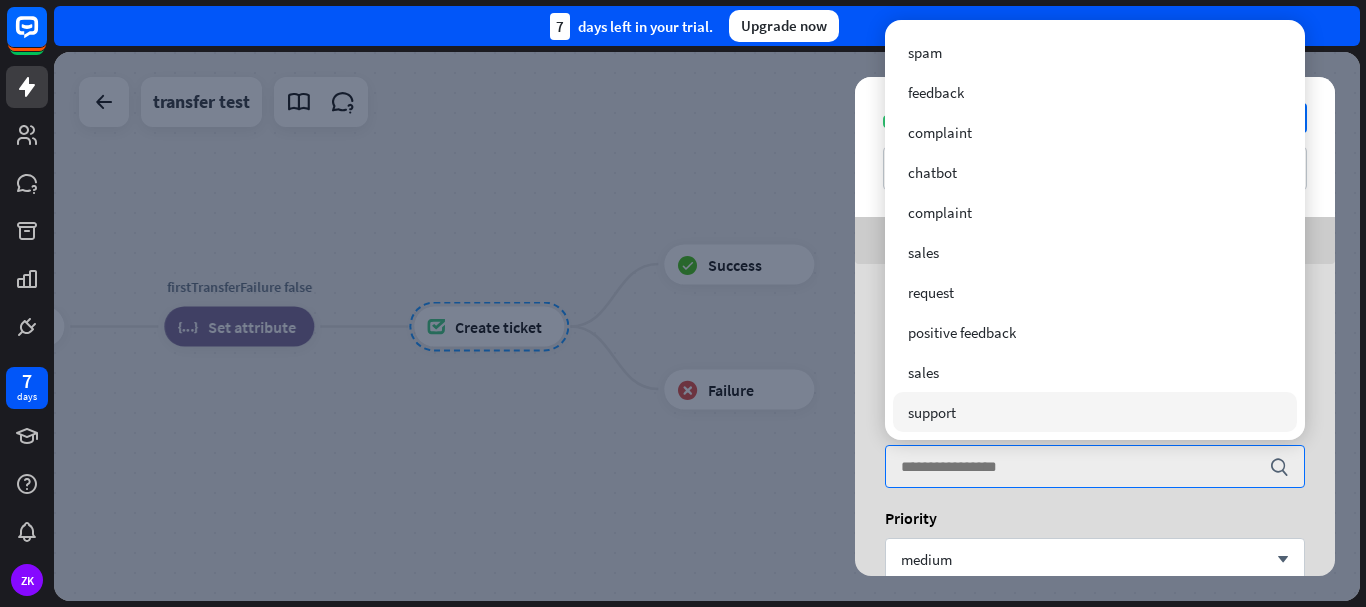 click on "support" at bounding box center [1095, 412] 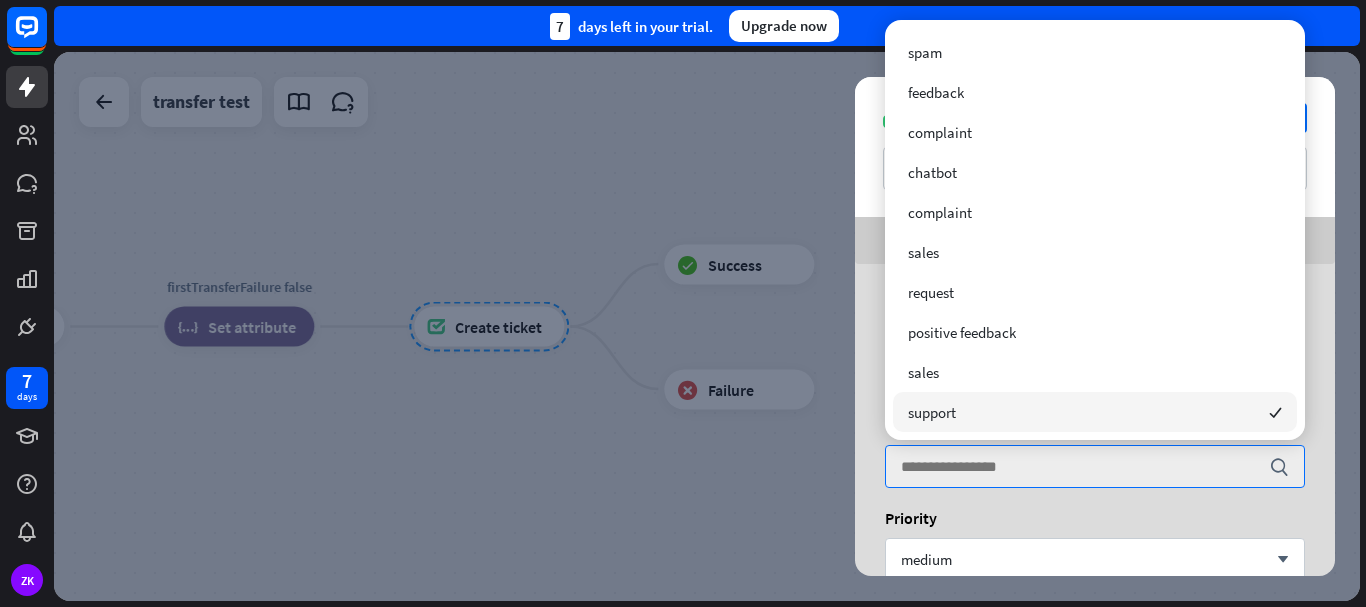 click on "**********" at bounding box center (1095, 464) 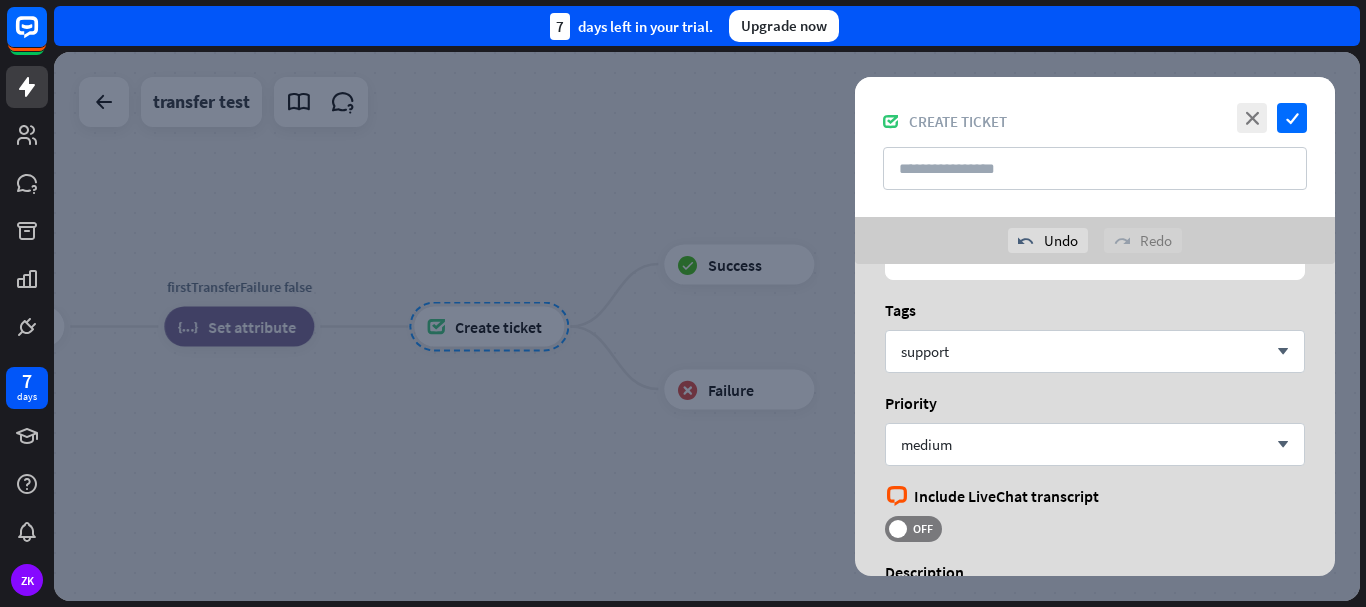 scroll, scrollTop: 390, scrollLeft: 0, axis: vertical 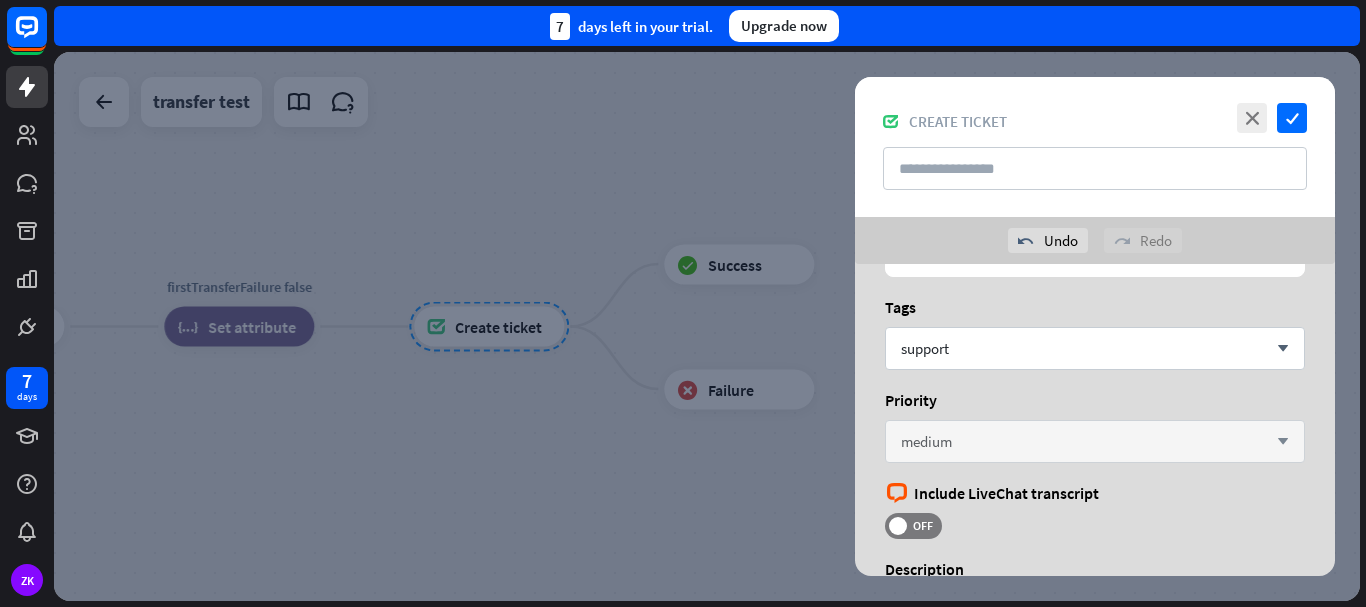 click on "medium
arrow_down" at bounding box center [1095, 441] 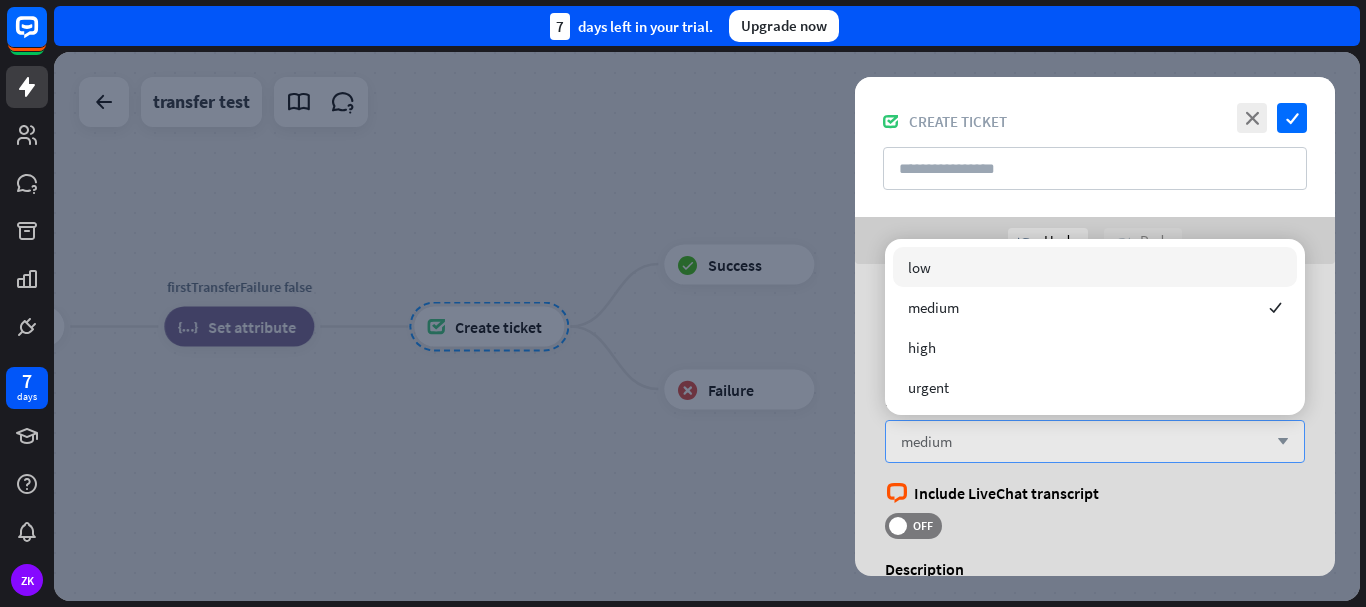click on "medium
arrow_down" at bounding box center [1095, 441] 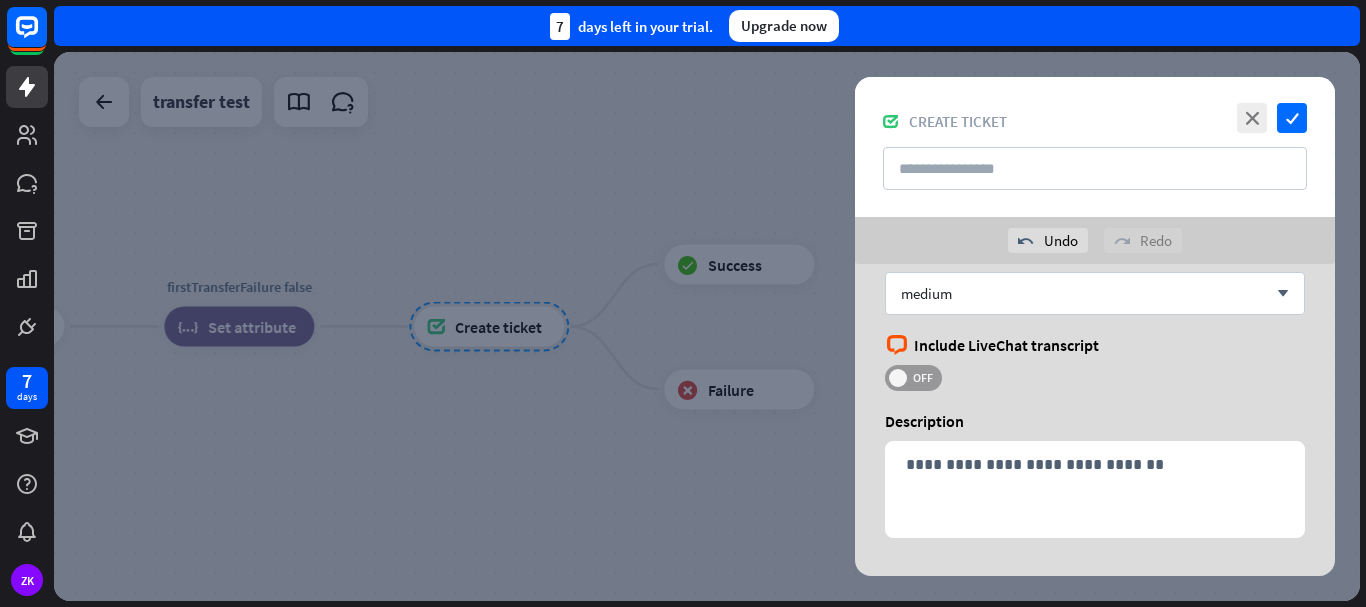 click on "OFF" at bounding box center (922, 378) 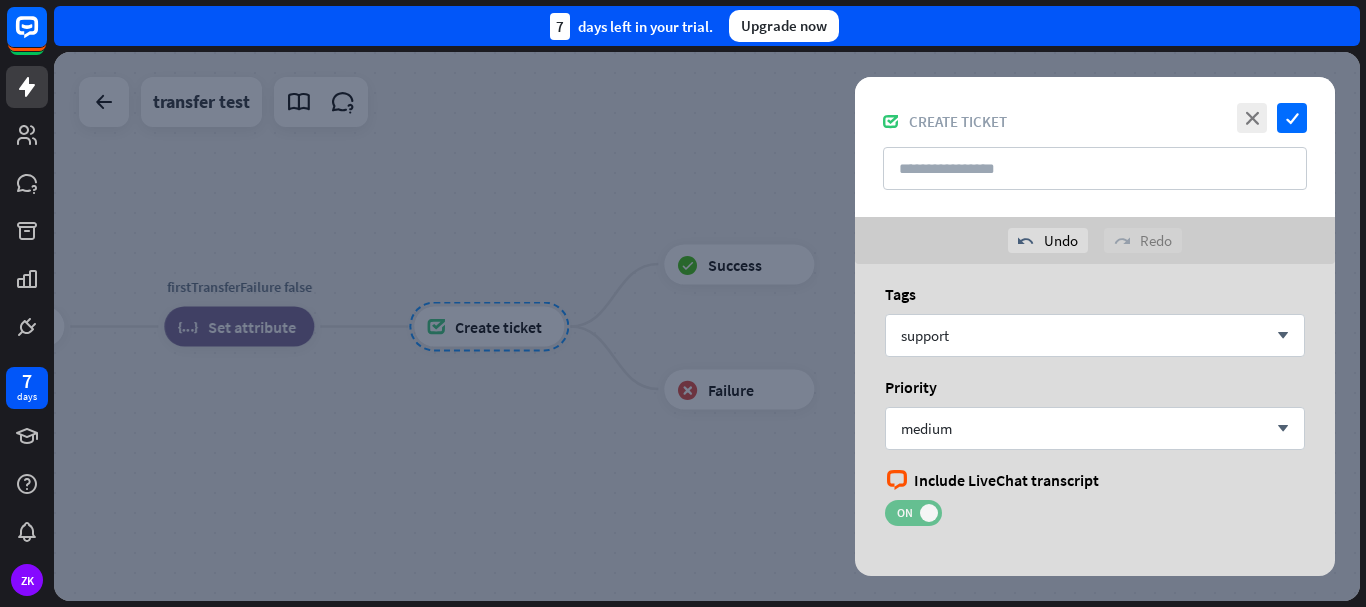 click on "ON" at bounding box center (904, 513) 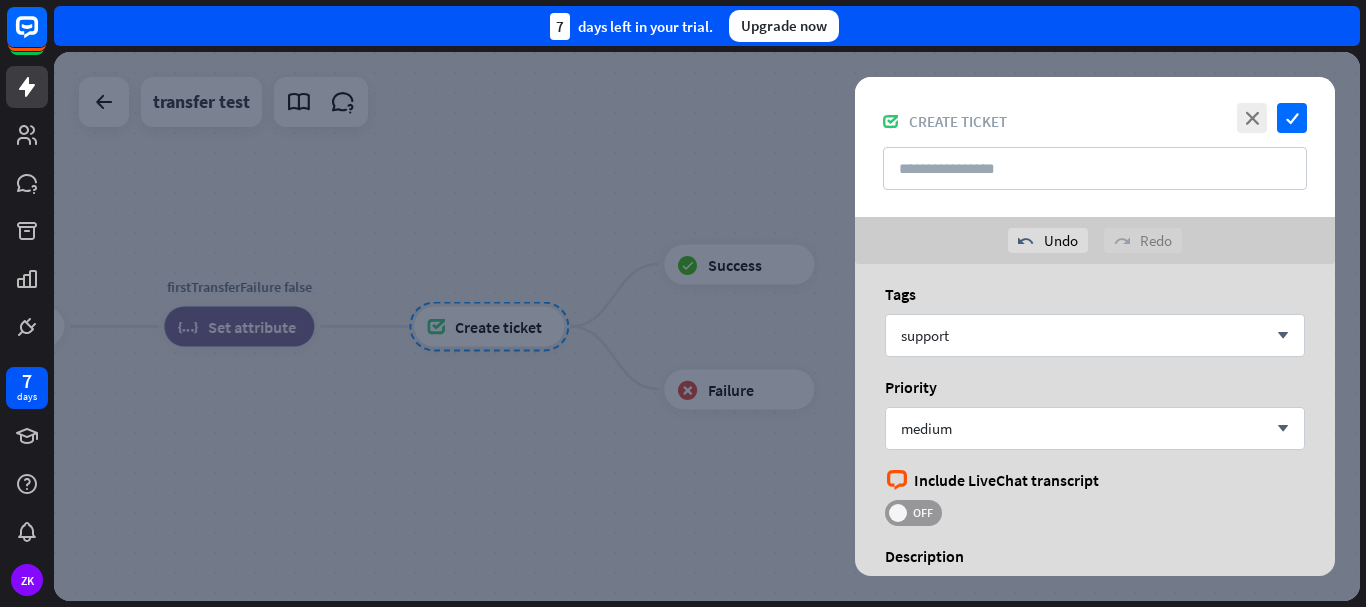 click on "OFF" at bounding box center [922, 513] 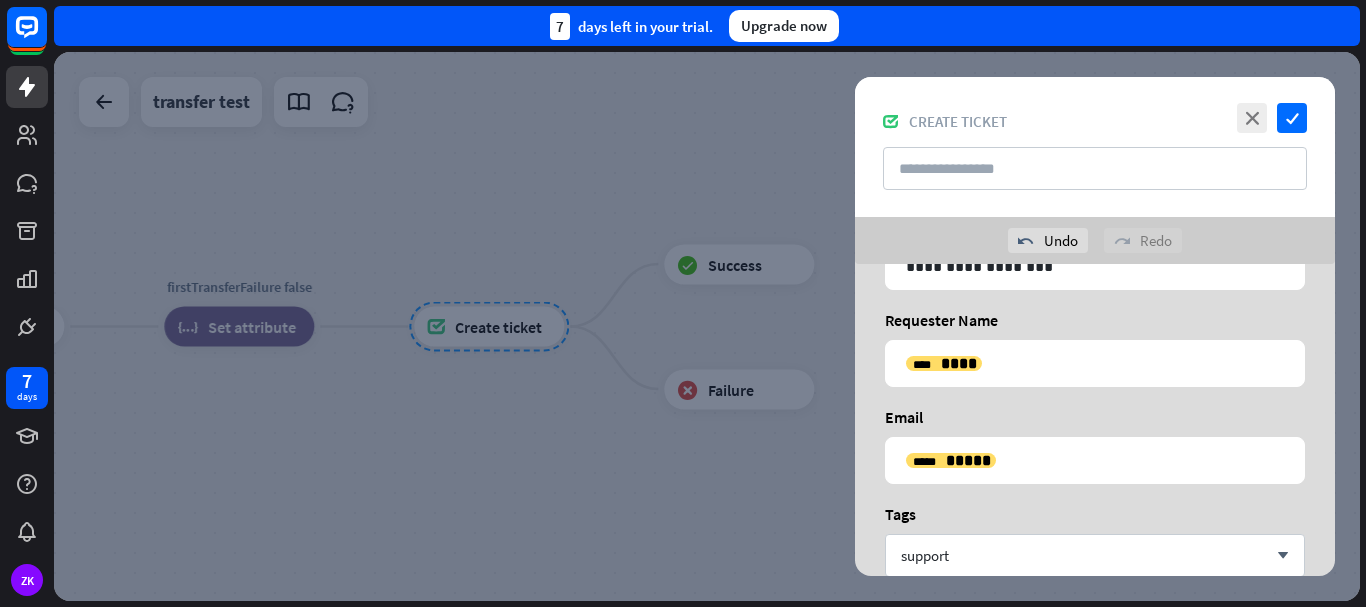 scroll, scrollTop: 0, scrollLeft: 0, axis: both 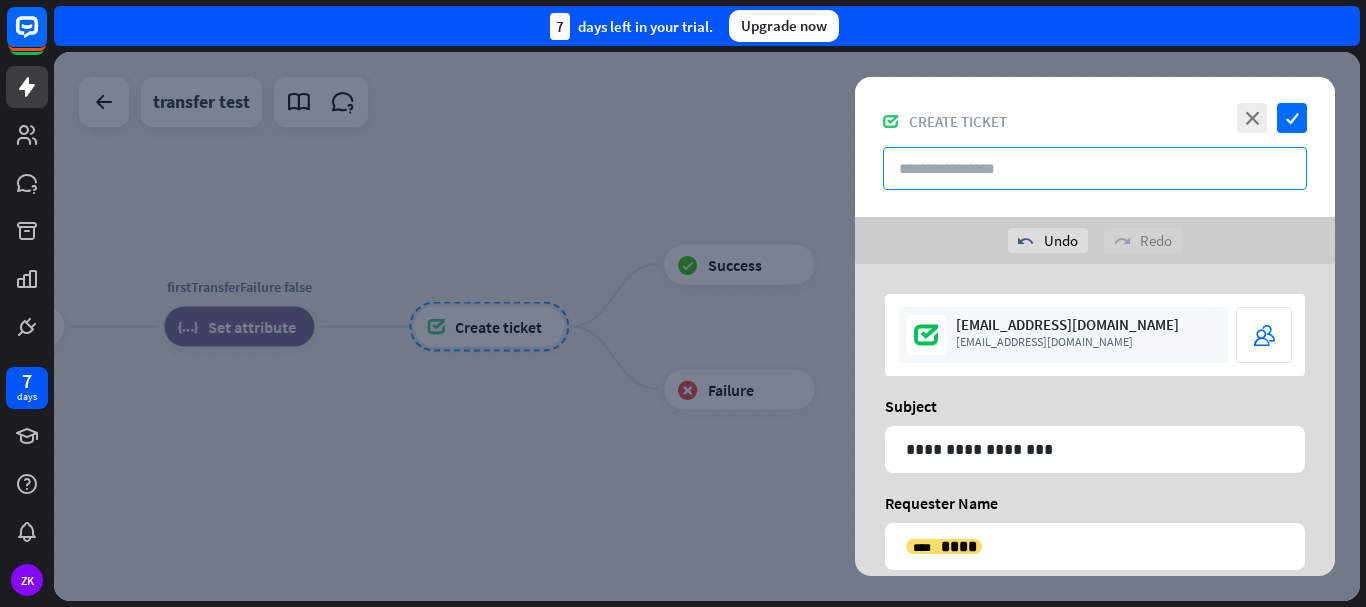 click at bounding box center [1095, 168] 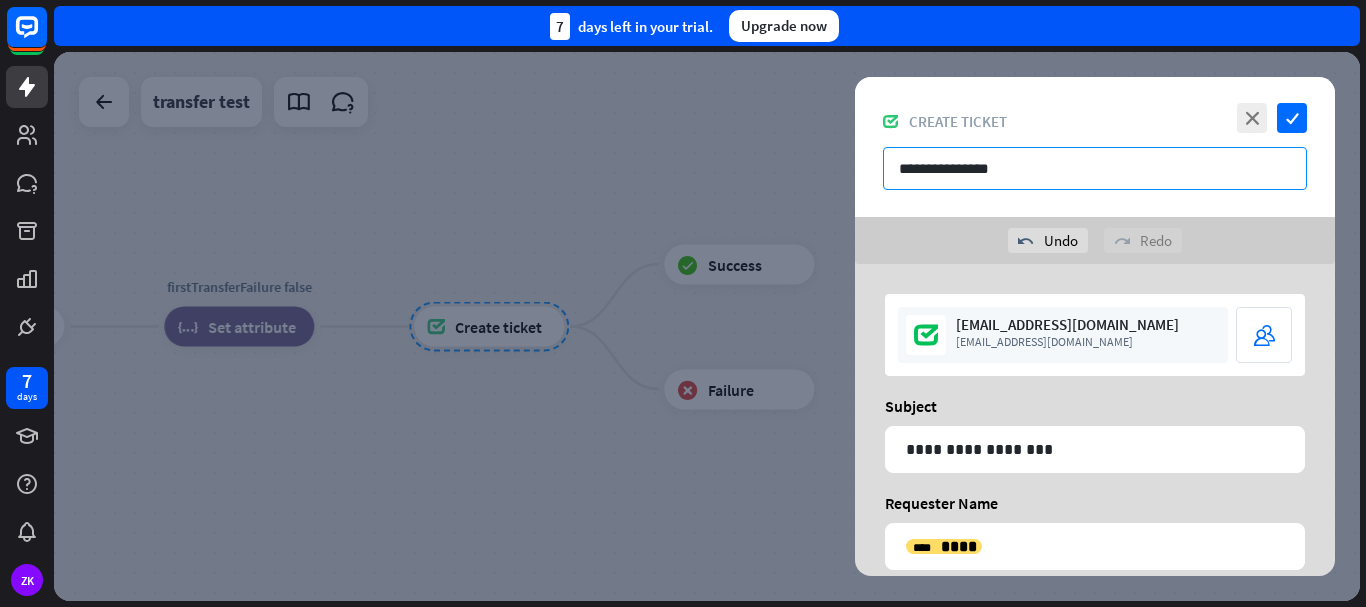 type on "**********" 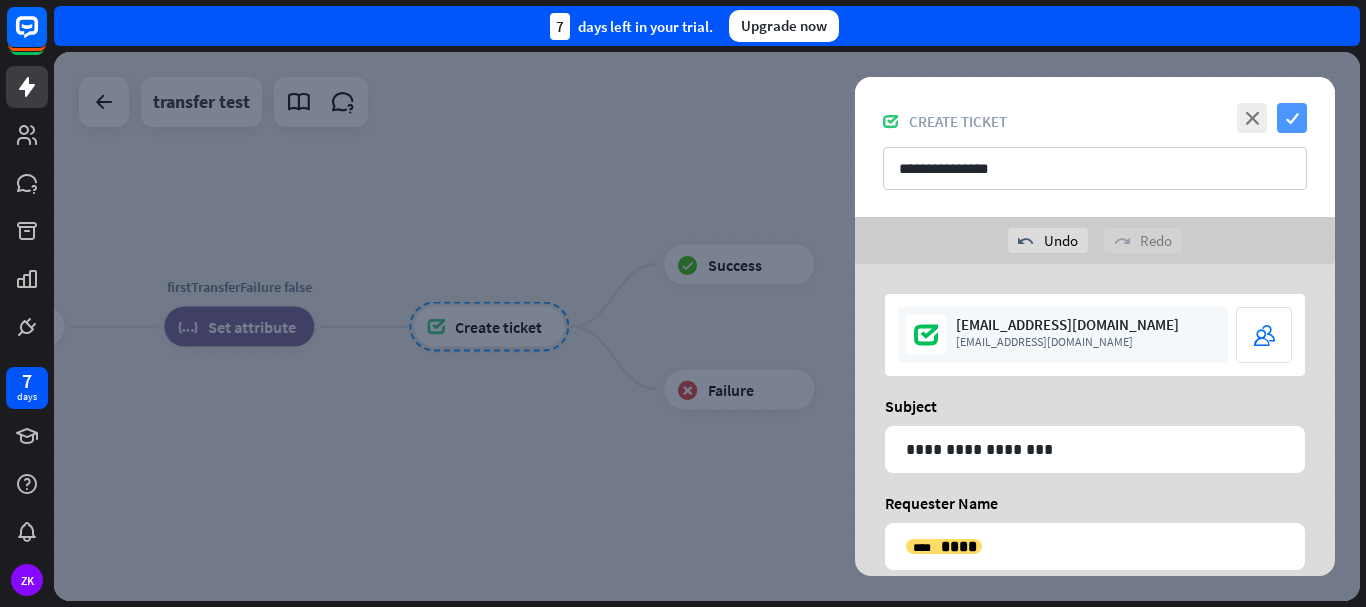 click on "check" at bounding box center (1292, 118) 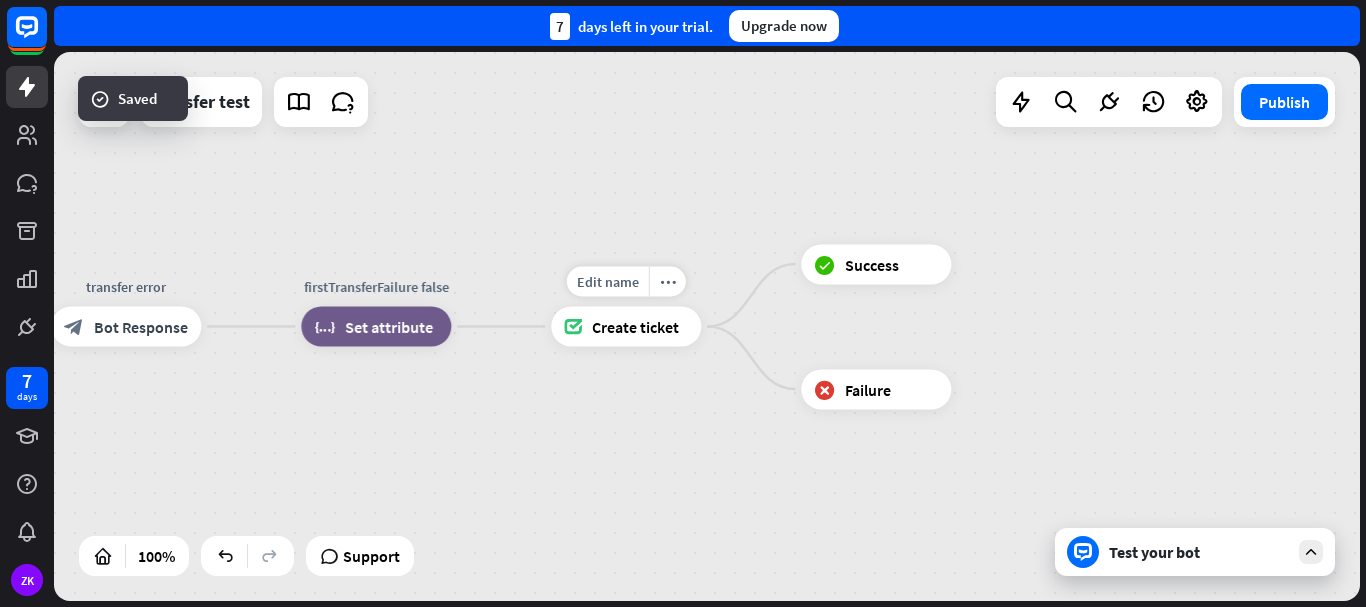 click on "Create ticket" at bounding box center (635, 327) 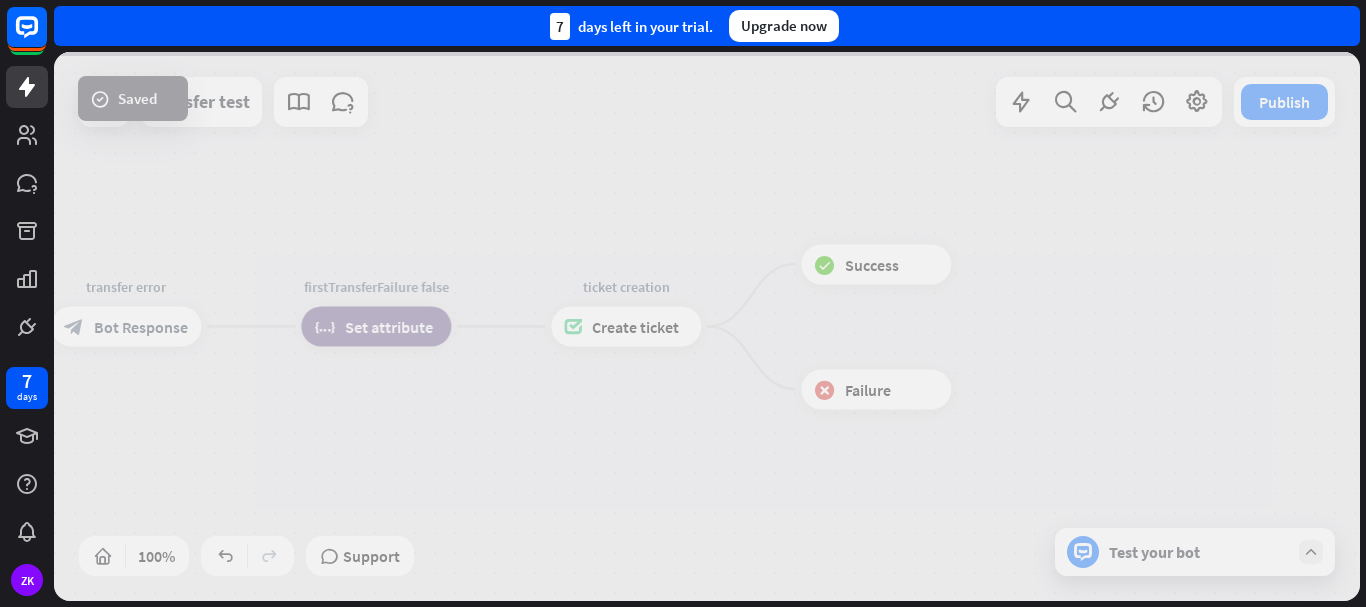 click at bounding box center (707, 326) 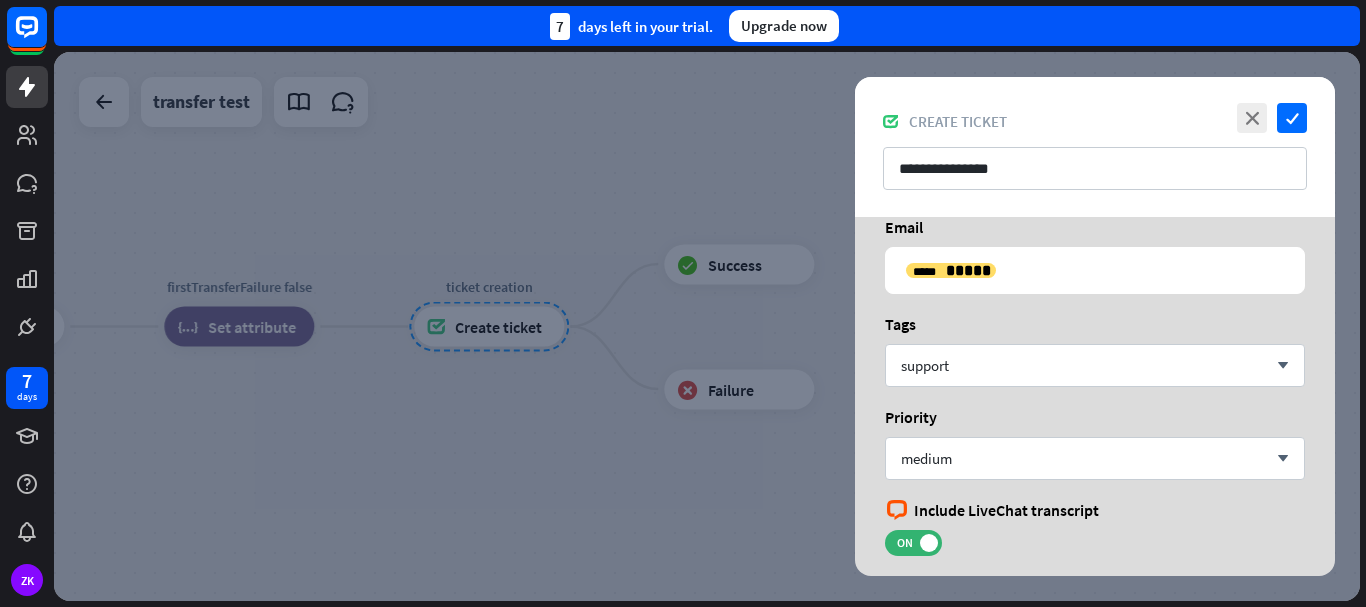 scroll, scrollTop: 356, scrollLeft: 0, axis: vertical 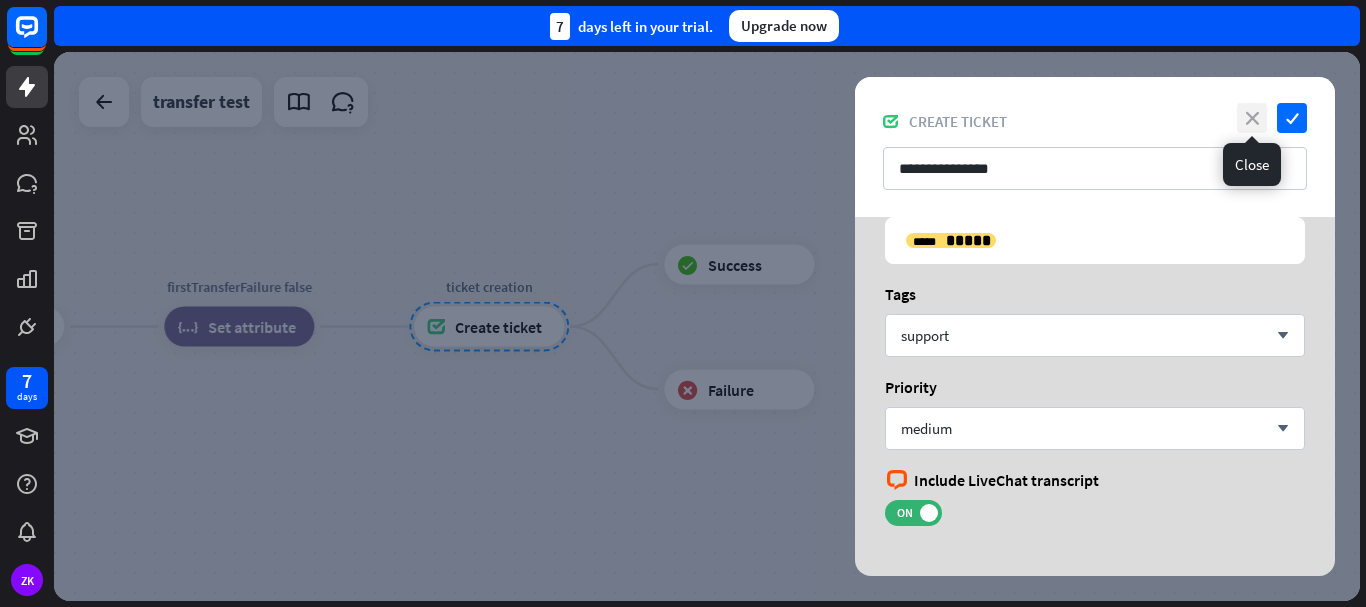 click on "close" at bounding box center [1252, 118] 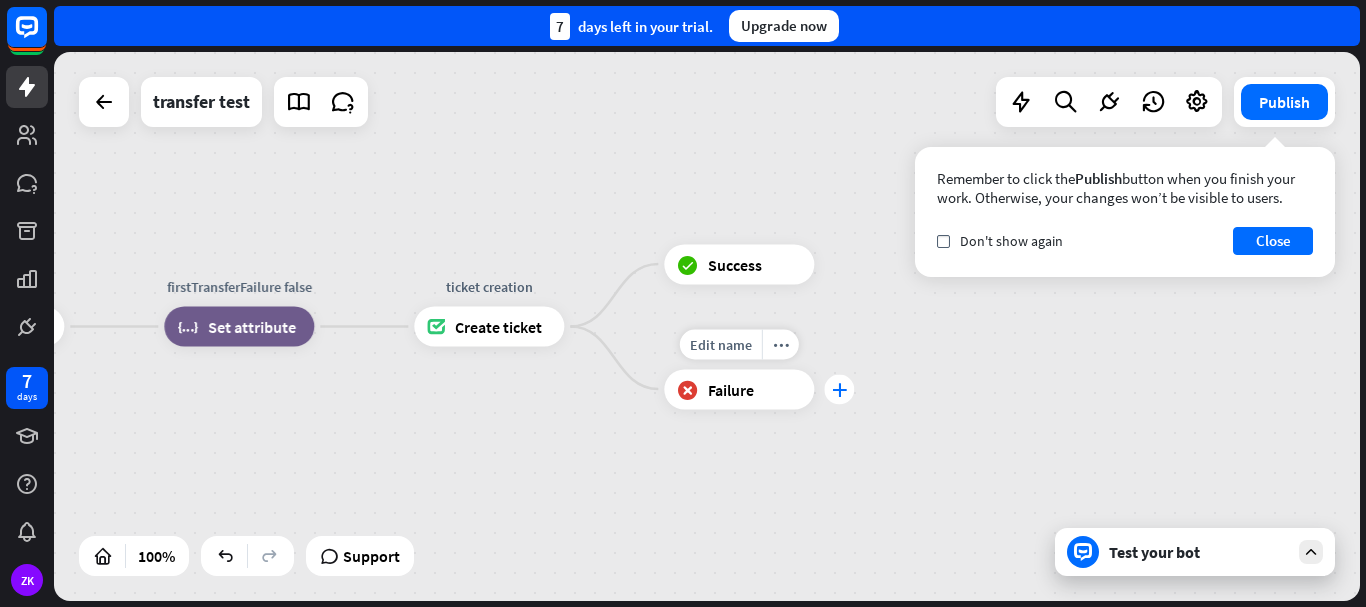 click on "plus" at bounding box center (839, 389) 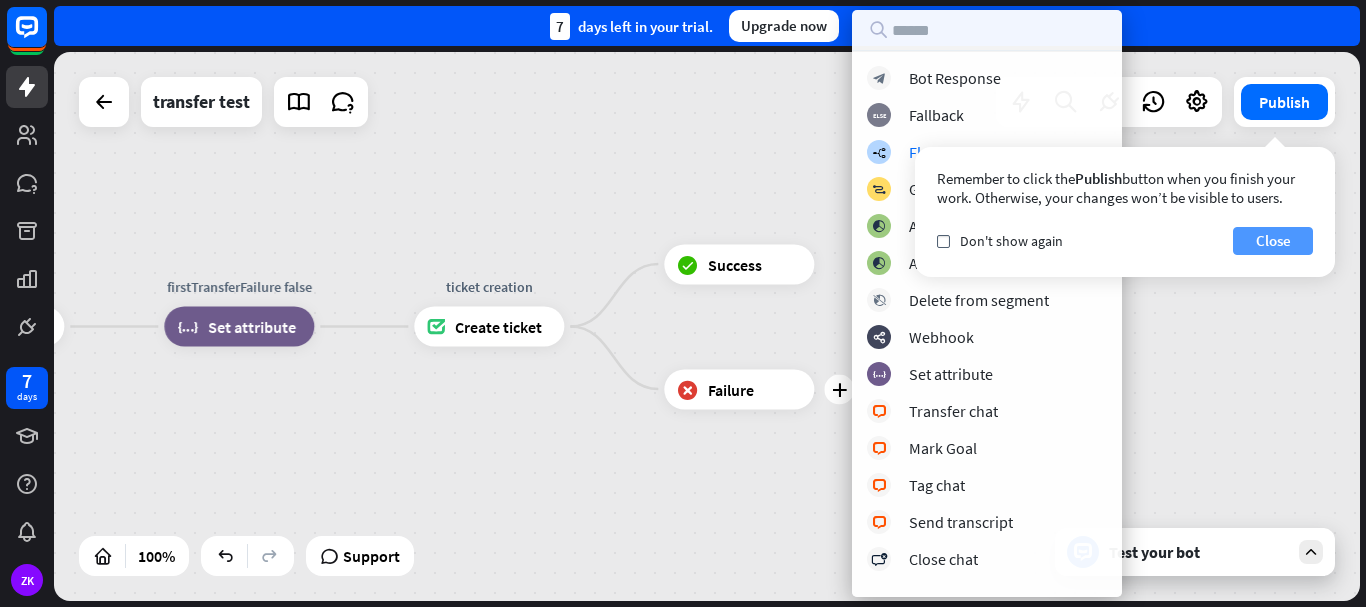 click on "Close" at bounding box center (1273, 241) 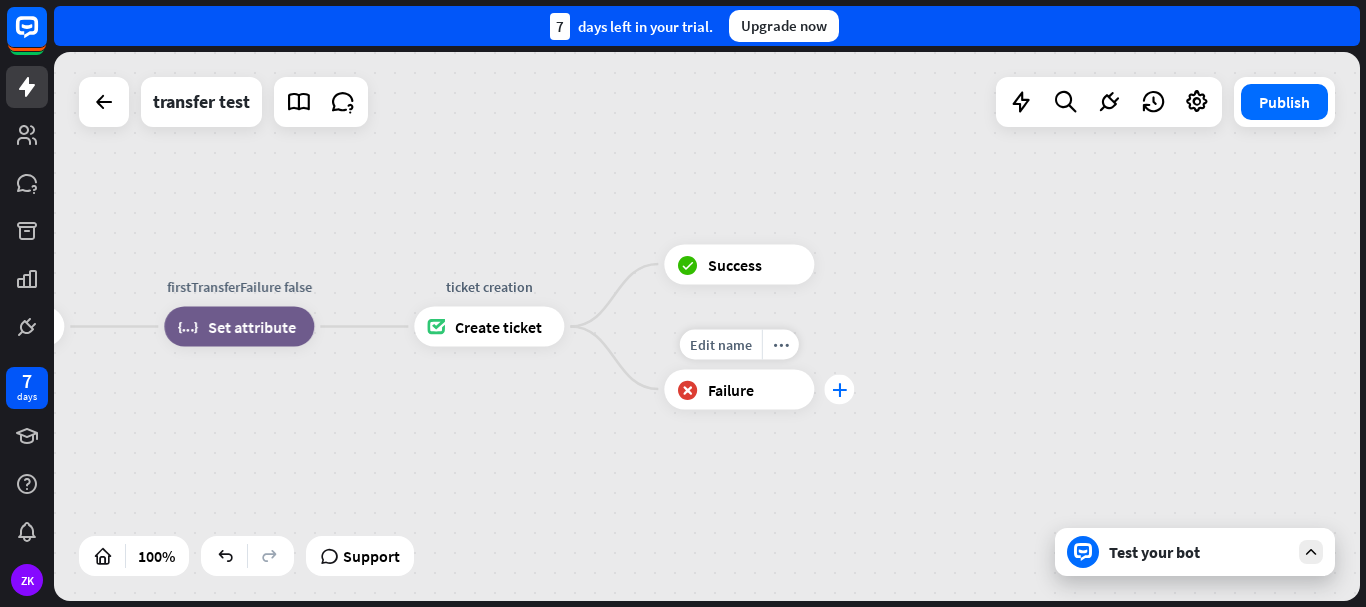 click on "plus" at bounding box center (839, 389) 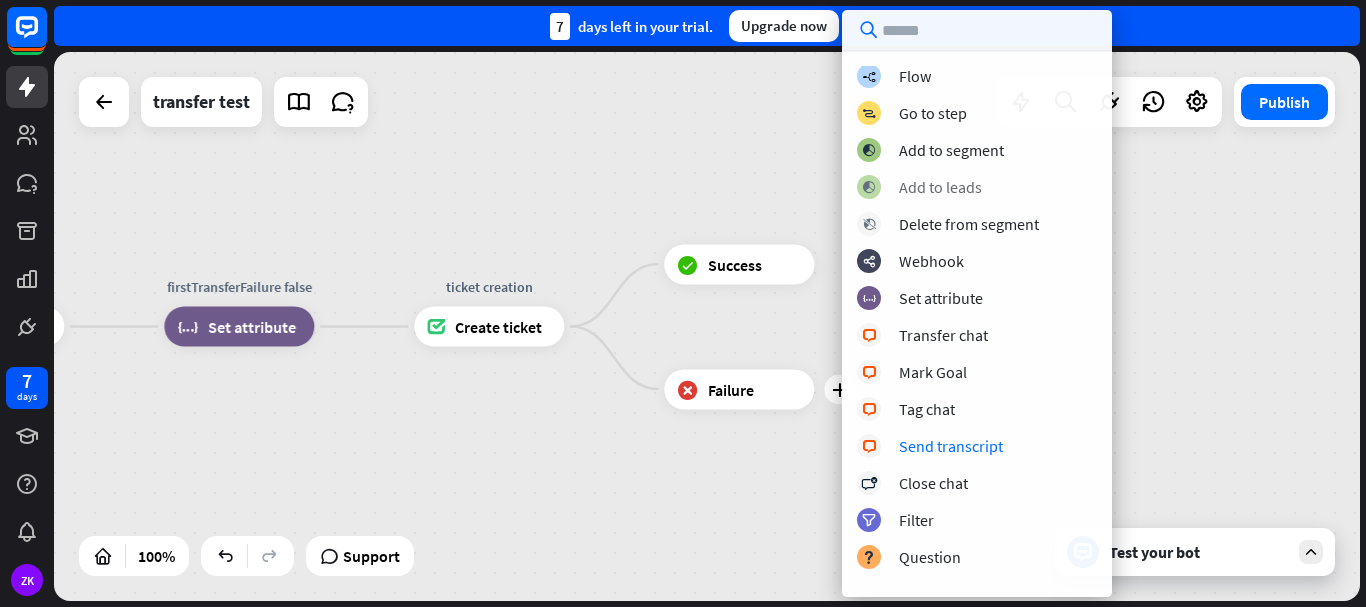 scroll, scrollTop: 0, scrollLeft: 0, axis: both 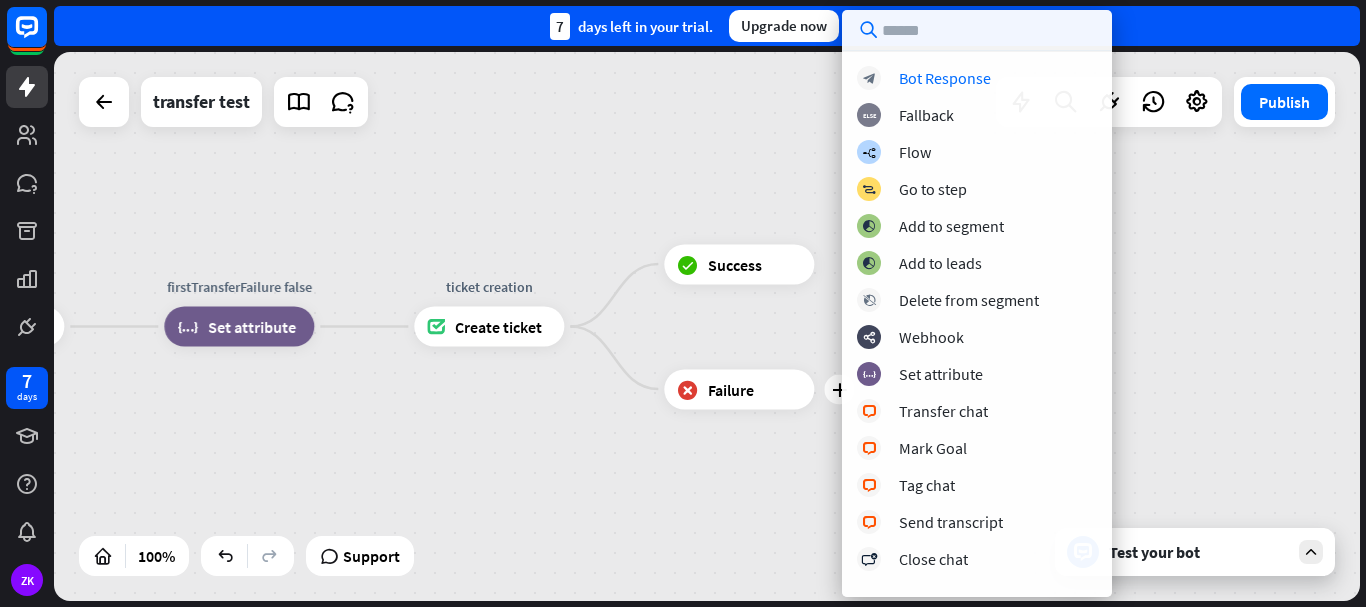 click on "block_bot_response
Bot Response
block_fallback
Fallback
builder_tree
Flow
block_goto
Go to step
block_add_to_segment
Add to segment
block_add_to_segment
Add to leads
block_delete_from_segment
Delete from segment
webhooks
Webhook
block_set_attribute
Set attribute
block_livechat
Transfer chat
block_livechat
Mark Goal
block_livechat
Tag chat
block_livechat
Send transcript
block_close_chat
Close chat
filter
Filter
block_question
Question
block_ab_testing
A/B Test
Create ticket
Add contact
Product availability" at bounding box center [977, 324] 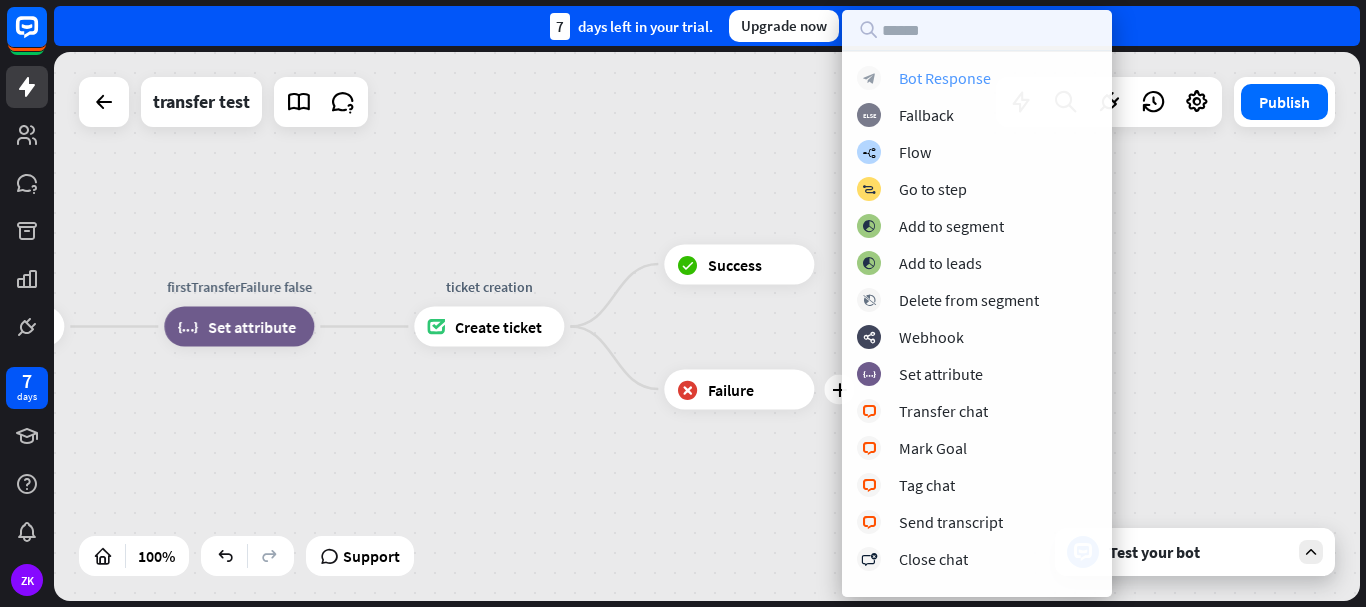 click on "Bot Response" at bounding box center (945, 78) 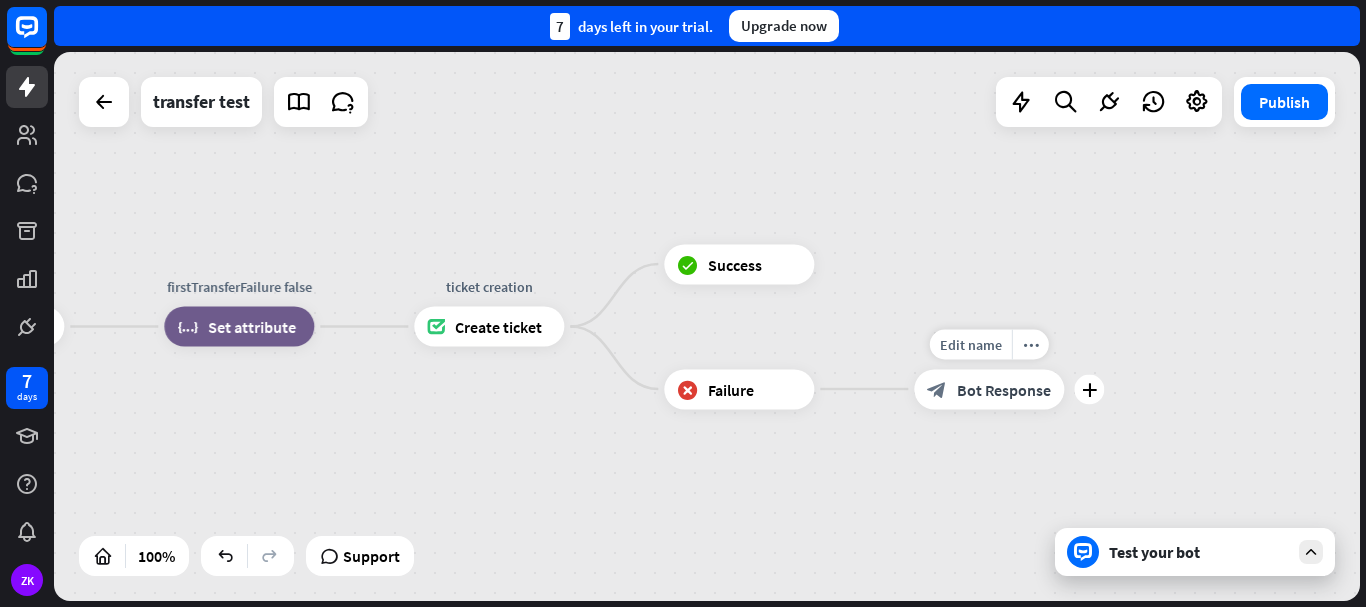 click on "block_bot_response   Bot Response" at bounding box center (989, 389) 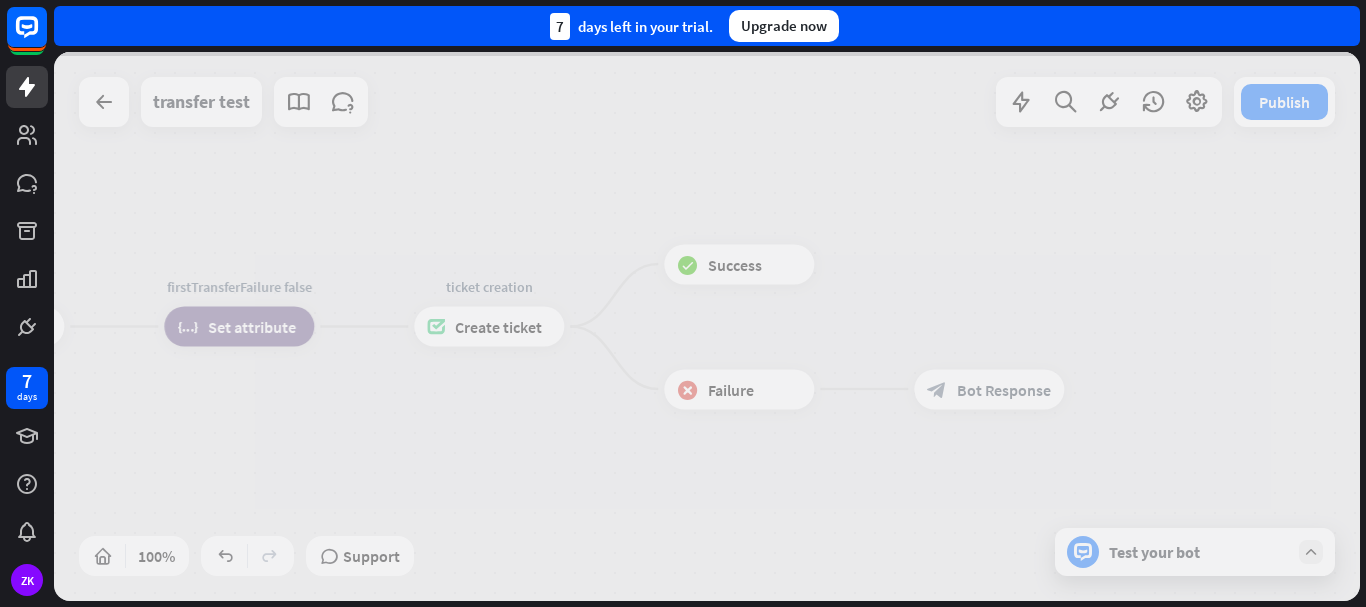 click at bounding box center [707, 326] 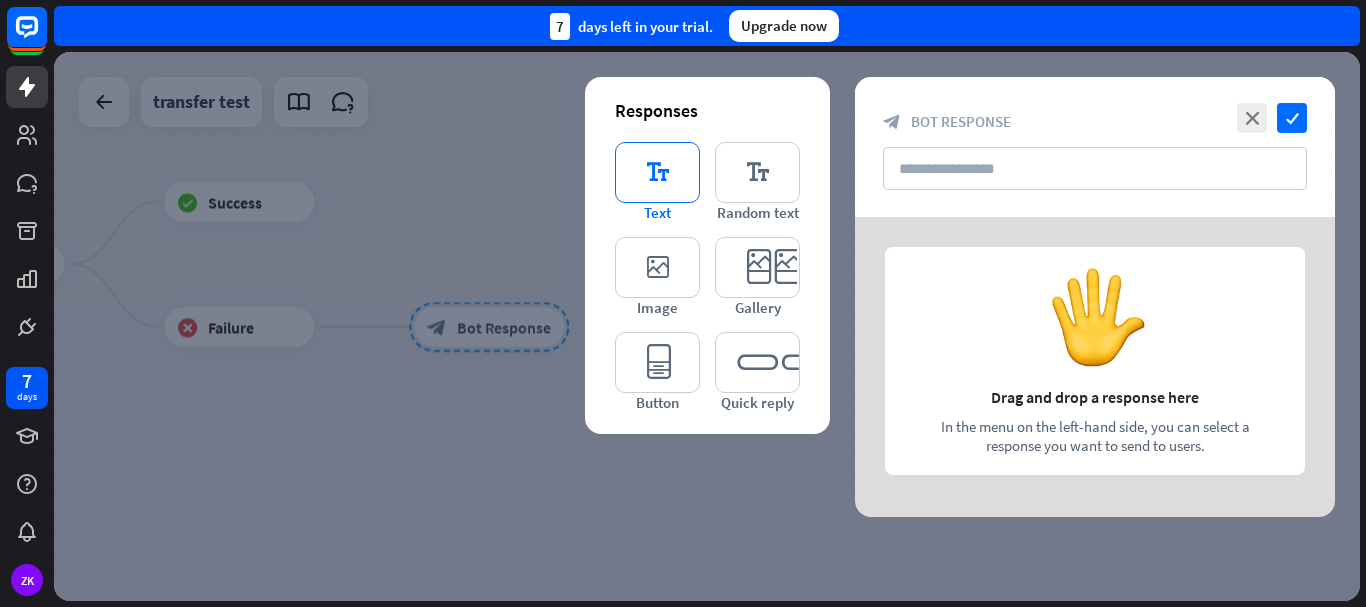 click on "editor_text" at bounding box center (657, 172) 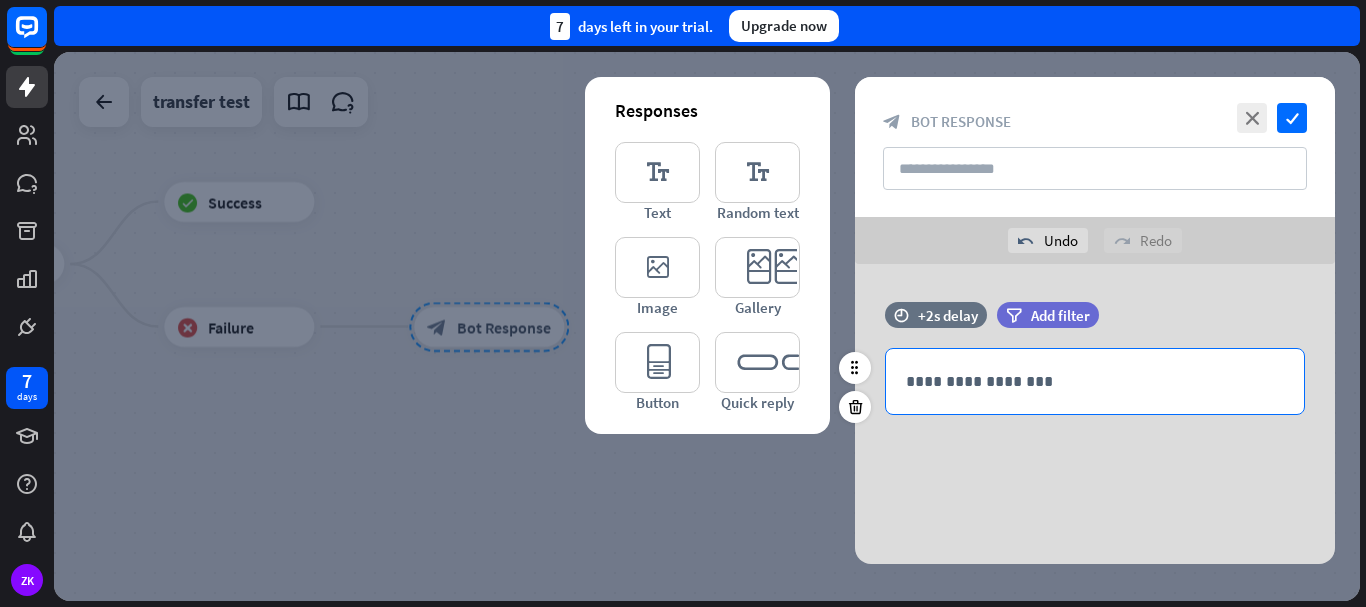 click on "**********" at bounding box center (1095, 381) 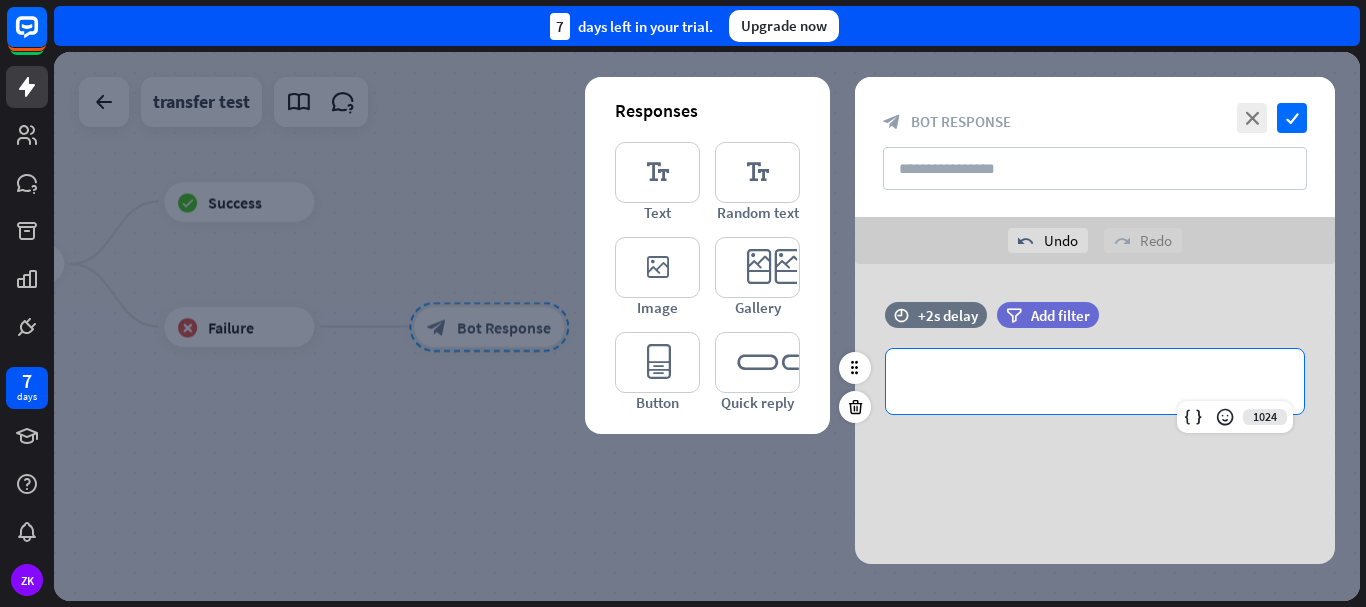 type 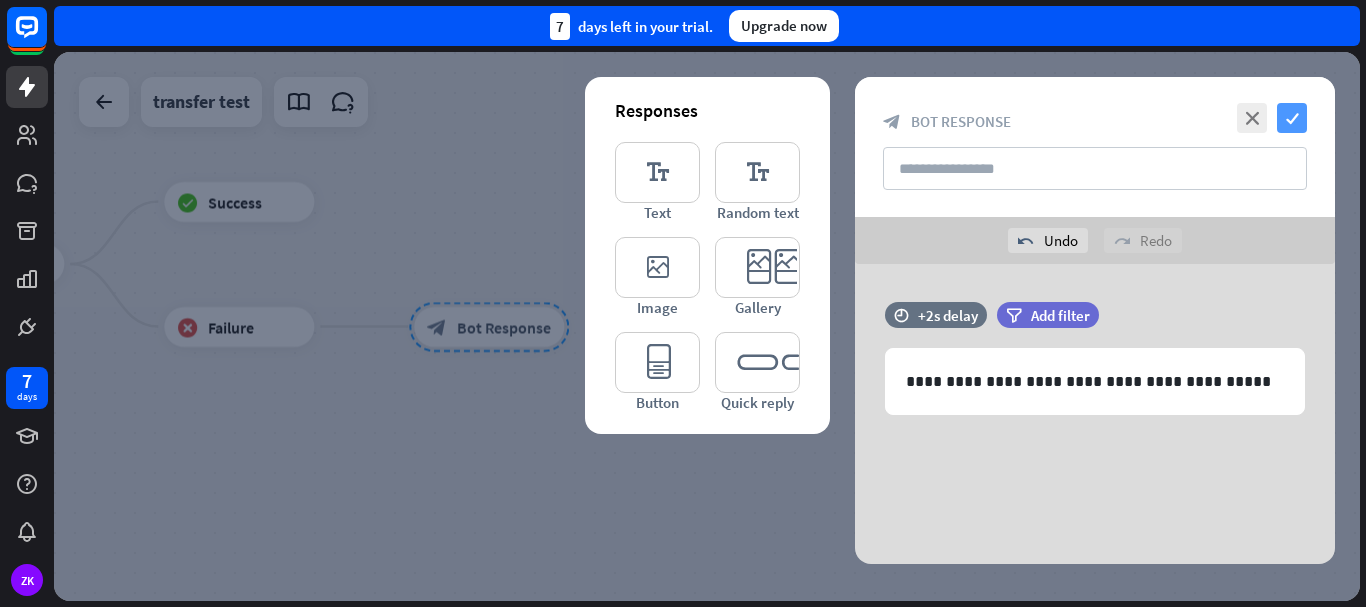 click on "check" at bounding box center [1292, 118] 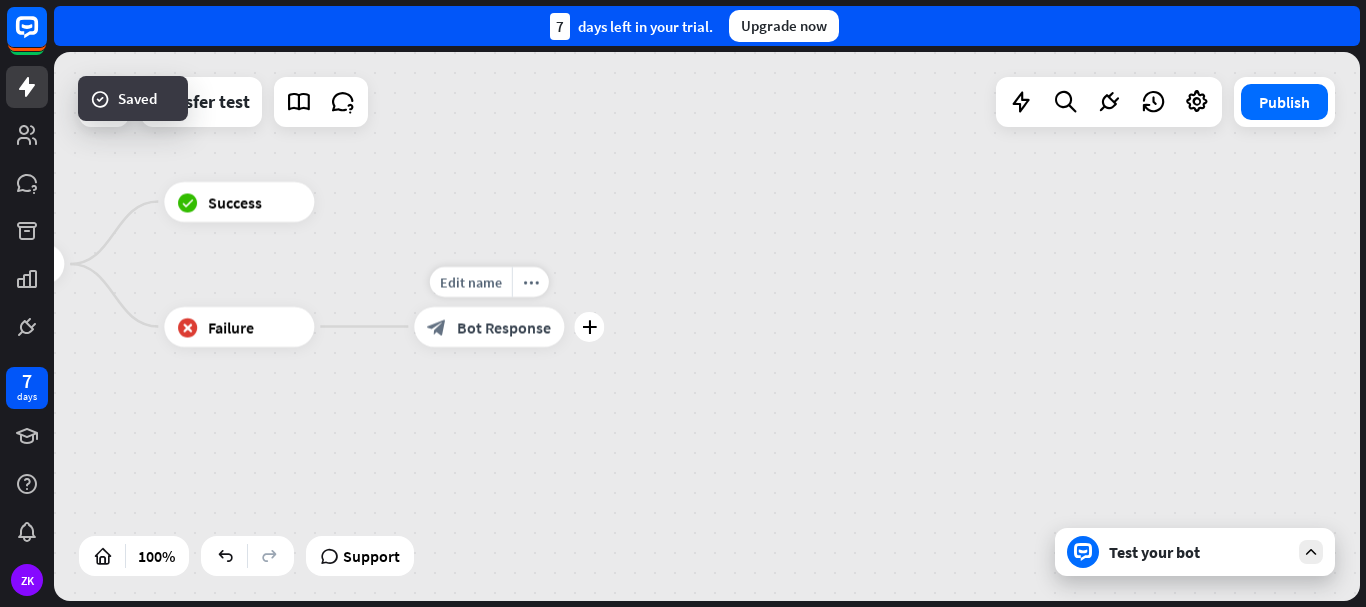 click on "Bot Response" at bounding box center (504, 327) 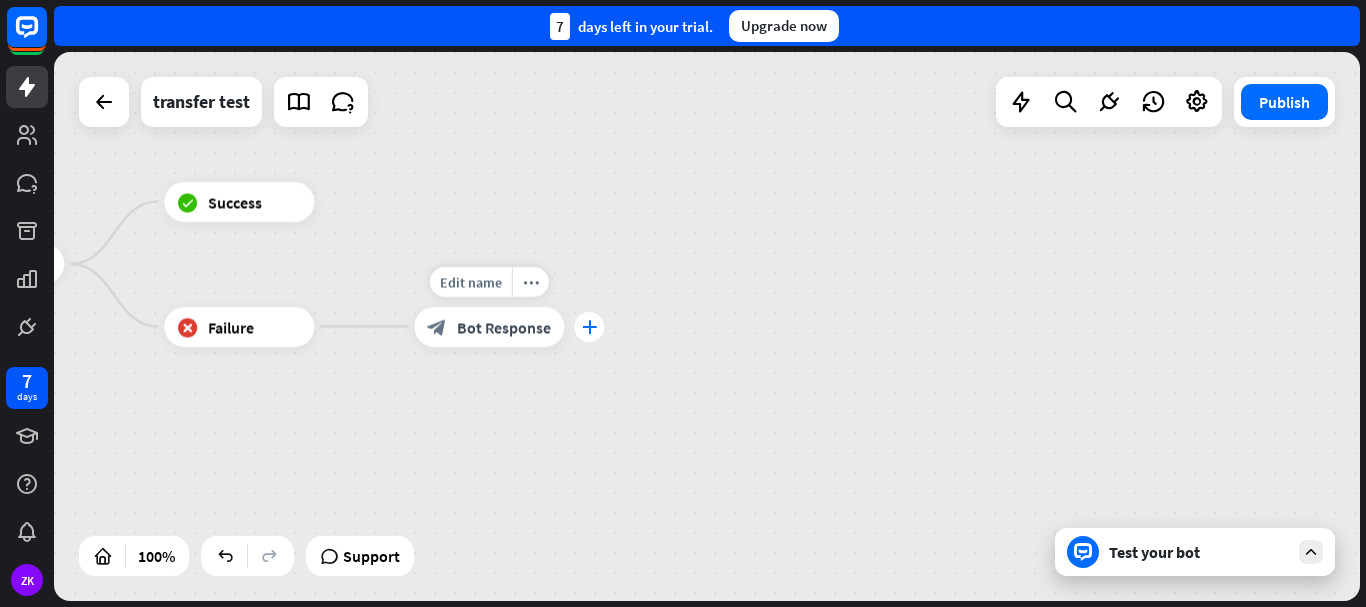 click on "plus" at bounding box center [589, 327] 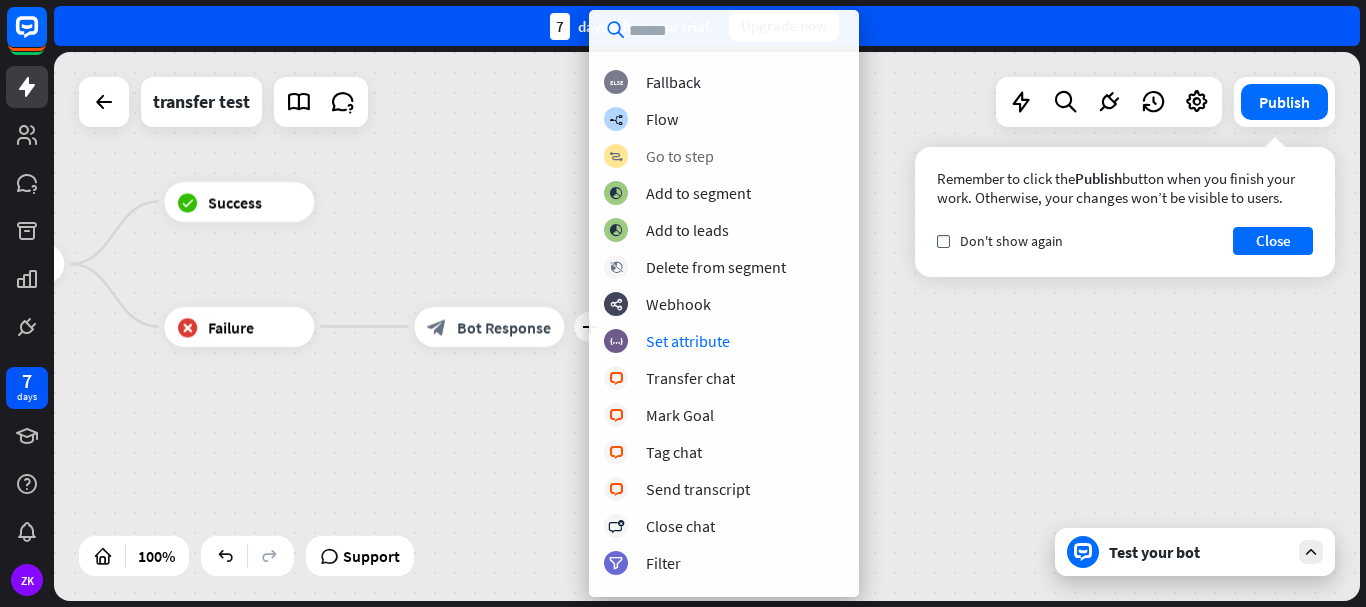 scroll, scrollTop: 182, scrollLeft: 0, axis: vertical 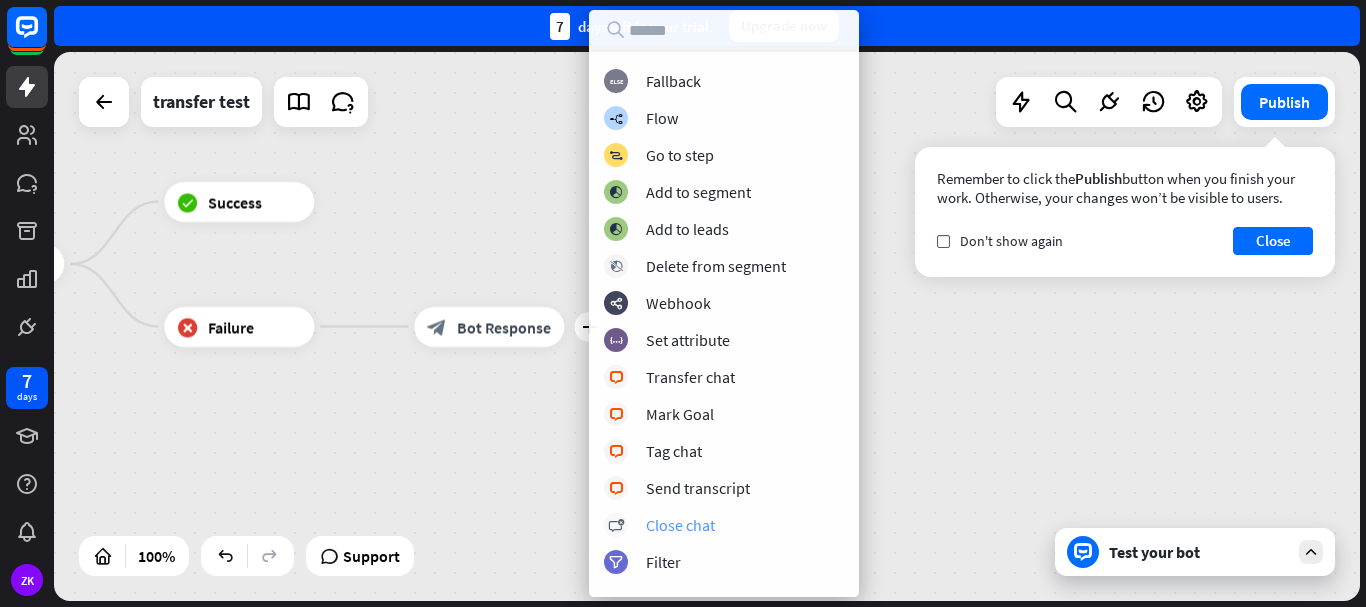 click on "block_close_chat
Close chat" at bounding box center [724, 525] 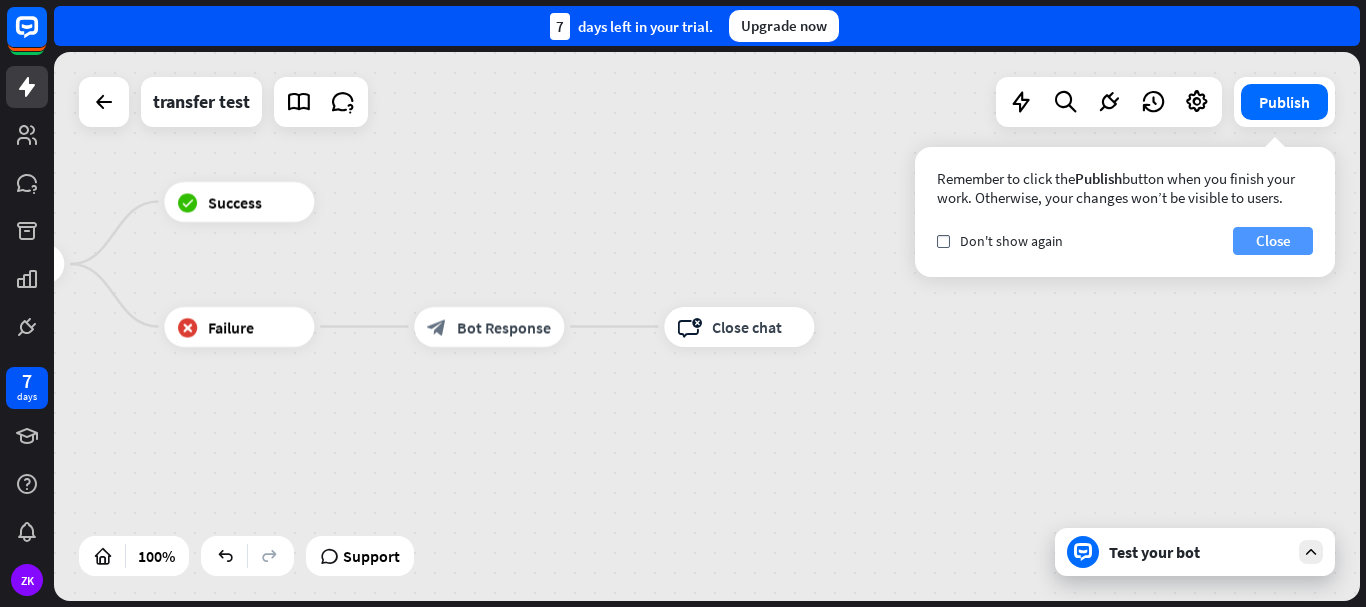 click on "Close" at bounding box center [1273, 241] 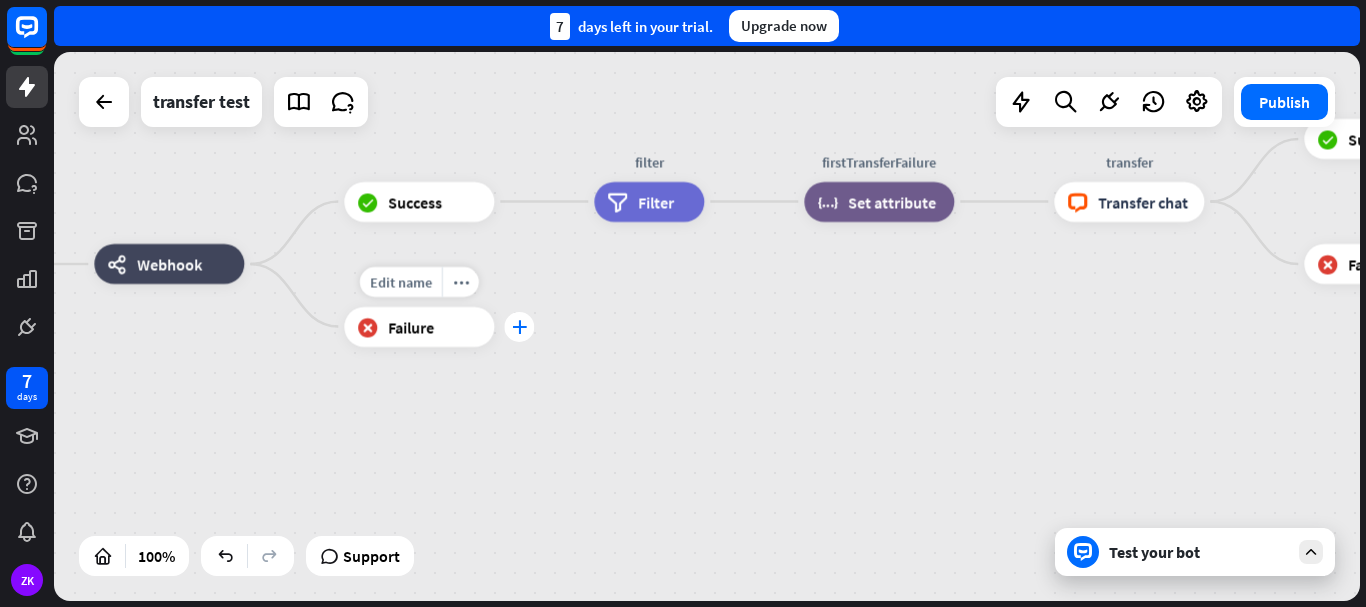 click on "plus" at bounding box center [519, 327] 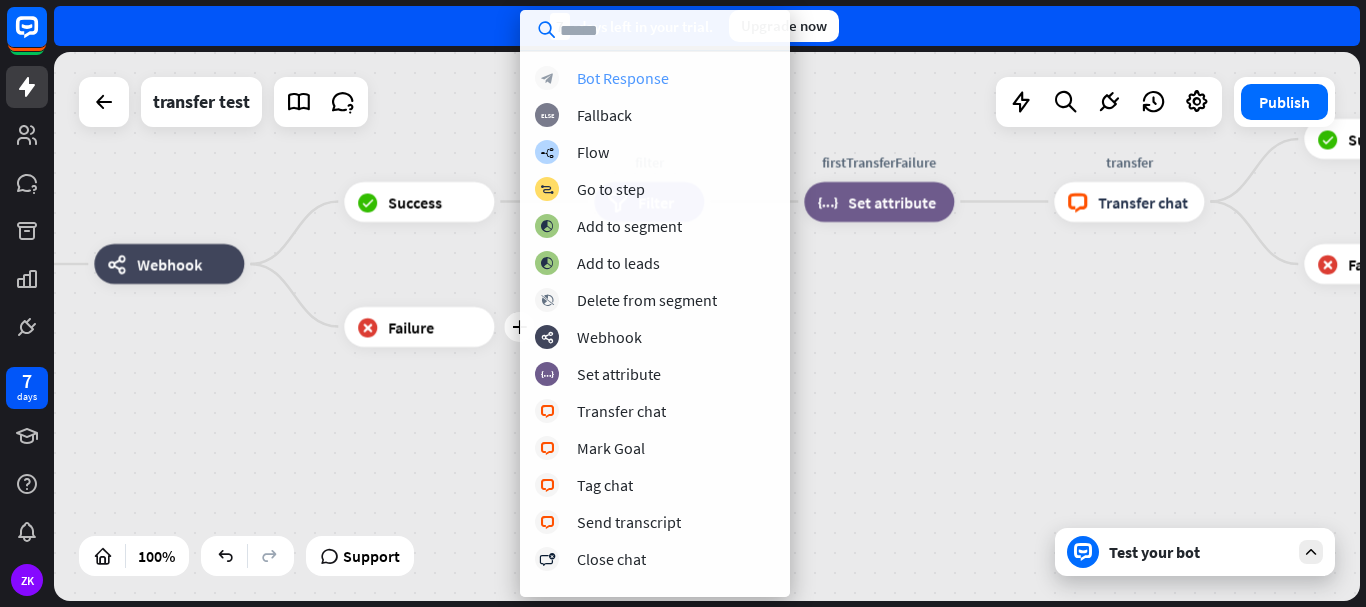 click on "Bot Response" at bounding box center [623, 78] 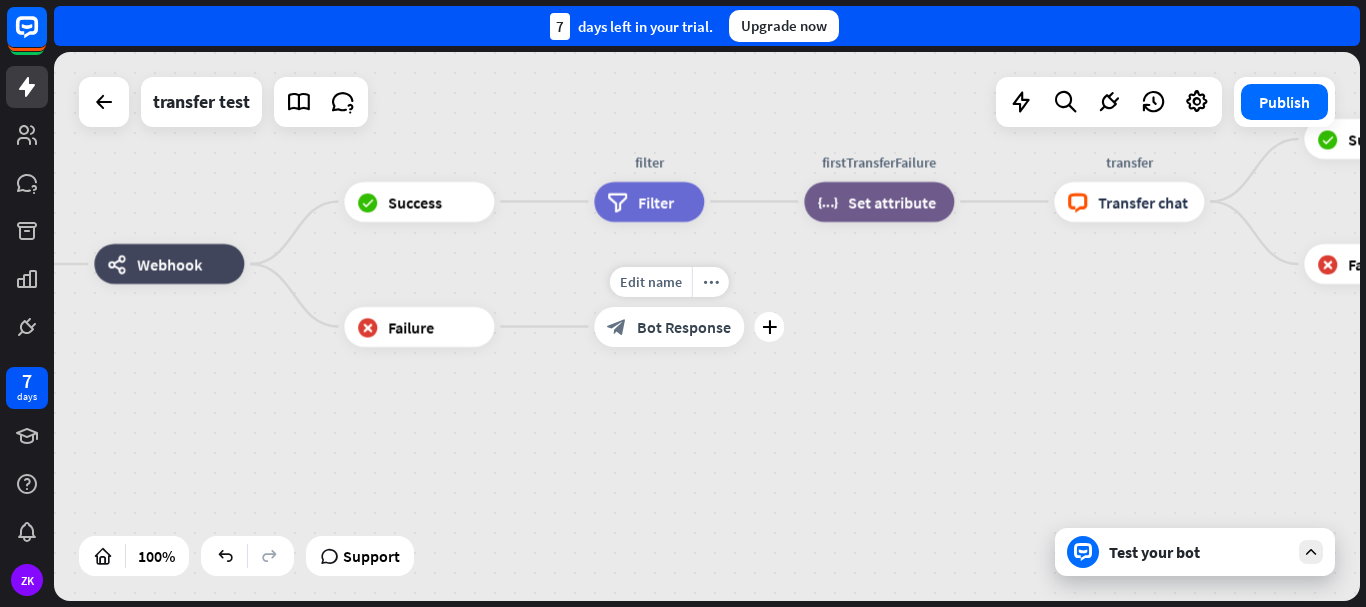 click on "Bot Response" at bounding box center [684, 327] 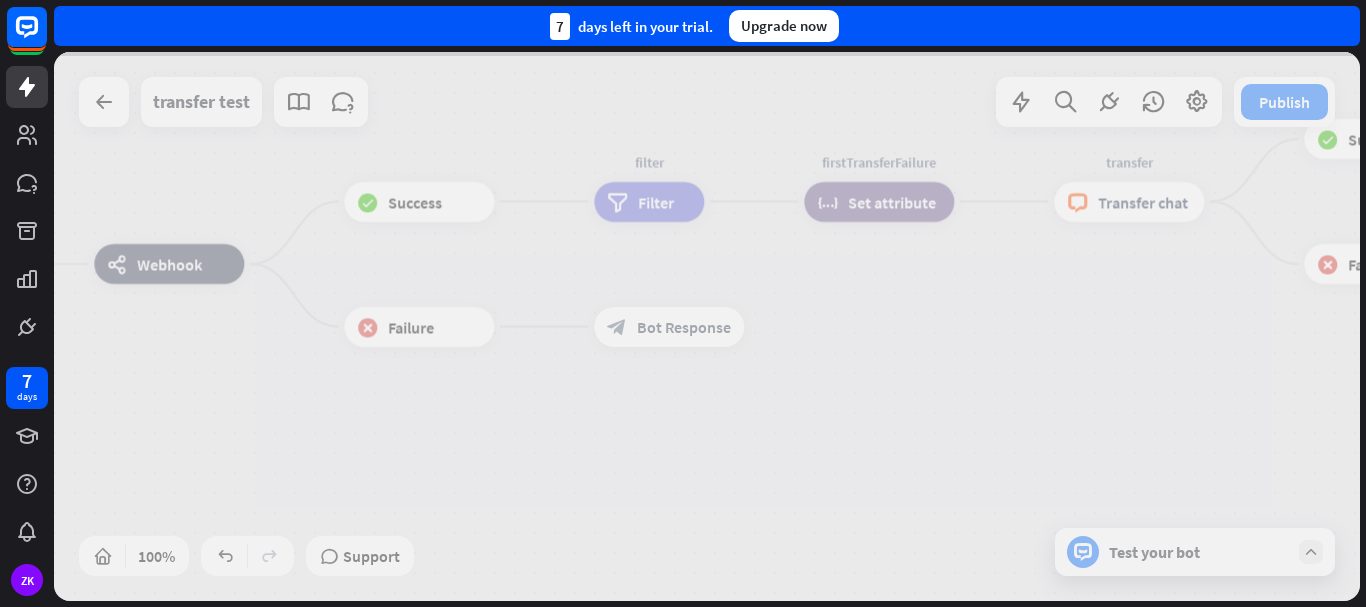 click at bounding box center (707, 326) 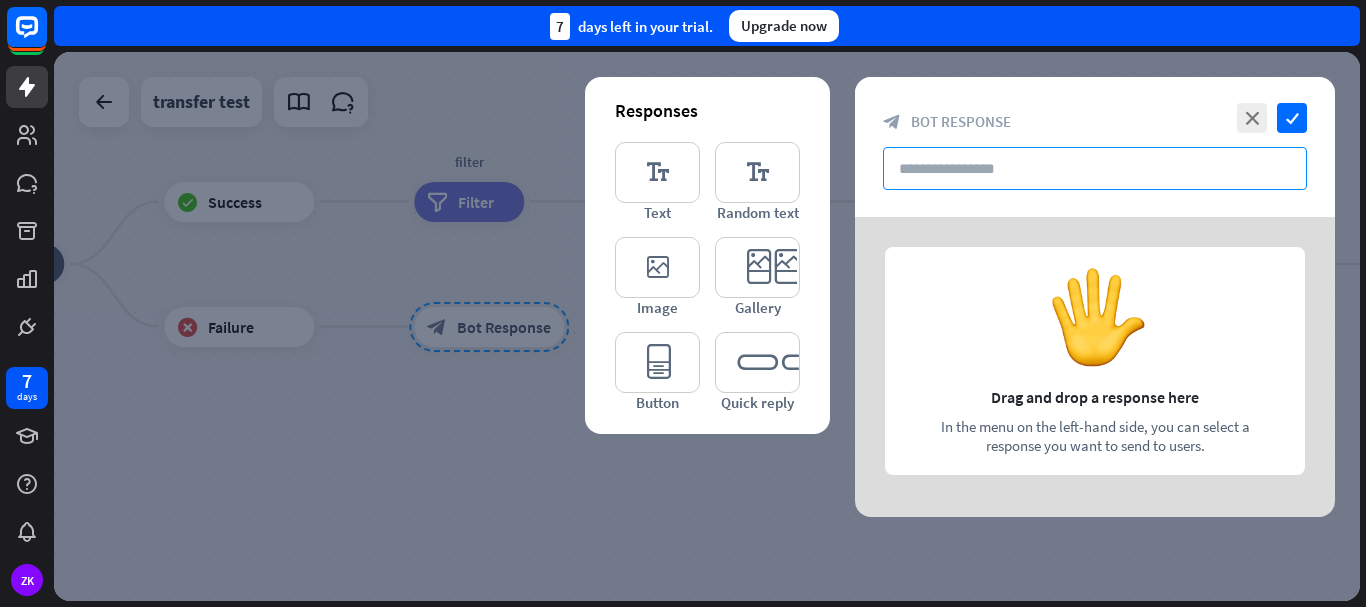 click at bounding box center [1095, 168] 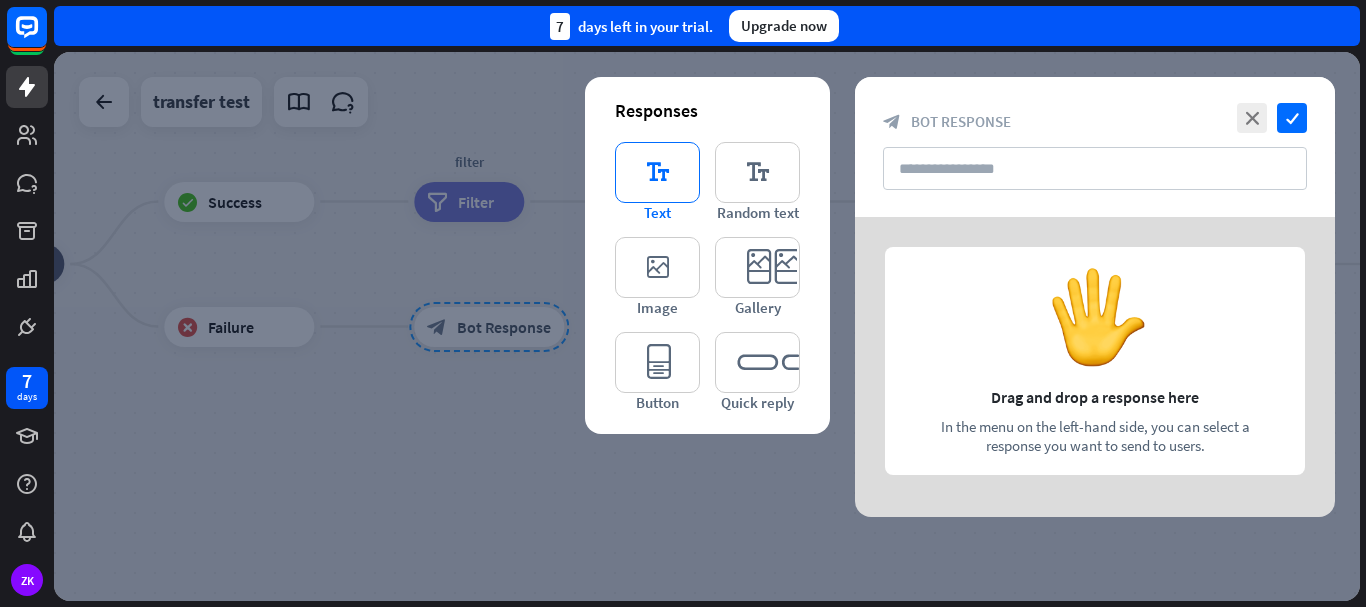 click on "editor_text" at bounding box center [657, 172] 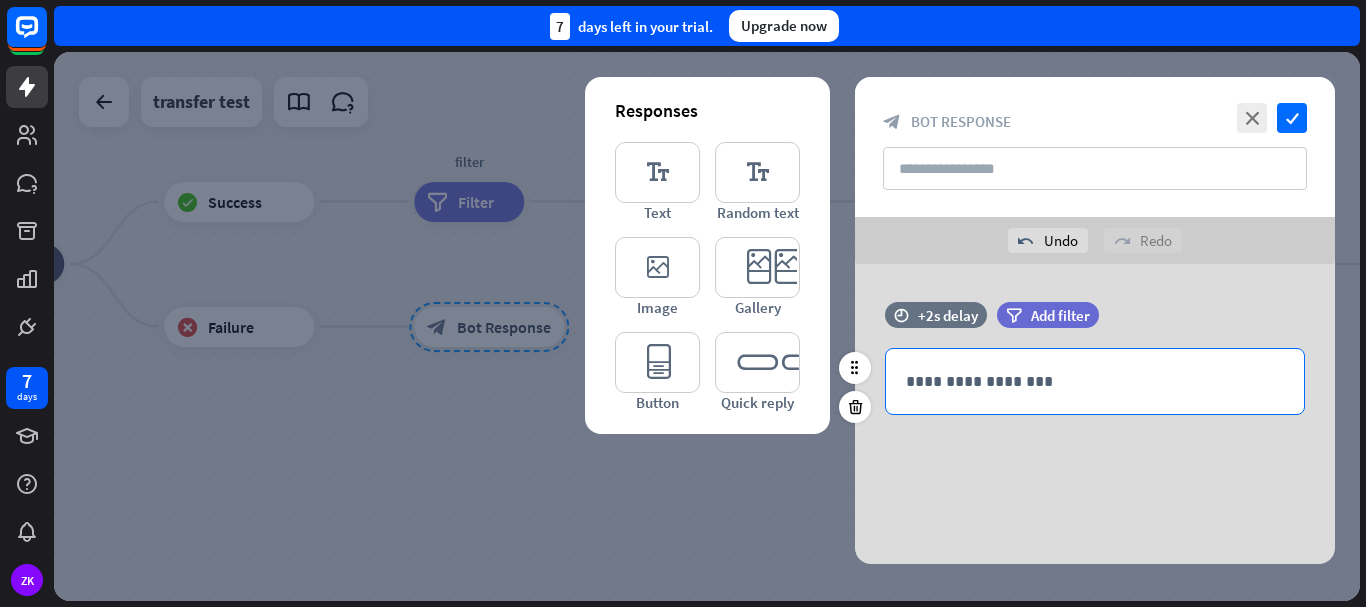 click on "**********" at bounding box center (1095, 381) 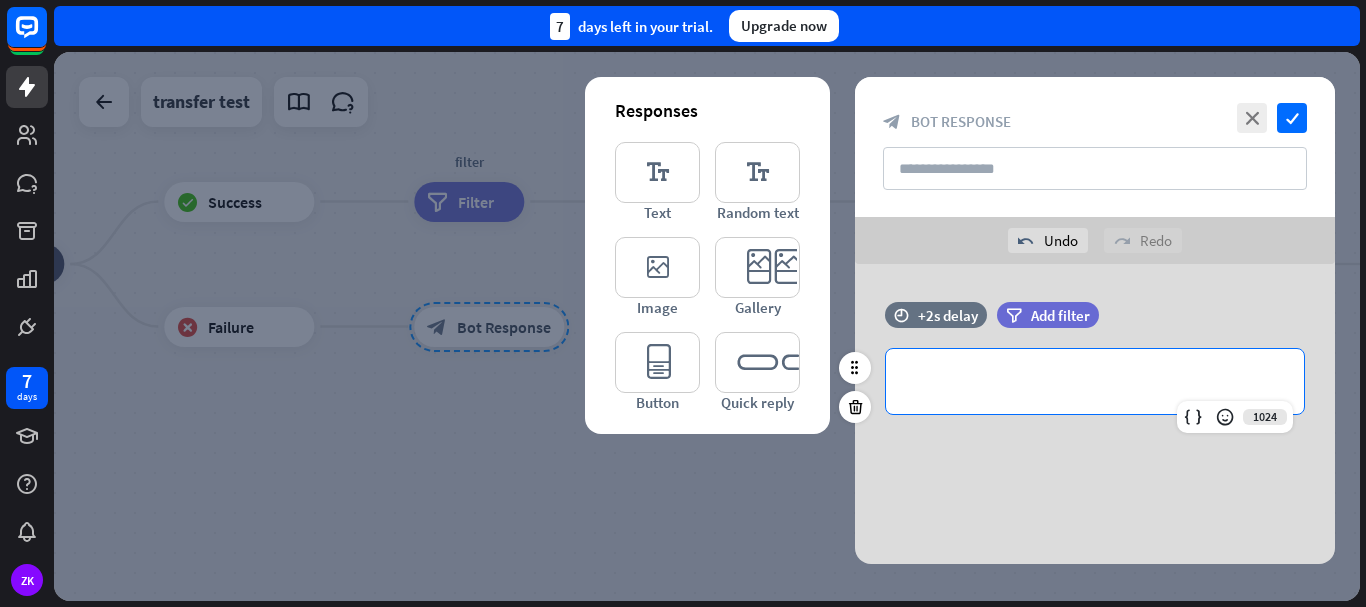 type 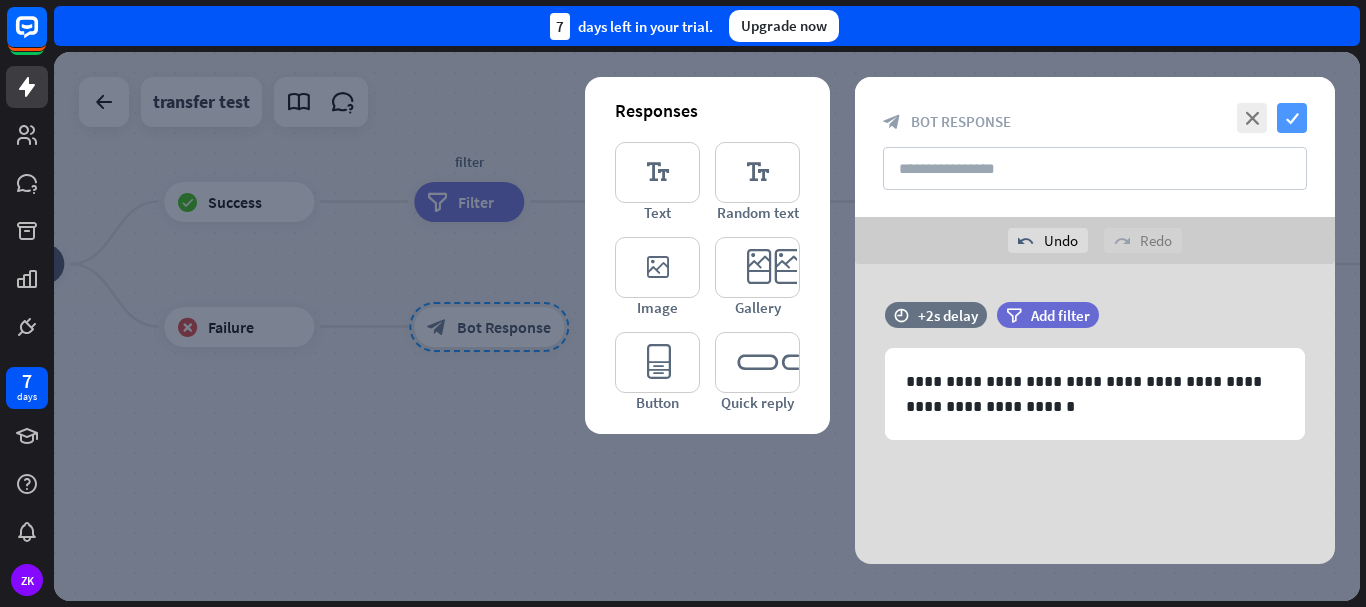click on "check" at bounding box center (1292, 118) 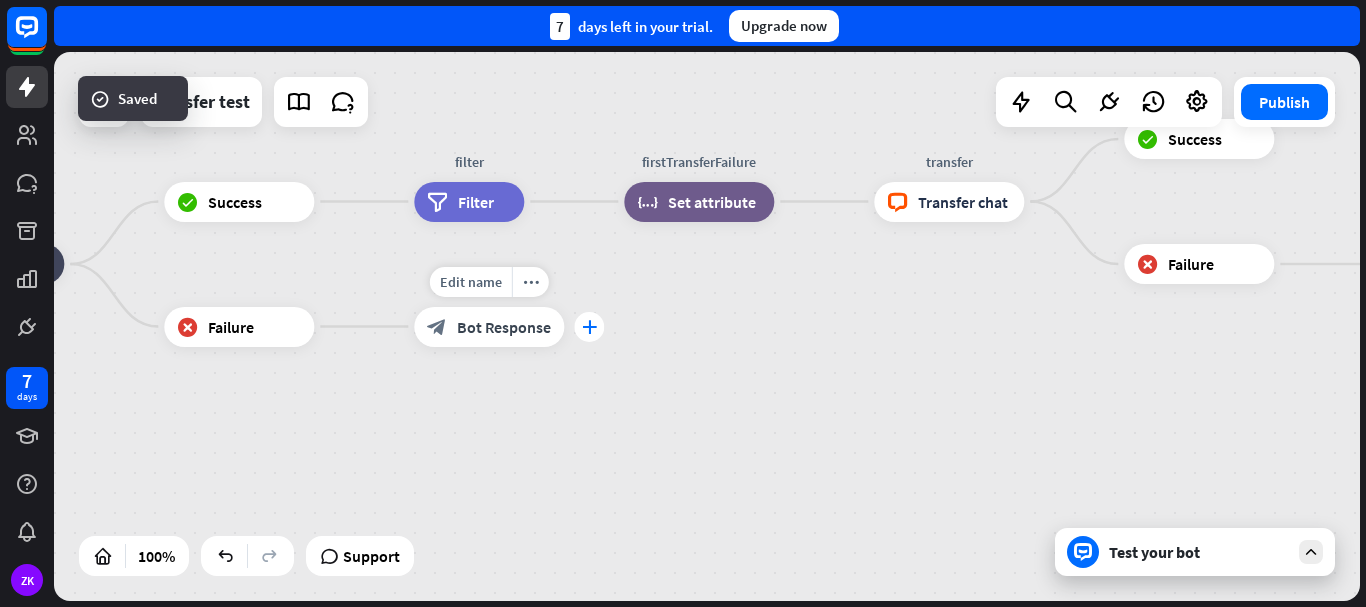 click on "plus" at bounding box center [589, 327] 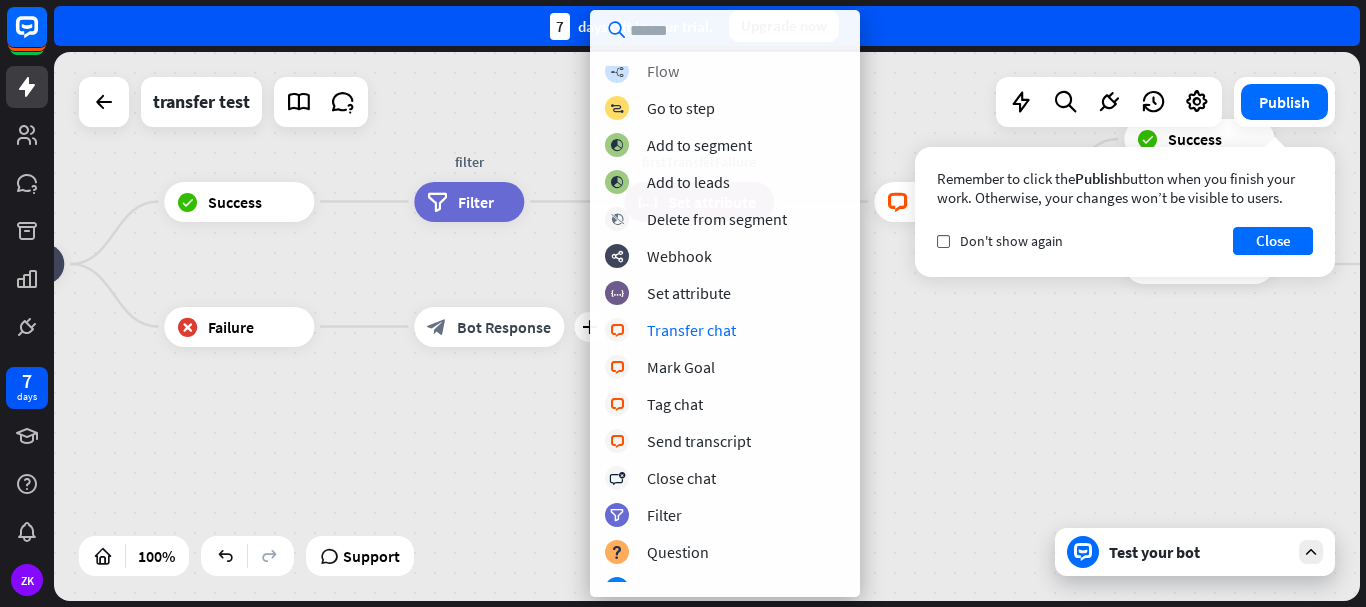 scroll, scrollTop: 0, scrollLeft: 0, axis: both 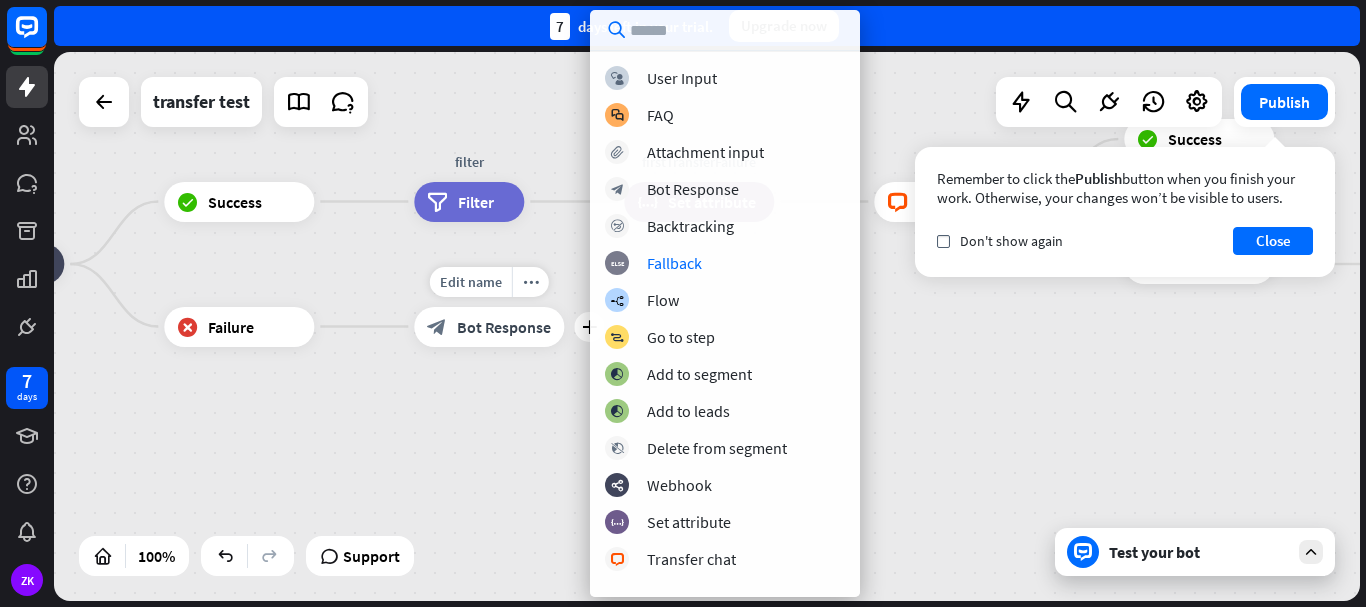 click on "Bot Response" at bounding box center [504, 327] 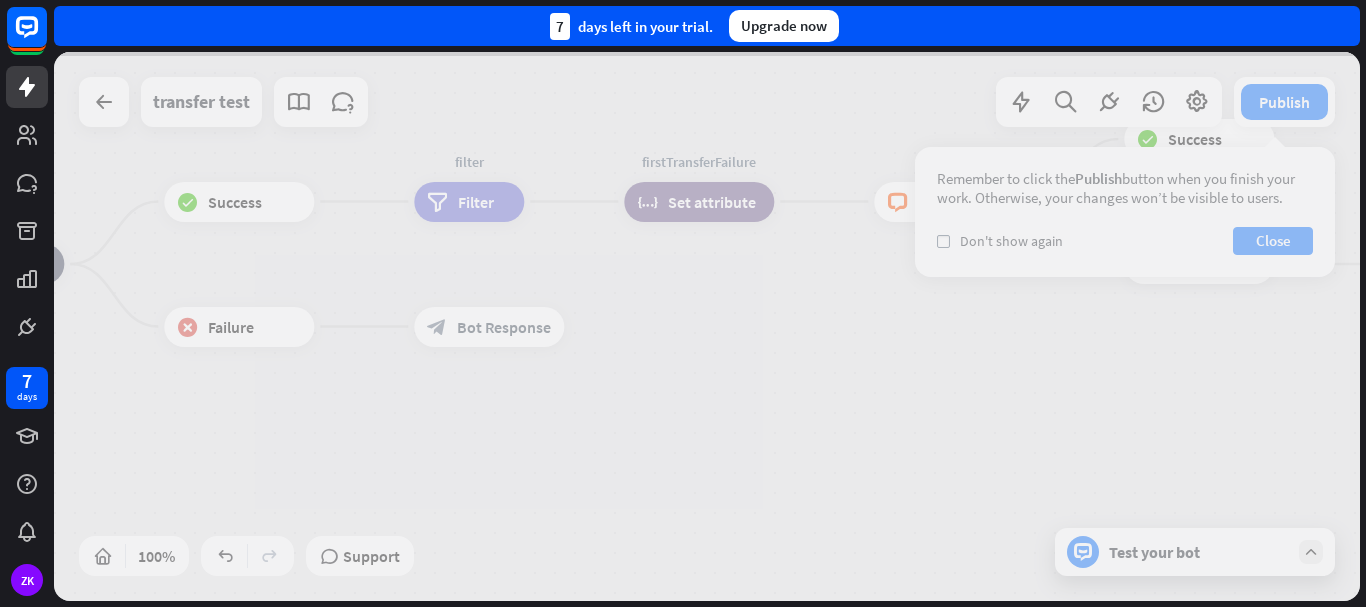 click at bounding box center (707, 326) 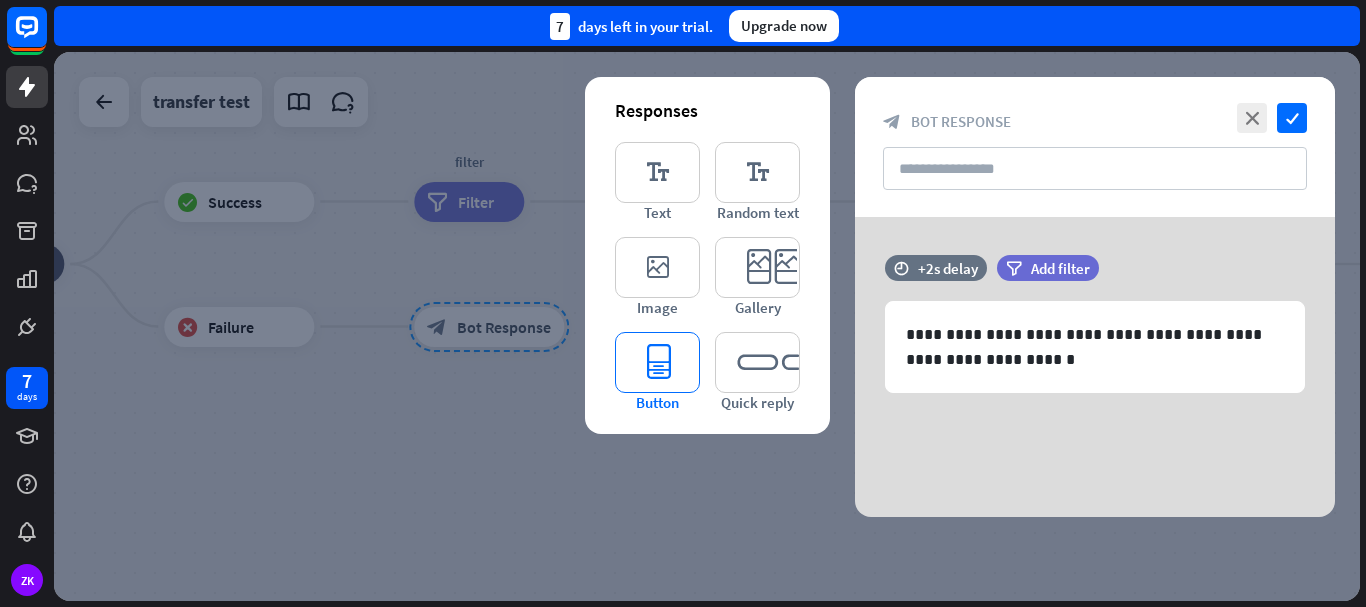 click on "editor_button" at bounding box center [657, 362] 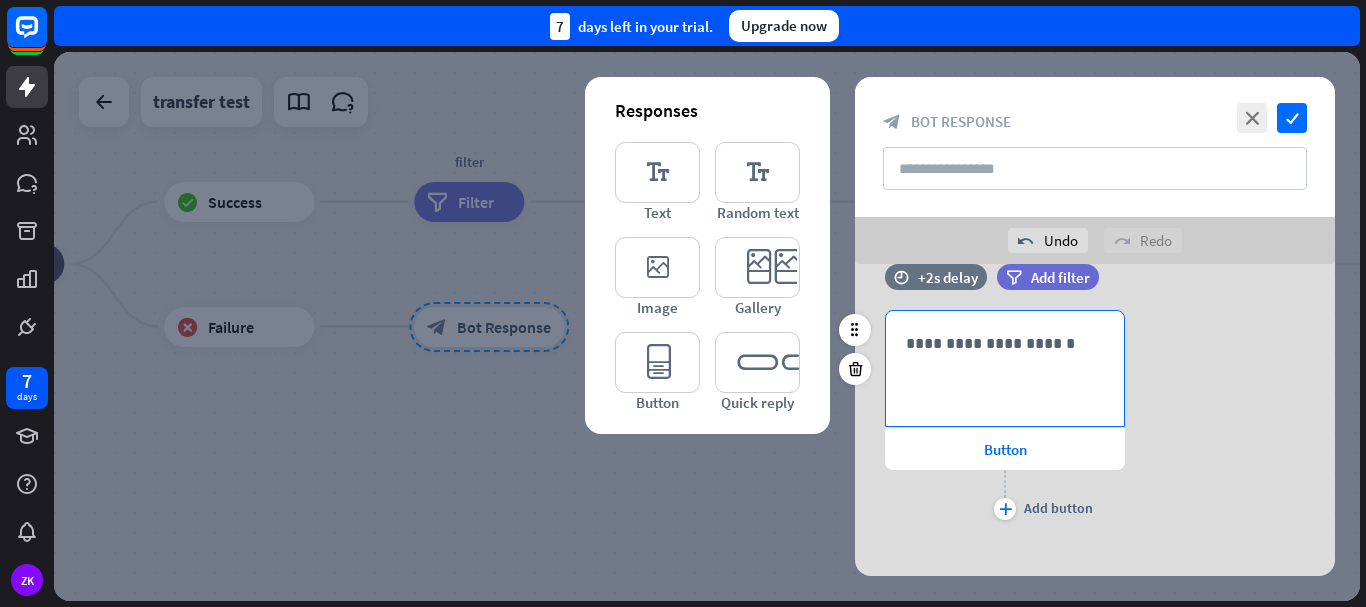 scroll, scrollTop: 0, scrollLeft: 0, axis: both 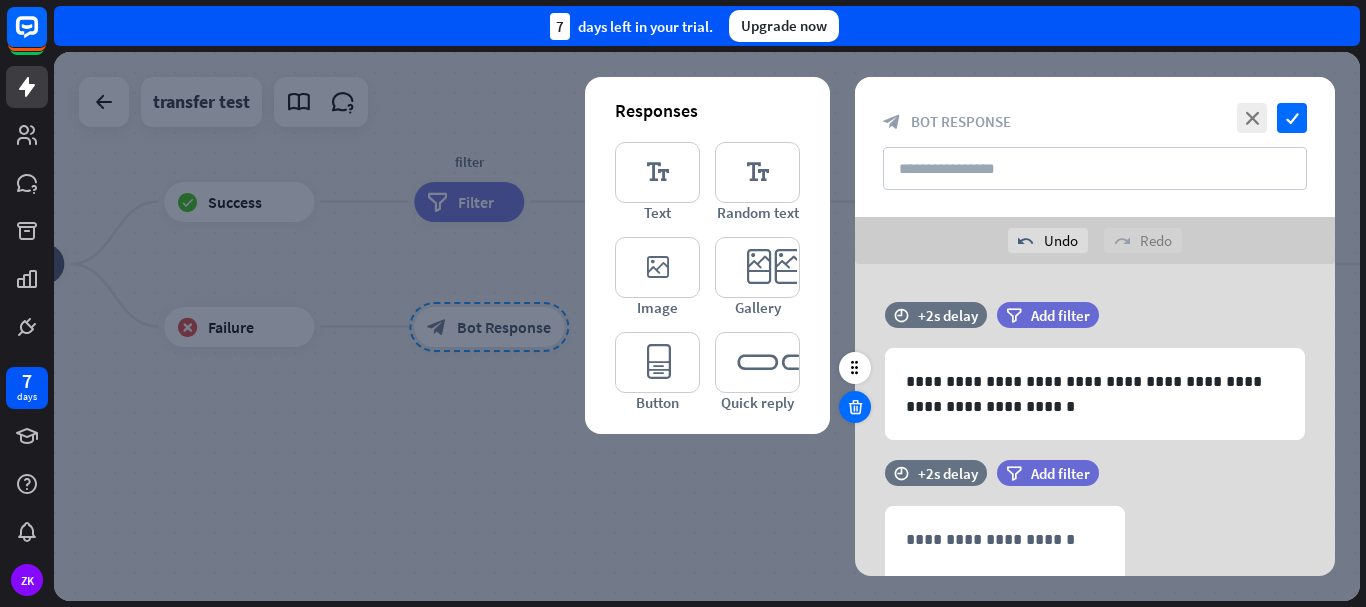 click at bounding box center [855, 407] 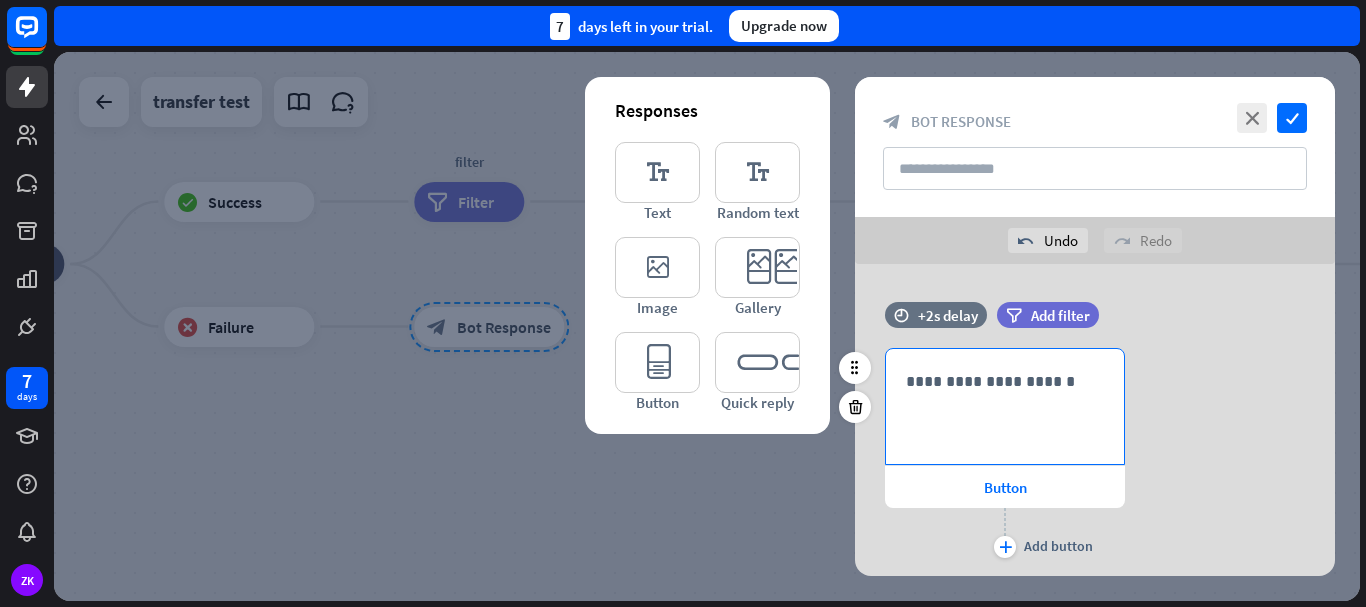 click on "**********" at bounding box center [1005, 406] 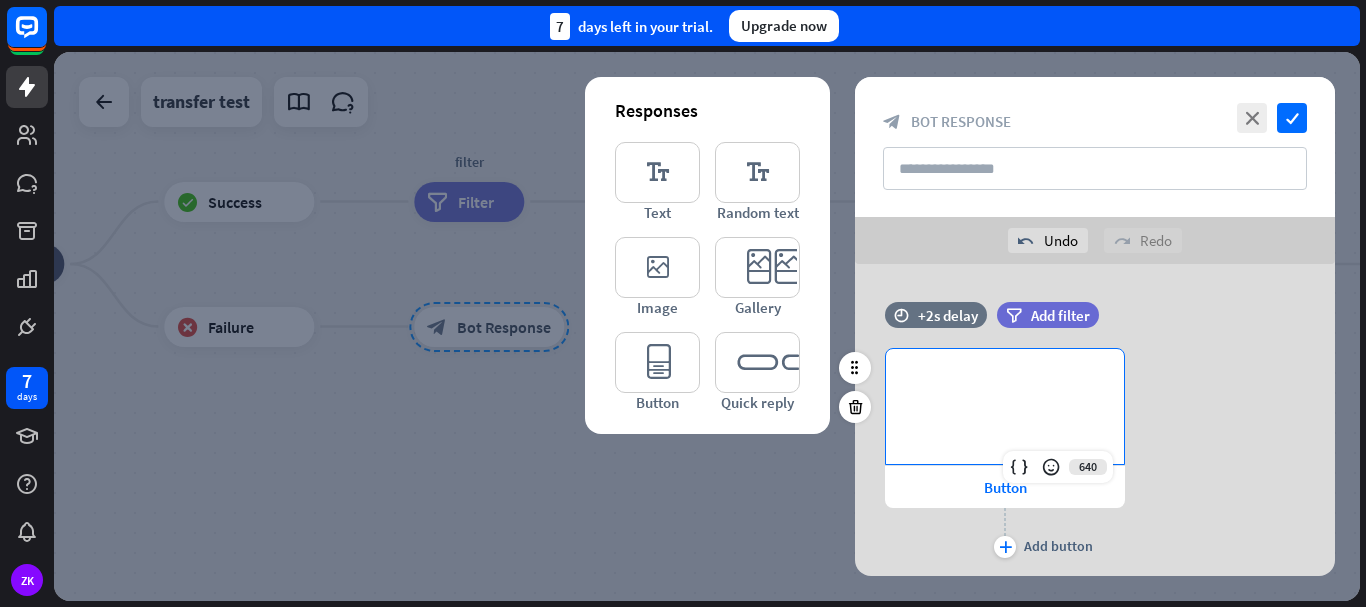 type 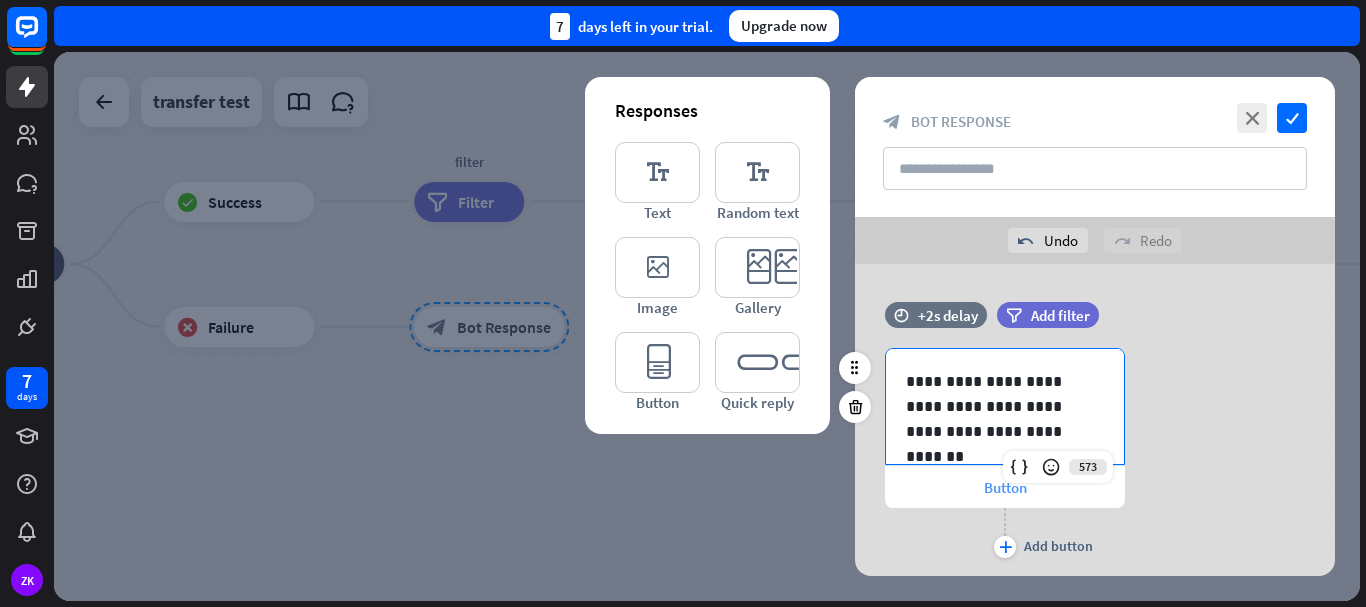 click on "Button" at bounding box center [1005, 487] 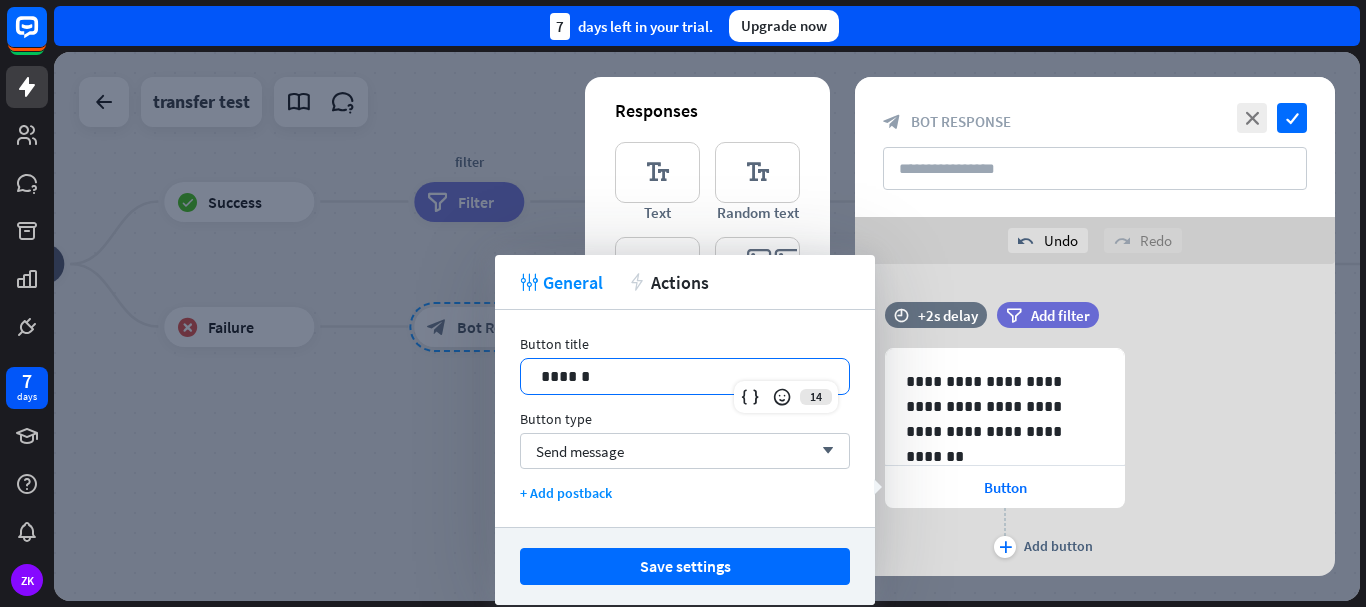 click on "******" at bounding box center [685, 376] 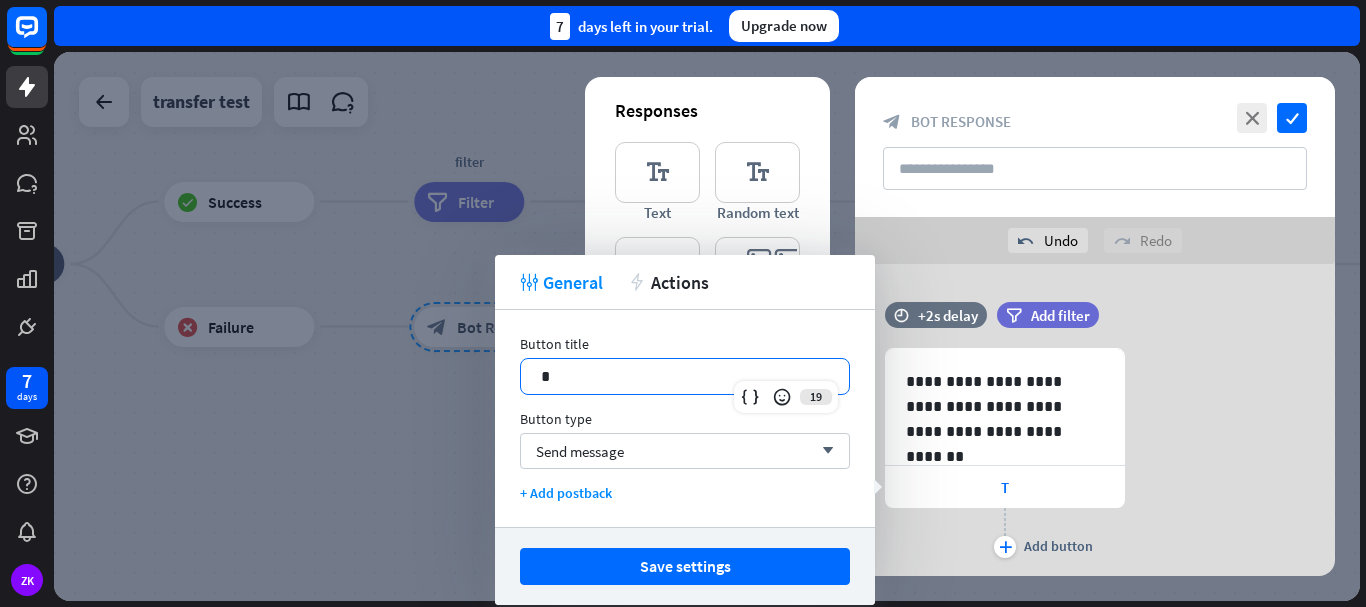 type 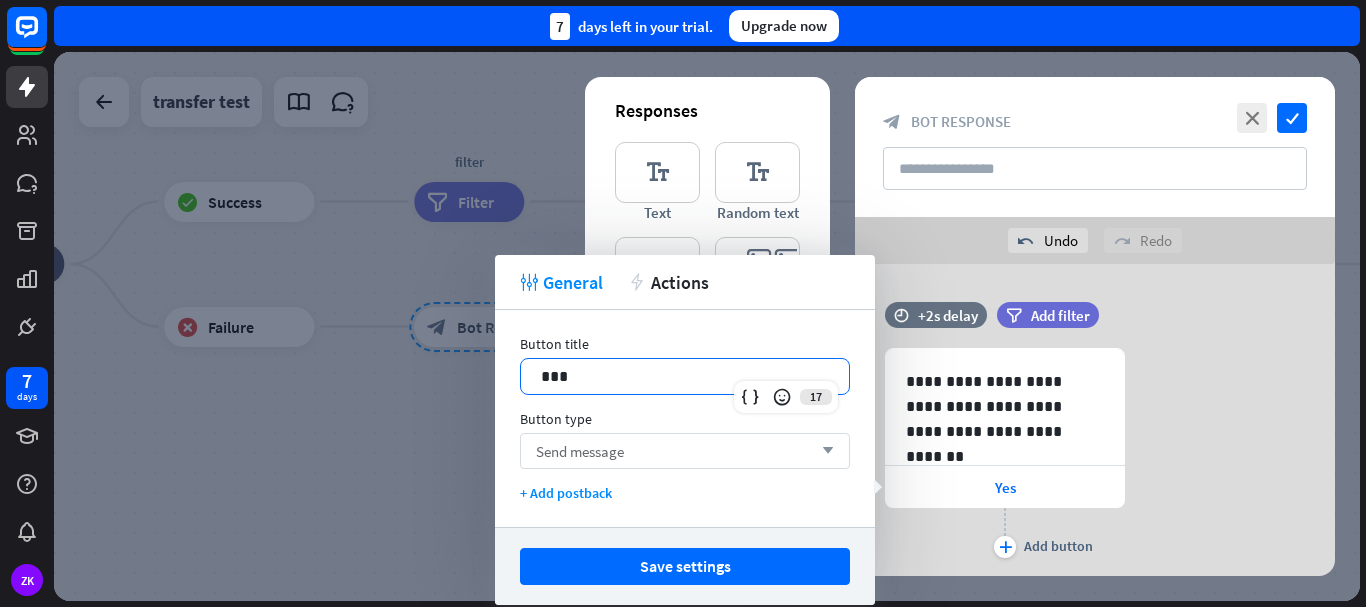 click on "Send message
arrow_down" at bounding box center (685, 451) 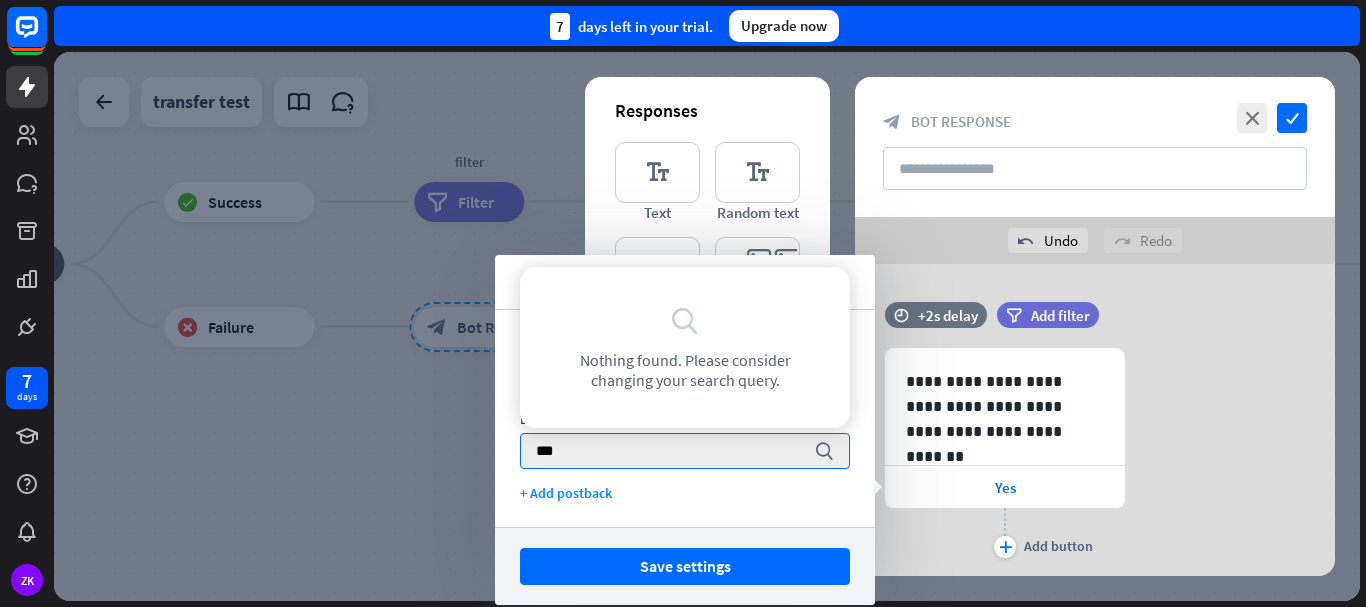 type on "**" 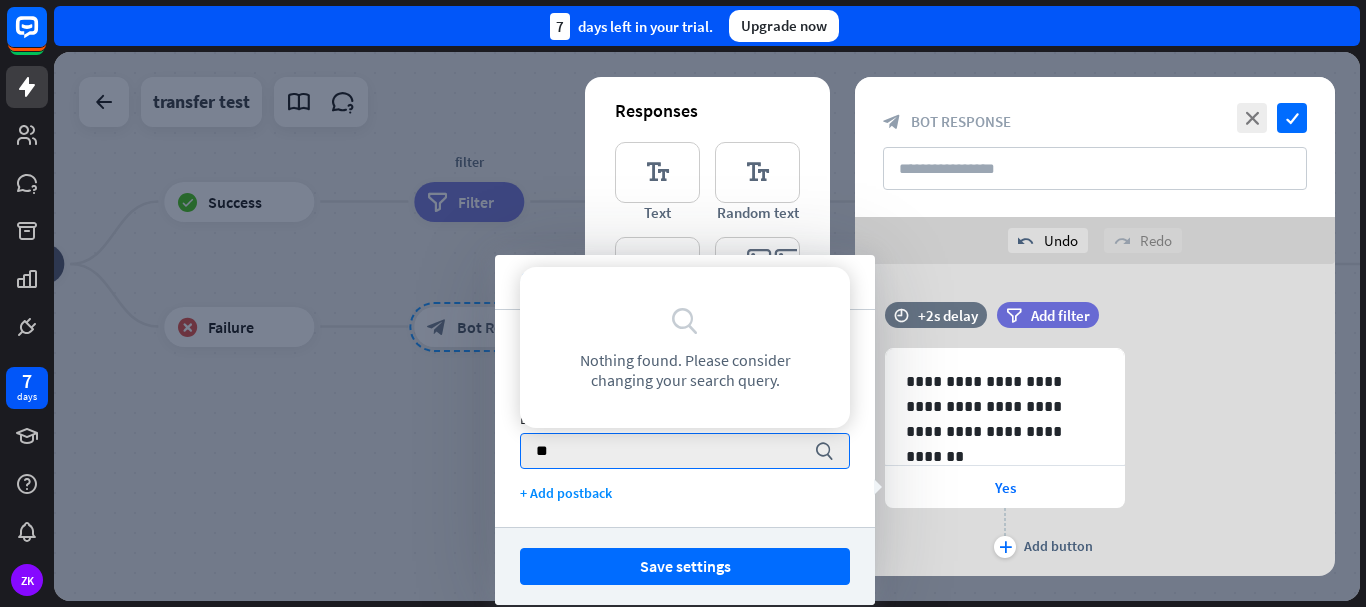 type 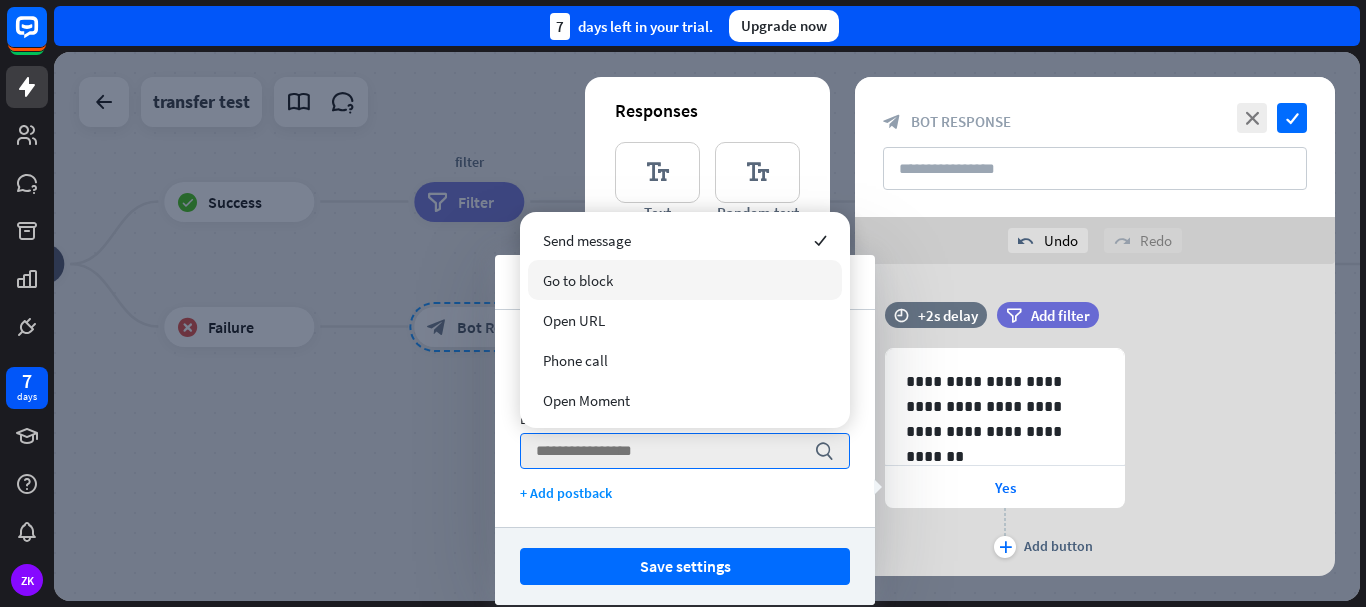 click on "Go to block" at bounding box center (578, 280) 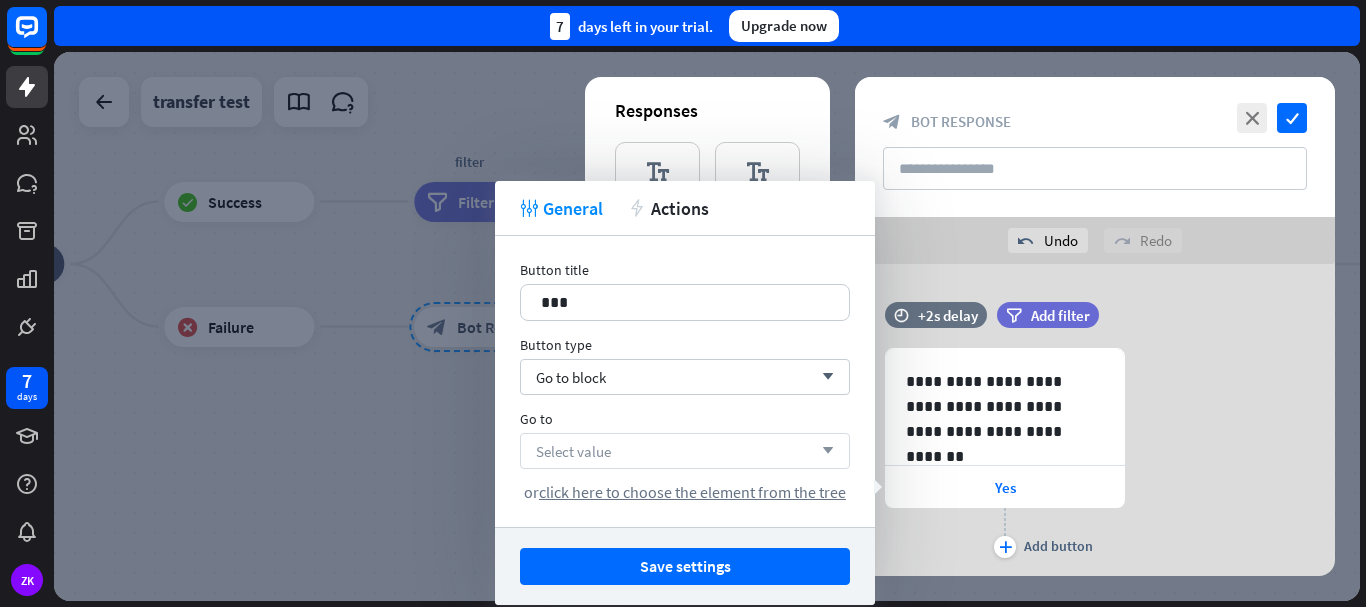 click on "Select value
arrow_down" at bounding box center (685, 451) 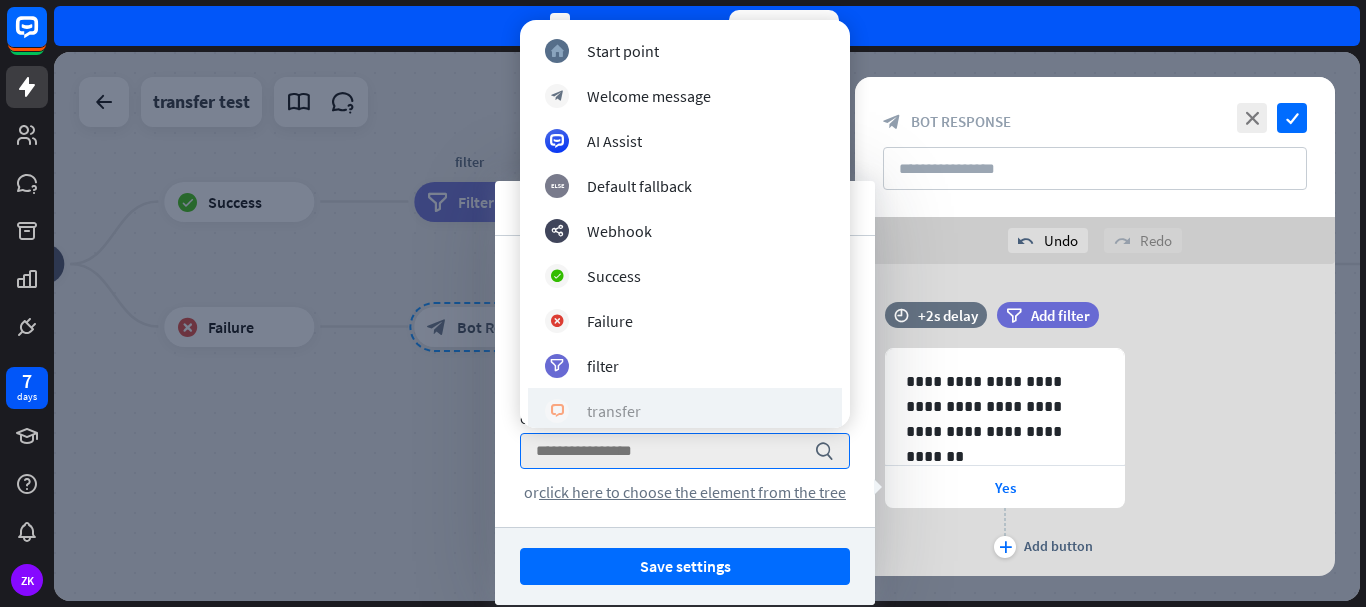 click on "block_livechat
transfer" at bounding box center [685, 411] 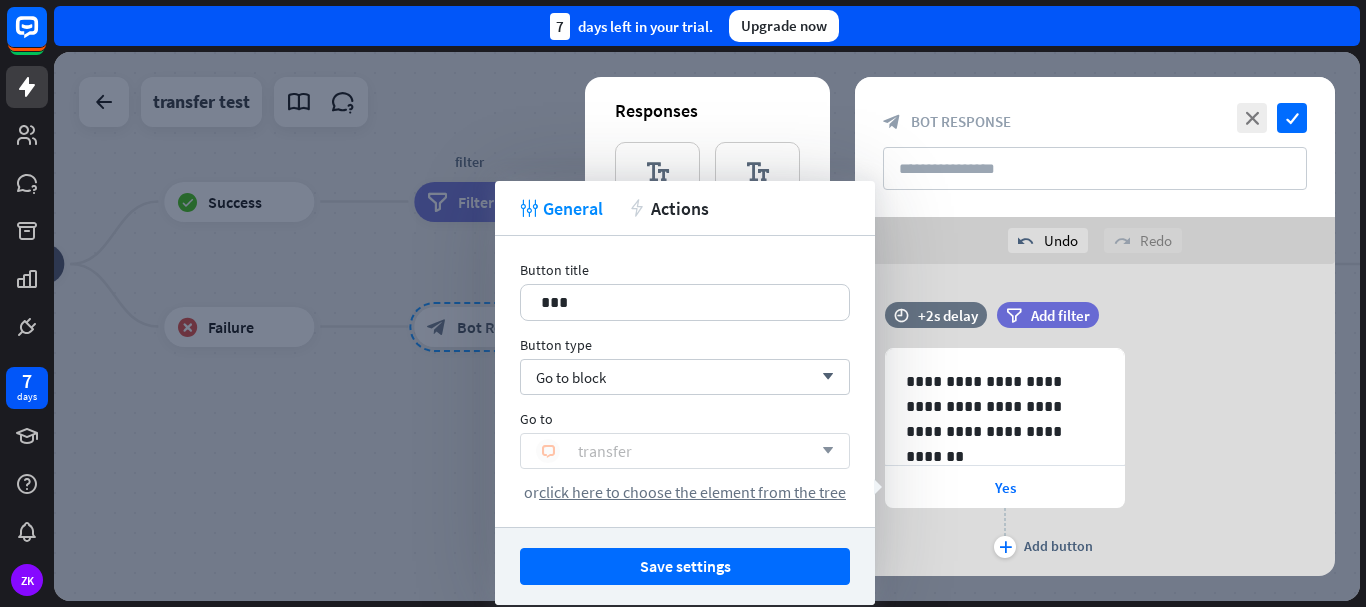 click on "transfer" at bounding box center [605, 451] 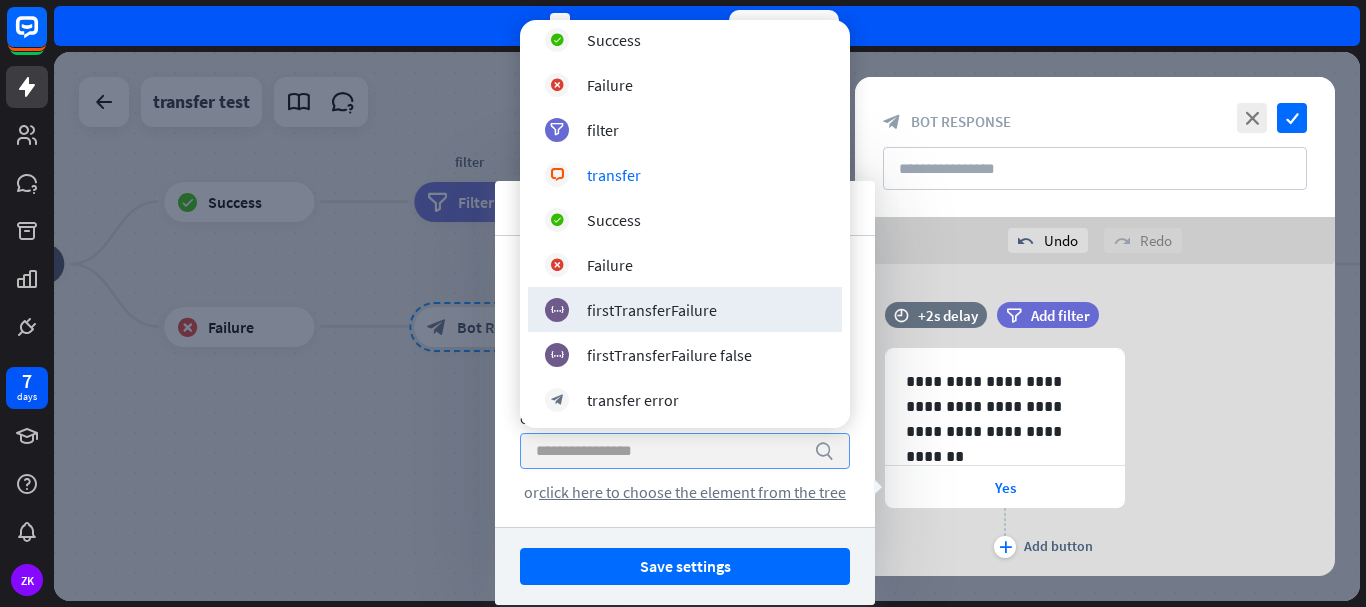 scroll, scrollTop: 238, scrollLeft: 0, axis: vertical 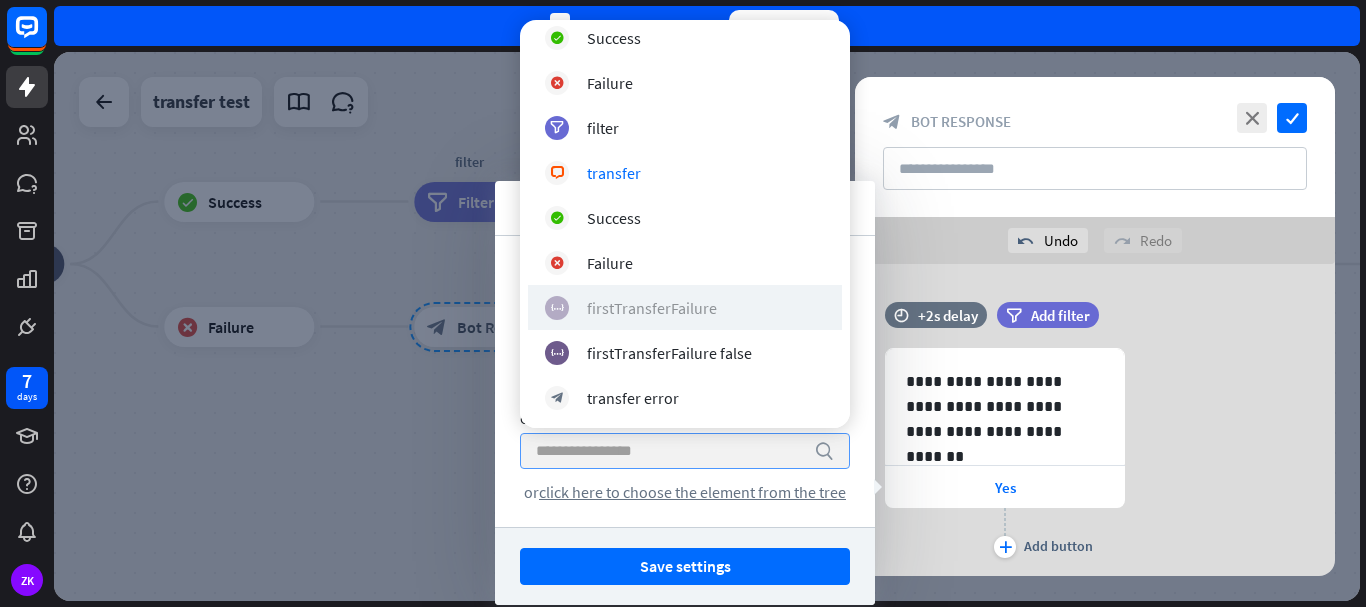 click on "firstTransferFailure" at bounding box center [652, 308] 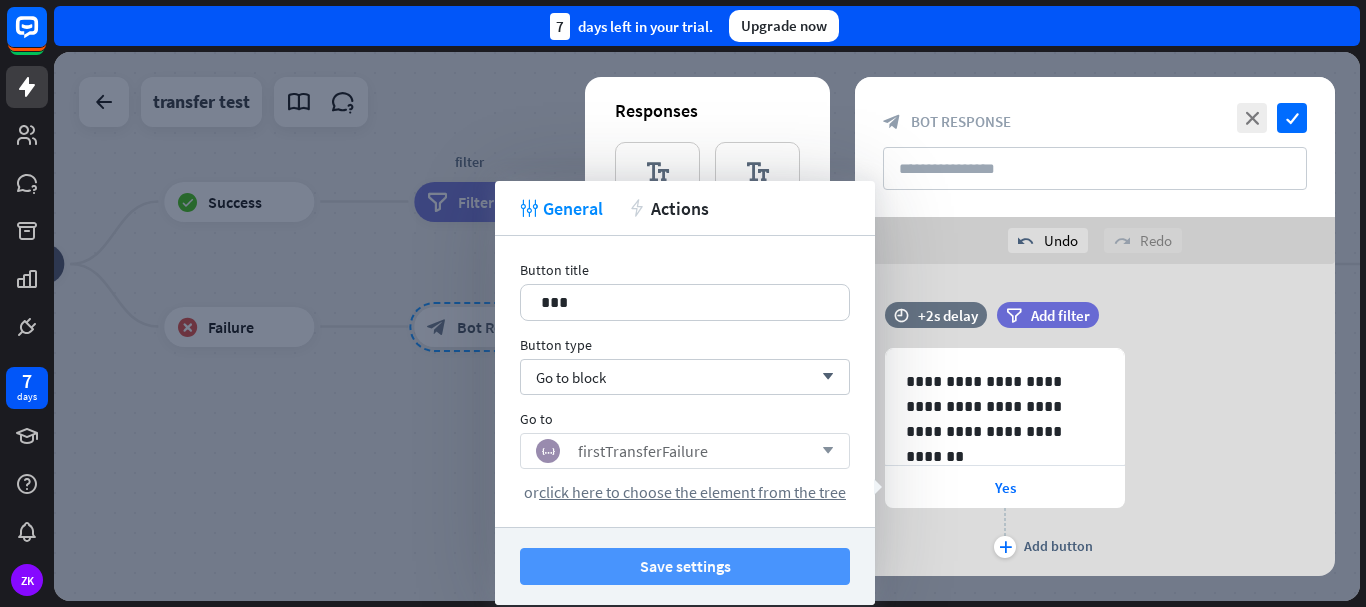 click on "Save settings" at bounding box center [685, 566] 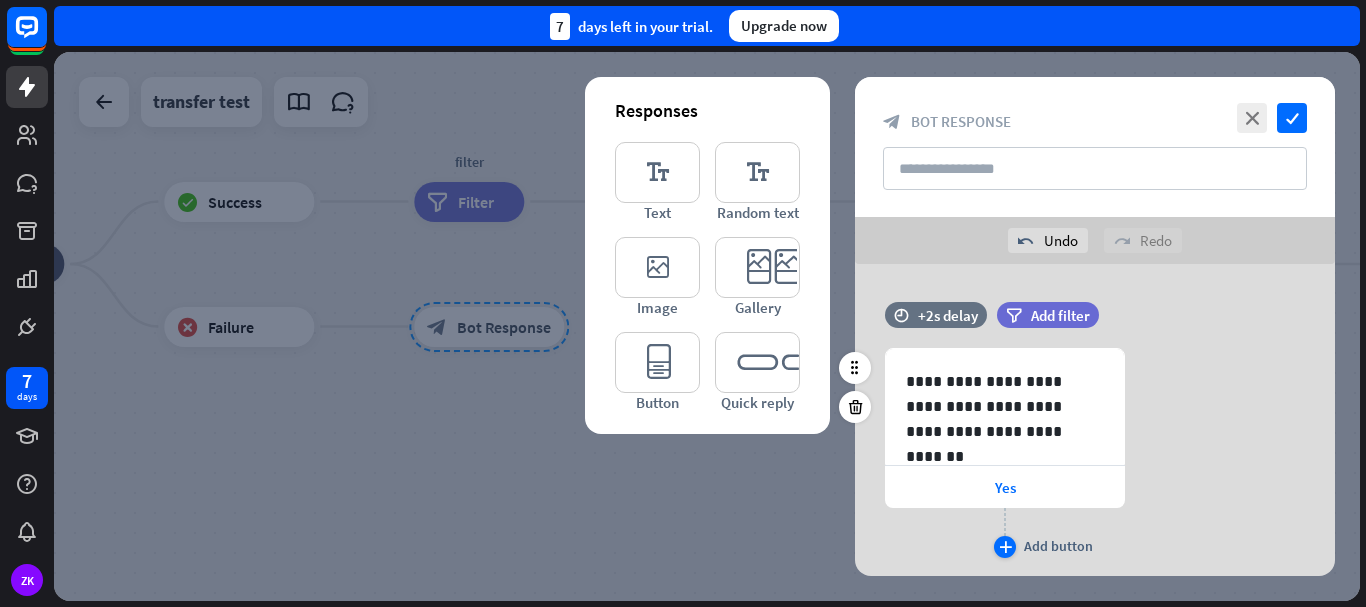 click on "plus" at bounding box center [1005, 547] 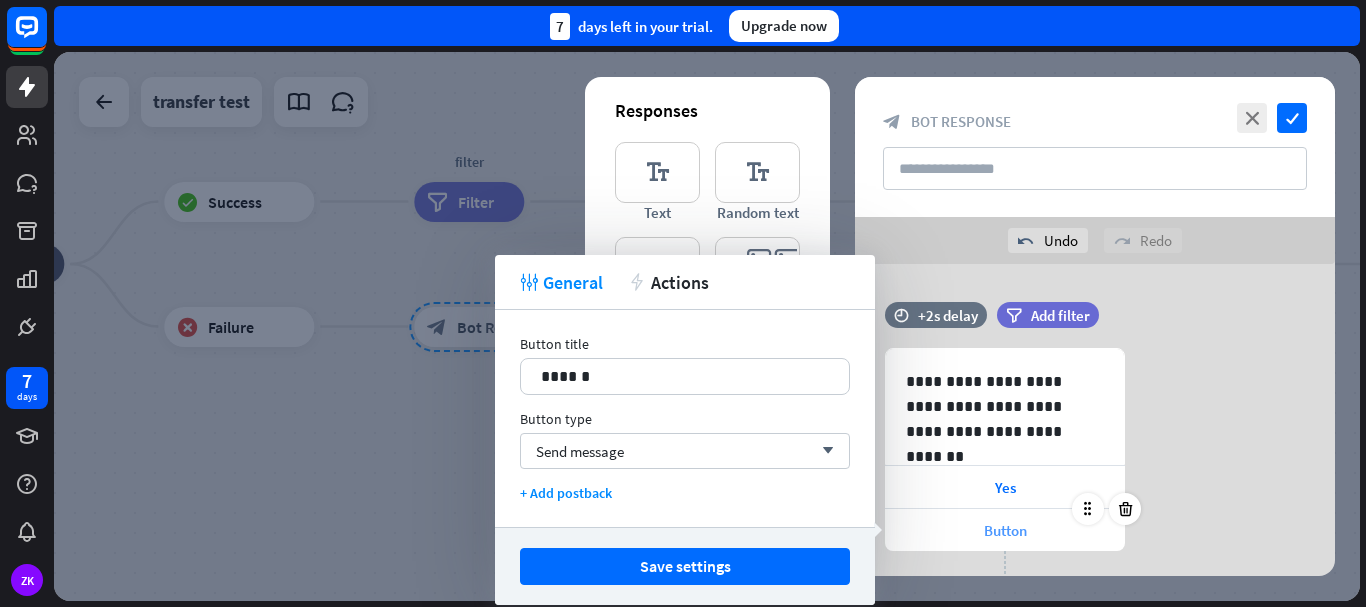click on "Button" at bounding box center [1005, 530] 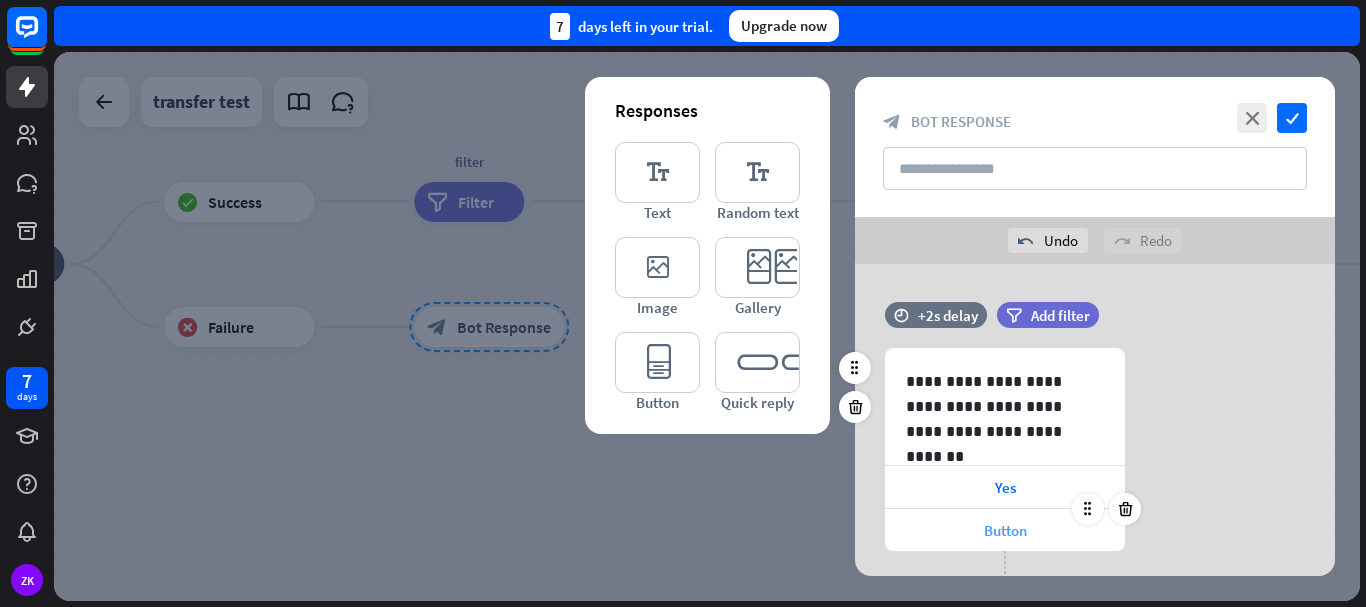 click on "Button" at bounding box center (1005, 530) 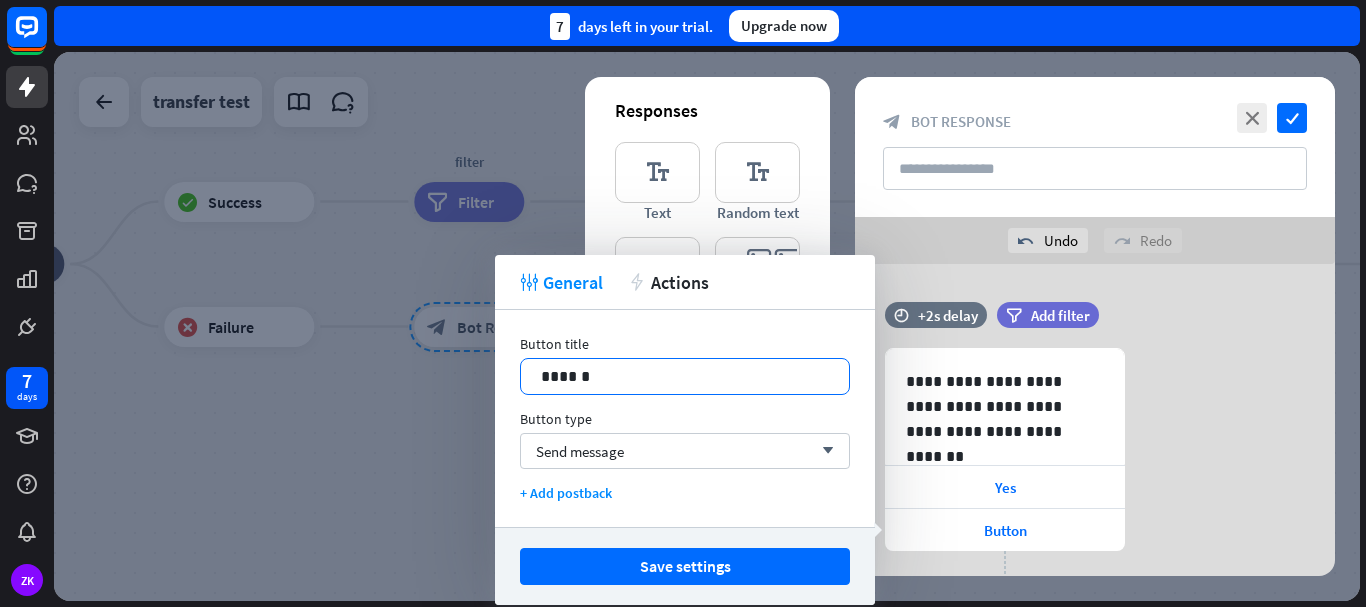 click on "******" at bounding box center [685, 376] 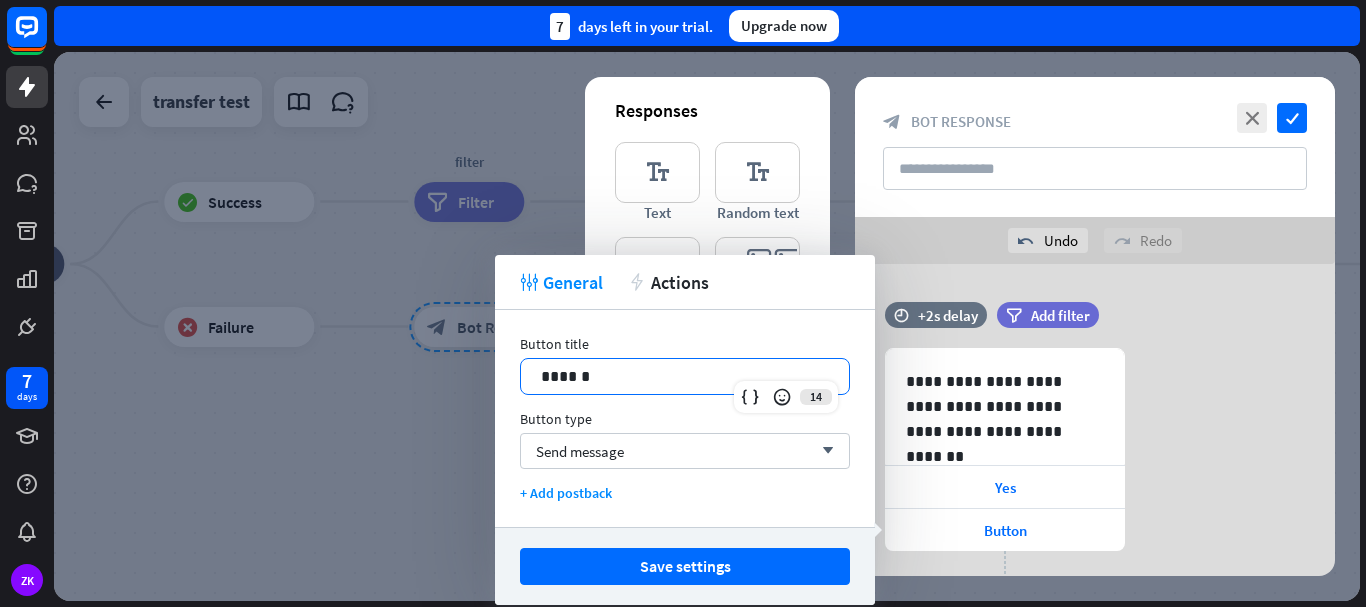 type 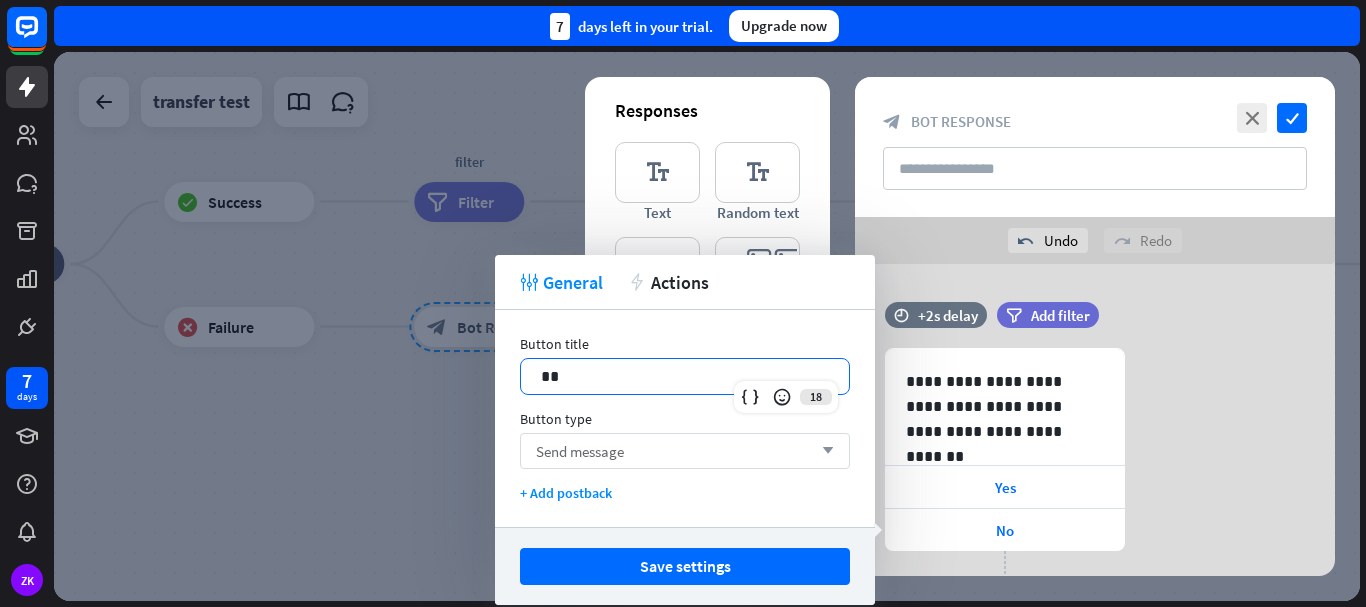 click on "Send message
arrow_down" at bounding box center [685, 451] 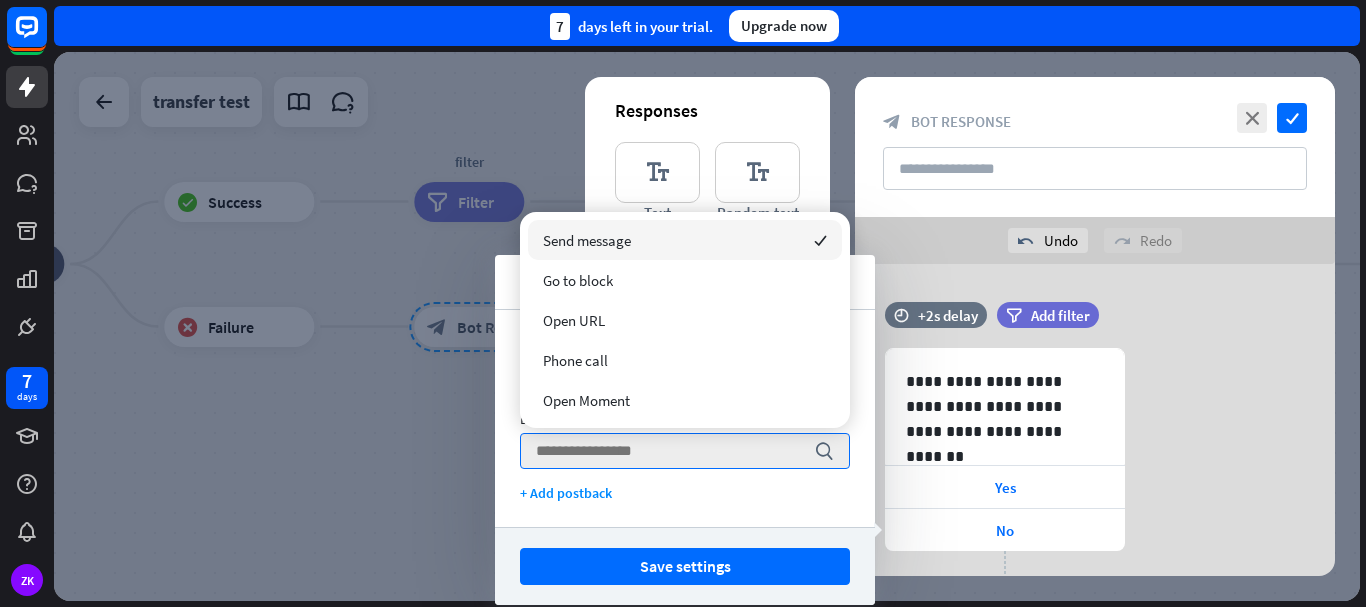 click on "Send message
checked" at bounding box center [685, 240] 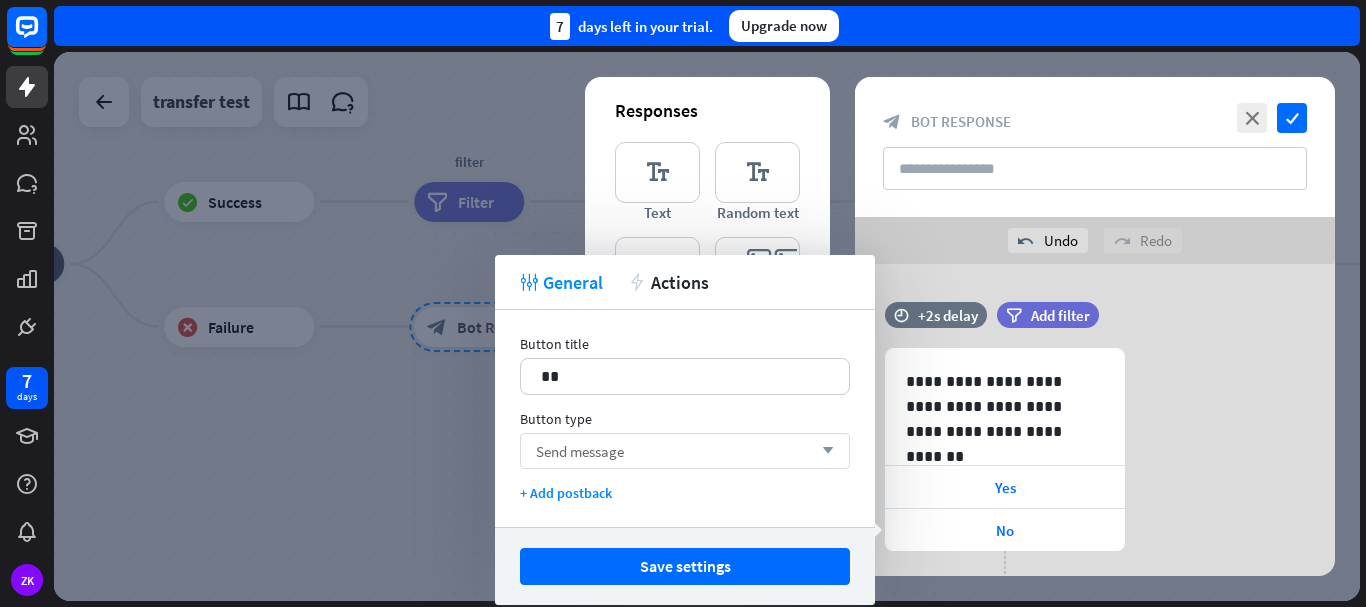click on "Send message
arrow_down" at bounding box center [685, 451] 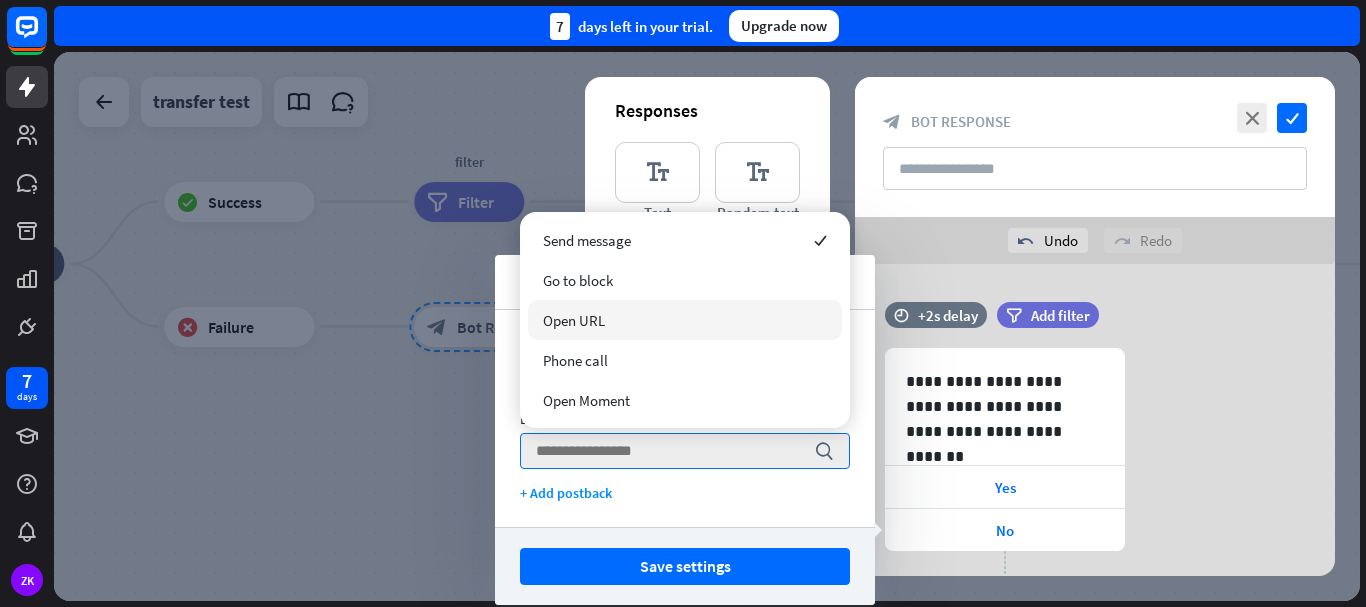 click on "Go to block" at bounding box center [685, 280] 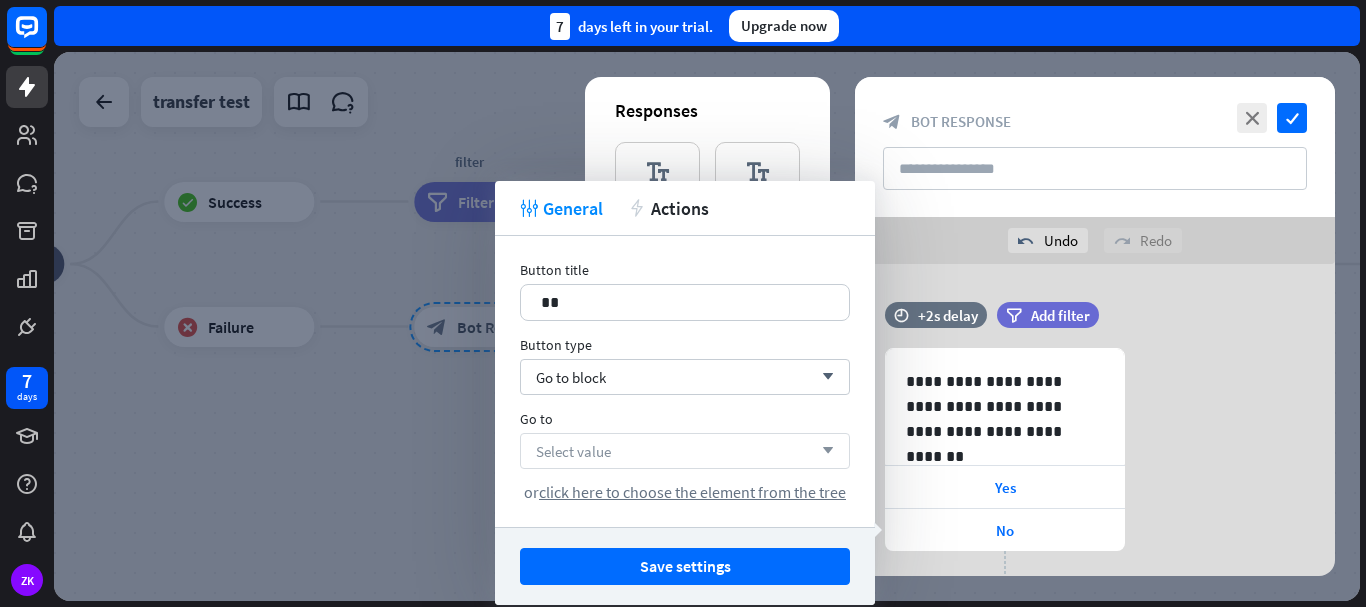 click on "Select value" at bounding box center (573, 451) 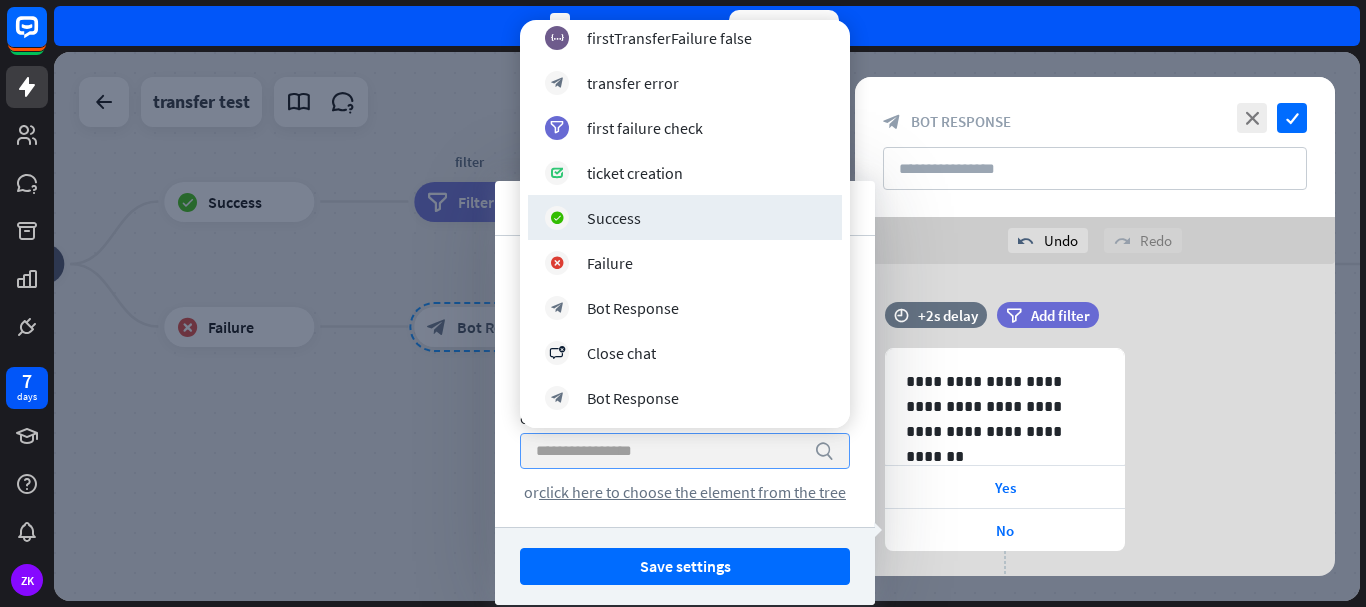scroll, scrollTop: 0, scrollLeft: 0, axis: both 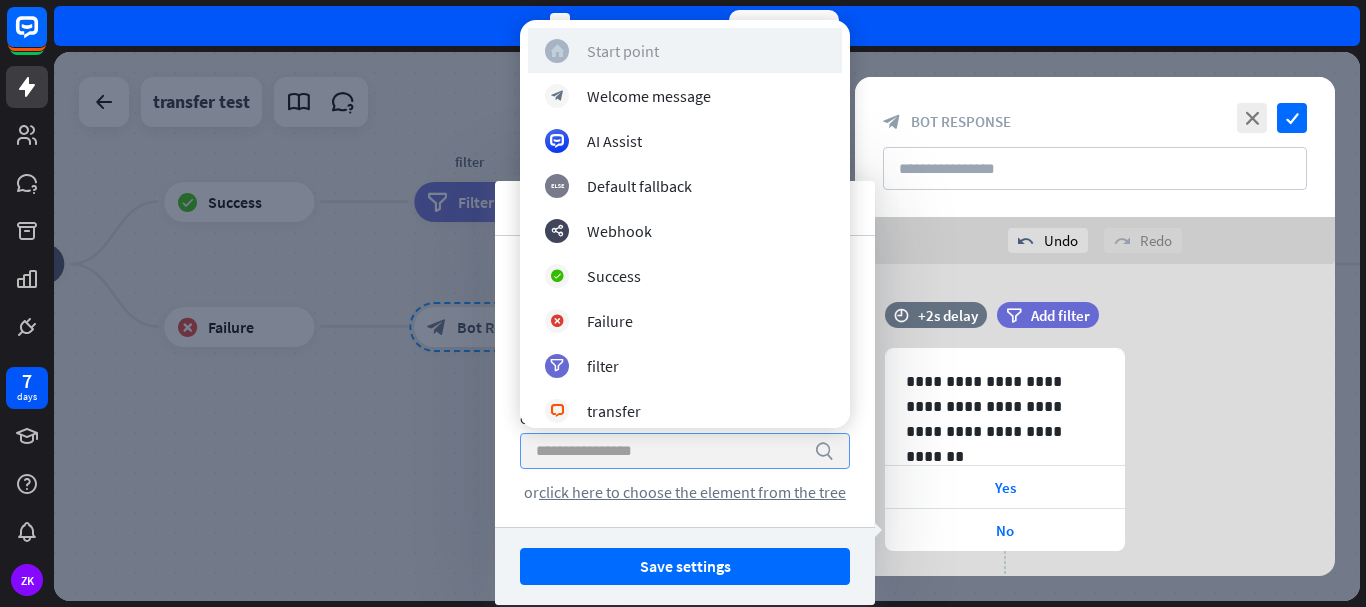 click on "Start point" at bounding box center [623, 51] 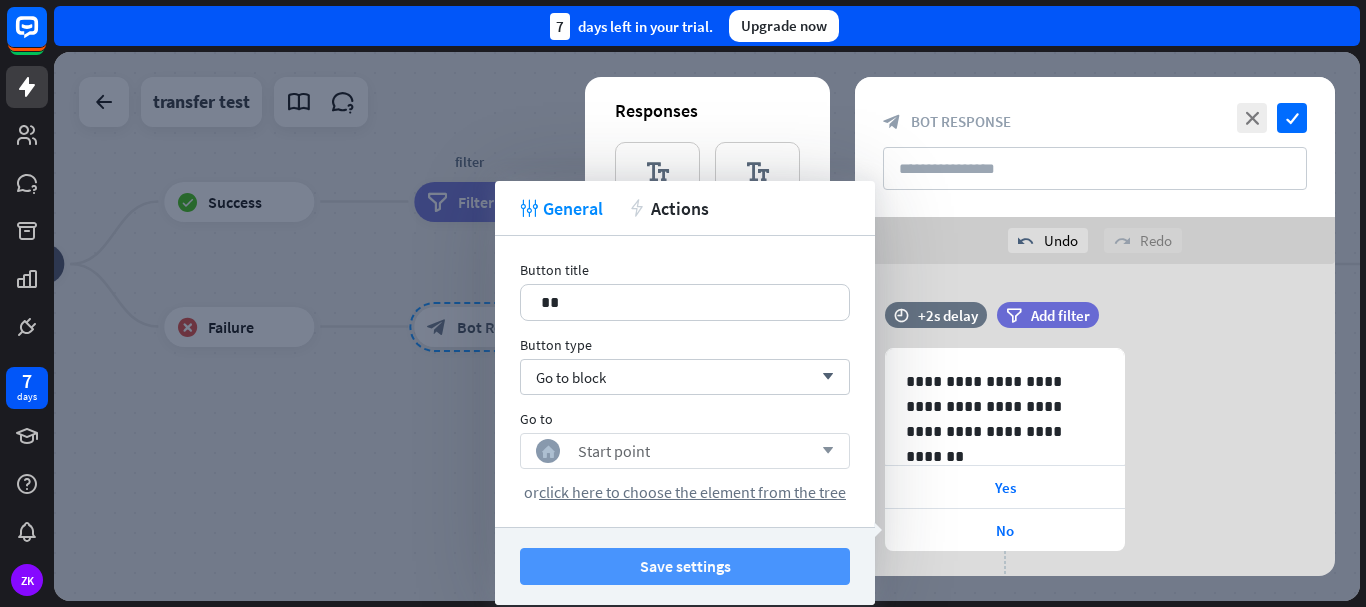 click on "Save settings" at bounding box center (685, 566) 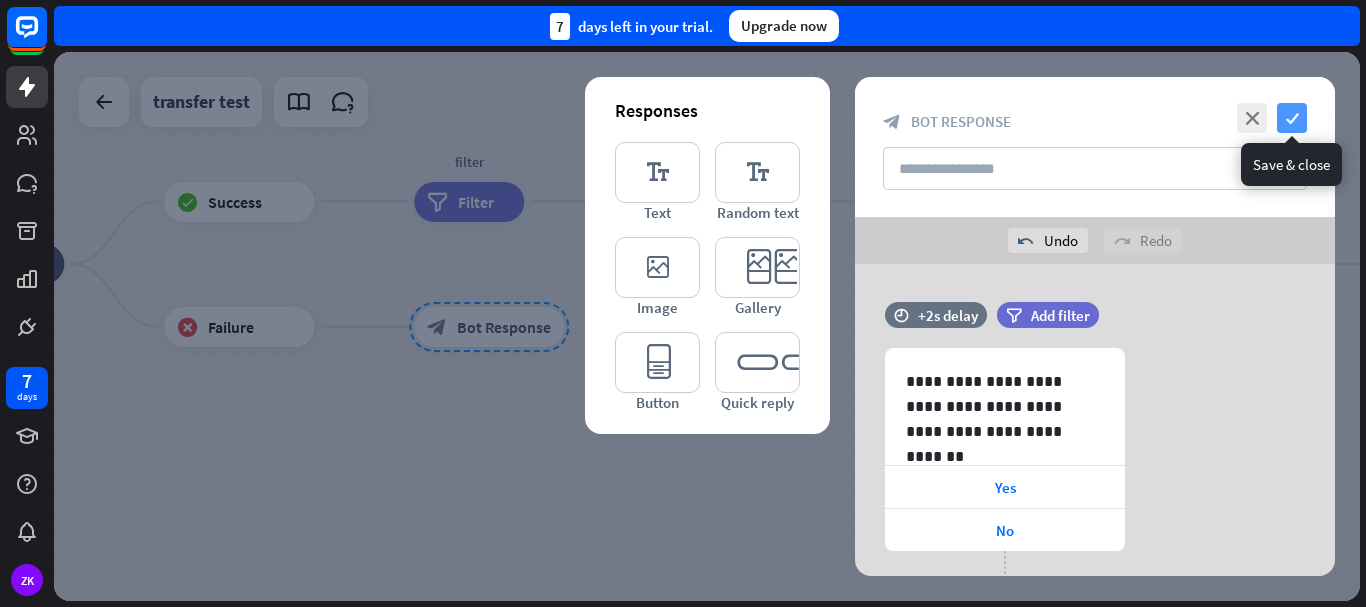 click on "check" at bounding box center (1292, 118) 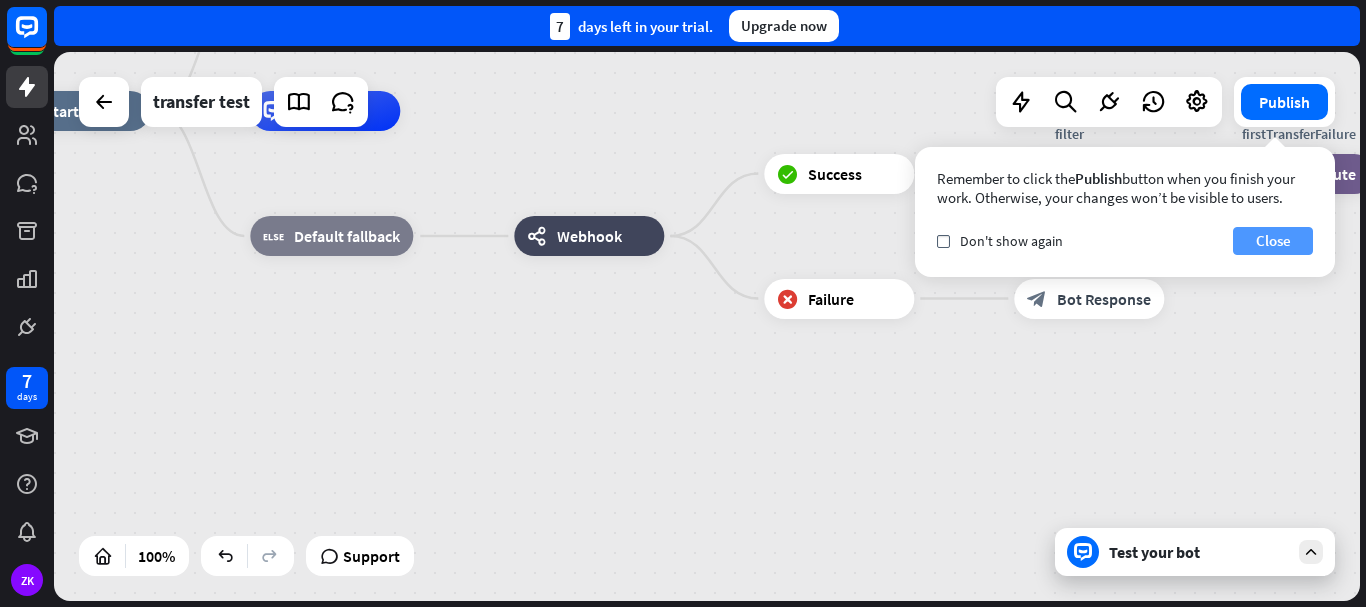 click on "Close" at bounding box center (1273, 241) 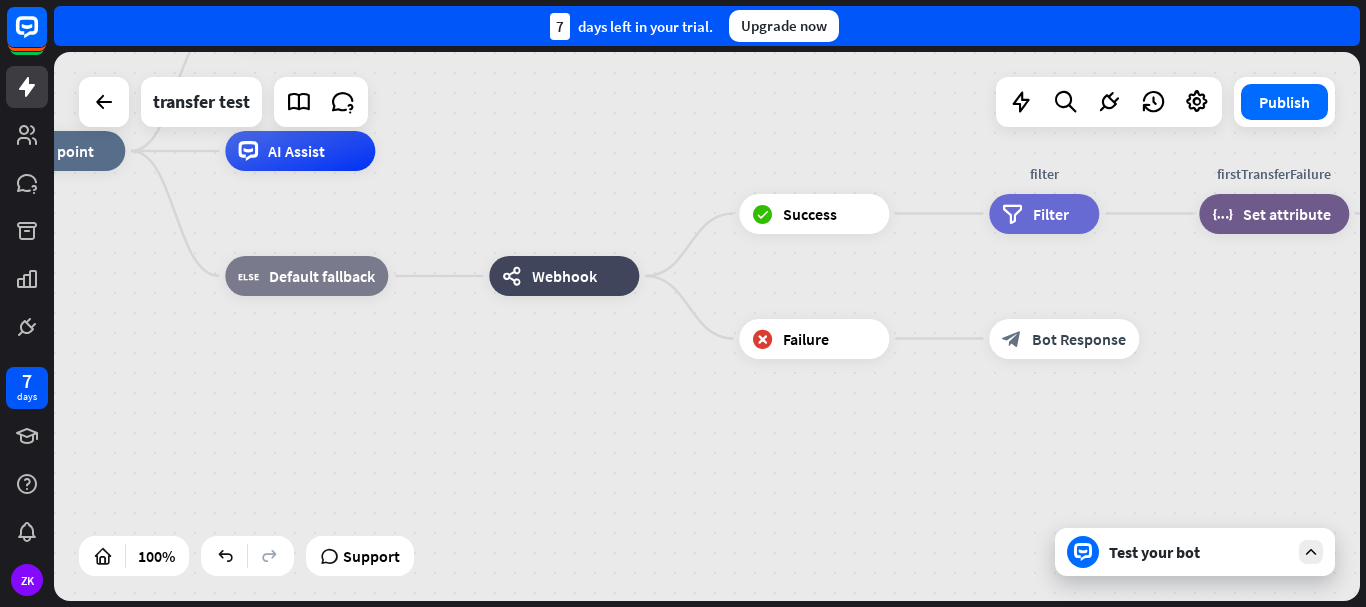 click on "Test your bot" at bounding box center [1195, 552] 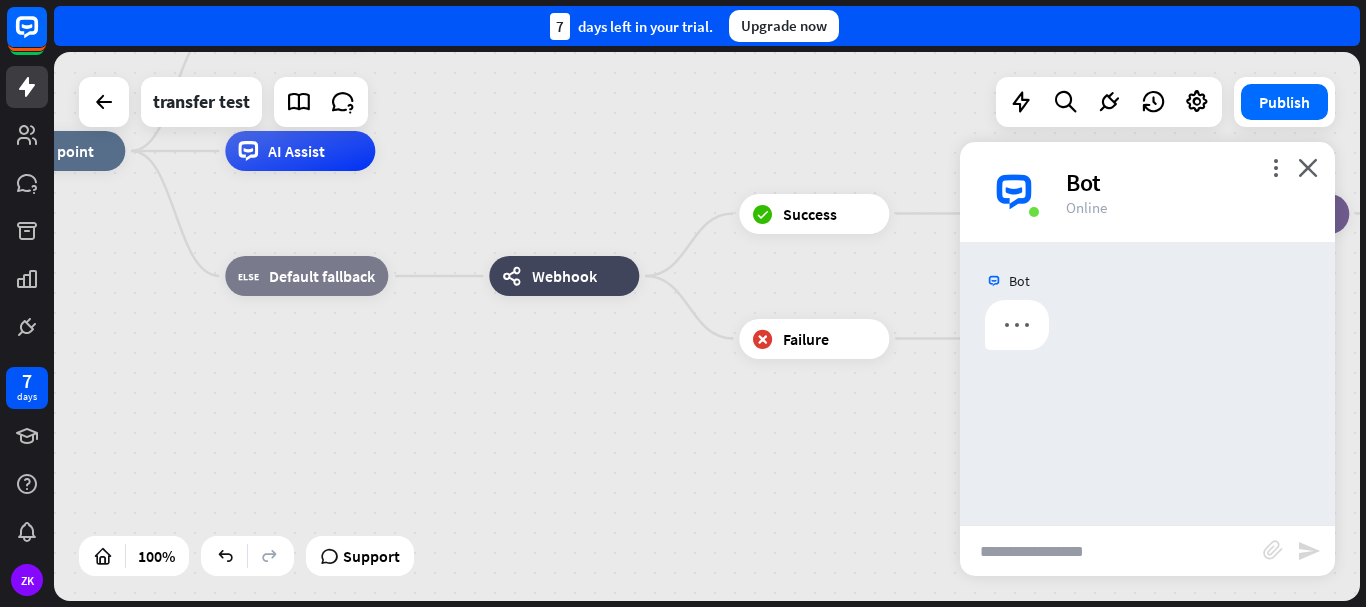 click at bounding box center (1111, 551) 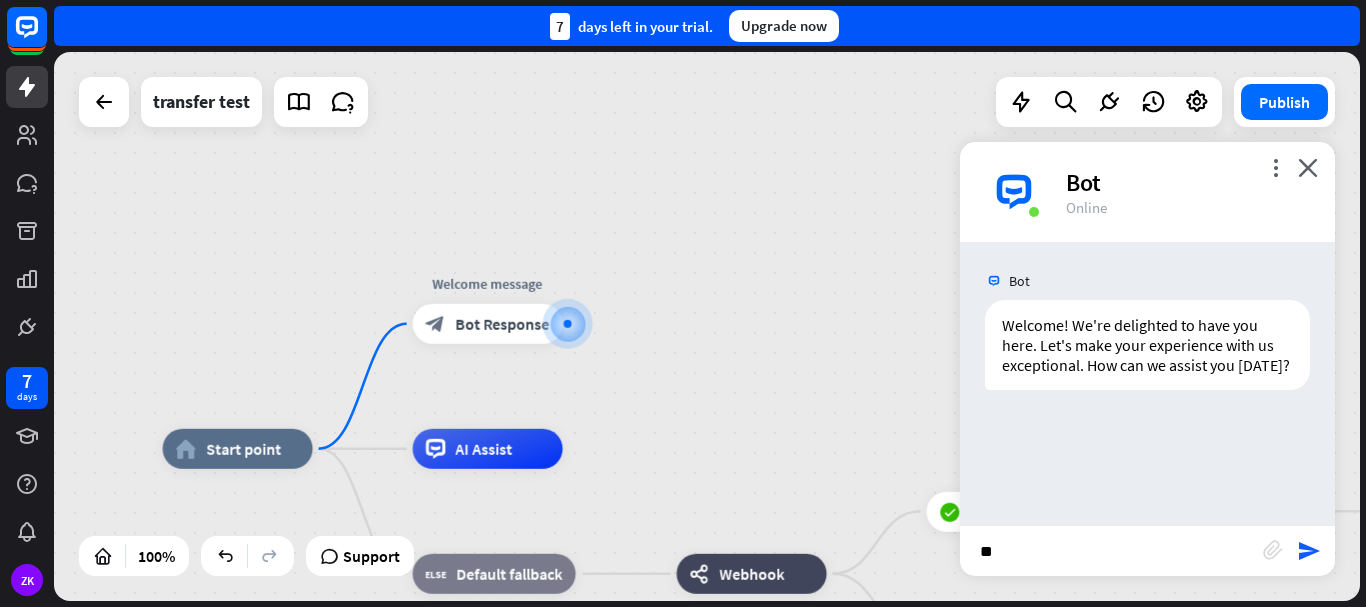 type on "*" 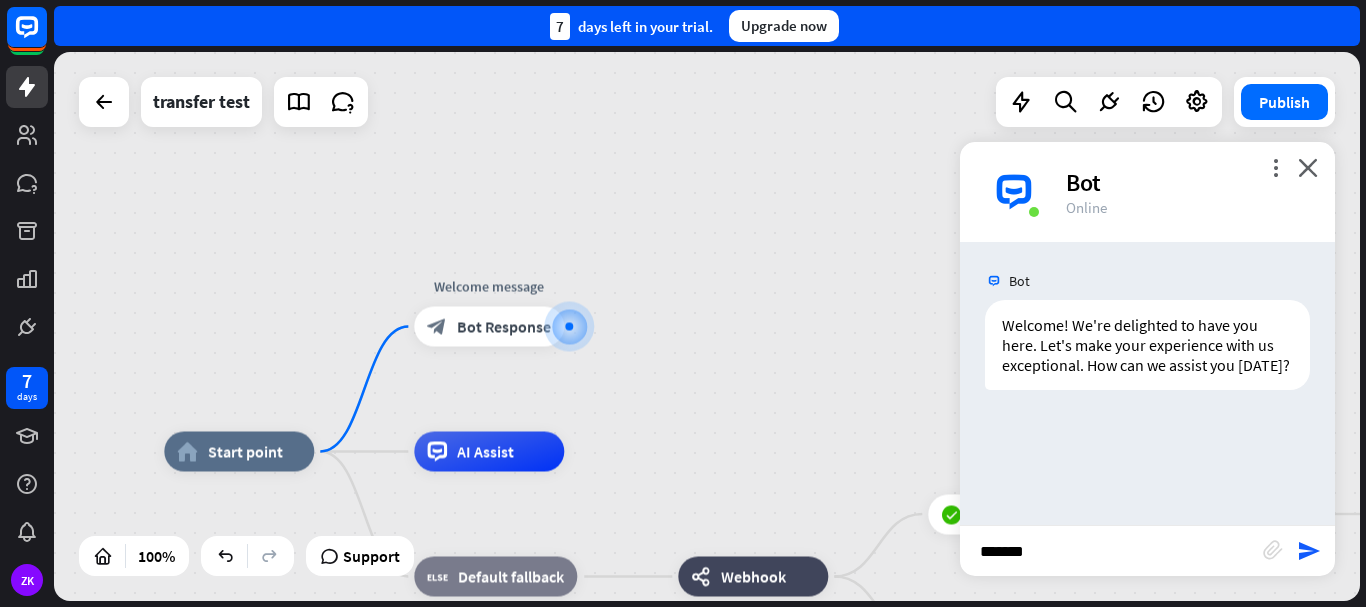 type on "********" 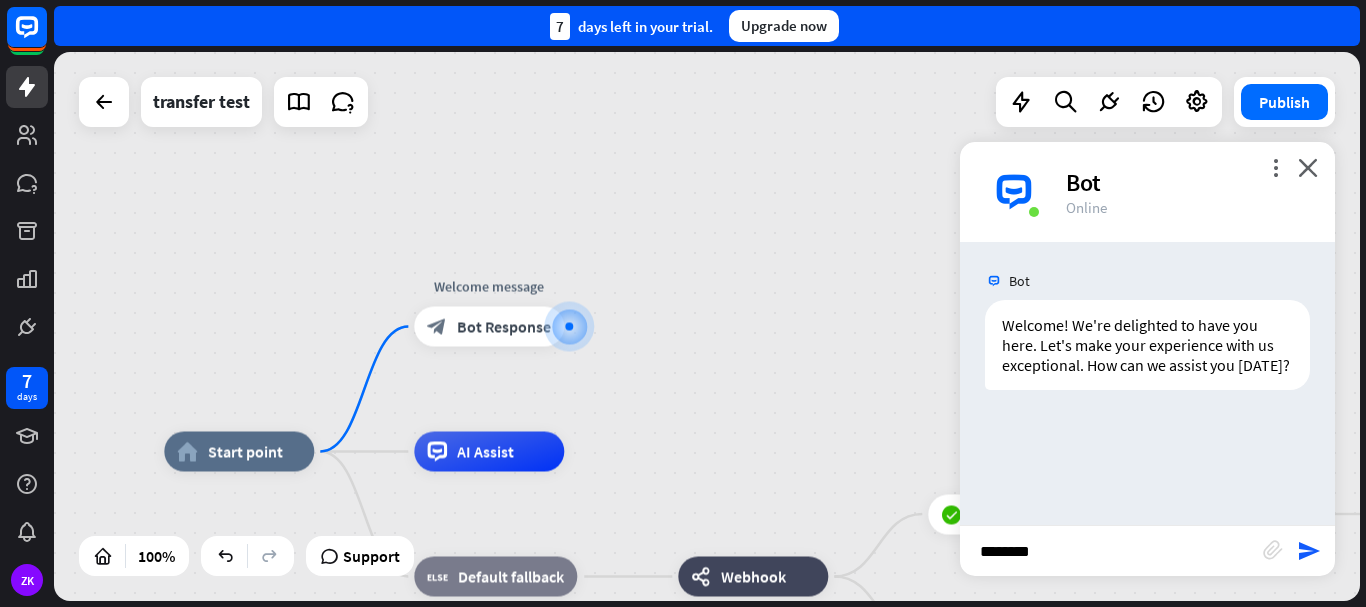 type 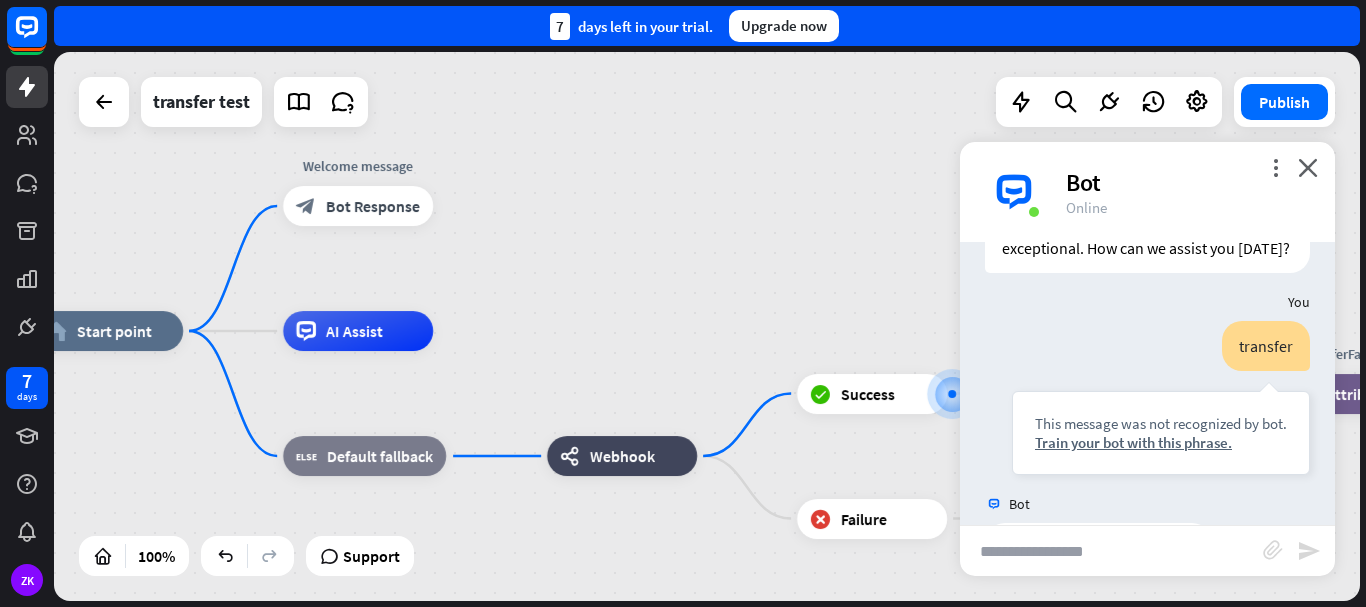 scroll, scrollTop: 215, scrollLeft: 0, axis: vertical 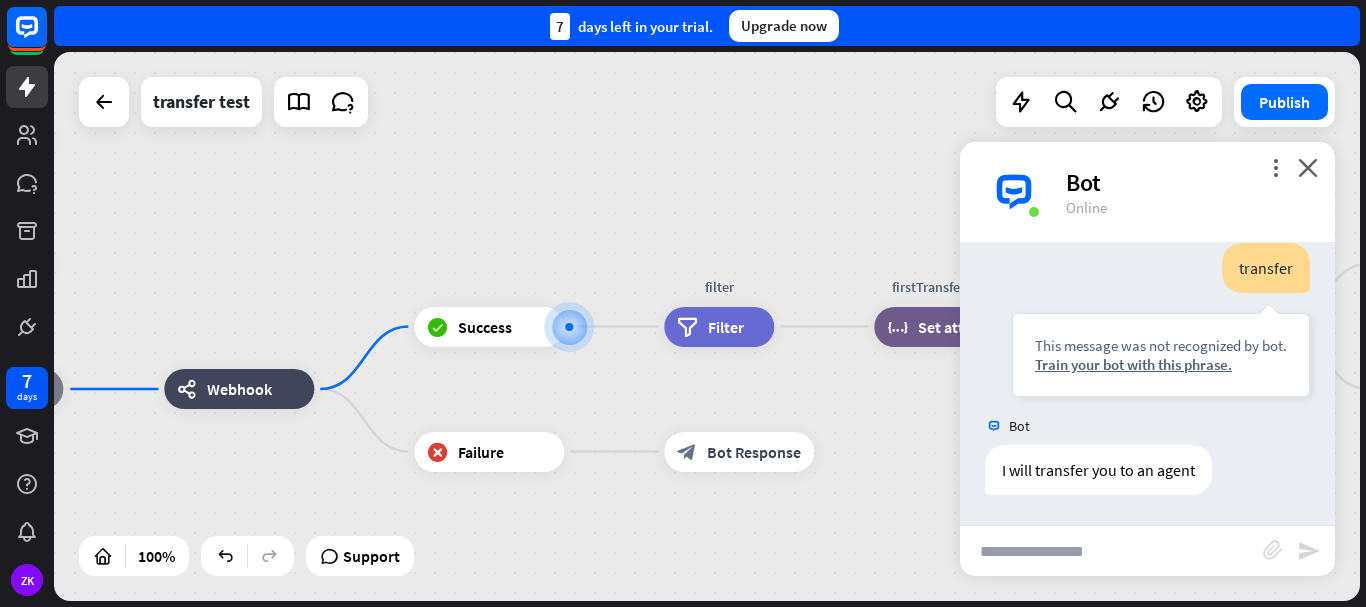 click at bounding box center [1111, 551] 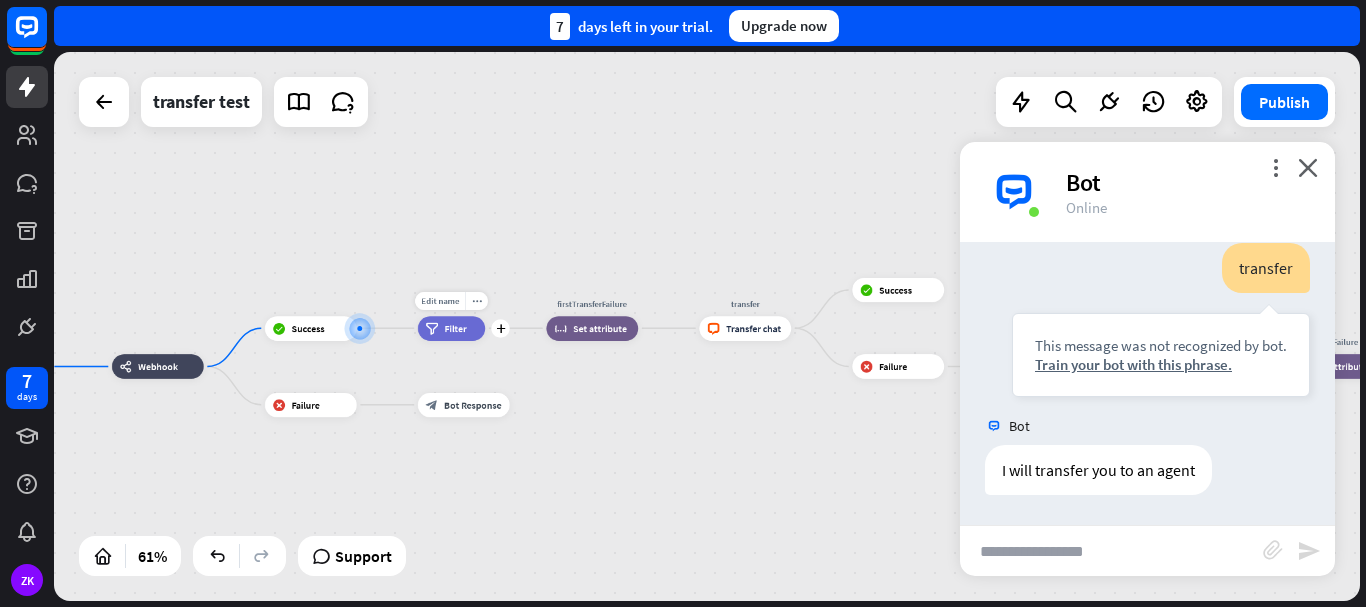 click on "filter   Filter" at bounding box center (451, 328) 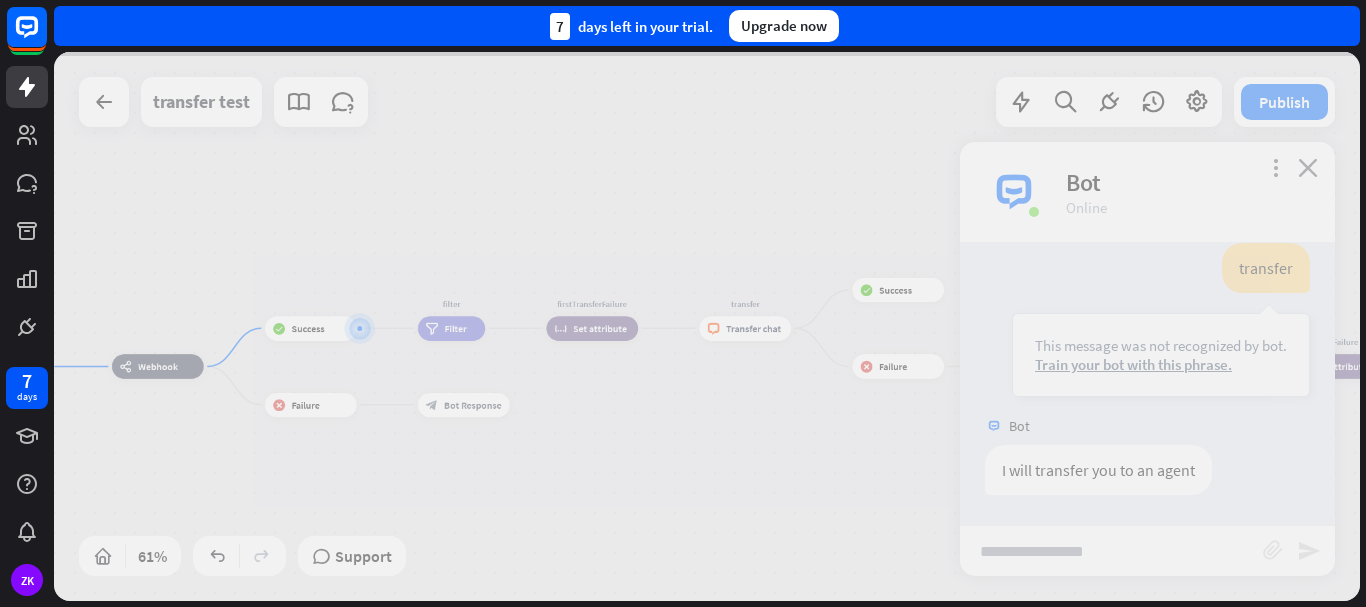 click at bounding box center (707, 326) 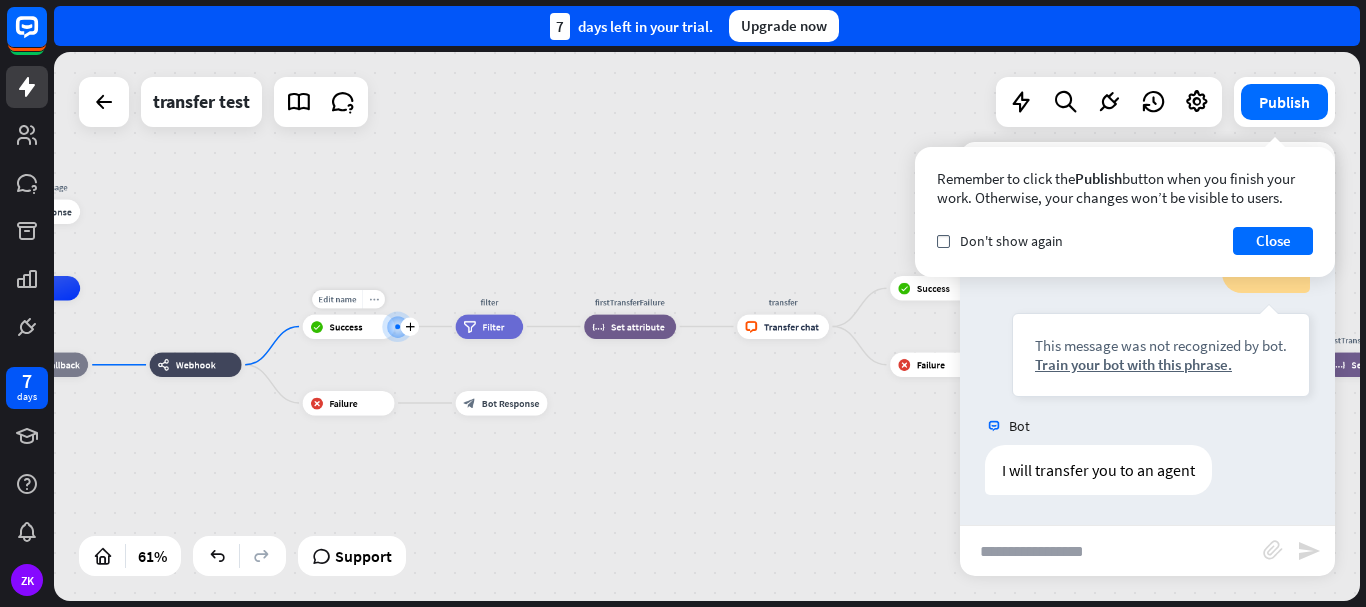 click on "more_horiz" at bounding box center (374, 298) 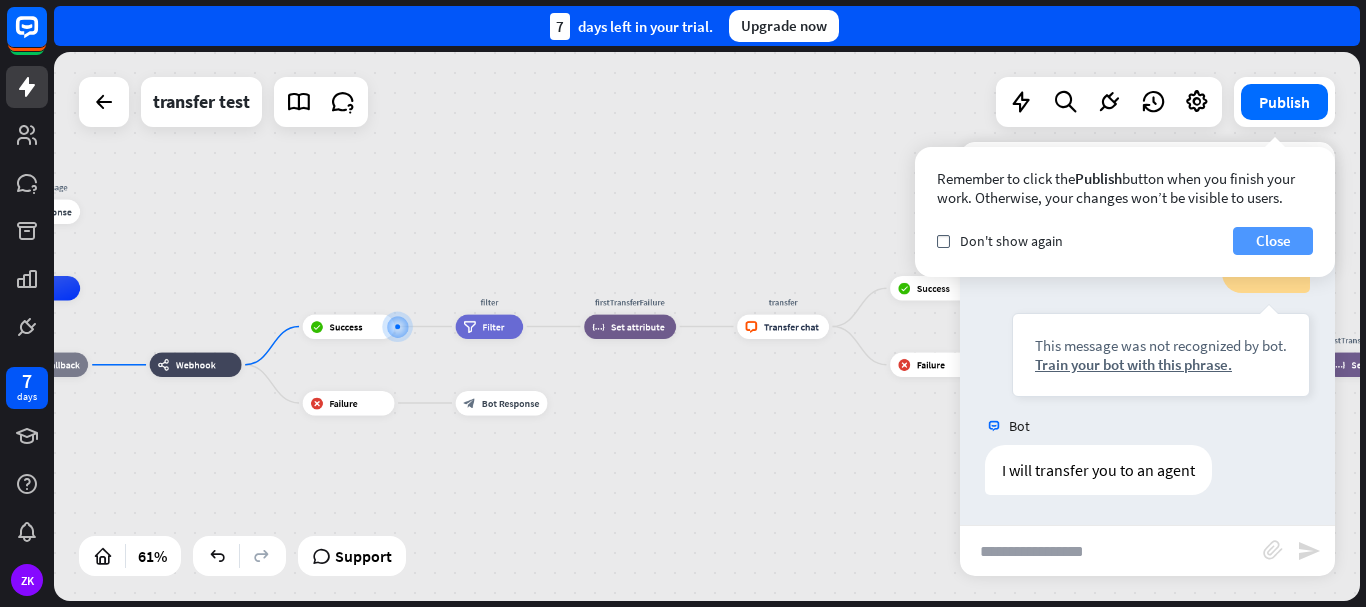 click on "Close" at bounding box center (1273, 241) 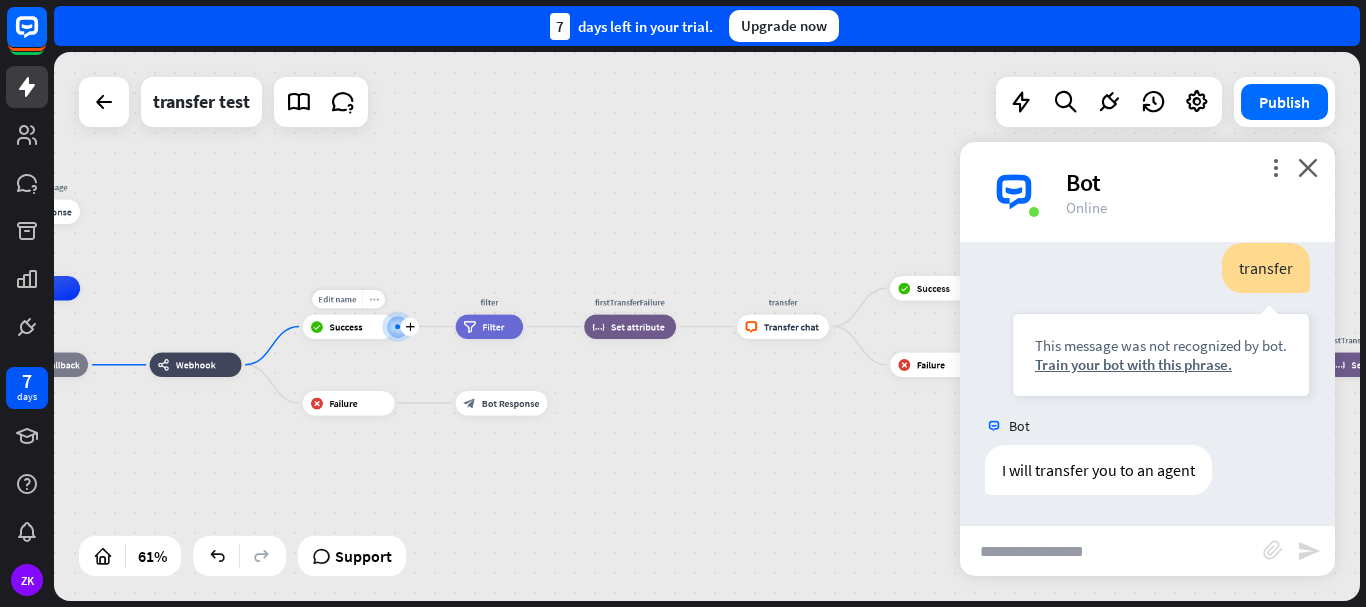 click on "more_horiz" at bounding box center (373, 299) 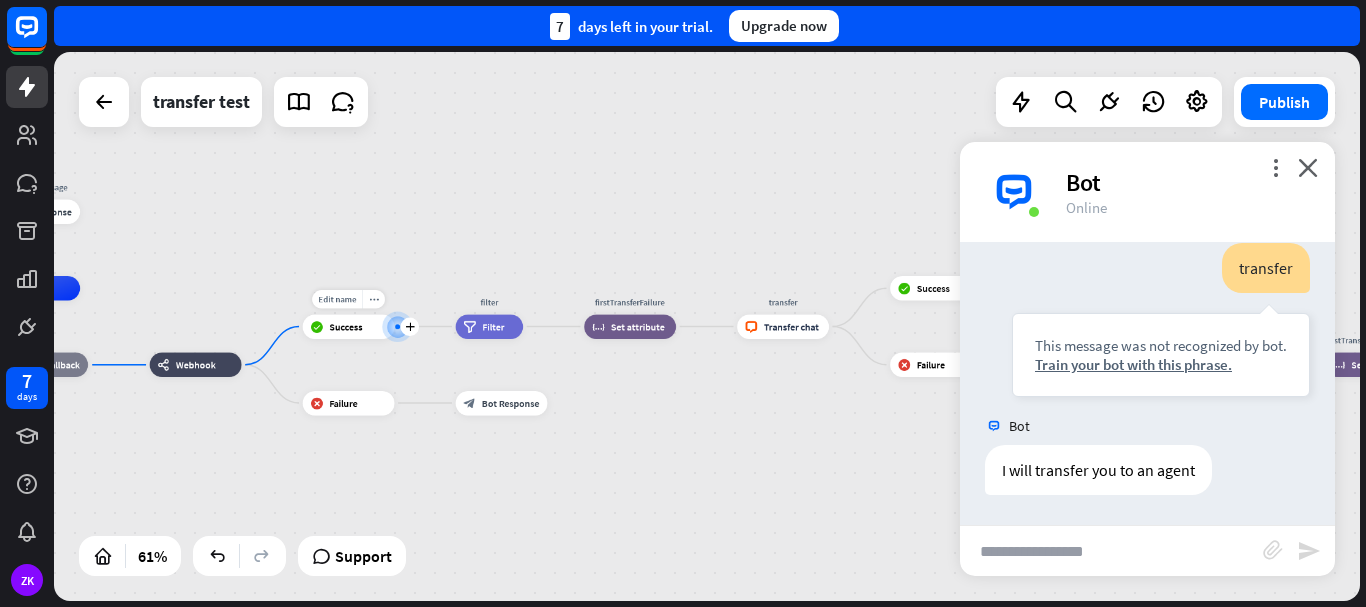click on "Success" at bounding box center [346, 326] 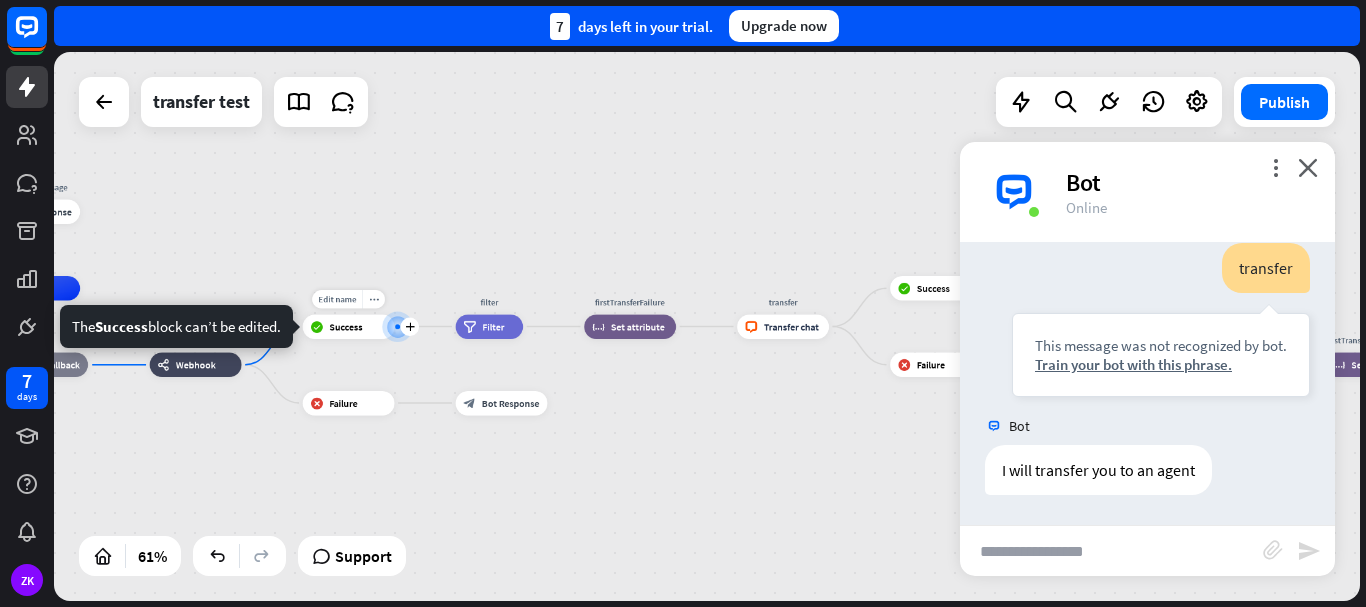 click on "Success" at bounding box center [346, 326] 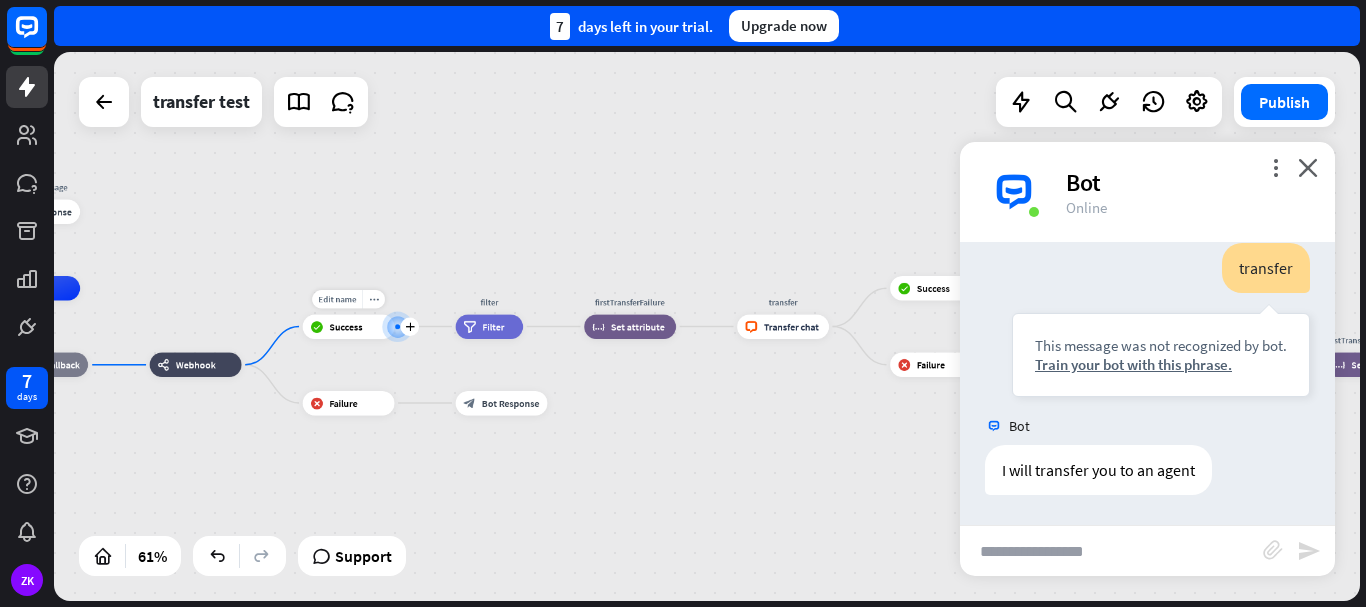click on "Success" at bounding box center (346, 326) 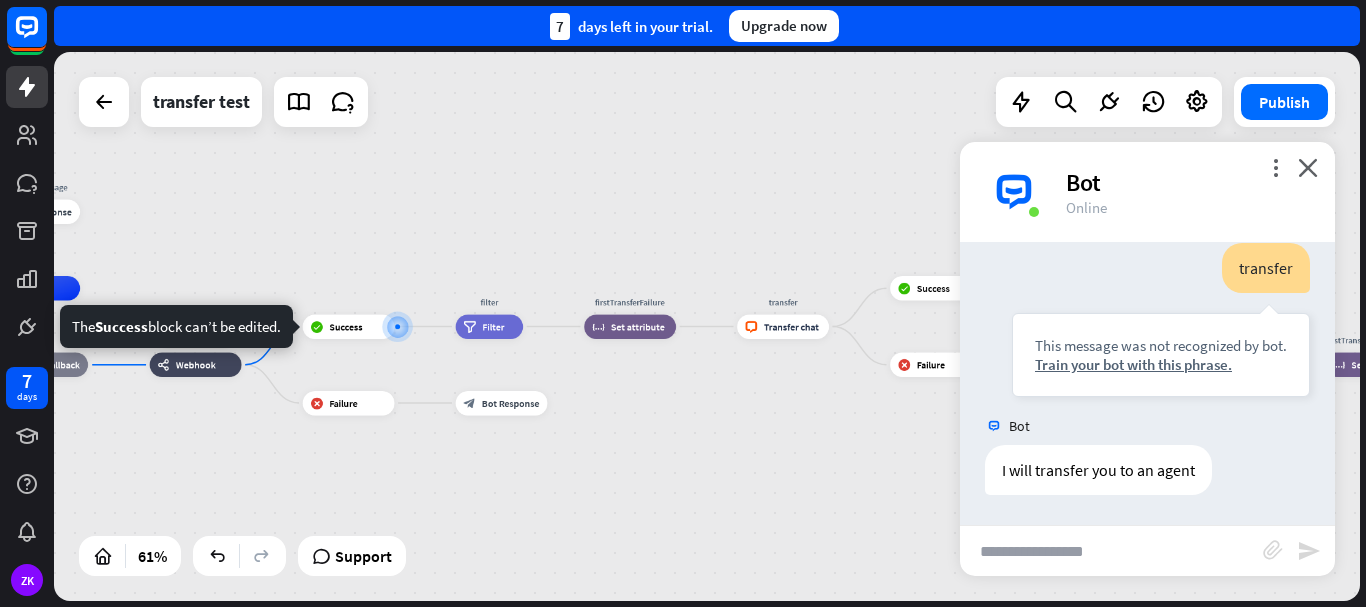 click on "webhooks   Webhook" at bounding box center [196, 365] 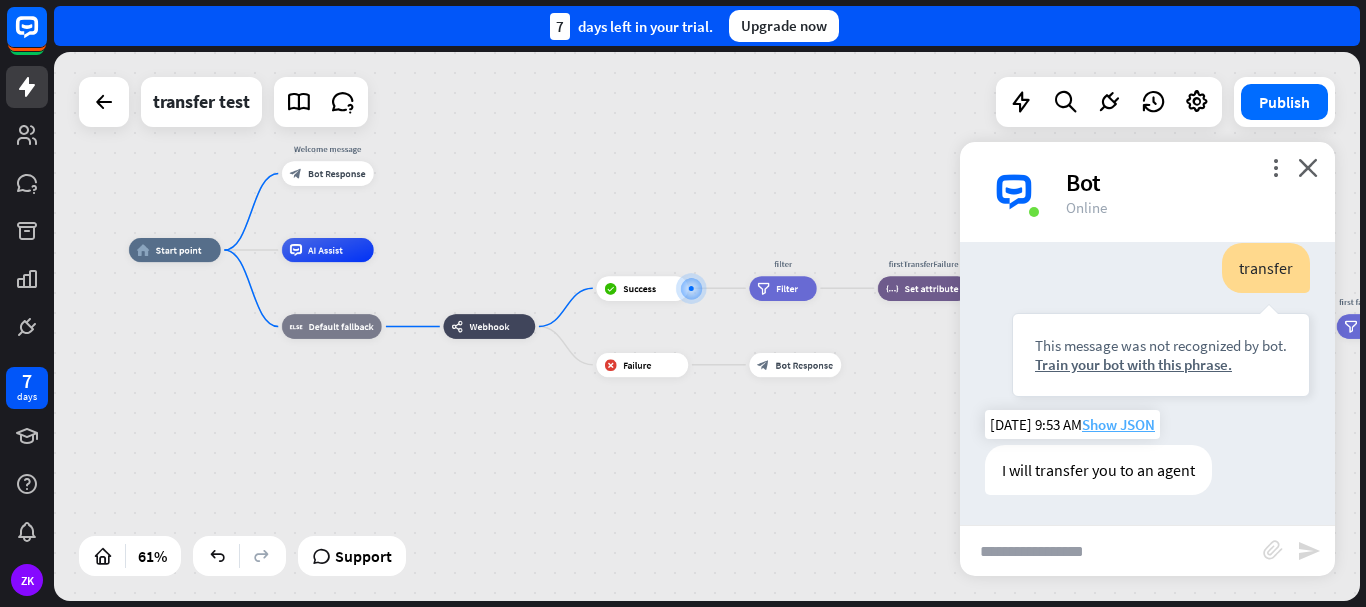click on "Show JSON" at bounding box center [1118, 424] 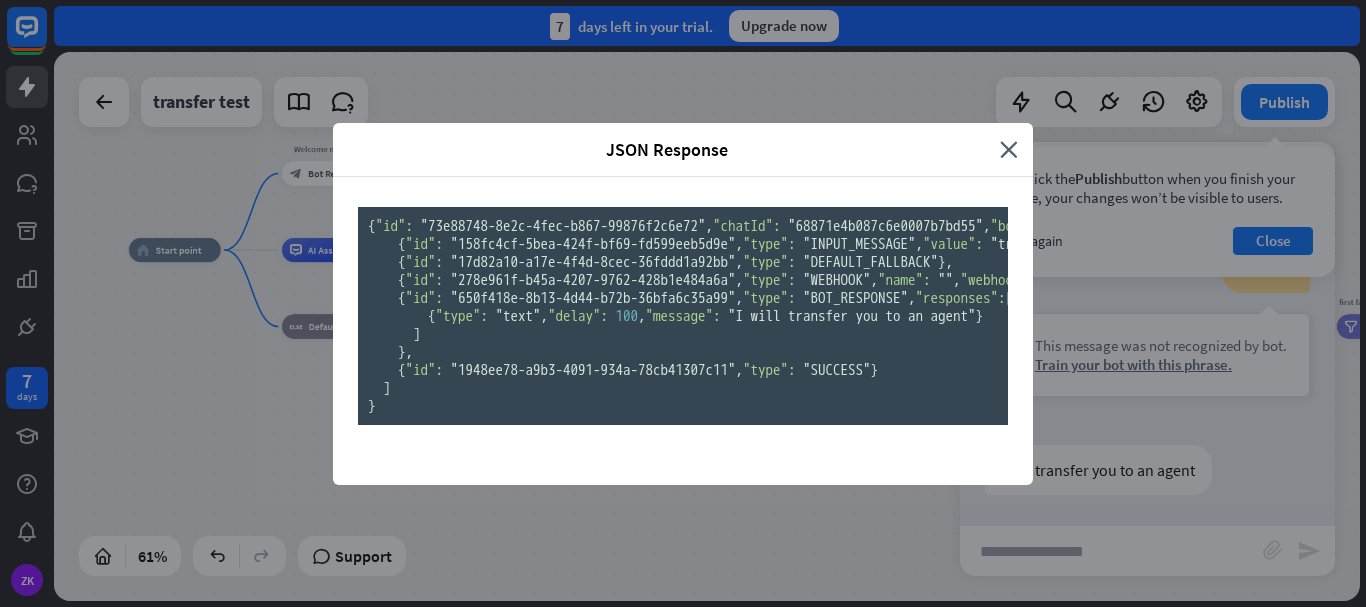 scroll, scrollTop: 1, scrollLeft: 0, axis: vertical 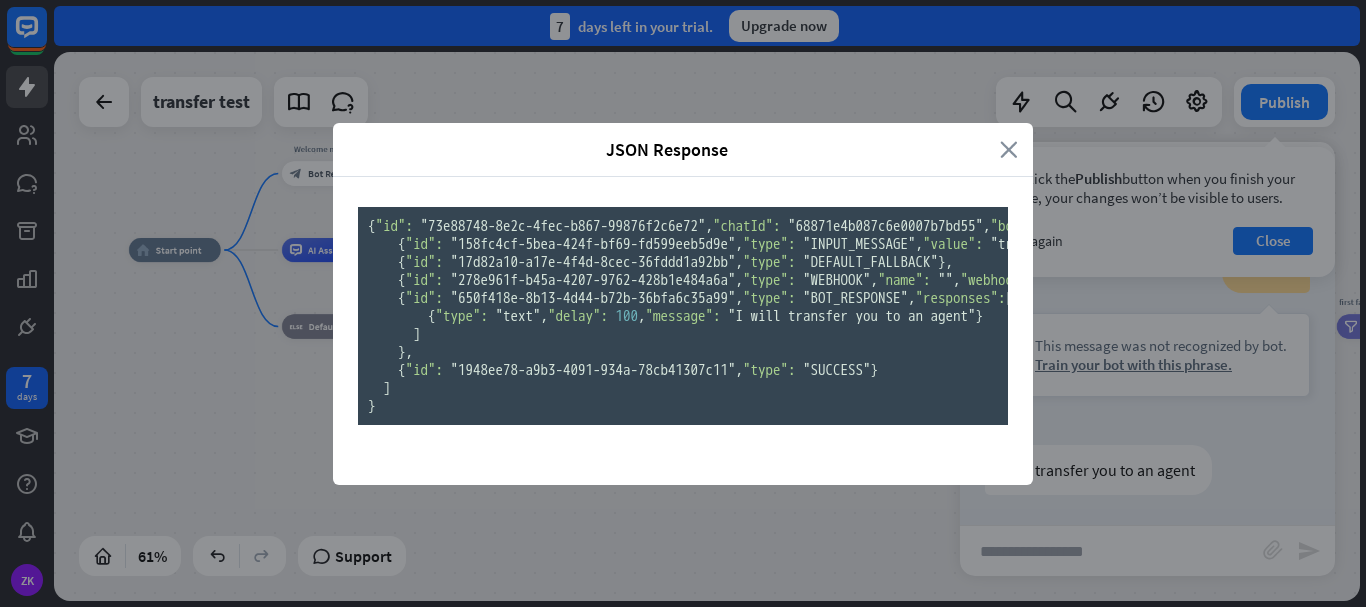 click on "close" at bounding box center (1009, 149) 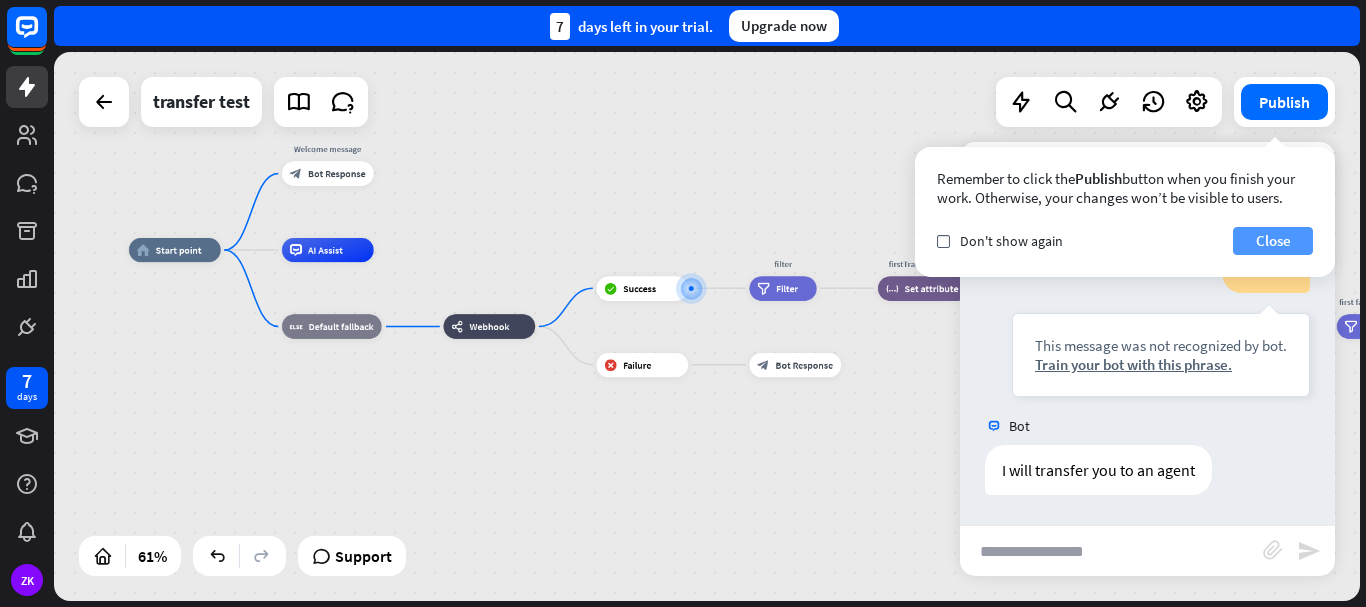 click on "Close" at bounding box center (1273, 241) 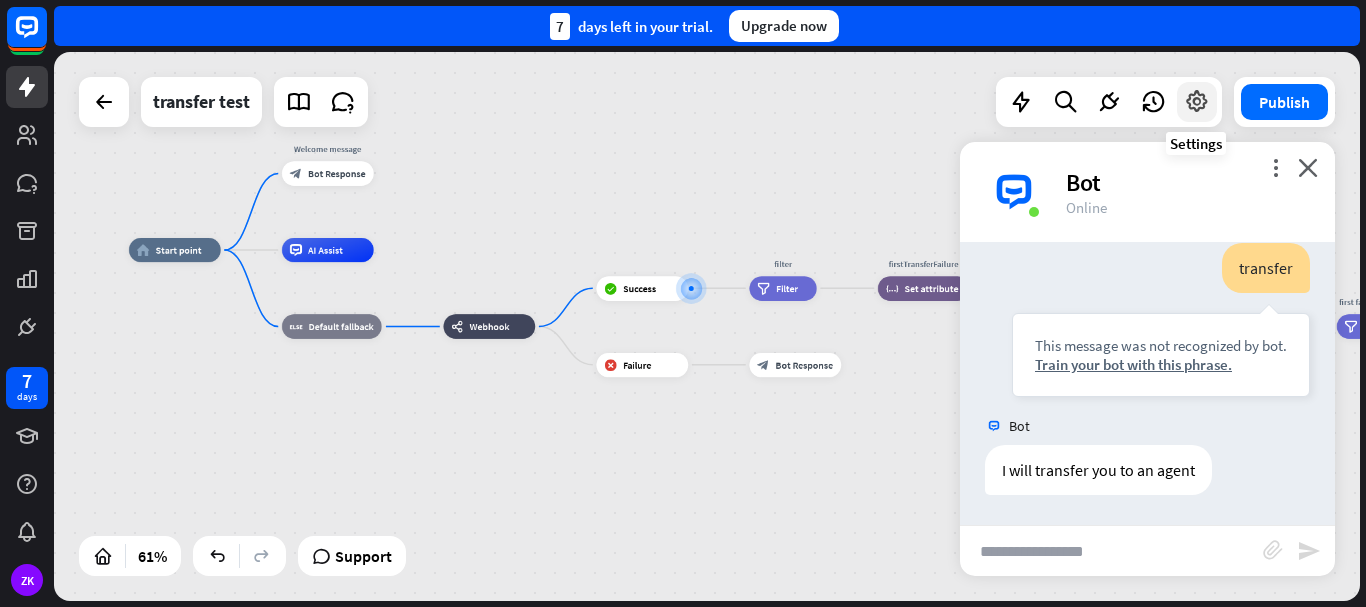 click at bounding box center [1197, 102] 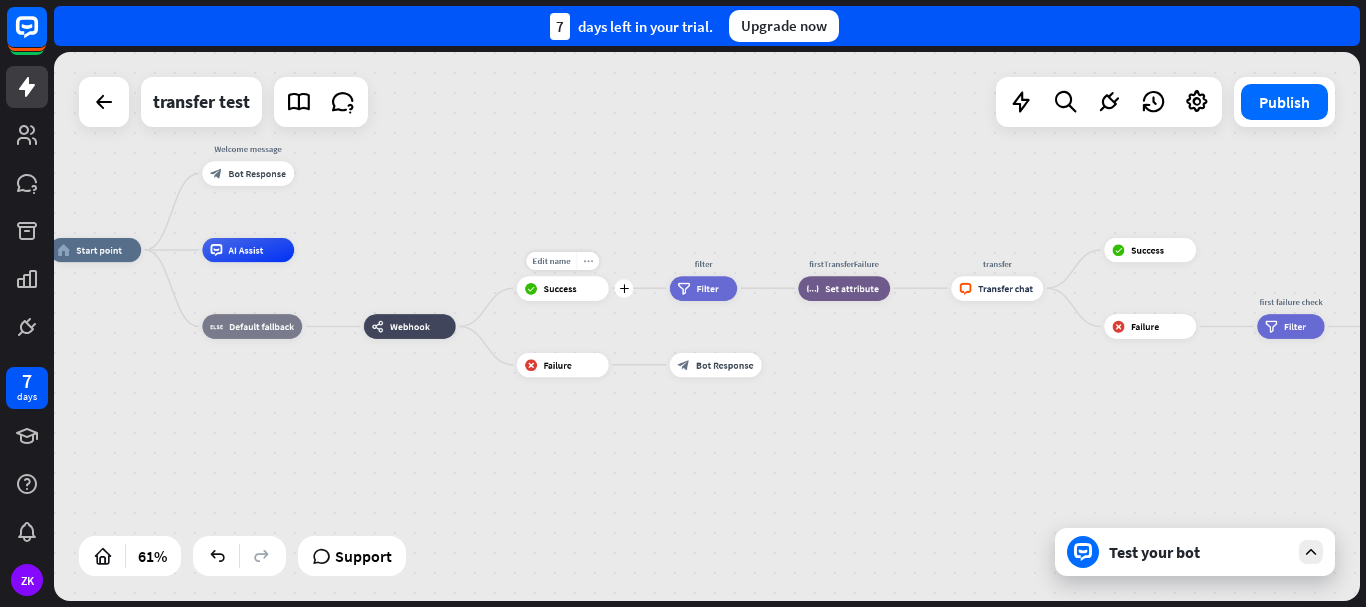 click on "more_horiz" at bounding box center (588, 261) 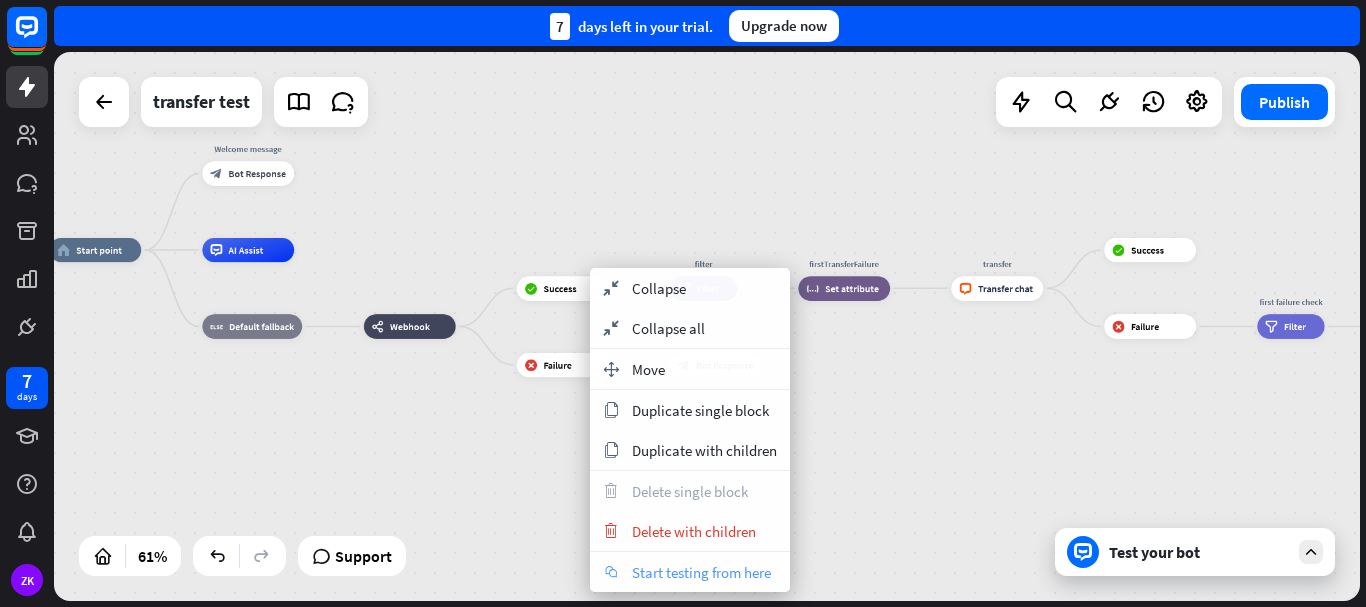 click on "Start testing from here" at bounding box center [701, 572] 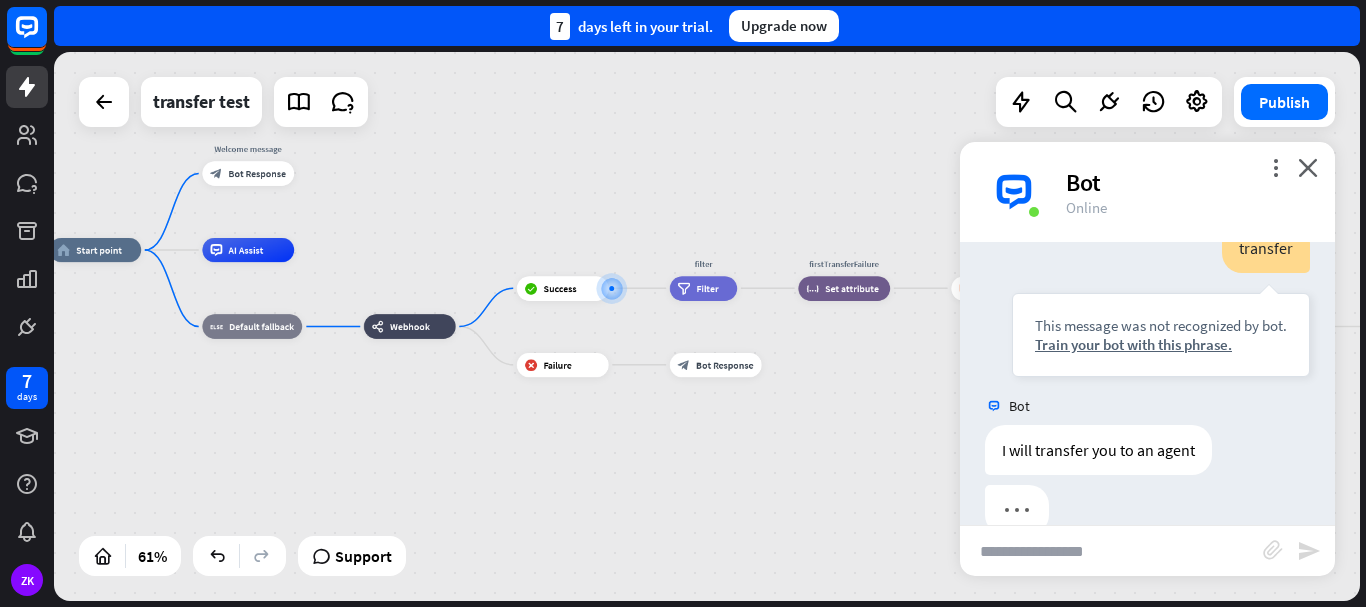 scroll, scrollTop: 215, scrollLeft: 0, axis: vertical 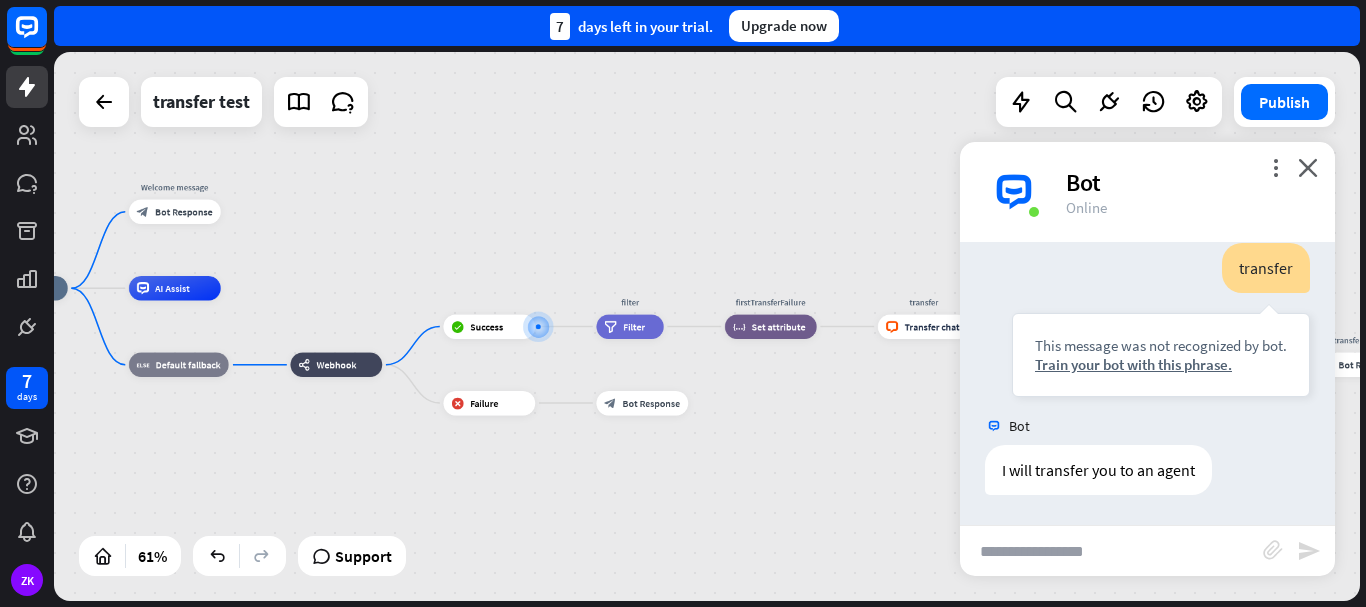 click at bounding box center (1111, 551) 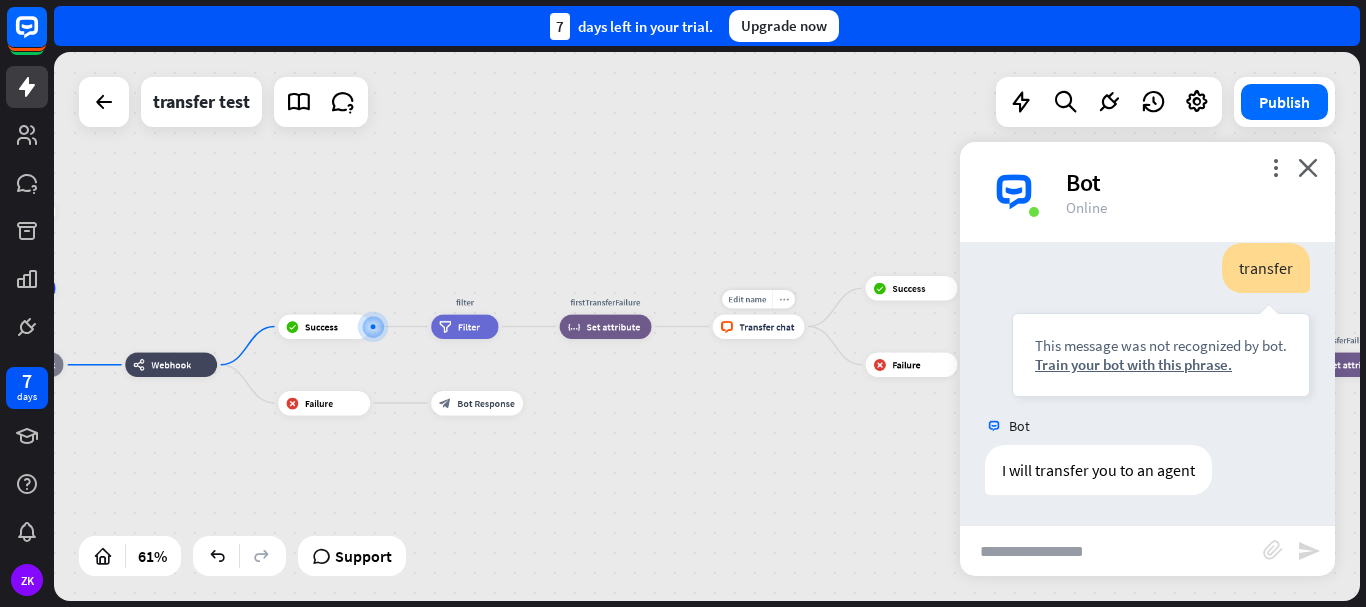 click on "more_horiz" at bounding box center [783, 299] 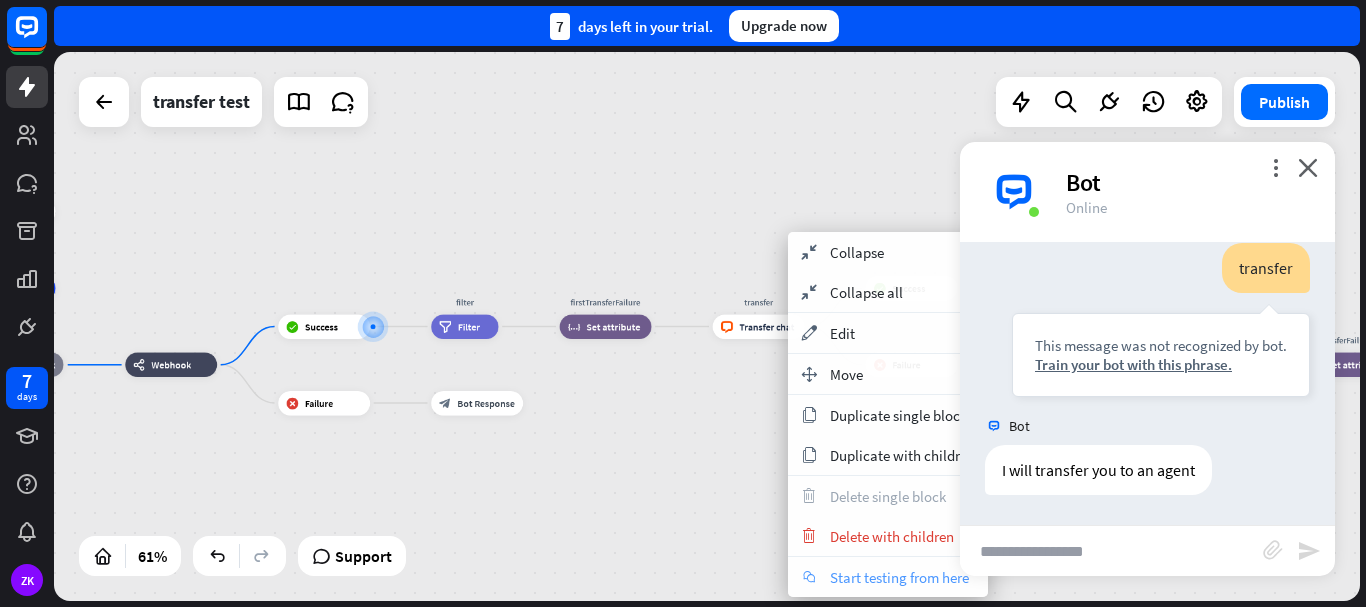 click on "chat   Start testing from here" at bounding box center (888, 577) 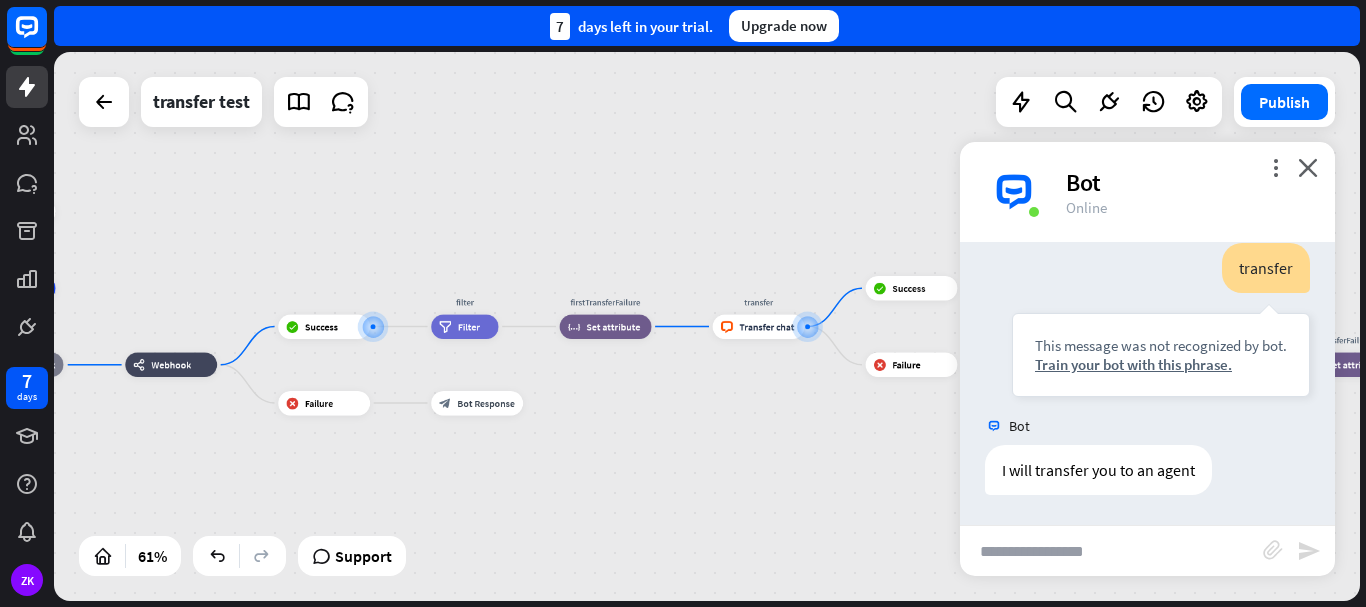 scroll, scrollTop: 215, scrollLeft: 0, axis: vertical 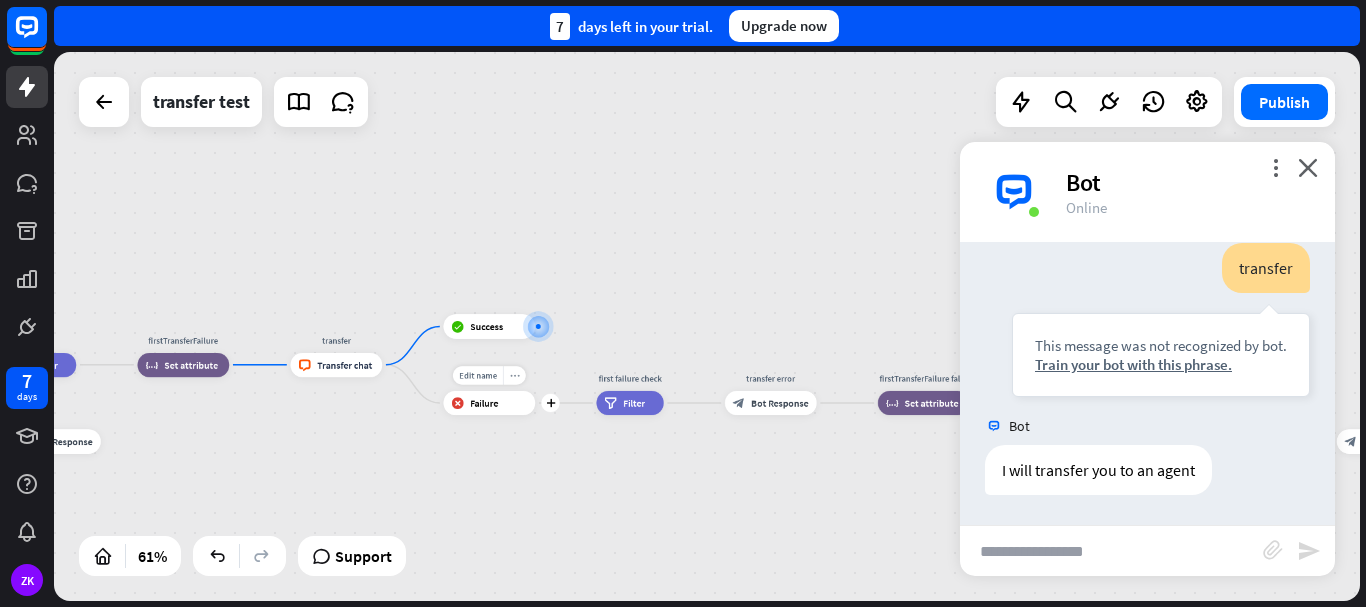 click on "more_horiz" at bounding box center (514, 375) 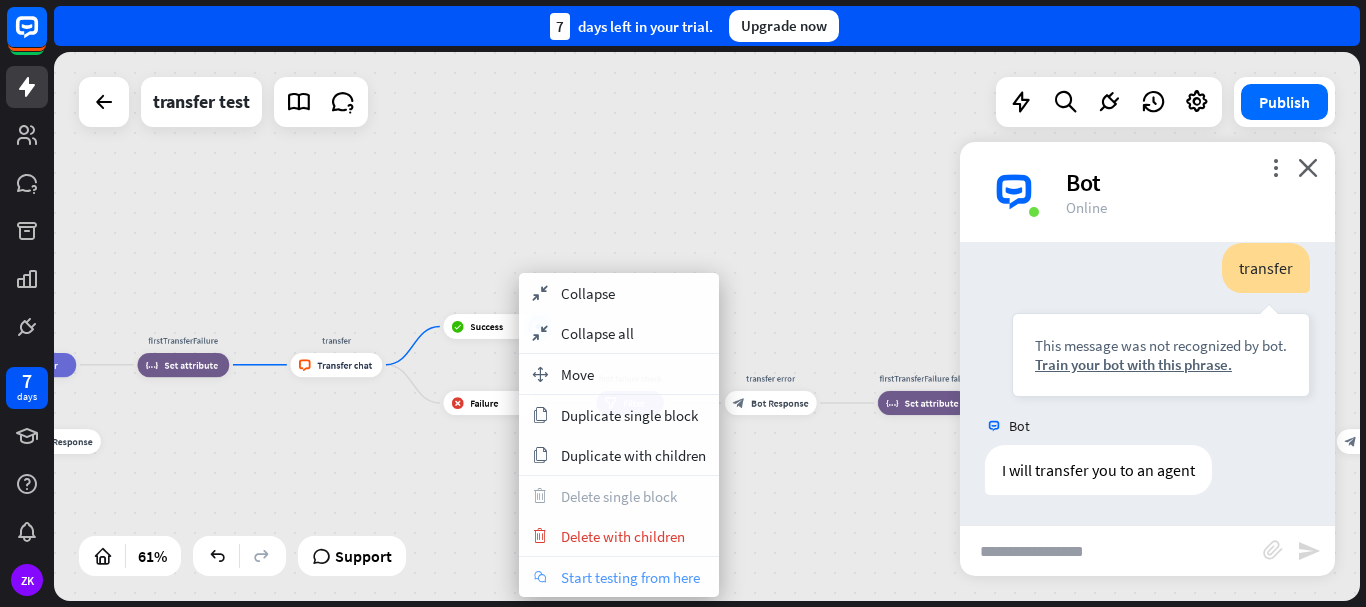 click on "Start testing from here" at bounding box center [630, 577] 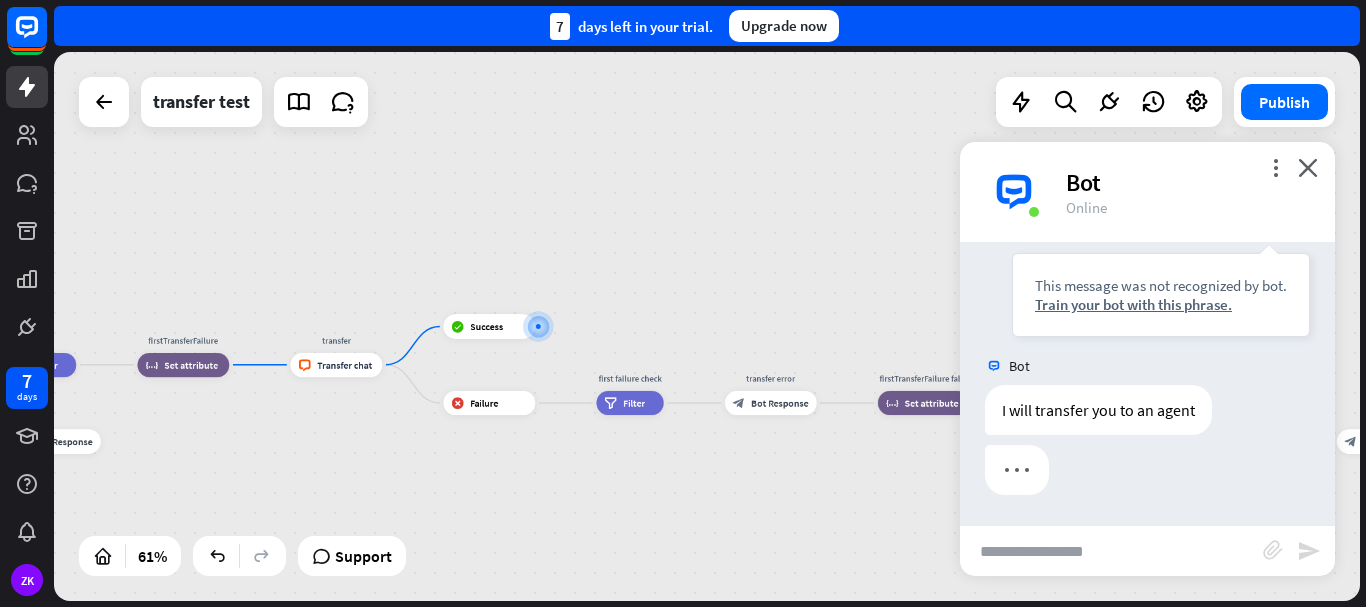 scroll, scrollTop: 215, scrollLeft: 0, axis: vertical 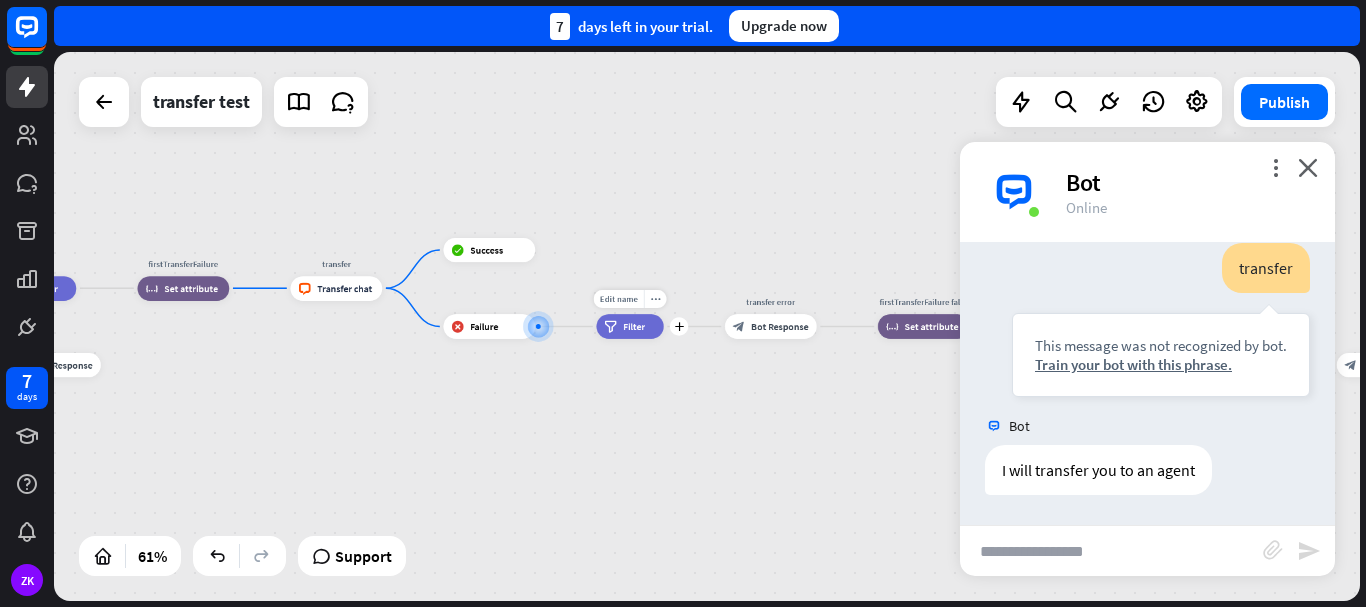 click on "filter   Filter" at bounding box center (629, 326) 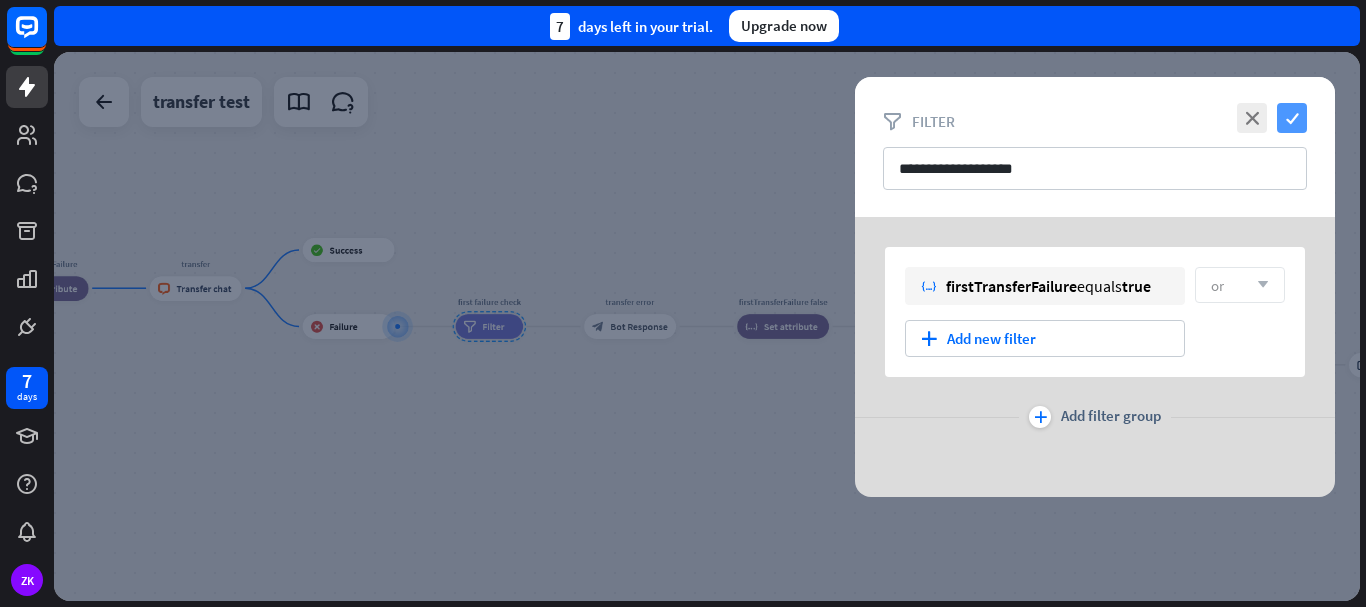 click on "check" at bounding box center [1292, 118] 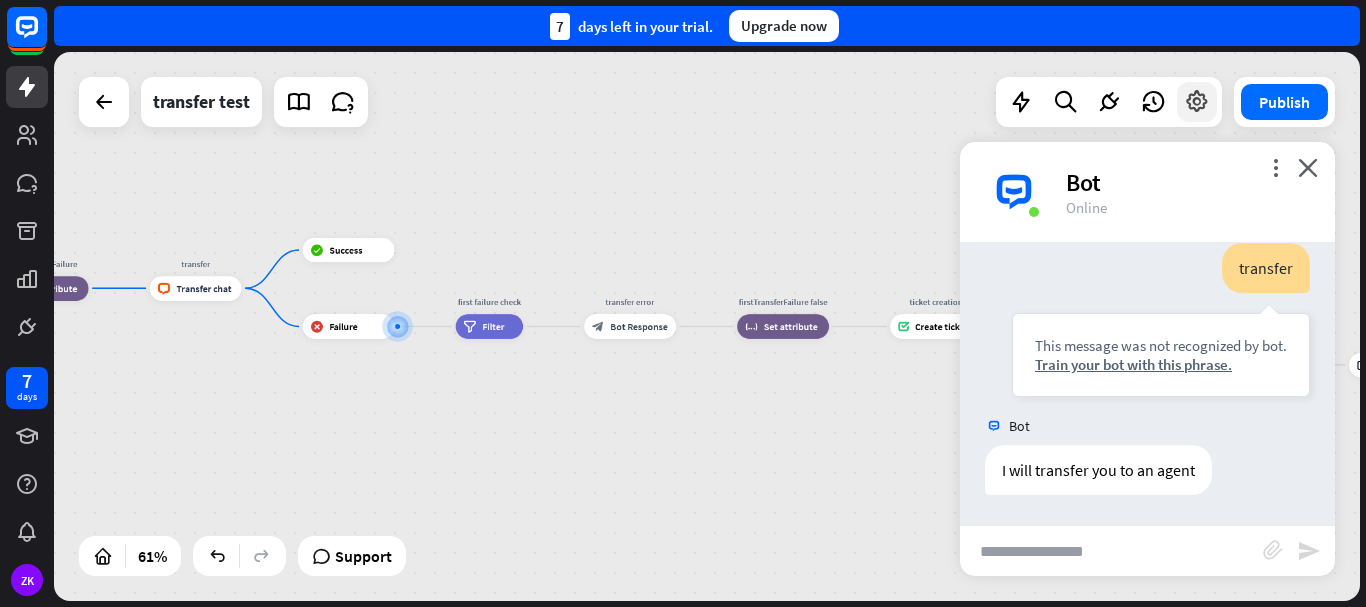 click at bounding box center (1197, 102) 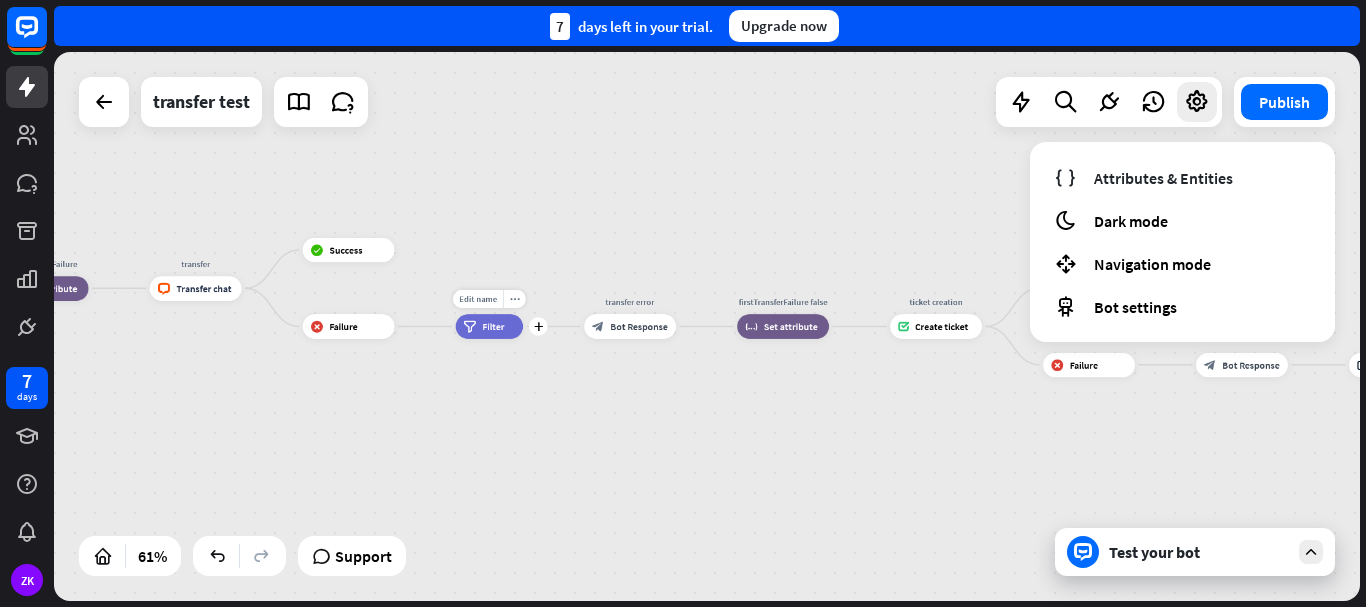 click on "filter   Filter" at bounding box center (489, 326) 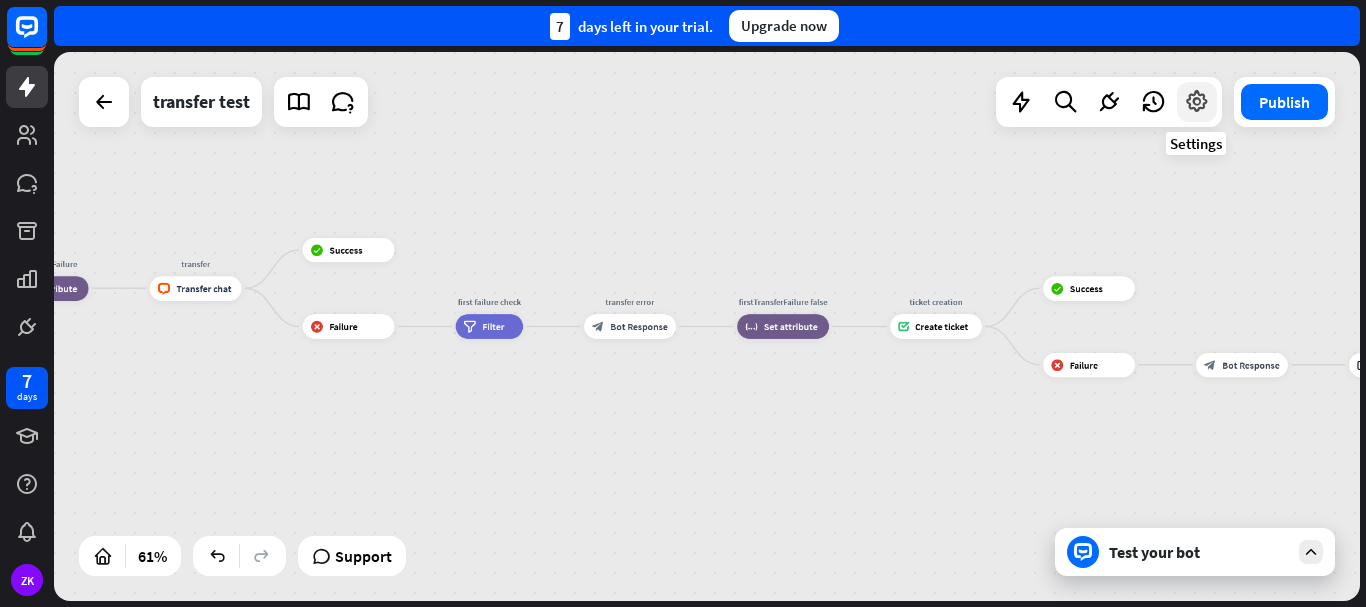 click at bounding box center [1197, 102] 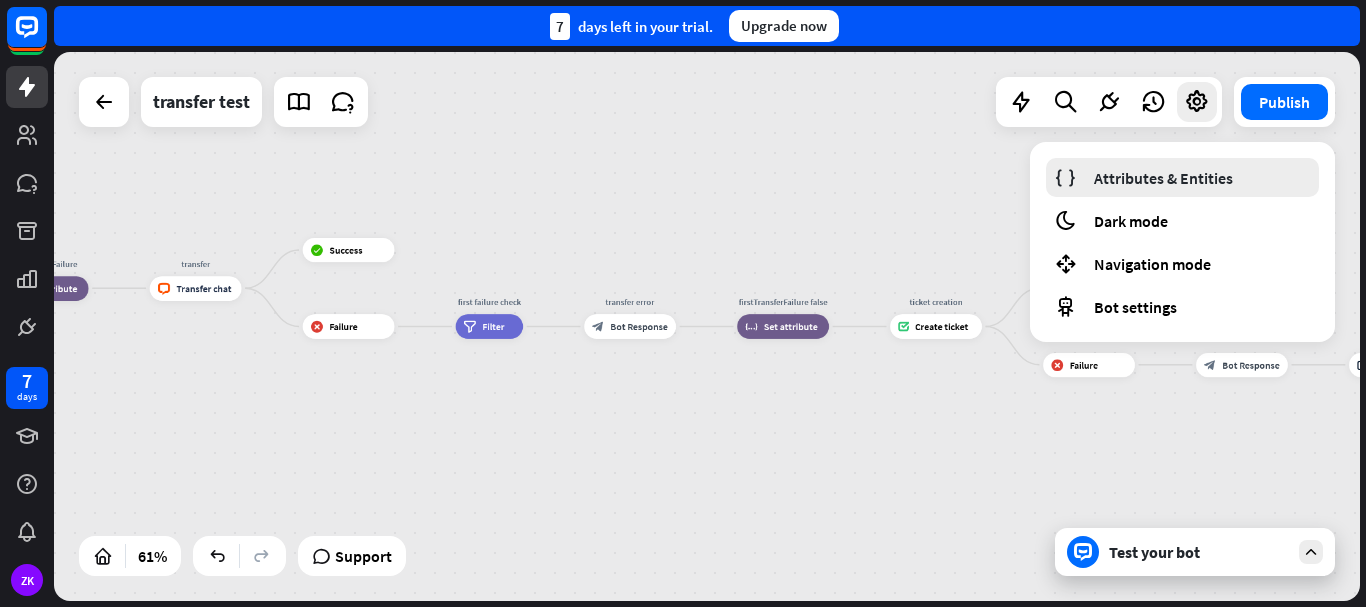 click on "transfer test
Publish
Remember to click the
Publish
button when you finish your work. Otherwise, your changes won’t
be visible to users.
check   Don't show again    Close         61%           Support         Test your bot                 close   Interactions   block_user_input   User Input block_bot_response   Bot Response block_fallback   Fallback filter   Filter block_attachment   Attachment input builder_tree   Flow Actions   block_goto   Go to step block_faq   FAQ block_add_to_segment   Add to leads block_add_to_segment   Add to segment block_delete_from_segment   Delete from segment webhooks   Webhook block_set_attribute   Set attribute block_ab_testing   A/B Test block_question   Question block_close_chat   Close chat block_backtracking   Backtracking LiveChat actions   block_livechat   Transfer chat block_livechat   Mark Goal block_livechat   Tag chat" at bounding box center (707, 326) 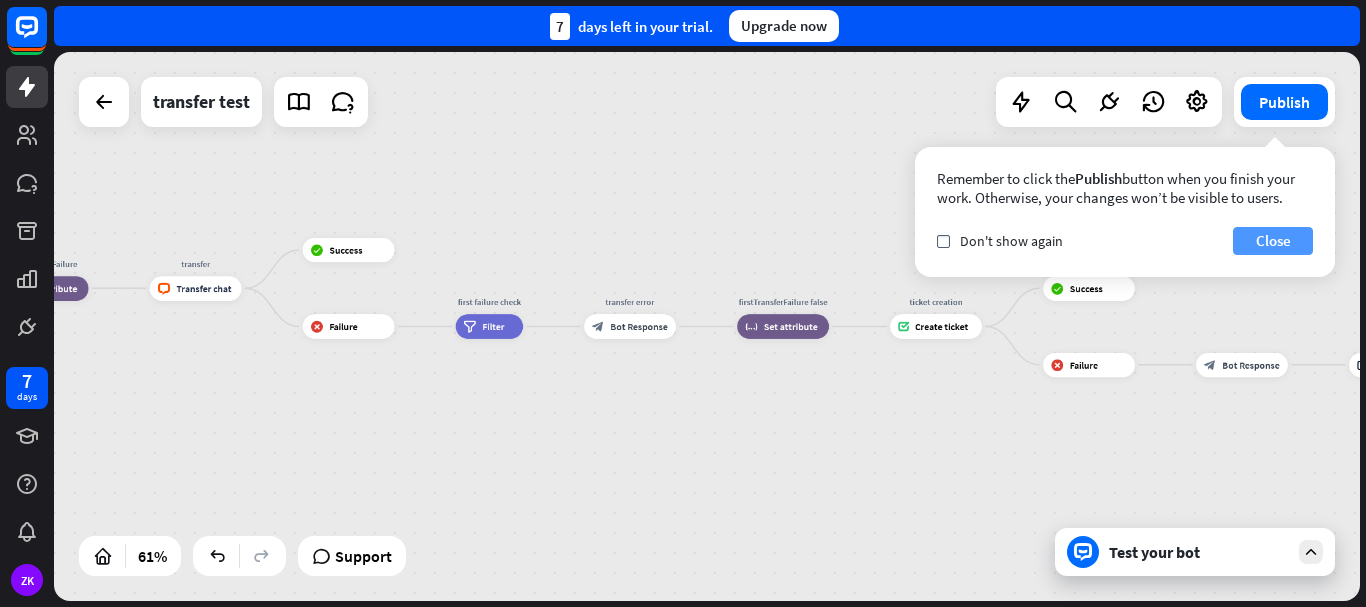 click on "Close" at bounding box center [1273, 241] 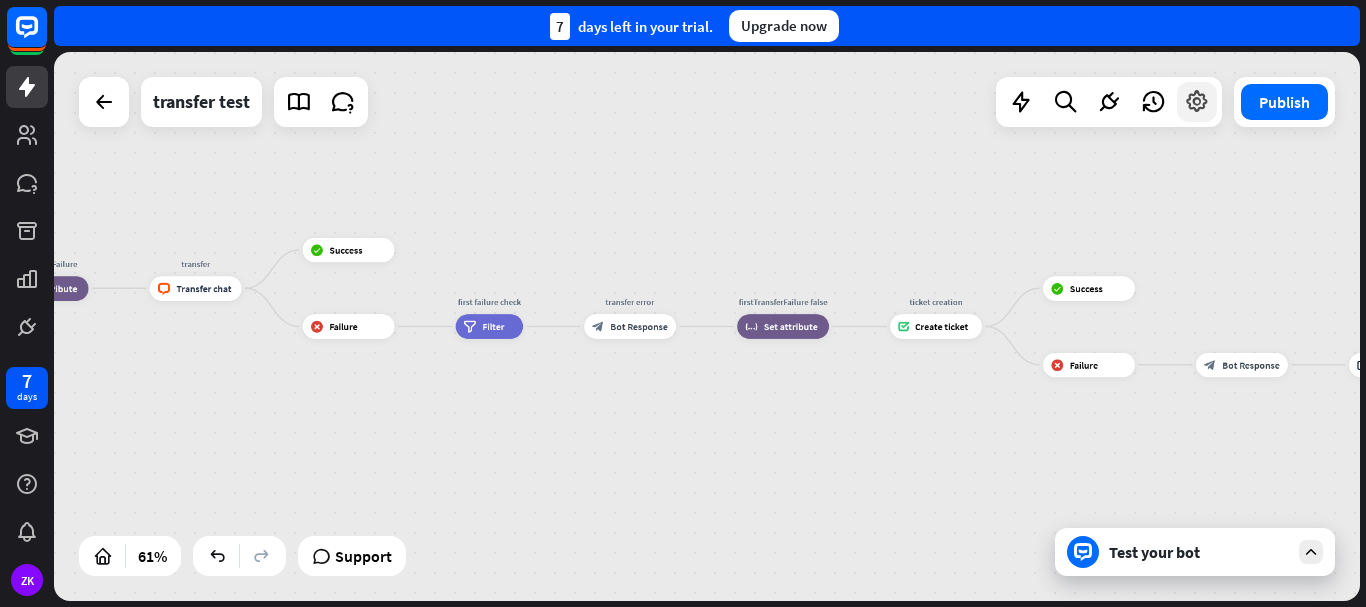 click at bounding box center (1197, 102) 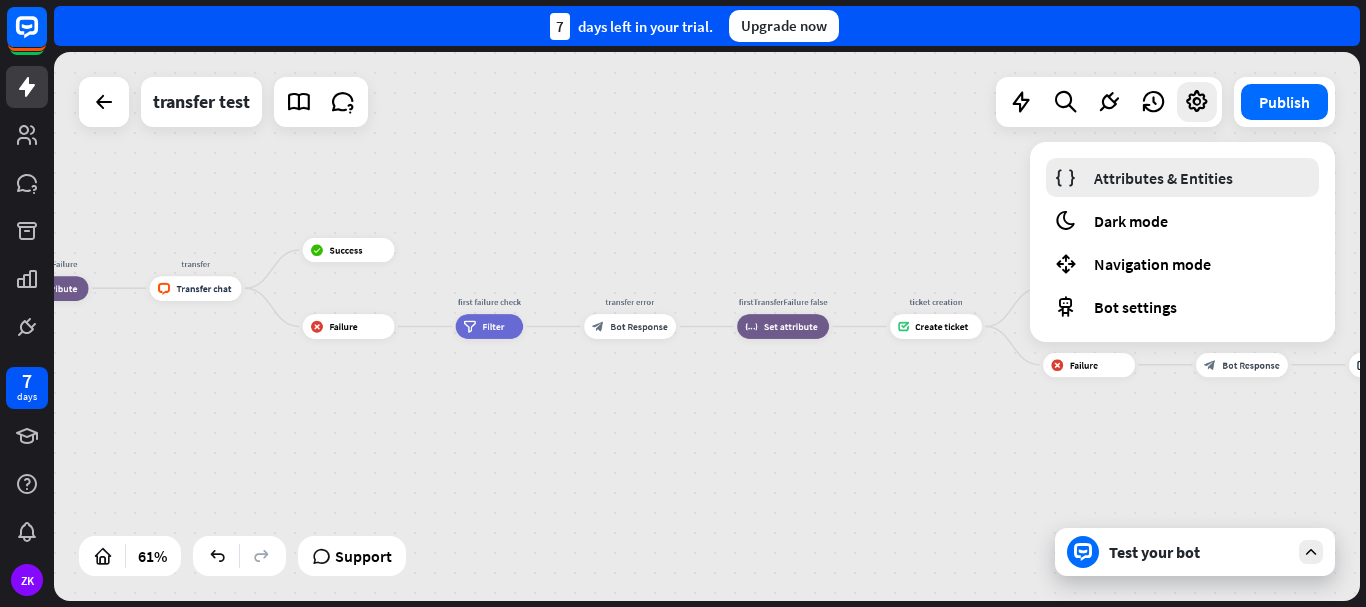 click on "Attributes & Entities" at bounding box center [1163, 178] 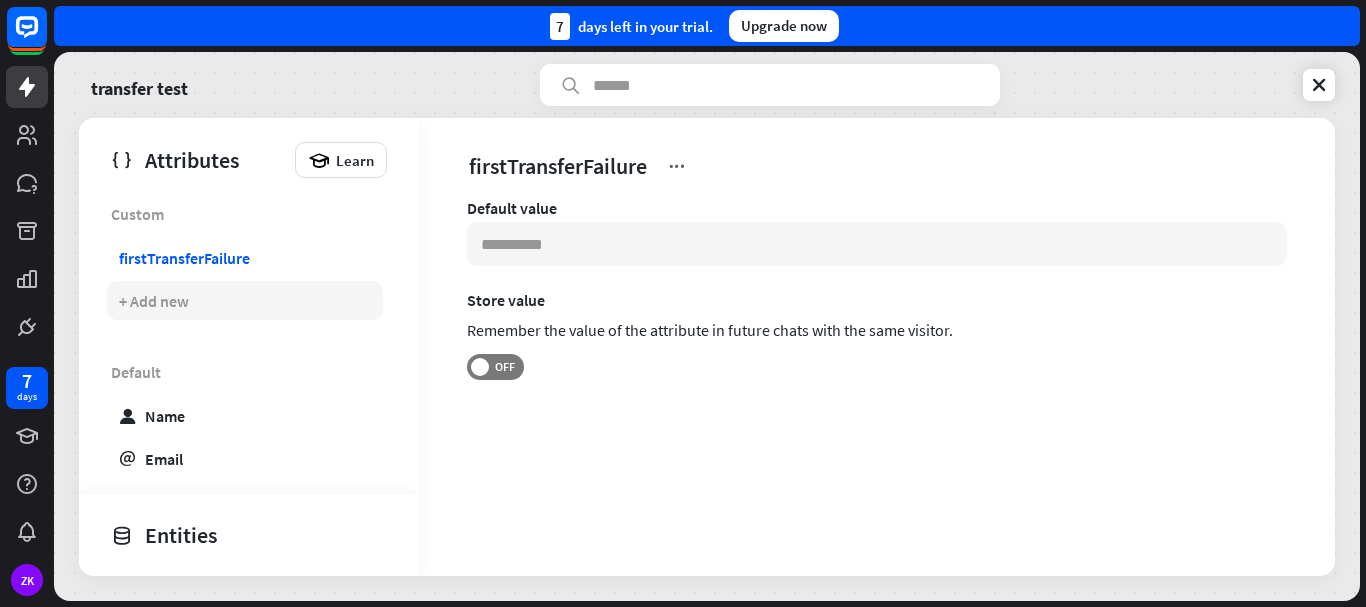 click on "+ Add new" at bounding box center (245, 300) 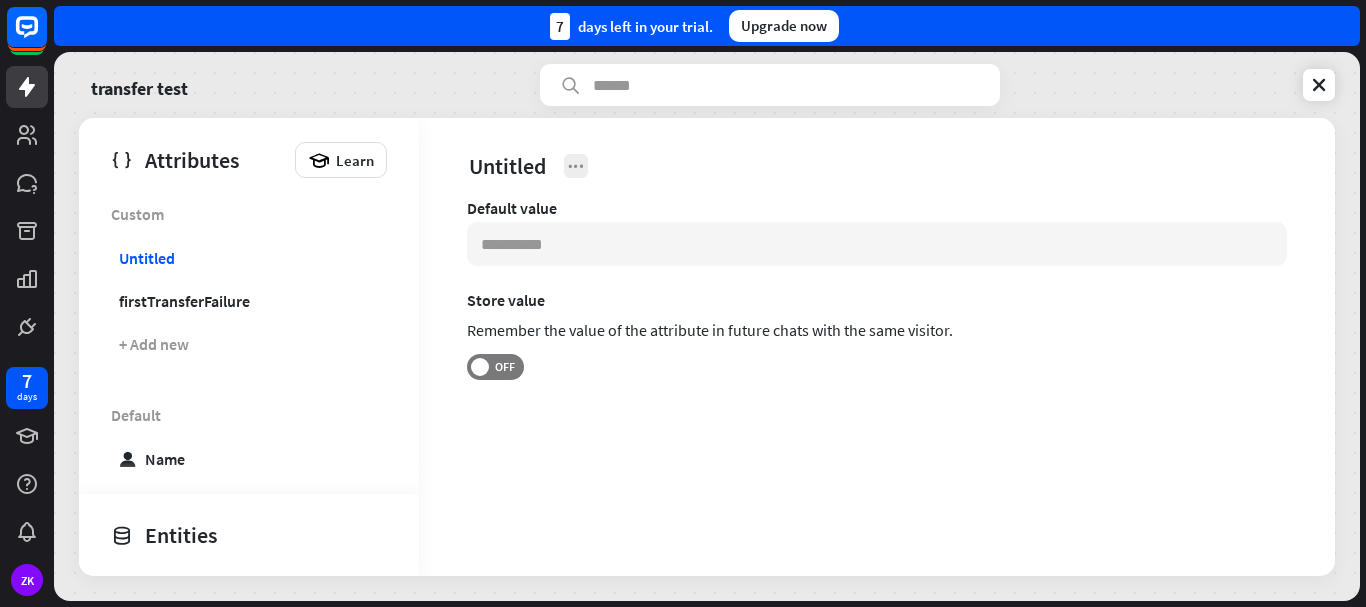 click on "Untitled" at bounding box center [832, 166] 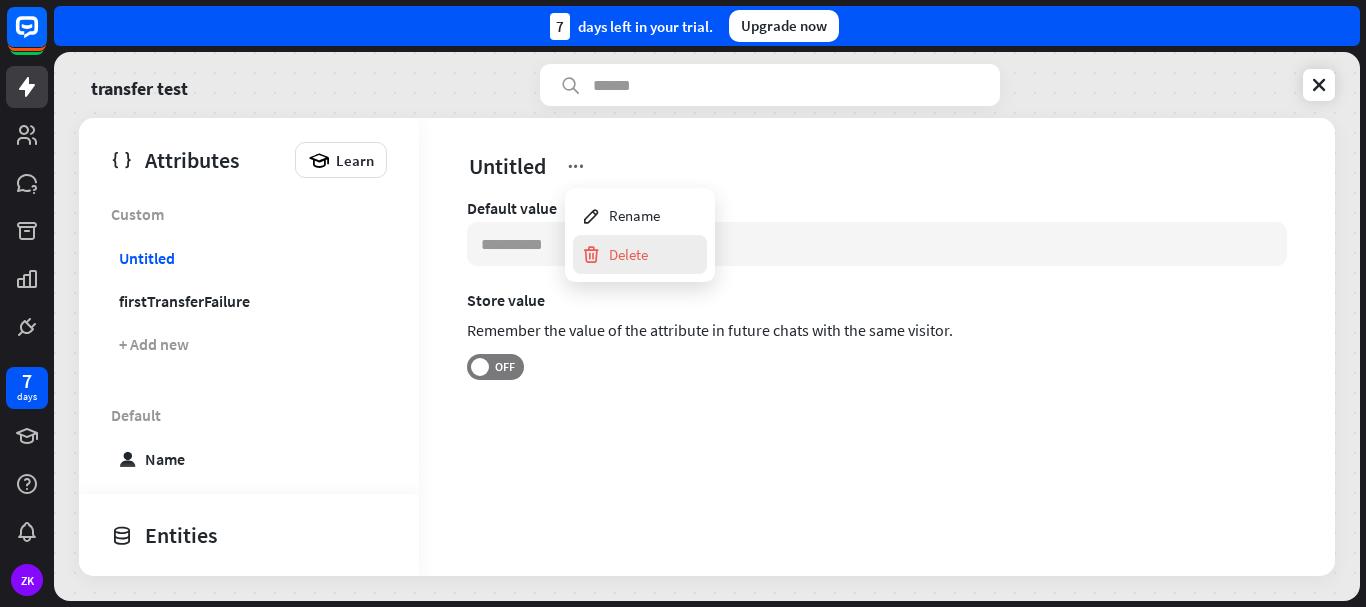 click at bounding box center [591, 255] 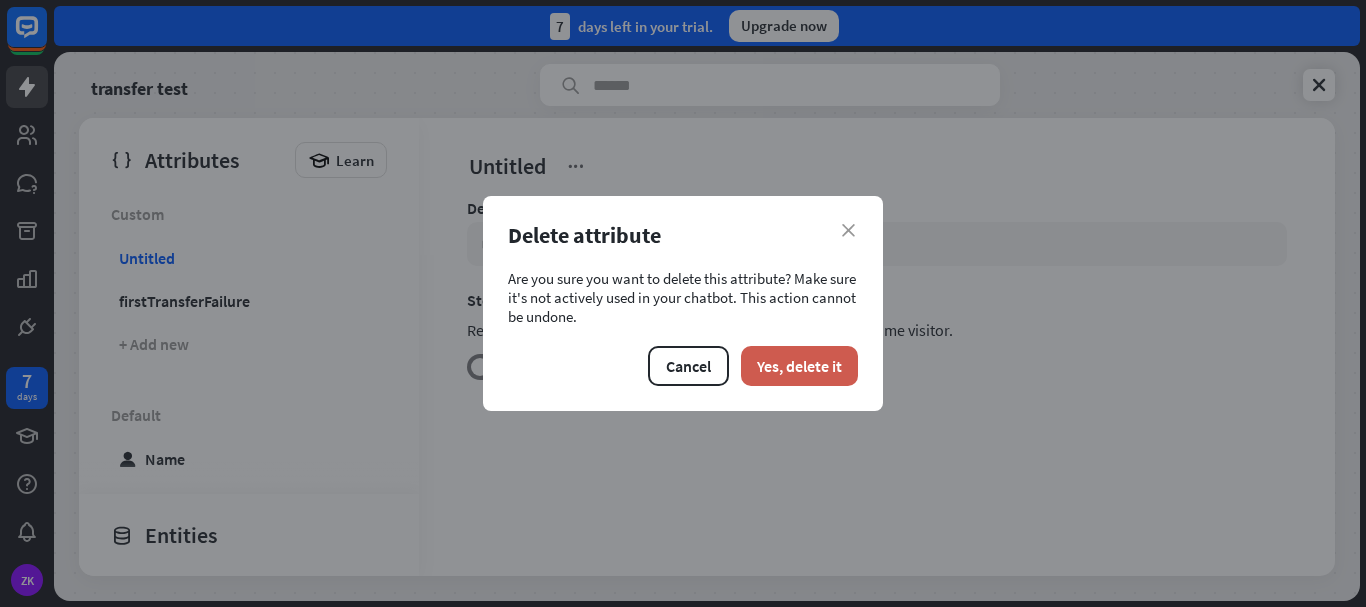 click on "Yes, delete it" at bounding box center [799, 366] 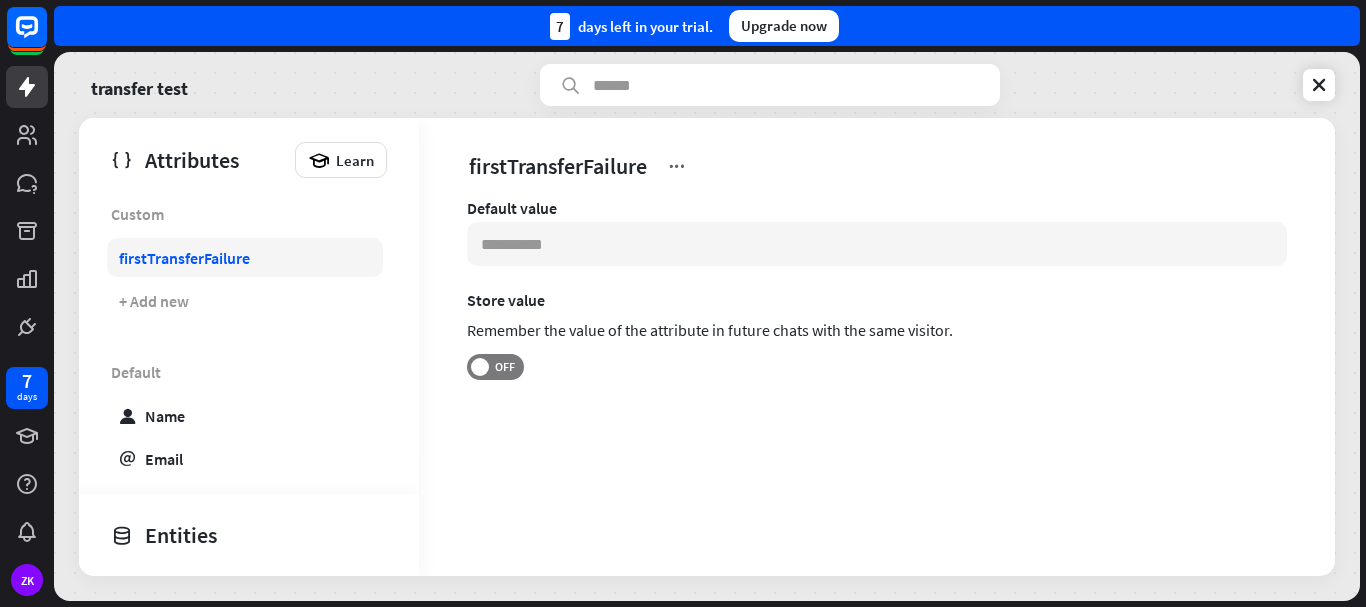 click on "firstTransferFailure" at bounding box center [245, 257] 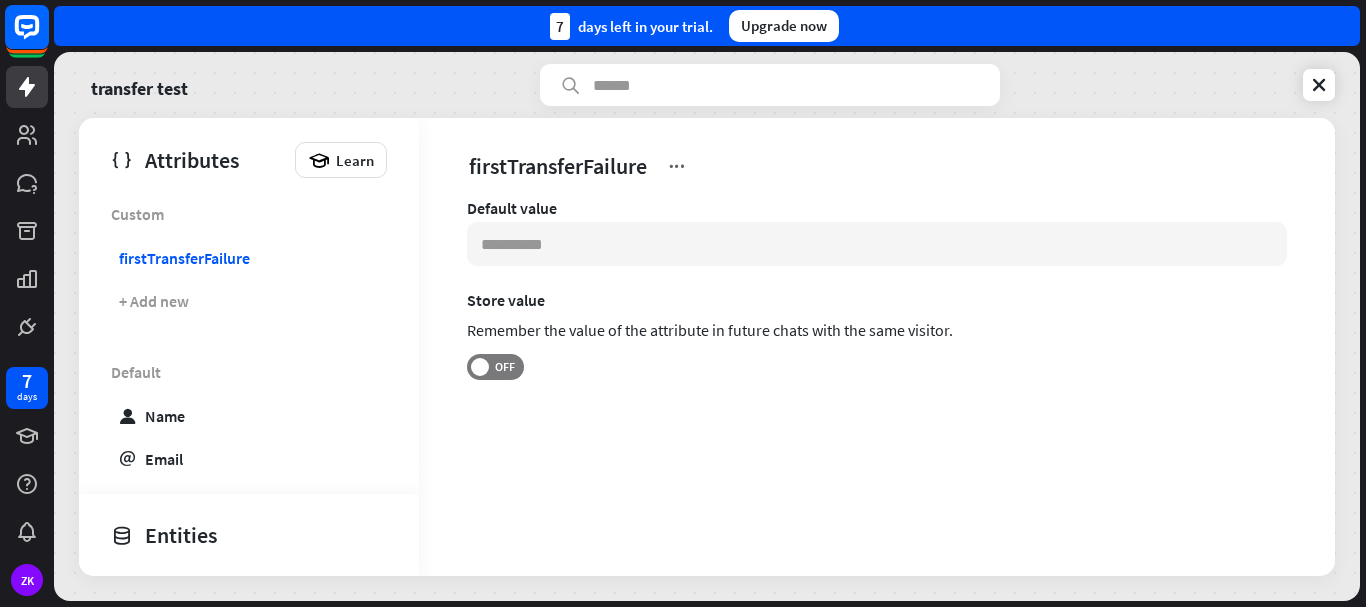 click 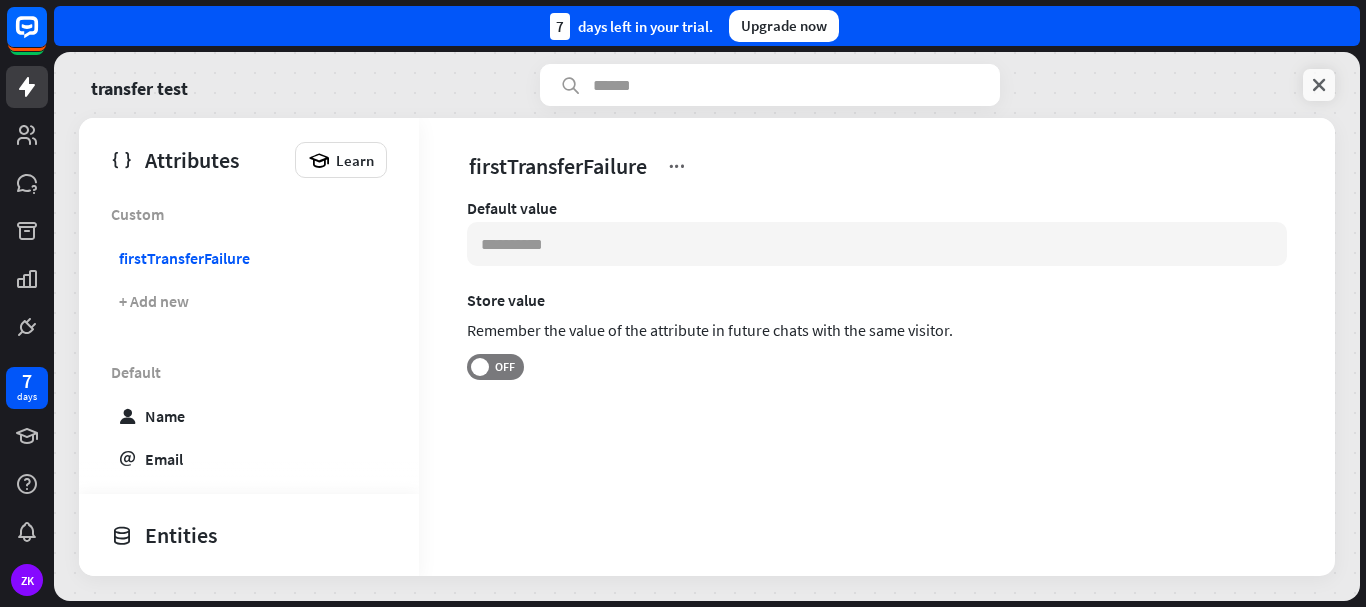 click at bounding box center (1319, 85) 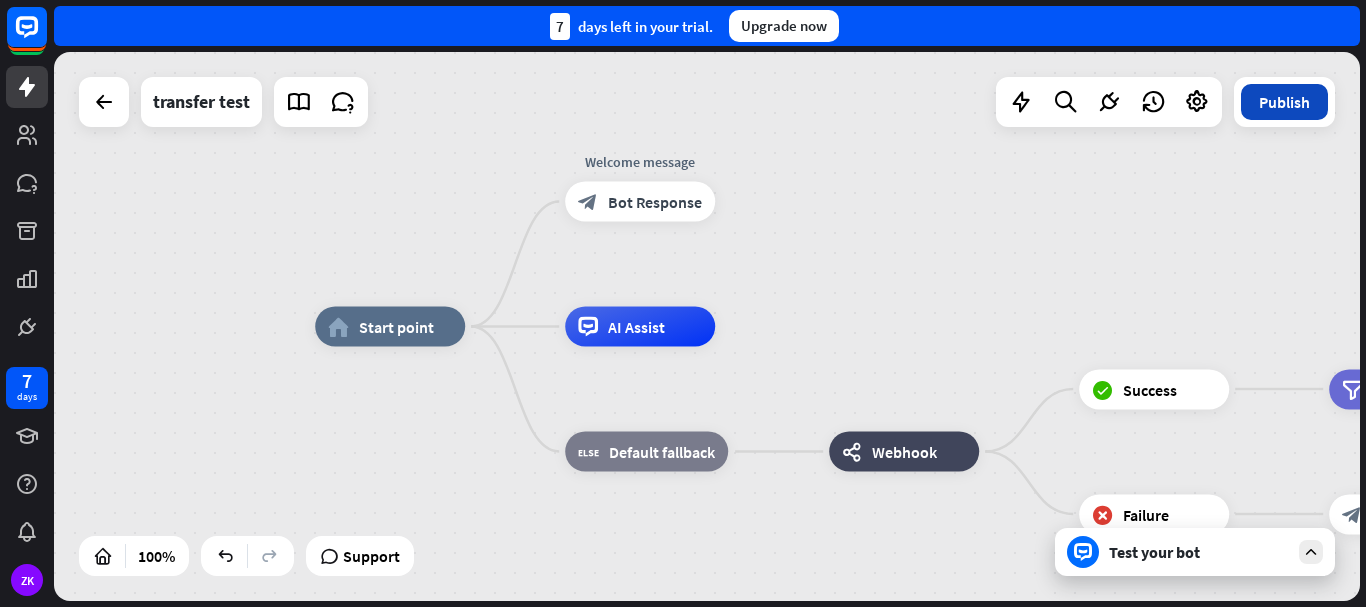 click on "Publish" at bounding box center [1284, 102] 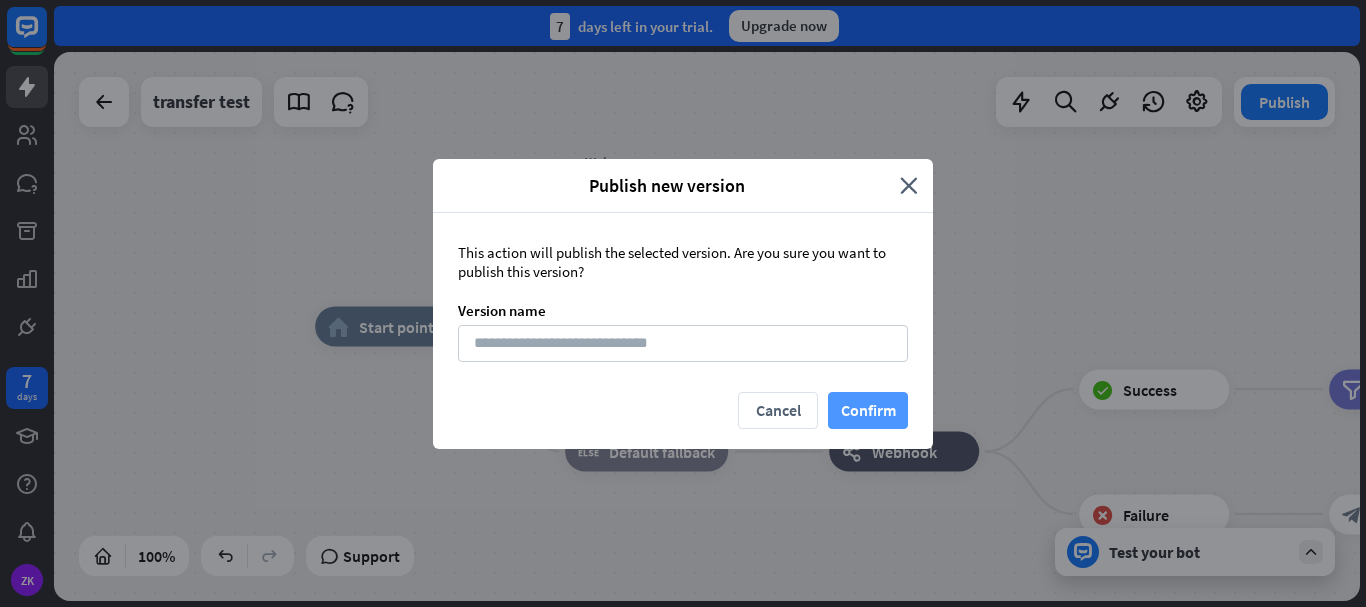 click on "Confirm" at bounding box center [868, 410] 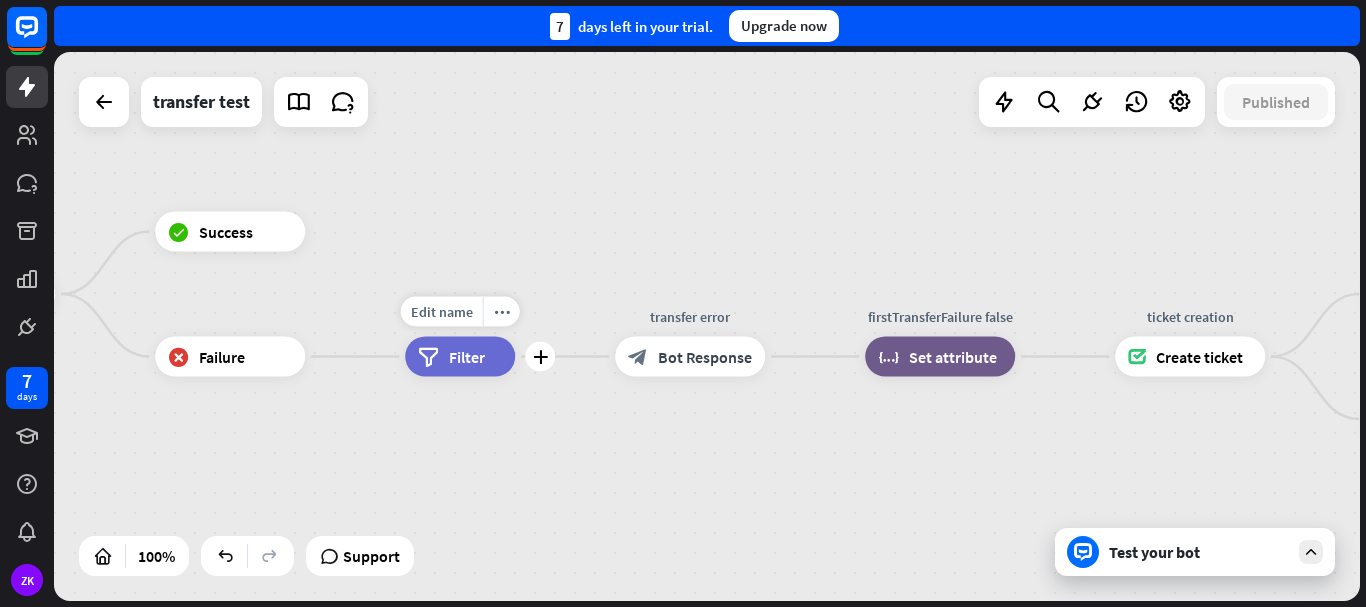 click on "Filter" at bounding box center (467, 357) 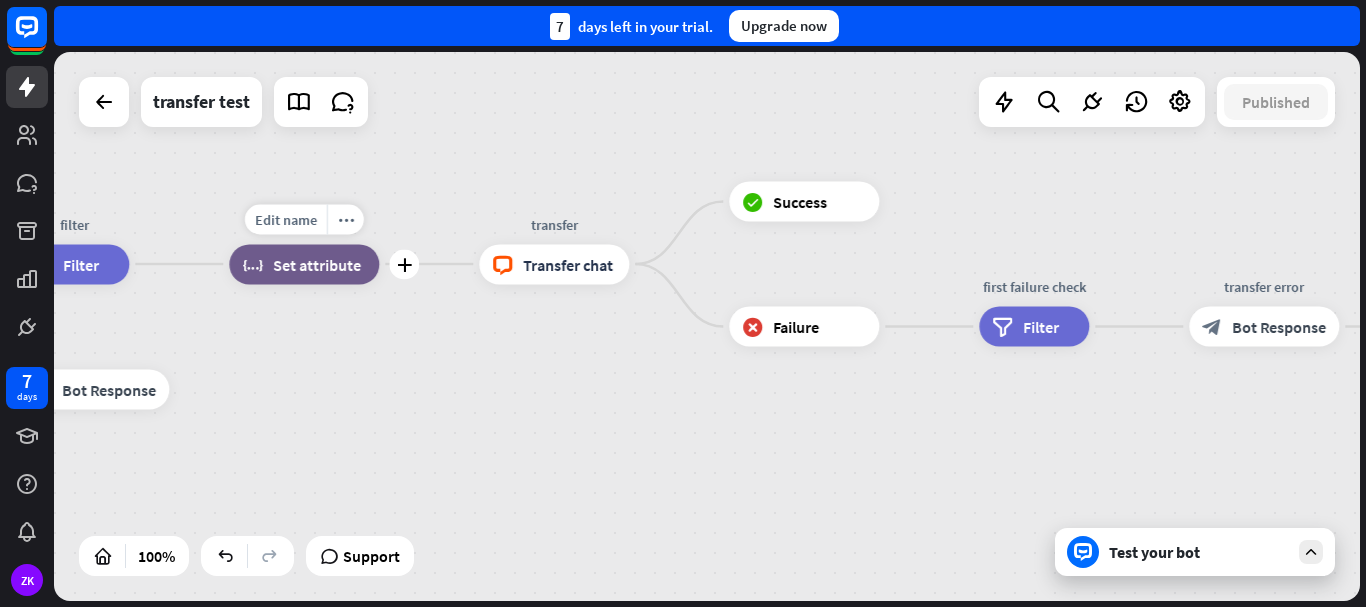 click on "block_set_attribute   Set attribute" at bounding box center (304, 264) 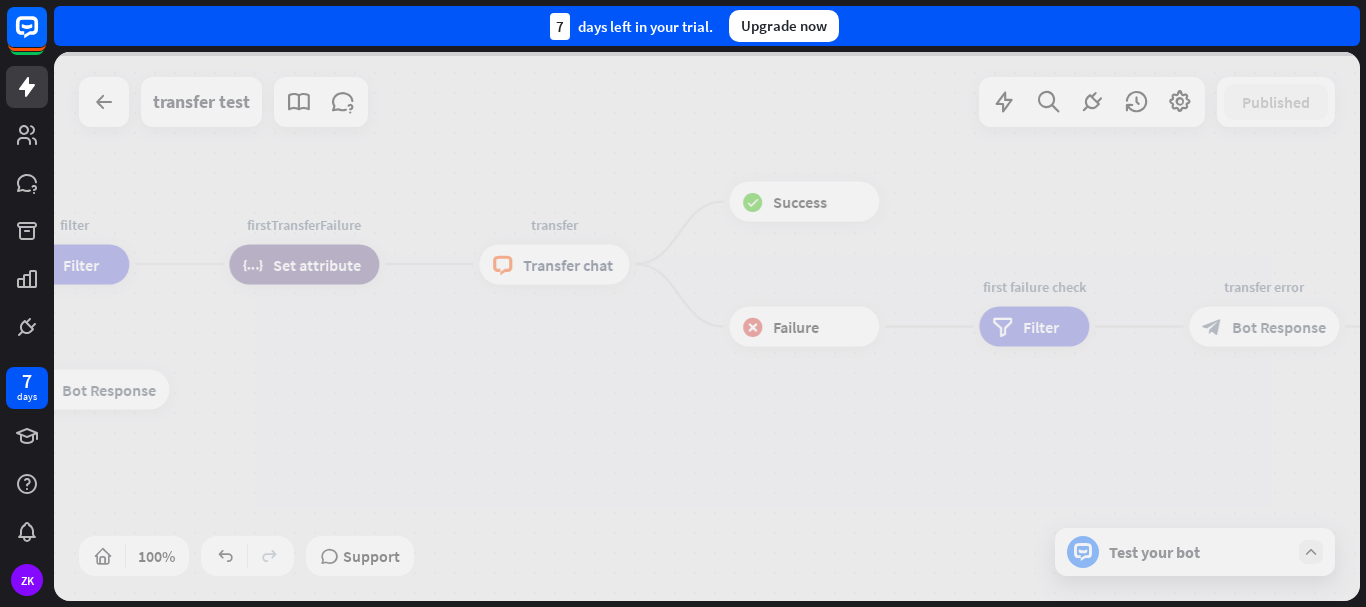click at bounding box center (707, 326) 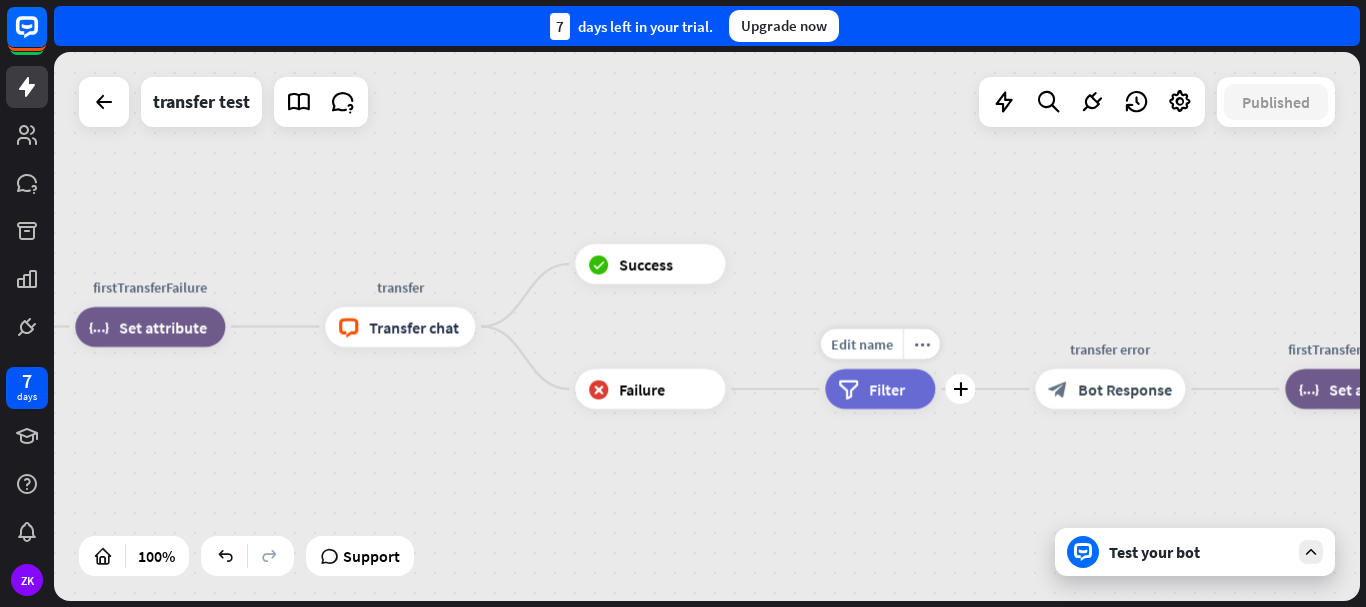 click on "filter   Filter" at bounding box center [880, 389] 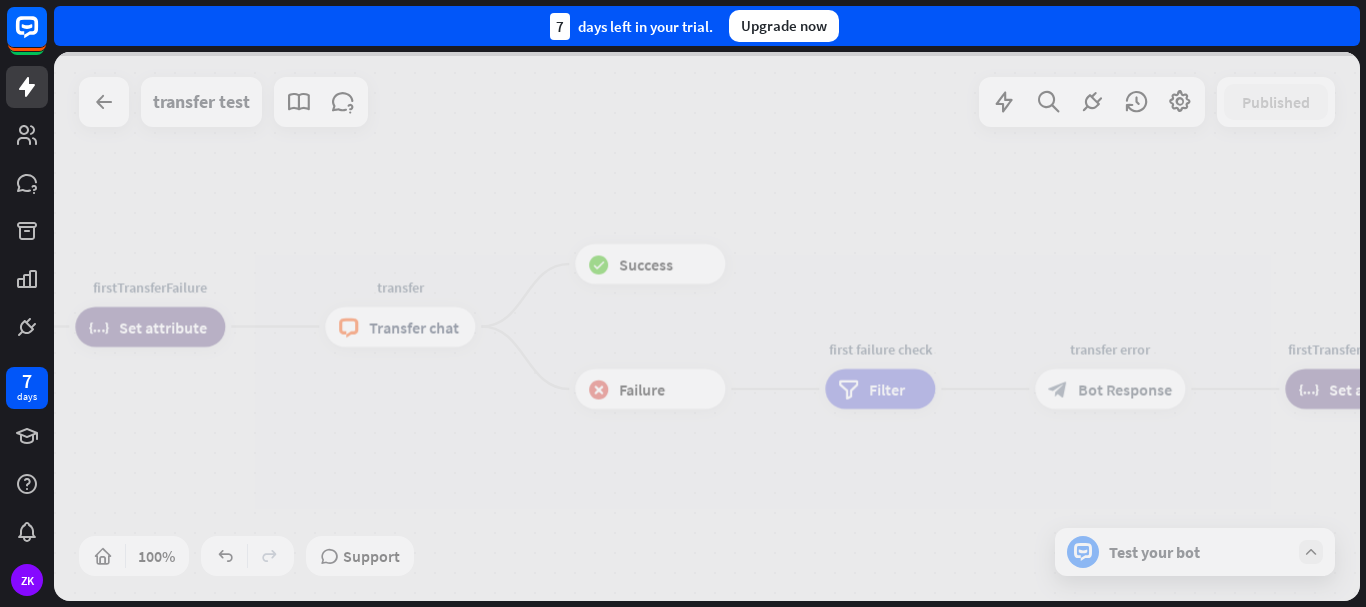 click at bounding box center (707, 326) 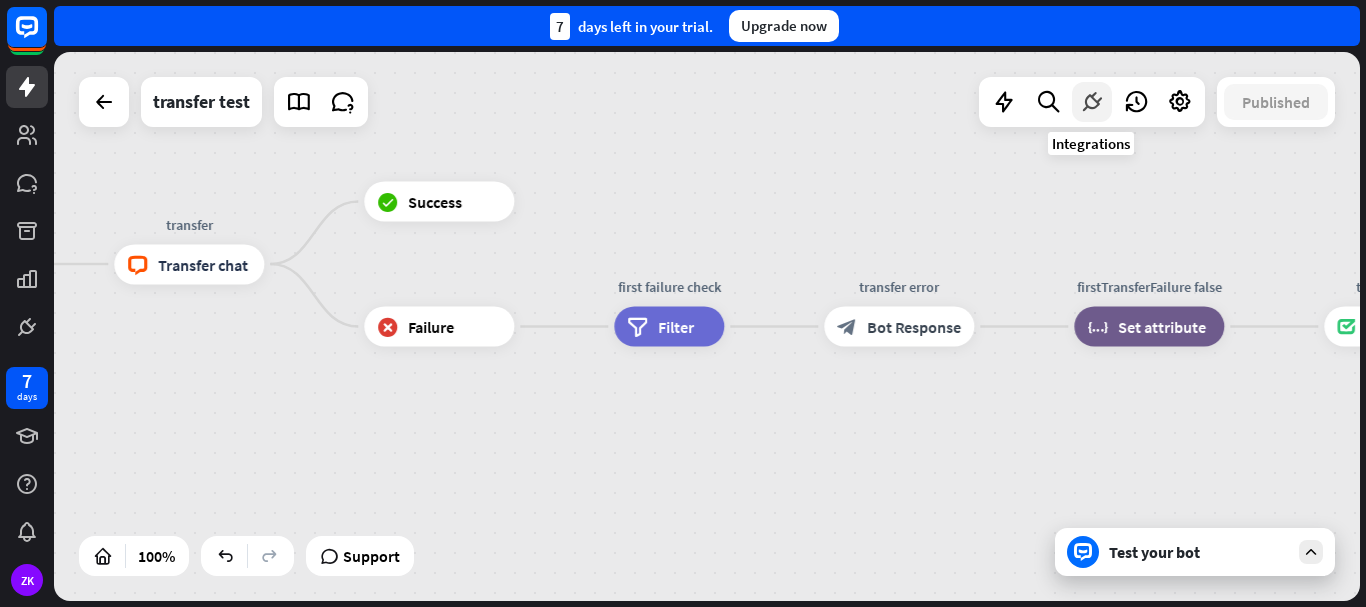 click at bounding box center (1092, 102) 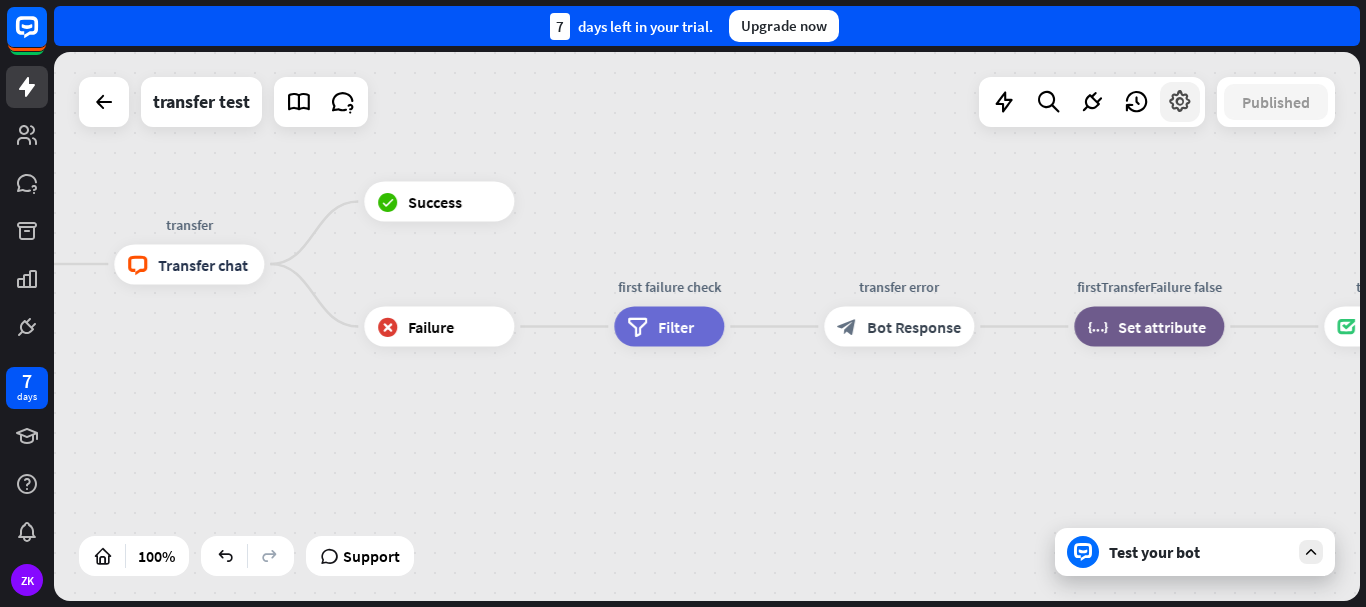 click at bounding box center (1180, 102) 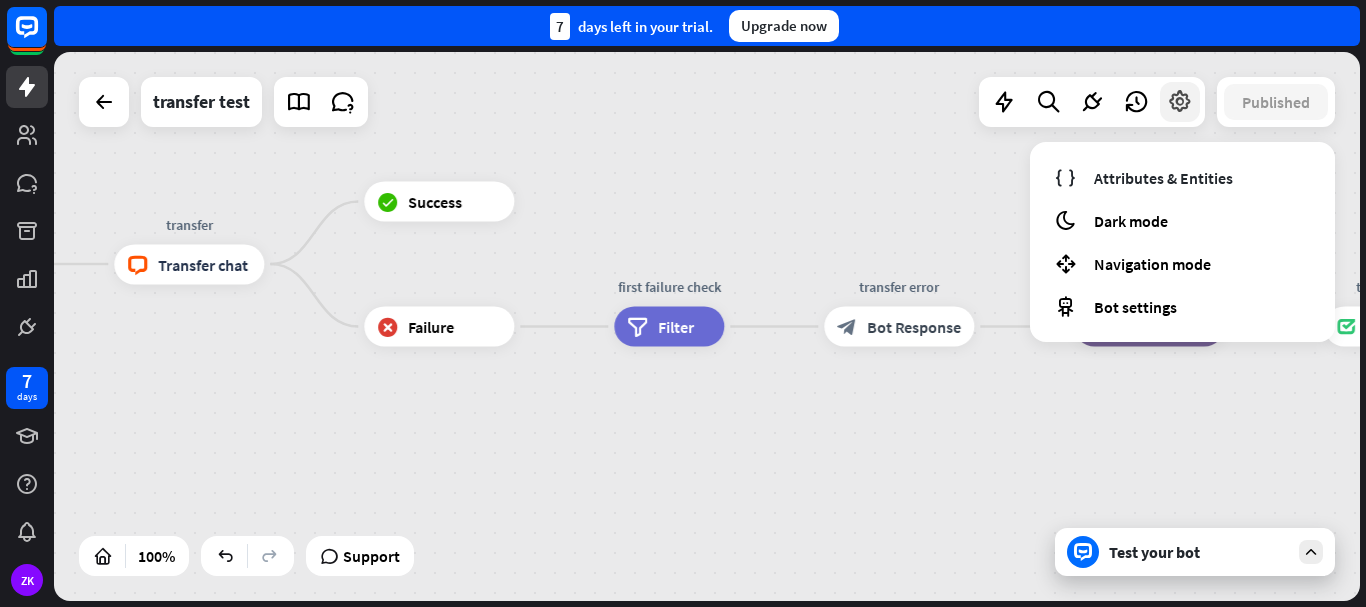 click at bounding box center [1180, 102] 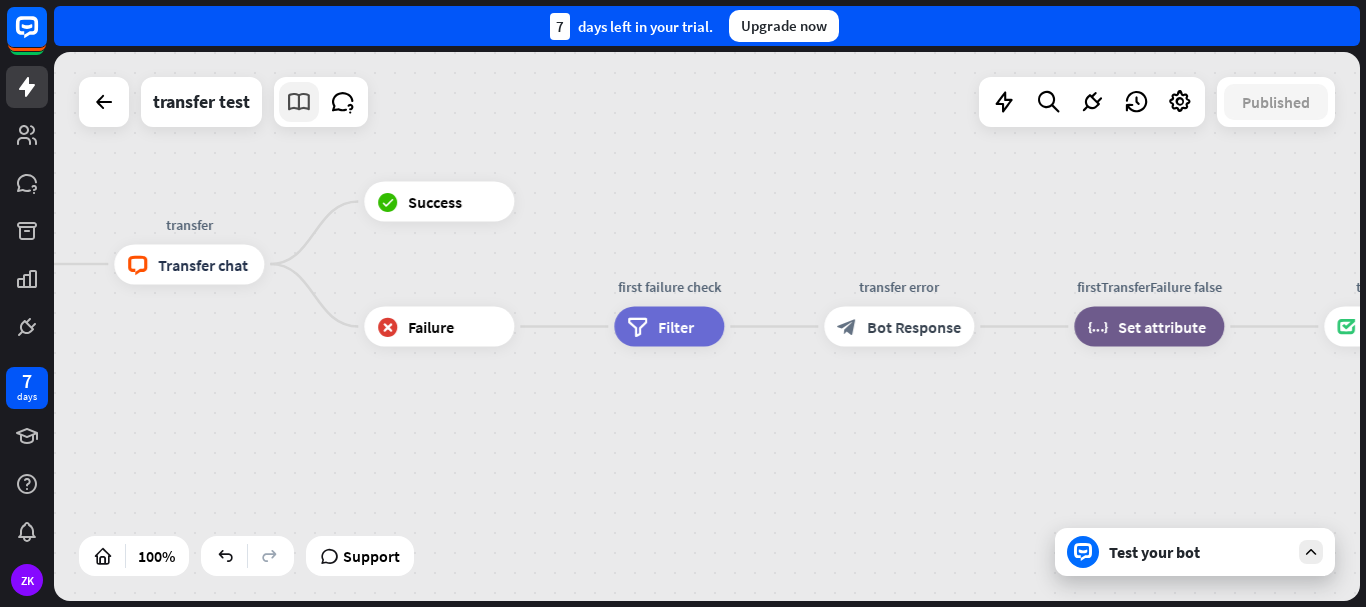 click at bounding box center [299, 102] 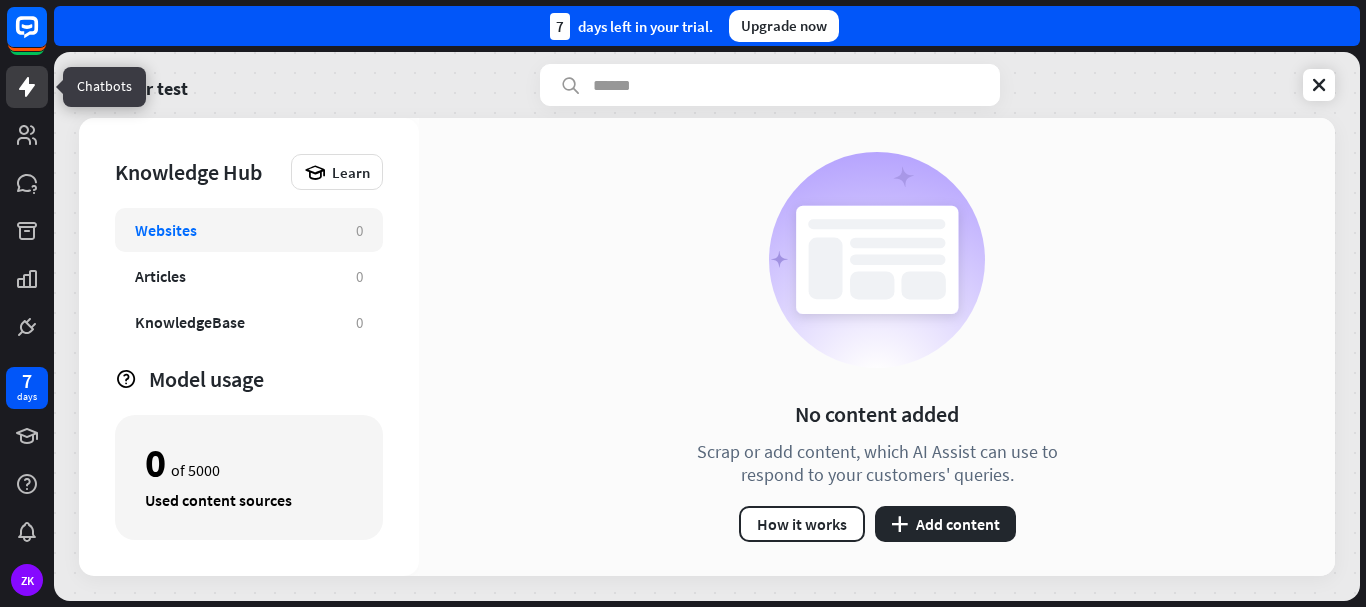 click 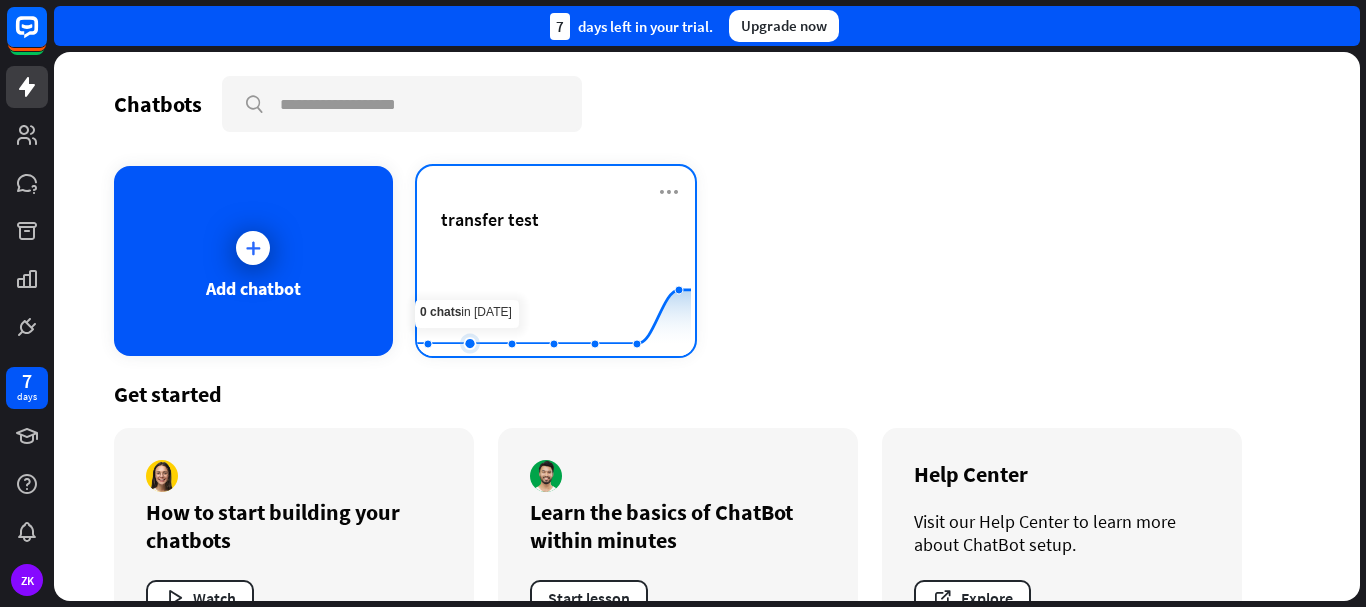 click 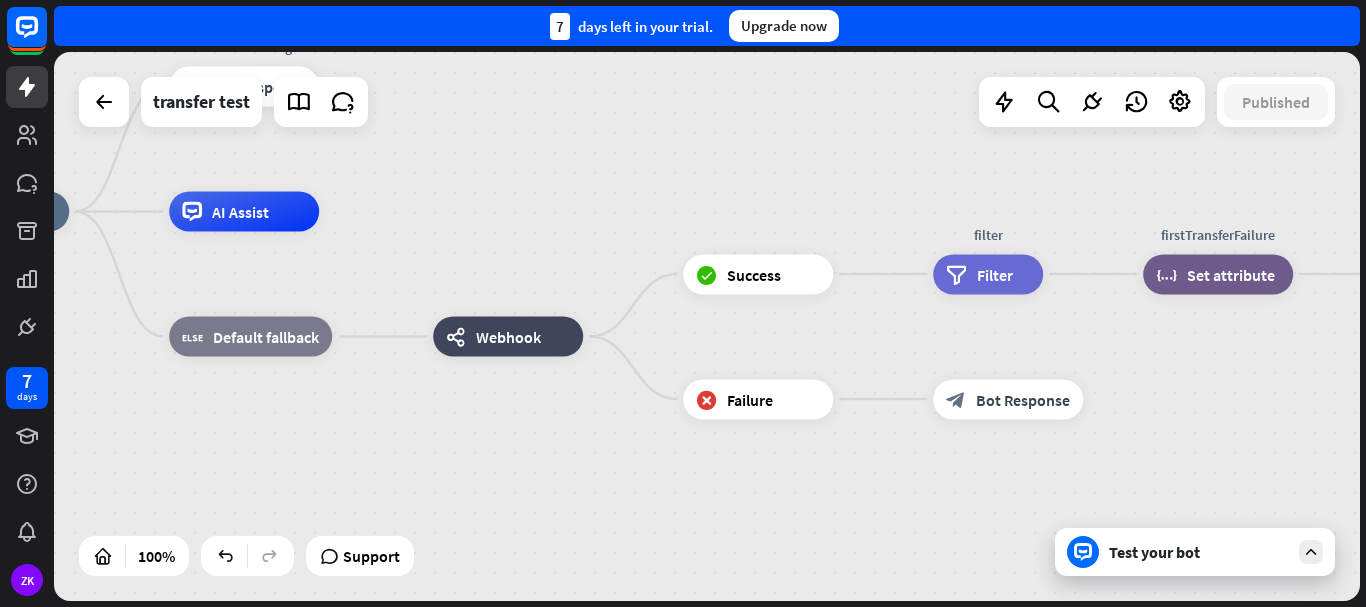click at bounding box center [1083, 552] 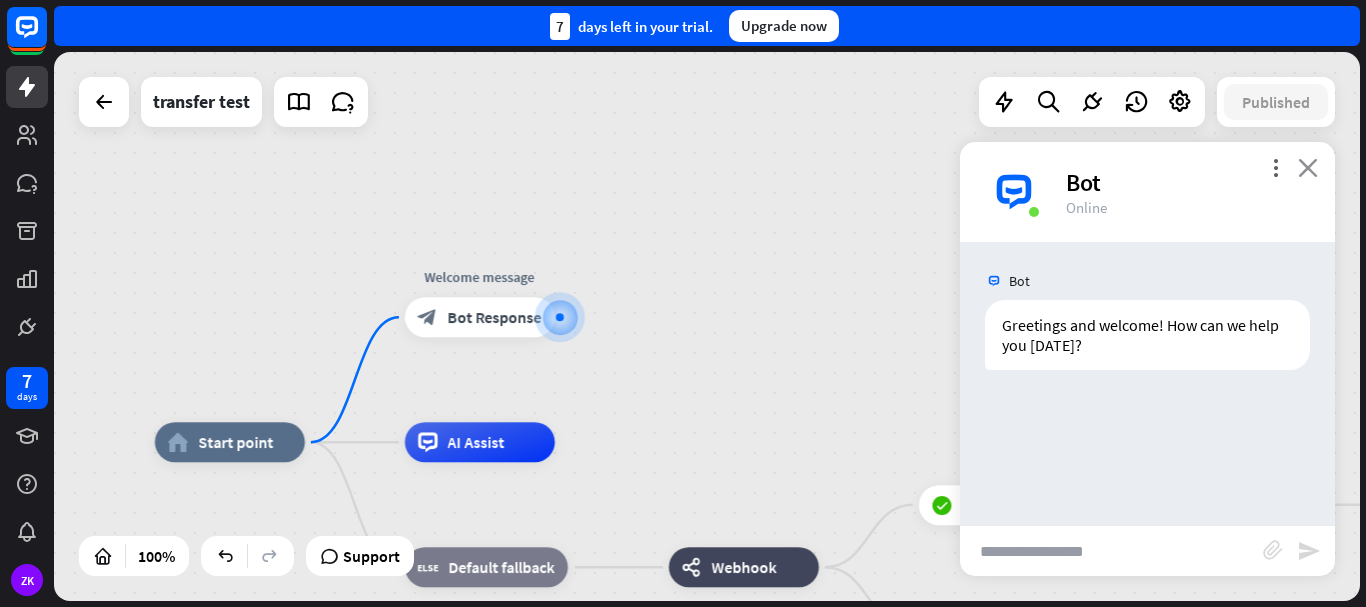 click on "close" at bounding box center (1308, 167) 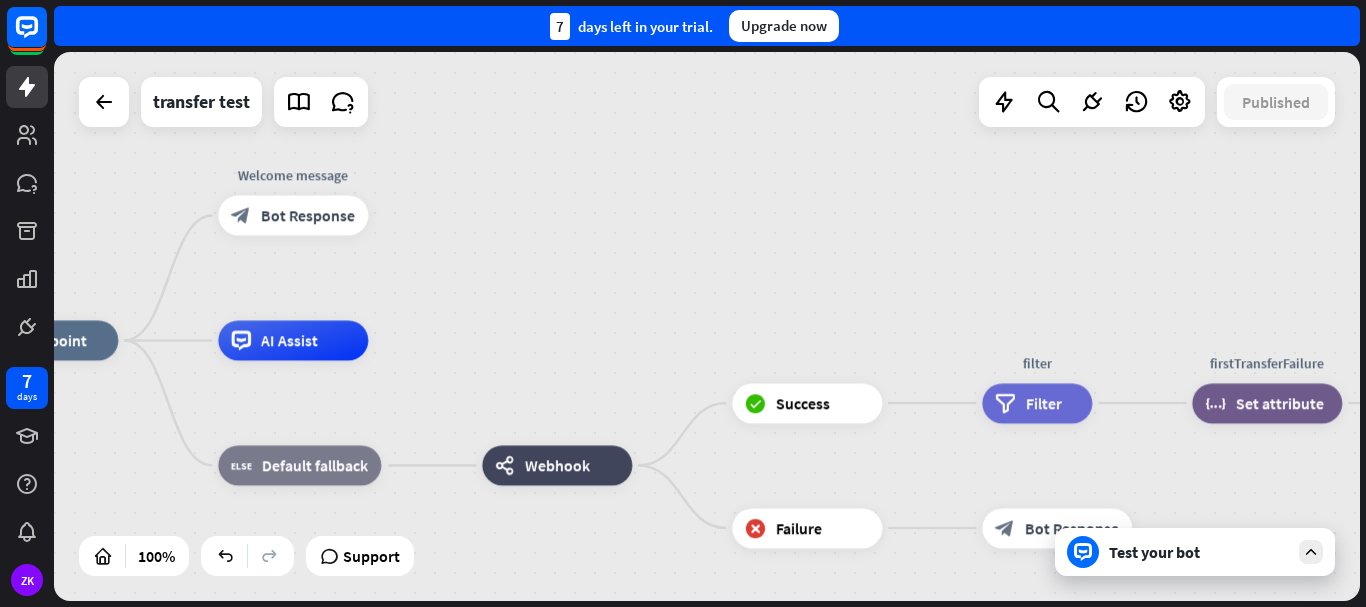 click on "home_2   Start point                 Welcome message   block_bot_response   Bot Response                     AI Assist                   block_fallback   Default fallback                   webhooks   Webhook                   block_success   Success                 filter   filter   Filter                 firstTransferFailure   block_set_attribute   Set attribute                 transfer   block_livechat   Transfer chat                   block_success   Success                   block_failure   Failure                 first failure check   filter   Filter                 transfer error   block_bot_response   Bot Response                 firstTransferFailure false   block_set_attribute   Set attribute                 ticket creation         Create ticket                   block_success   Success                   block_failure   Failure                   block_bot_response   Bot Response                   block_close_chat   Close chat                   block_failure   Failure" at bounding box center [621, 614] 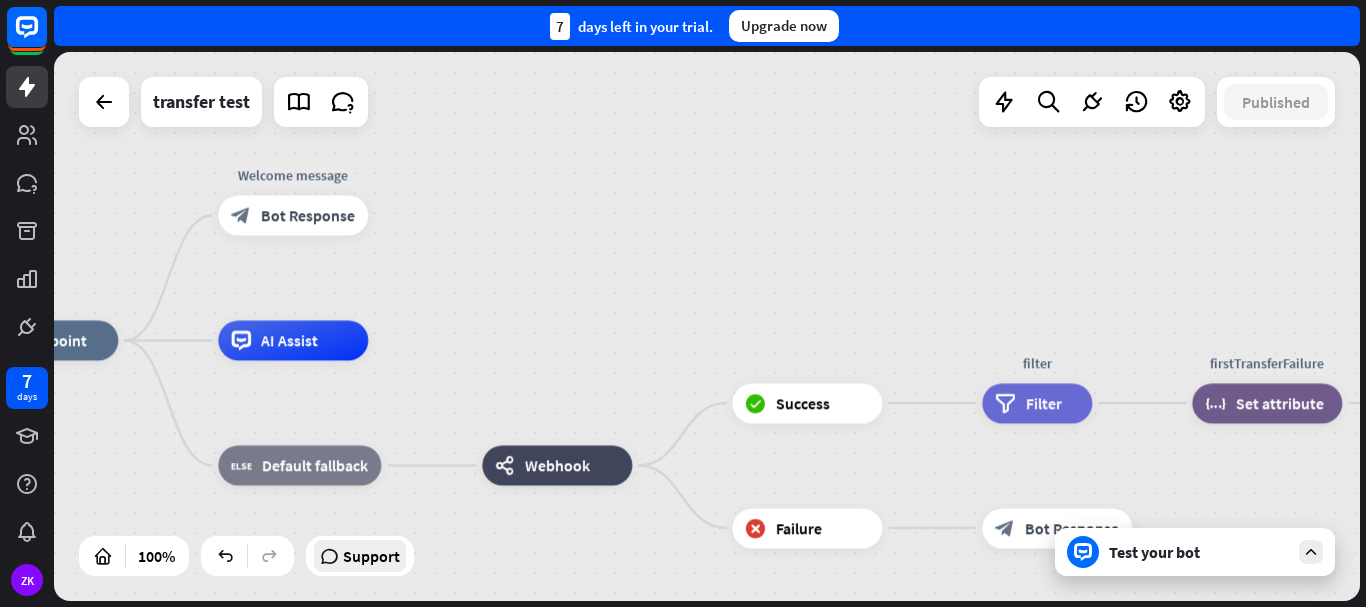 click on "Support" at bounding box center (371, 556) 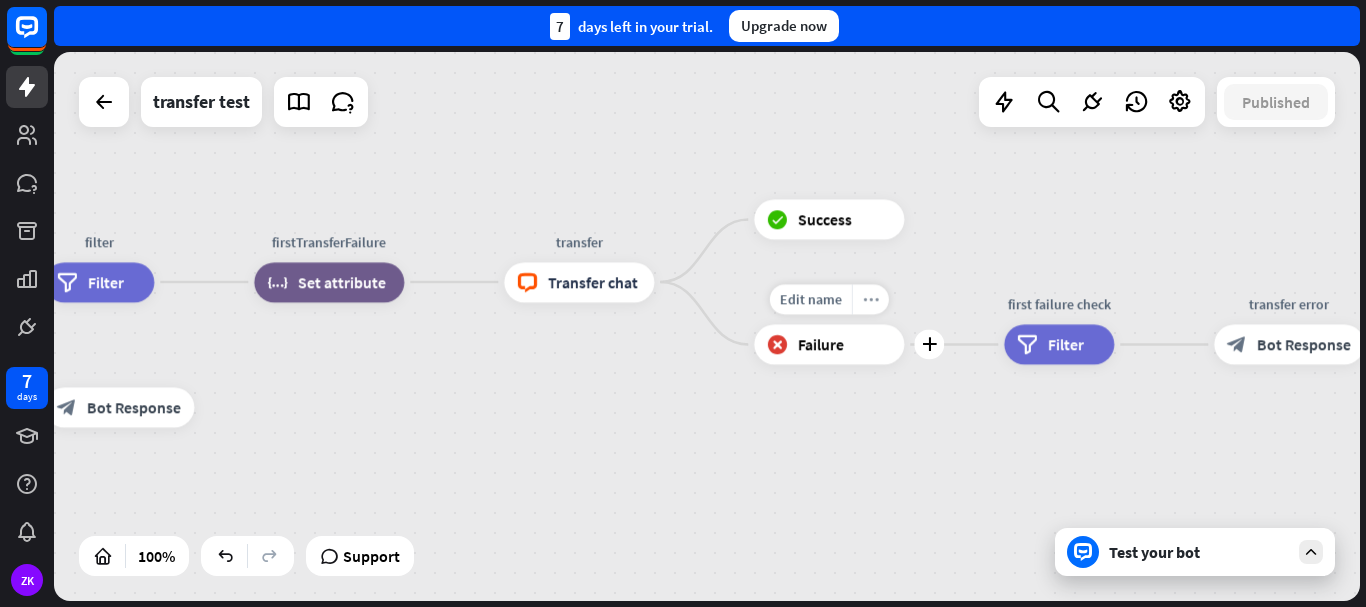 click on "more_horiz" at bounding box center (870, 299) 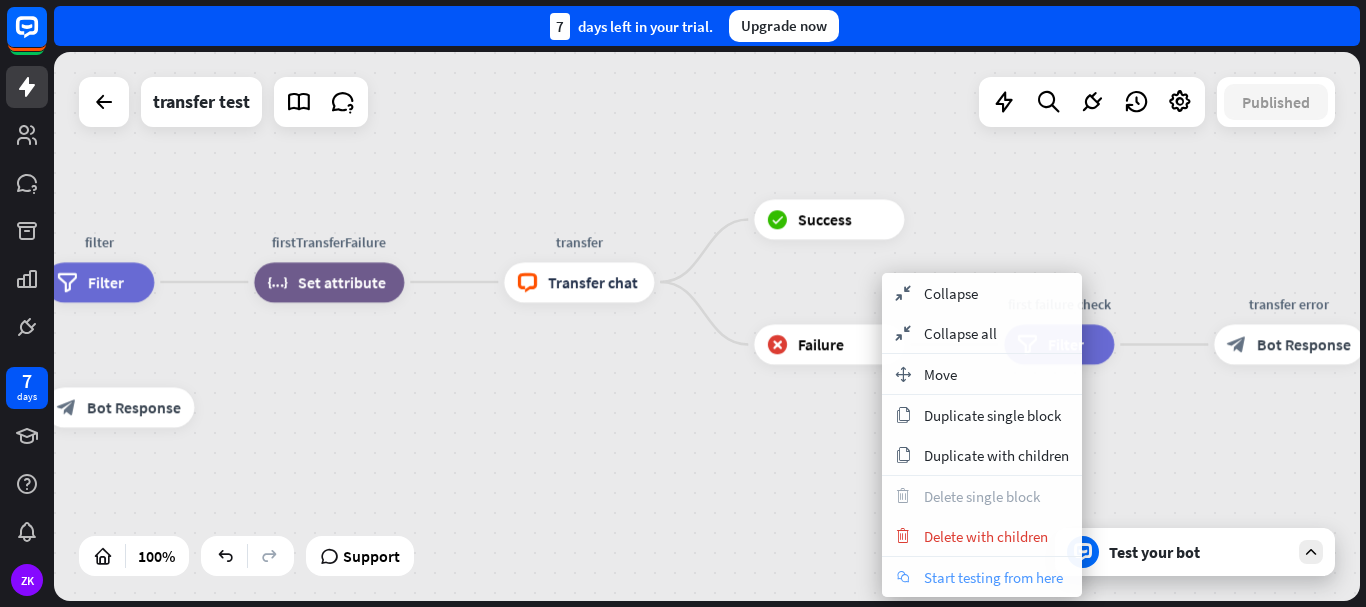 click on "chat   Start testing from here" at bounding box center (982, 577) 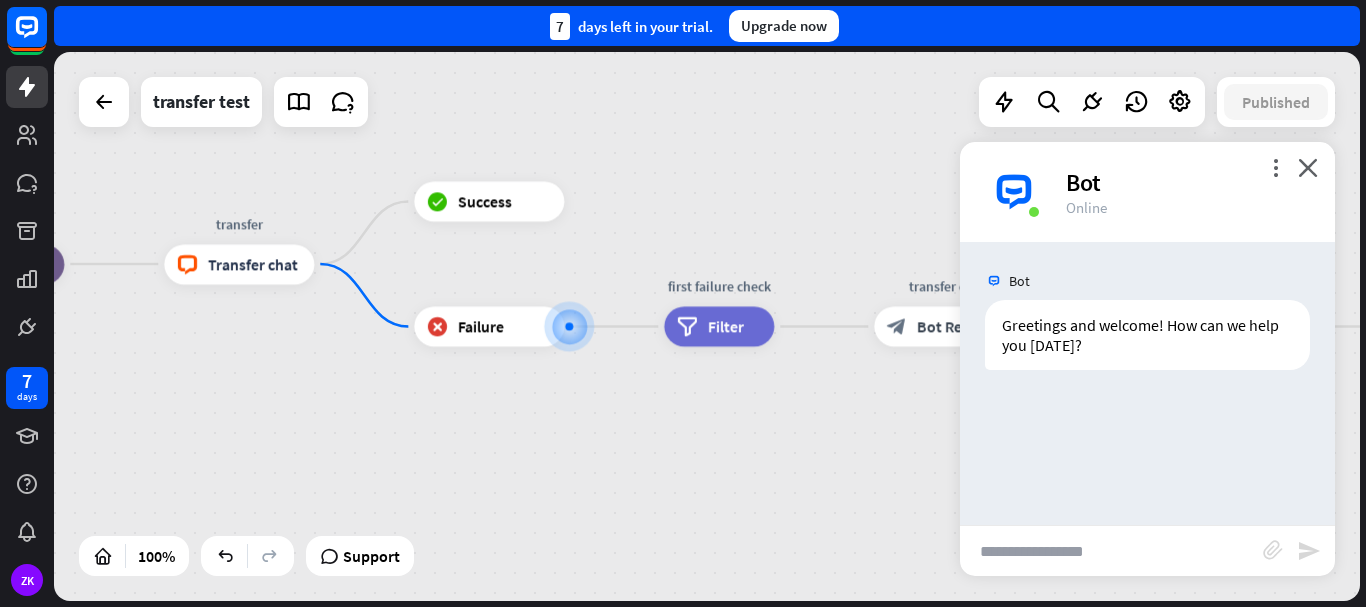 click at bounding box center (1111, 551) 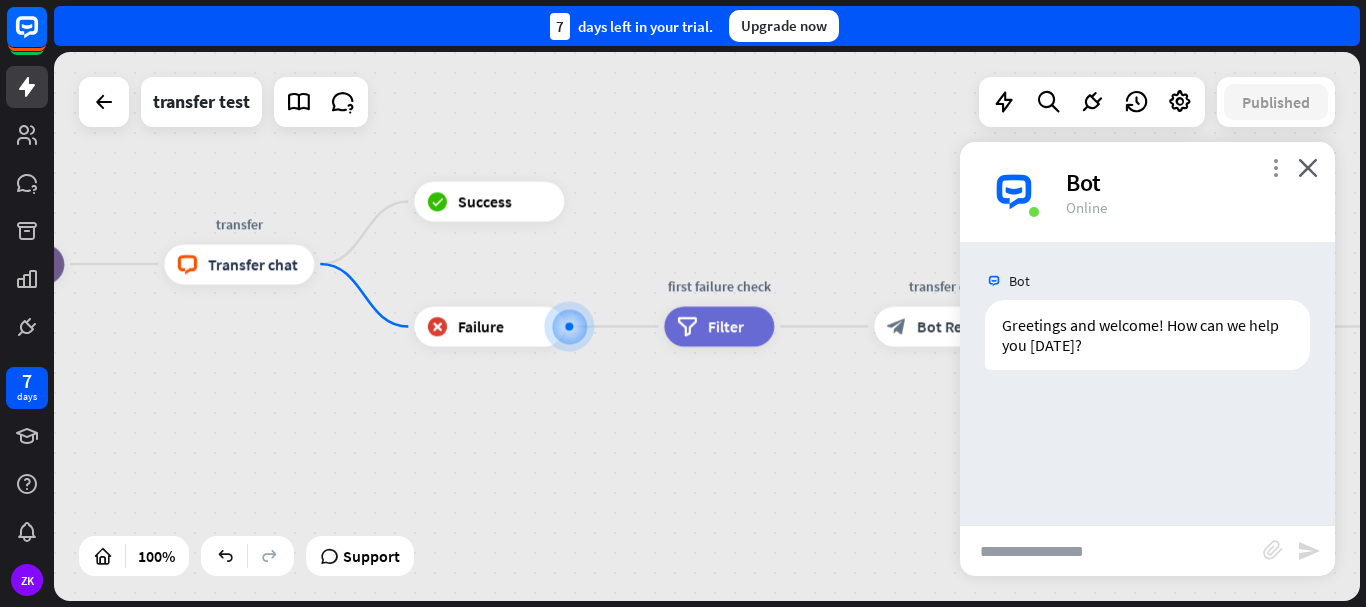 click on "more_vert" at bounding box center [1275, 167] 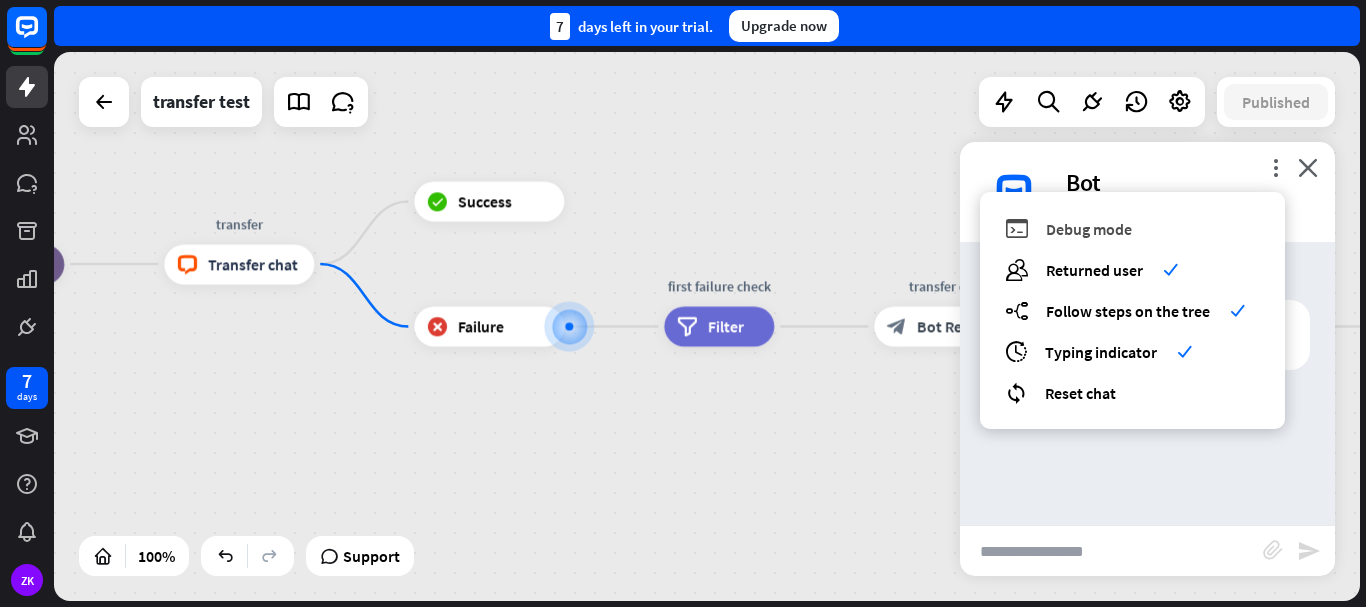 click on "debug   Debug mode" at bounding box center (1132, 228) 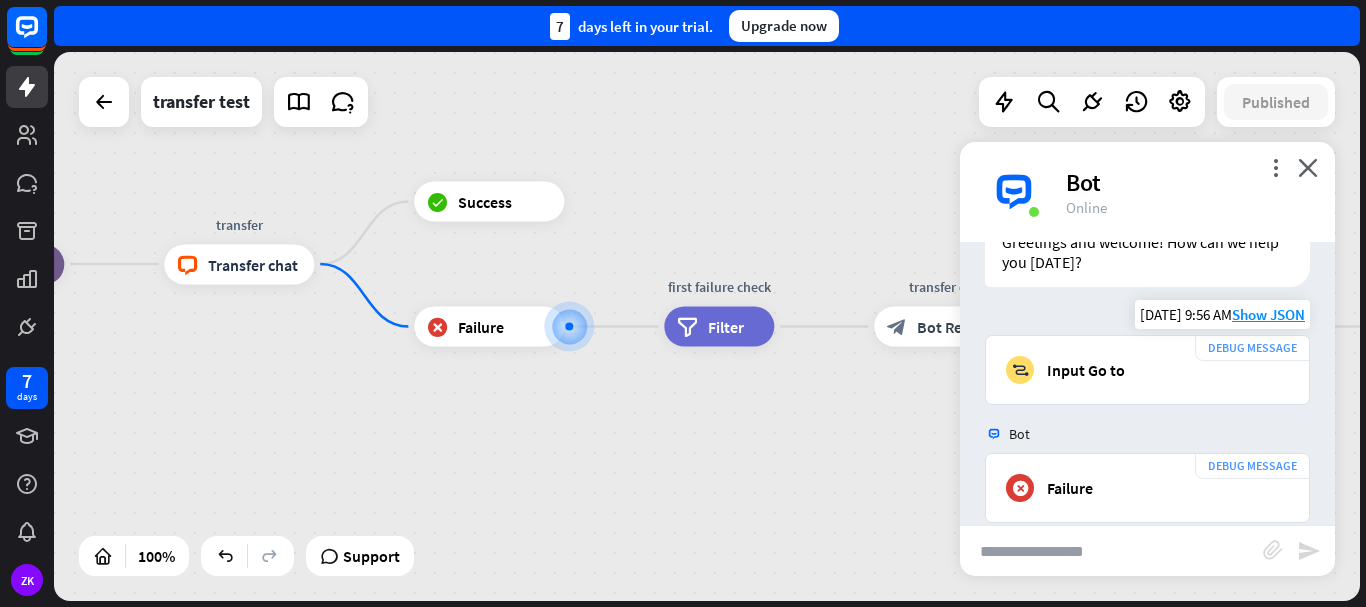 scroll, scrollTop: 389, scrollLeft: 0, axis: vertical 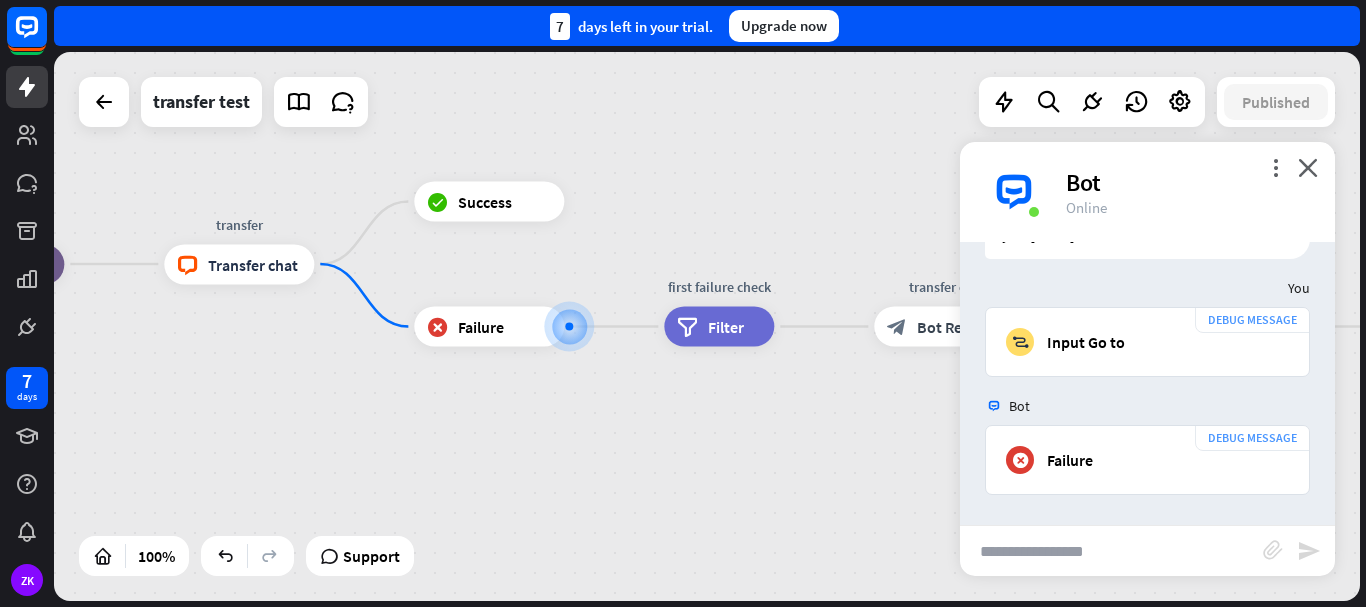 click at bounding box center [1111, 551] 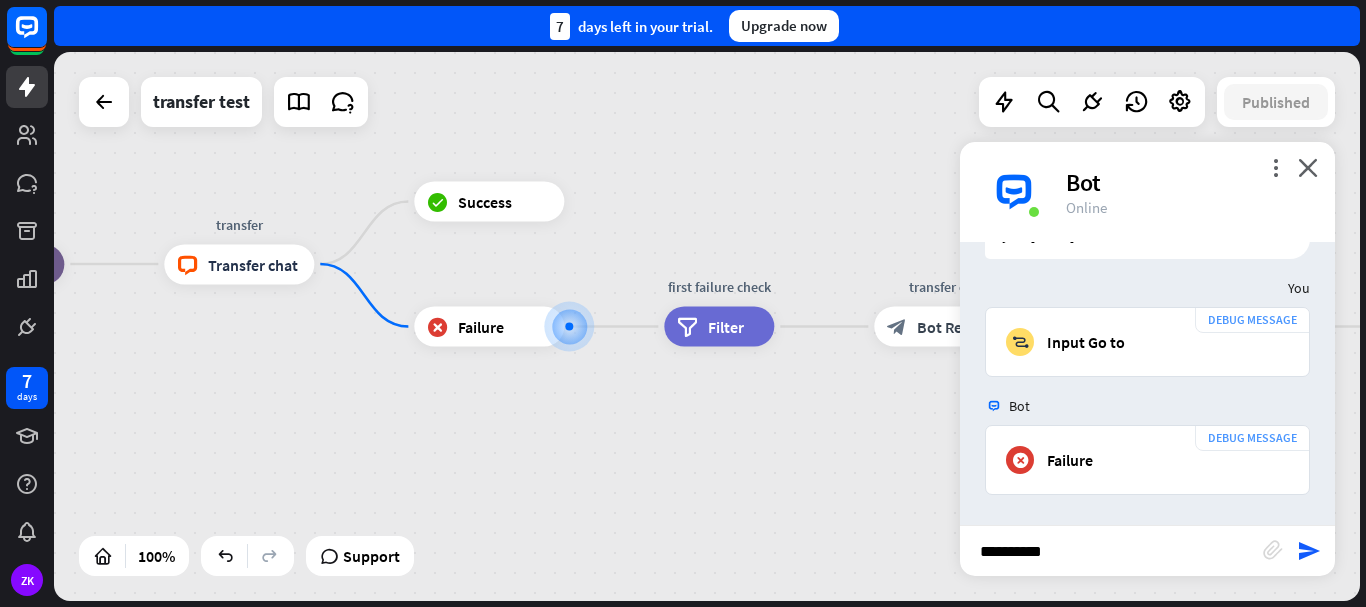 type on "**********" 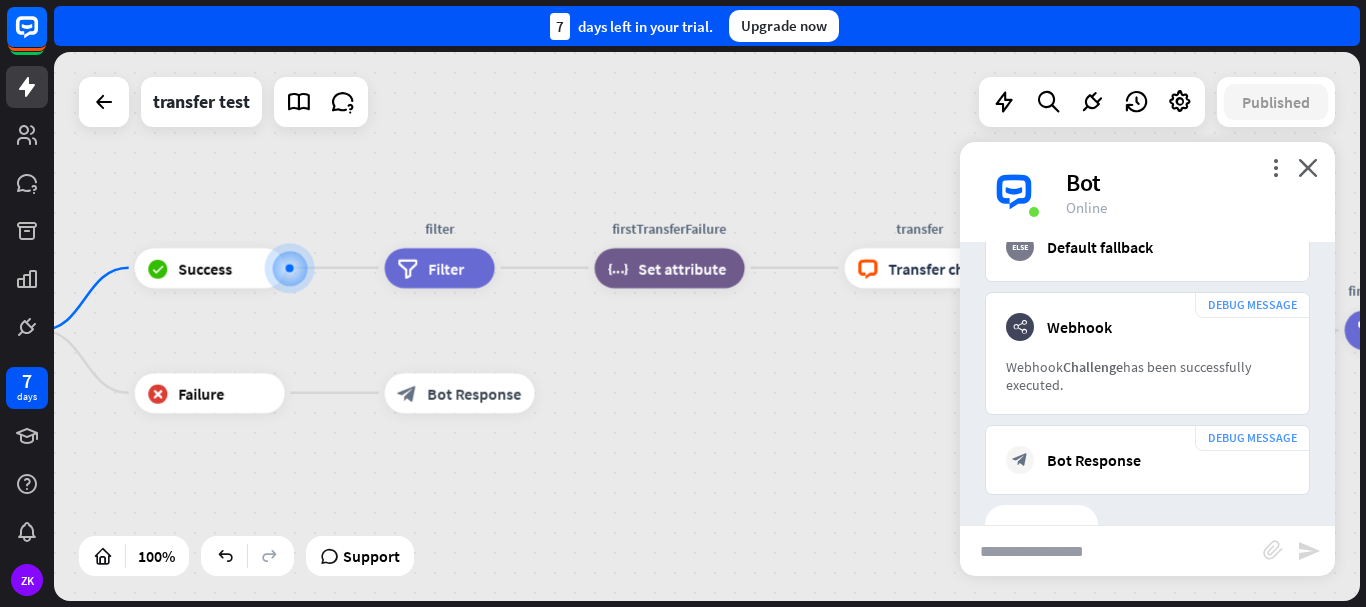 scroll, scrollTop: 1062, scrollLeft: 0, axis: vertical 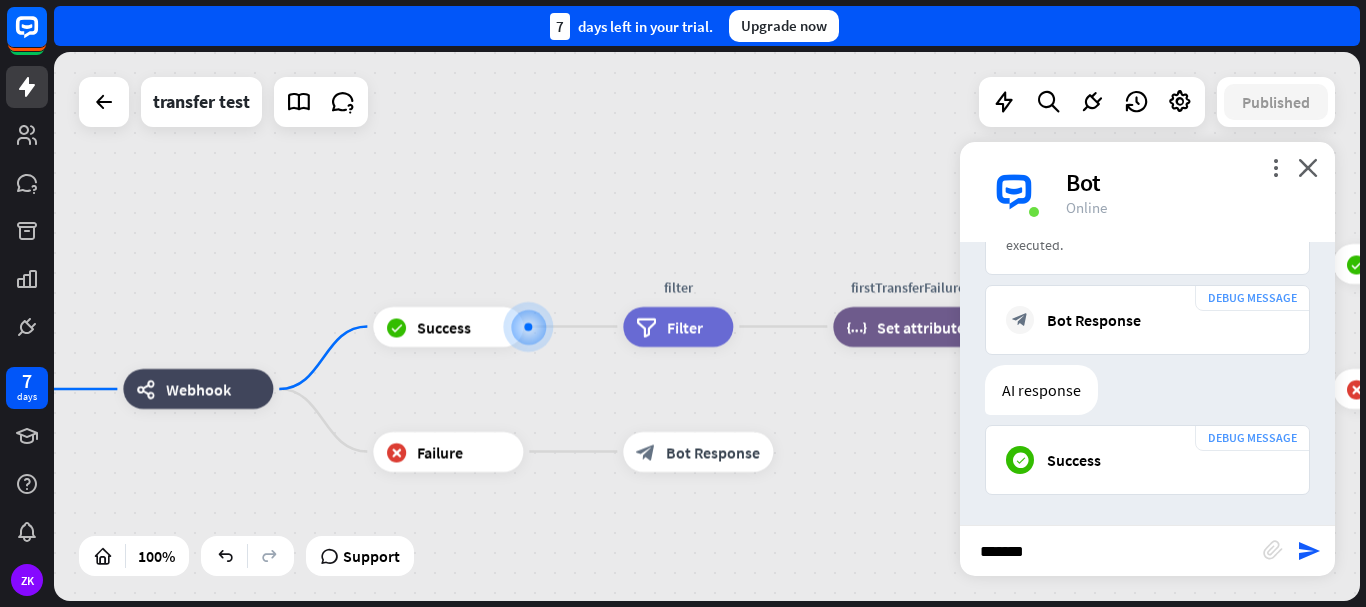 type on "********" 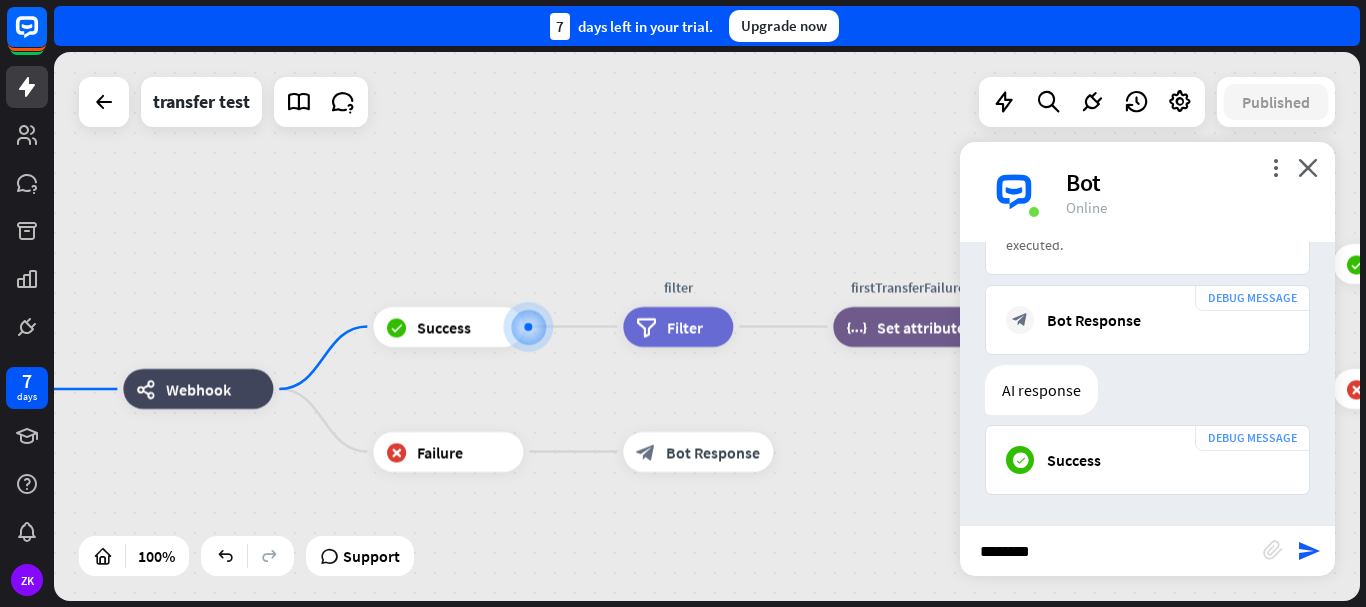 type 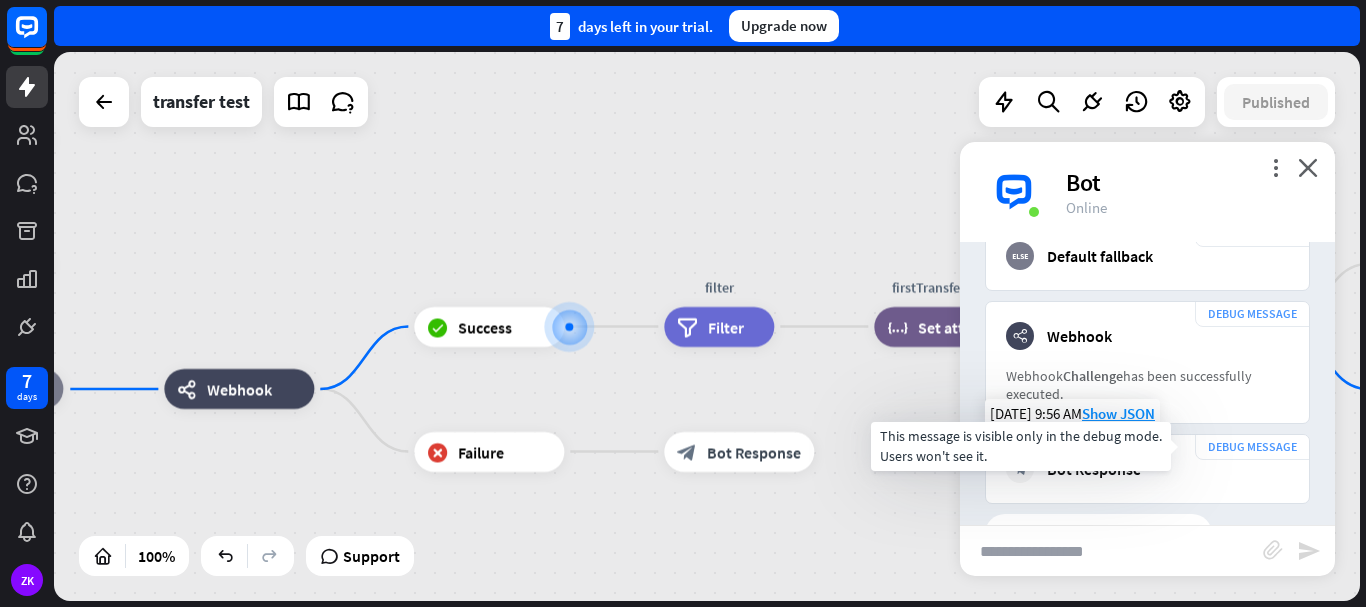 scroll, scrollTop: 1735, scrollLeft: 0, axis: vertical 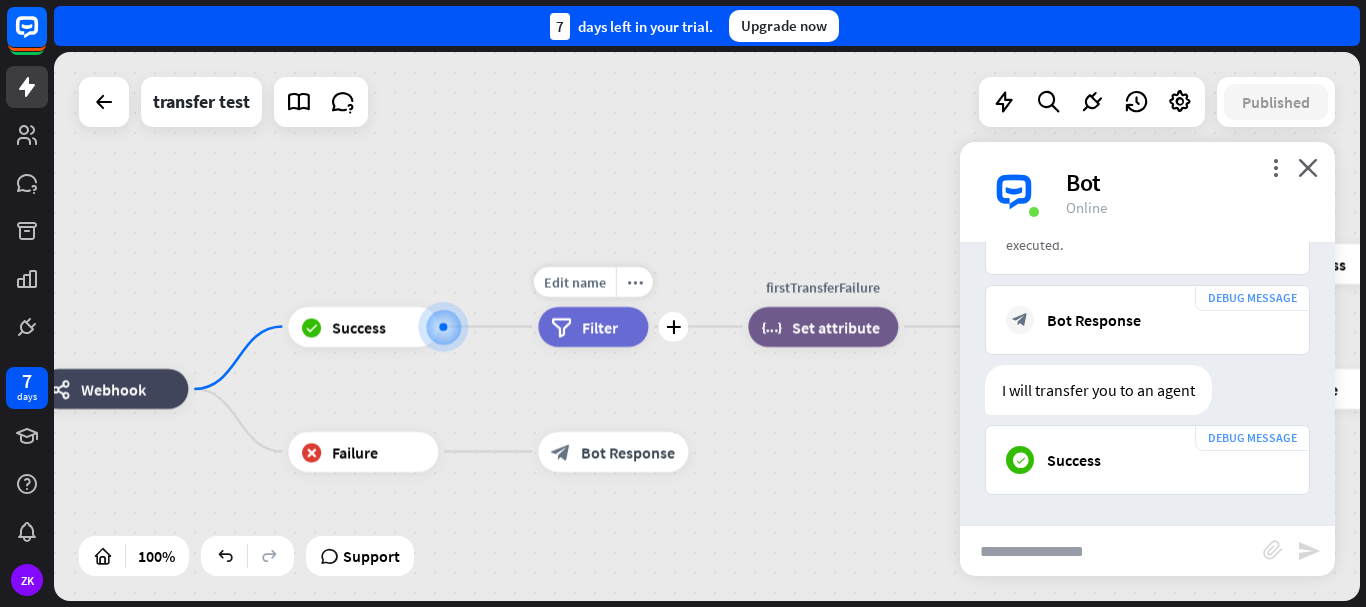 click on "filter   Filter" at bounding box center [593, 327] 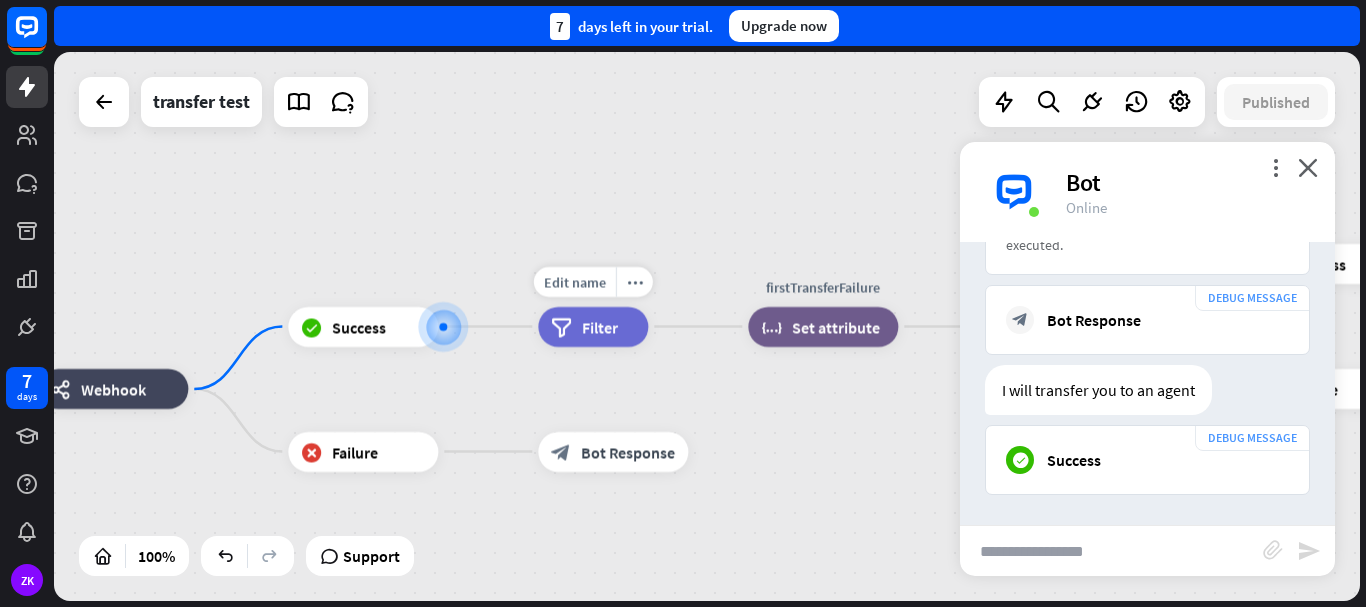 click at bounding box center [707, 326] 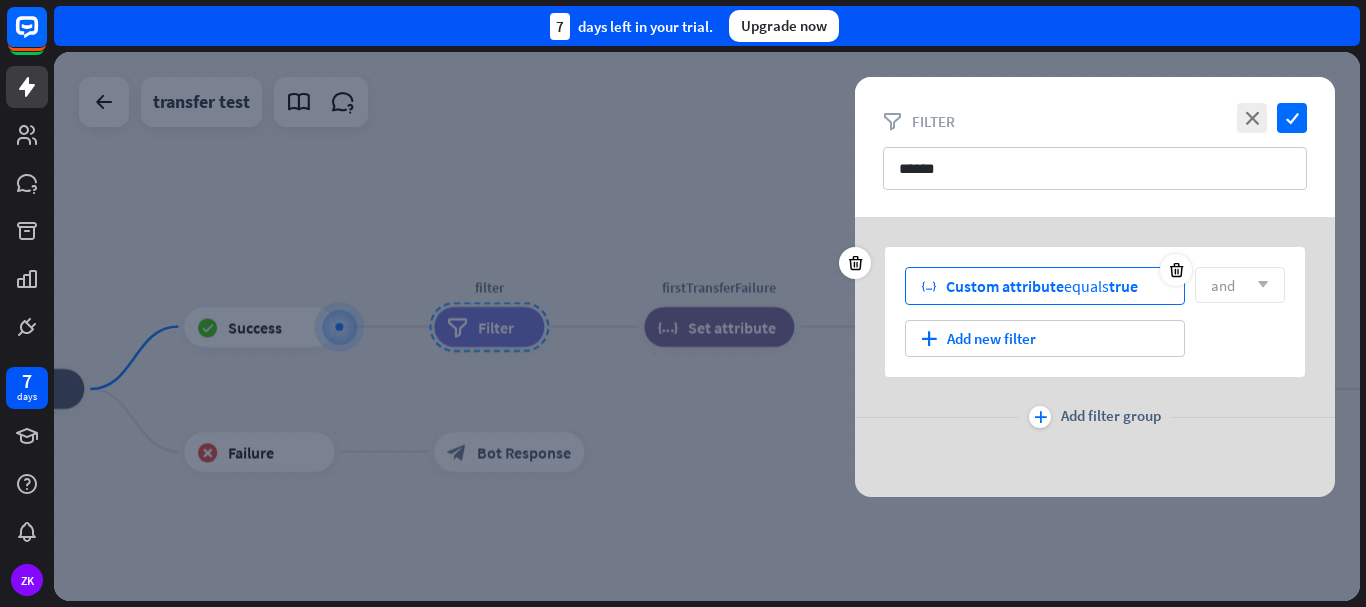 click on "Custom attribute" at bounding box center (1005, 286) 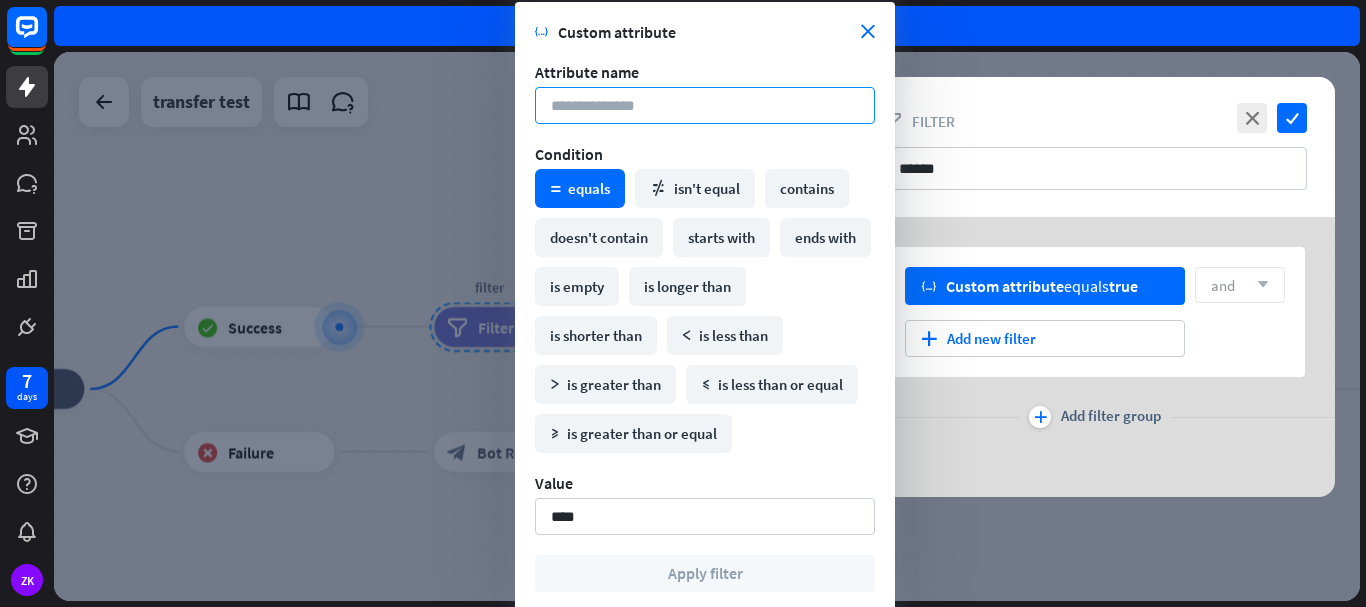 click at bounding box center [705, 105] 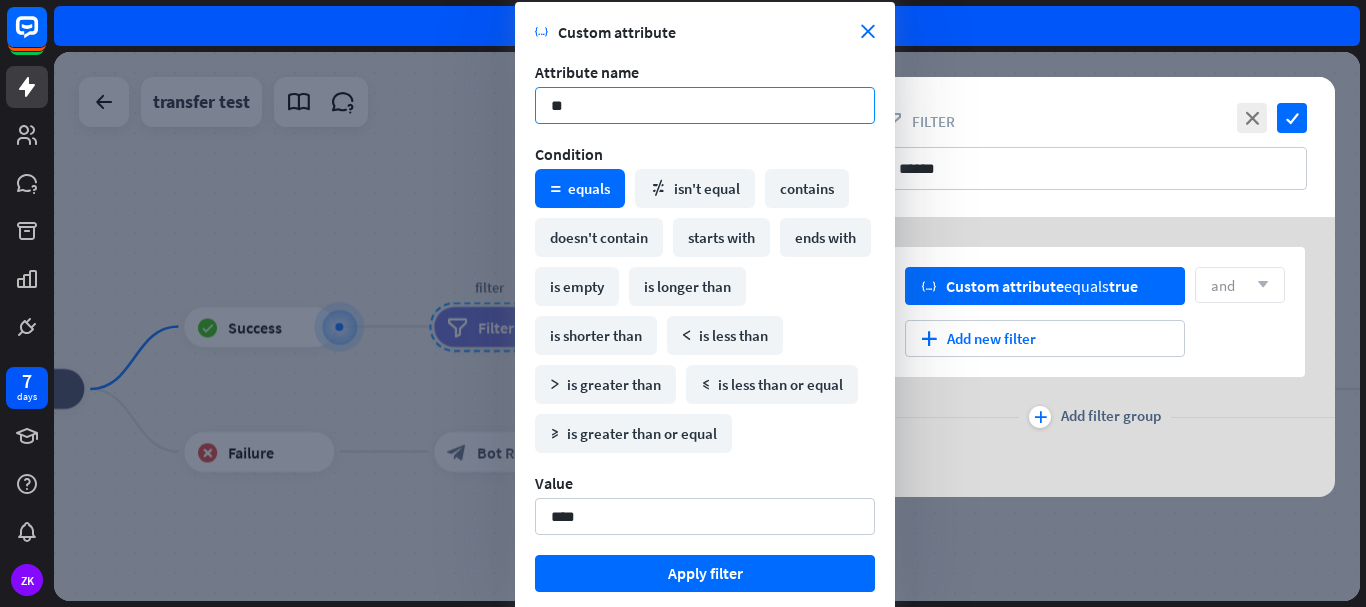 type on "*" 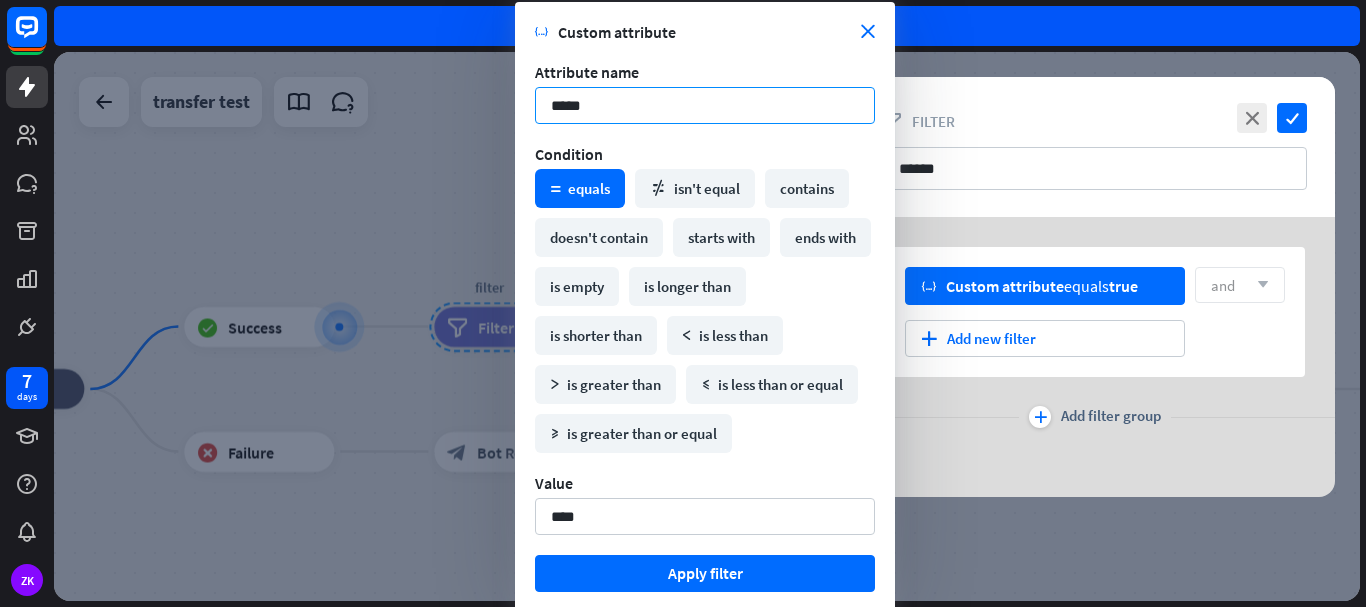 type on "******" 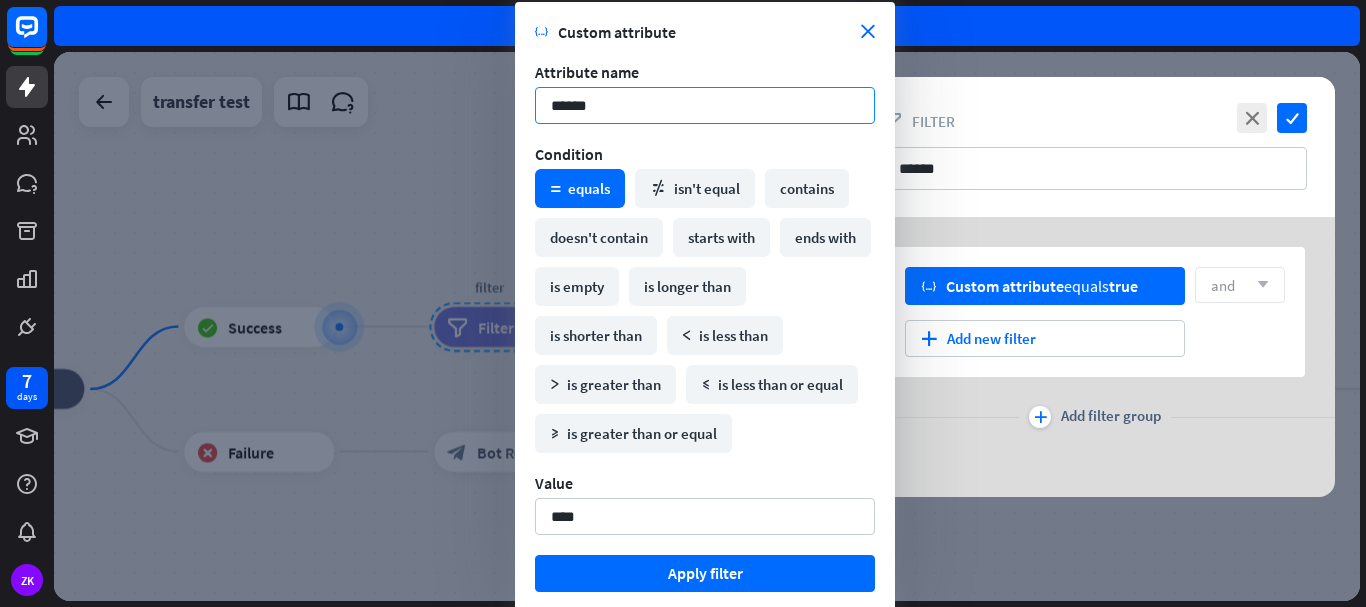 click on "Apply filter" at bounding box center (705, 573) 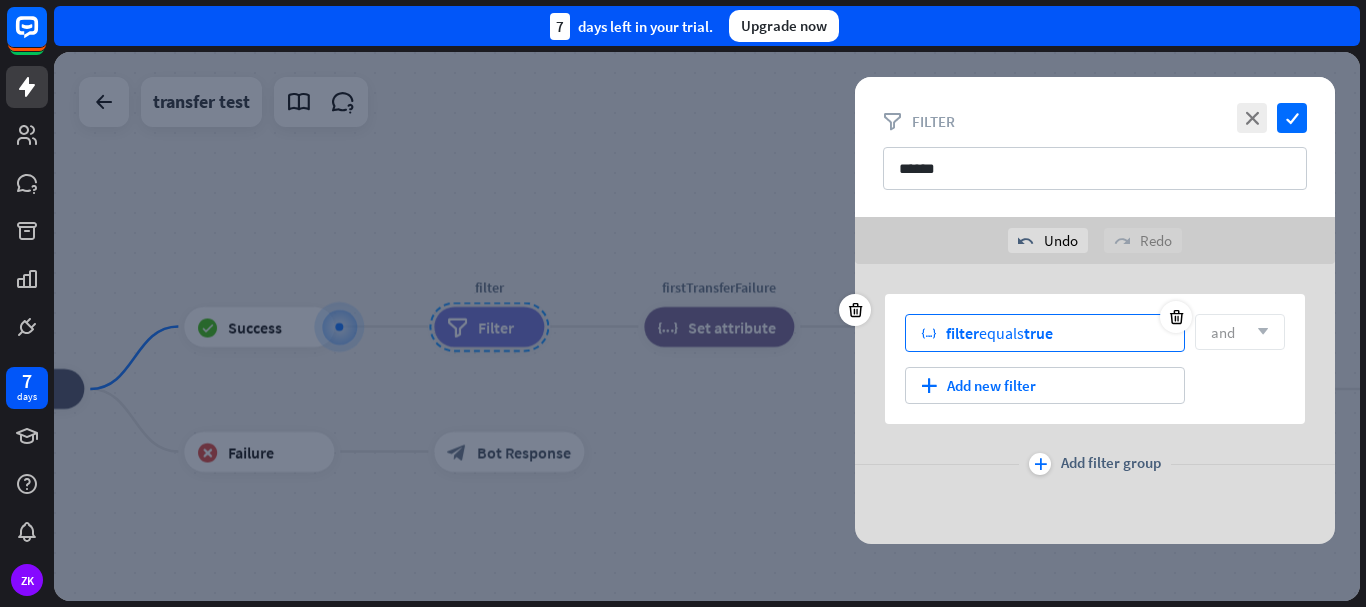 click on "variable   filter
equals
true" at bounding box center [1045, 333] 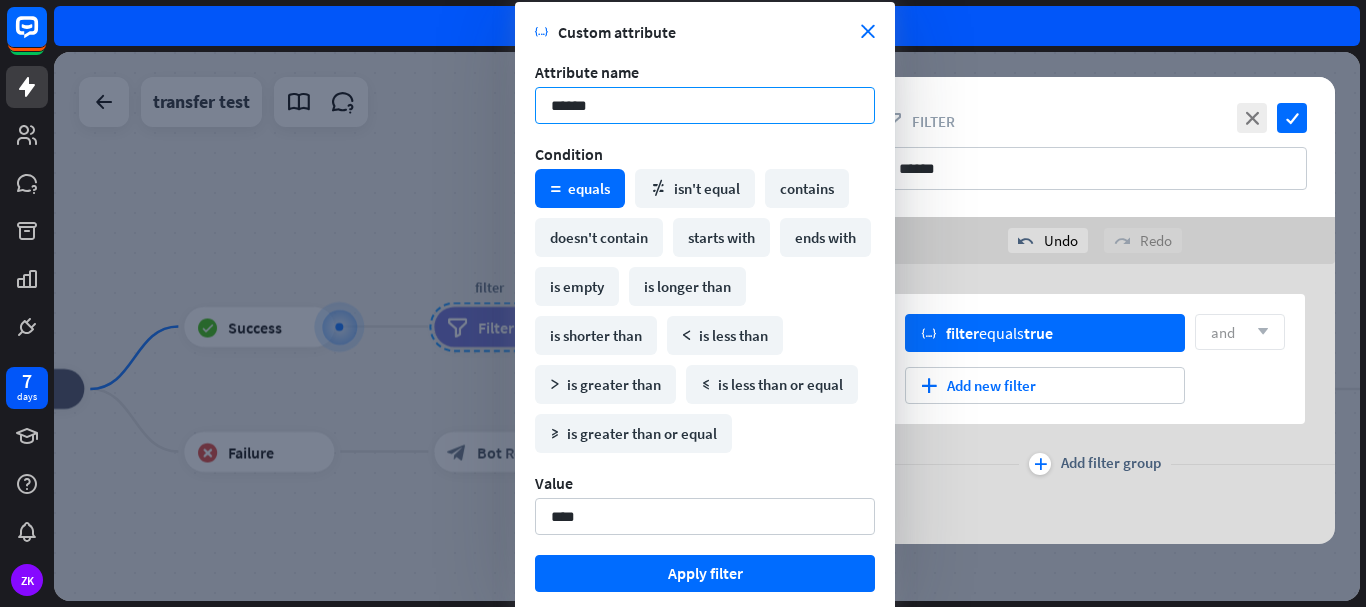 click on "******" at bounding box center (705, 105) 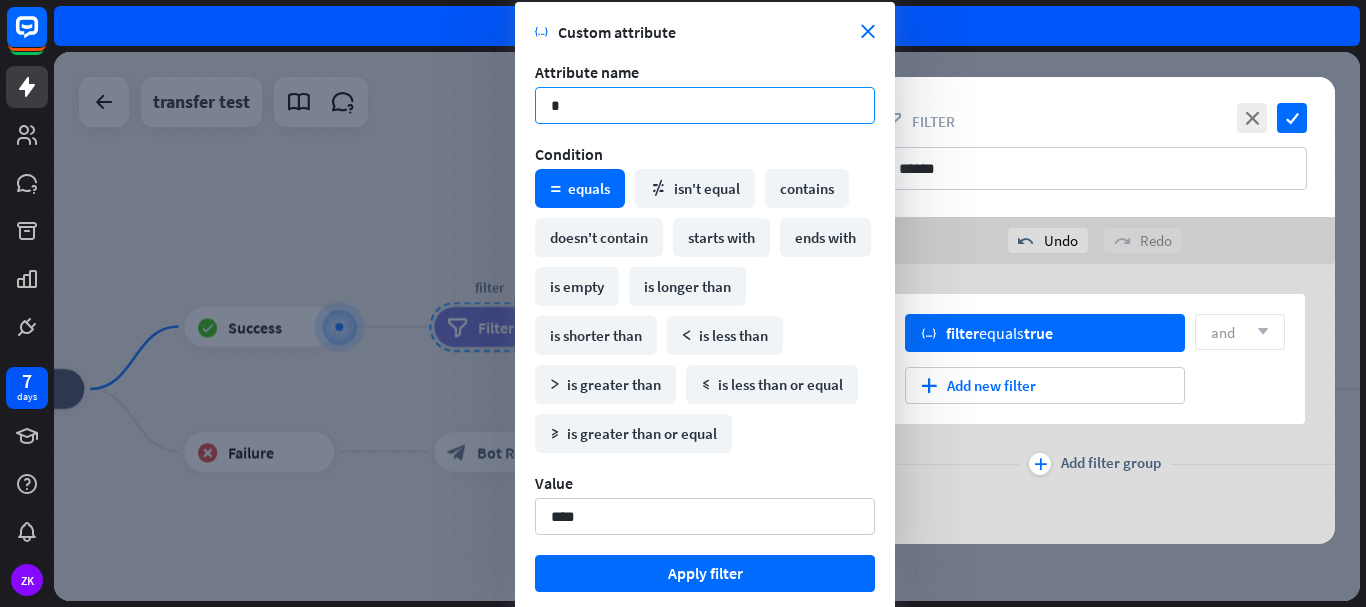 click on "*" at bounding box center (705, 105) 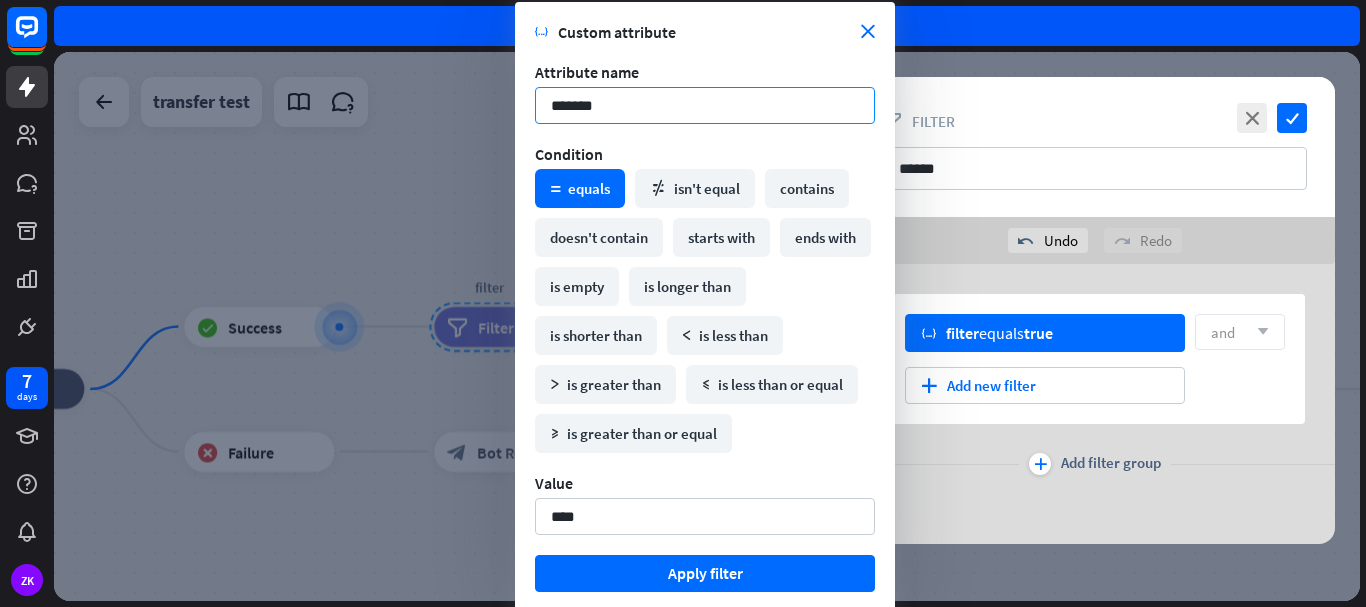 type on "********" 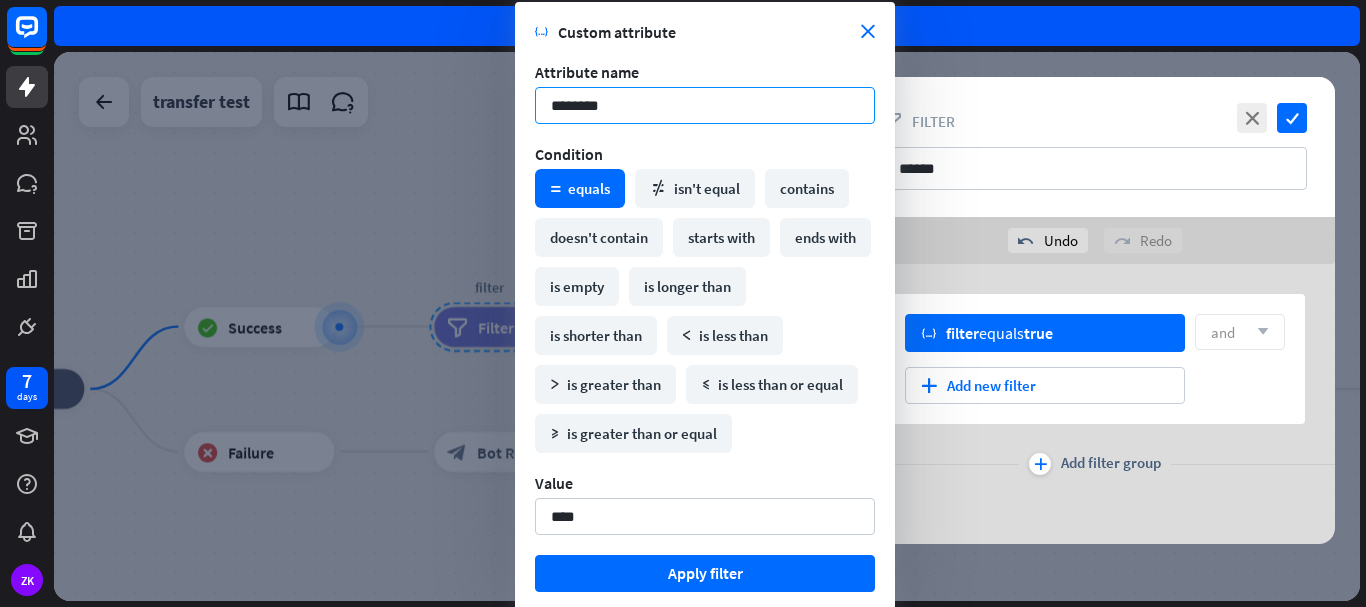 click on "Apply filter" at bounding box center (705, 573) 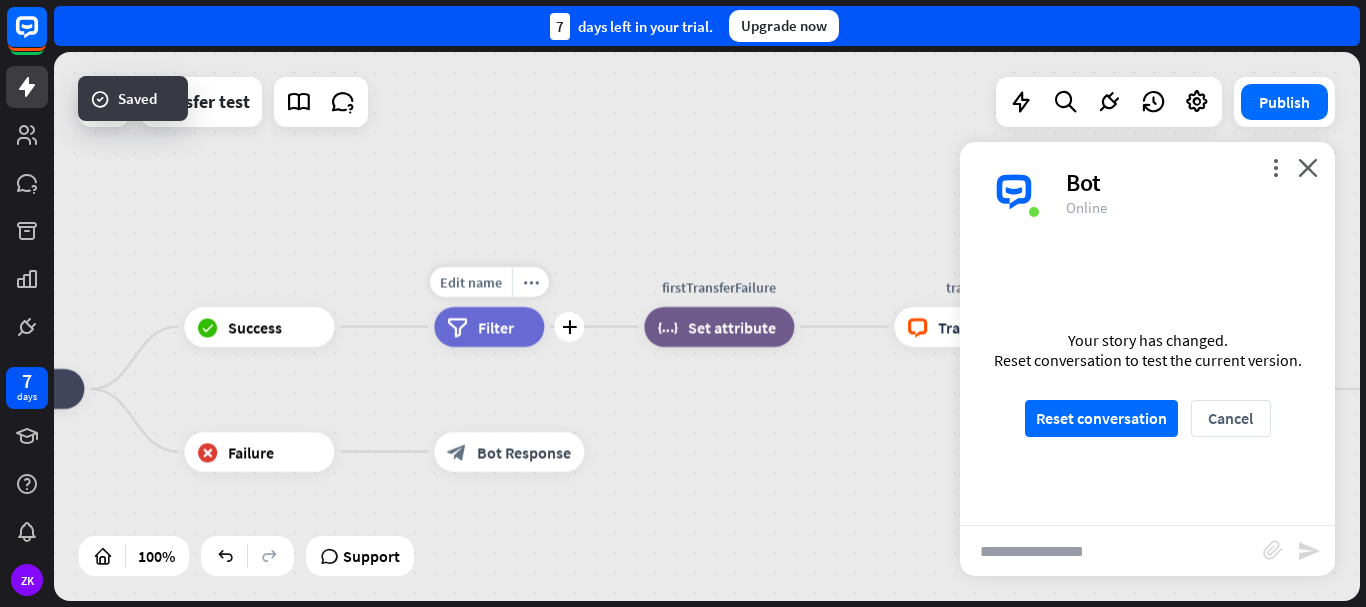 click on "filter   Filter" at bounding box center [489, 327] 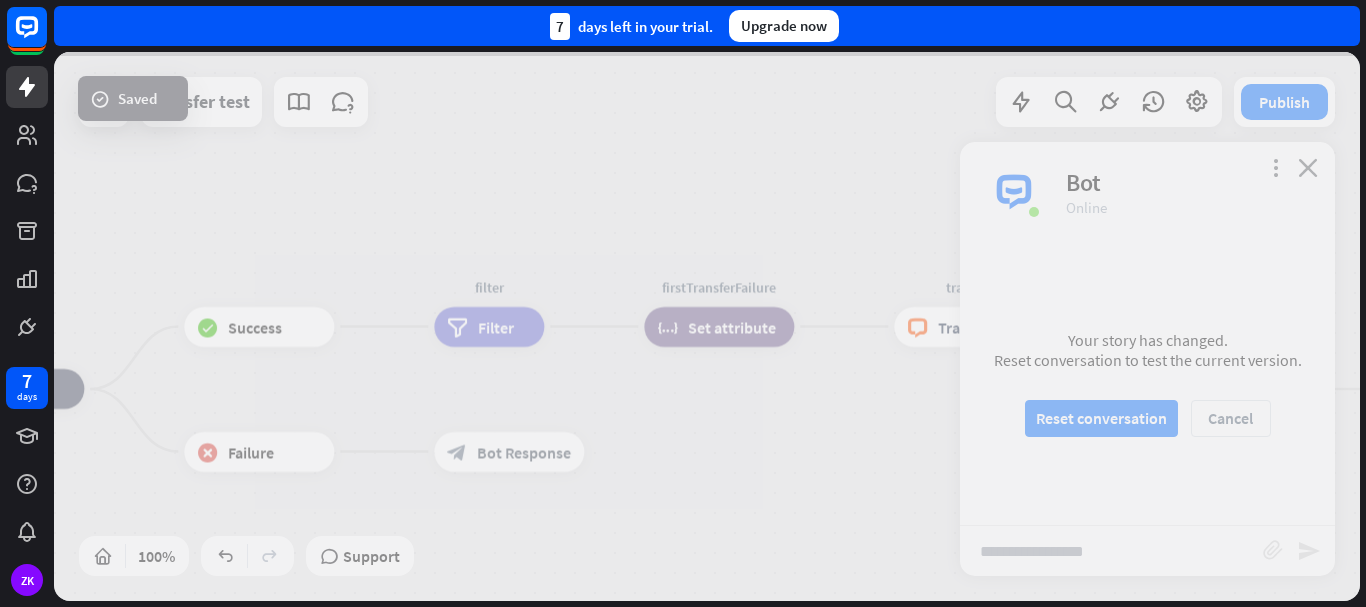 click at bounding box center (707, 326) 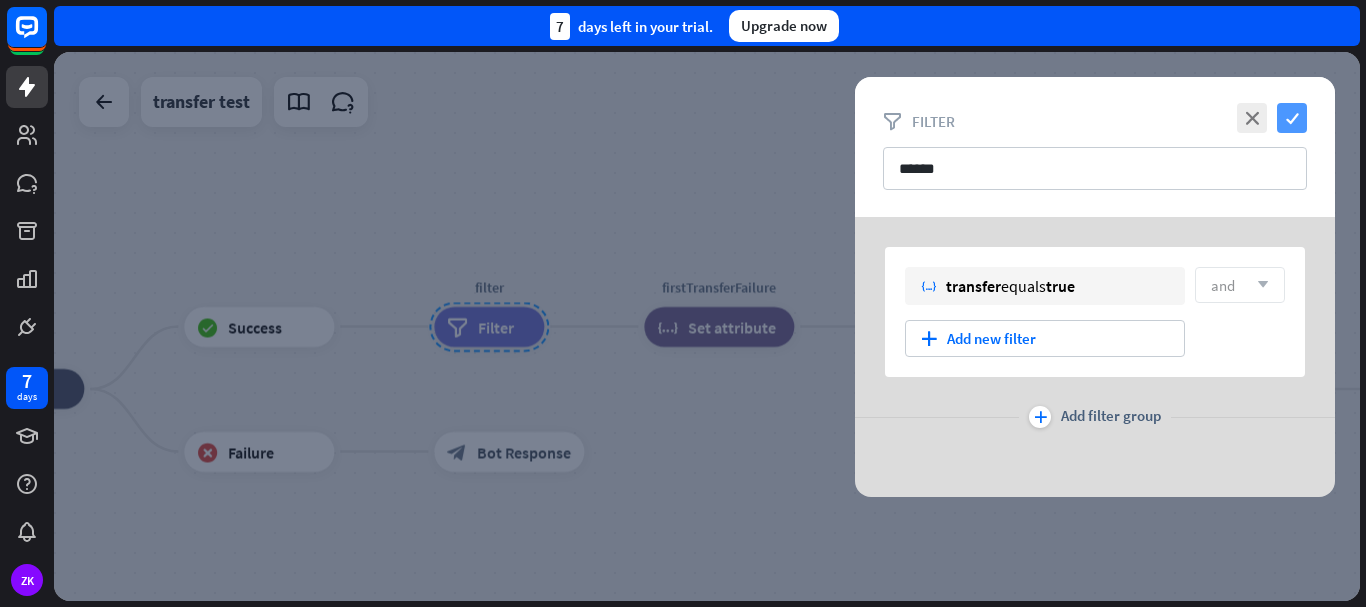 click on "check" at bounding box center [1292, 118] 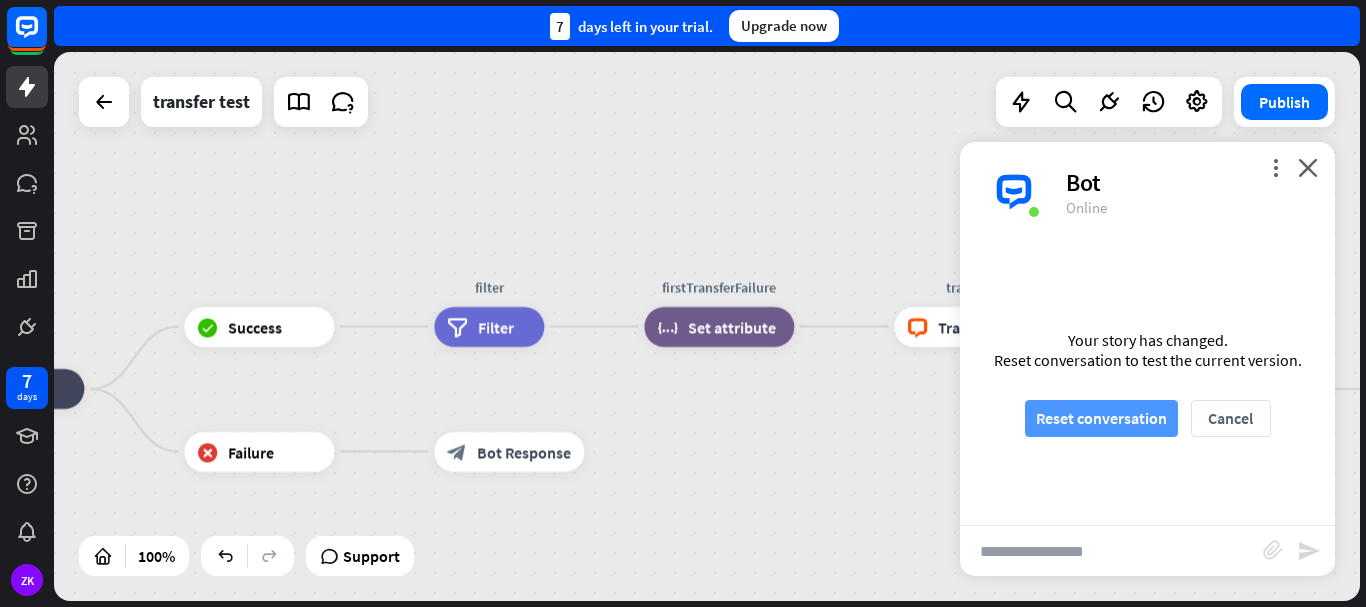 click on "Reset conversation" at bounding box center (1101, 418) 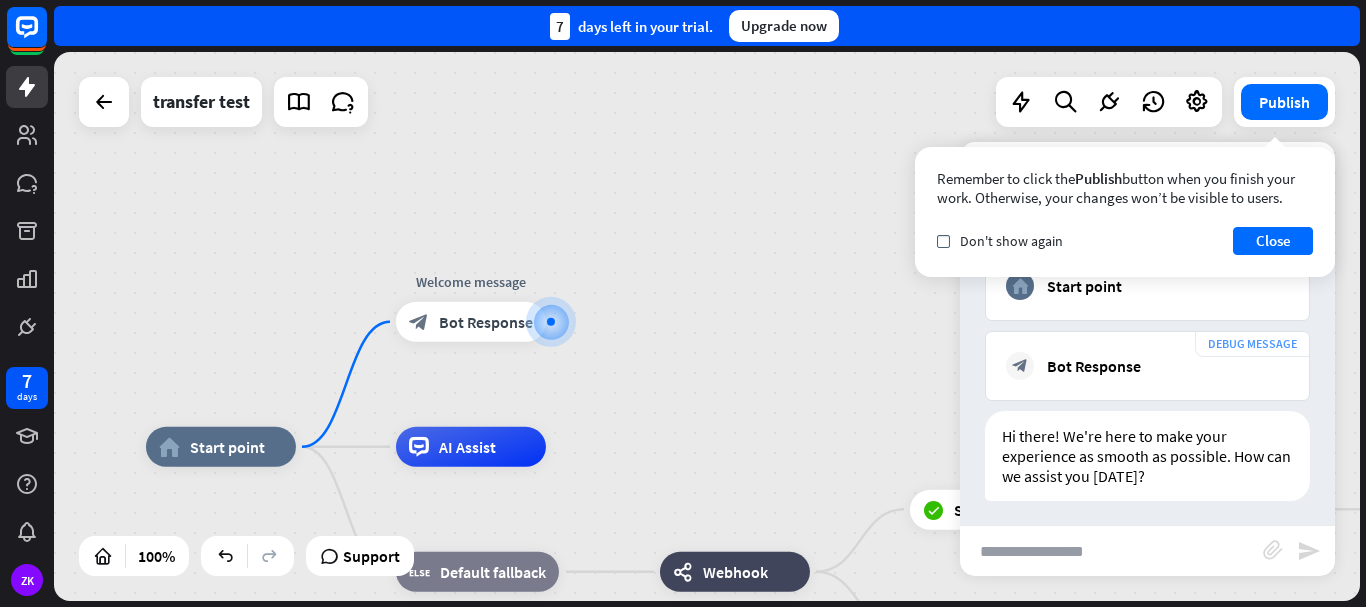 scroll, scrollTop: 173, scrollLeft: 0, axis: vertical 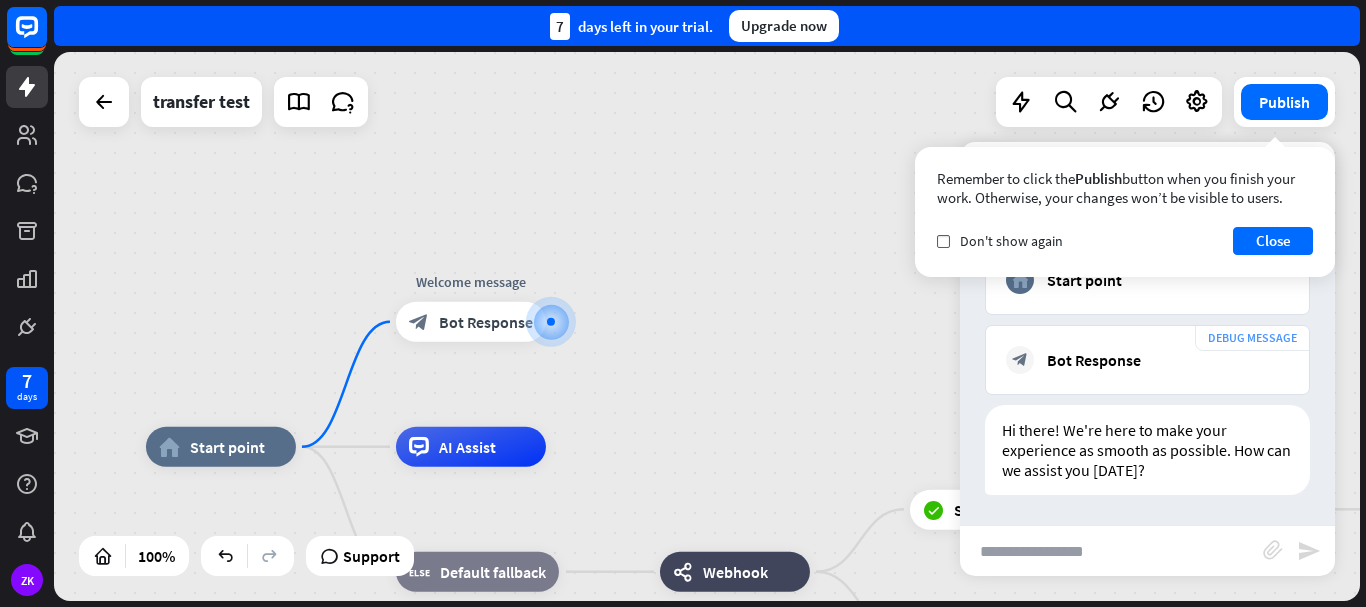 click at bounding box center (1111, 551) 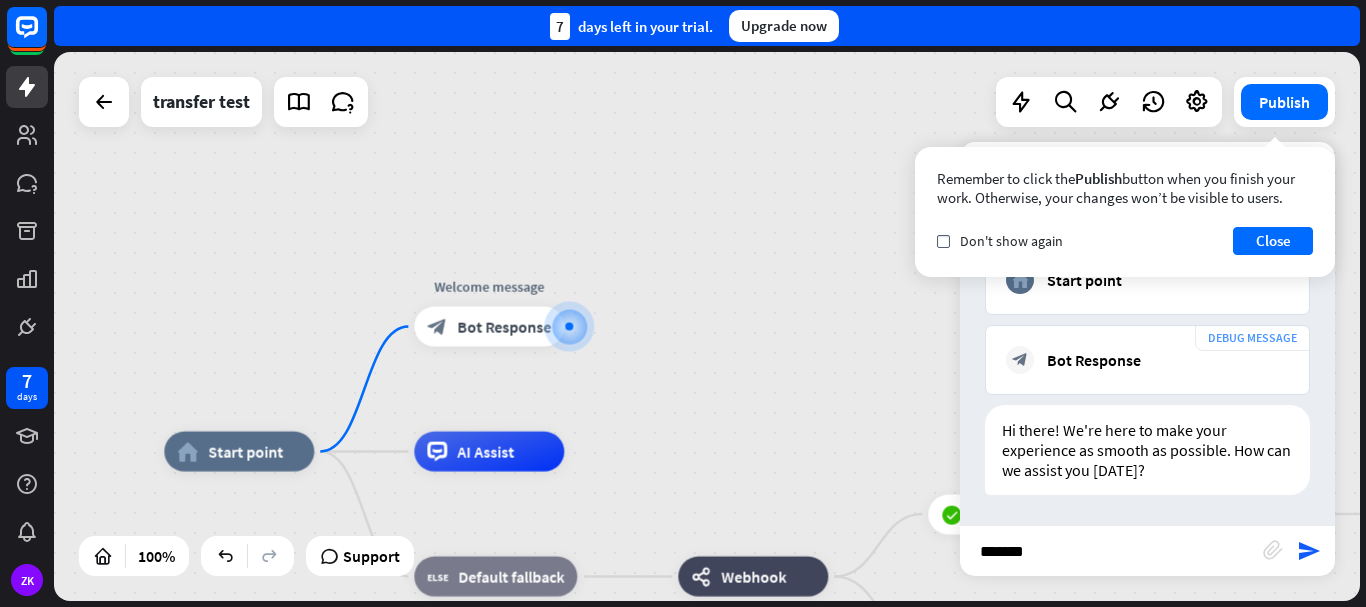 type on "********" 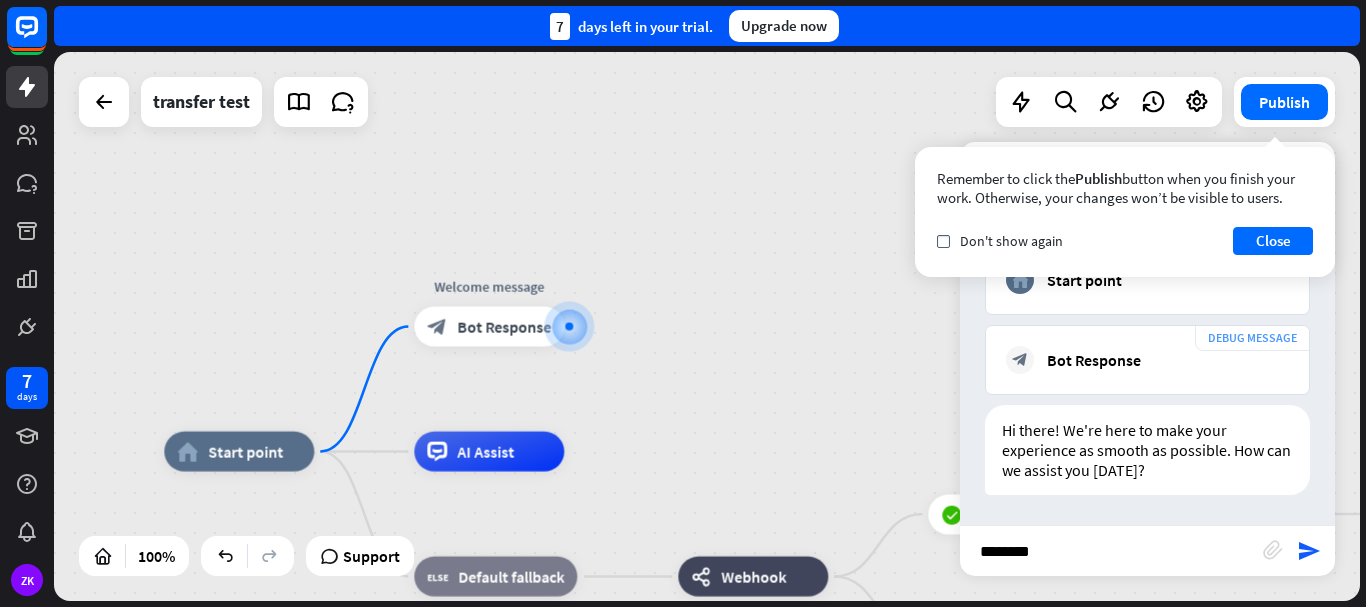 type 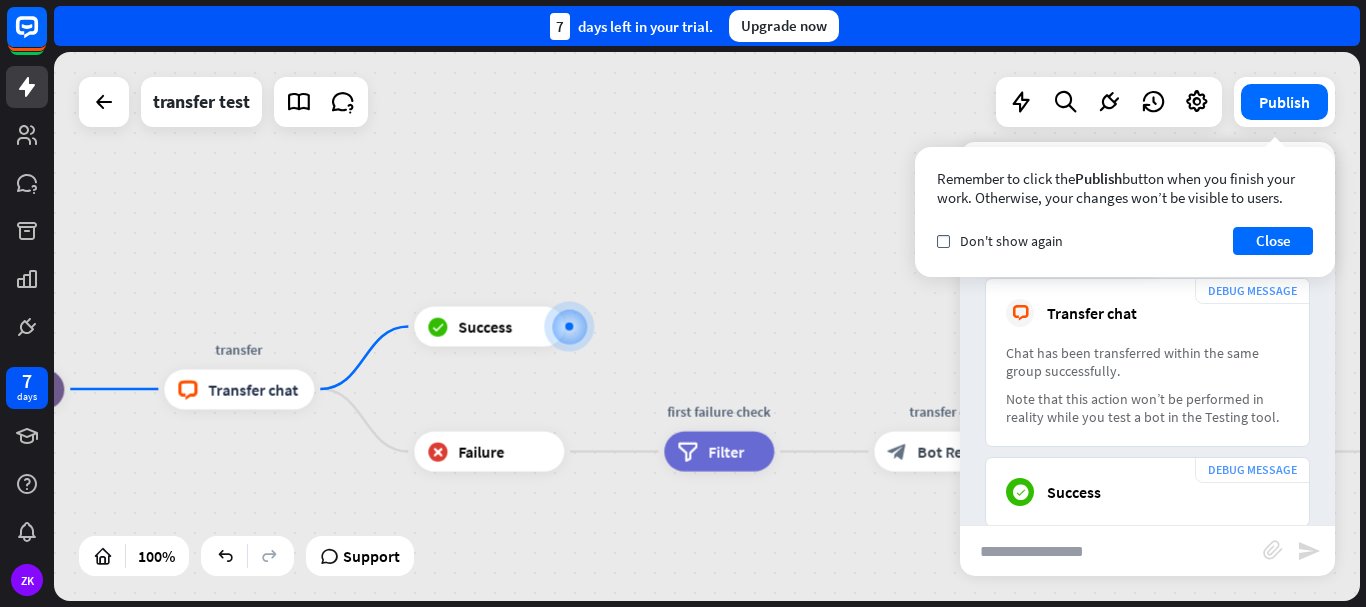 scroll, scrollTop: 1269, scrollLeft: 0, axis: vertical 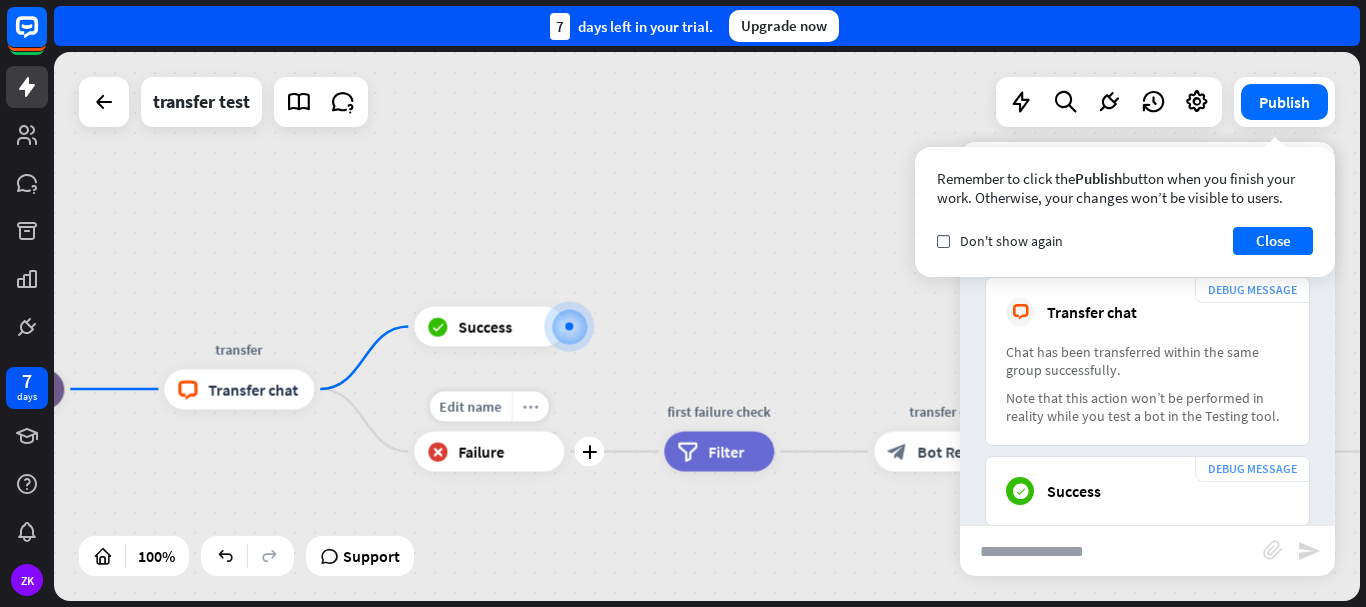 click on "more_horiz" at bounding box center (531, 406) 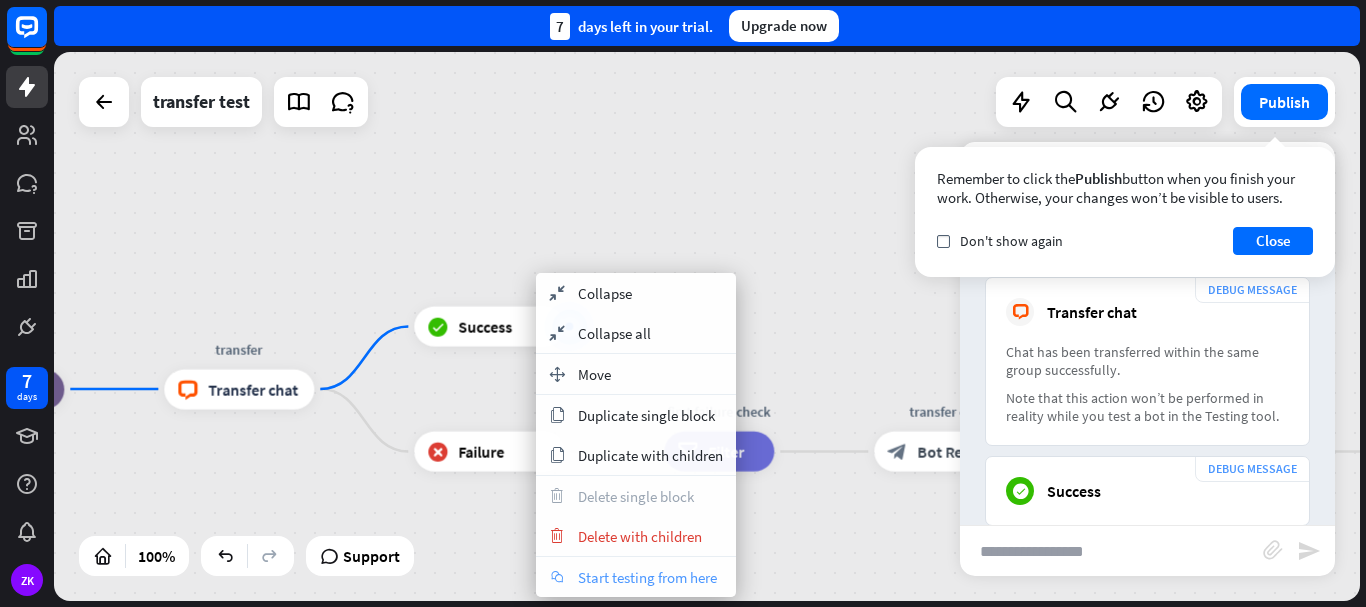 click on "Start testing from here" at bounding box center (647, 577) 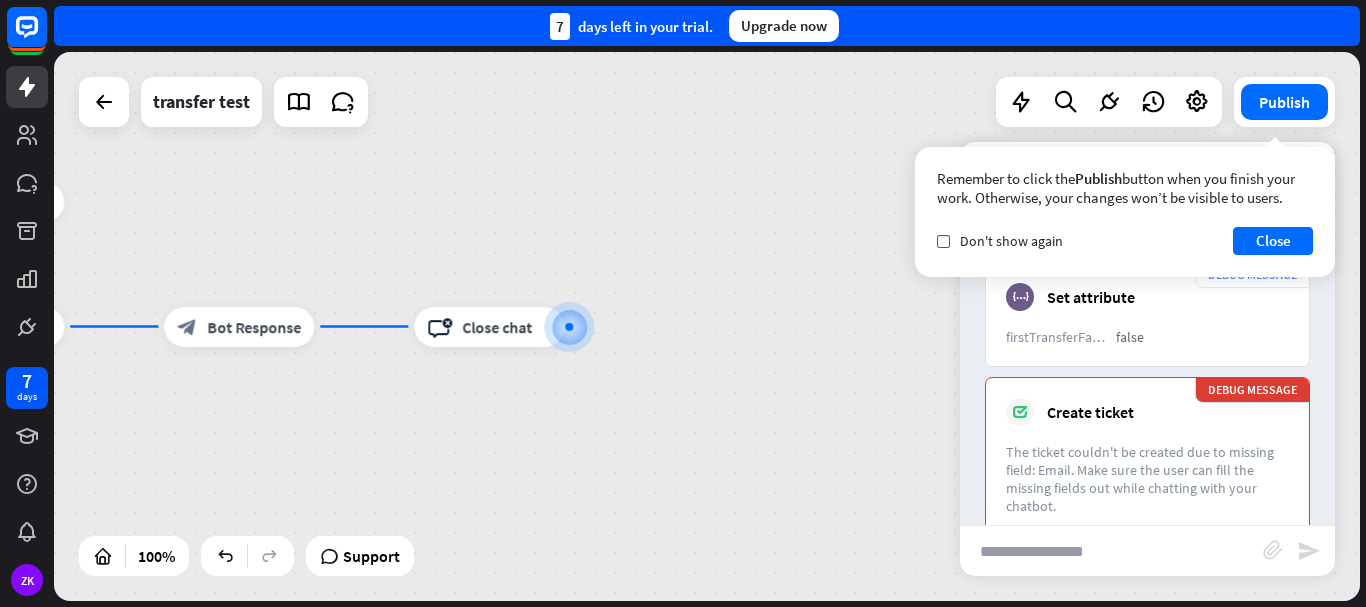 scroll, scrollTop: 2095, scrollLeft: 0, axis: vertical 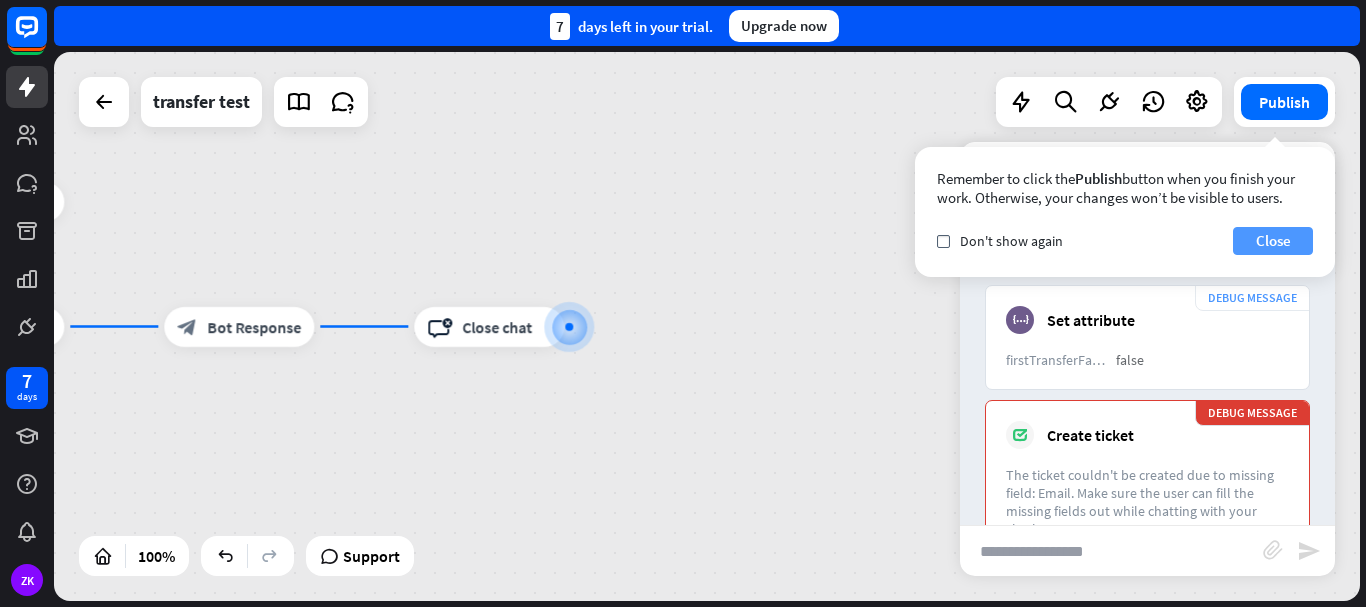 click on "Close" at bounding box center [1273, 241] 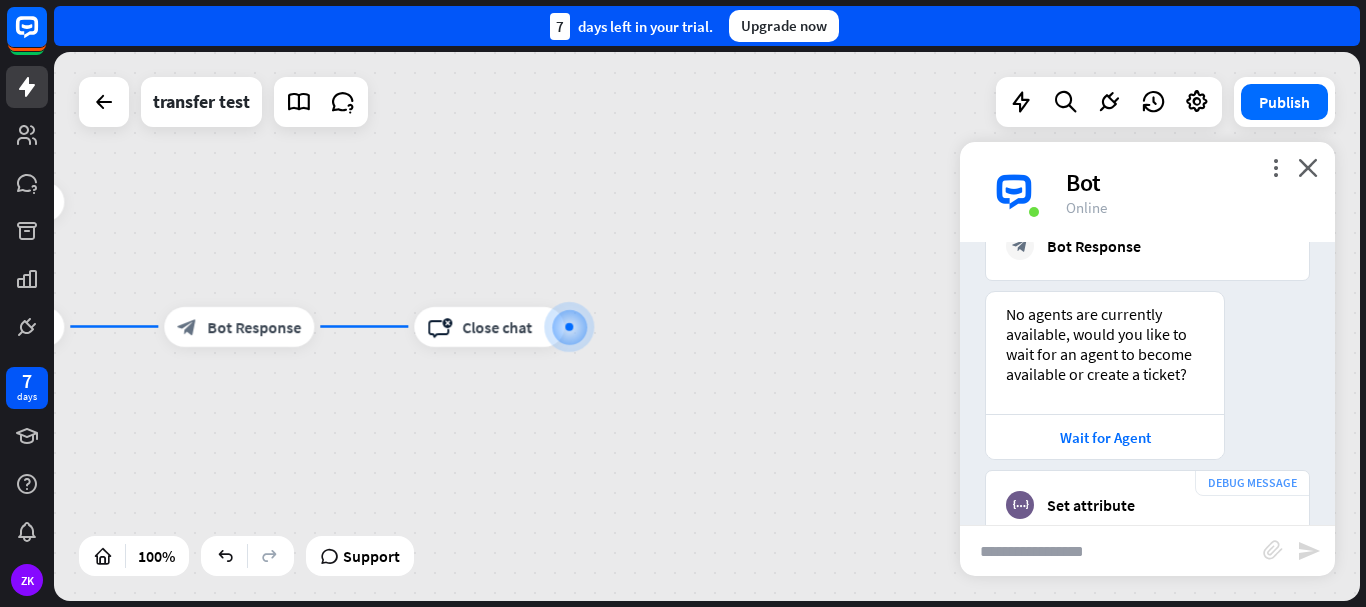 scroll, scrollTop: 1890, scrollLeft: 0, axis: vertical 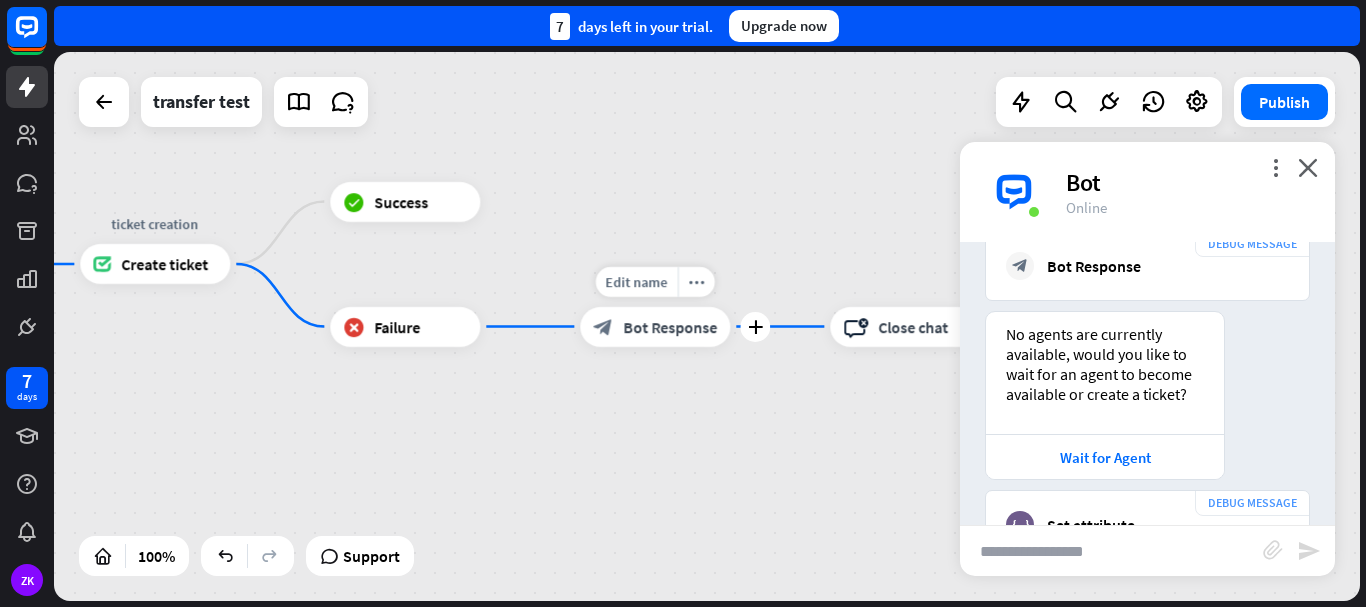 click on "Bot Response" at bounding box center [670, 327] 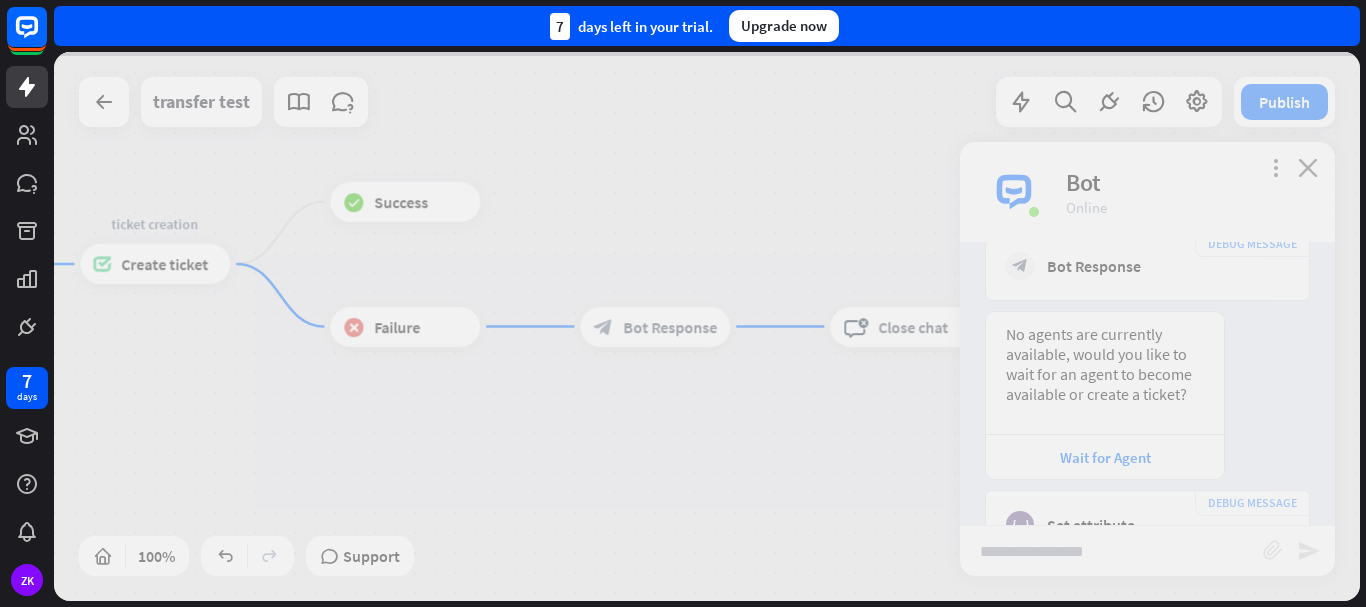 click at bounding box center [707, 326] 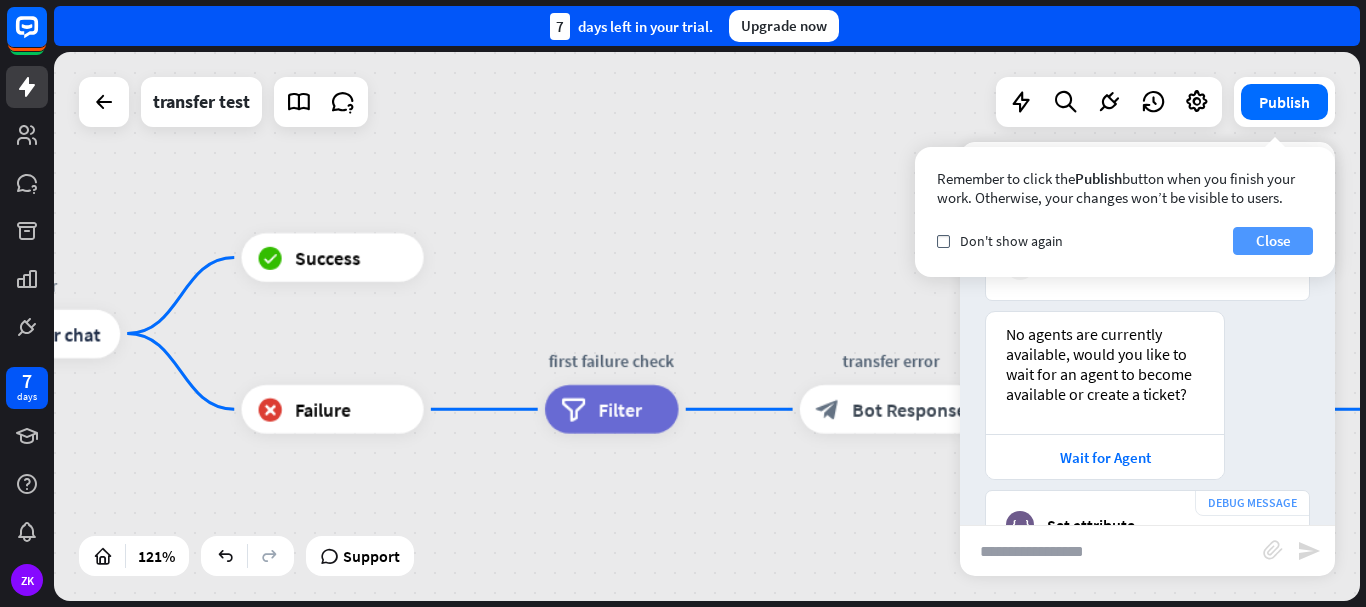click on "Close" at bounding box center (1273, 241) 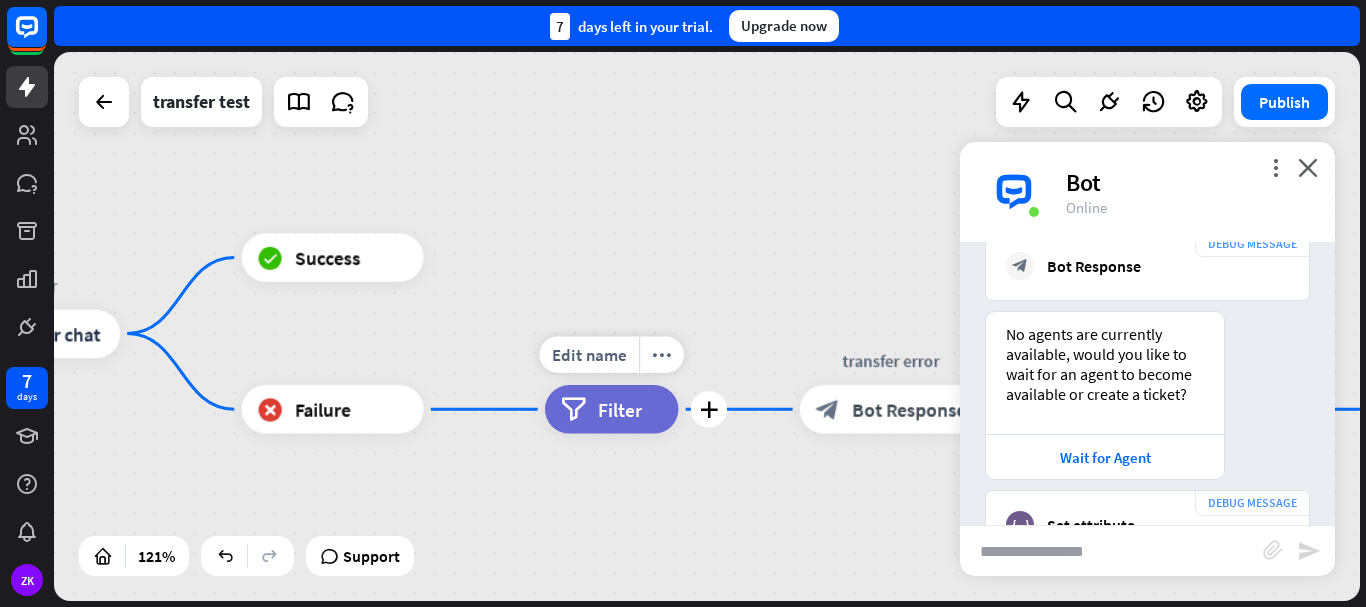 click on "Filter" at bounding box center (620, 409) 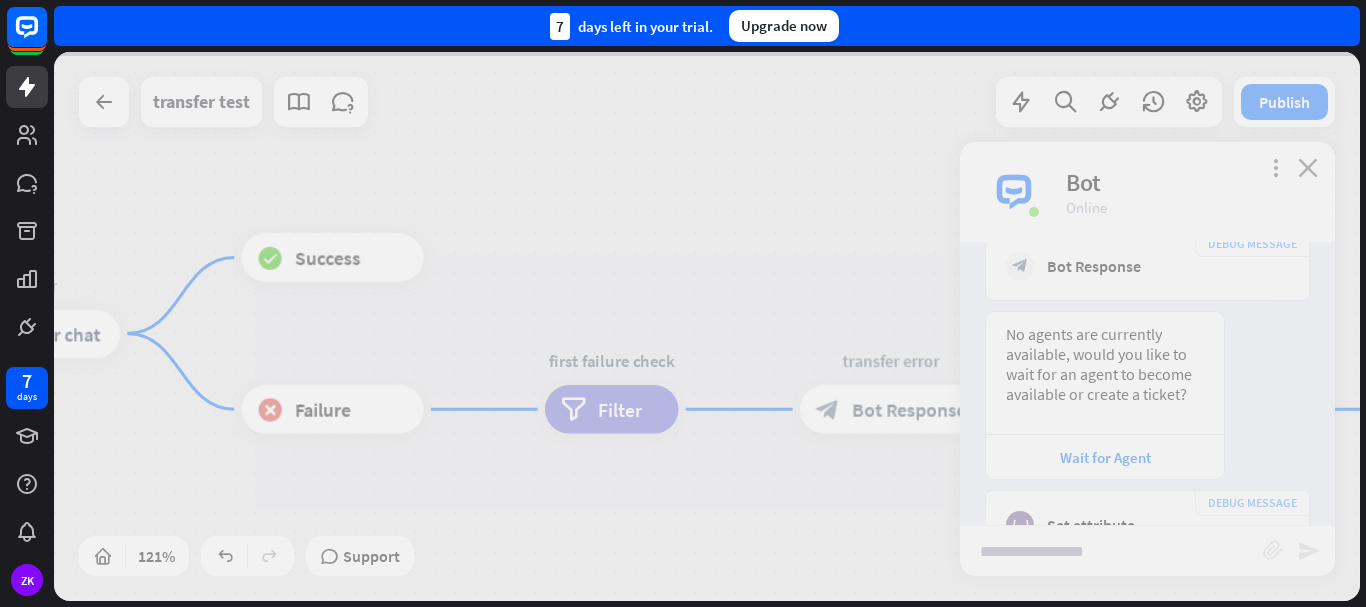 click at bounding box center (707, 326) 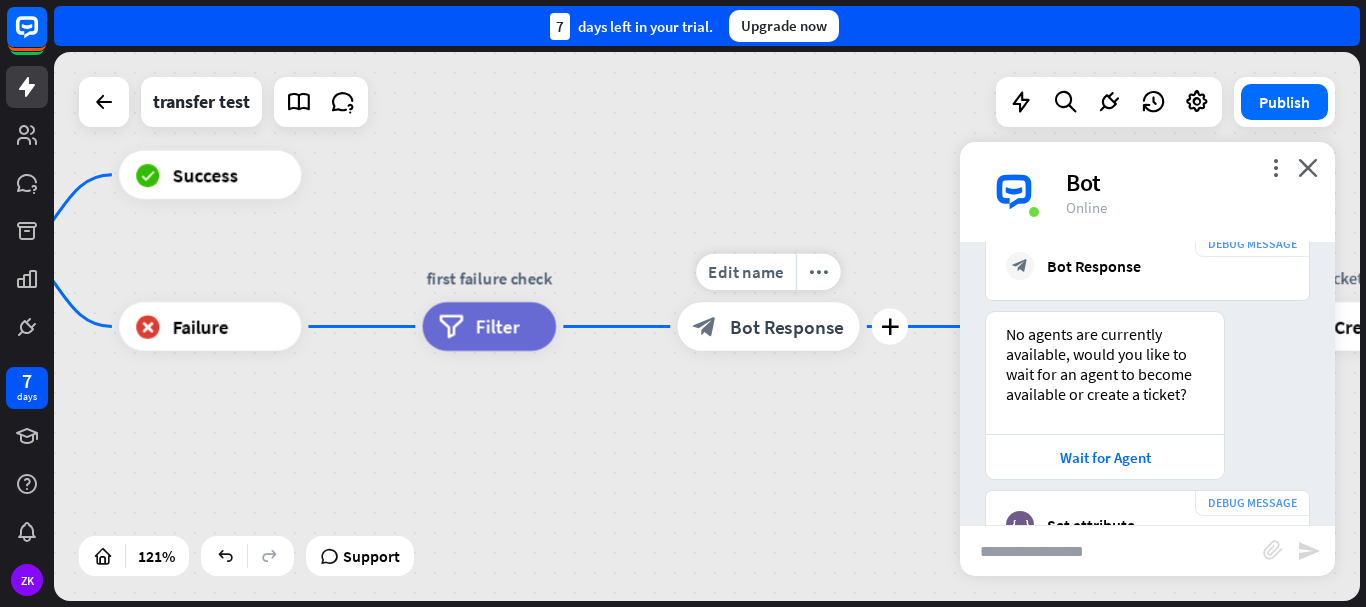 click on "Bot Response" at bounding box center [787, 326] 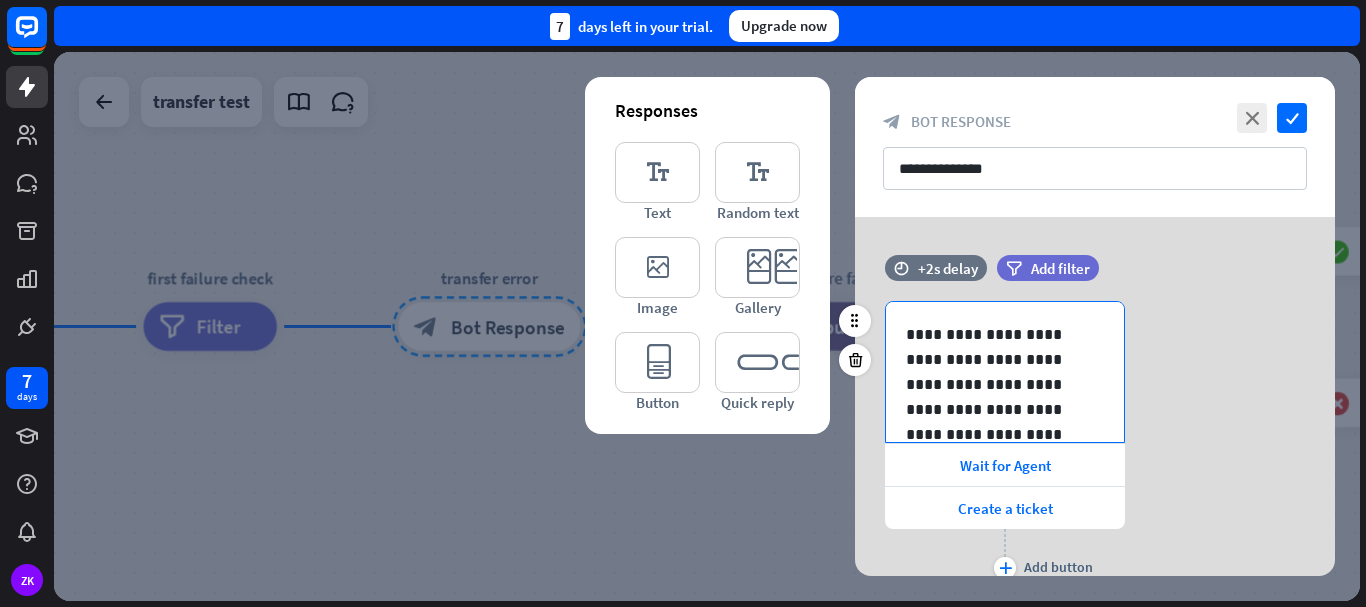 scroll, scrollTop: 78, scrollLeft: 0, axis: vertical 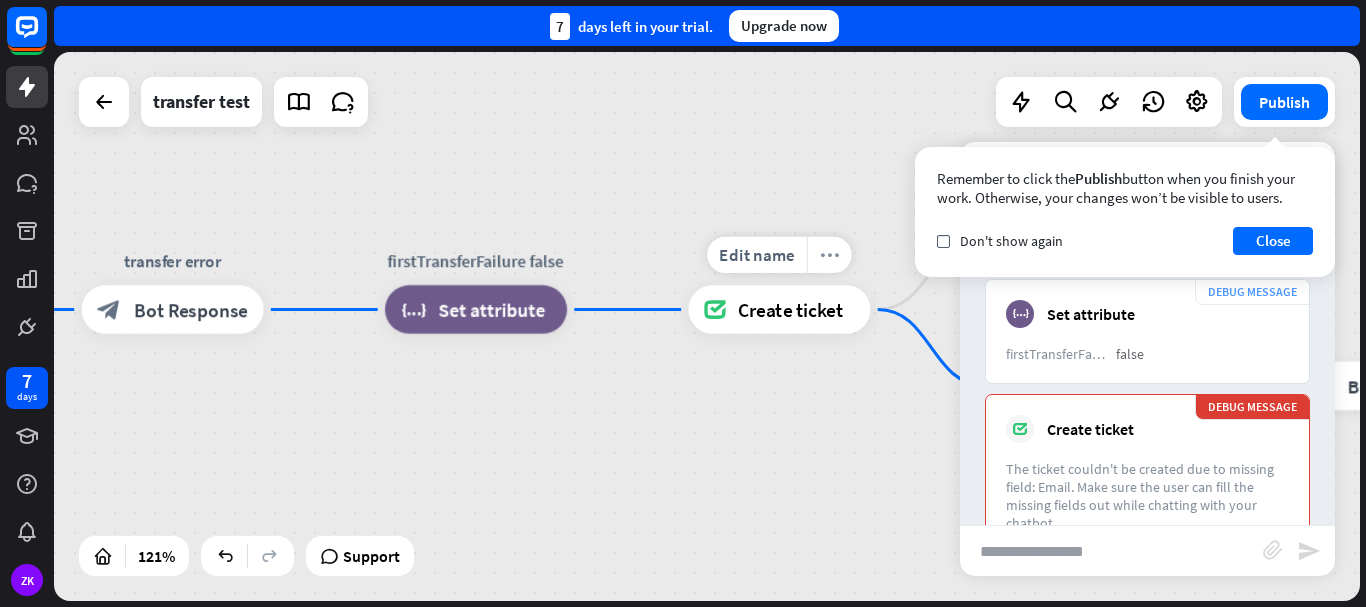drag, startPoint x: 792, startPoint y: 331, endPoint x: 830, endPoint y: 259, distance: 81.41253 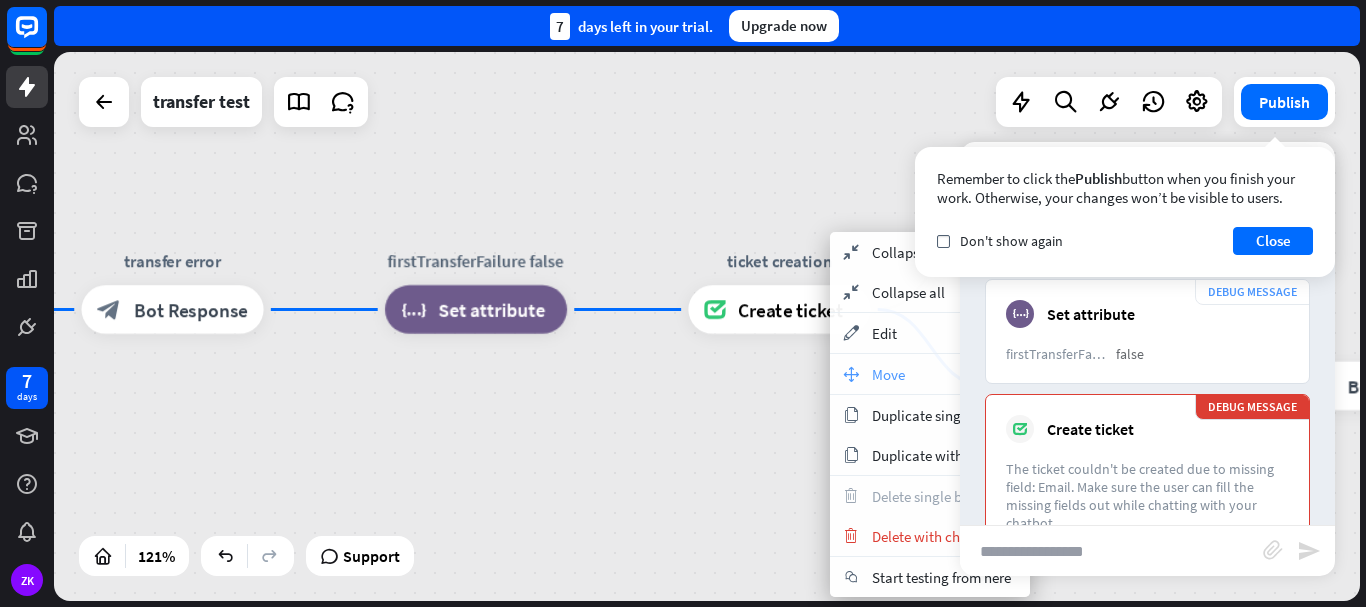 click on "move_block   Move" at bounding box center (930, 374) 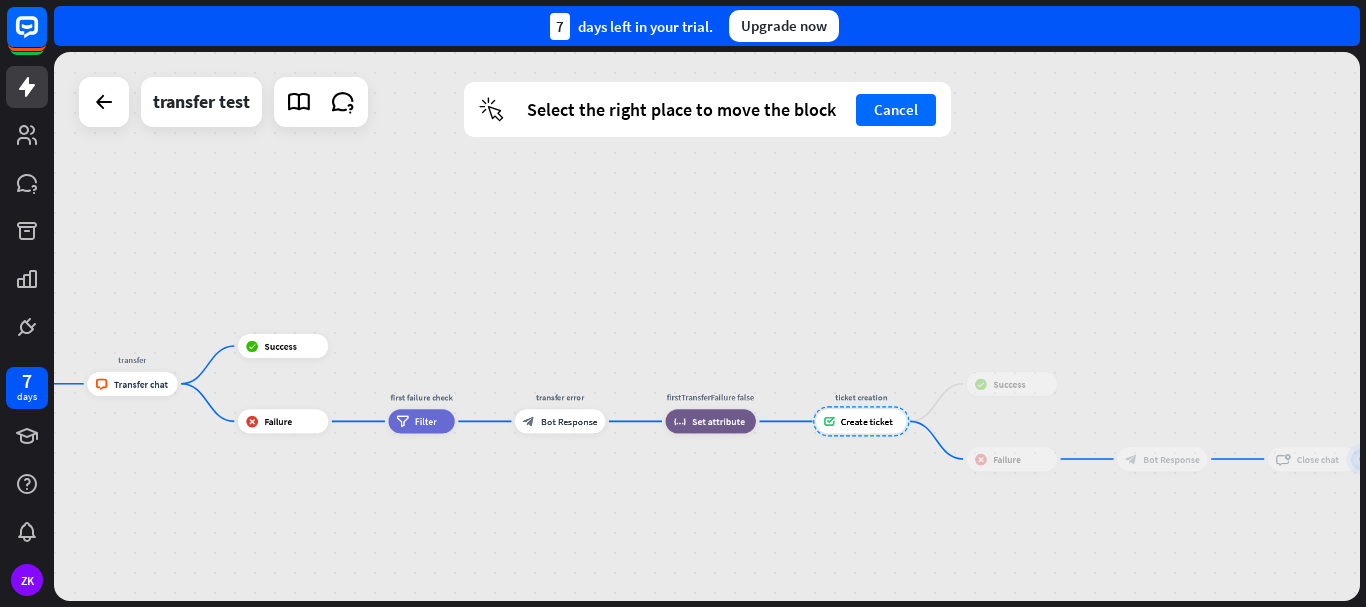 drag, startPoint x: 783, startPoint y: 288, endPoint x: 815, endPoint y: 357, distance: 76.05919 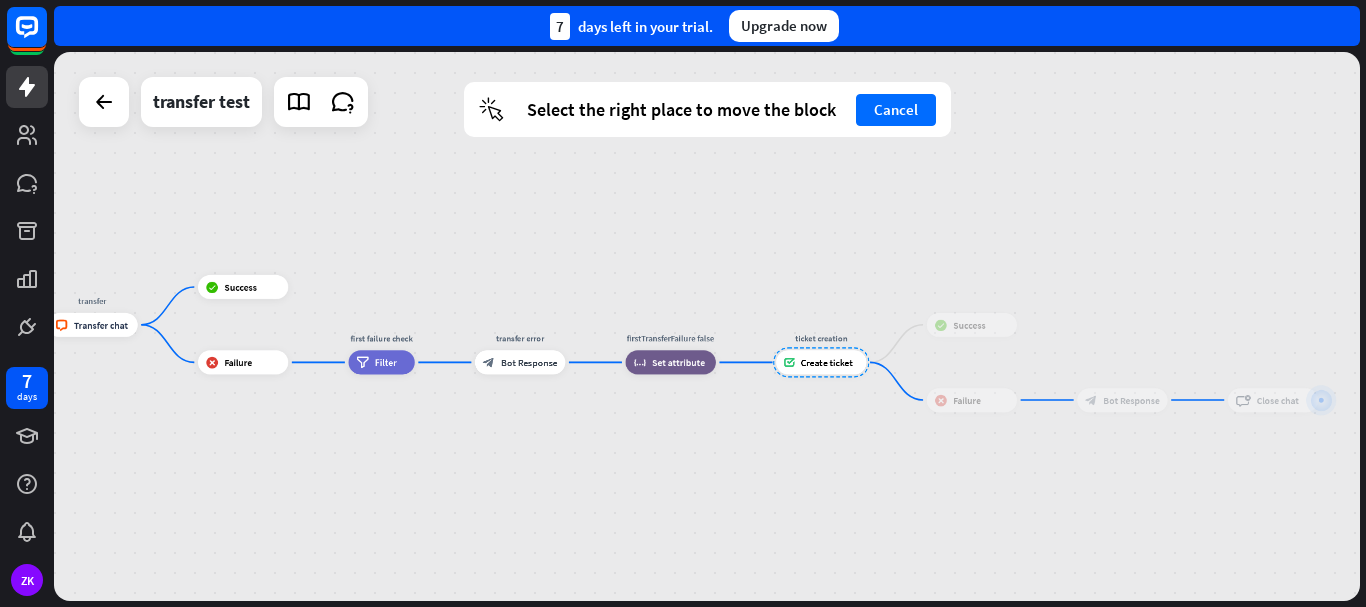 click at bounding box center [821, 362] 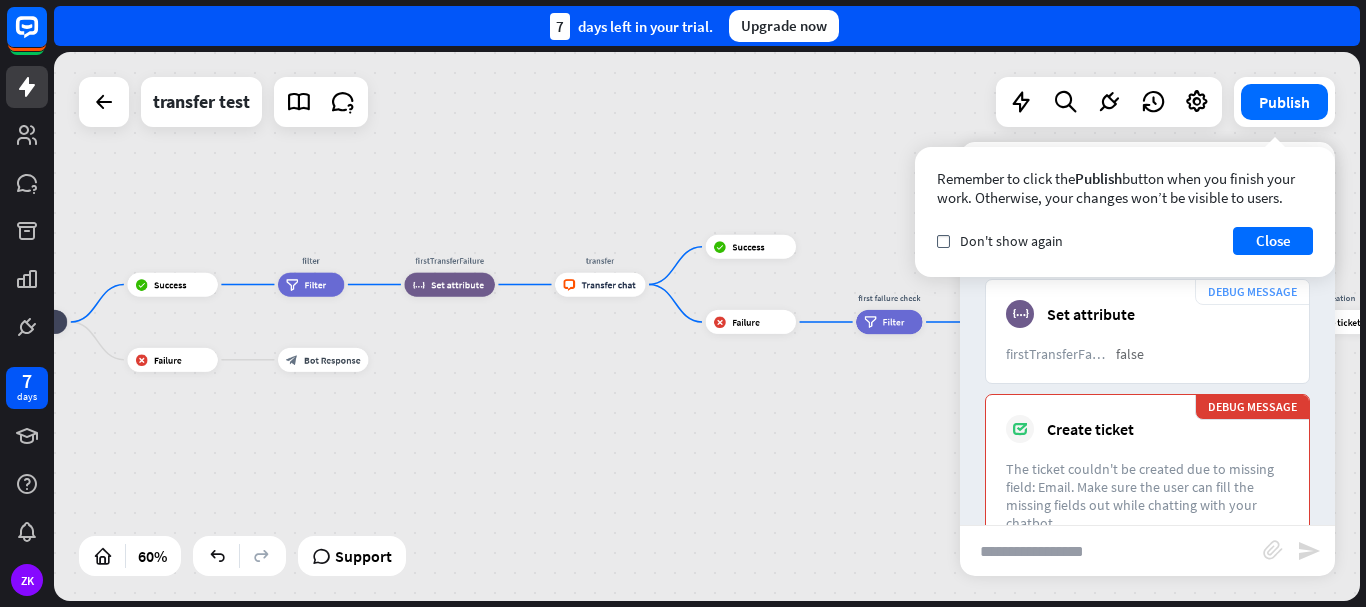 click on "Remember to click the
Publish
button when you finish your work. Otherwise, your changes won’t
be visible to users.
check   Don't show again    Close" at bounding box center (1125, 212) 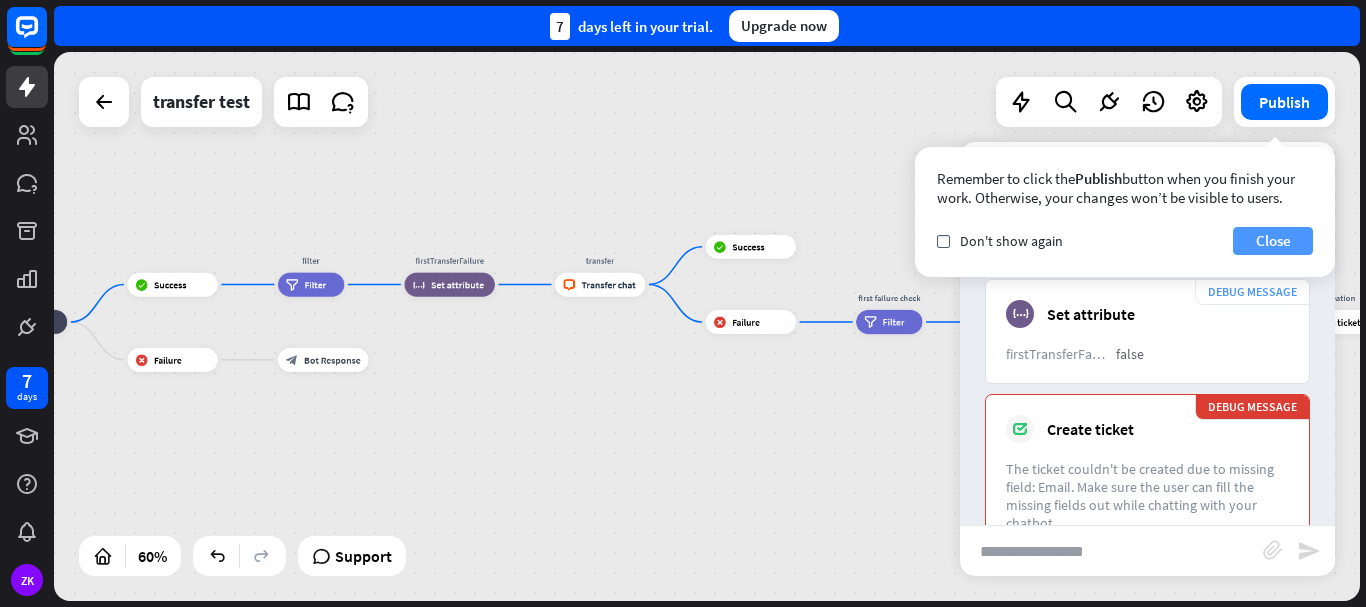 click on "Close" at bounding box center (1273, 241) 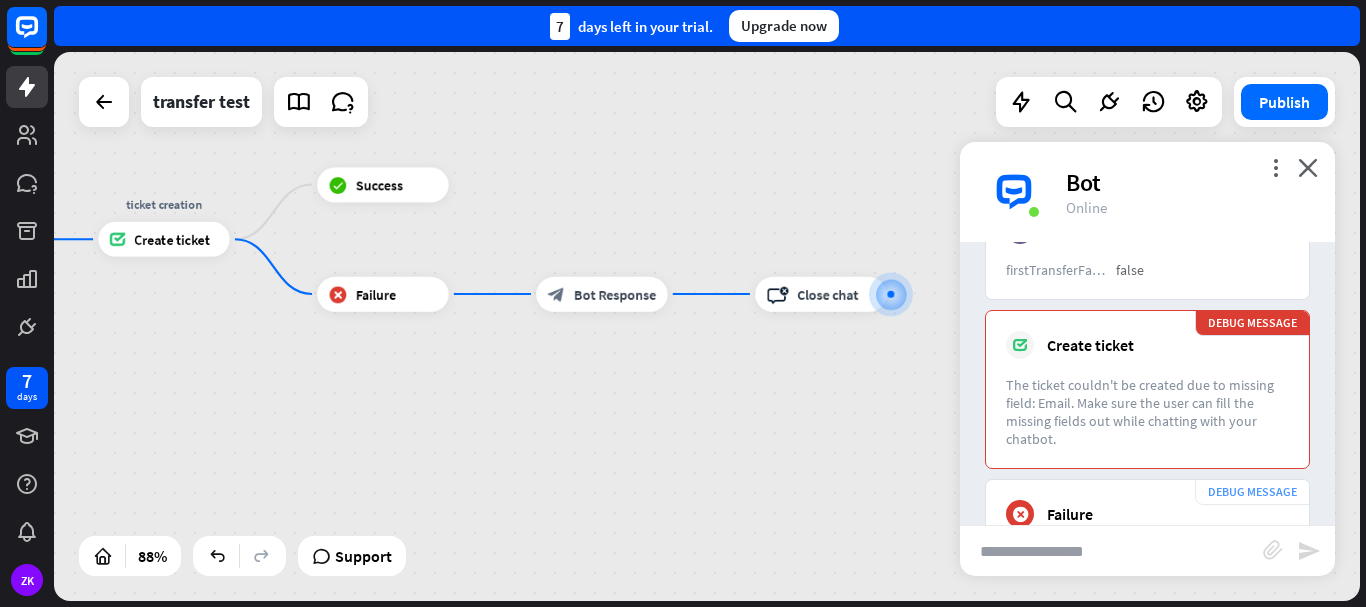 scroll, scrollTop: 2184, scrollLeft: 0, axis: vertical 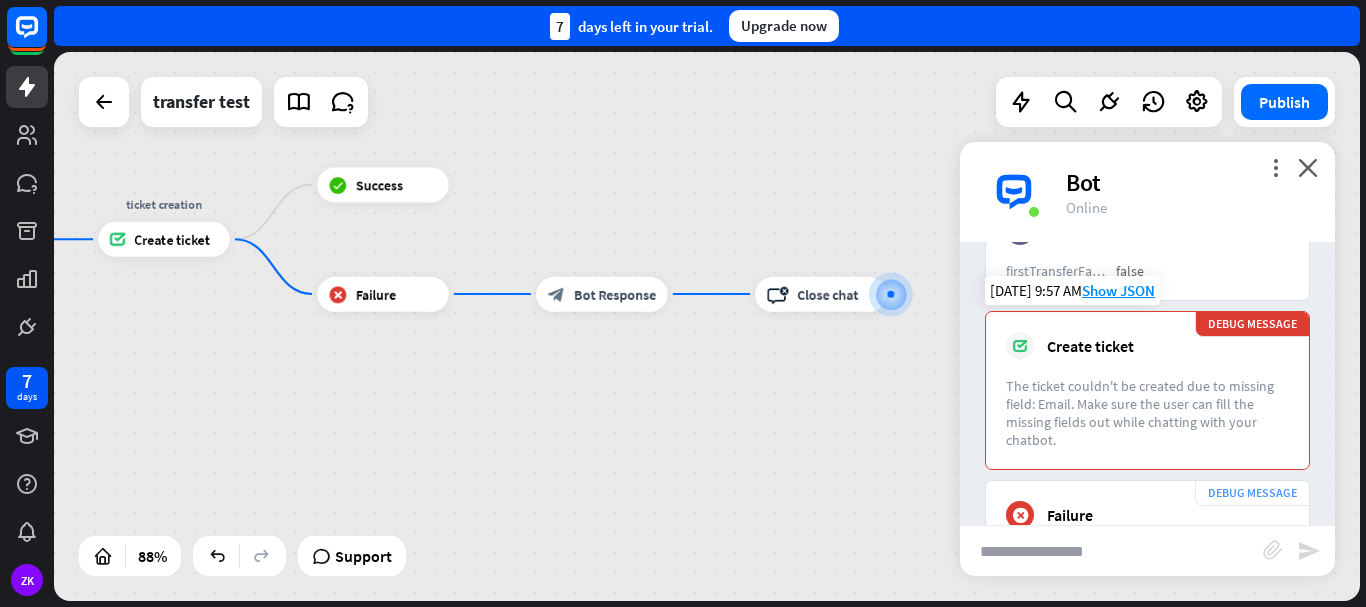 click on "The ticket couldn't be created due to missing field: Email. Make sure the user can fill the missing fields out while chatting with your chatbot." at bounding box center (1147, 413) 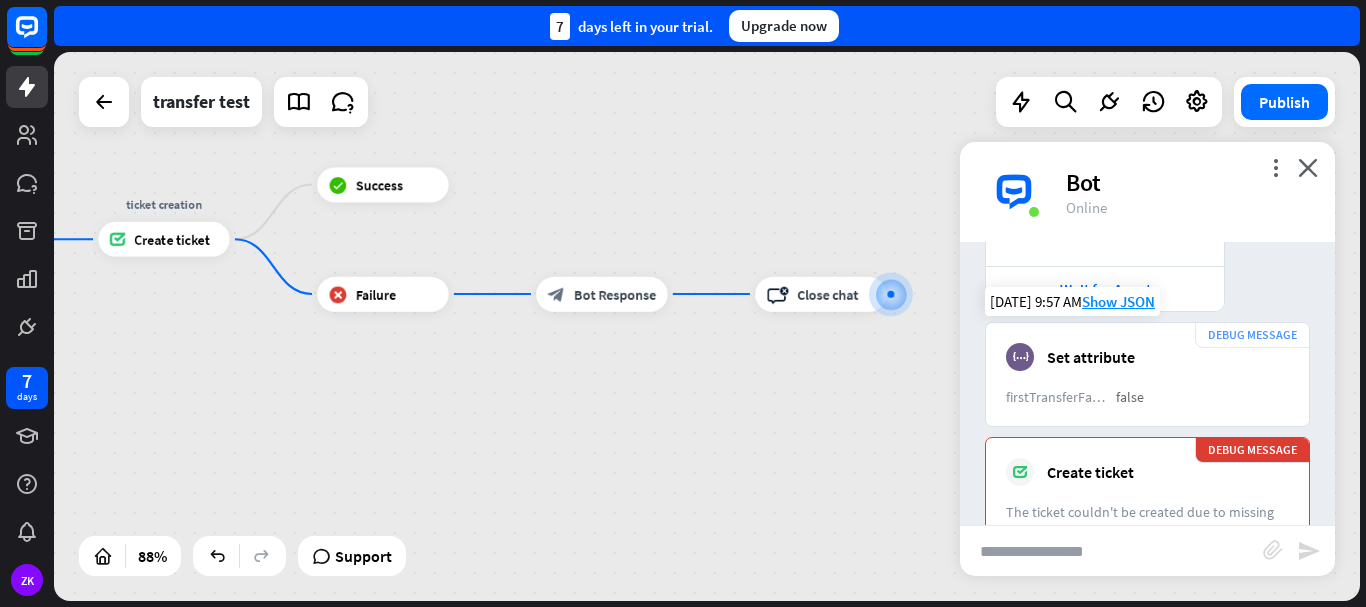 scroll, scrollTop: 1944, scrollLeft: 0, axis: vertical 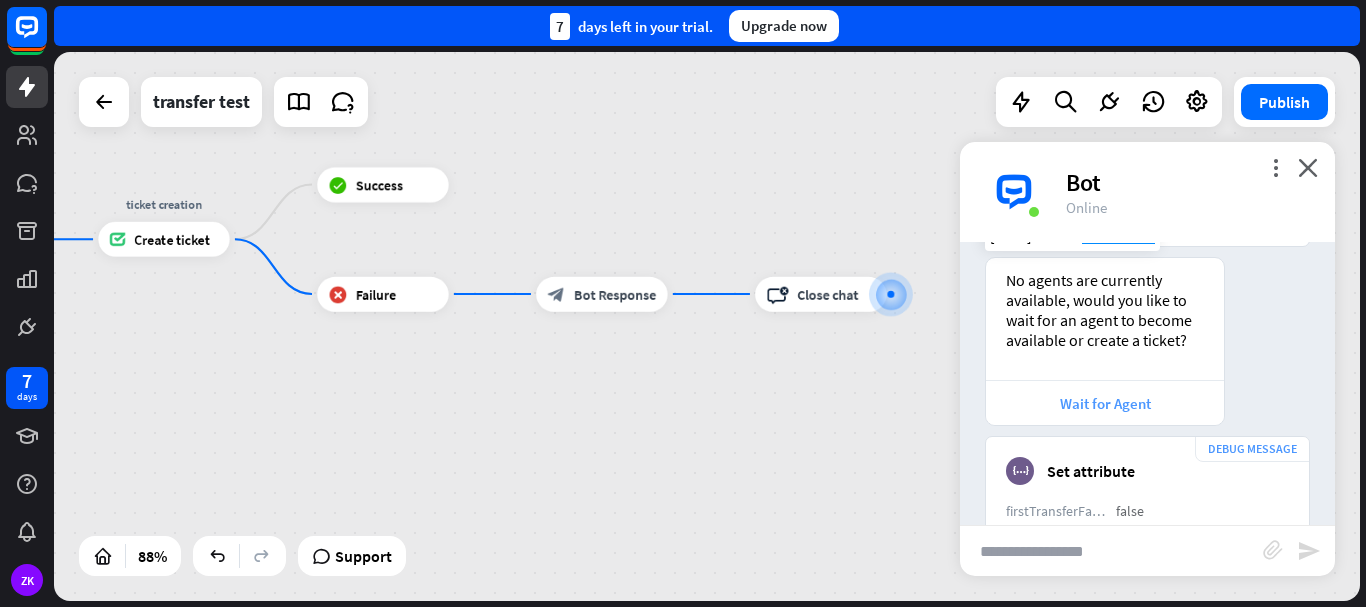 click on "Wait for Agent" at bounding box center (1105, 403) 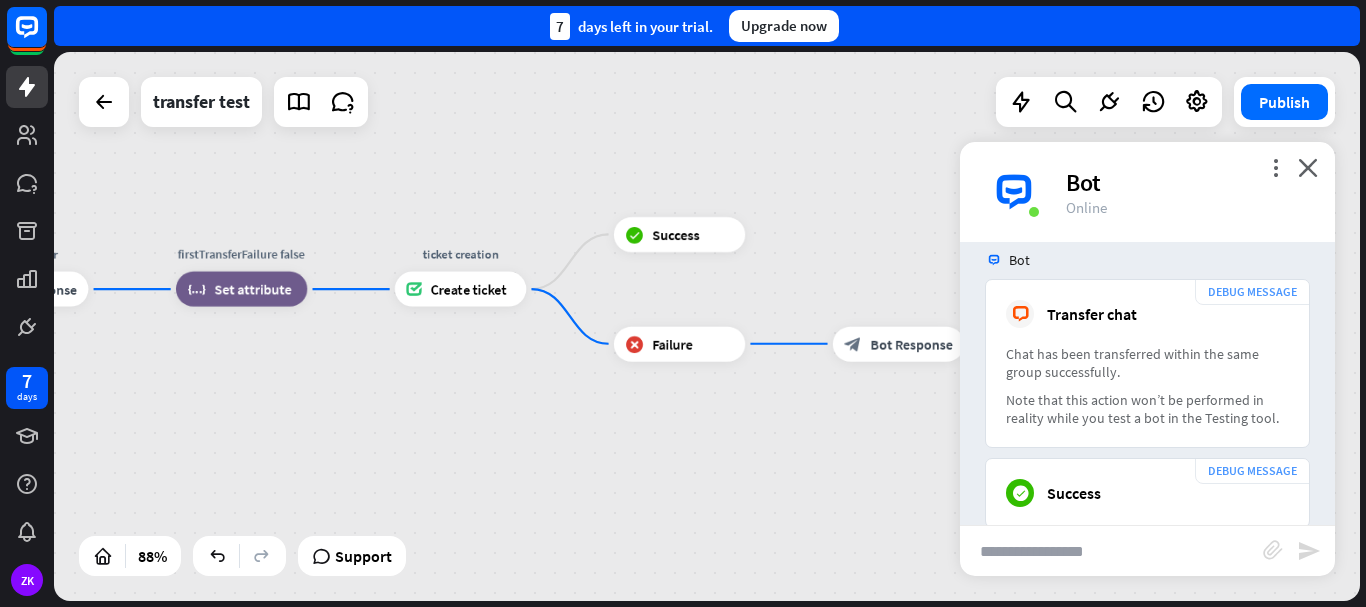 scroll, scrollTop: 2909, scrollLeft: 0, axis: vertical 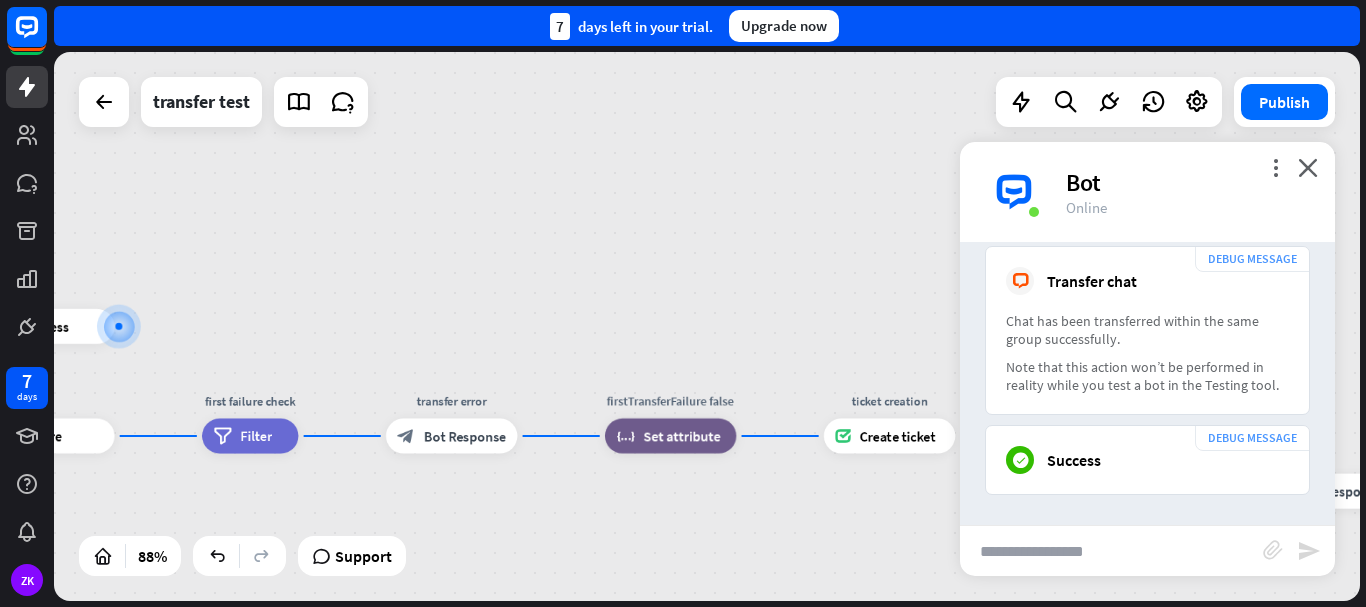 click on "Publish" at bounding box center (1284, 102) 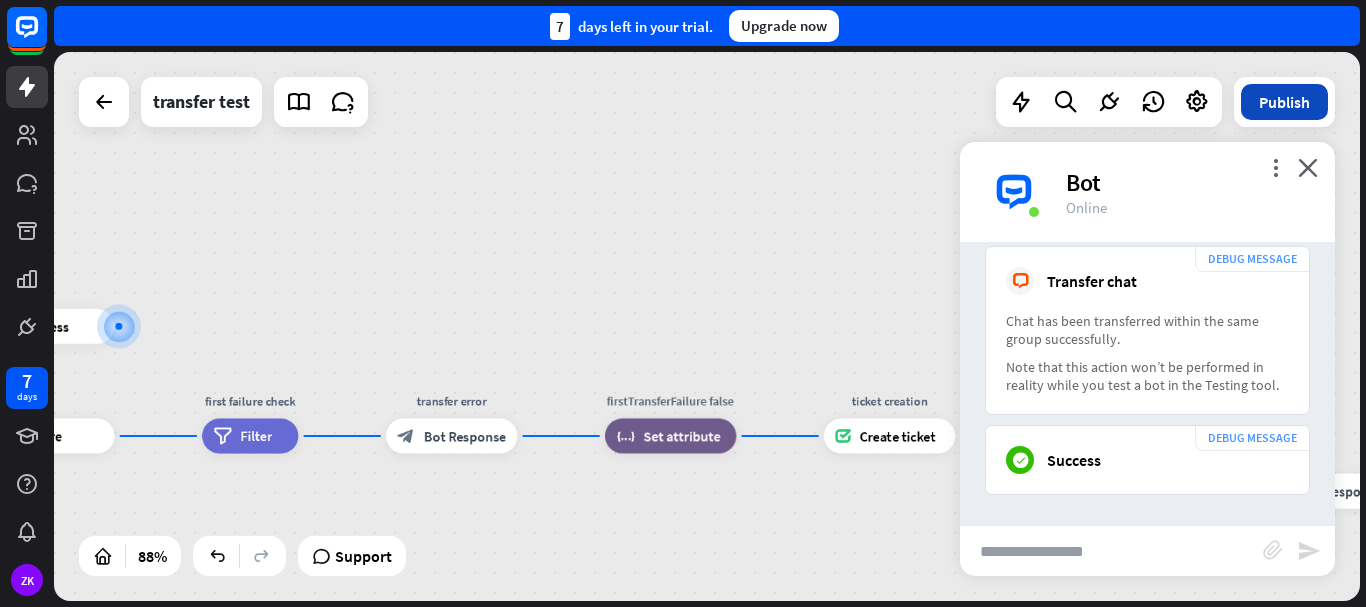 click on "Publish" at bounding box center (1284, 102) 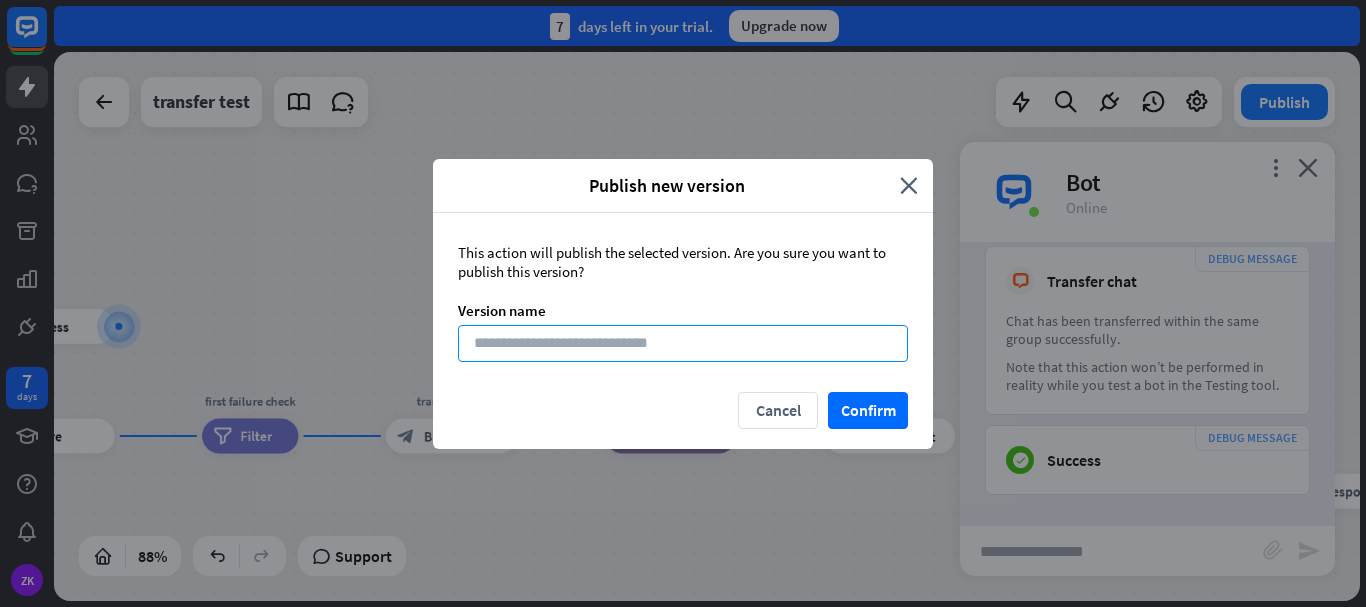 click at bounding box center (683, 343) 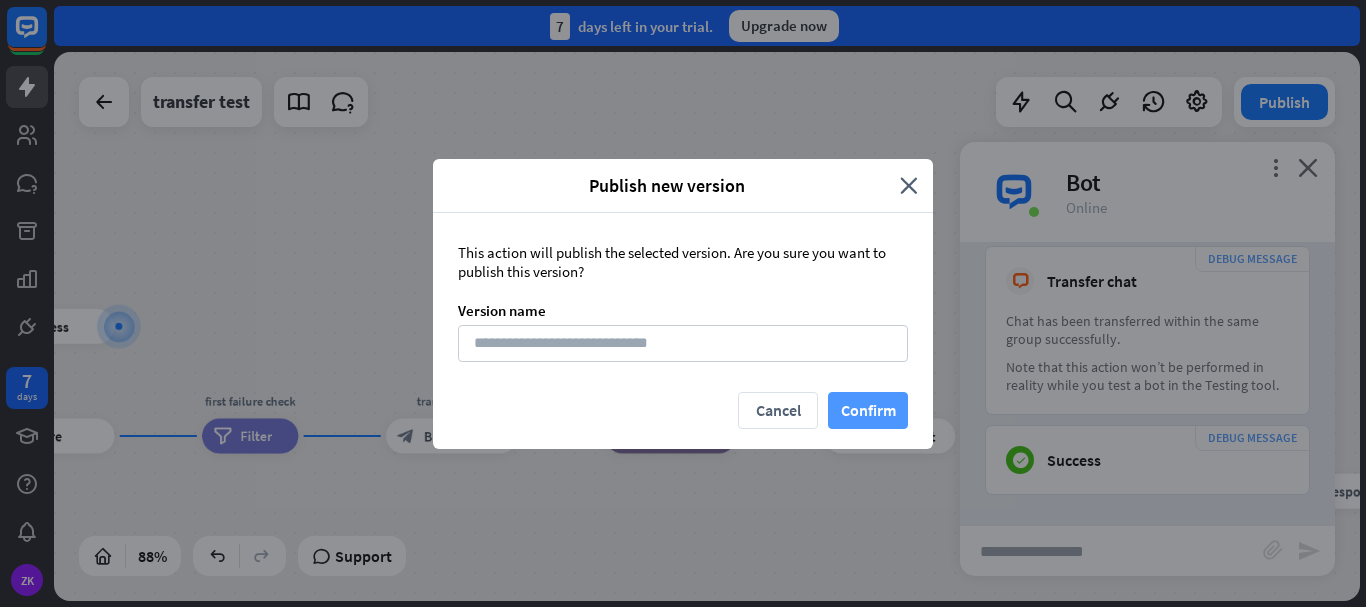 click on "Confirm" at bounding box center [868, 410] 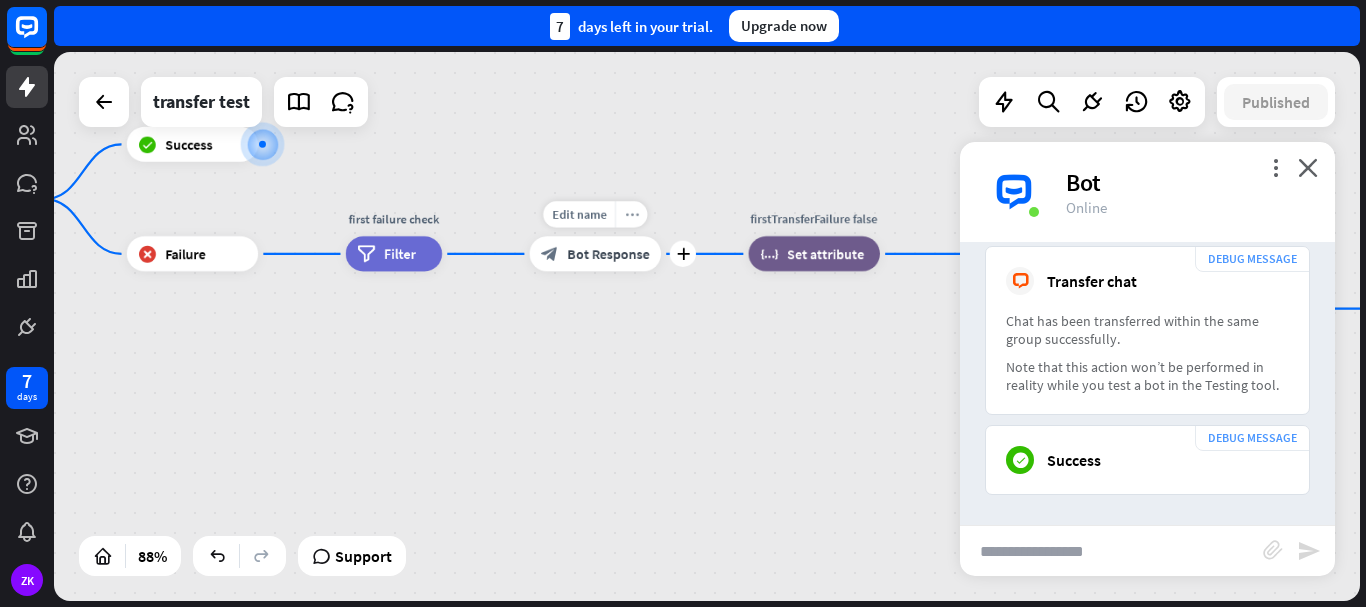 click on "more_horiz" at bounding box center (631, 214) 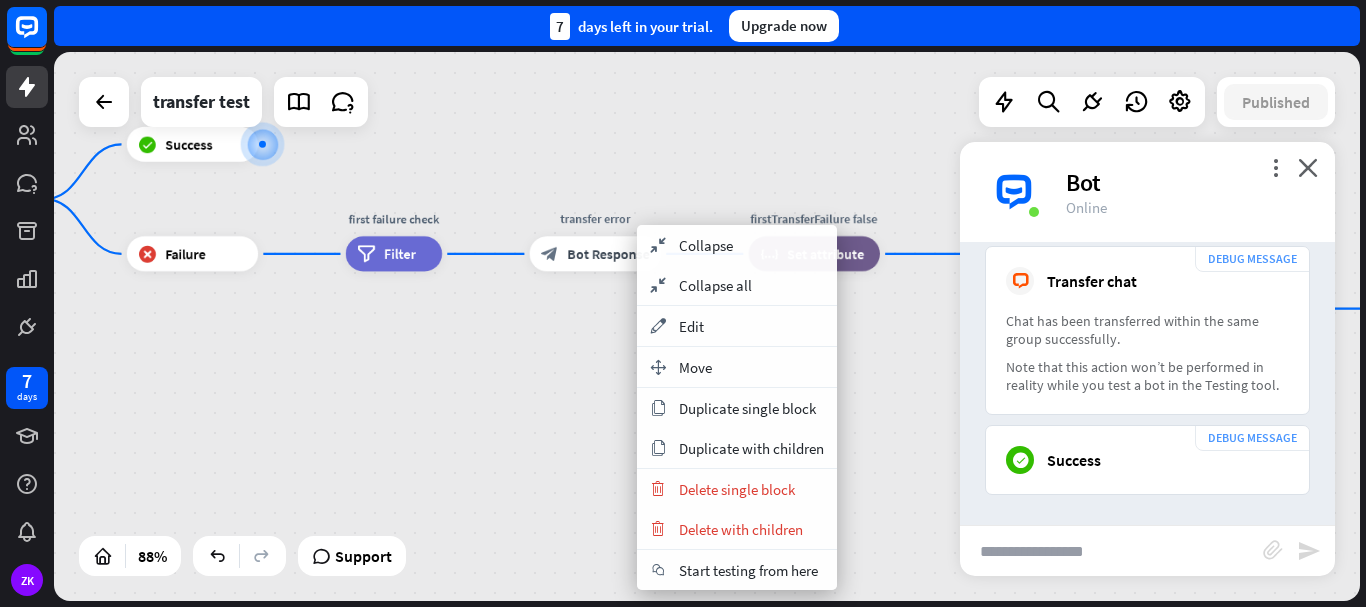 click on "chat   Start testing from here" at bounding box center [737, 570] 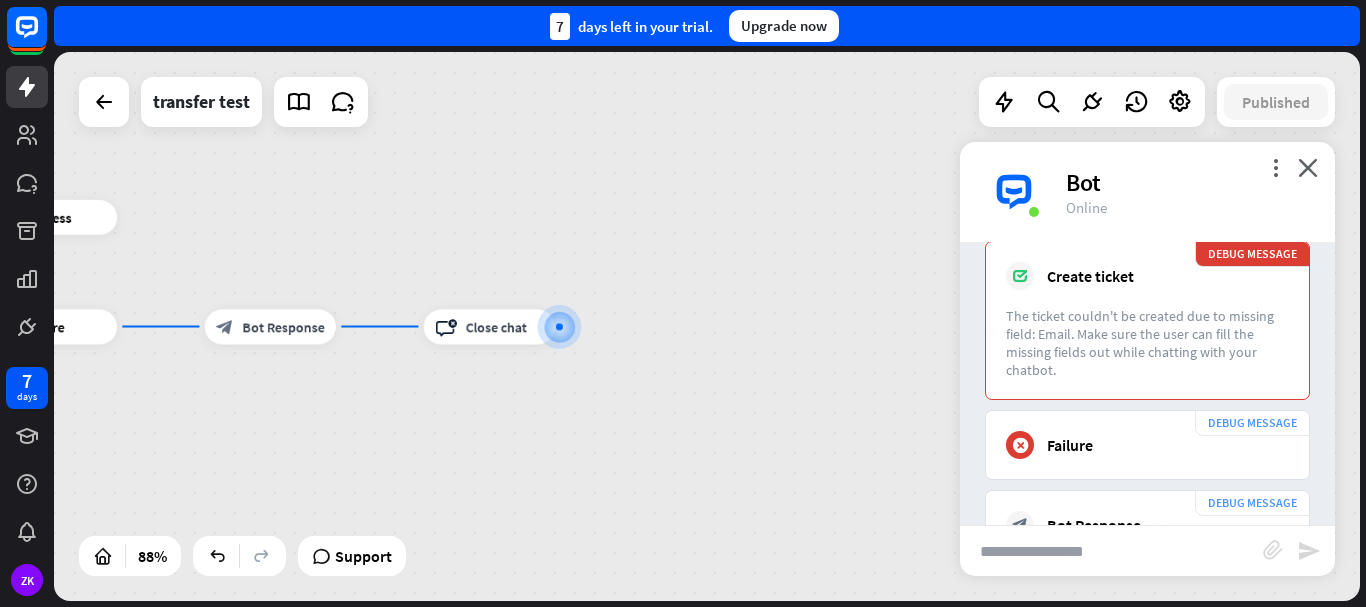 scroll, scrollTop: 3701, scrollLeft: 0, axis: vertical 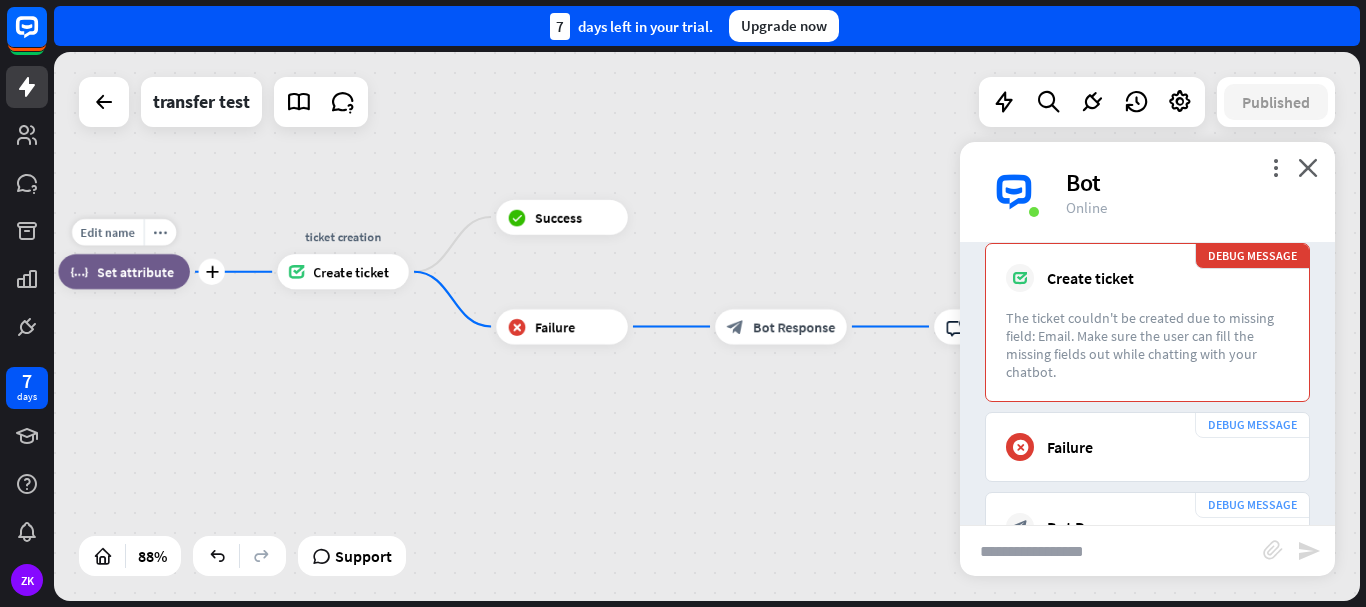 click on "Set attribute" at bounding box center (135, 272) 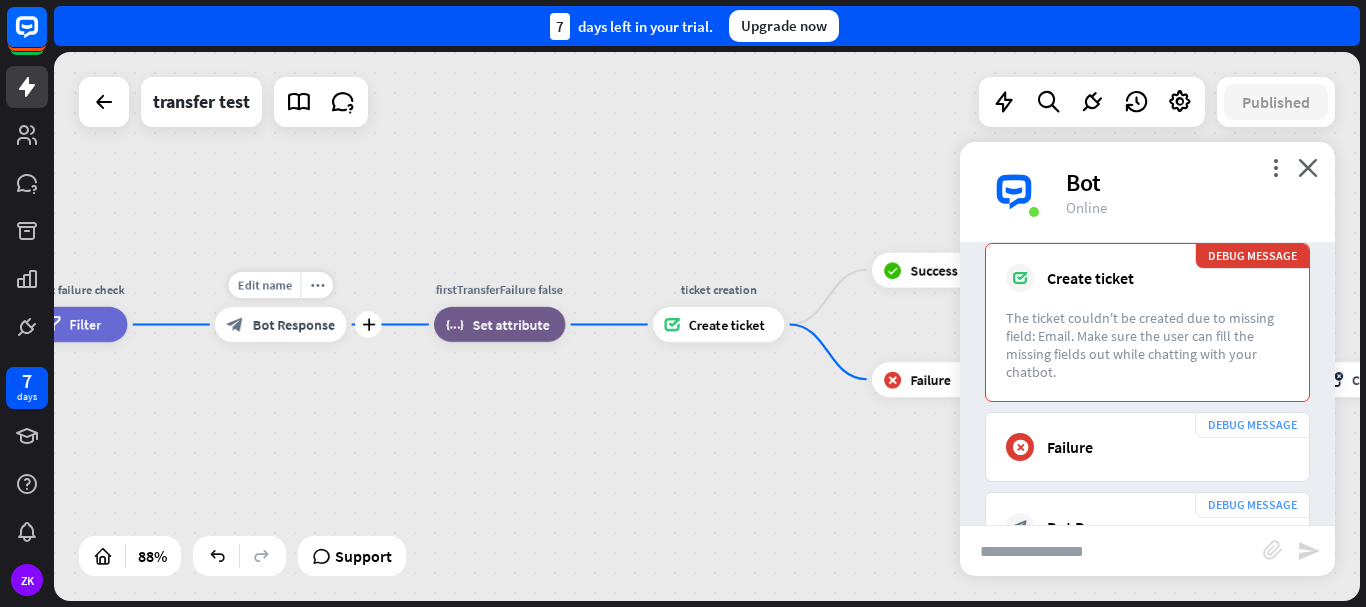 click on "Bot Response" at bounding box center [294, 325] 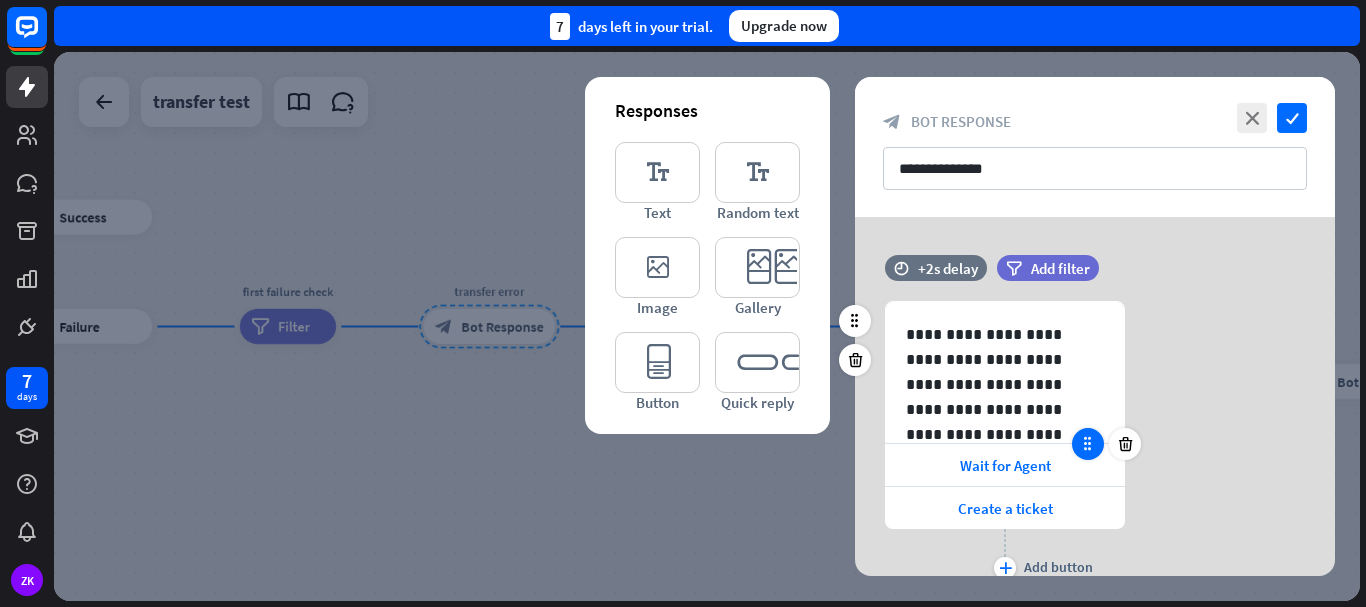 scroll, scrollTop: 78, scrollLeft: 0, axis: vertical 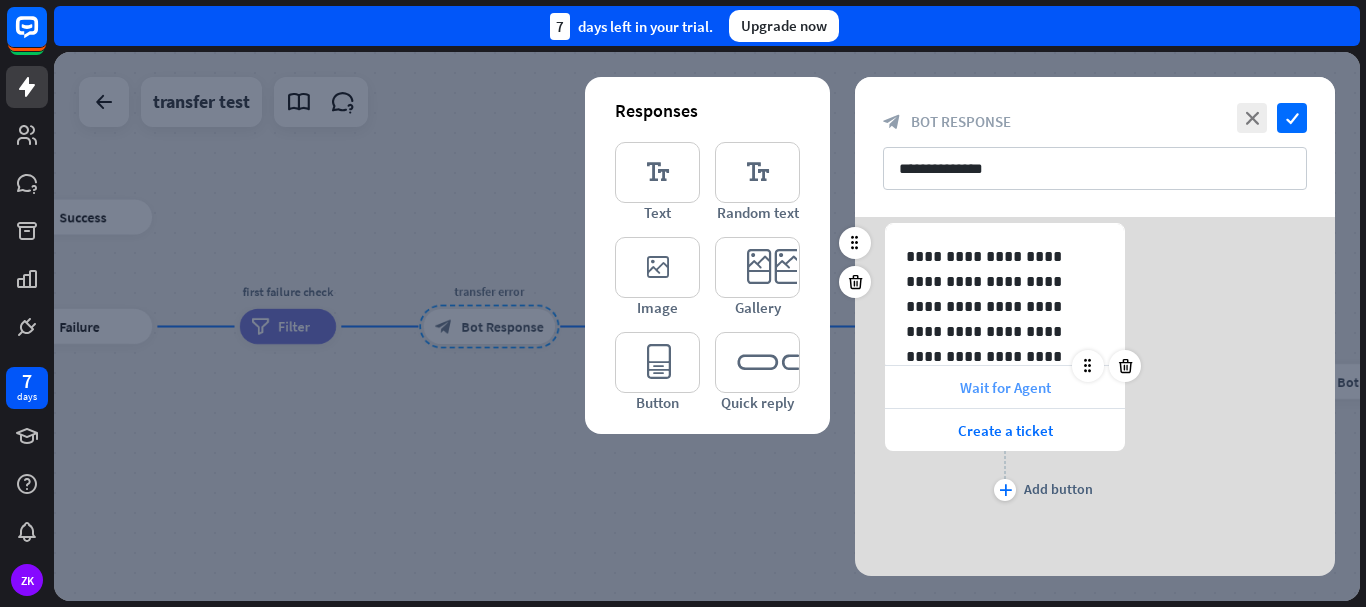click on "Wait for Agent" at bounding box center (1005, 387) 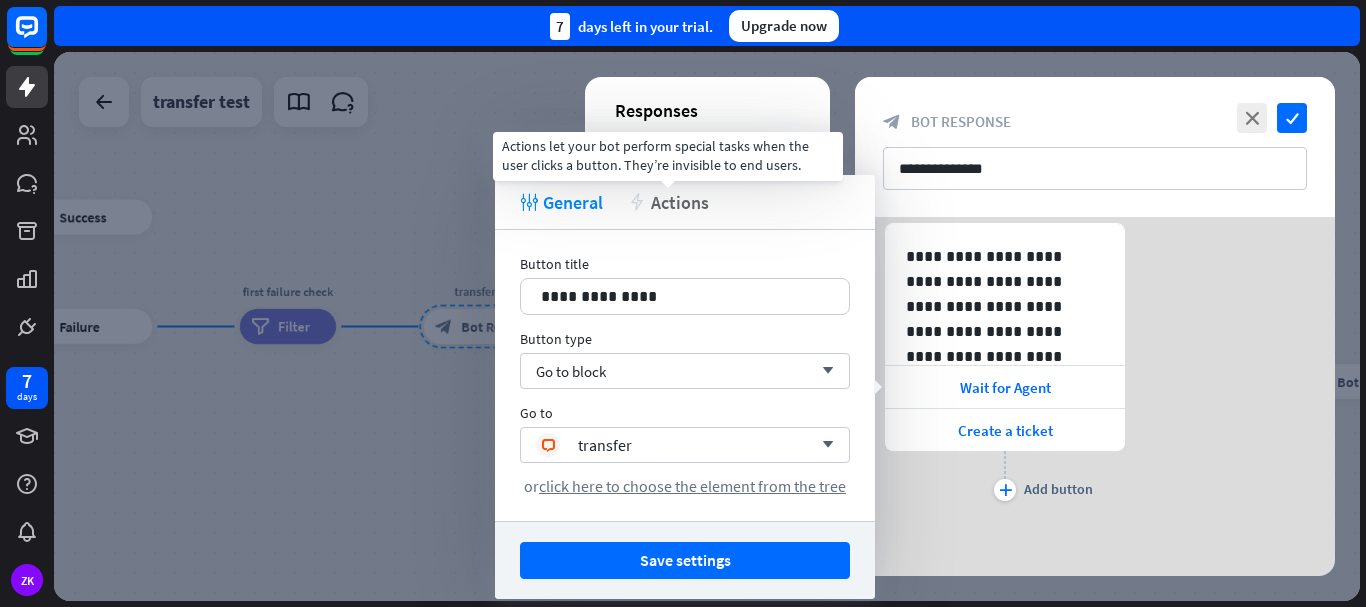 click on "Actions" at bounding box center (680, 202) 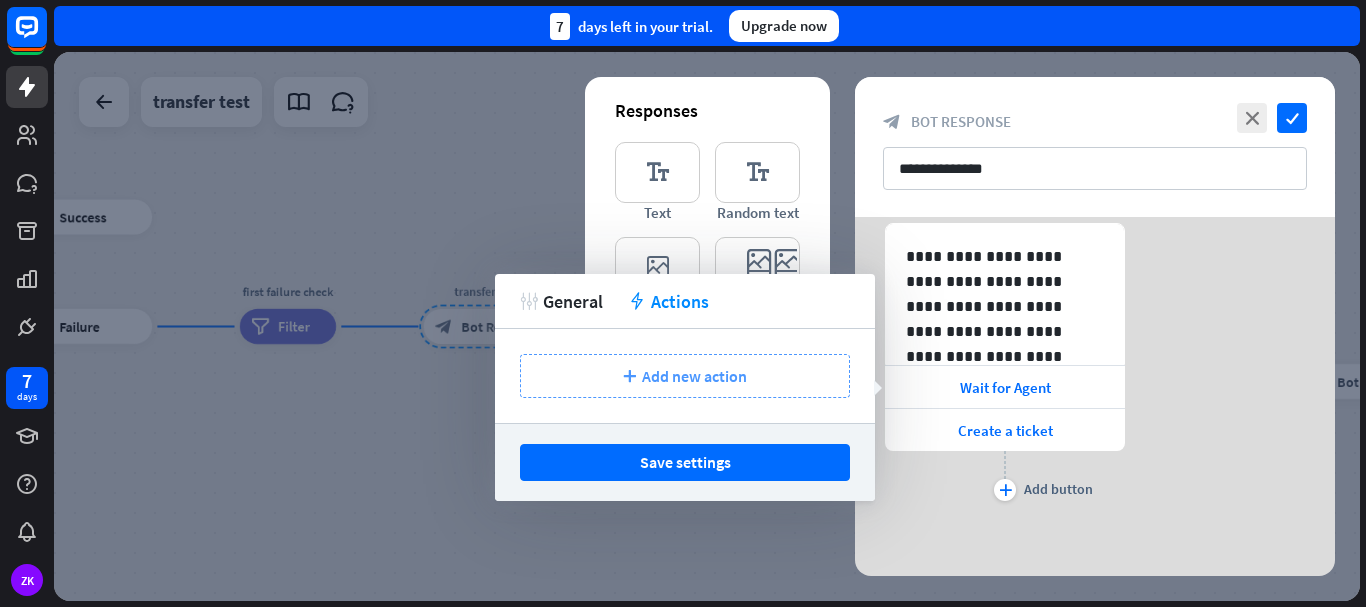 click on "Add new action" at bounding box center (694, 376) 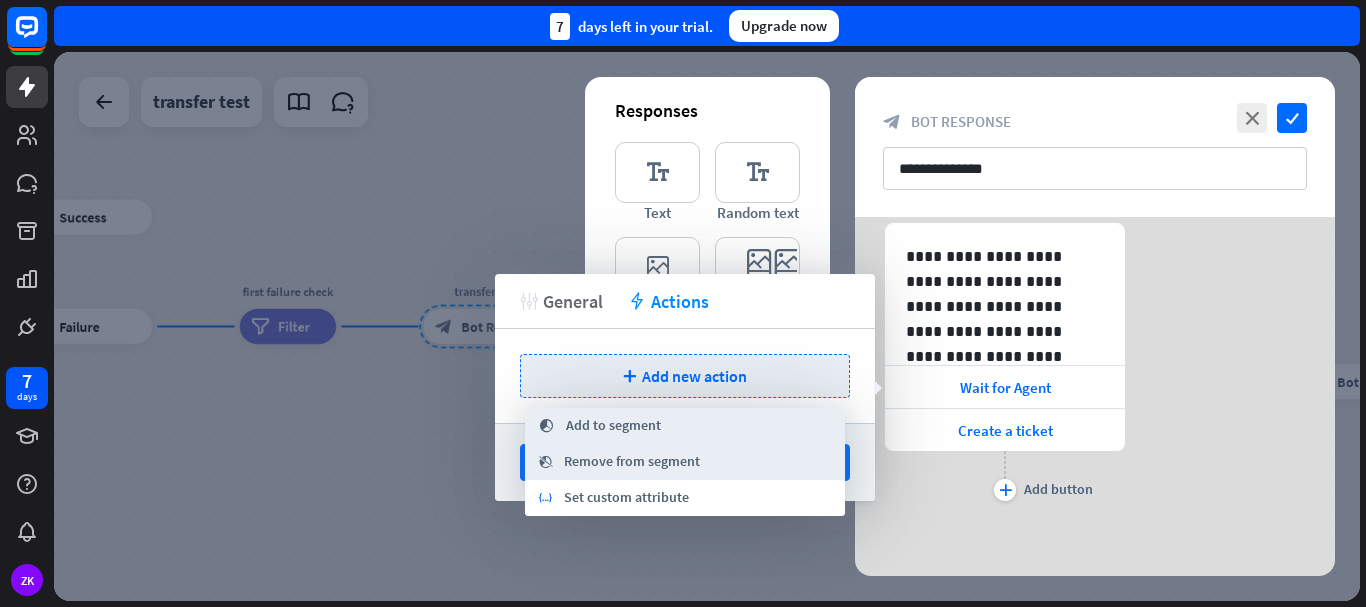 click on "General" at bounding box center (573, 301) 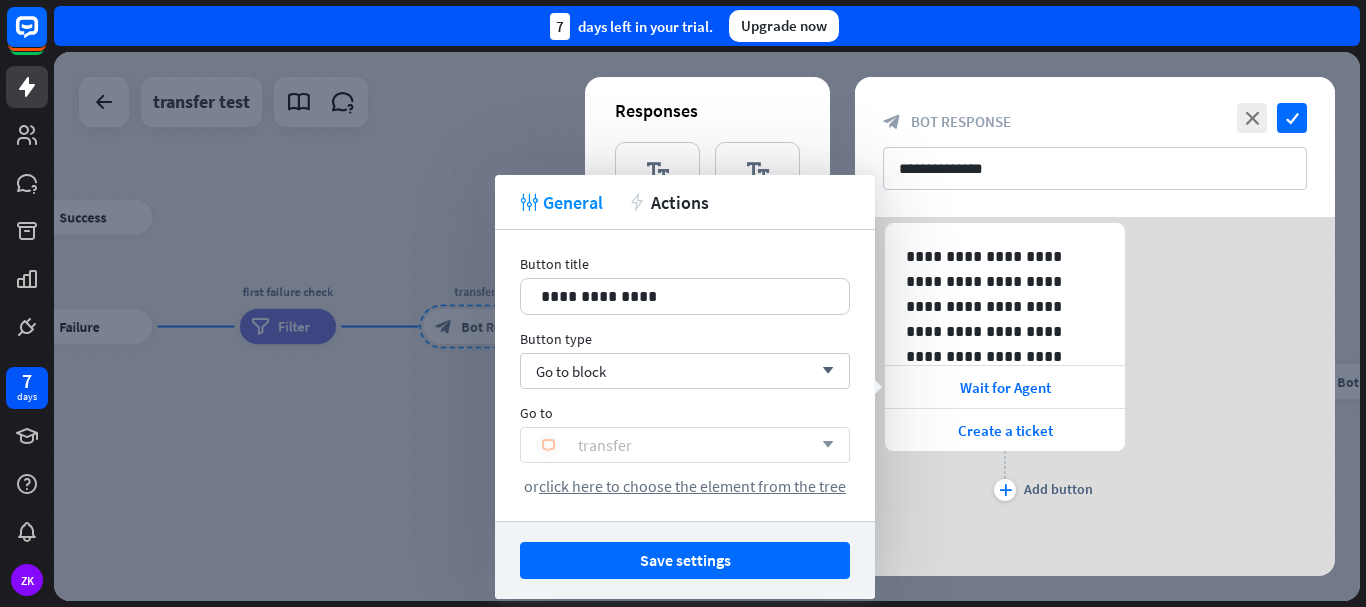 click on "block_livechat
transfer" at bounding box center (674, 445) 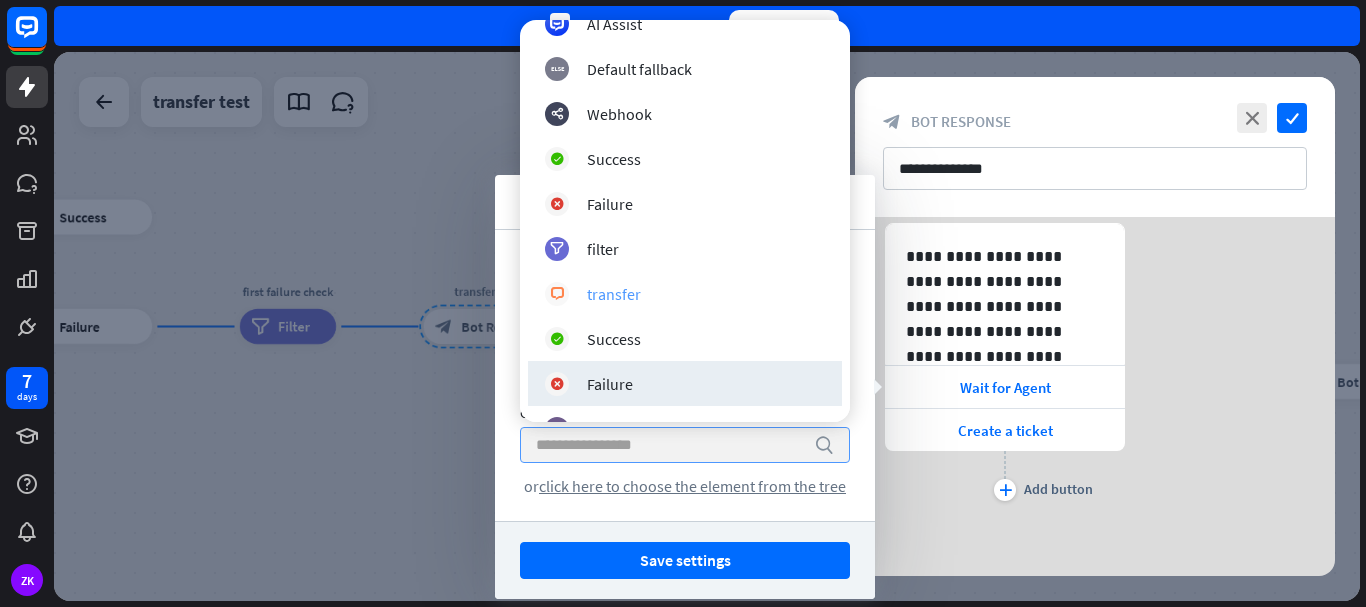 scroll, scrollTop: 121, scrollLeft: 0, axis: vertical 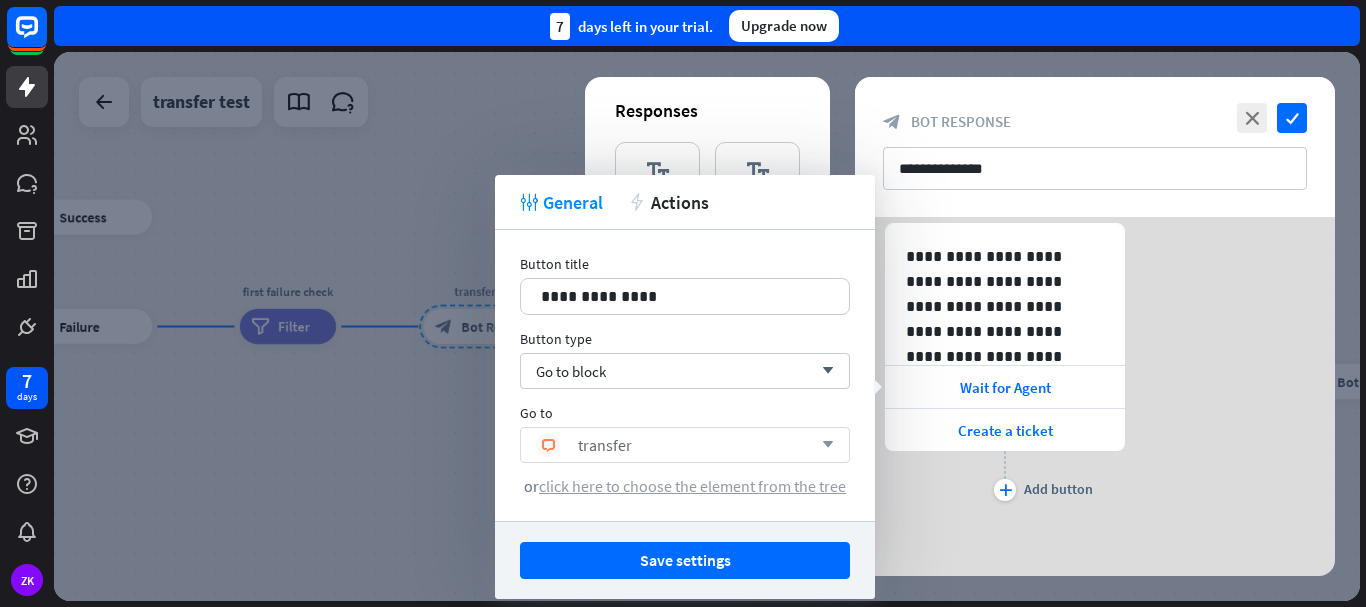 click on "click here to choose the element from the tree" at bounding box center (692, 486) 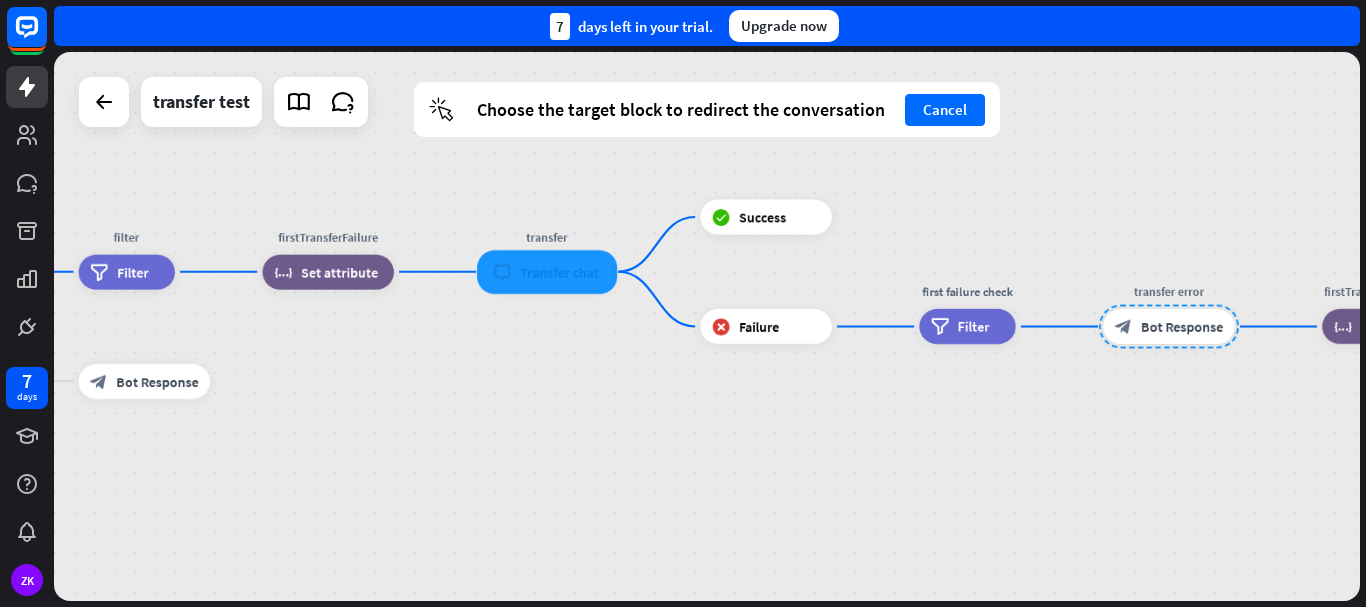 click at bounding box center [547, 272] 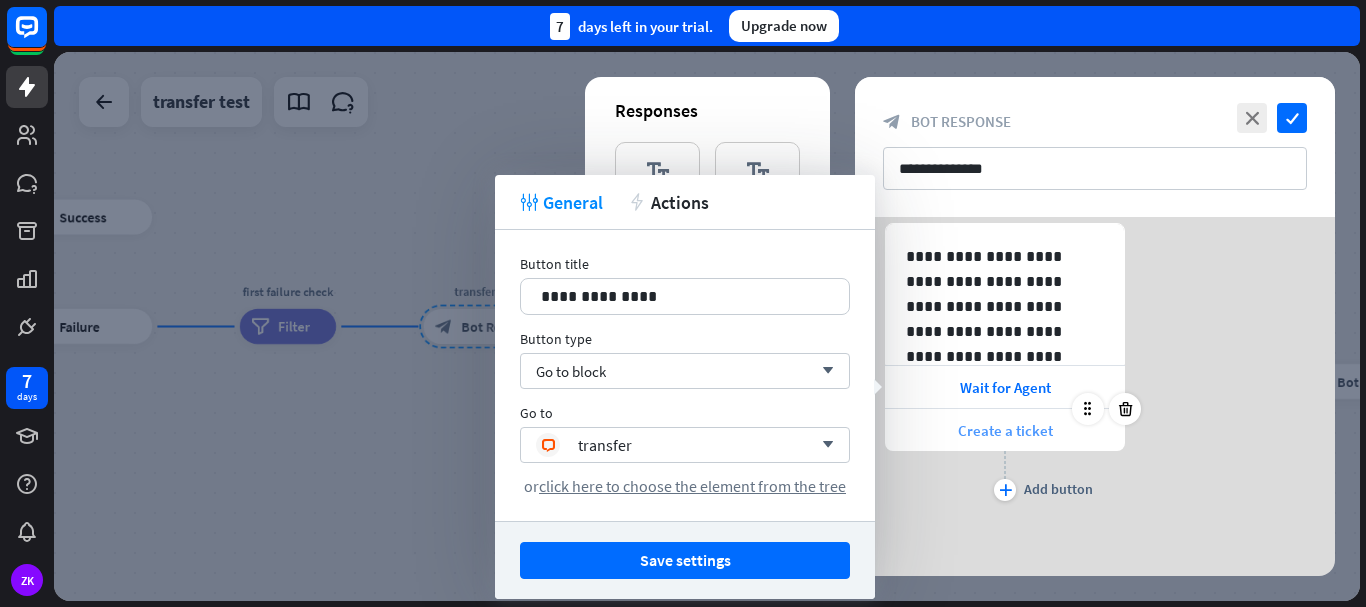 click on "Create a ticket" at bounding box center (1005, 430) 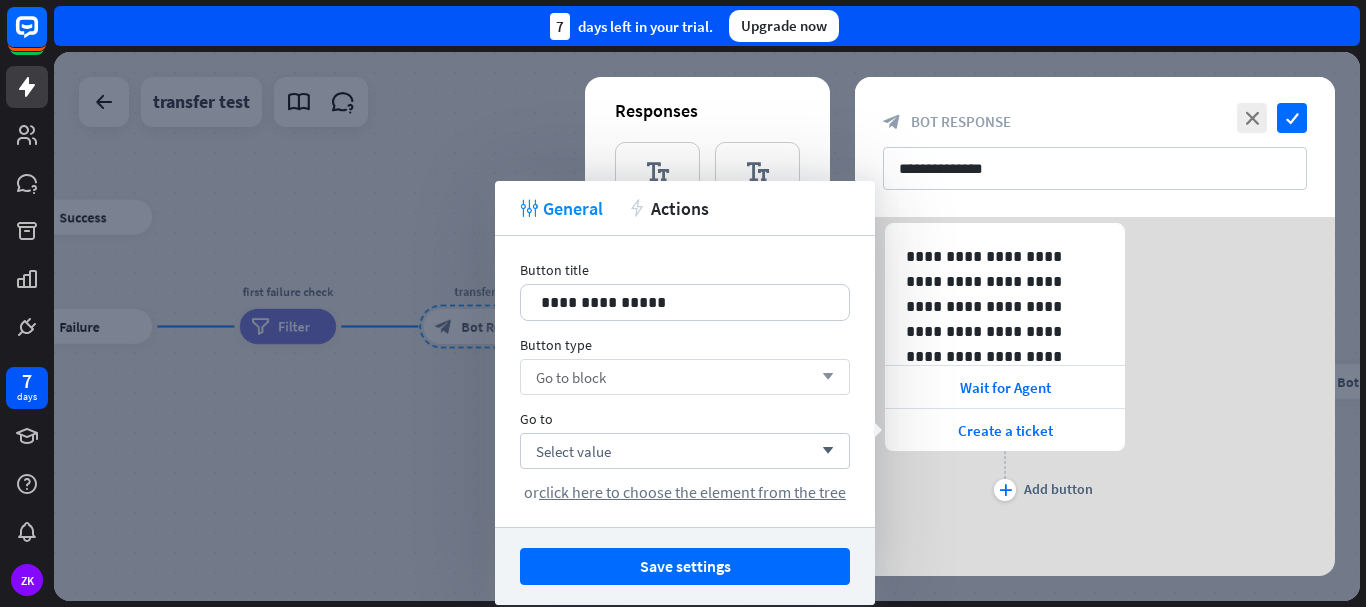 click on "Go to block
arrow_down" at bounding box center [685, 377] 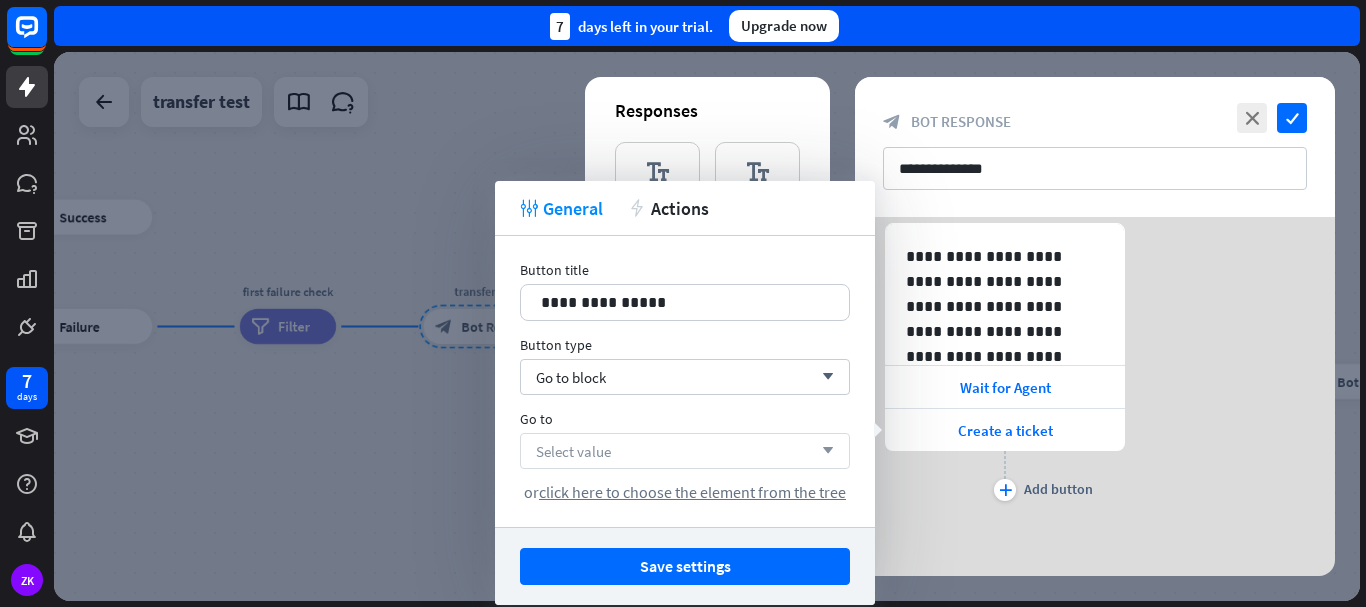 click on "Select value
arrow_down" at bounding box center (685, 451) 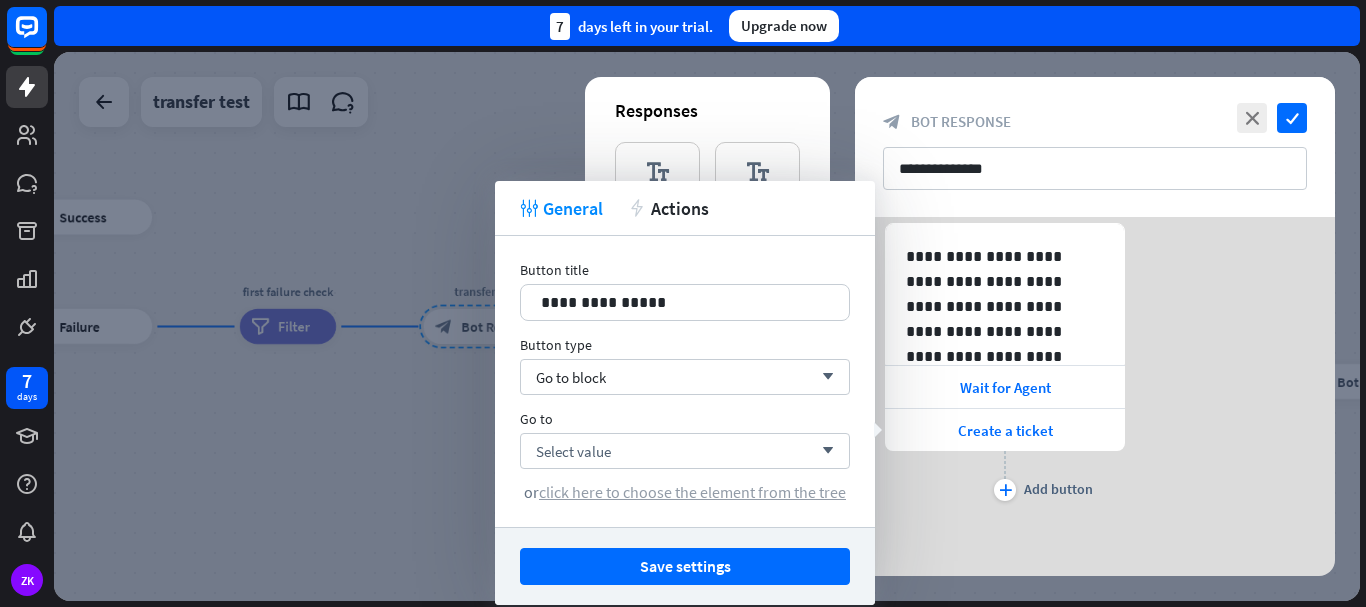 click on "click here to choose the element from the tree" at bounding box center [692, 492] 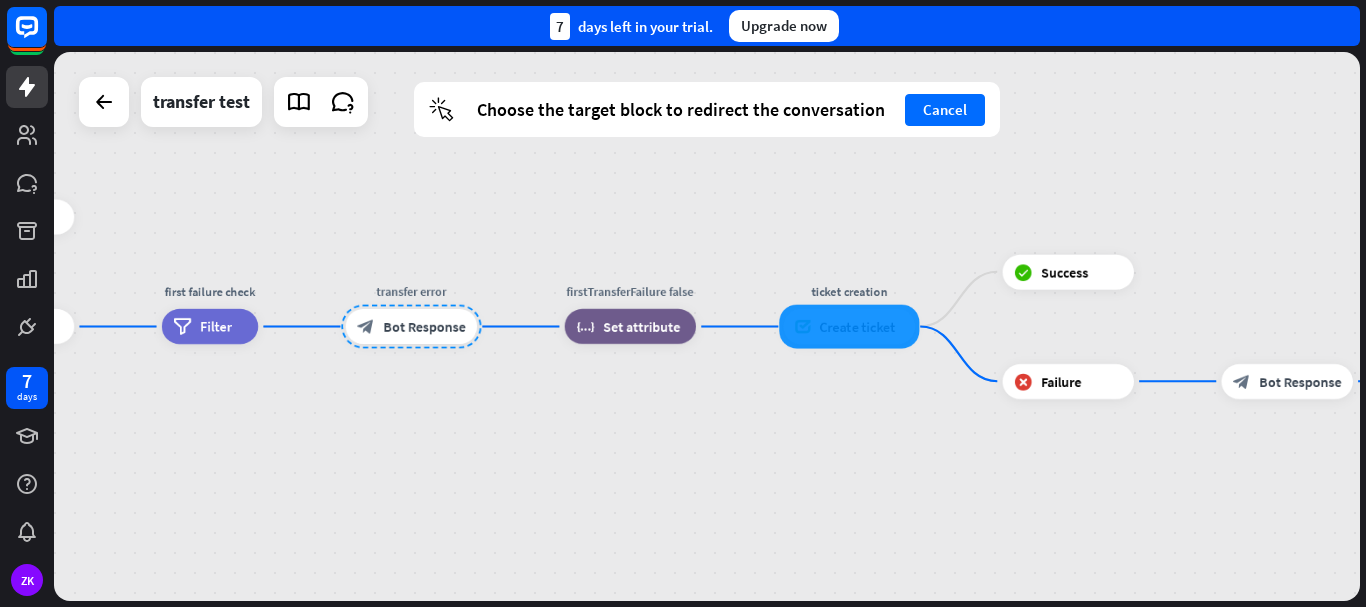 click at bounding box center [849, 327] 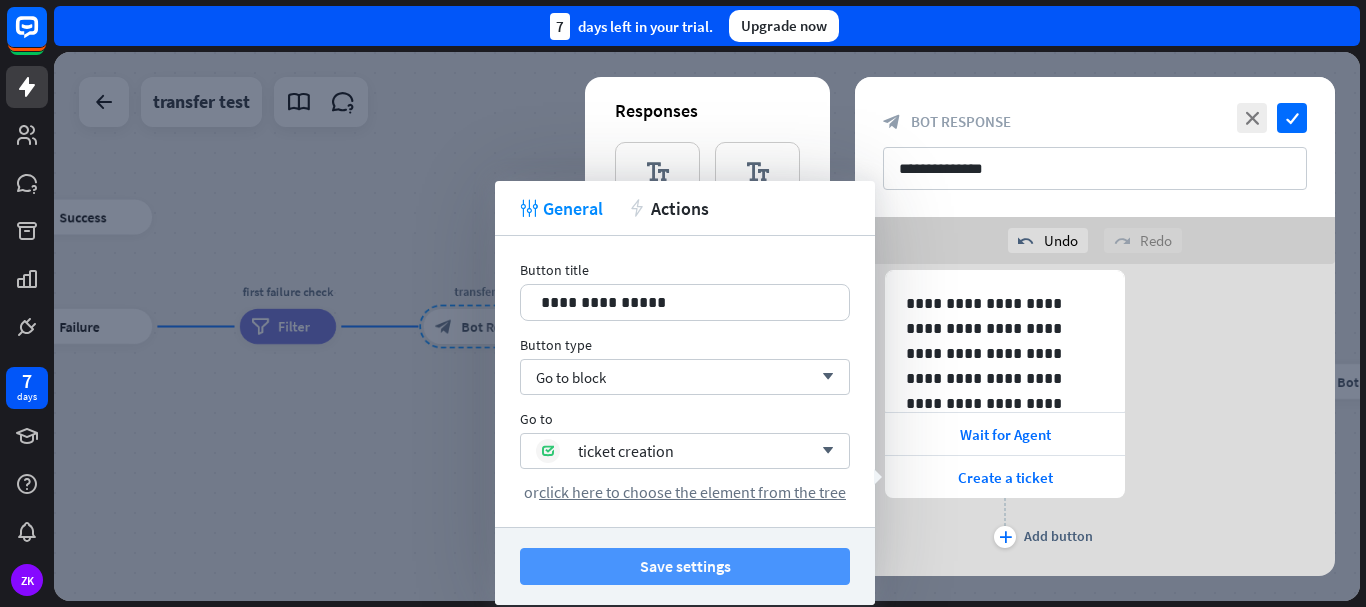 click on "Save settings" at bounding box center [685, 566] 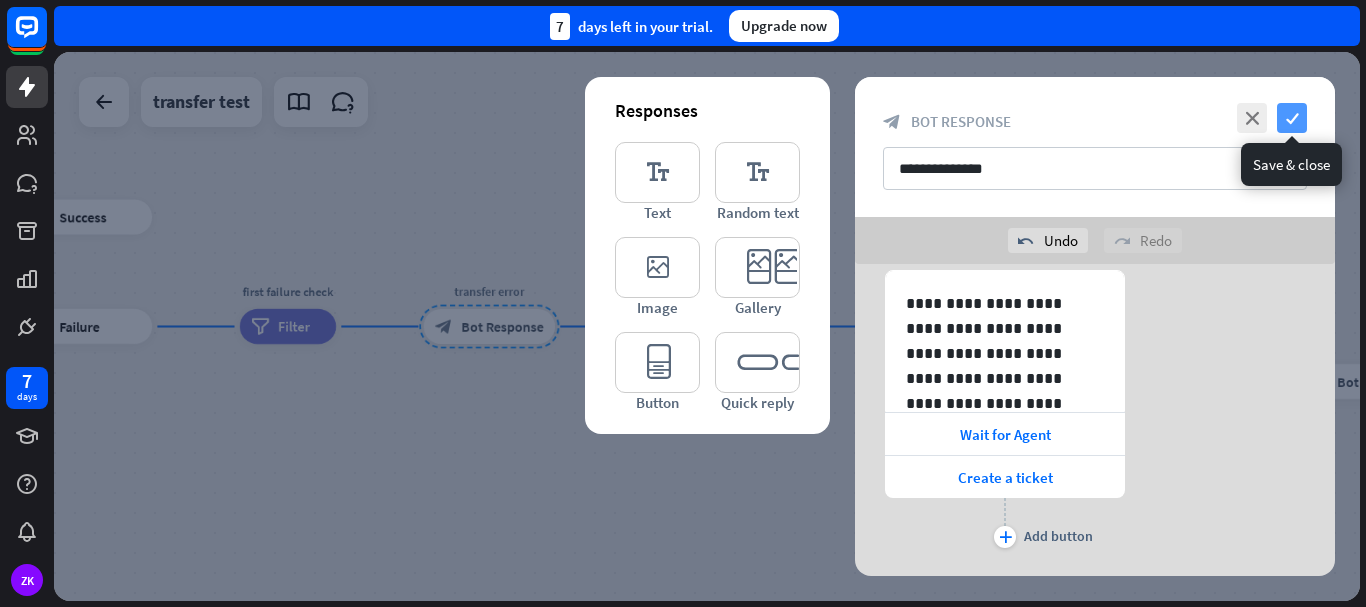 click on "check" at bounding box center (1292, 118) 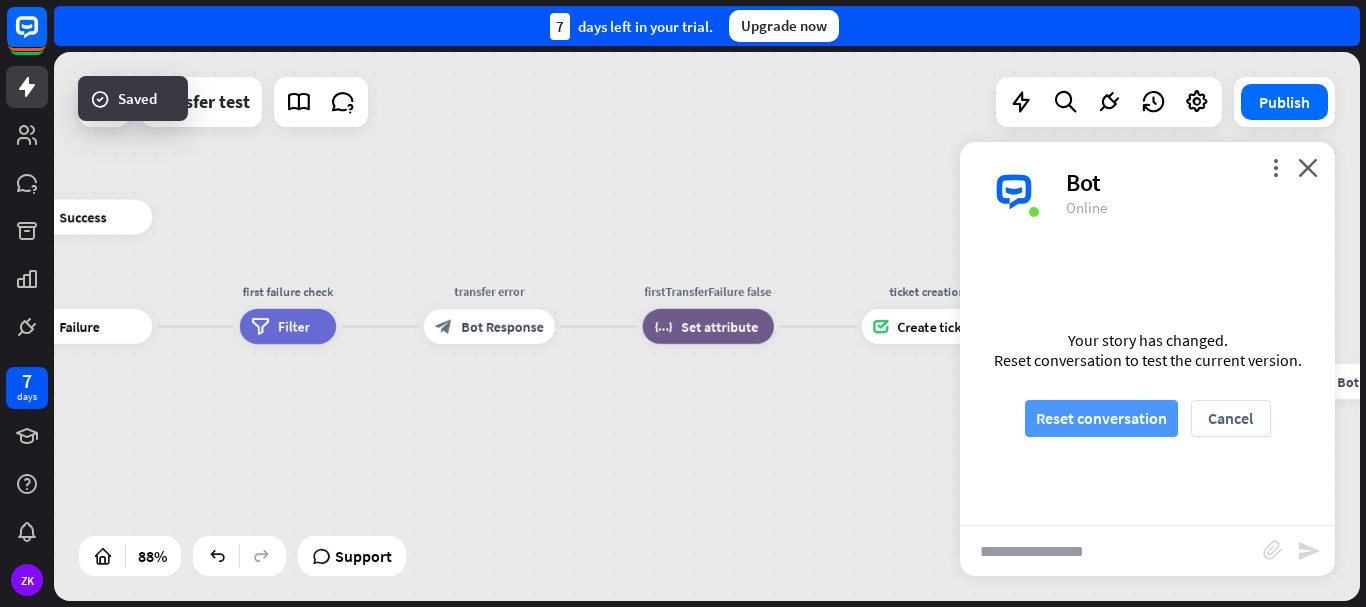 click on "Reset conversation" at bounding box center (1101, 418) 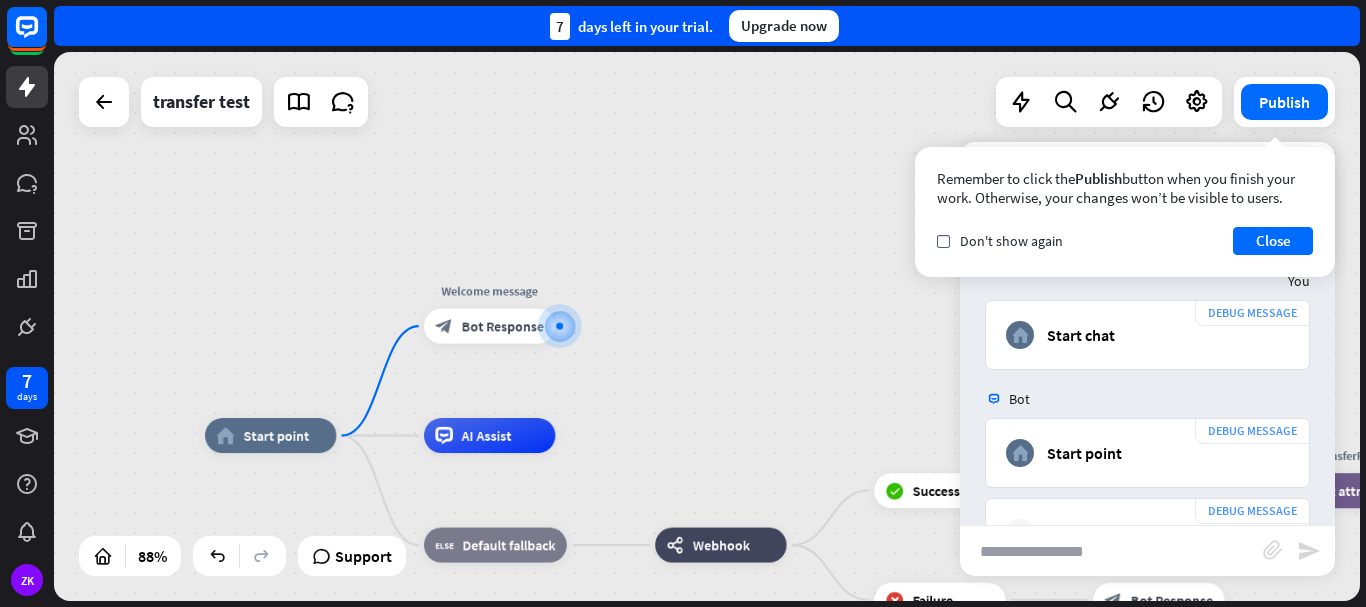 scroll, scrollTop: 173, scrollLeft: 0, axis: vertical 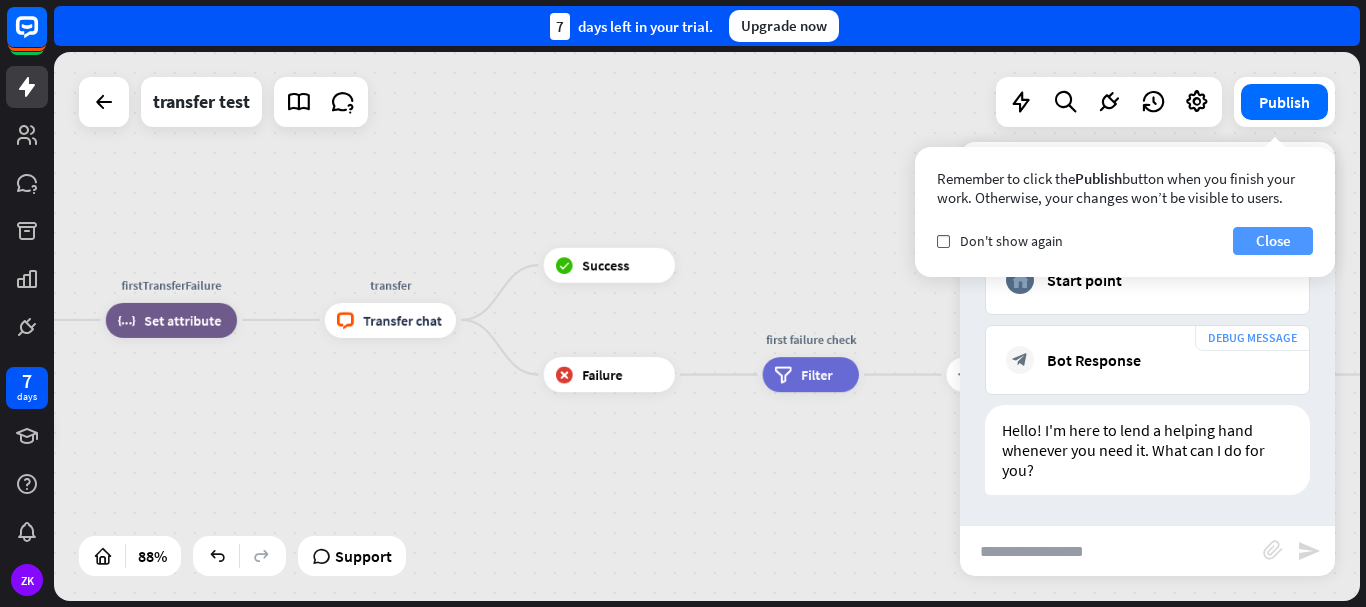 click on "Close" at bounding box center (1273, 241) 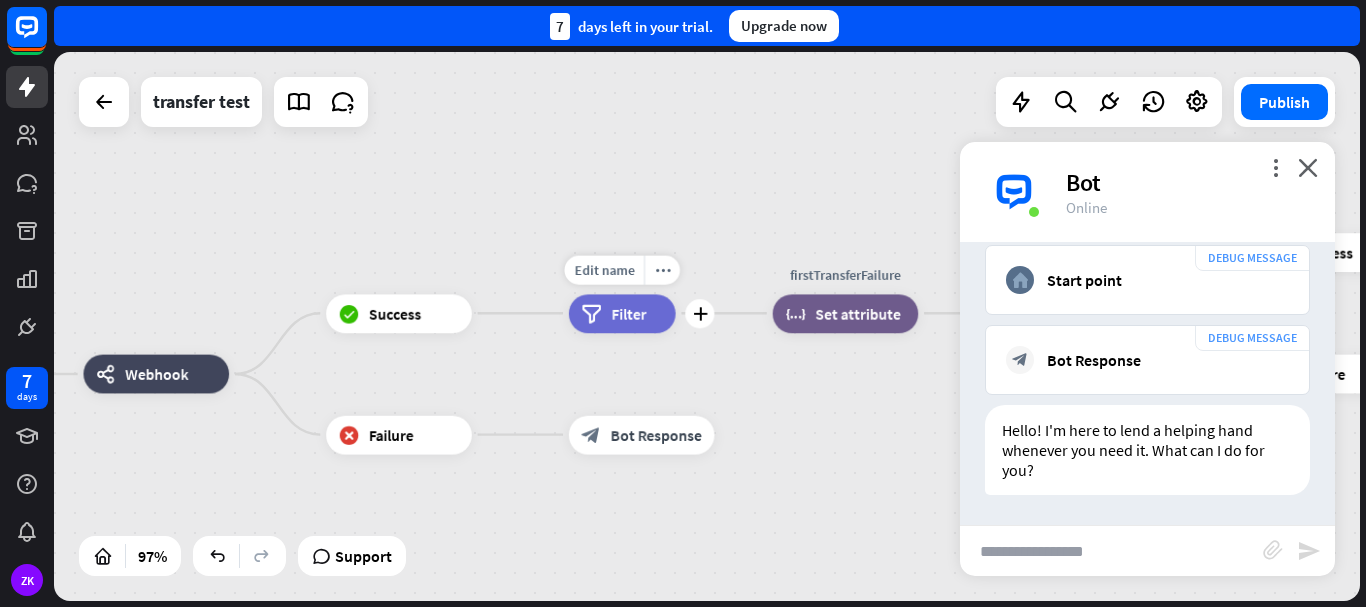 click on "filter   Filter" at bounding box center (622, 313) 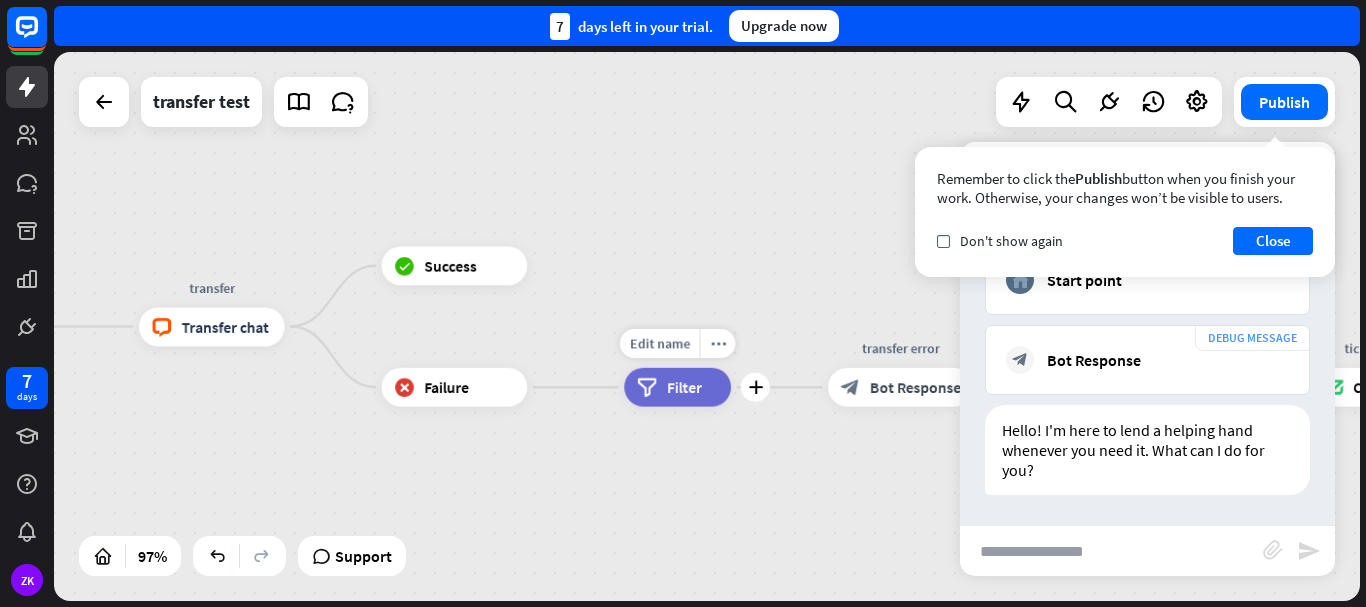 click on "filter   Filter" at bounding box center (677, 387) 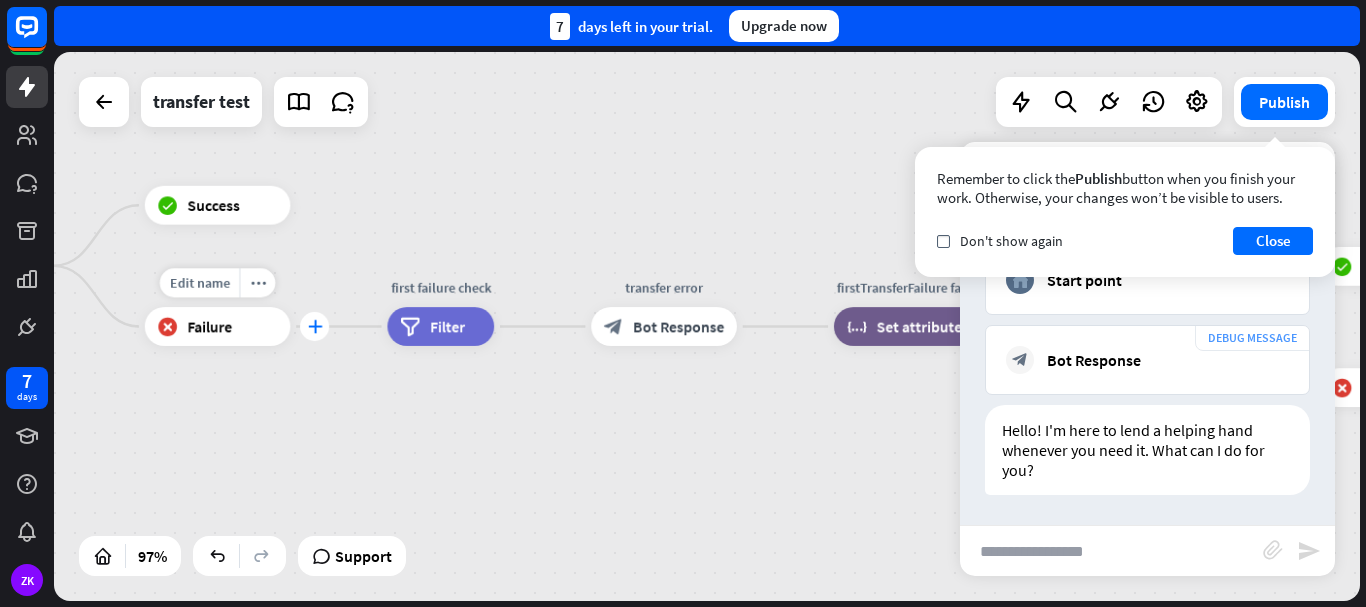 click on "plus" at bounding box center (314, 326) 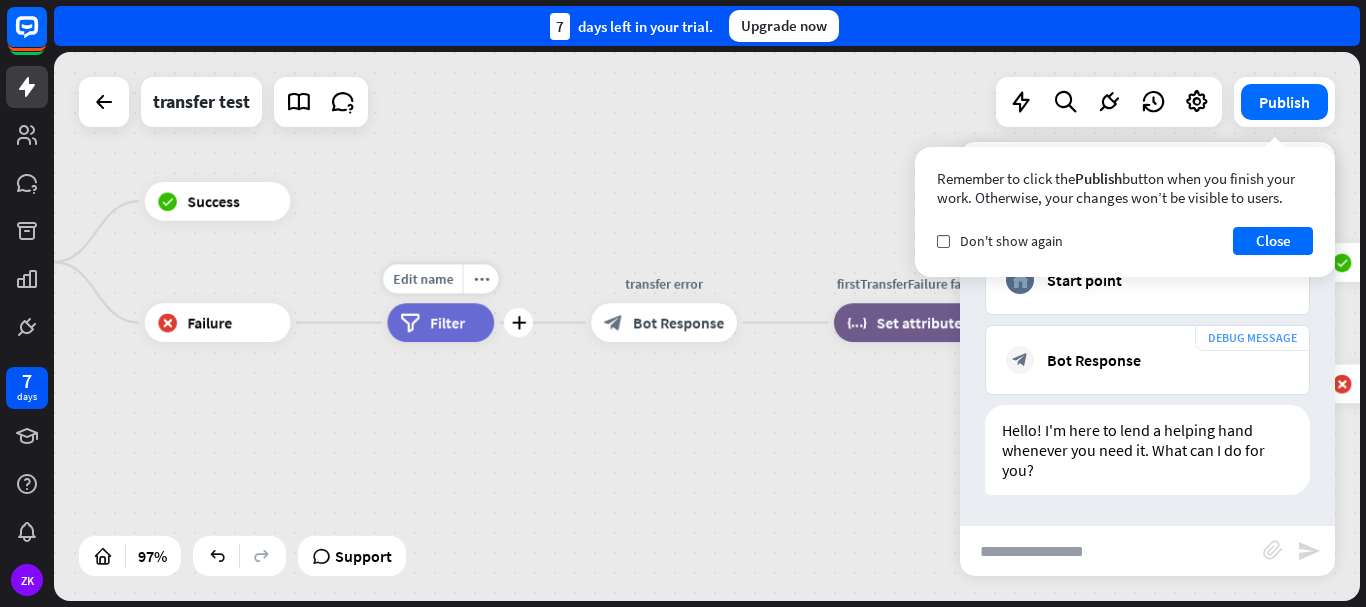 click on "Edit name   more_horiz         plus   first failure check   filter   Filter" at bounding box center [440, 322] 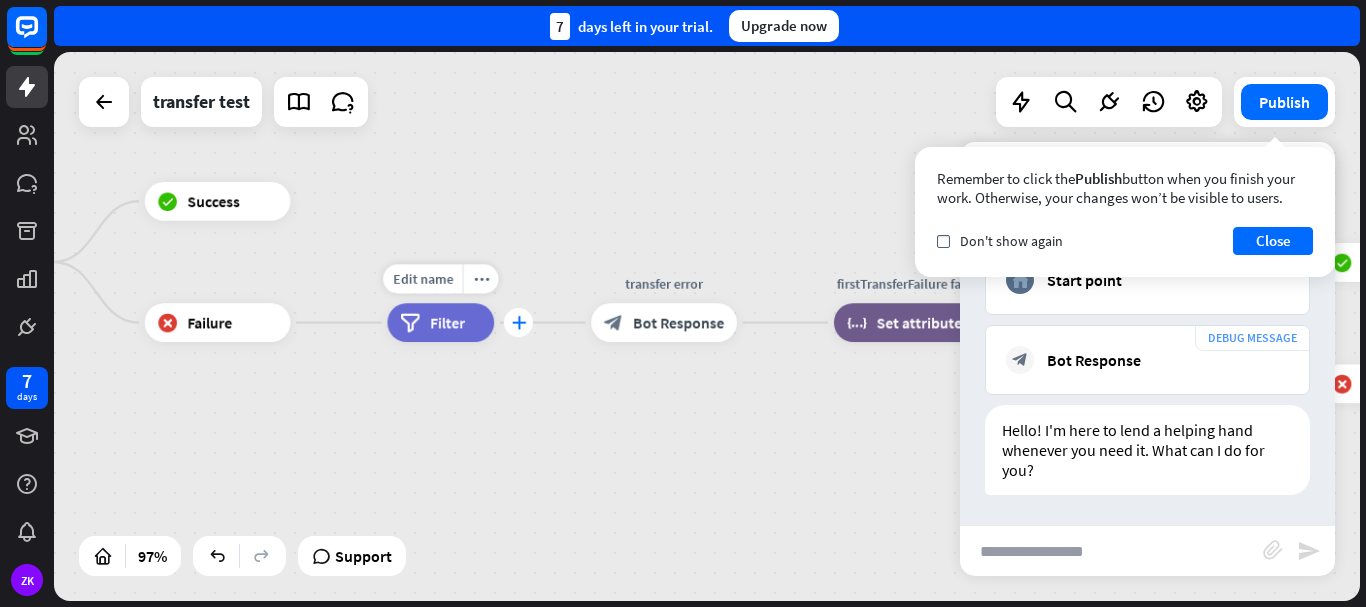 click on "plus" at bounding box center (518, 323) 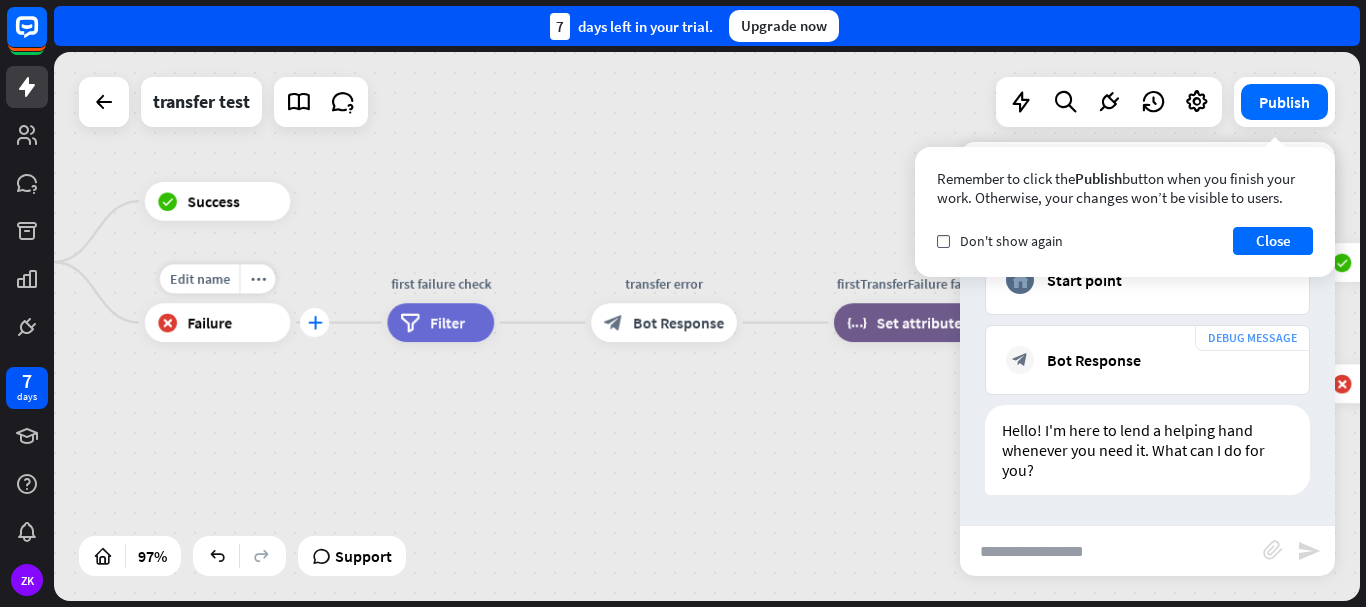 click on "plus" at bounding box center (314, 323) 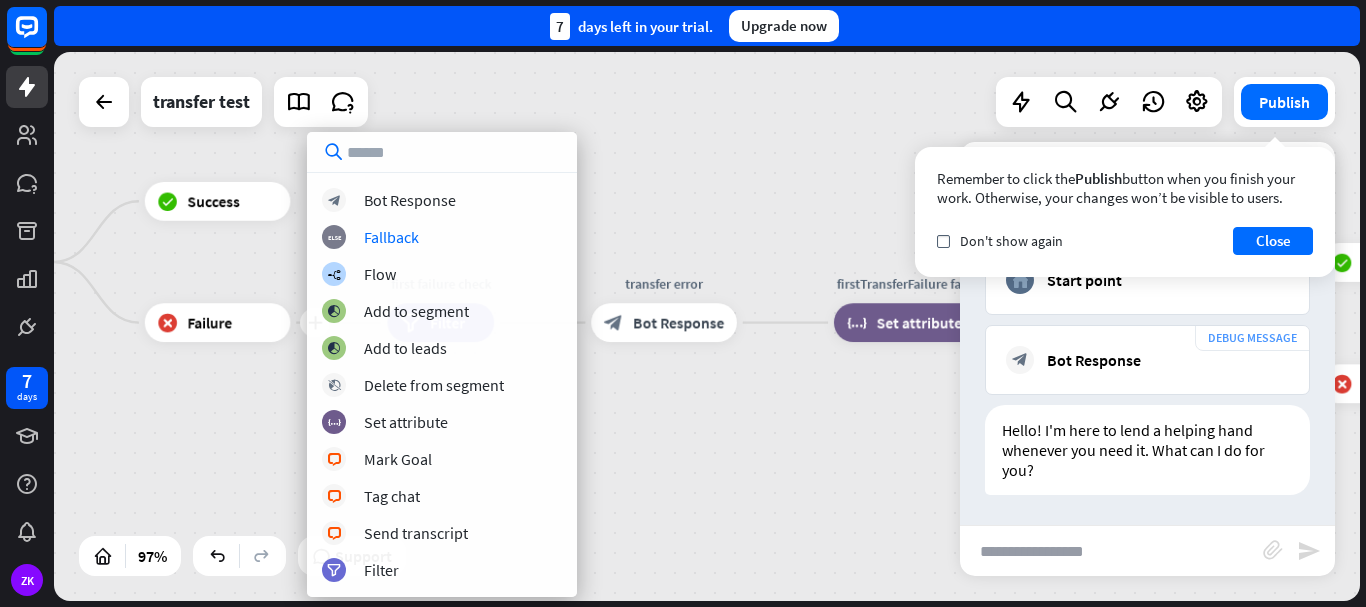click on "block_bot_response
Bot Response
block_fallback
Fallback
builder_tree
Flow
block_add_to_segment
Add to segment
block_add_to_segment
Add to leads
block_delete_from_segment
Delete from segment
block_set_attribute
Set attribute
block_livechat
Mark Goal
block_livechat
Tag chat
block_livechat
Send transcript
filter
Filter" at bounding box center [442, 385] 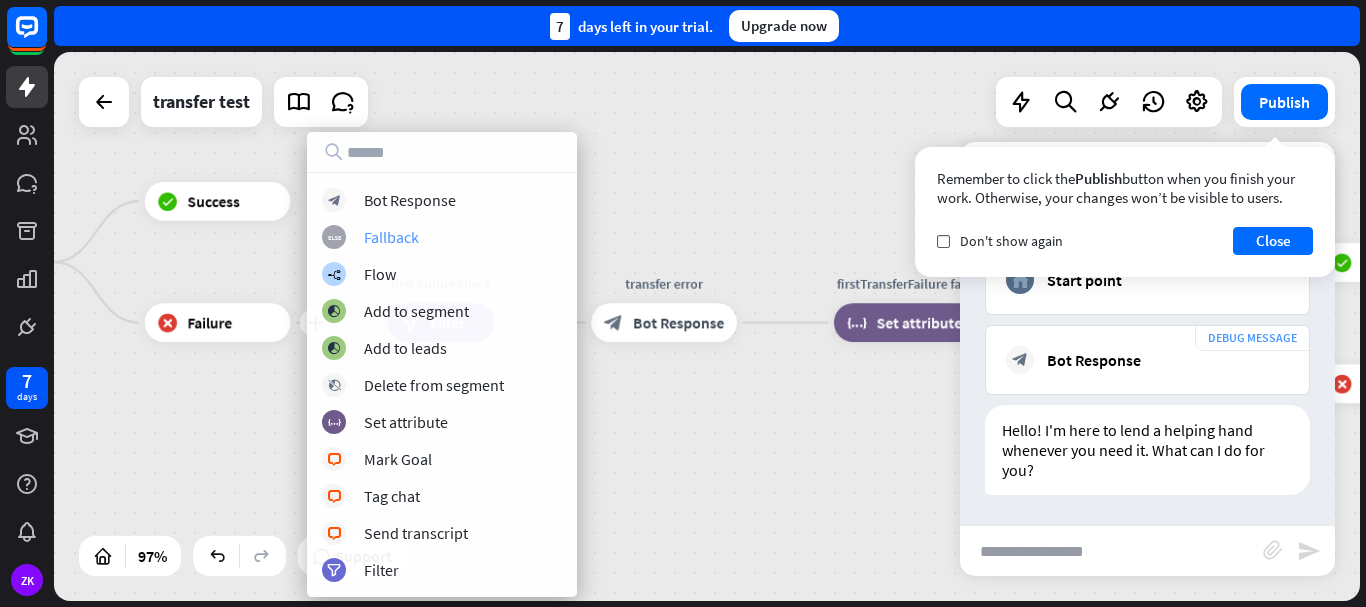 click on "Fallback" at bounding box center (391, 237) 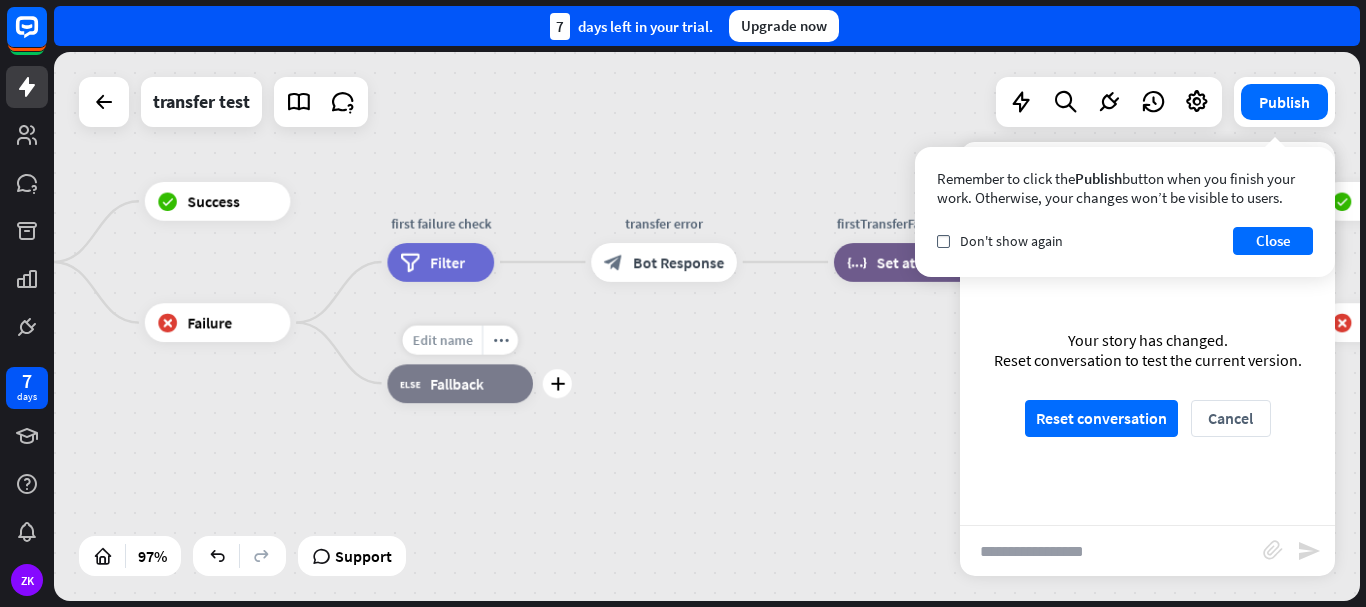 click on "Edit name" at bounding box center (442, 339) 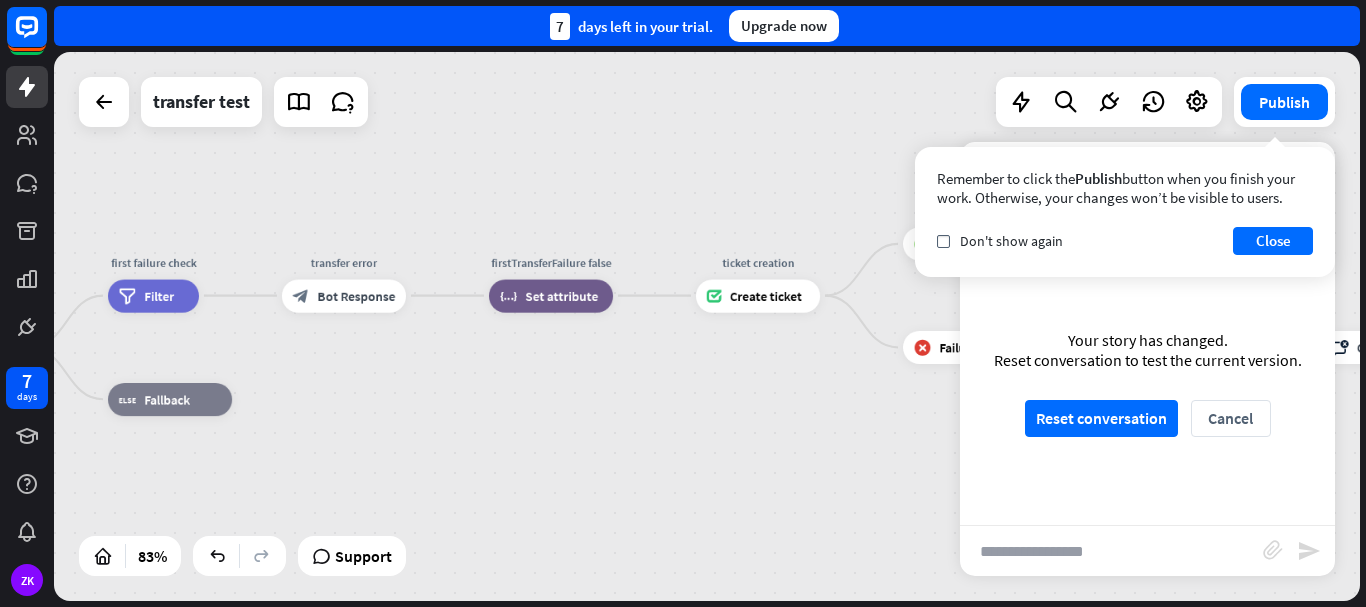 drag, startPoint x: 746, startPoint y: 312, endPoint x: 351, endPoint y: 463, distance: 422.87823 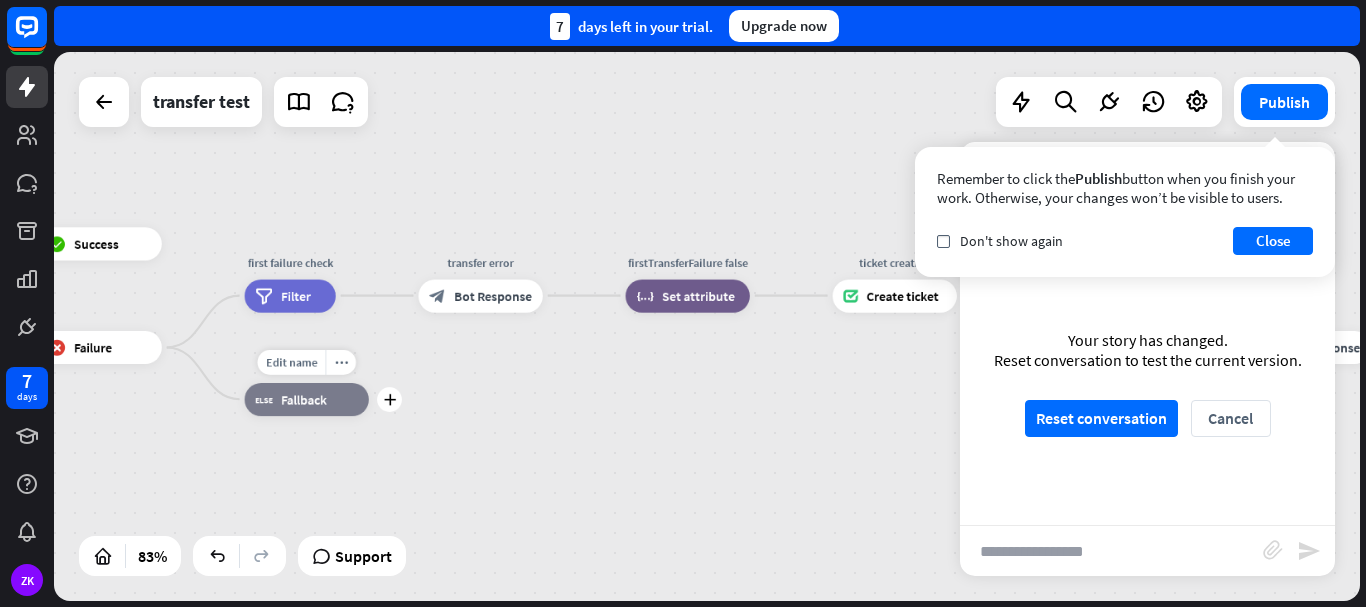 click on "block_fallback   Fallback" at bounding box center [307, 399] 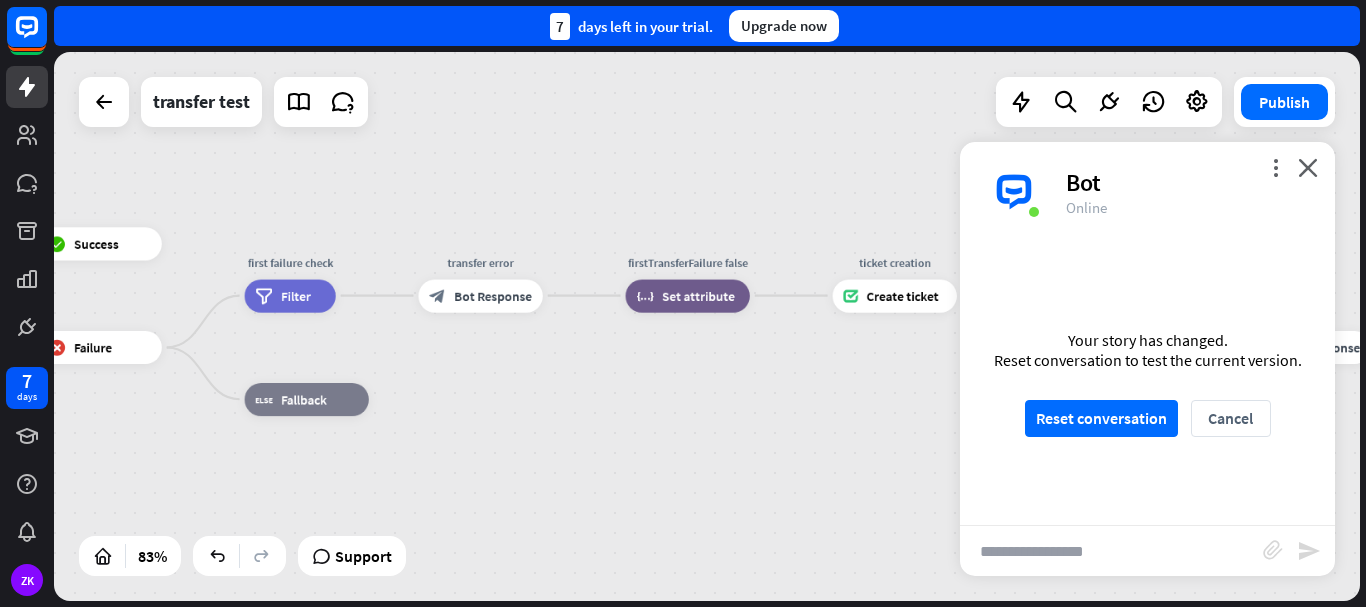 click on "home_2   Start point                 Welcome message   block_bot_response   Bot Response                     AI Assist                   block_fallback   Default fallback                   webhooks   Webhook                   block_success   Success                 filter   filter   Filter                 firstTransferFailure   block_set_attribute   Set attribute                 transfer   block_livechat   Transfer chat                   block_success   Success                   block_failure   Failure                 first failure check   filter   Filter                 transfer error   block_bot_response   Bot Response                 firstTransferFailure false   block_set_attribute   Set attribute                 ticket creation         Create ticket                   block_success   Success                   block_failure   Failure                   block_bot_response   Bot Response                   block_close_chat   Close chat                   block_fallback   Fallback" at bounding box center (707, 326) 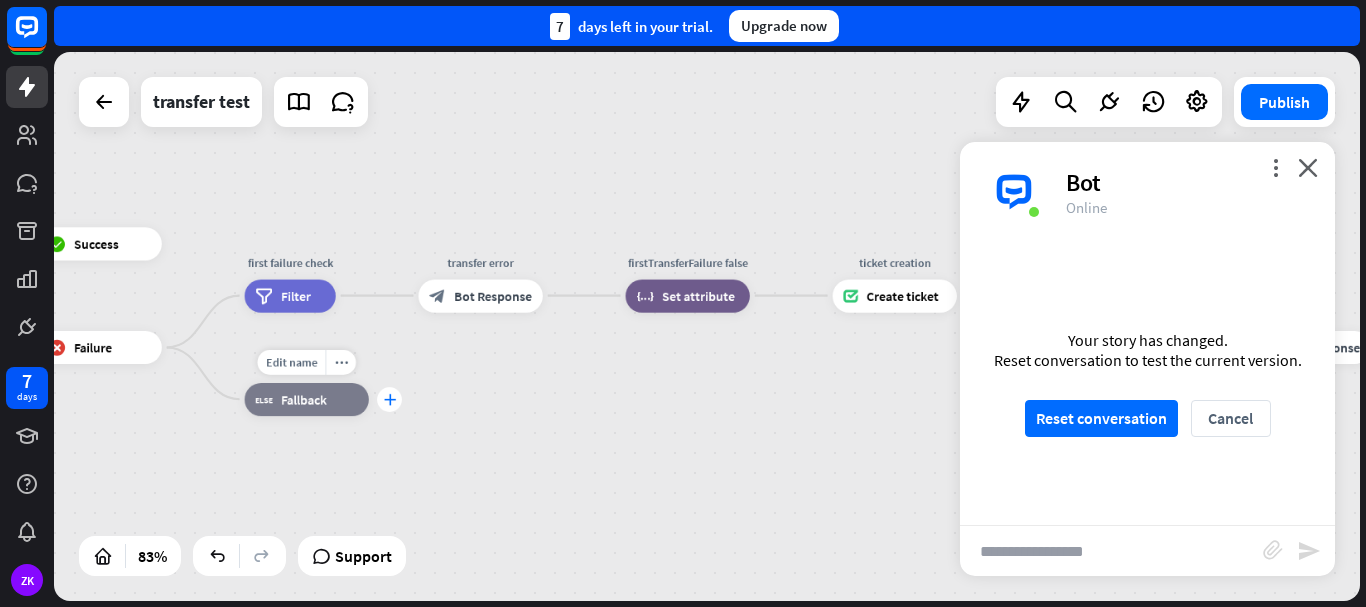 click on "plus" at bounding box center (389, 399) 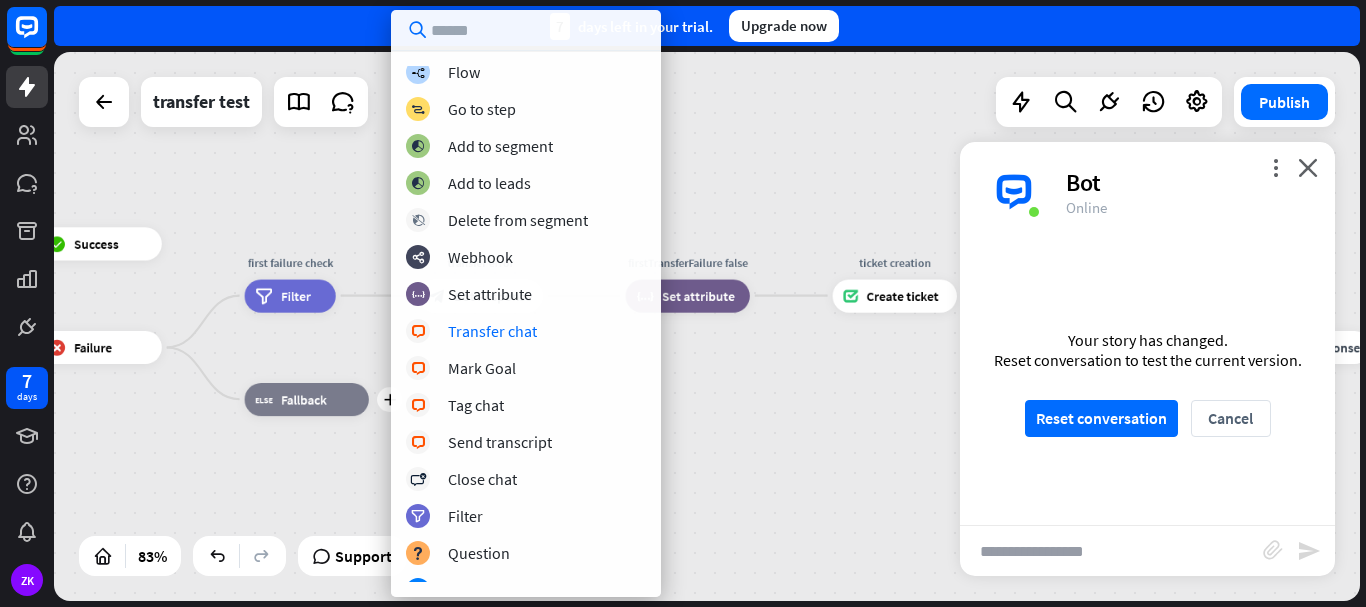 scroll, scrollTop: 159, scrollLeft: 0, axis: vertical 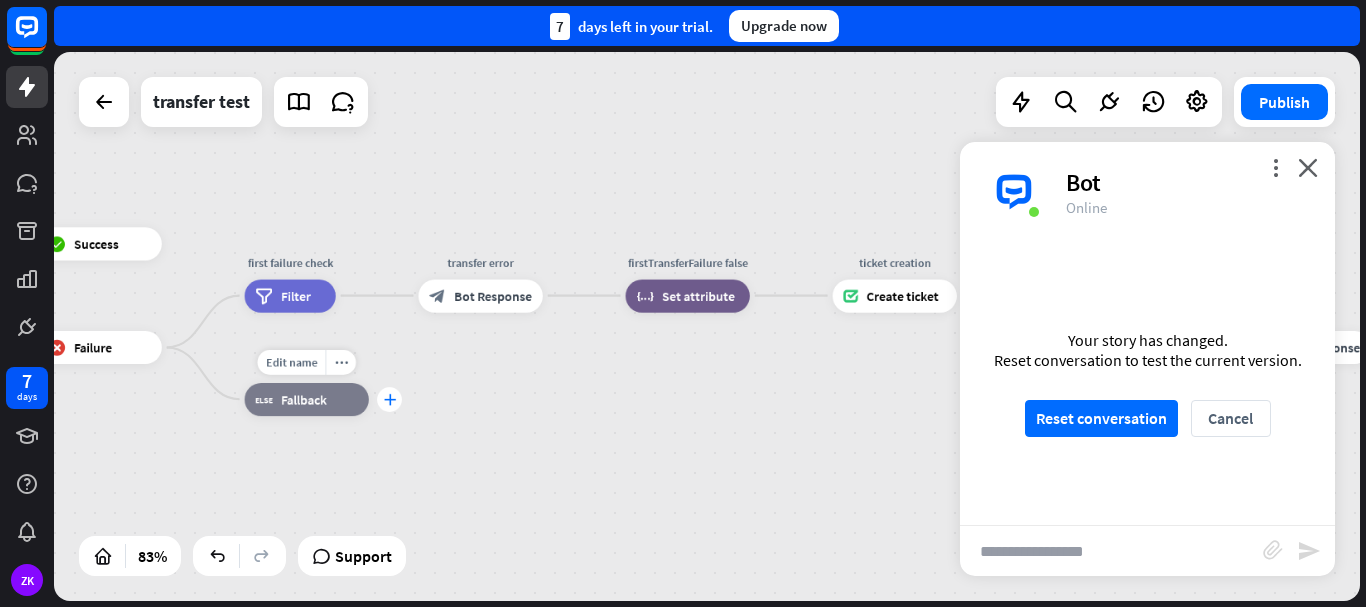 click on "plus" at bounding box center [389, 399] 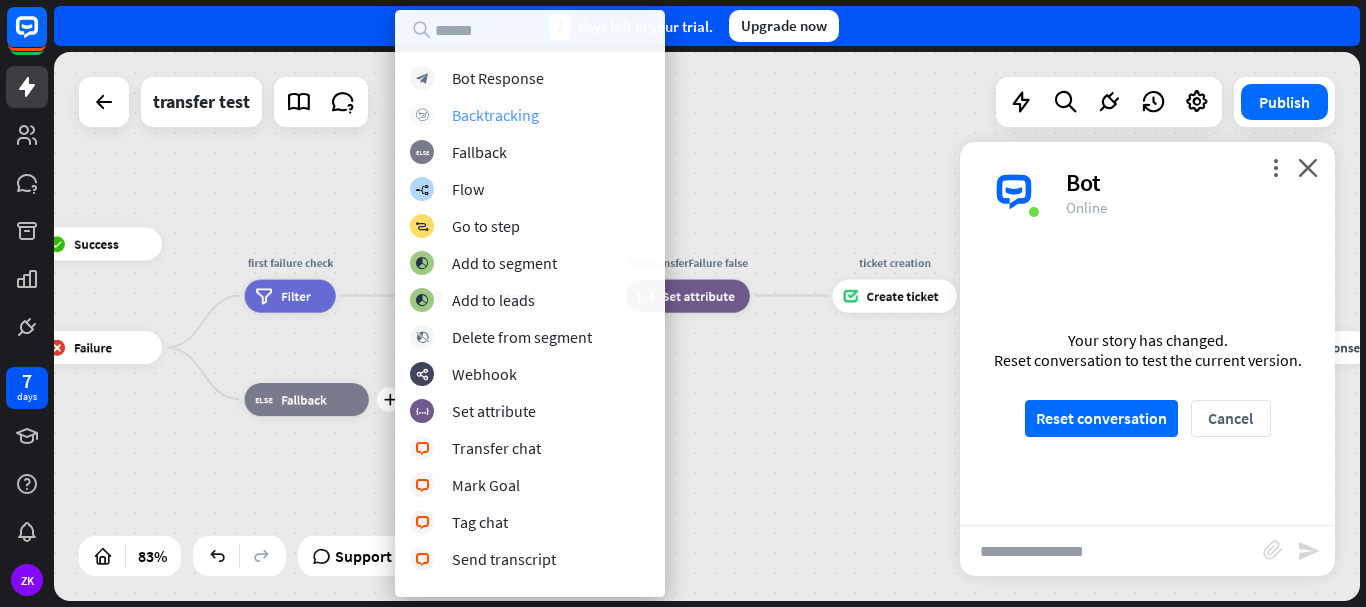 click on "block_backtracking
Backtracking" at bounding box center (530, 115) 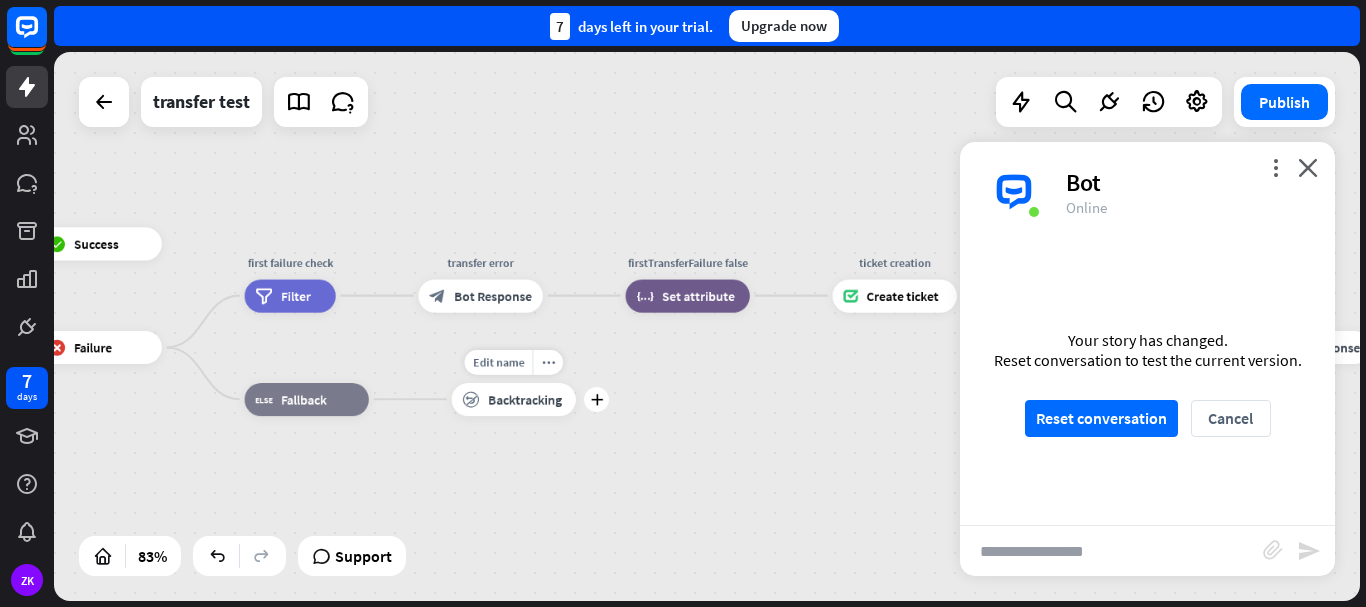 click on "block_backtracking   Backtracking" at bounding box center [514, 399] 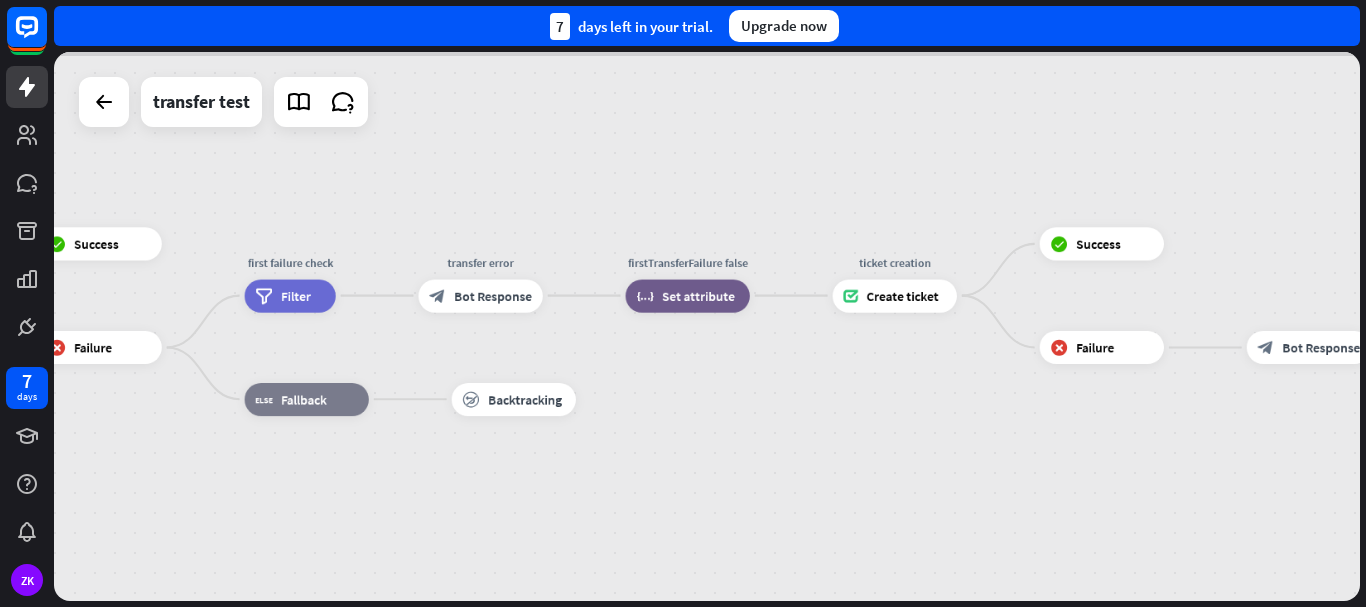 click at bounding box center [707, 326] 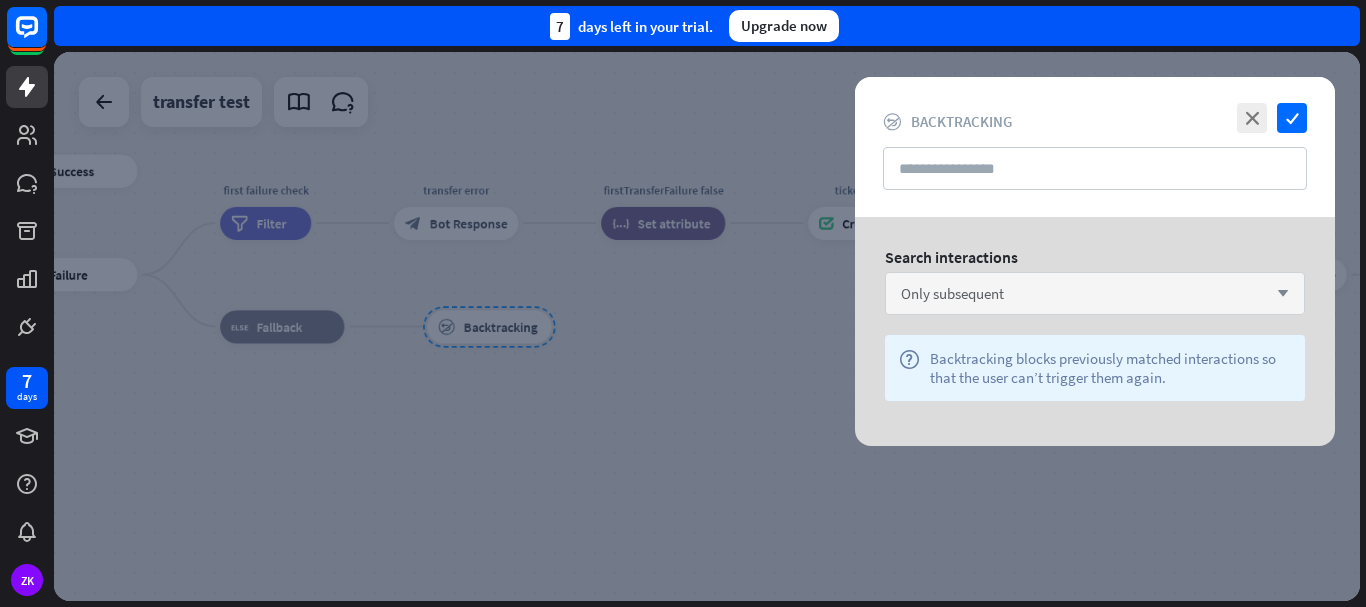 click on "Only subsequent
arrow_down" at bounding box center (1095, 293) 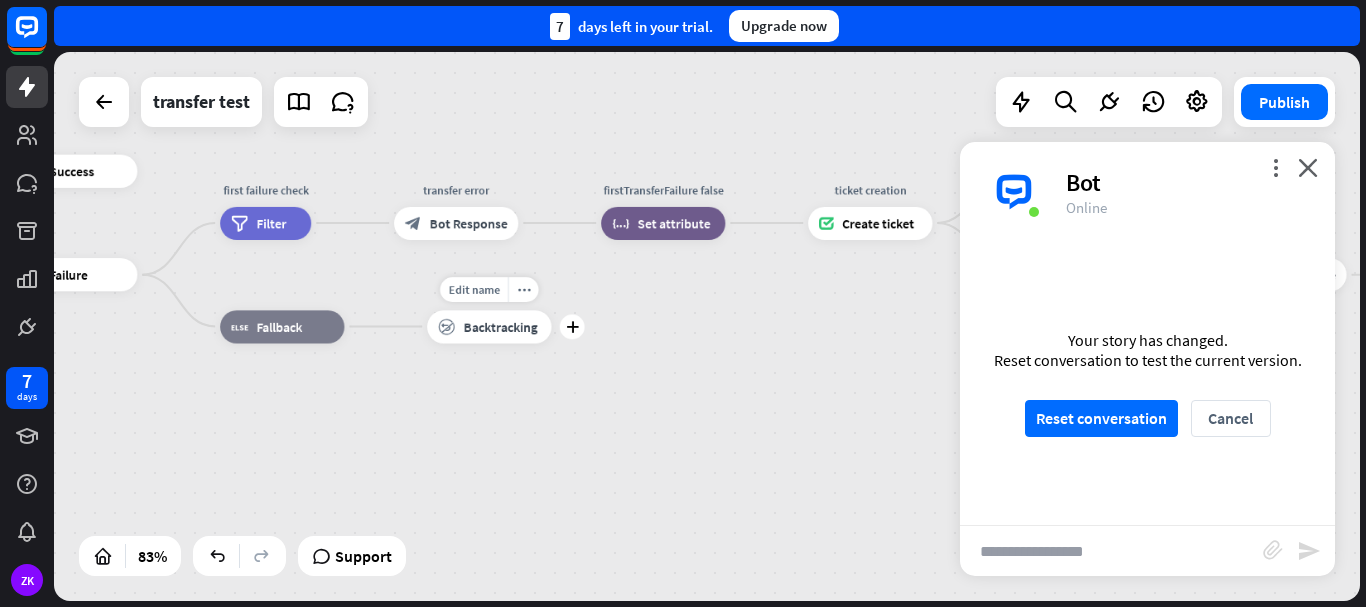 click on "block_backtracking   Backtracking" at bounding box center [489, 326] 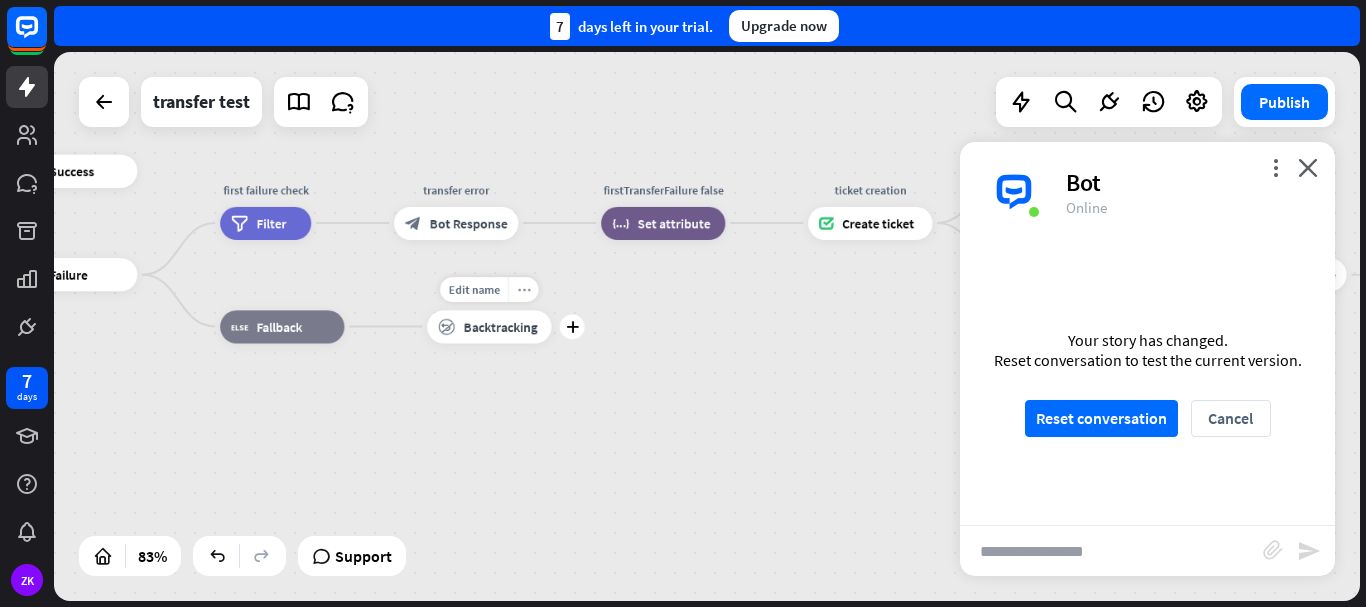 click on "more_horiz" at bounding box center [523, 289] 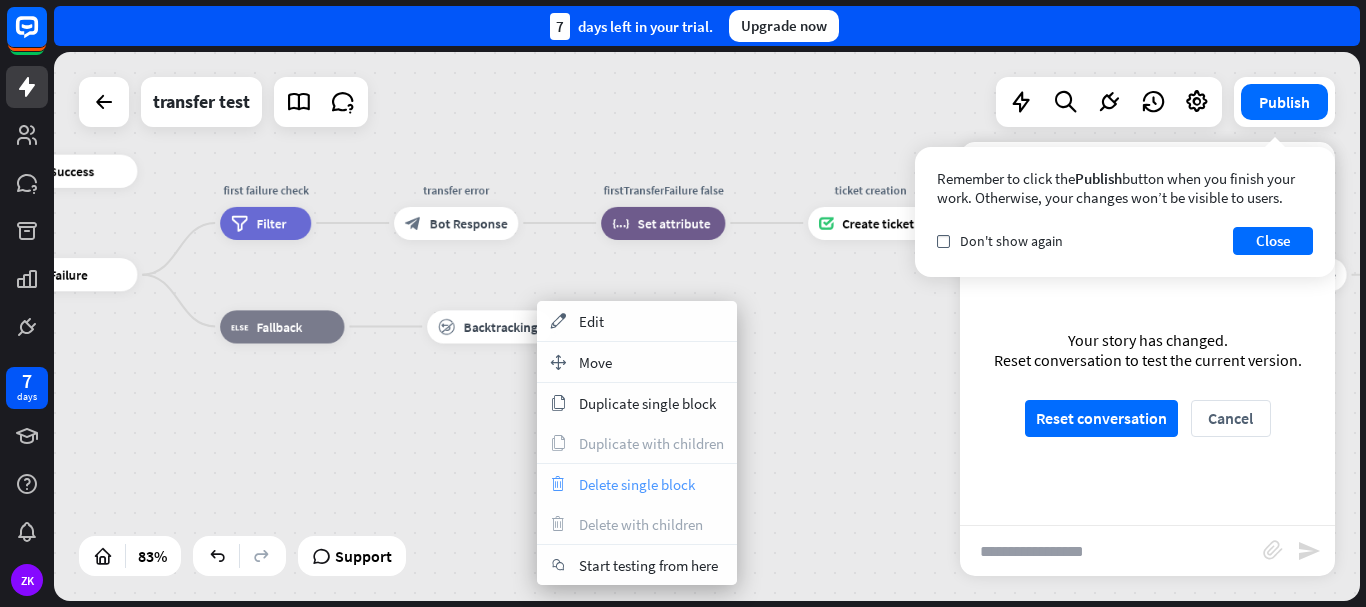click on "Delete single block" at bounding box center [637, 484] 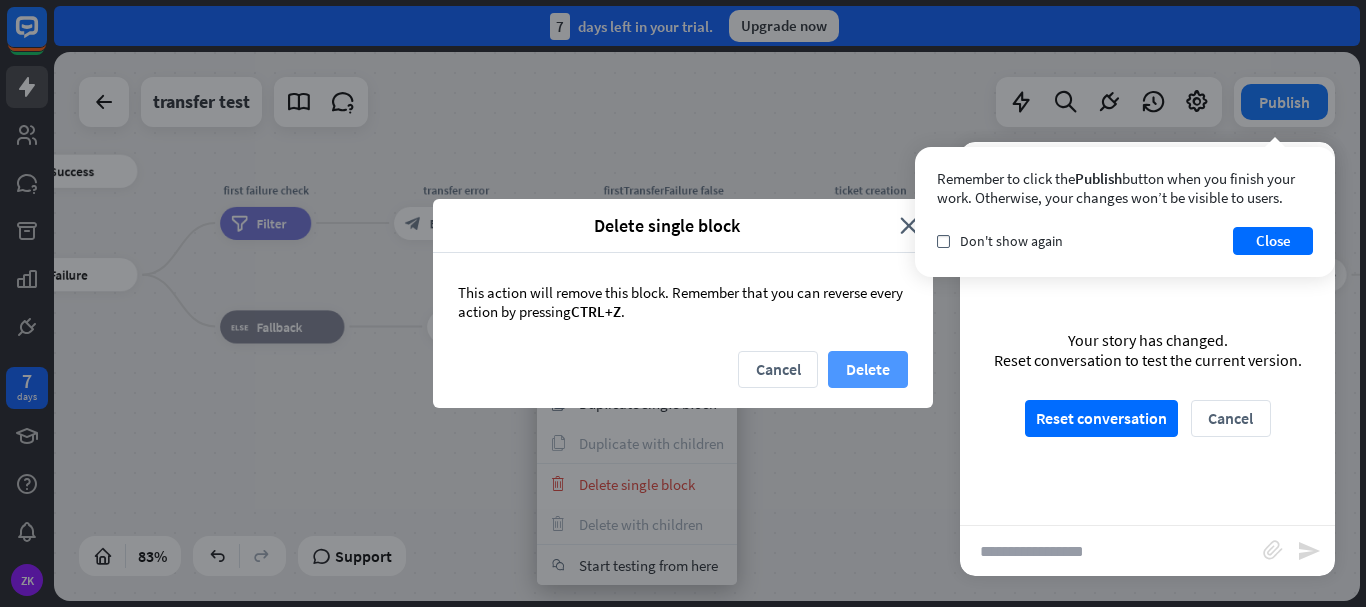click on "Delete" at bounding box center [868, 369] 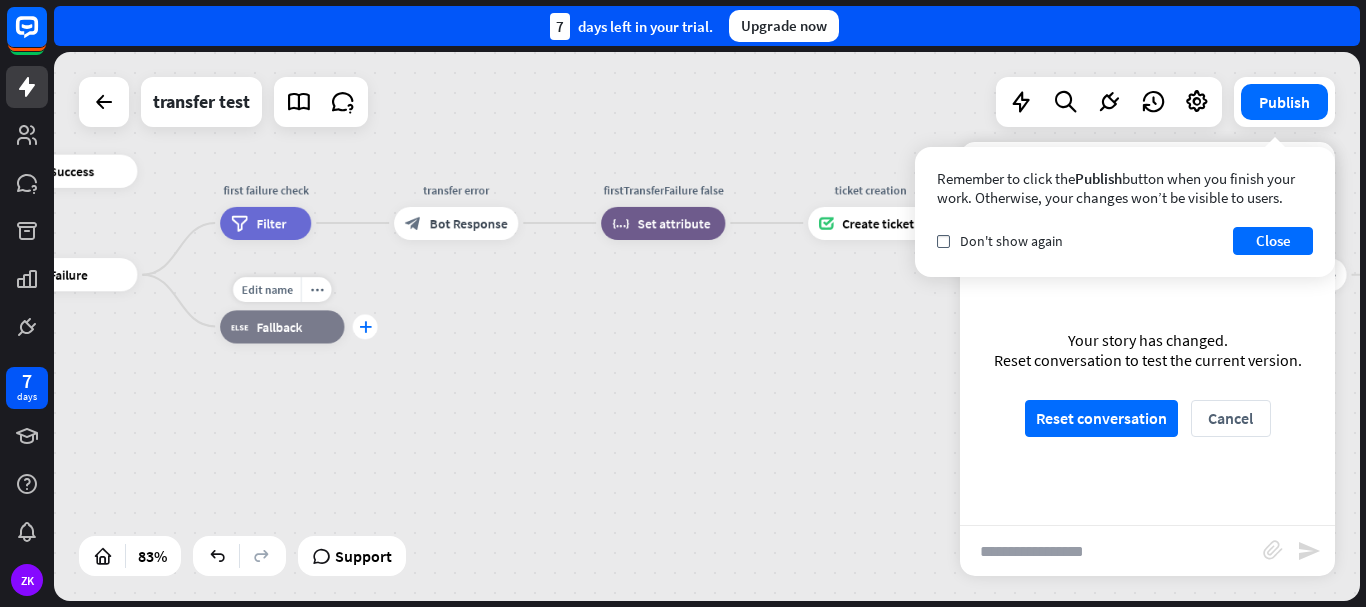 click on "plus" at bounding box center [365, 327] 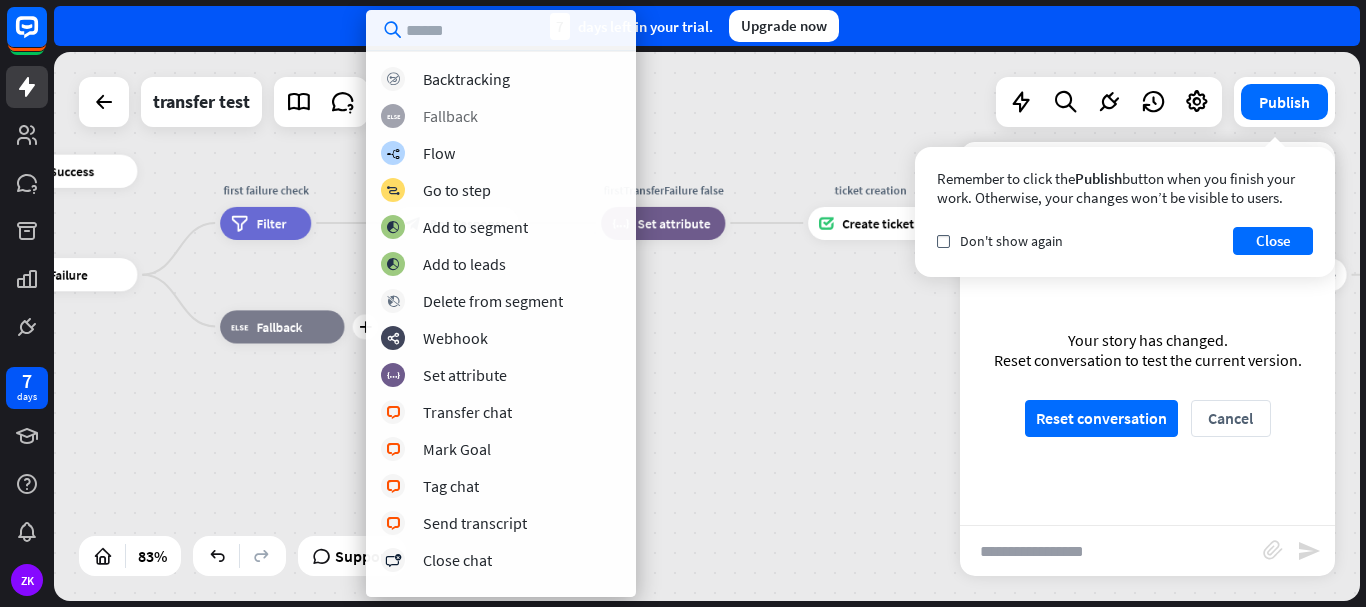 scroll, scrollTop: 0, scrollLeft: 0, axis: both 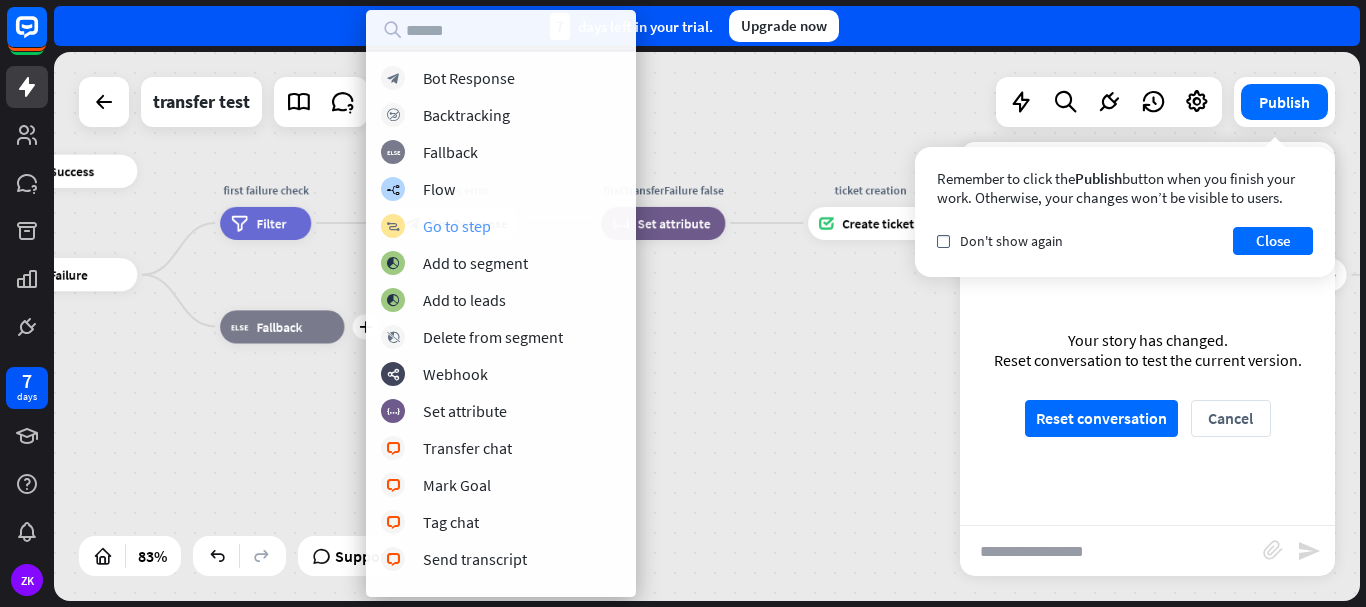 click on "block_goto
Go to step" at bounding box center [501, 226] 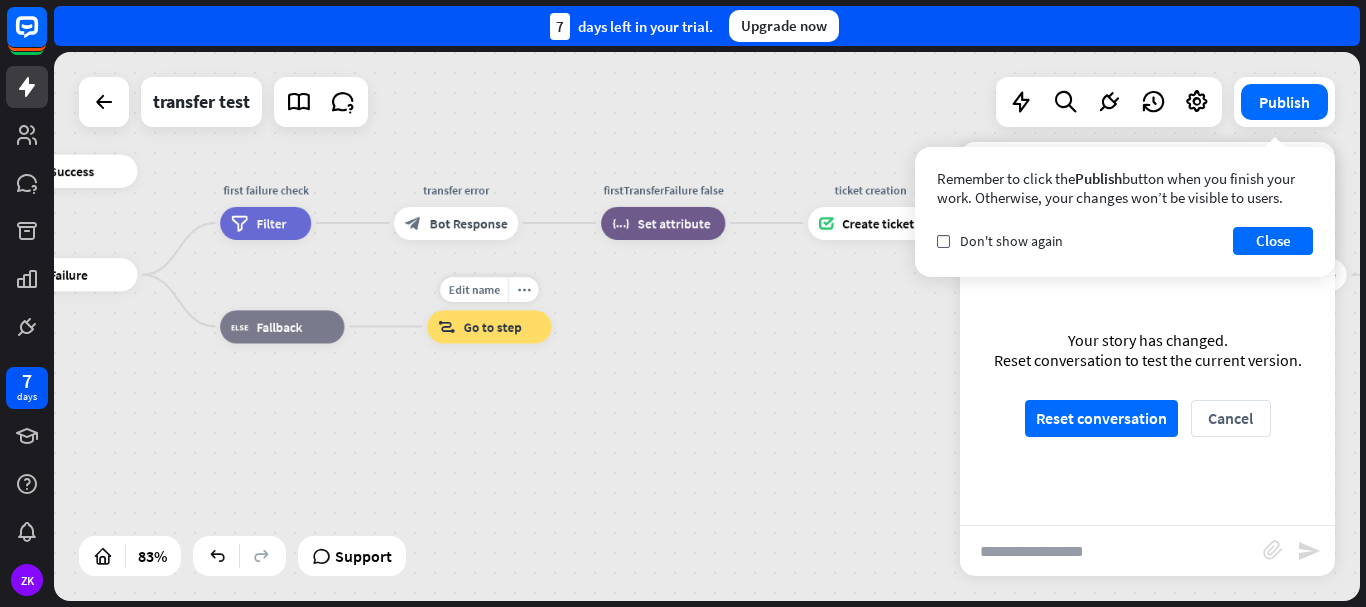 click on "Go to step" at bounding box center (493, 326) 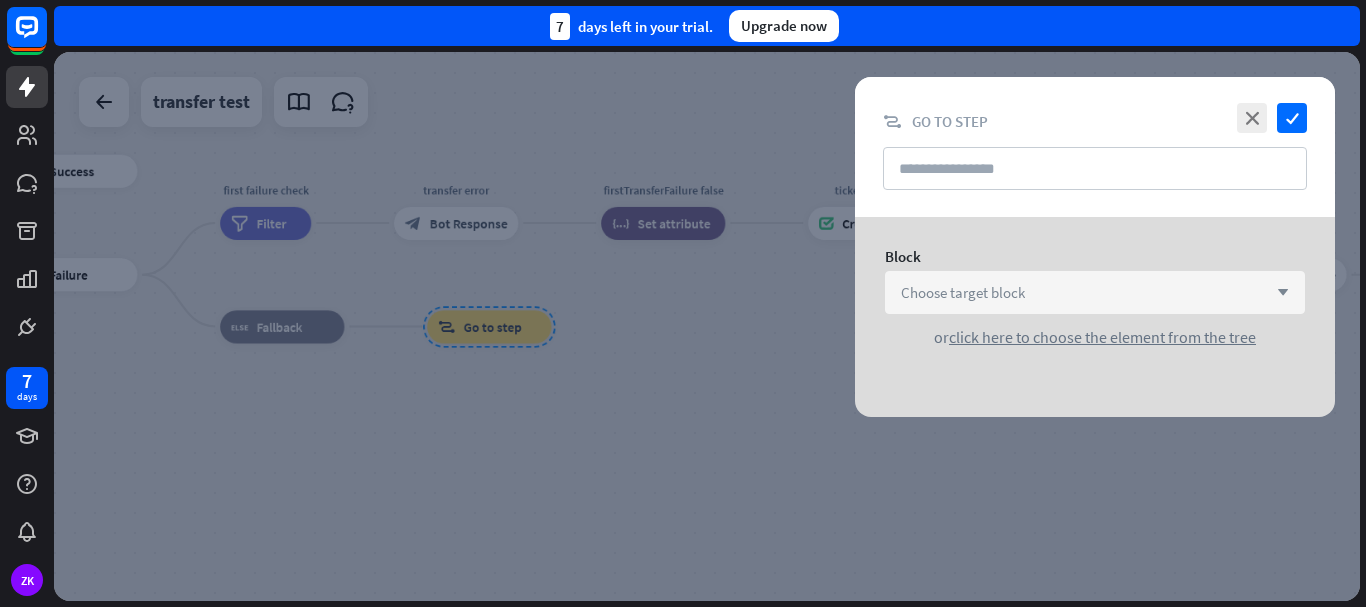 click on "Choose target block" at bounding box center [963, 292] 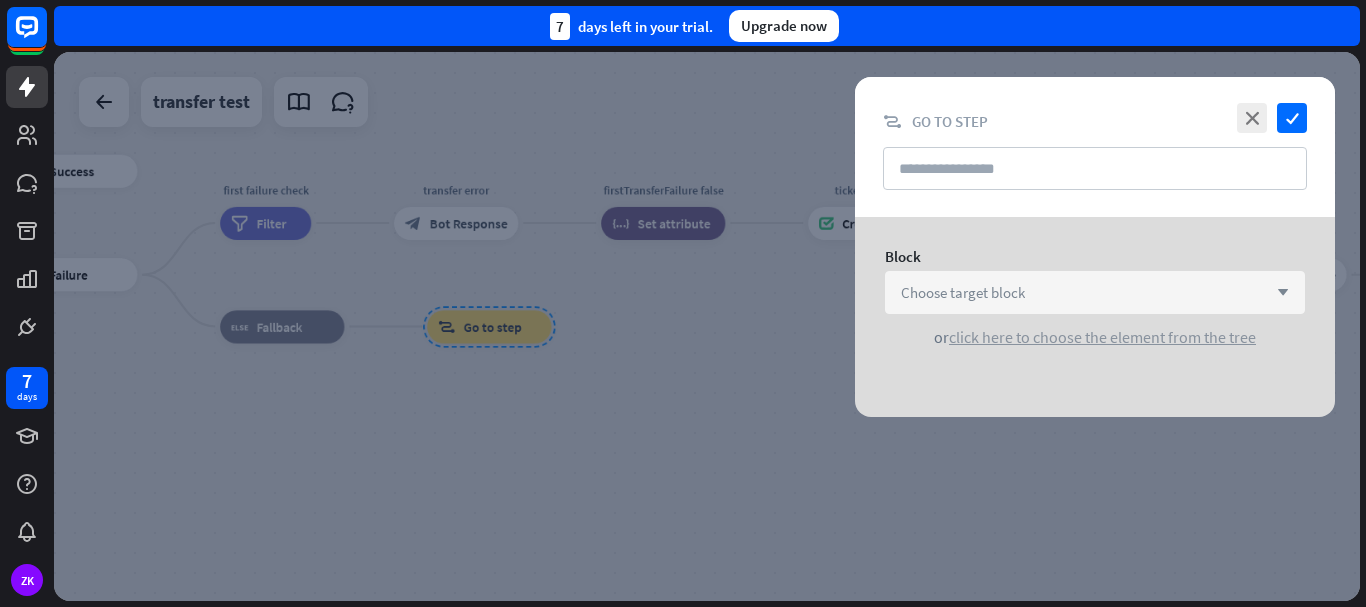 click on "click here to choose the element from the tree" at bounding box center (1102, 337) 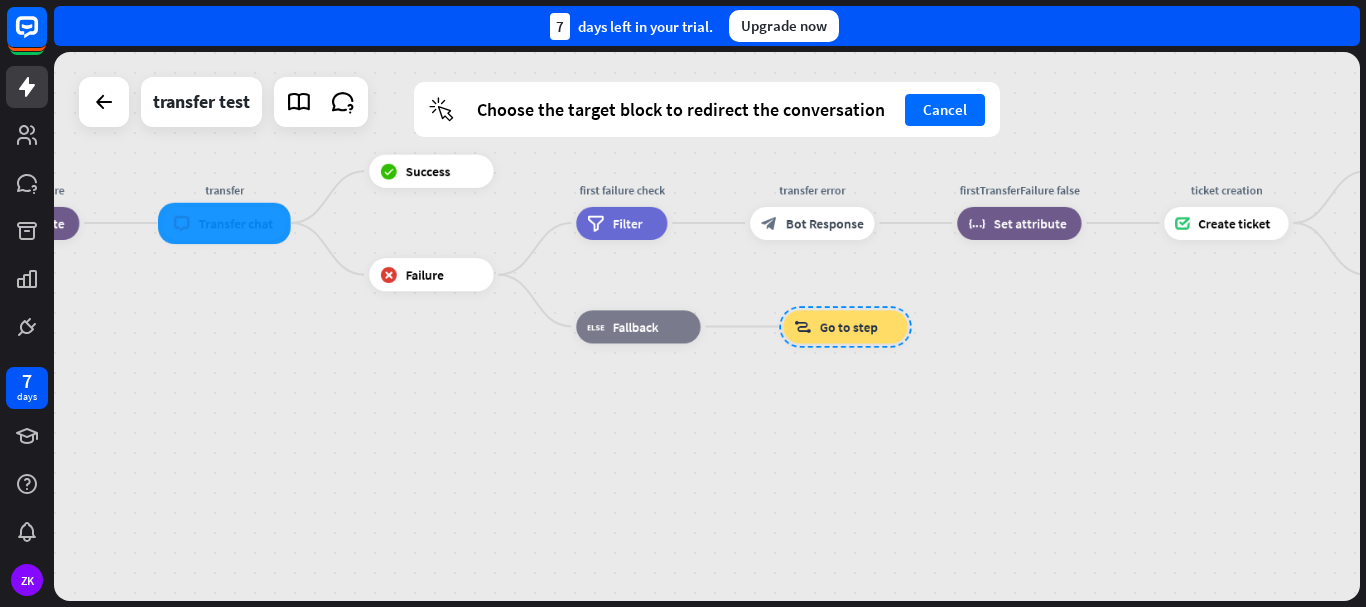 click at bounding box center [224, 222] 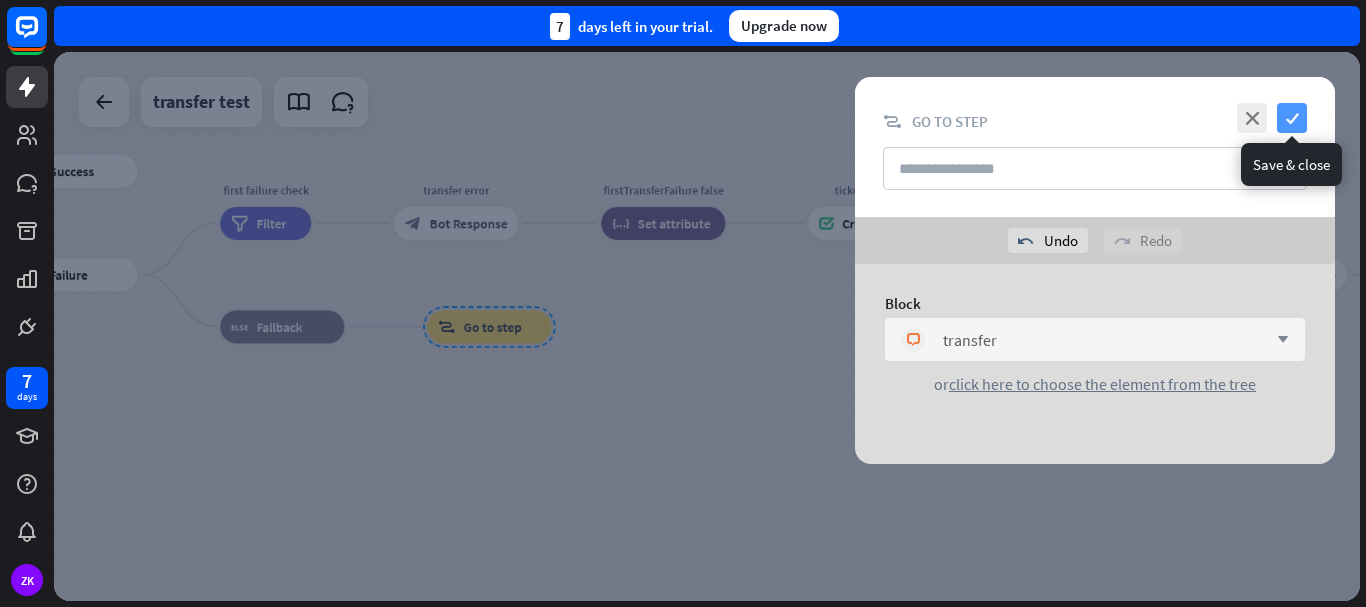 click on "check" at bounding box center [1292, 118] 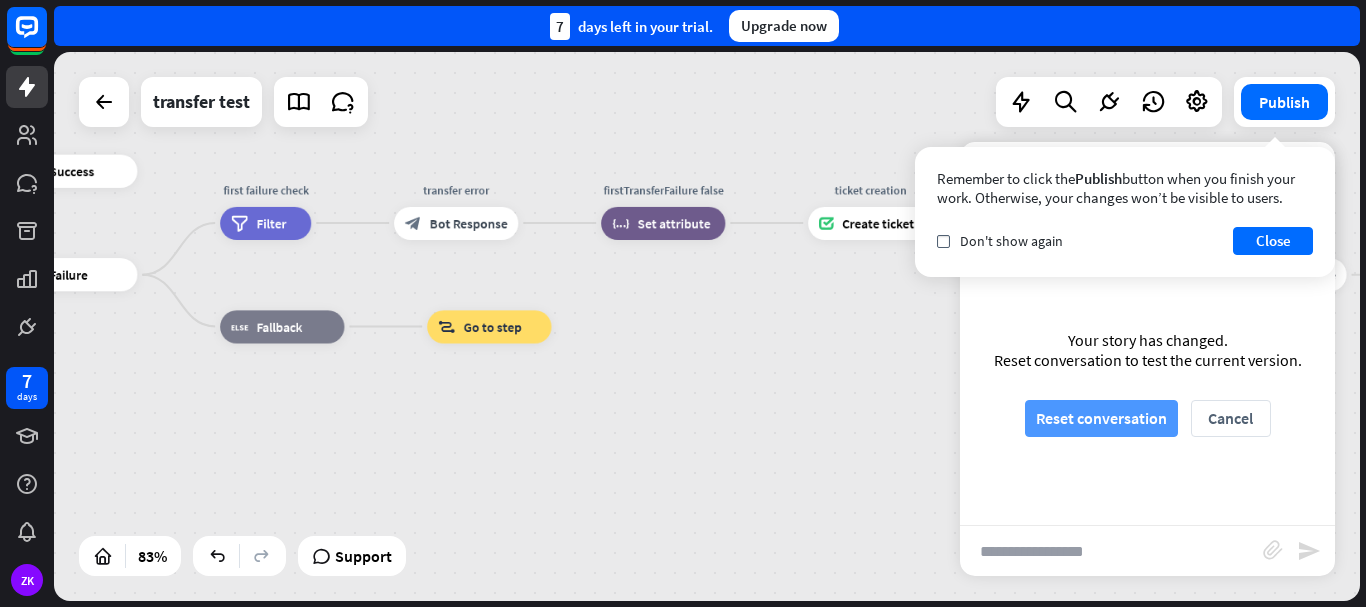 click on "Reset conversation" at bounding box center (1101, 418) 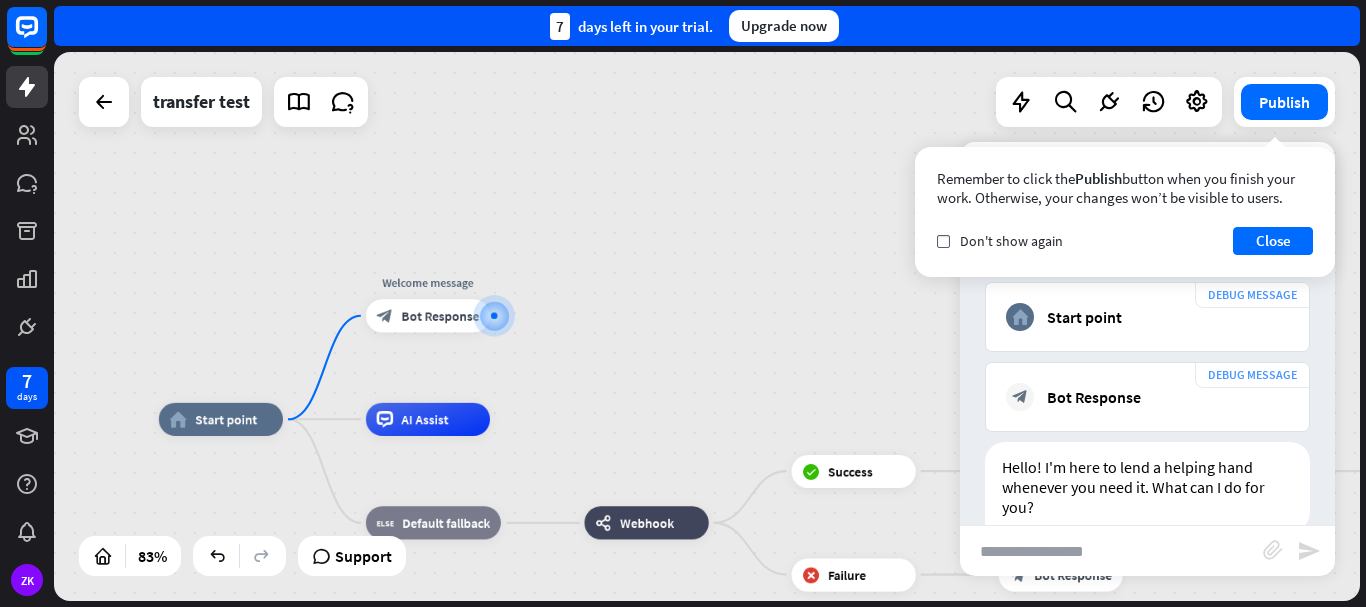 scroll, scrollTop: 173, scrollLeft: 0, axis: vertical 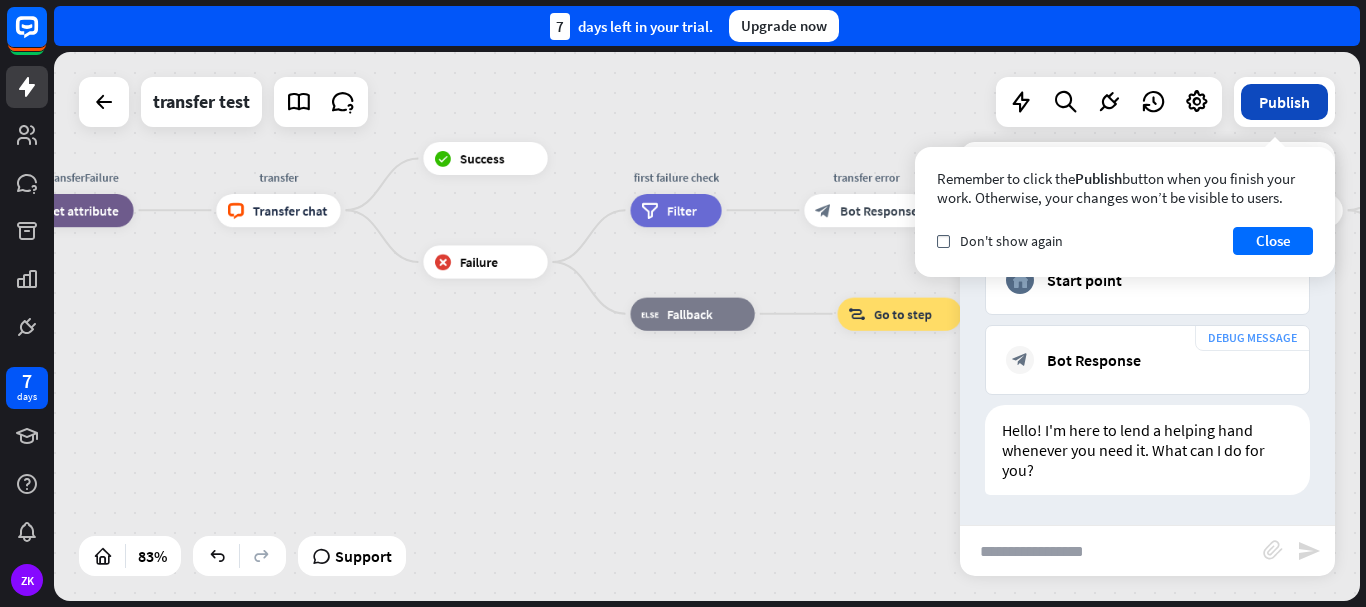 click on "Publish" at bounding box center (1284, 102) 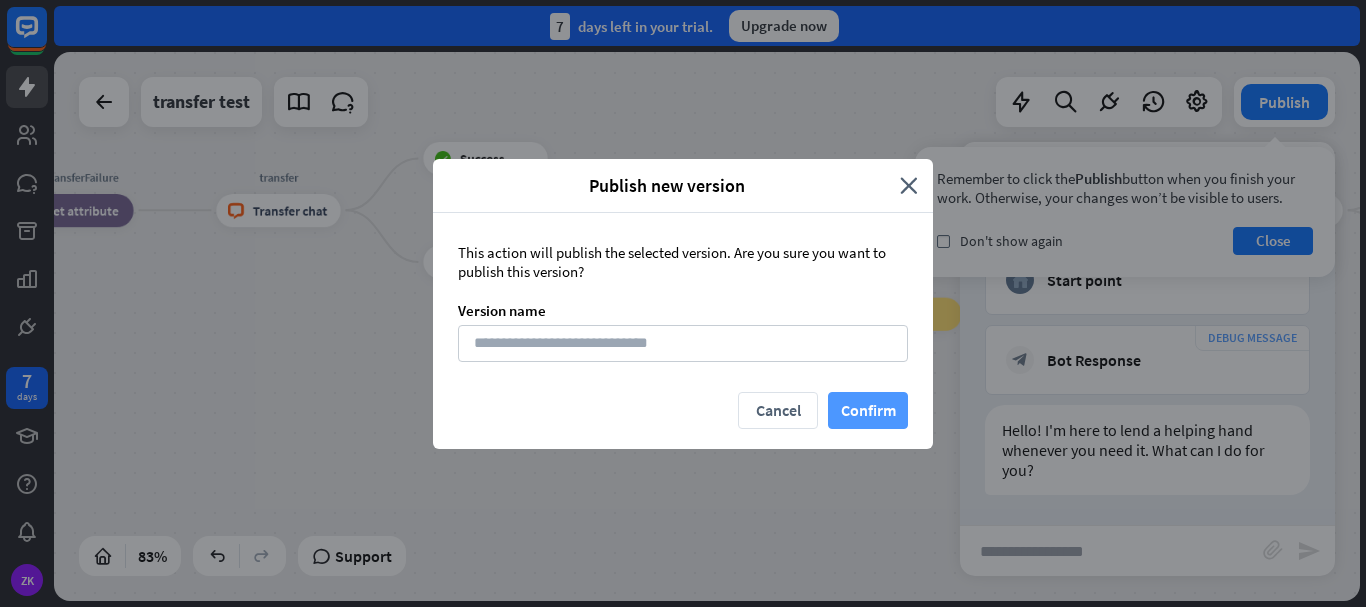 click on "Confirm" at bounding box center (868, 410) 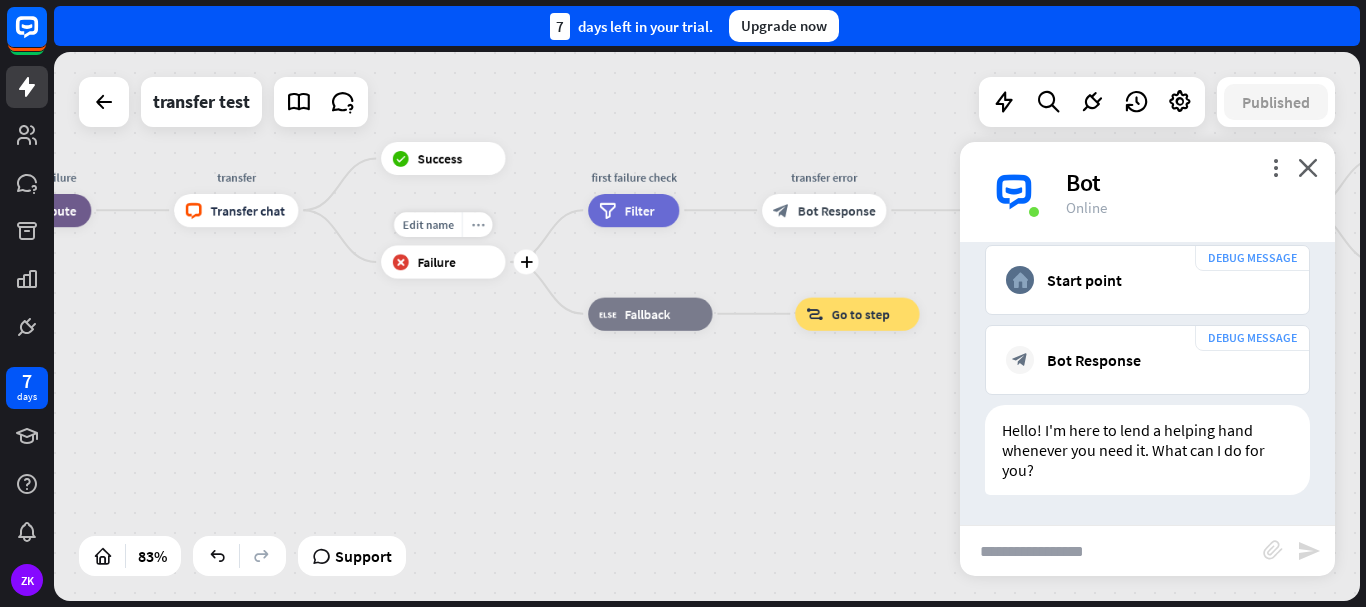 click on "more_horiz" at bounding box center (477, 224) 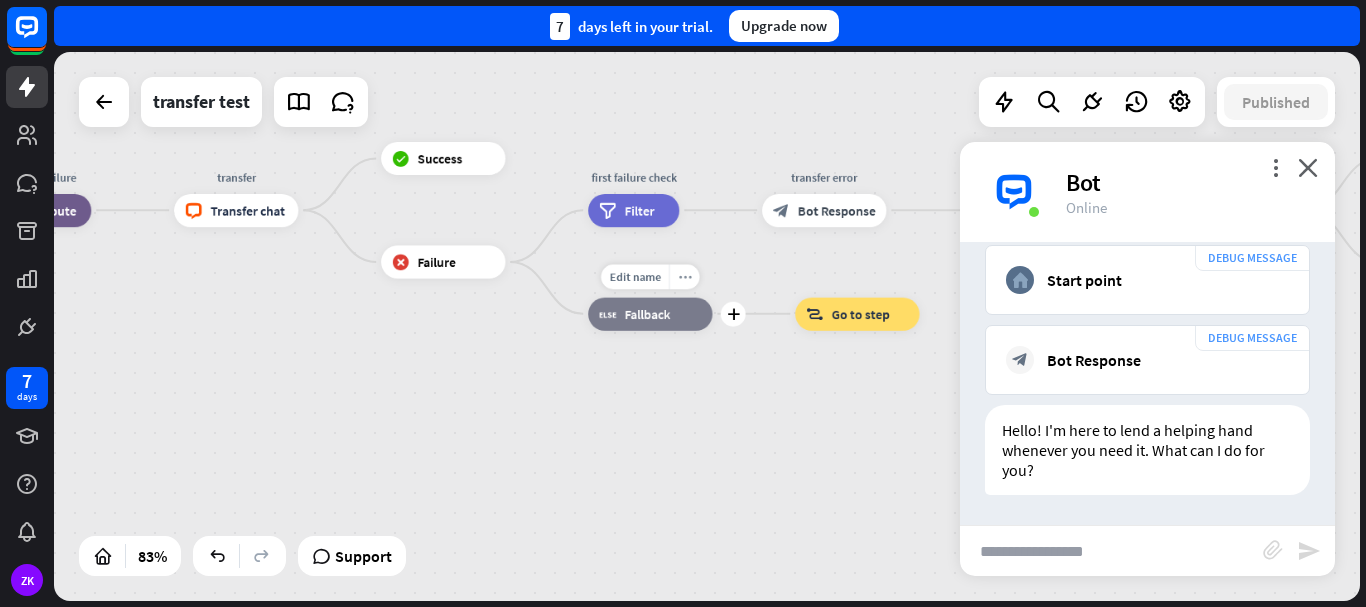 click on "more_horiz" at bounding box center [684, 276] 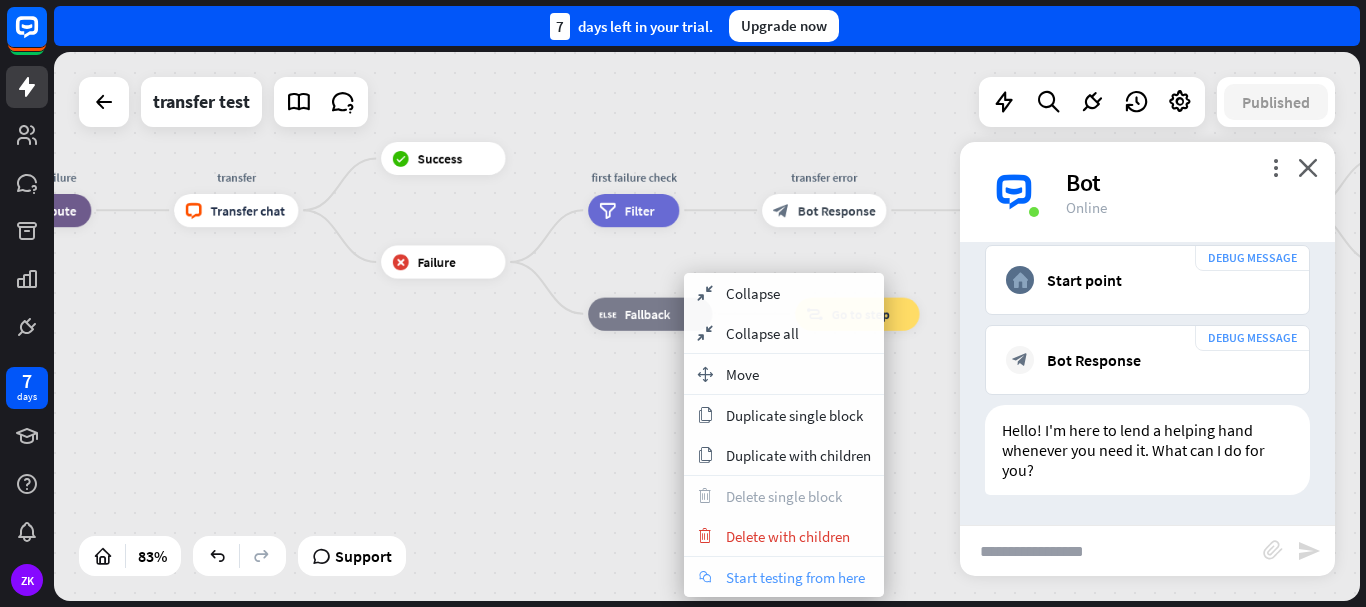 click on "Start testing from here" at bounding box center [795, 577] 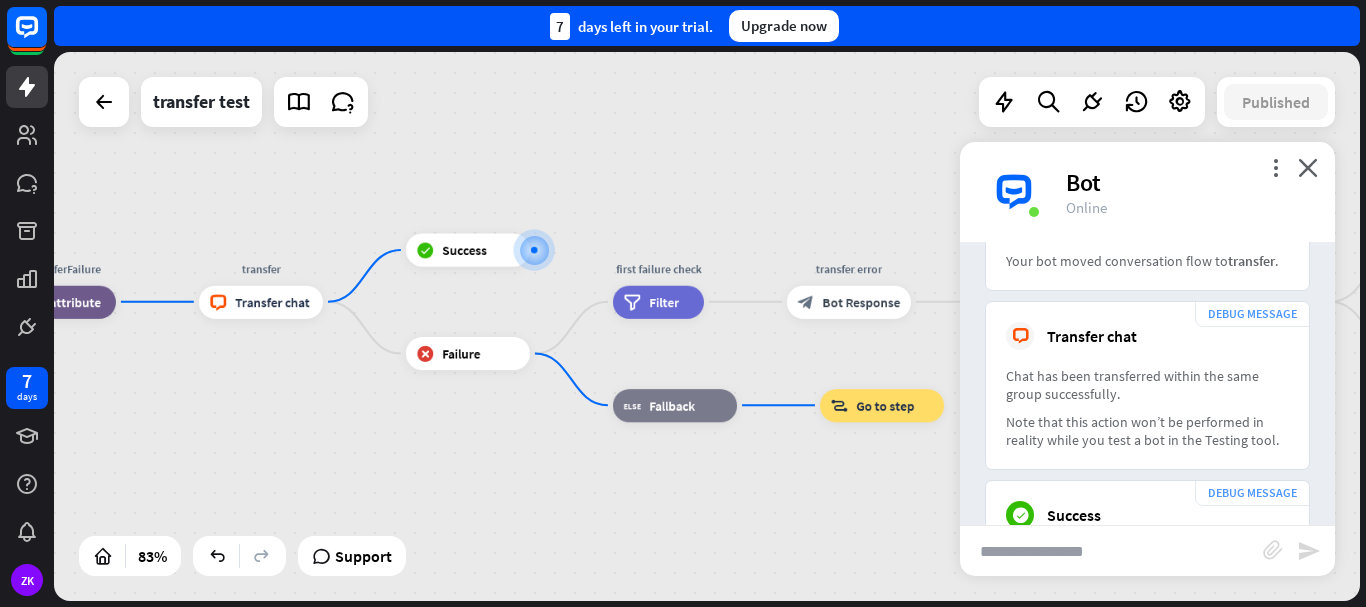 scroll, scrollTop: 801, scrollLeft: 0, axis: vertical 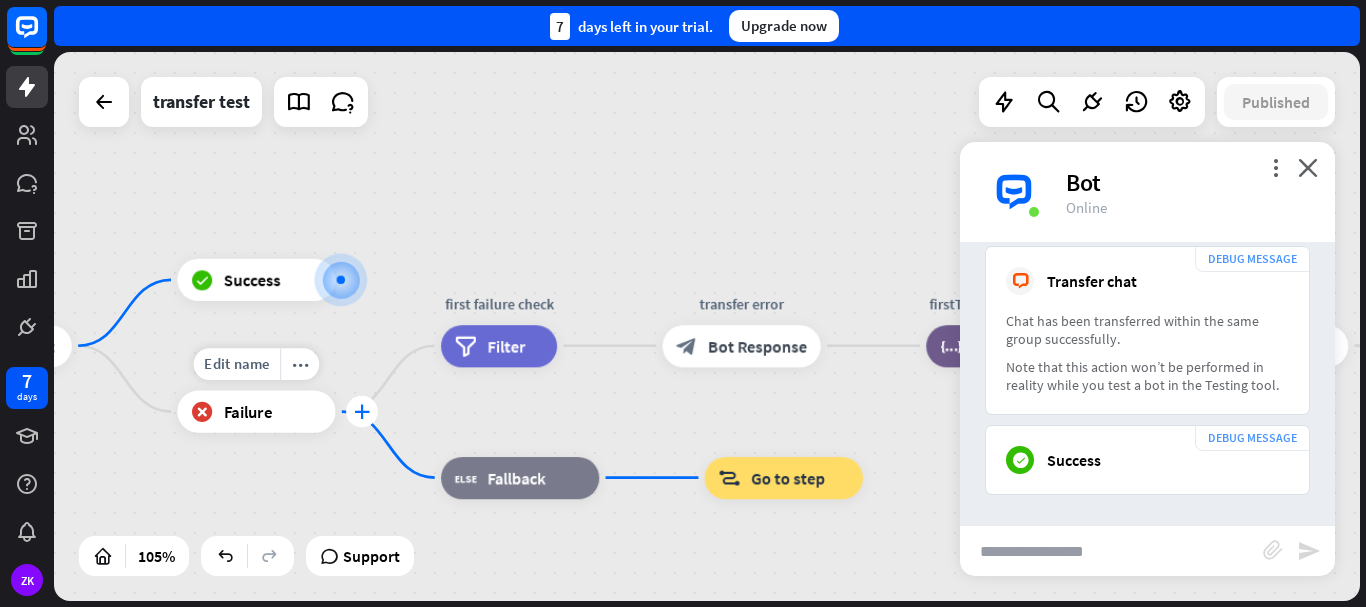 click on "plus" at bounding box center [362, 411] 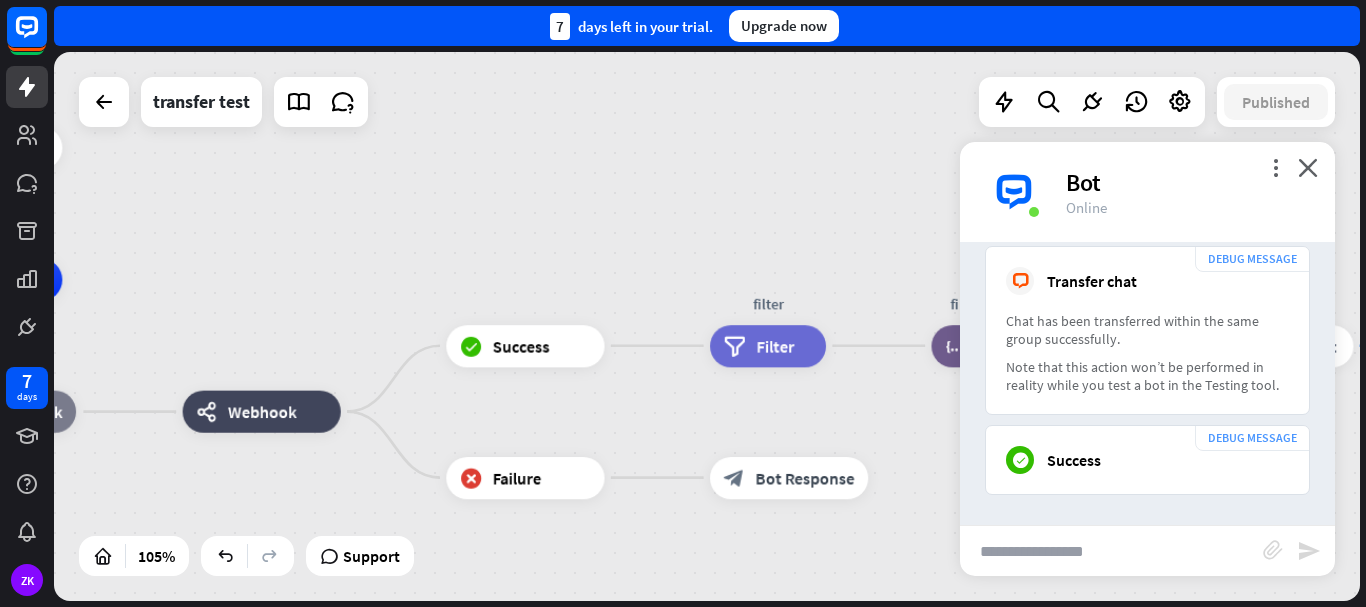 click on "home_2   Start point                 Welcome message   block_bot_response   Bot Response                     AI Assist                   block_fallback   Default fallback                   webhooks   Webhook                   block_success   Success                 filter   filter   Filter                 firstTransferFailure   block_set_attribute   Set attribute                 transfer   block_livechat   Transfer chat                   block_success   Success                       block_failure   Failure                 first failure check   filter   Filter                 transfer error   block_bot_response   Bot Response                 firstTransferFailure false   block_set_attribute   Set attribute                 ticket creation         Create ticket                   block_success   Success                   block_failure   Failure                   block_bot_response   Bot Response                   block_close_chat   Close chat                   block_fallback   Fallback" at bounding box center (707, 326) 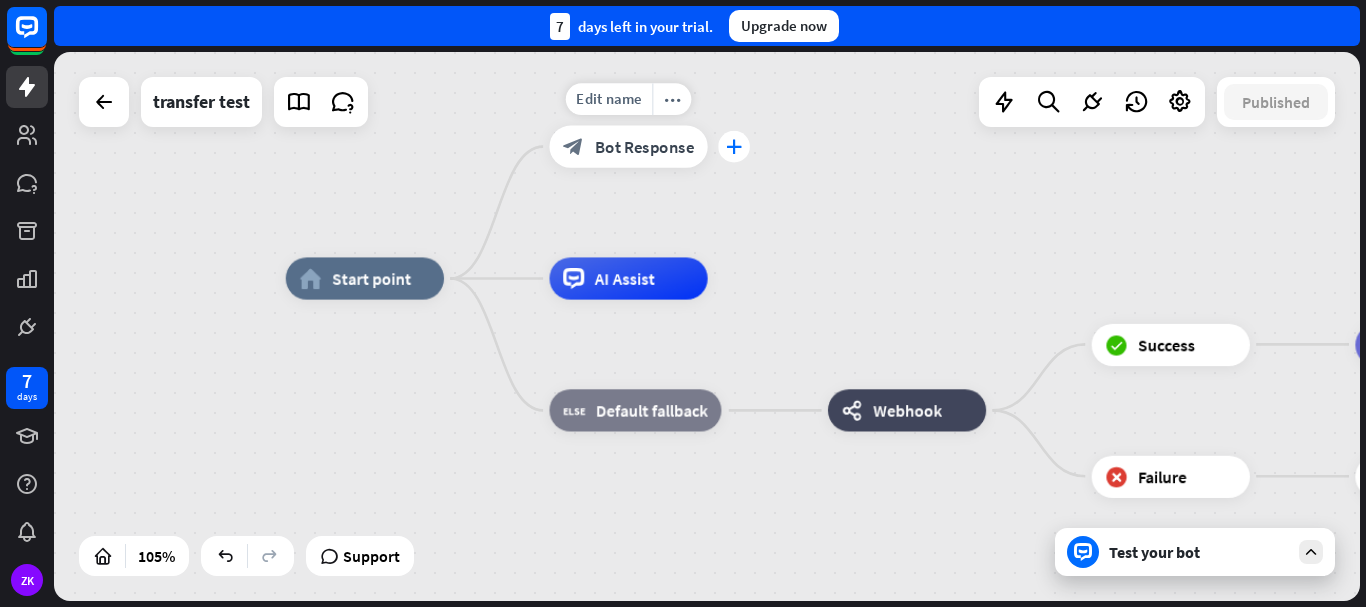 click on "plus" at bounding box center [734, 146] 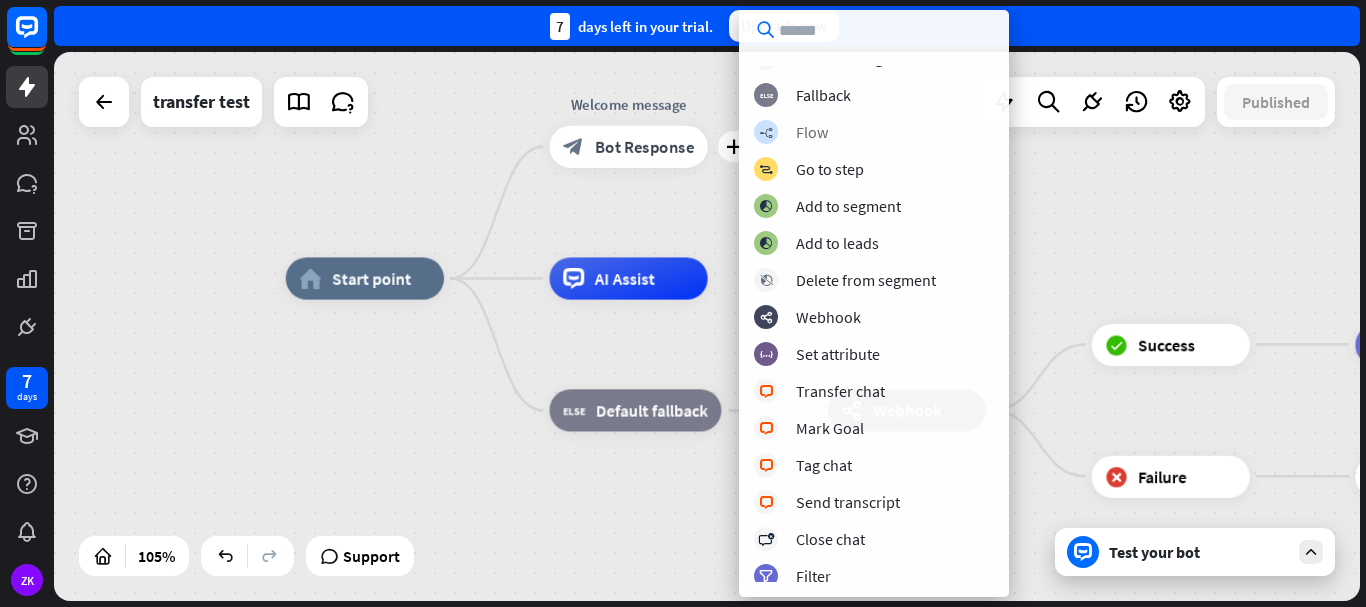 scroll, scrollTop: 160, scrollLeft: 0, axis: vertical 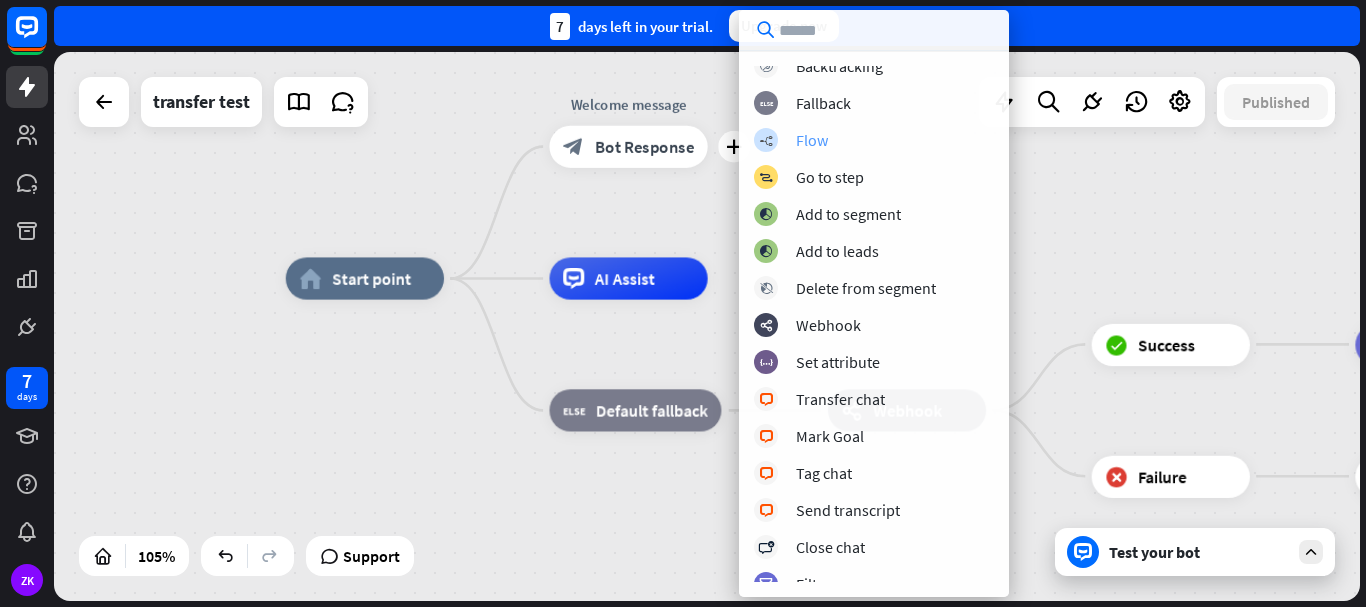 click on "Flow" at bounding box center [812, 140] 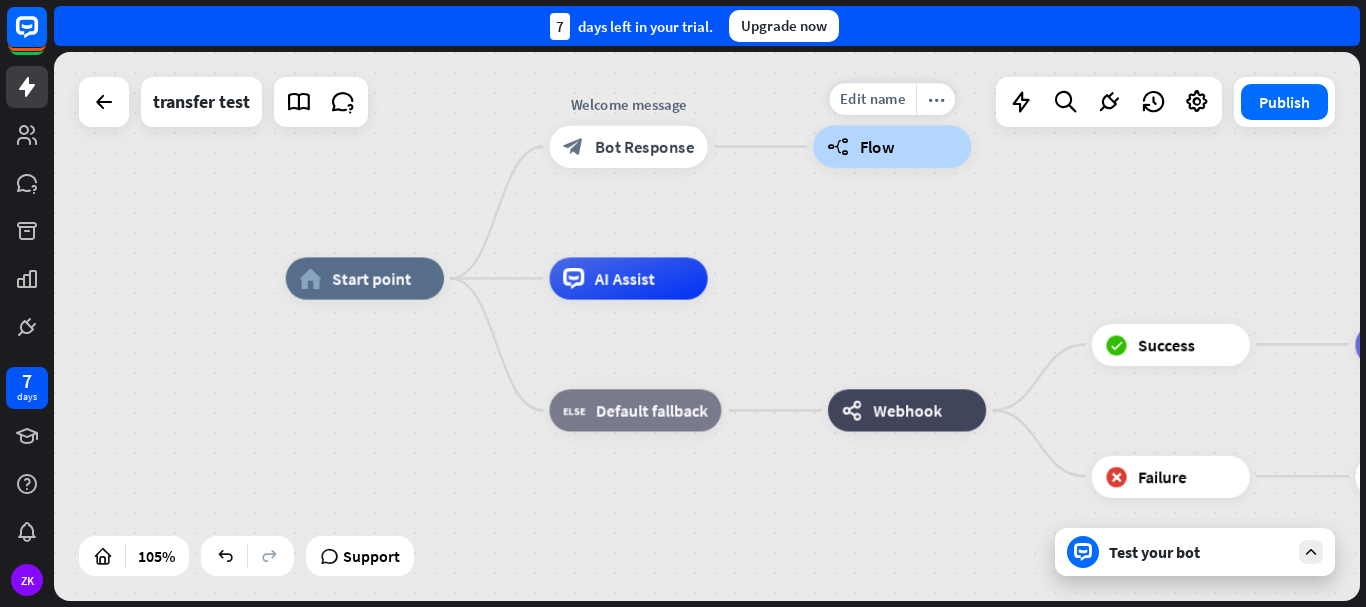 click on "Flow" at bounding box center [877, 146] 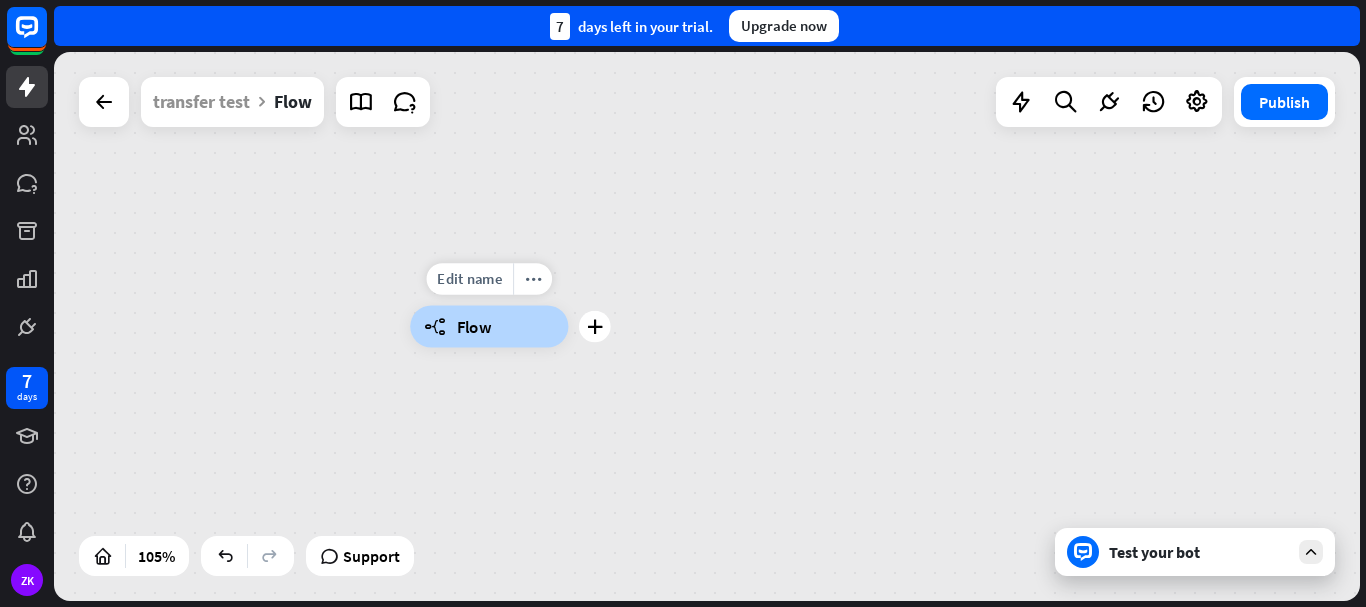 click on "Flow" at bounding box center [474, 326] 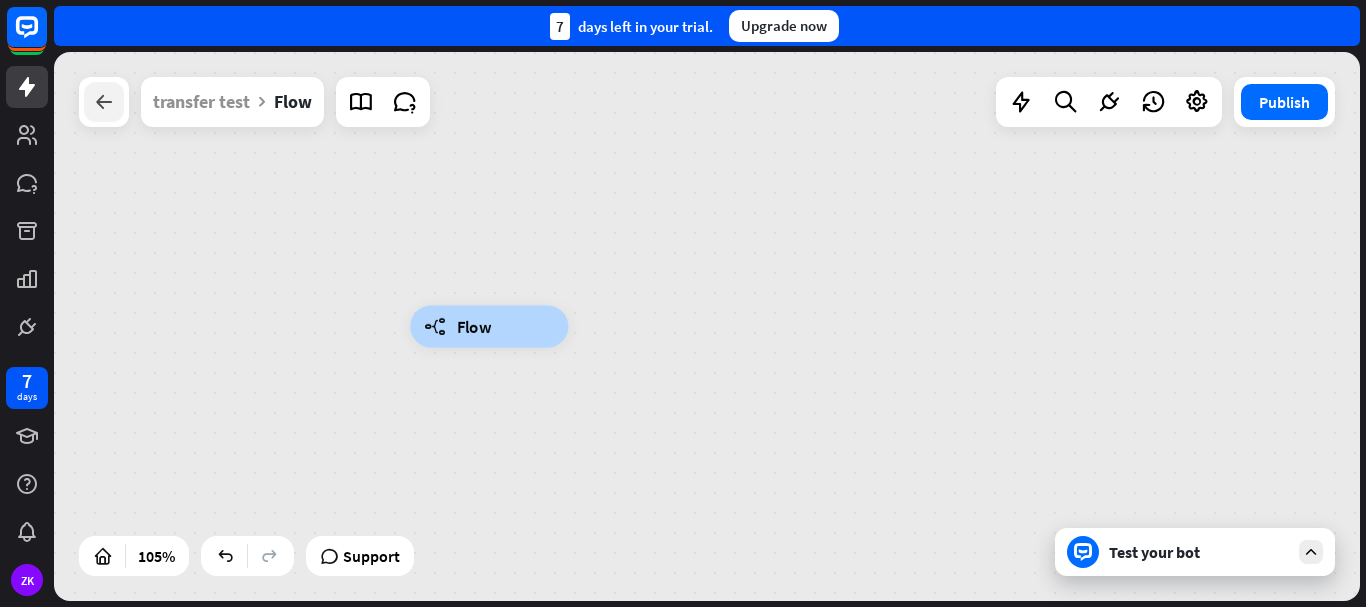 click at bounding box center (104, 102) 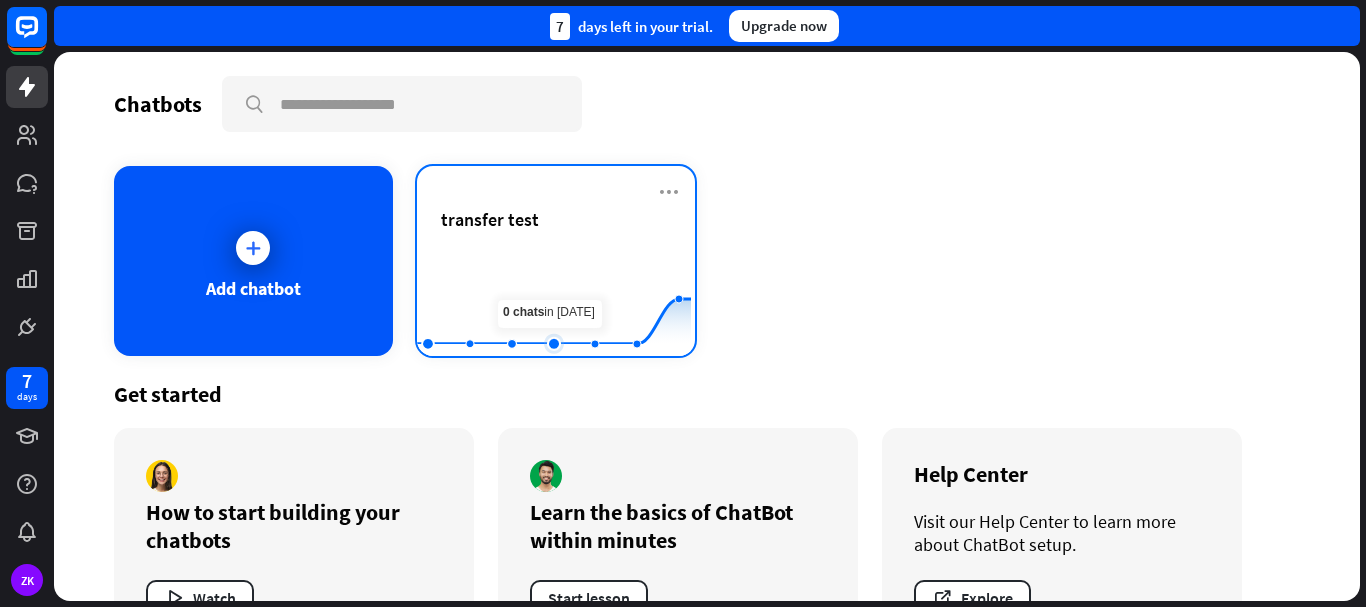 click 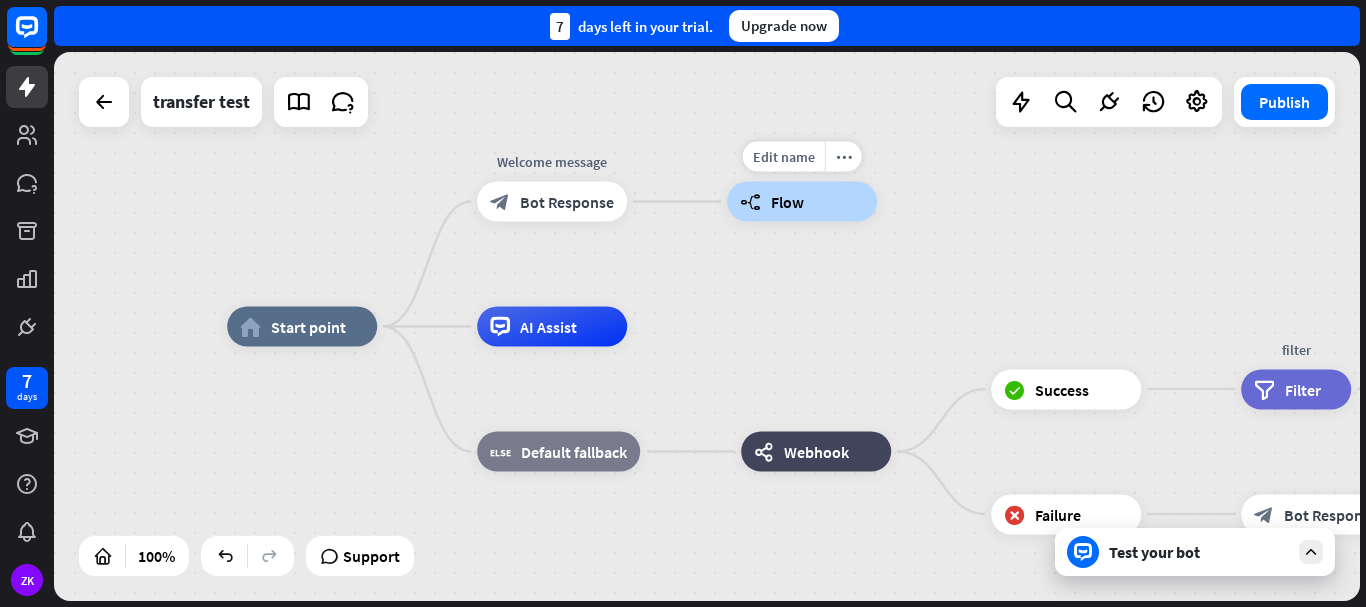 click on "Edit name   more_horiz             builder_tree   Flow" at bounding box center (802, 202) 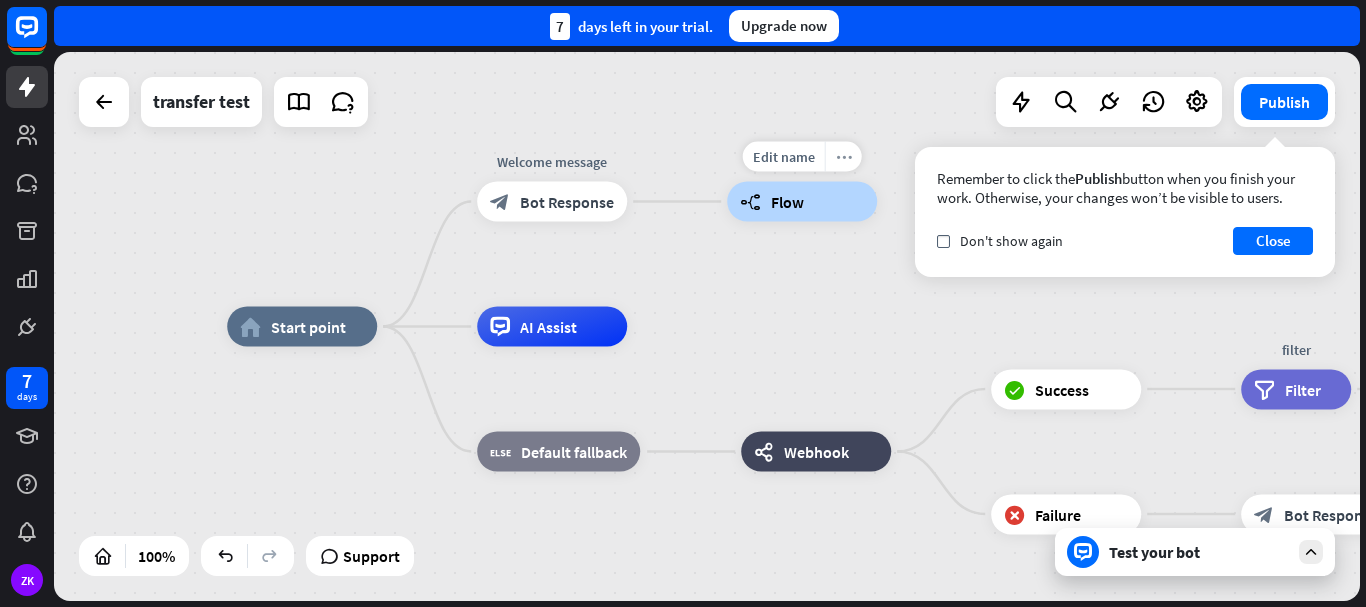 click on "more_horiz" at bounding box center [843, 157] 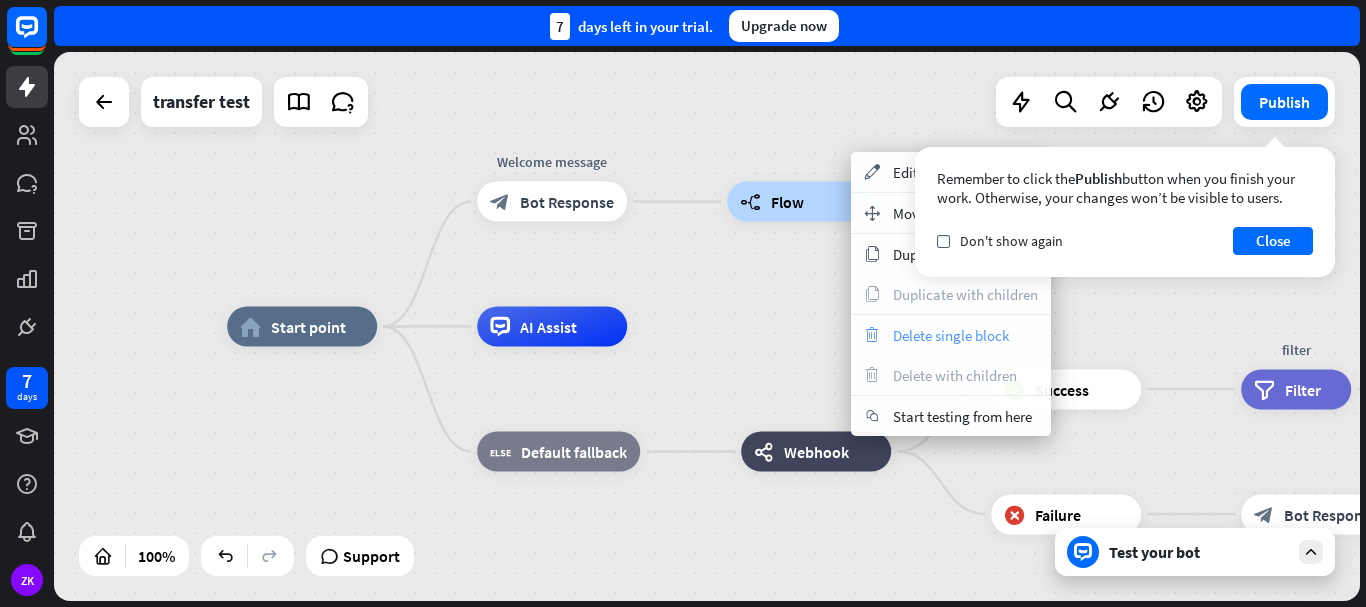 click on "Delete single block" at bounding box center (951, 335) 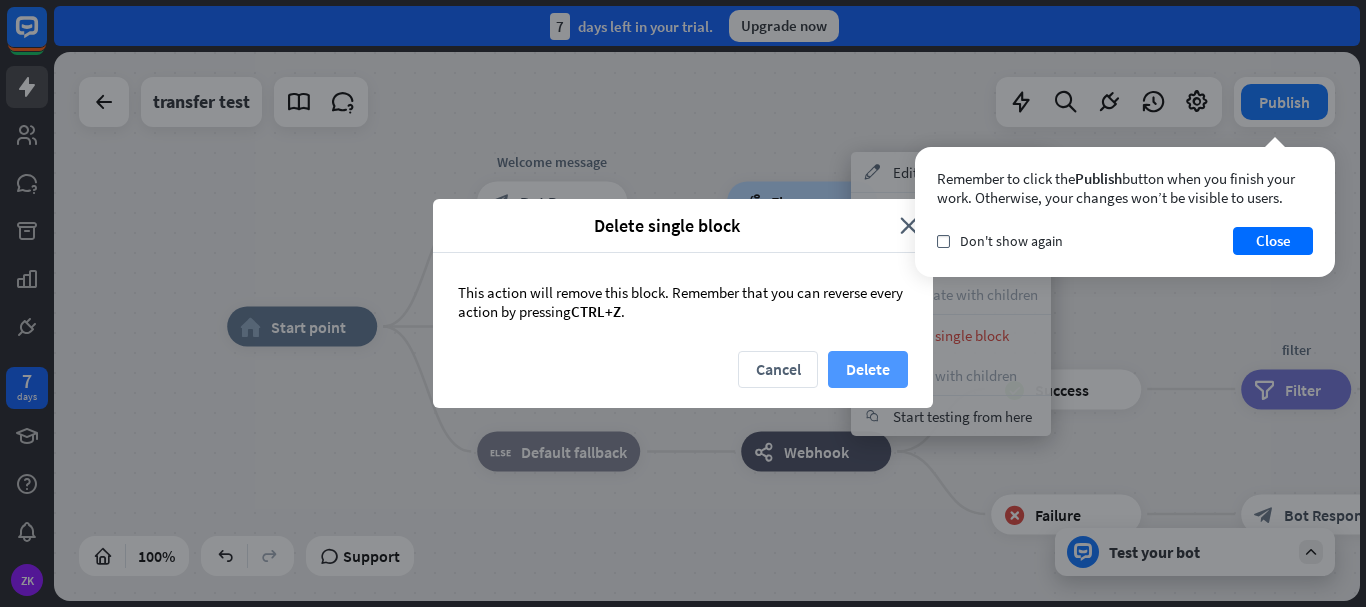 click on "Delete" at bounding box center (868, 369) 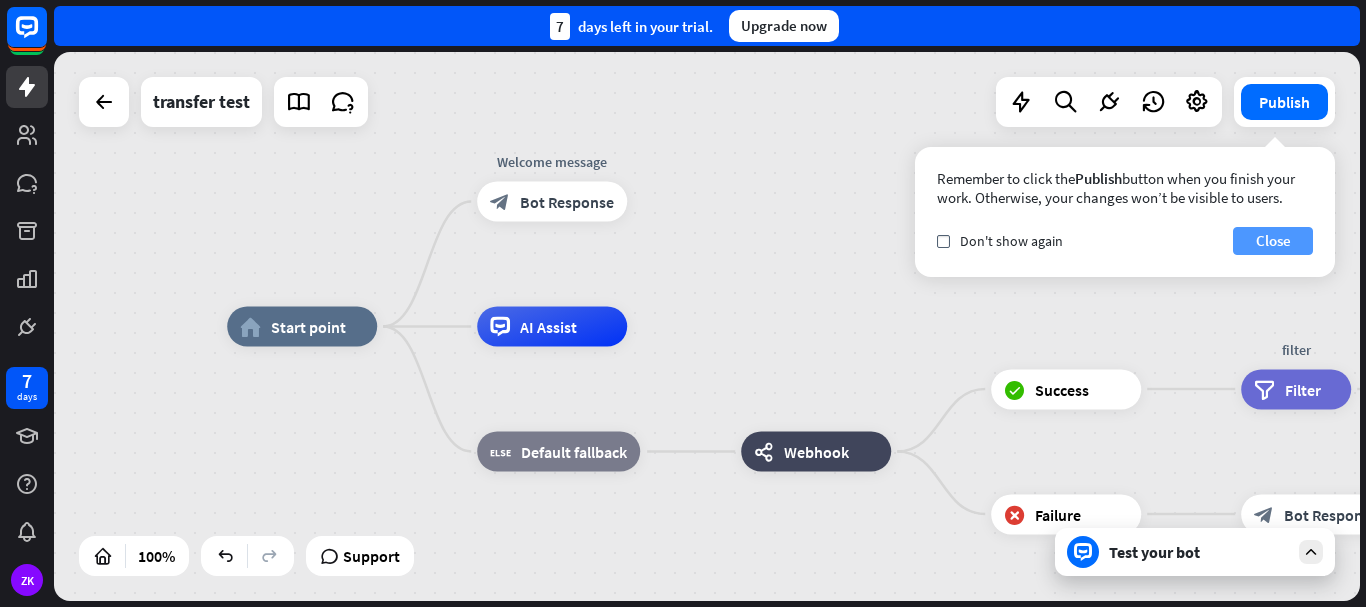 click on "Close" at bounding box center (1273, 241) 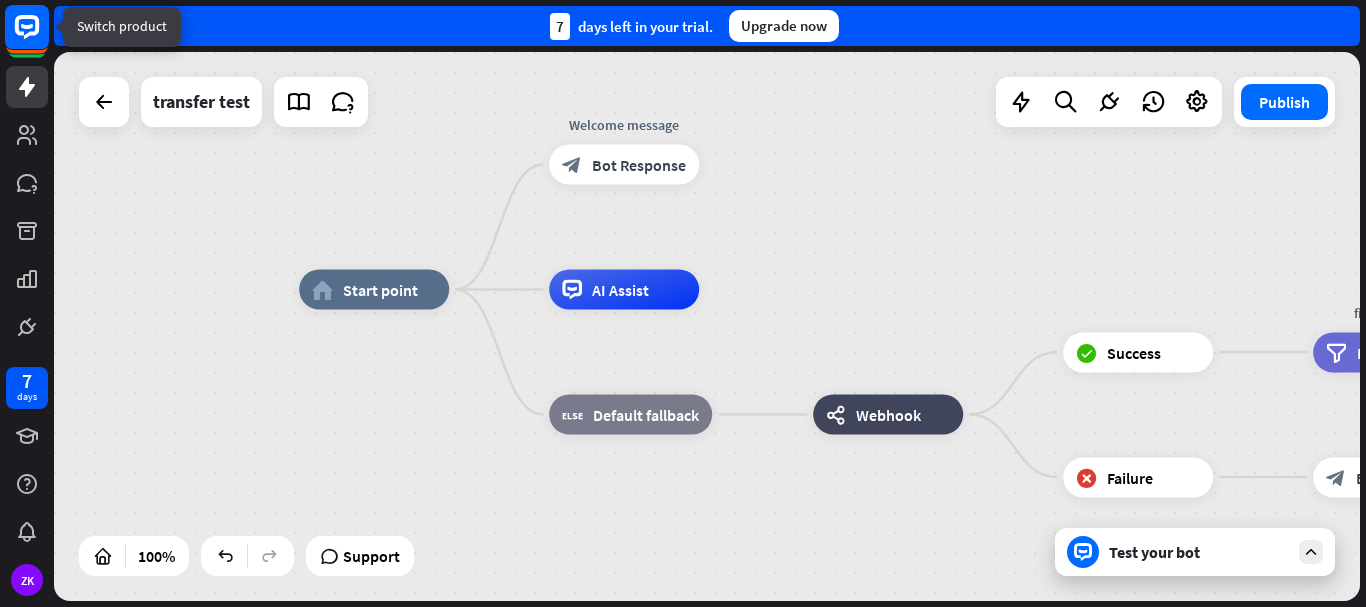 click 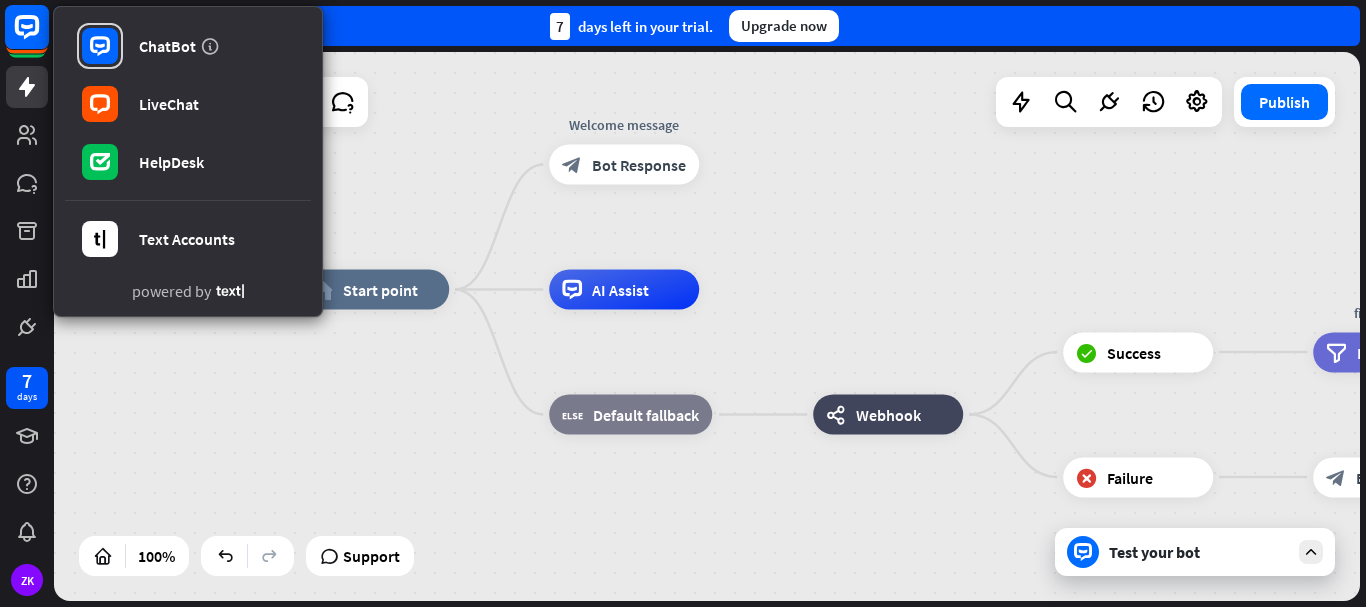 click 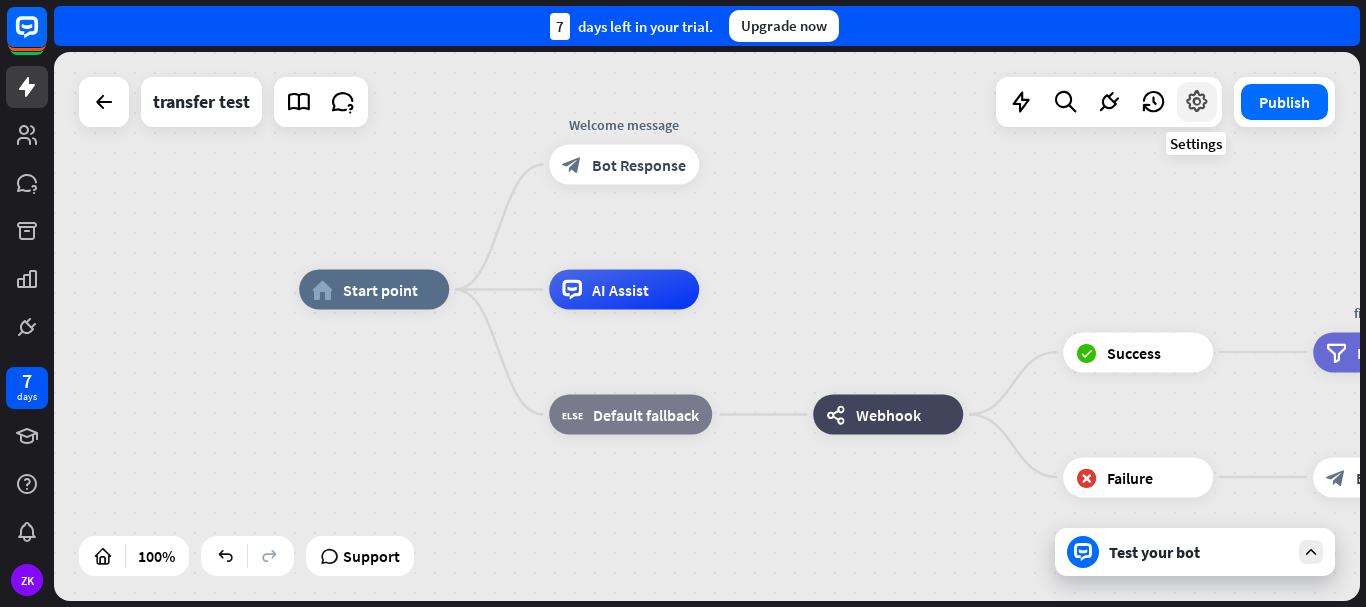 click at bounding box center (1197, 102) 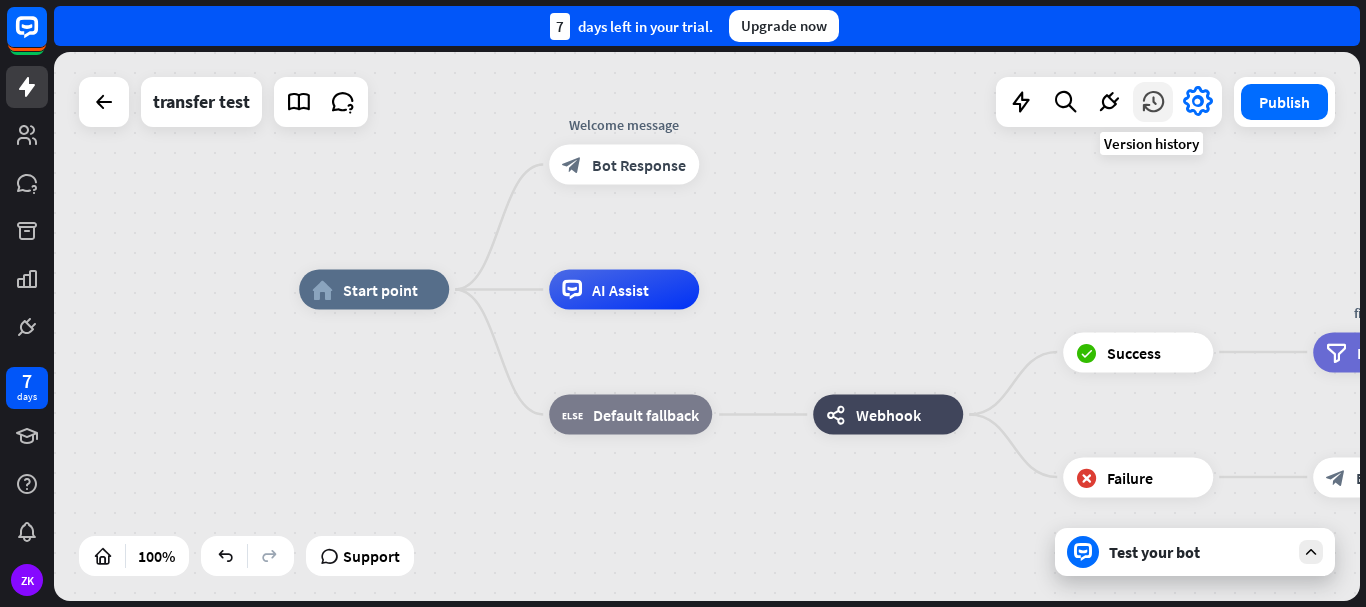 click at bounding box center [1153, 102] 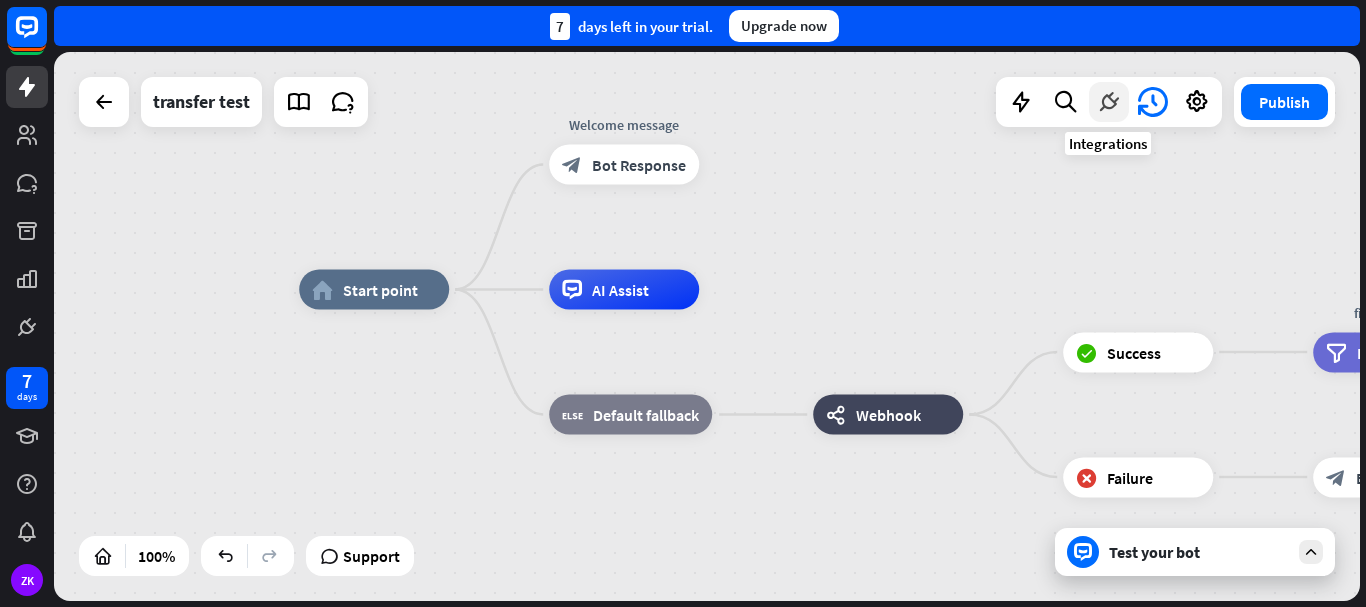 click at bounding box center [1109, 102] 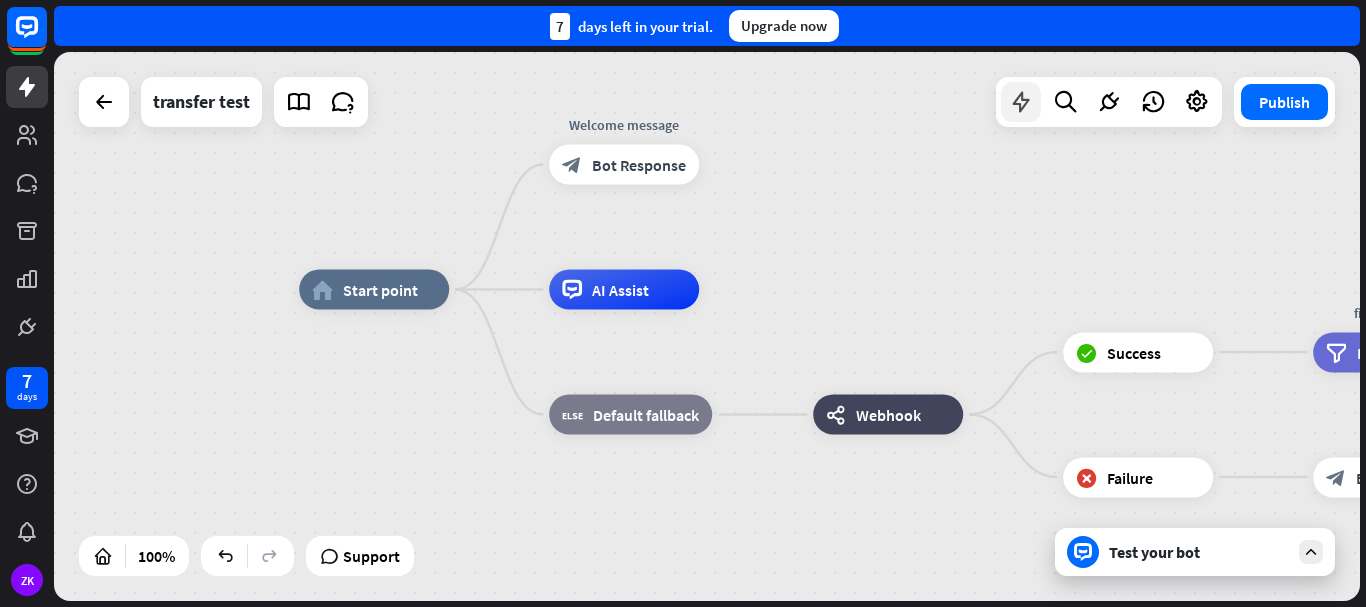 click at bounding box center (1021, 102) 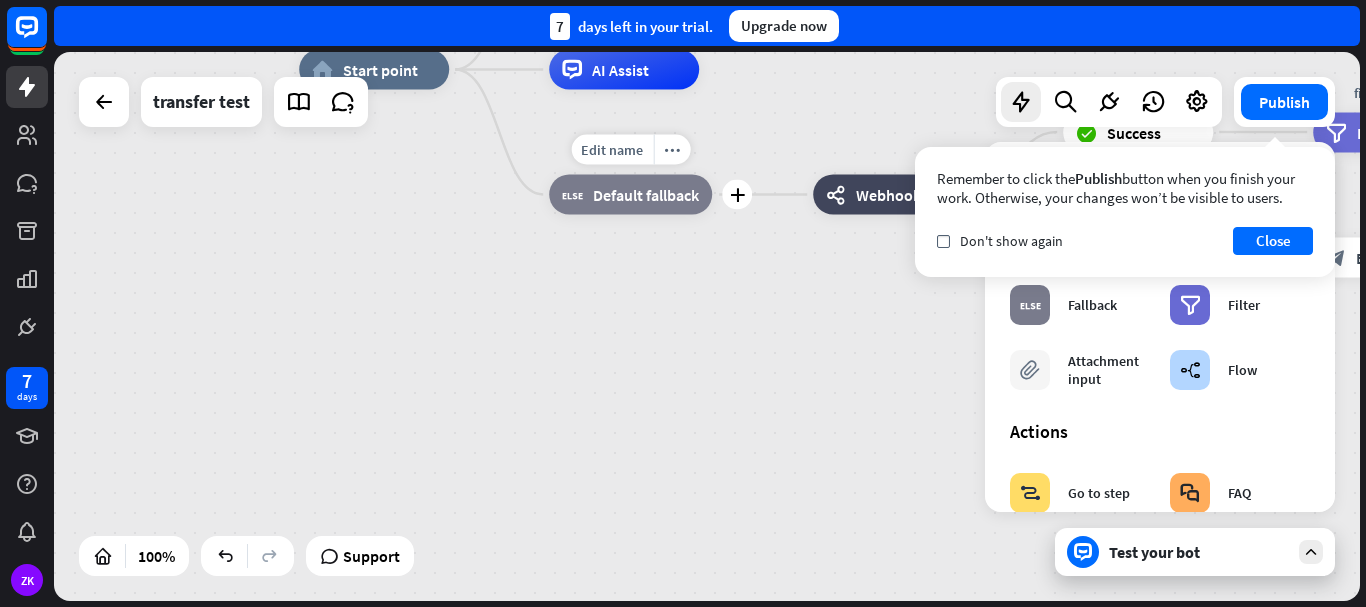 click on "Default fallback" at bounding box center [646, 195] 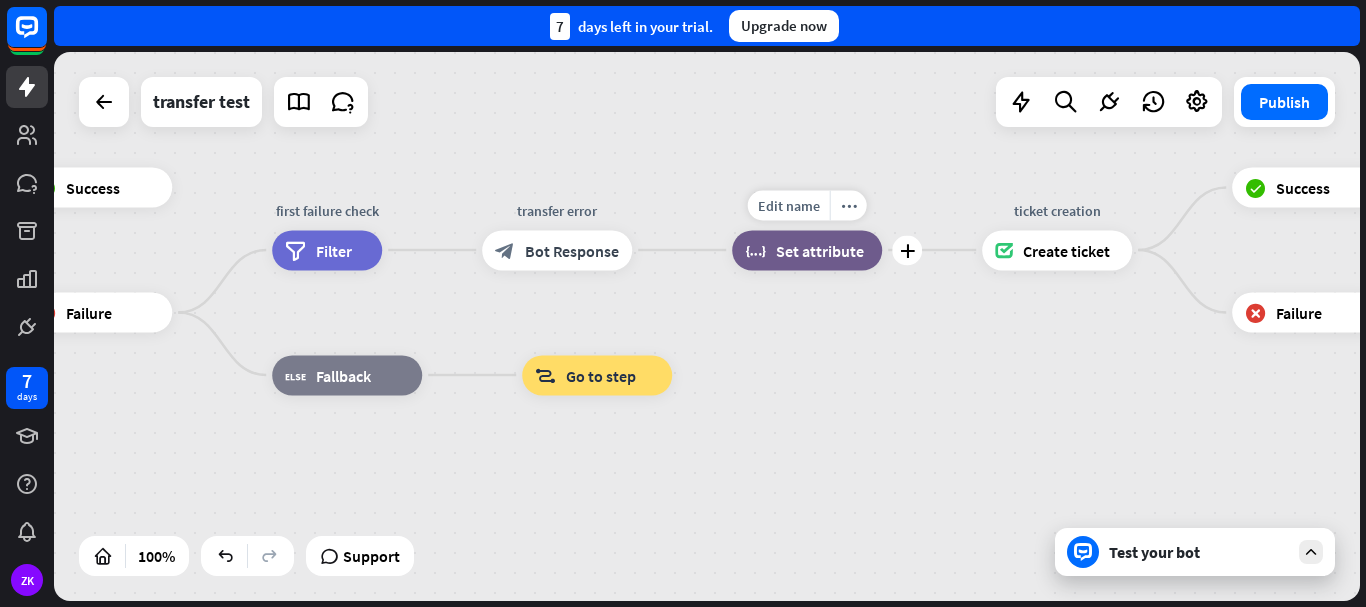 click on "block_set_attribute" at bounding box center (755, 250) 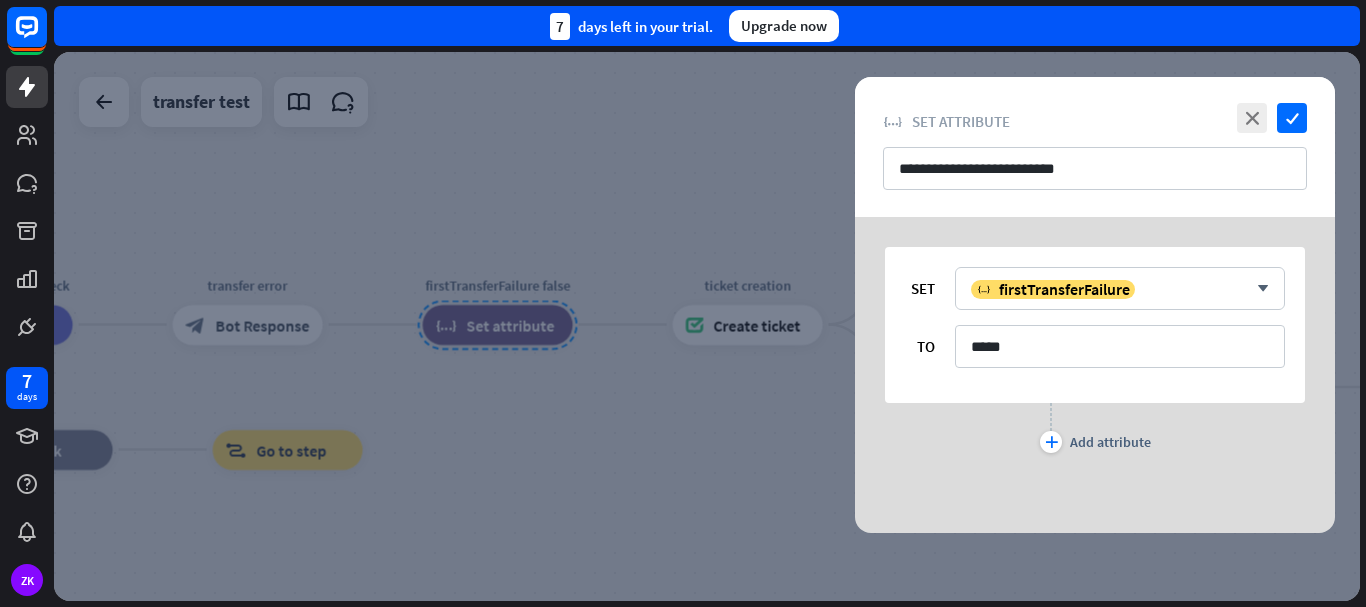 drag, startPoint x: 763, startPoint y: 247, endPoint x: 829, endPoint y: 238, distance: 66.61081 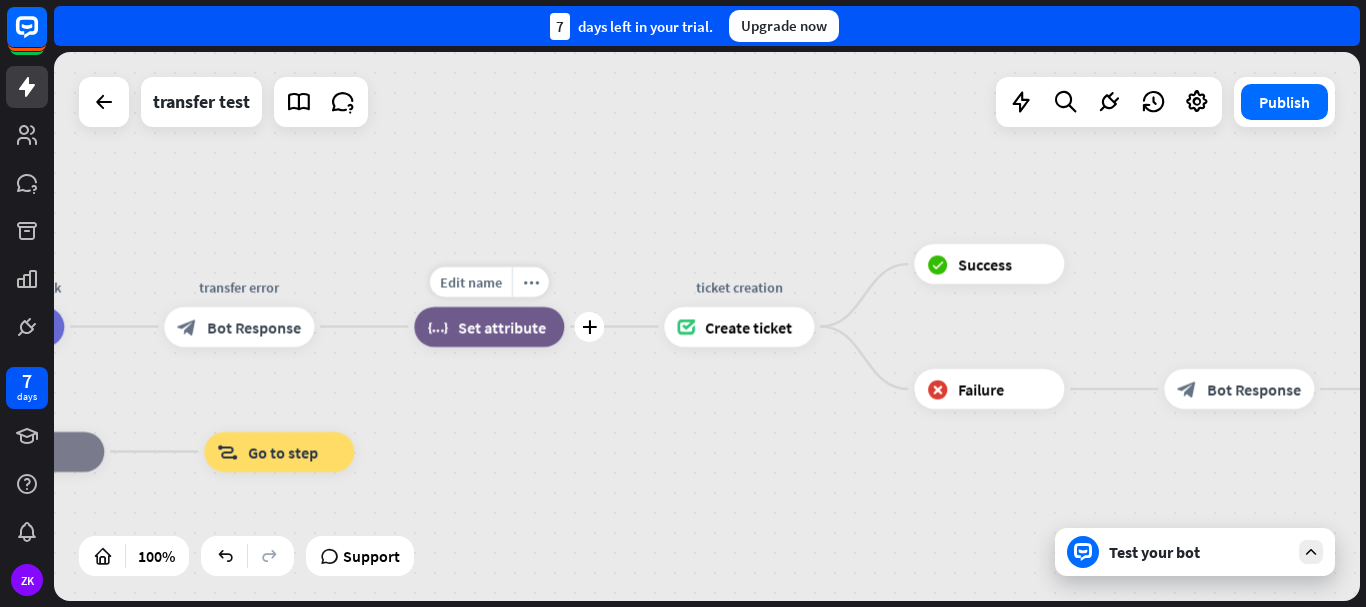 click on "Set attribute" at bounding box center (502, 327) 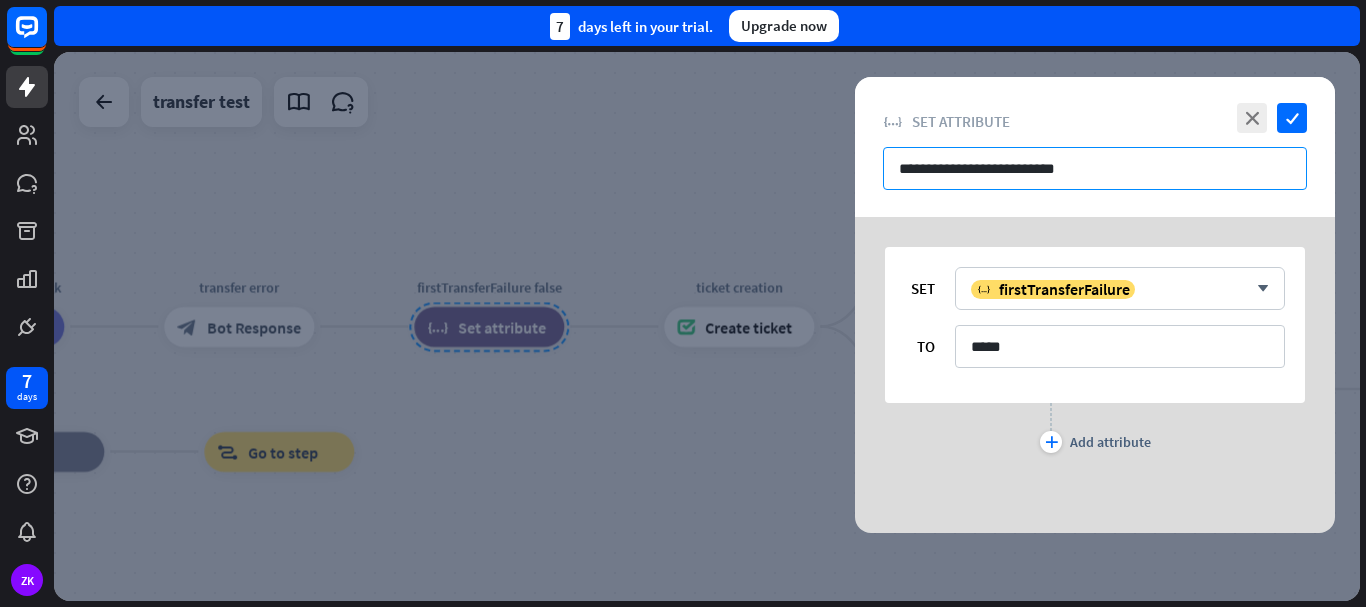 click on "**********" at bounding box center [1095, 168] 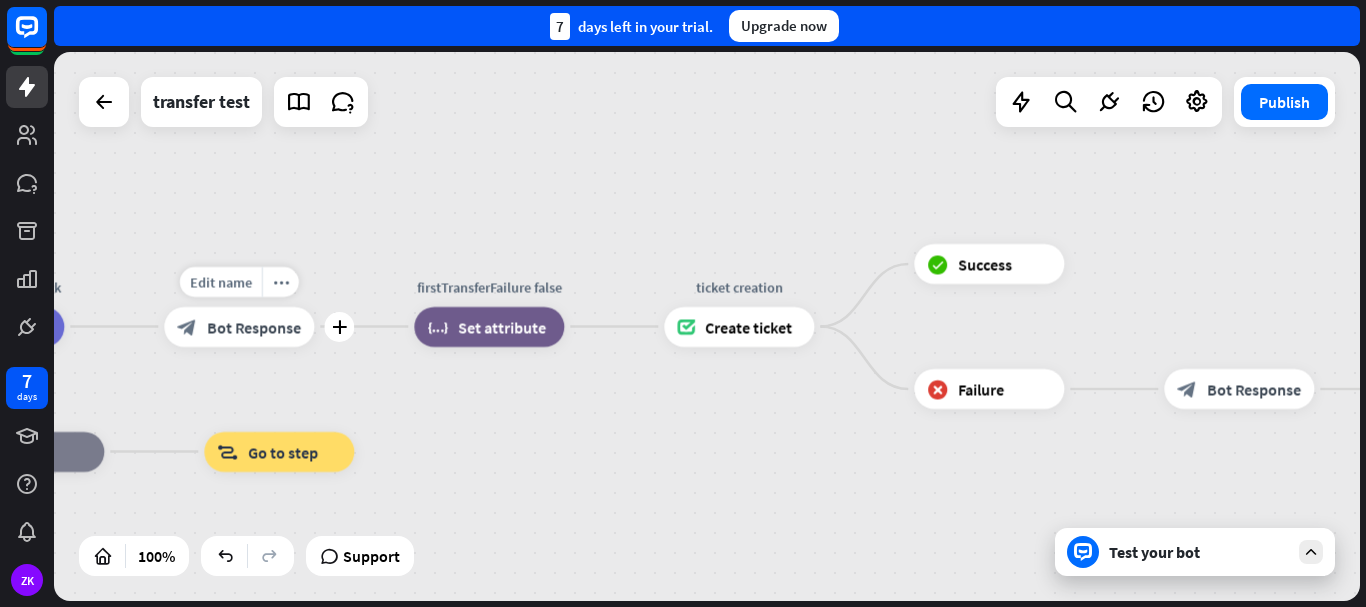 click on "Bot Response" at bounding box center [254, 327] 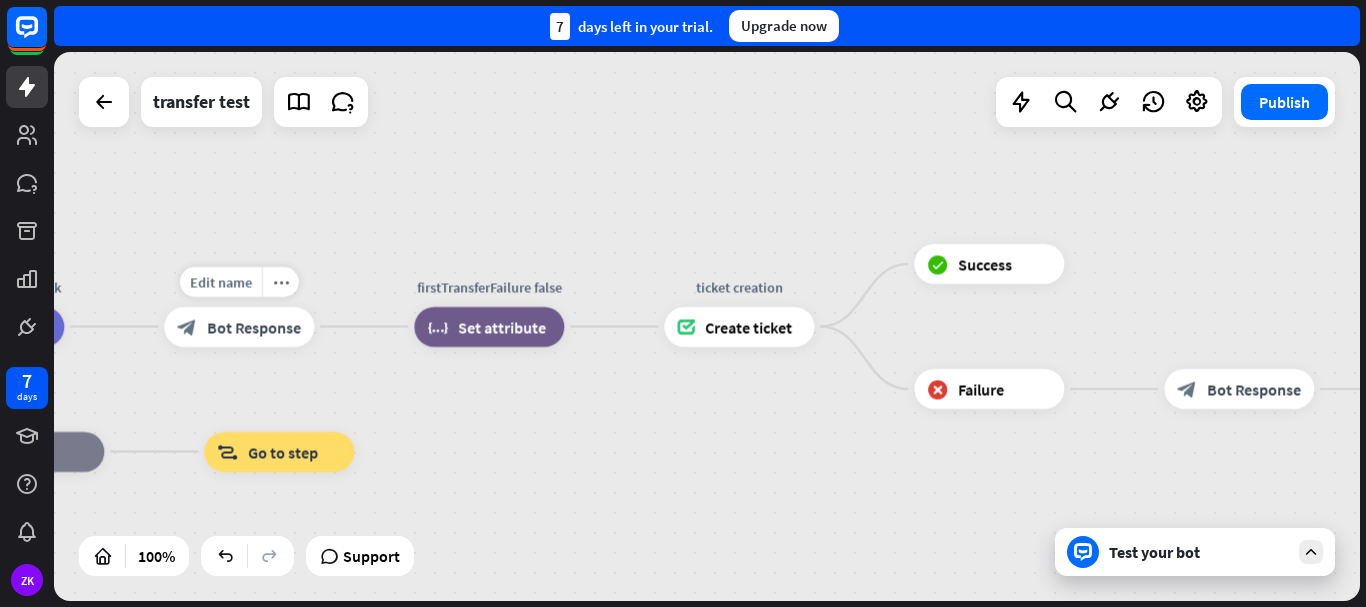 click at bounding box center (707, 326) 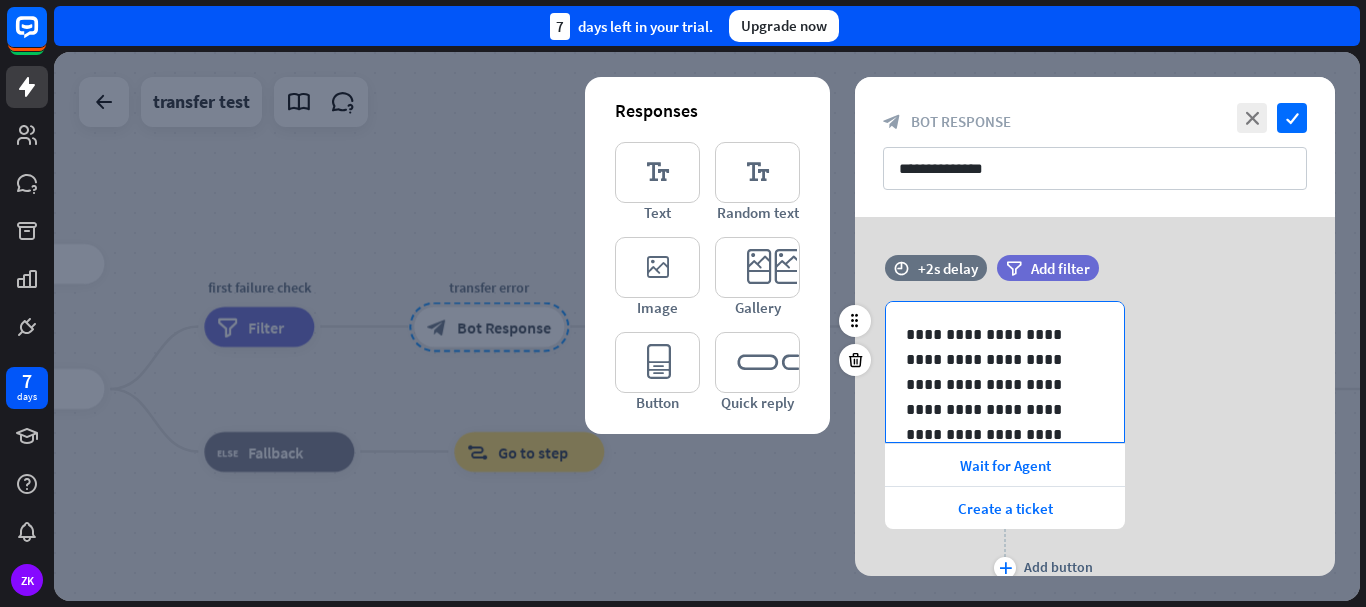 scroll, scrollTop: 78, scrollLeft: 0, axis: vertical 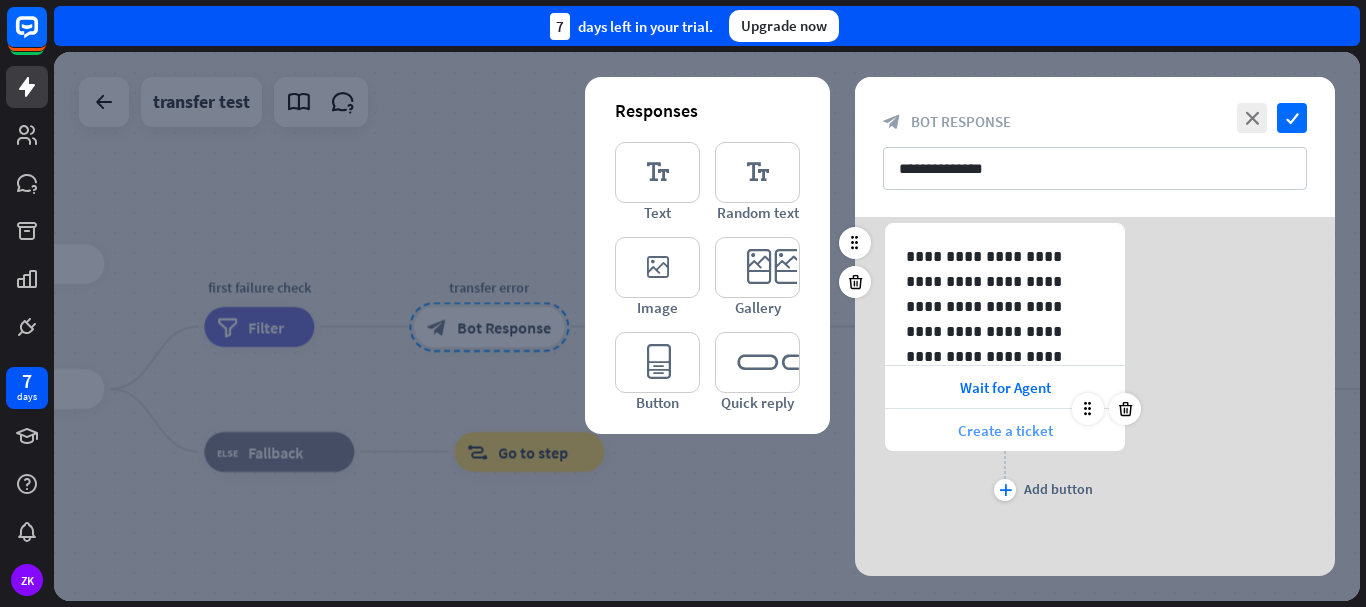 click on "Create a ticket" at bounding box center [1005, 430] 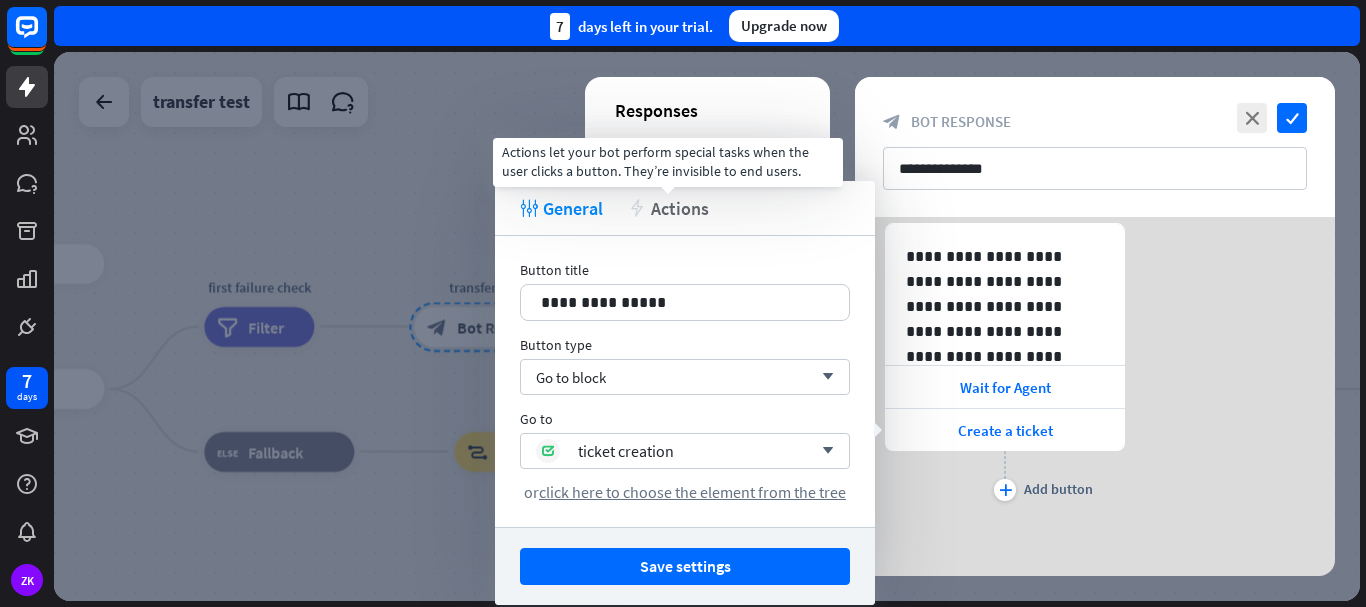 click on "Actions" at bounding box center [680, 208] 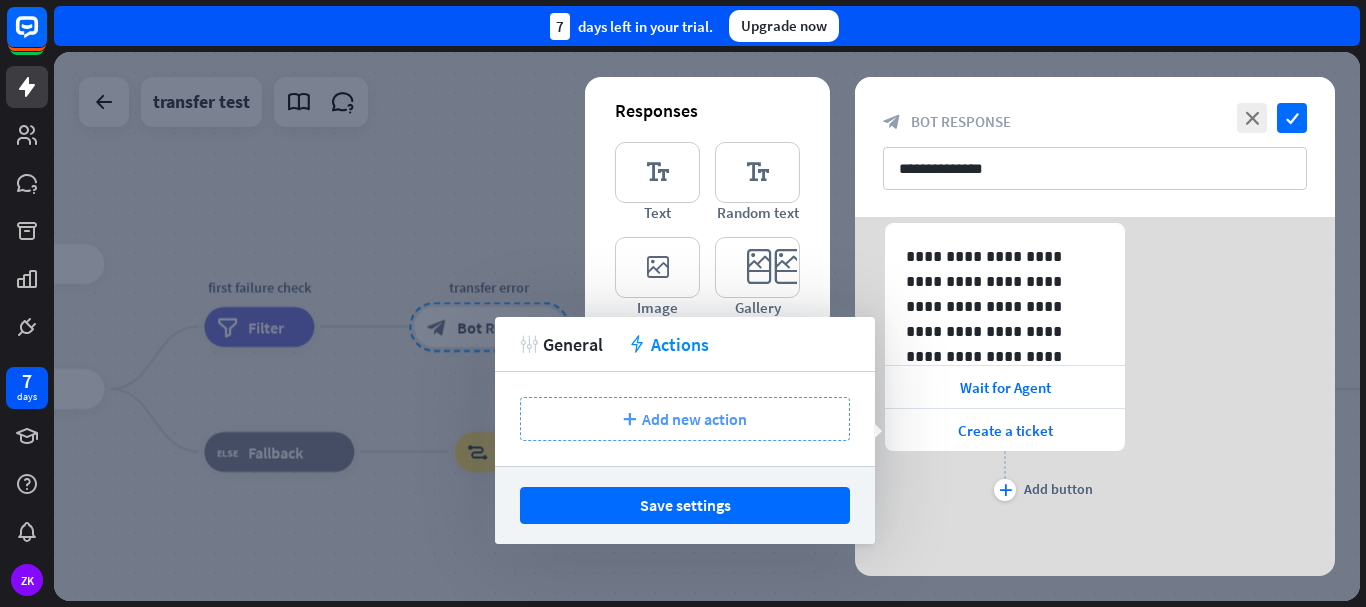 click on "Add new action" at bounding box center [694, 419] 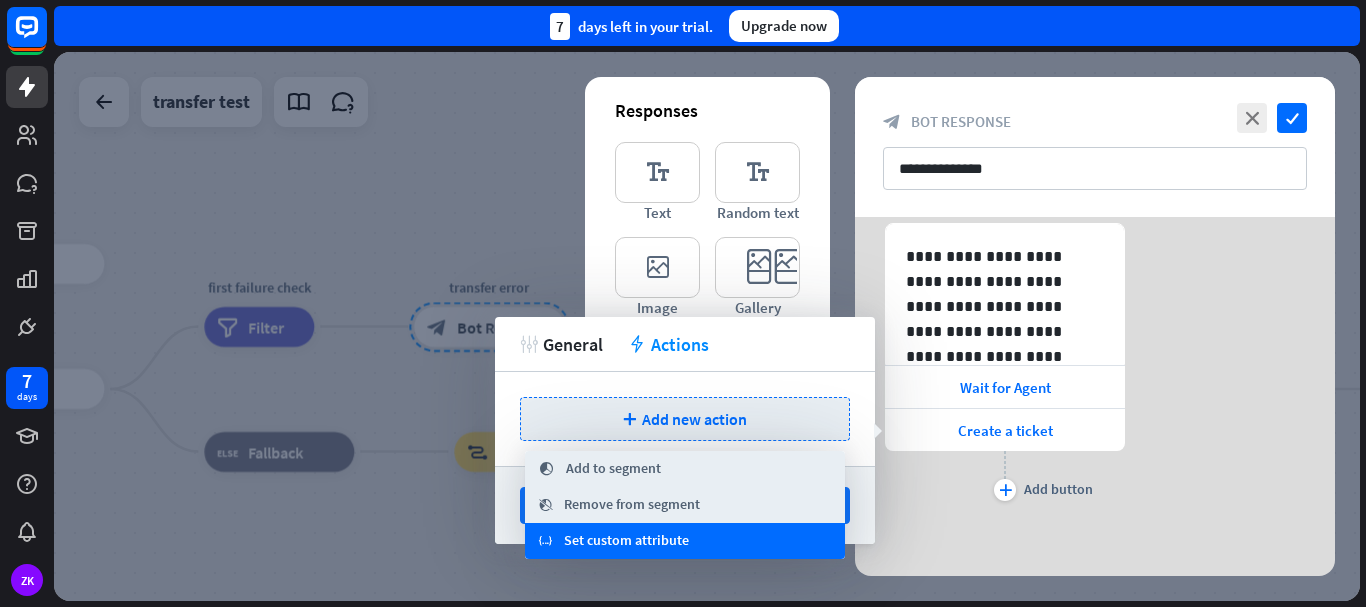 click on "variable
Set custom attribute" at bounding box center (685, 541) 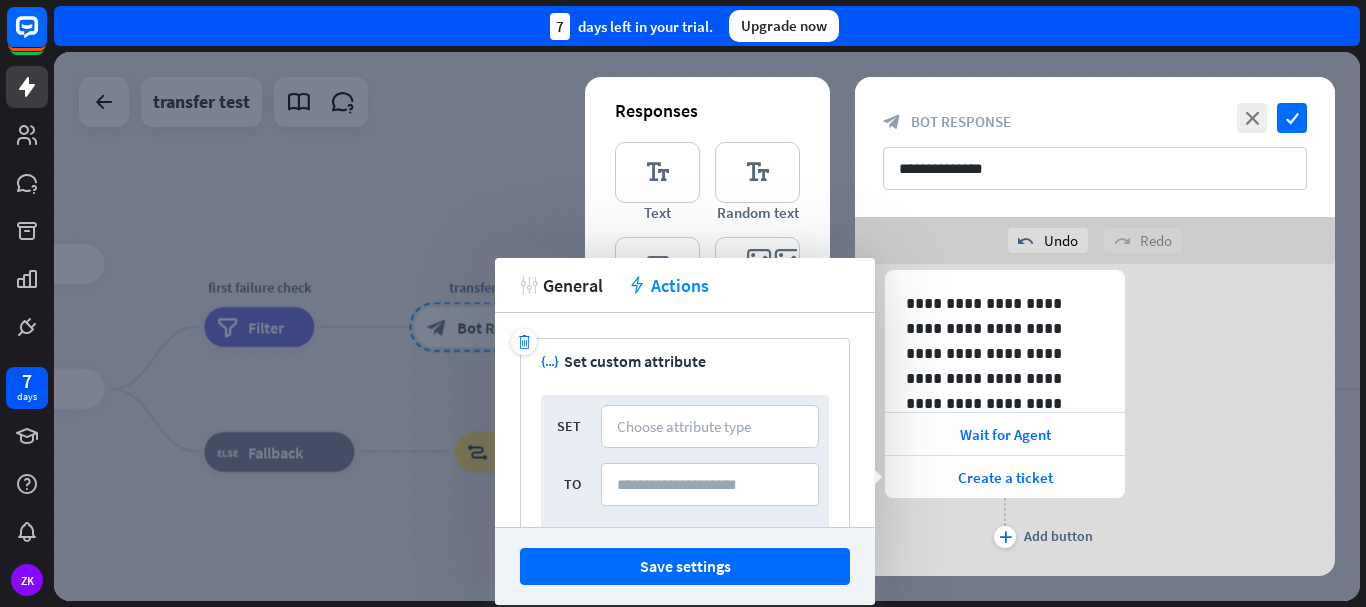 click on "SET
Choose attribute type
TO" at bounding box center [685, 463] 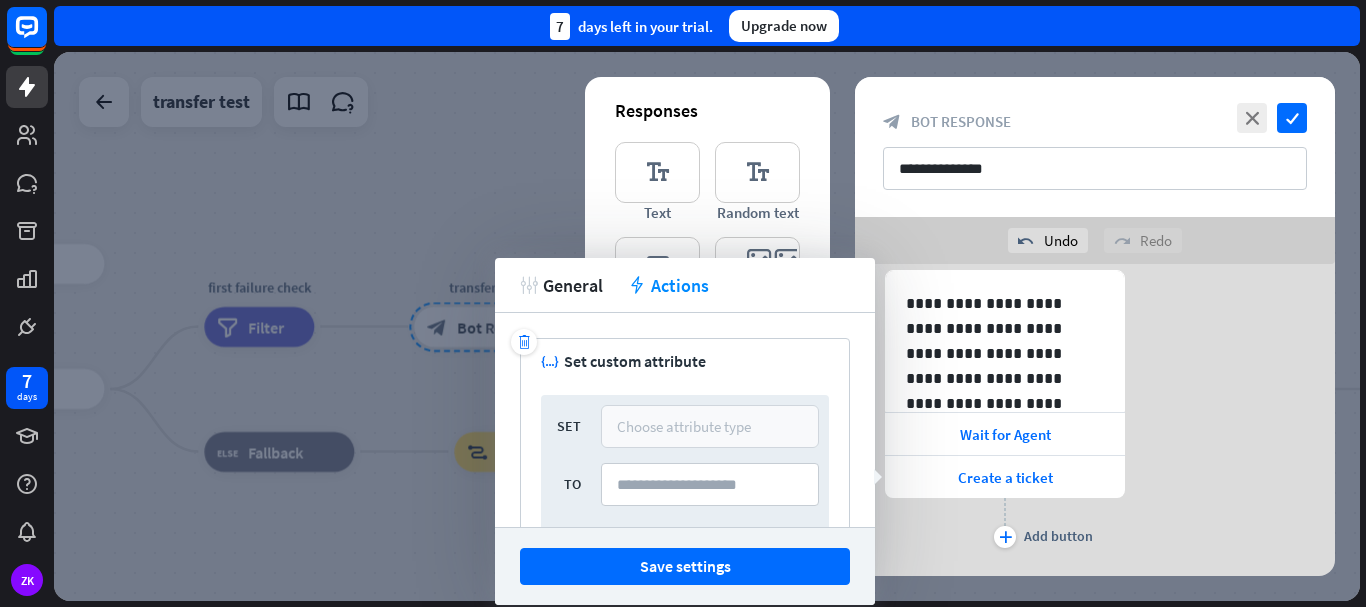 click on "Choose attribute type" at bounding box center [684, 426] 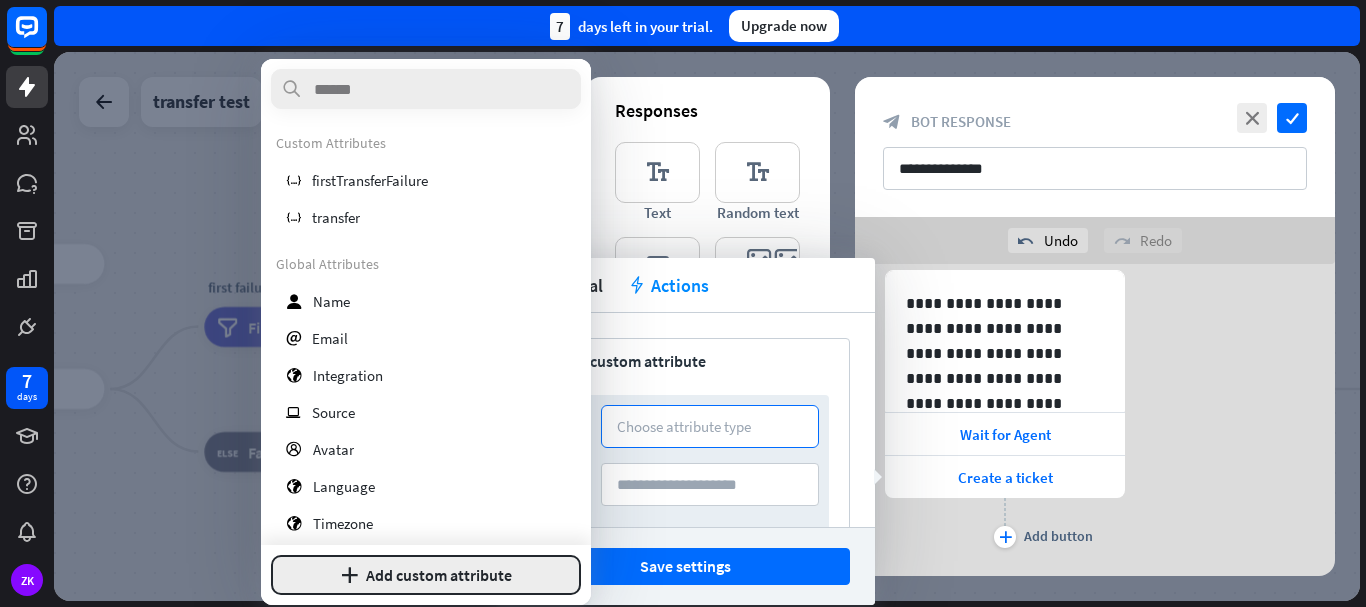 drag, startPoint x: 469, startPoint y: 568, endPoint x: 460, endPoint y: 561, distance: 11.401754 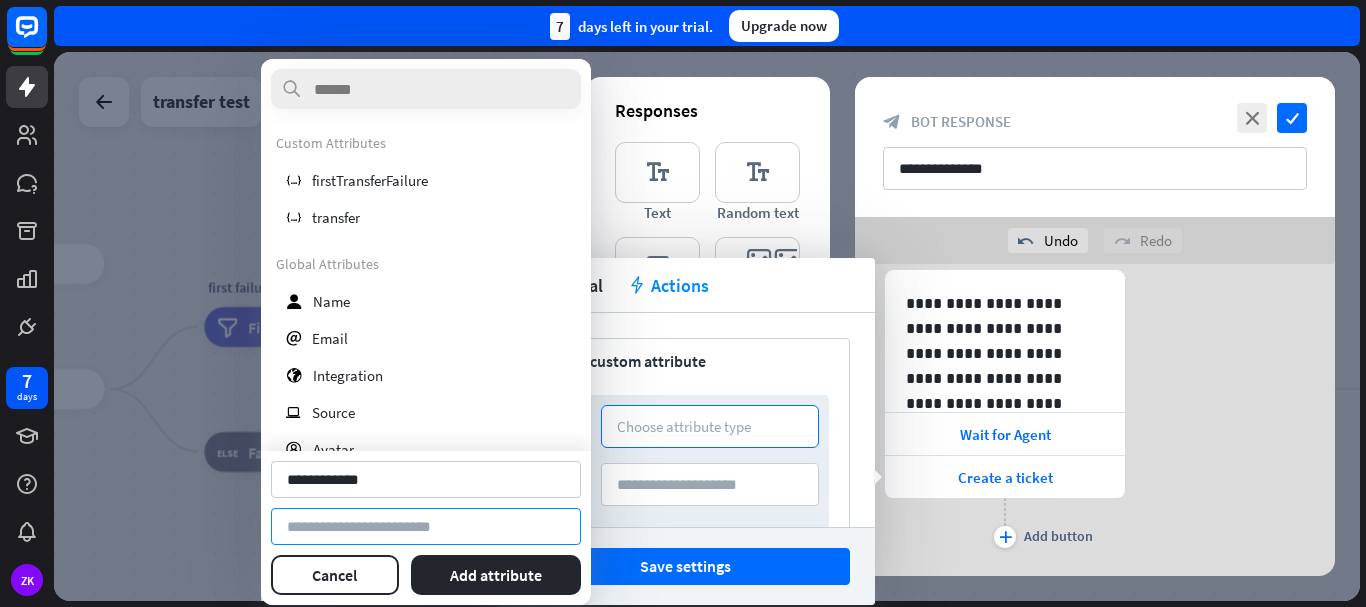 type on "**********" 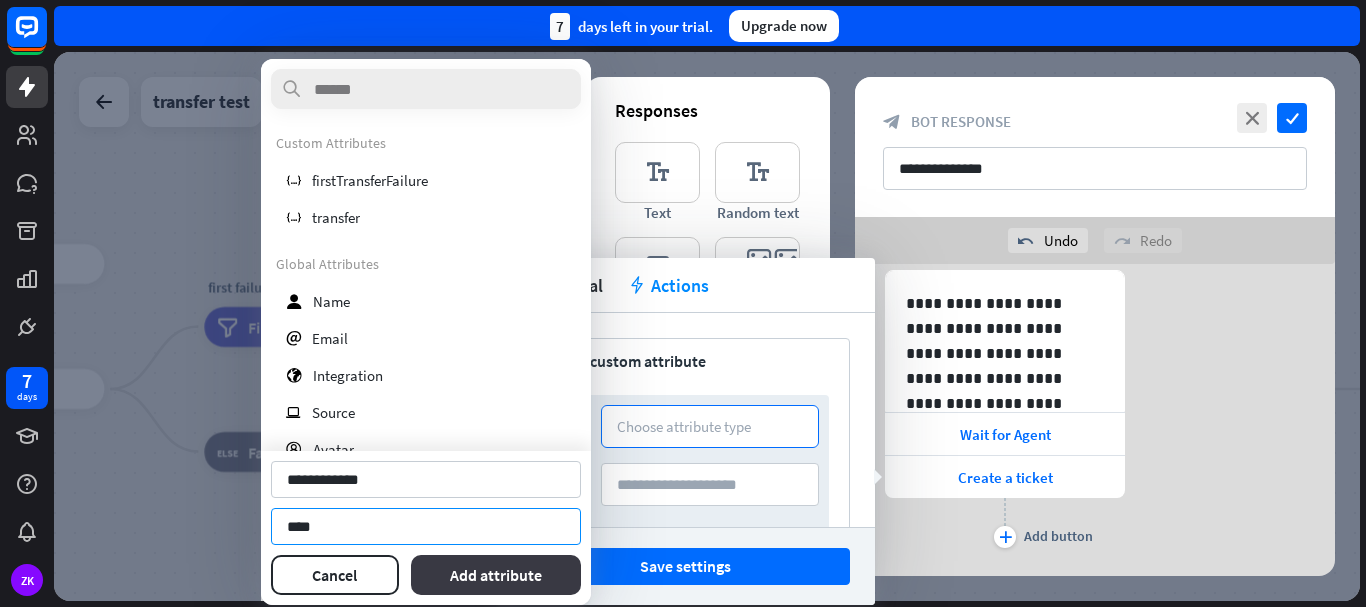 type on "****" 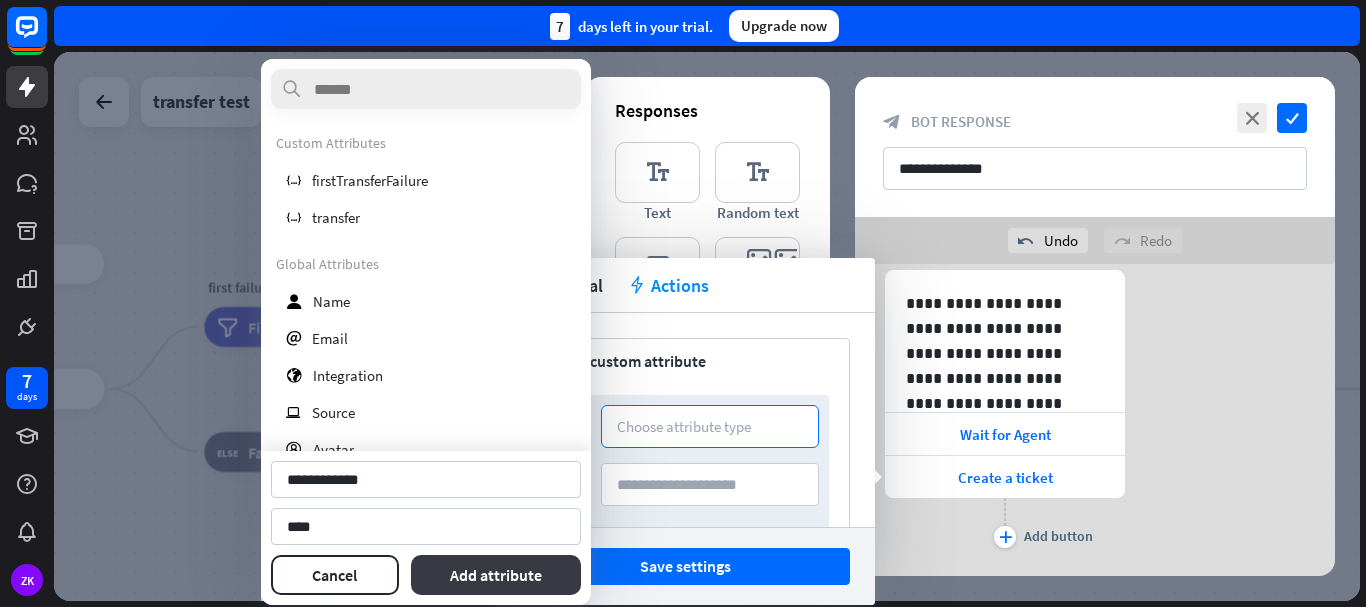 click on "Add attribute" at bounding box center (496, 575) 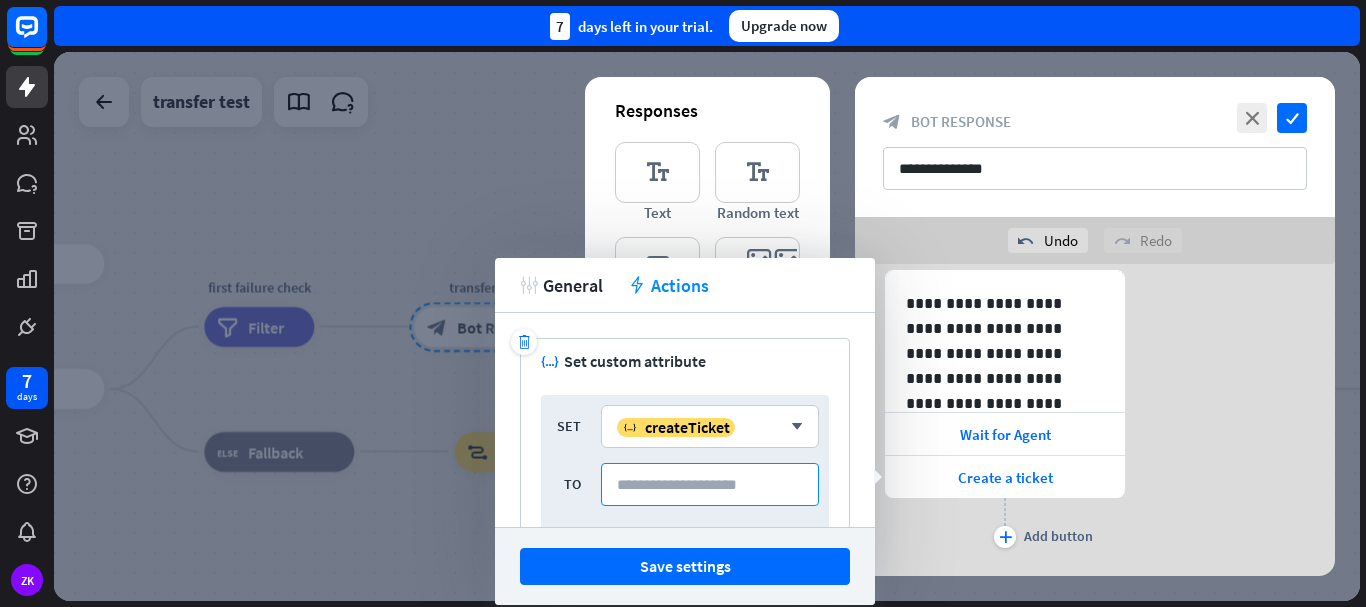 click at bounding box center [710, 484] 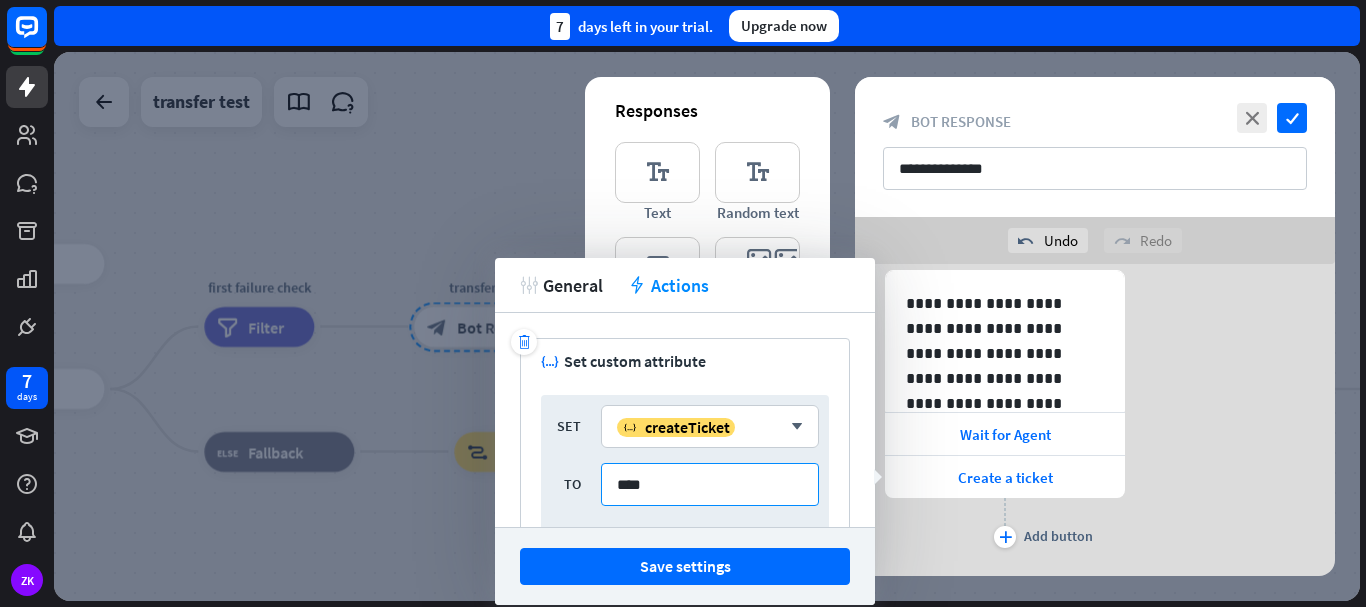 scroll, scrollTop: 152, scrollLeft: 0, axis: vertical 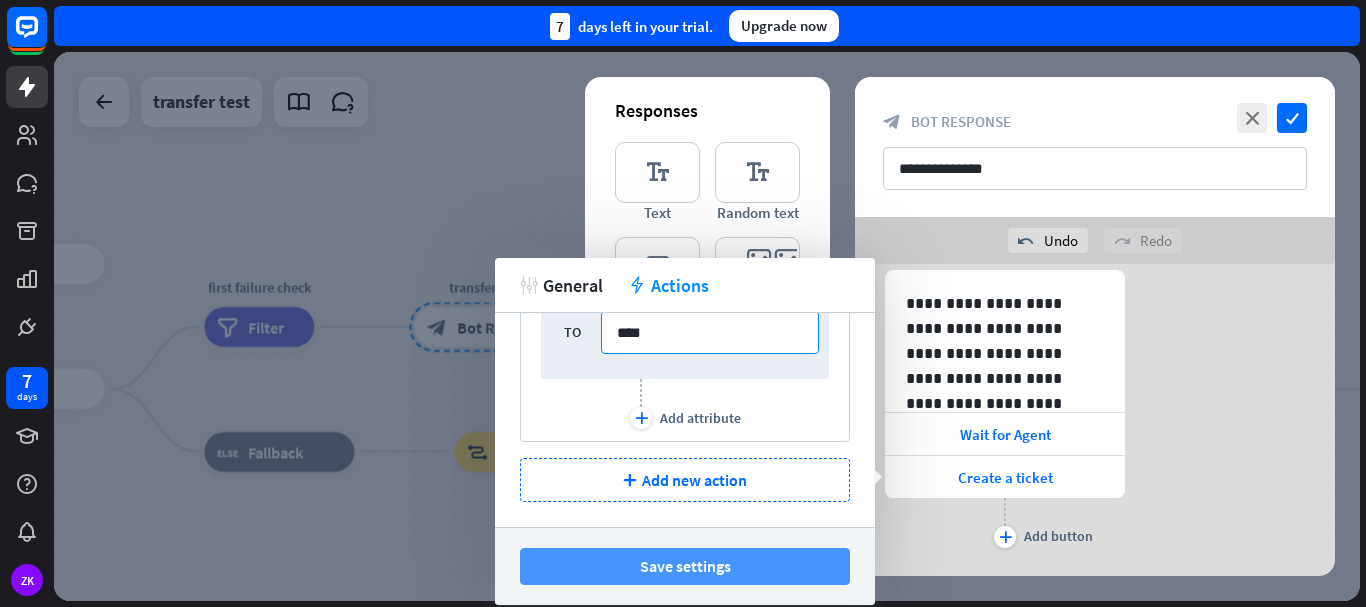type on "****" 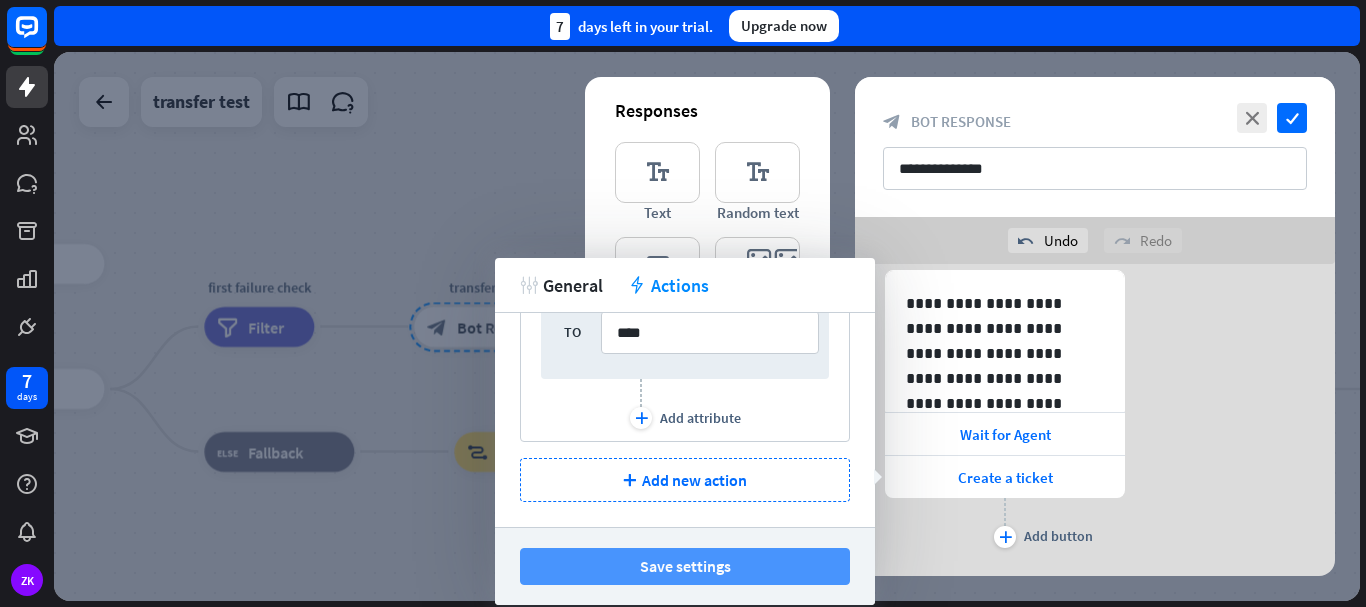 click on "Save settings" at bounding box center (685, 566) 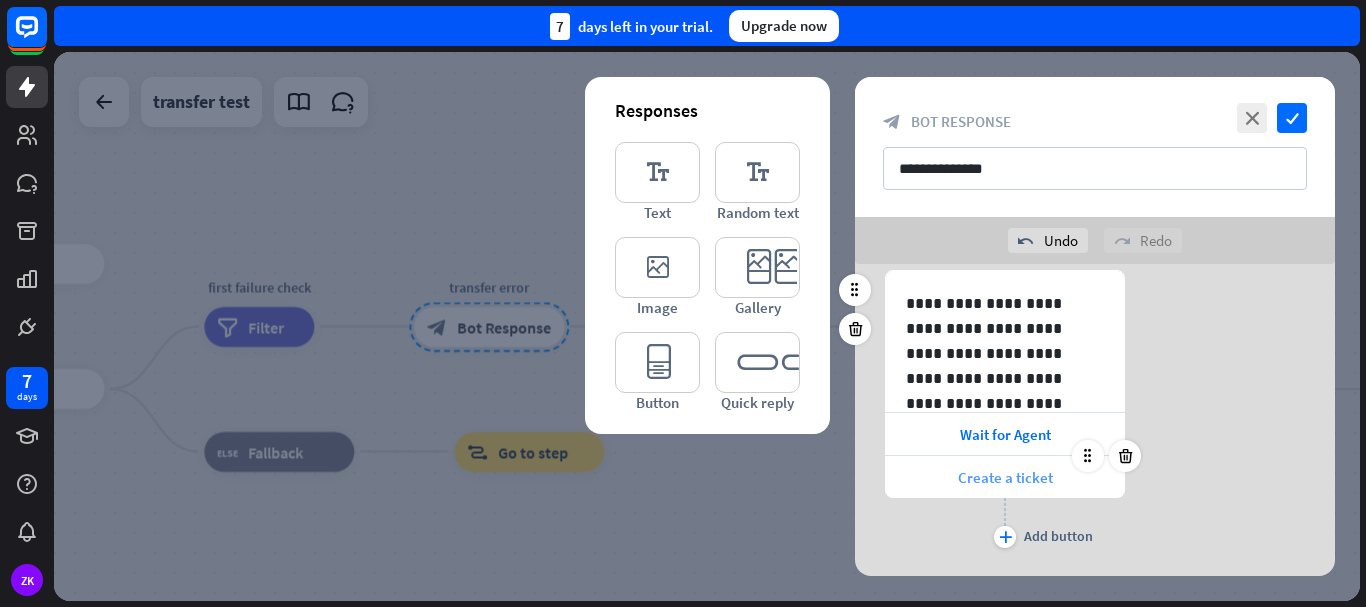 click on "Create a ticket" at bounding box center (1005, 477) 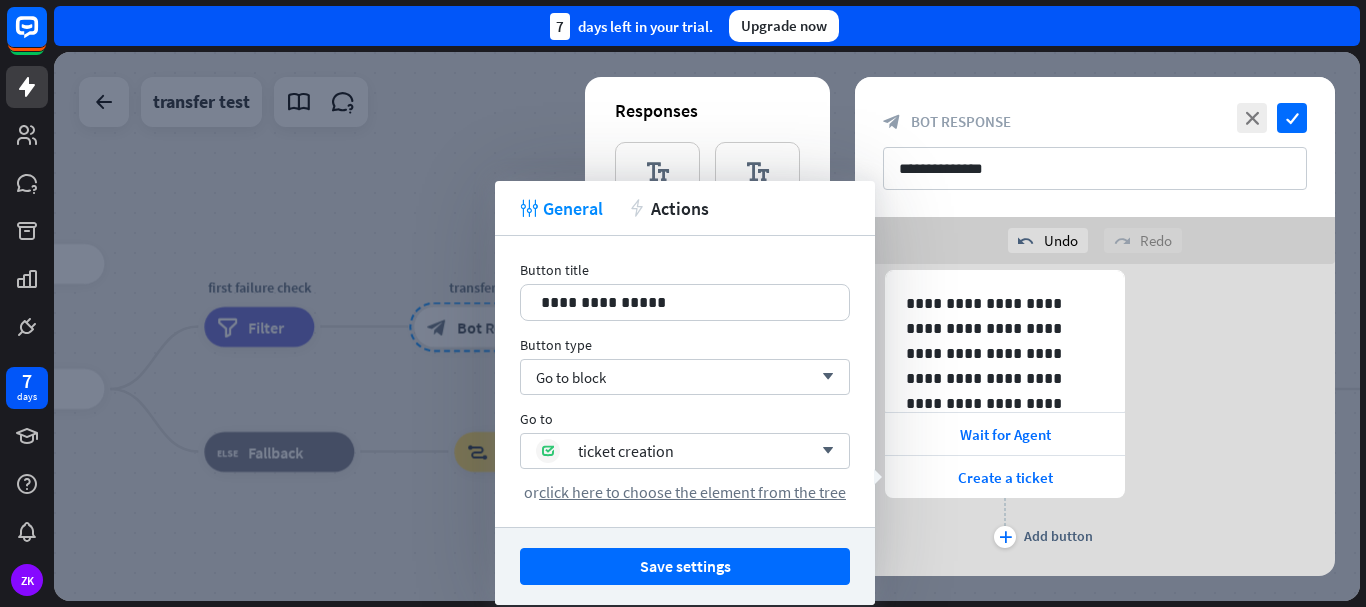 click on "tweak
General
action
Actions" at bounding box center (685, 208) 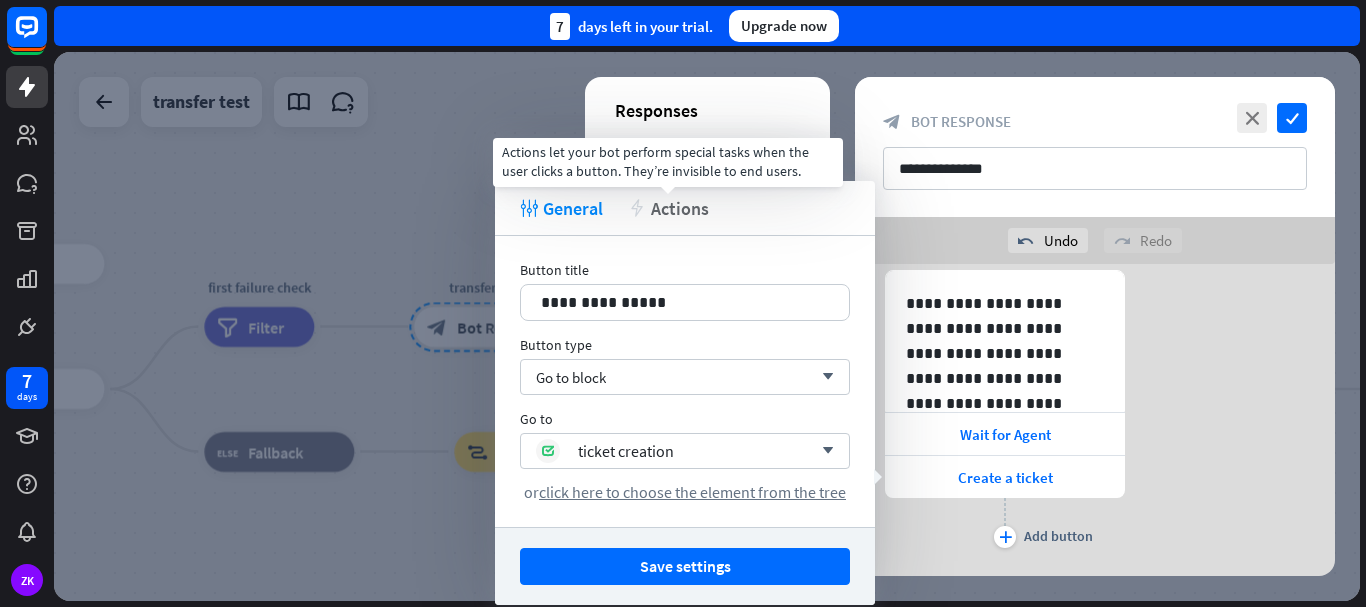 click on "Actions" at bounding box center [680, 208] 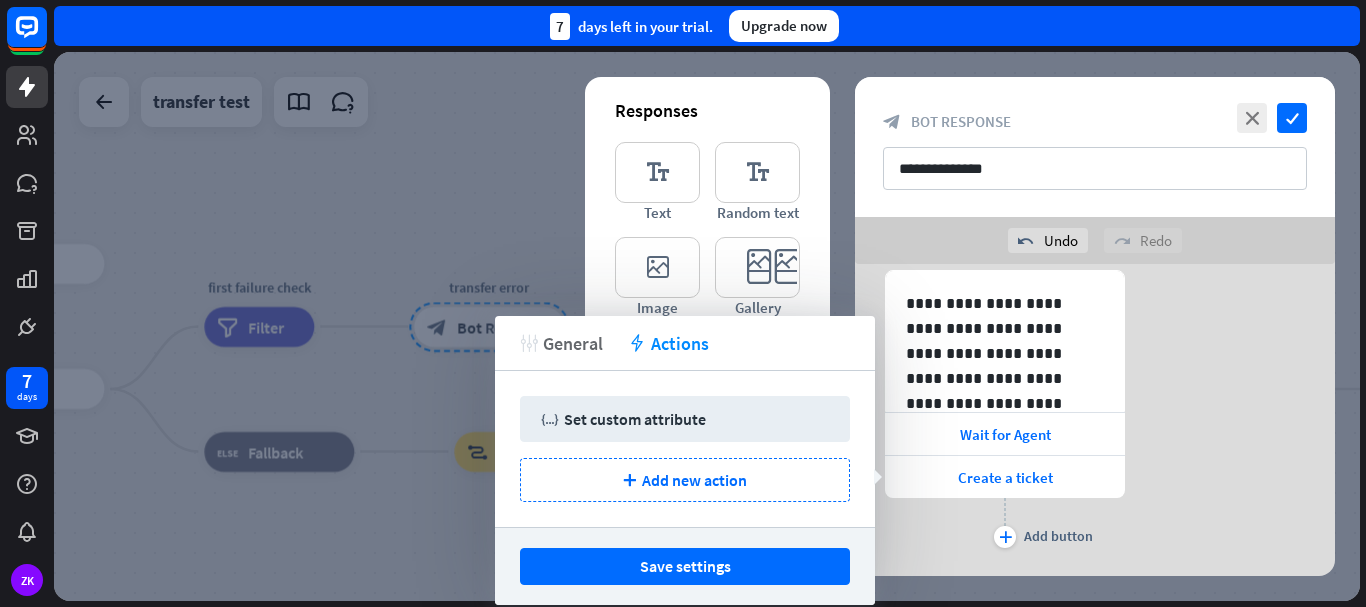 click on "General" at bounding box center [573, 343] 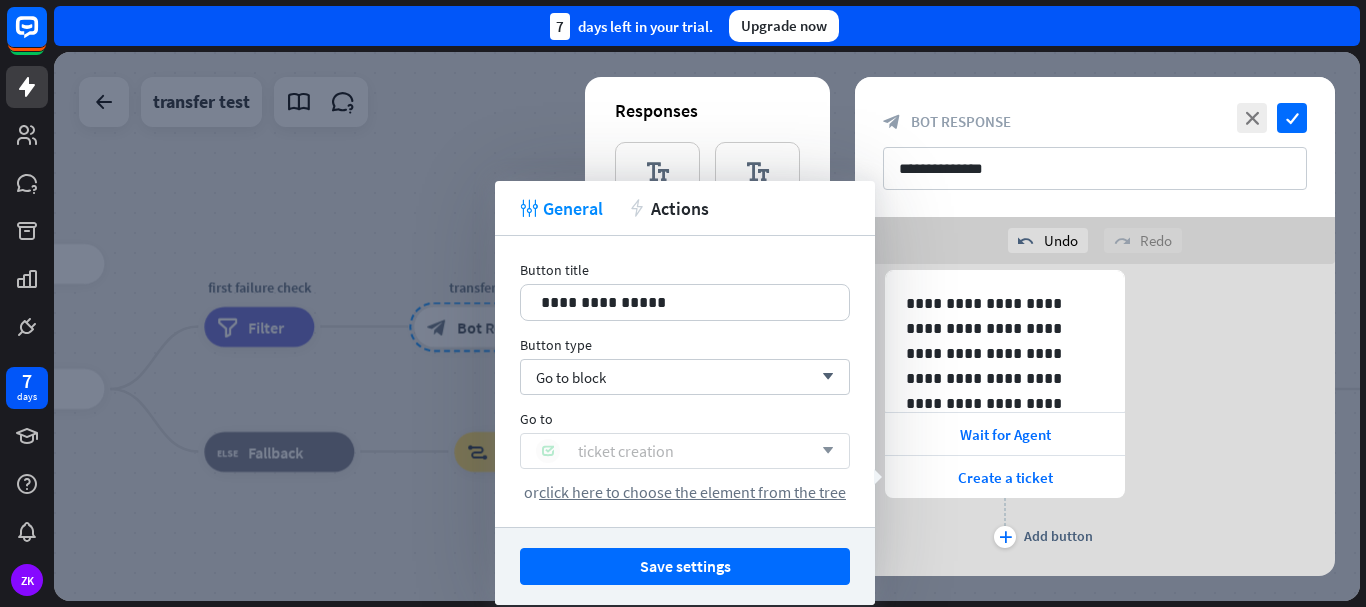 click on "ticket creation" at bounding box center (674, 451) 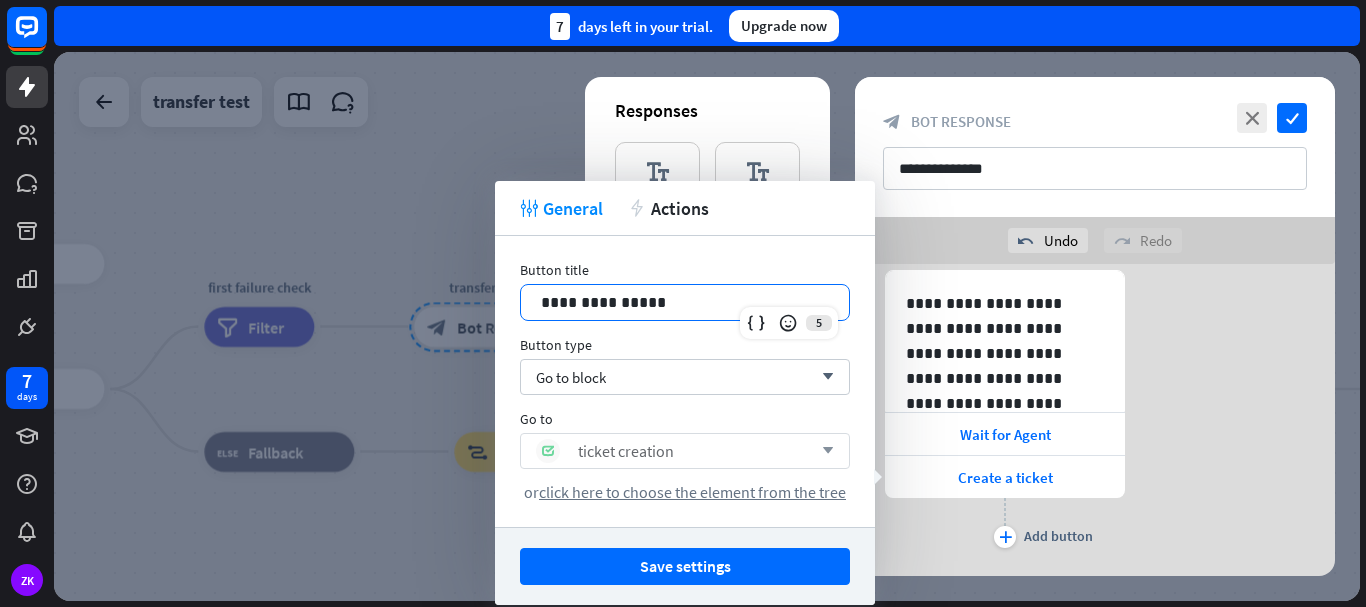 click on "**********" at bounding box center [685, 302] 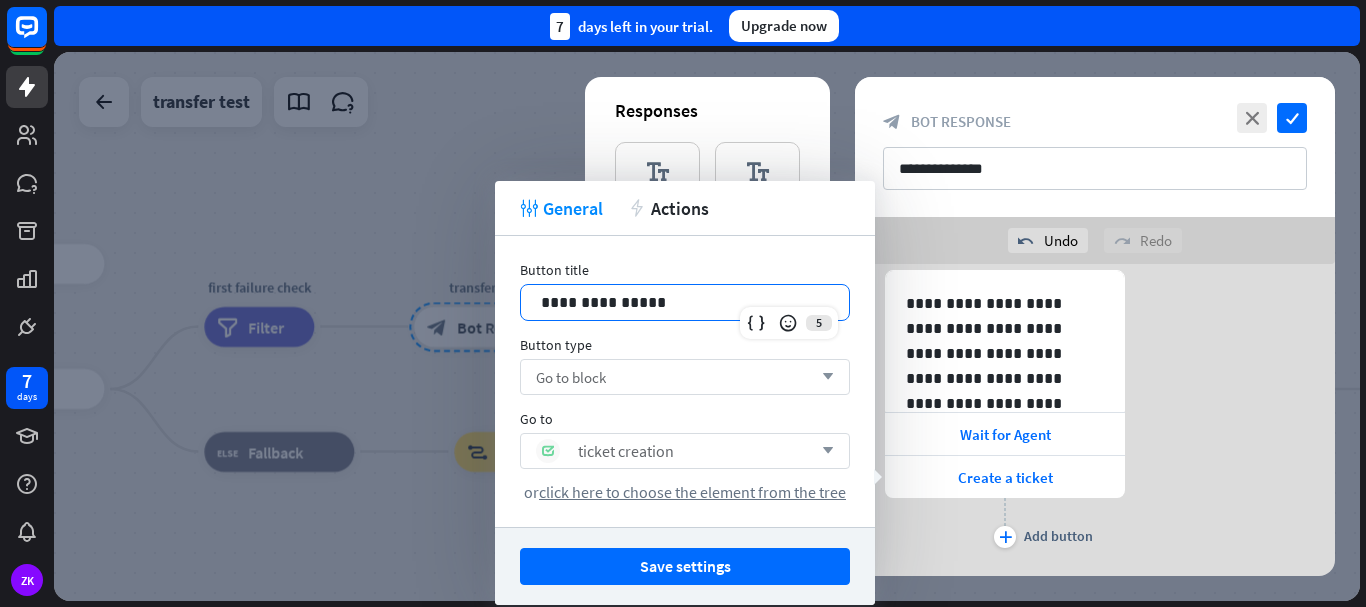 click on "Go to block
arrow_down" at bounding box center (685, 377) 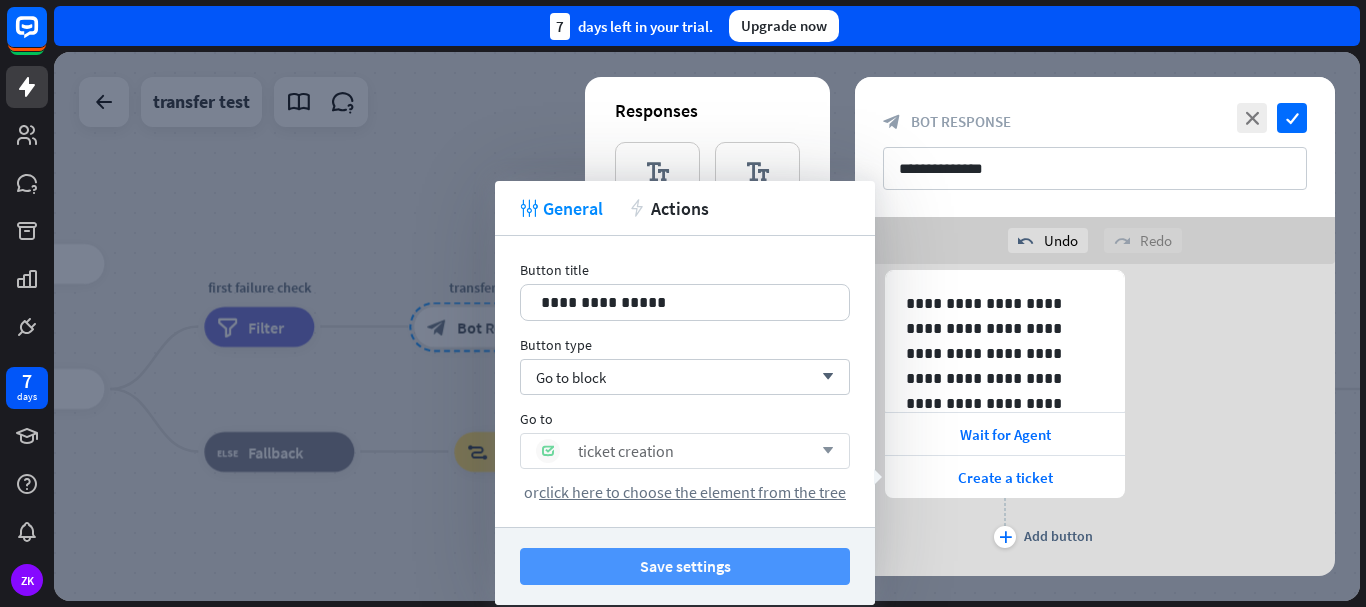 click on "Save settings" at bounding box center (685, 566) 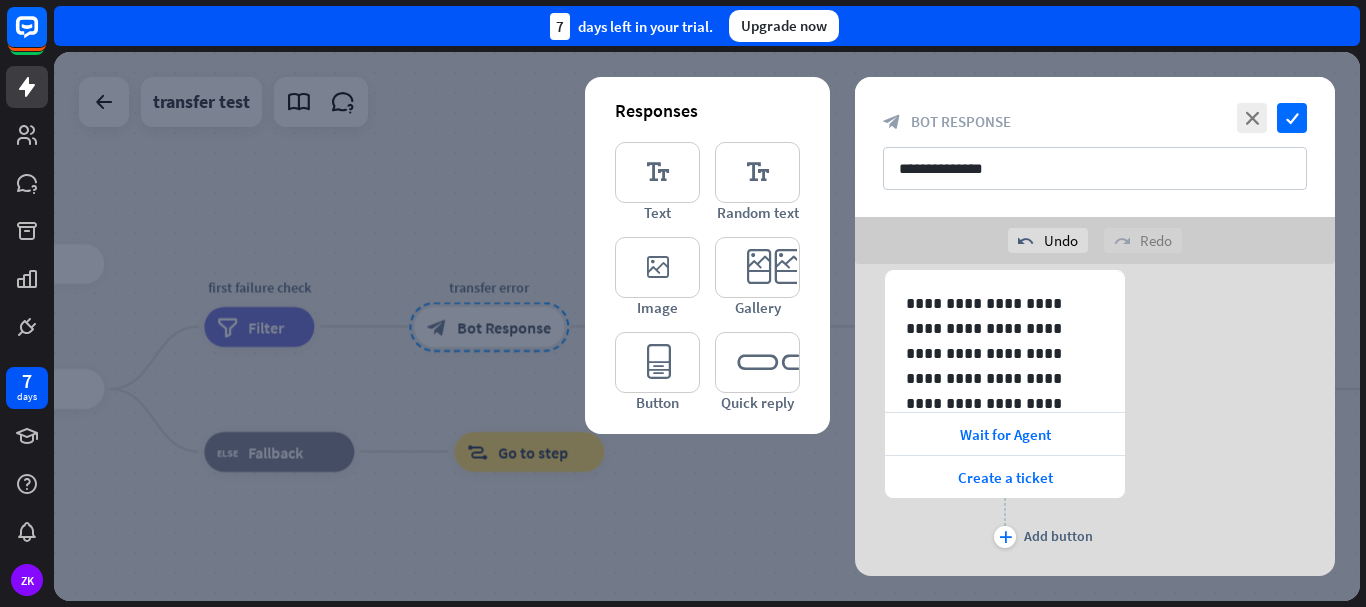 click at bounding box center [707, 326] 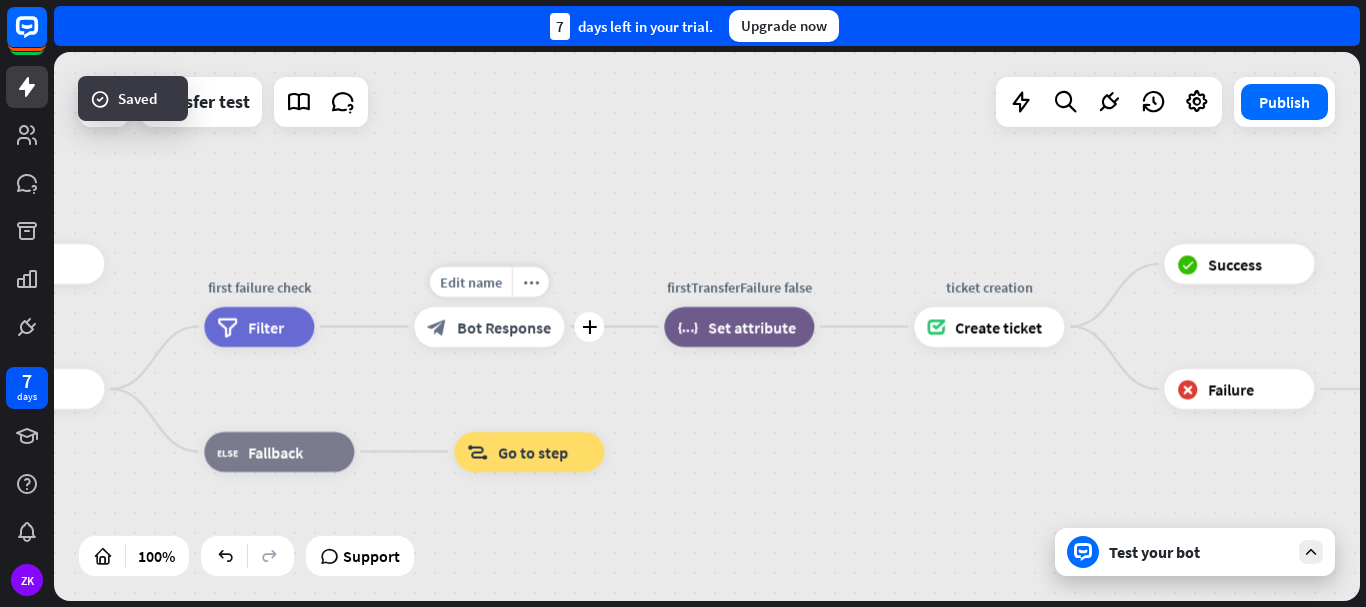 click on "Bot Response" at bounding box center [504, 327] 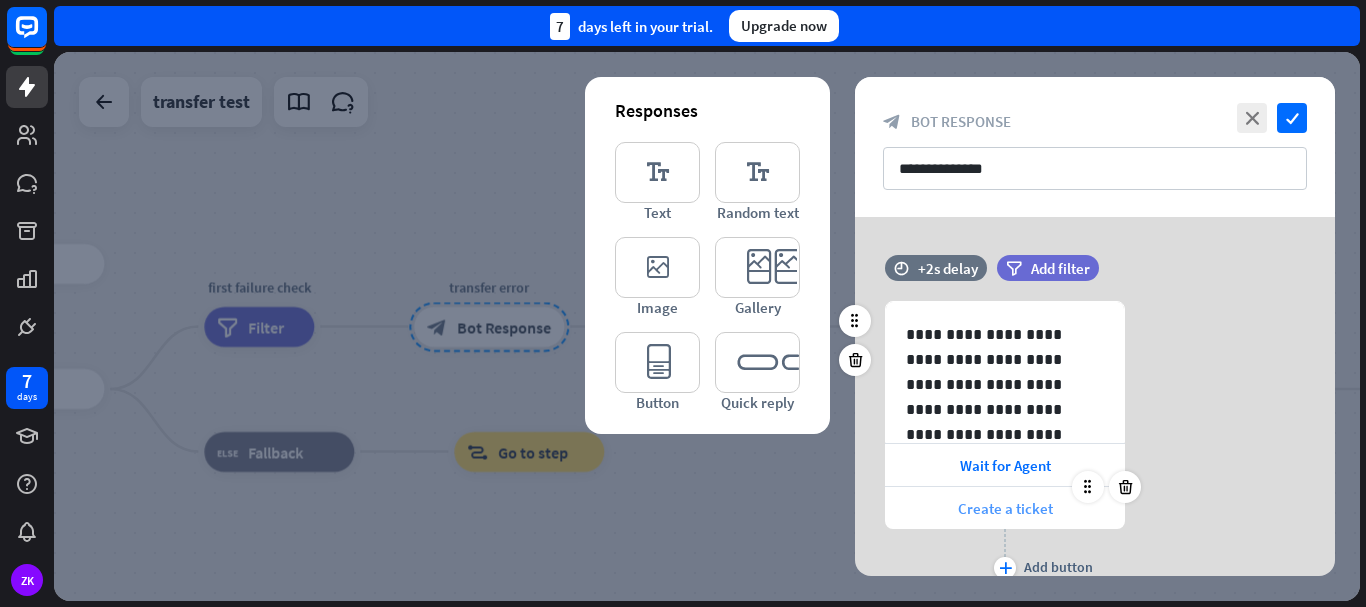 click on "Create a ticket" at bounding box center (1005, 508) 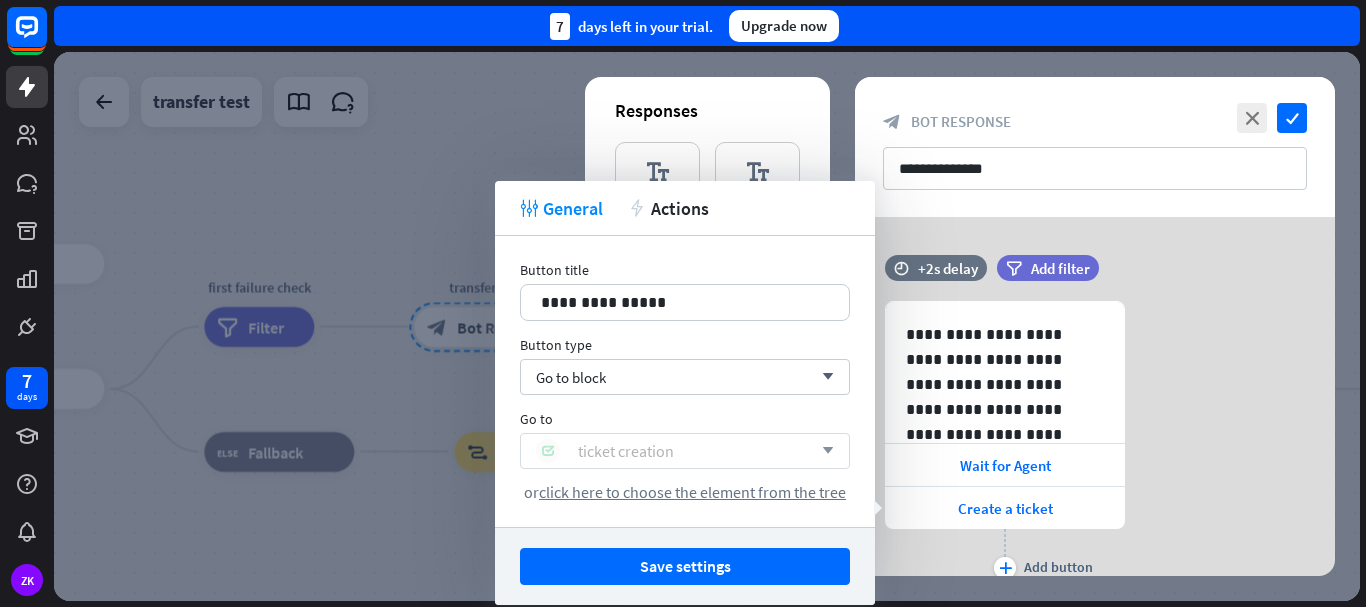 click on "ticket creation" at bounding box center [626, 451] 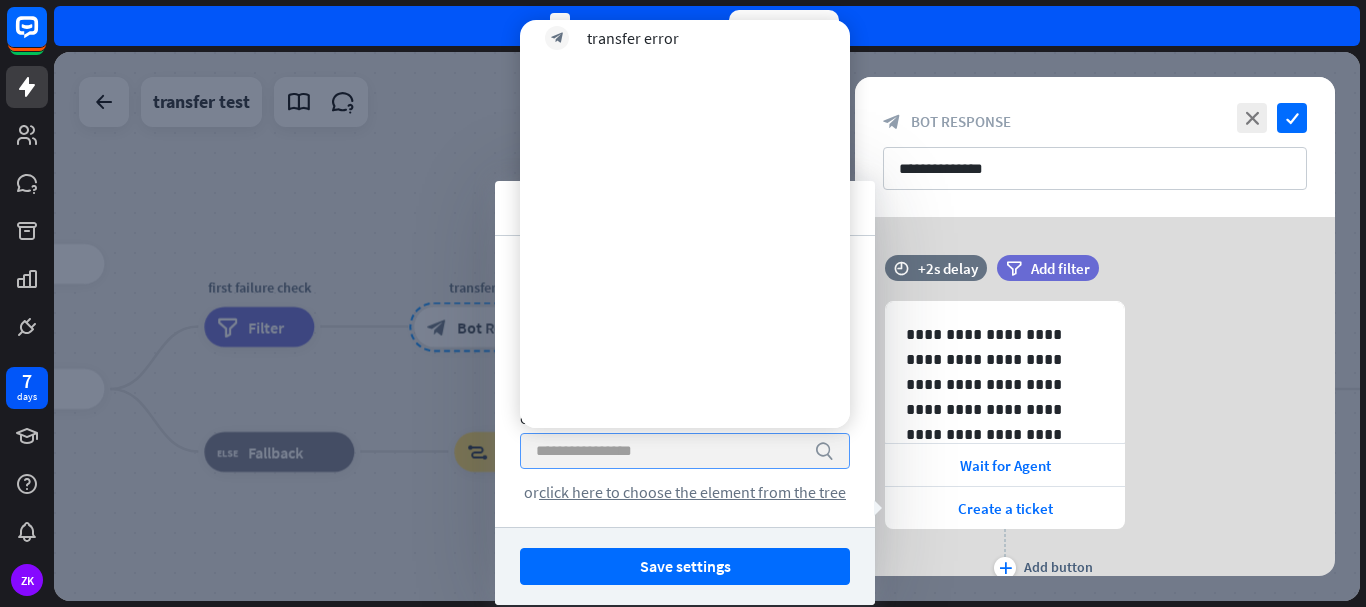scroll, scrollTop: 0, scrollLeft: 0, axis: both 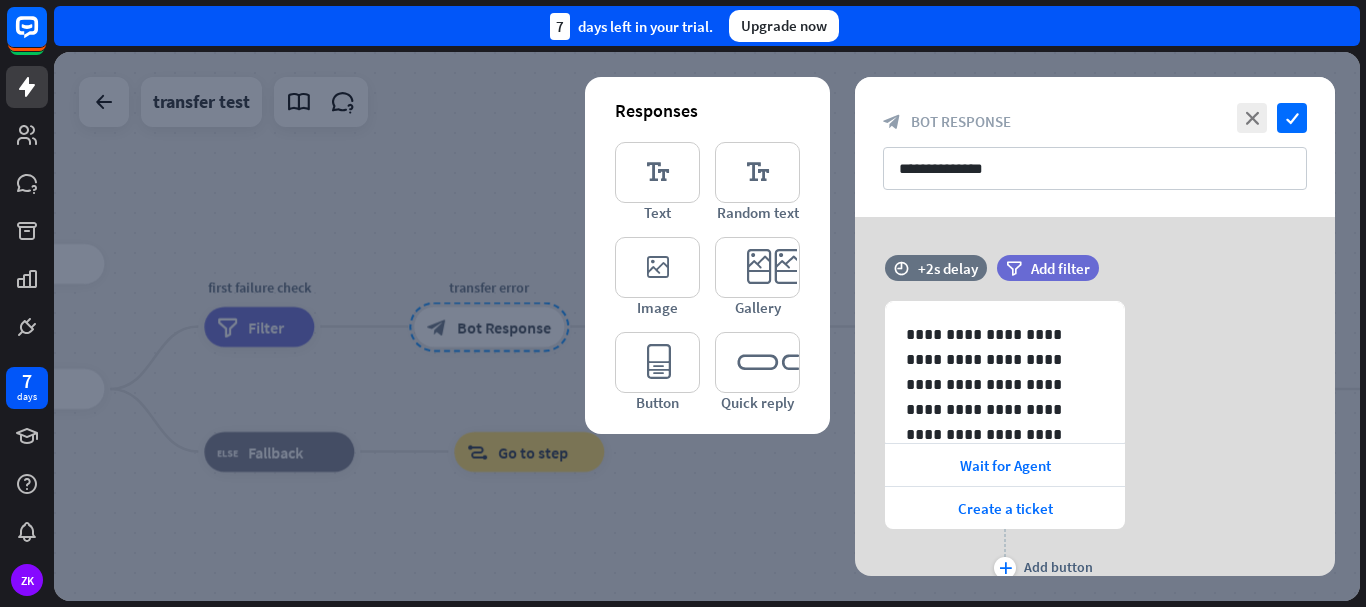 click at bounding box center (707, 326) 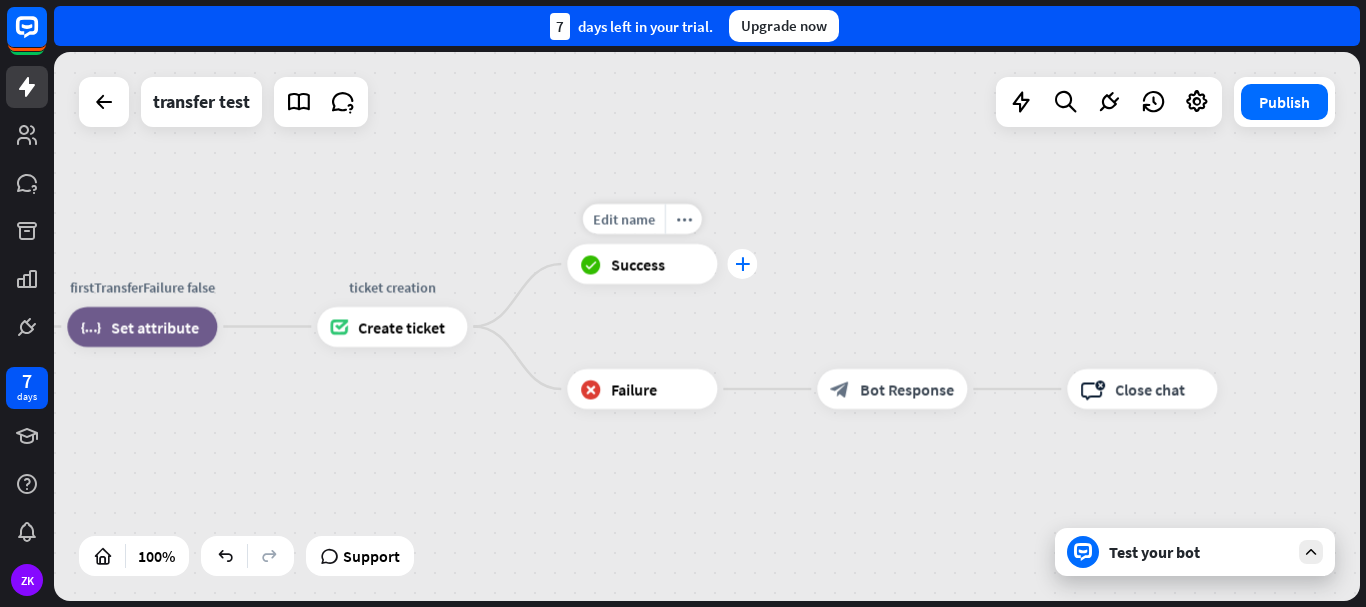click on "plus" at bounding box center [742, 264] 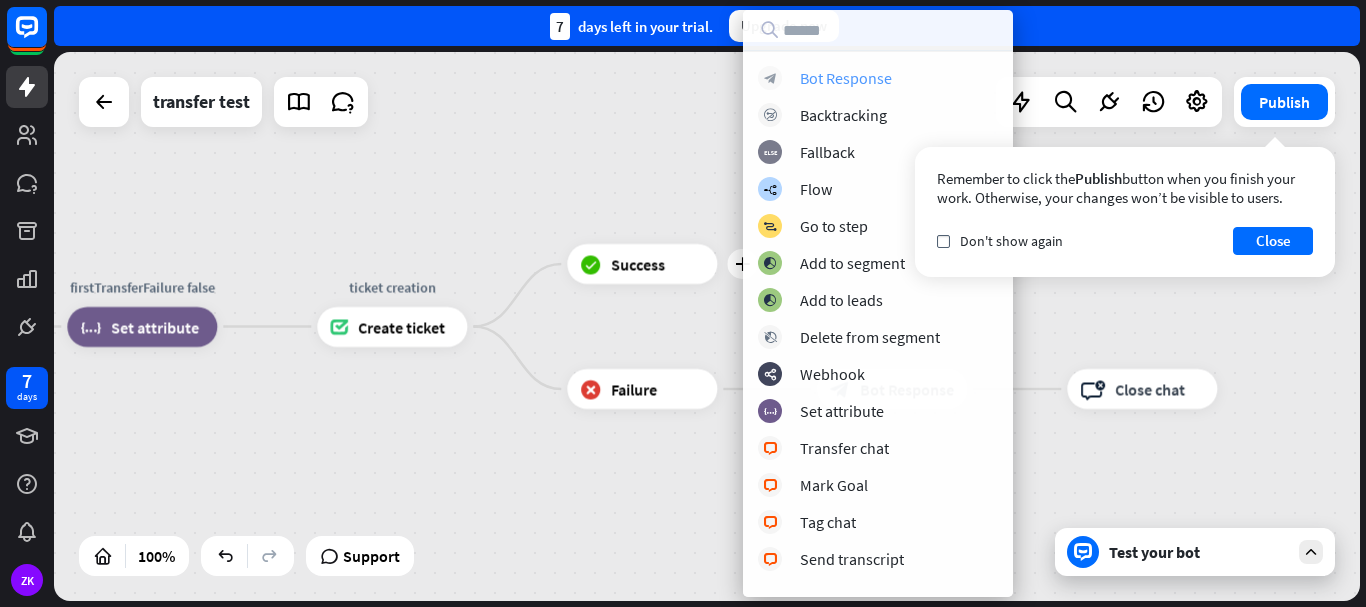 click on "Bot Response" at bounding box center (846, 78) 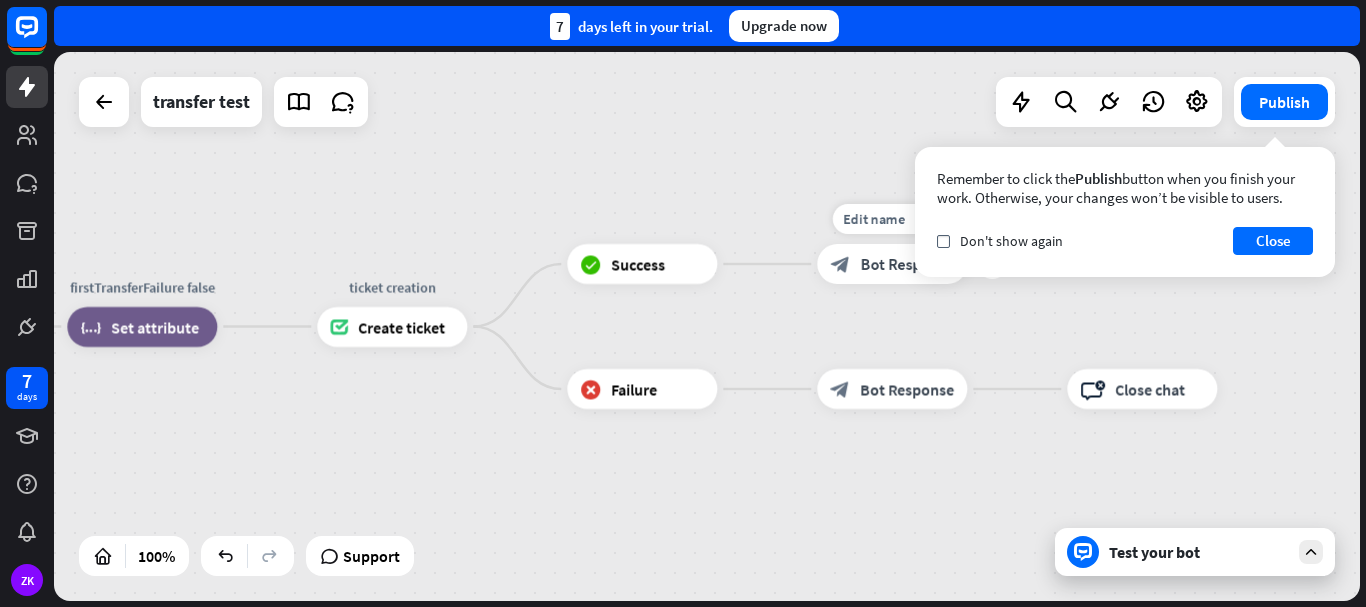 click on "Bot Response" at bounding box center (907, 264) 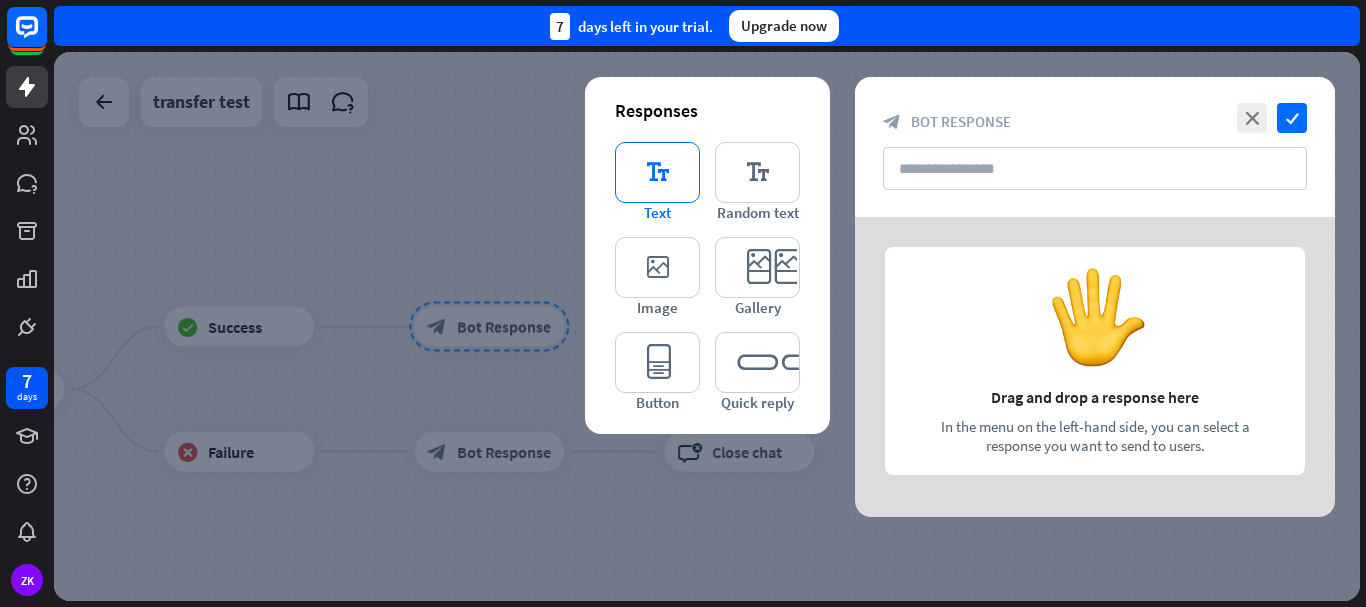 click on "editor_text" at bounding box center [657, 172] 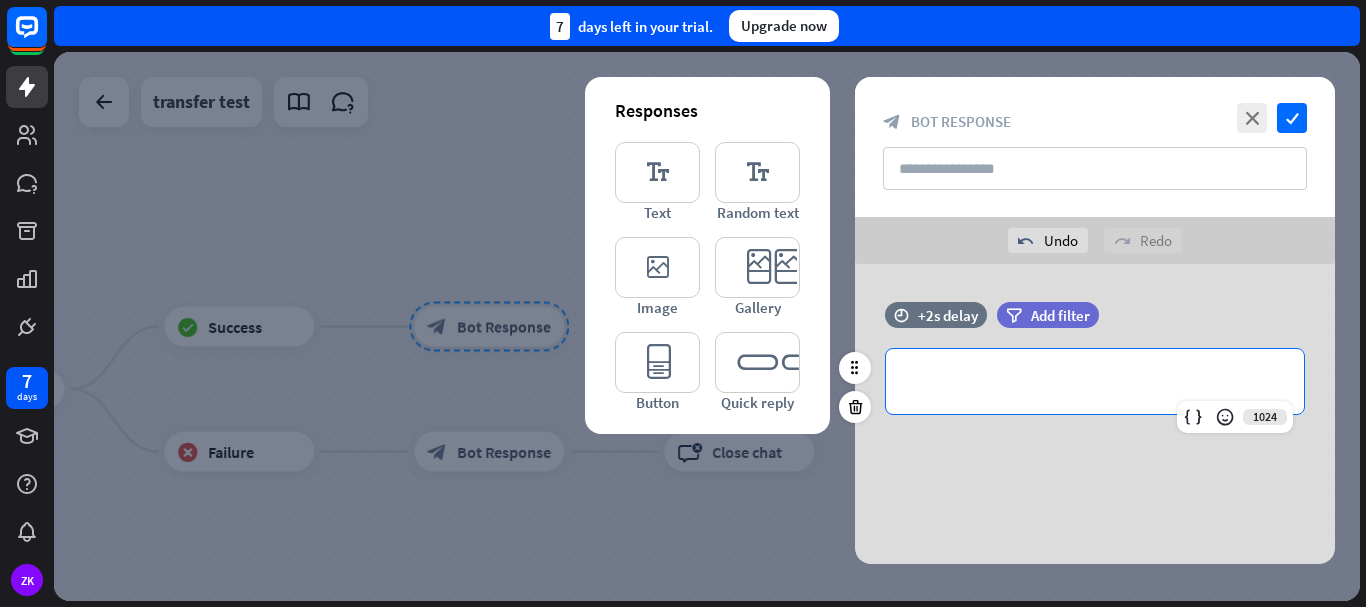 click on "**********" at bounding box center [1095, 381] 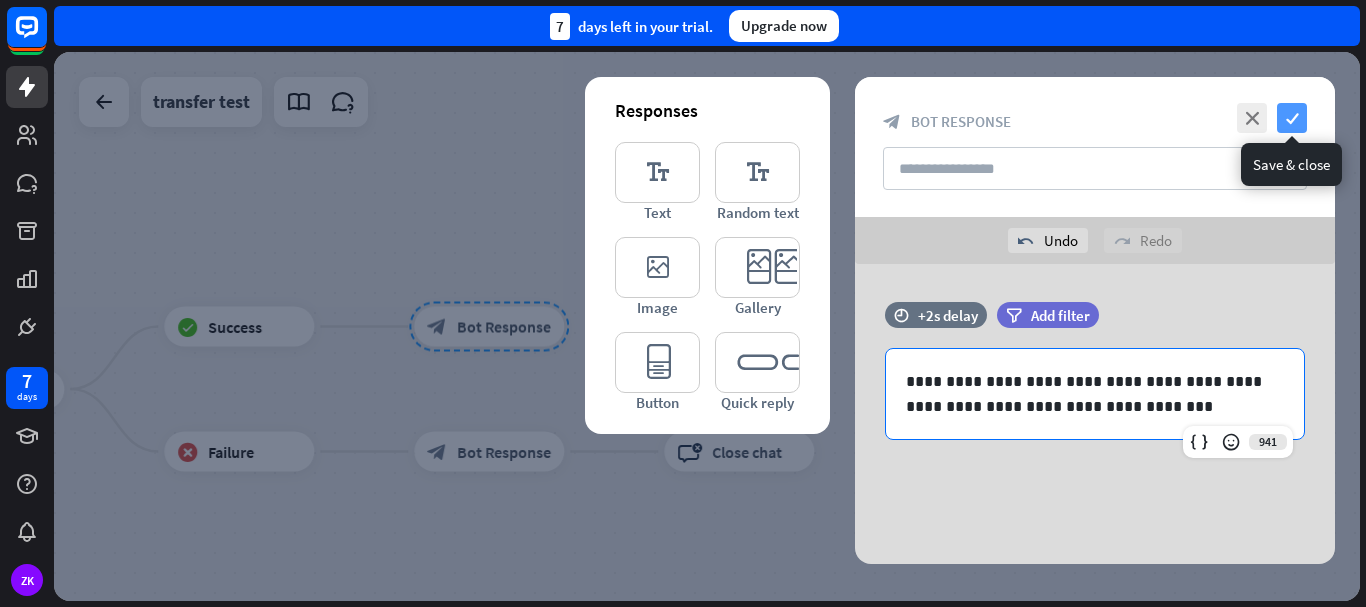 click on "check" at bounding box center (1292, 118) 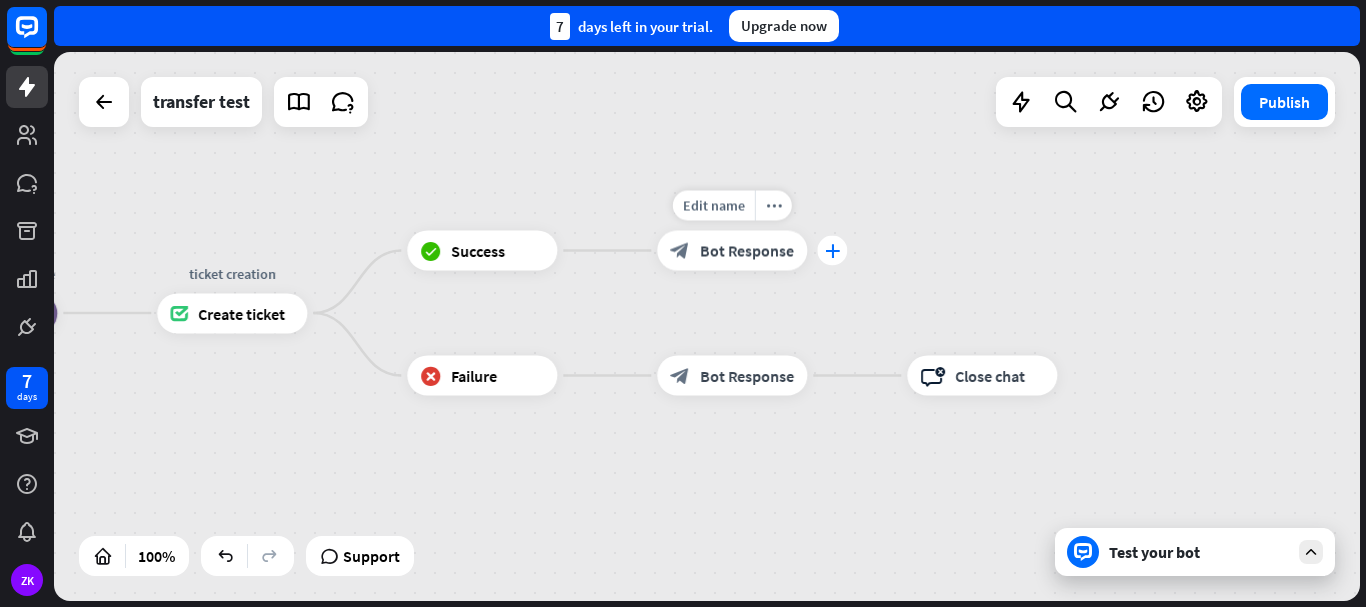 click on "plus" at bounding box center (832, 251) 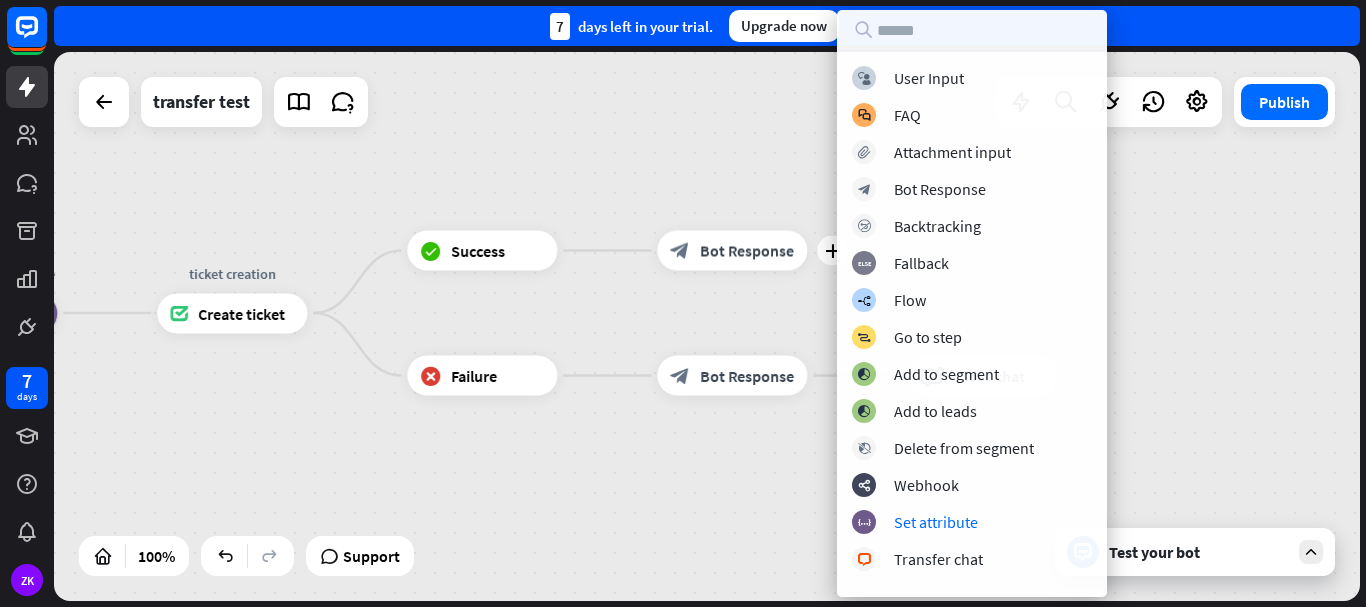 drag, startPoint x: 921, startPoint y: 539, endPoint x: 943, endPoint y: 498, distance: 46.52956 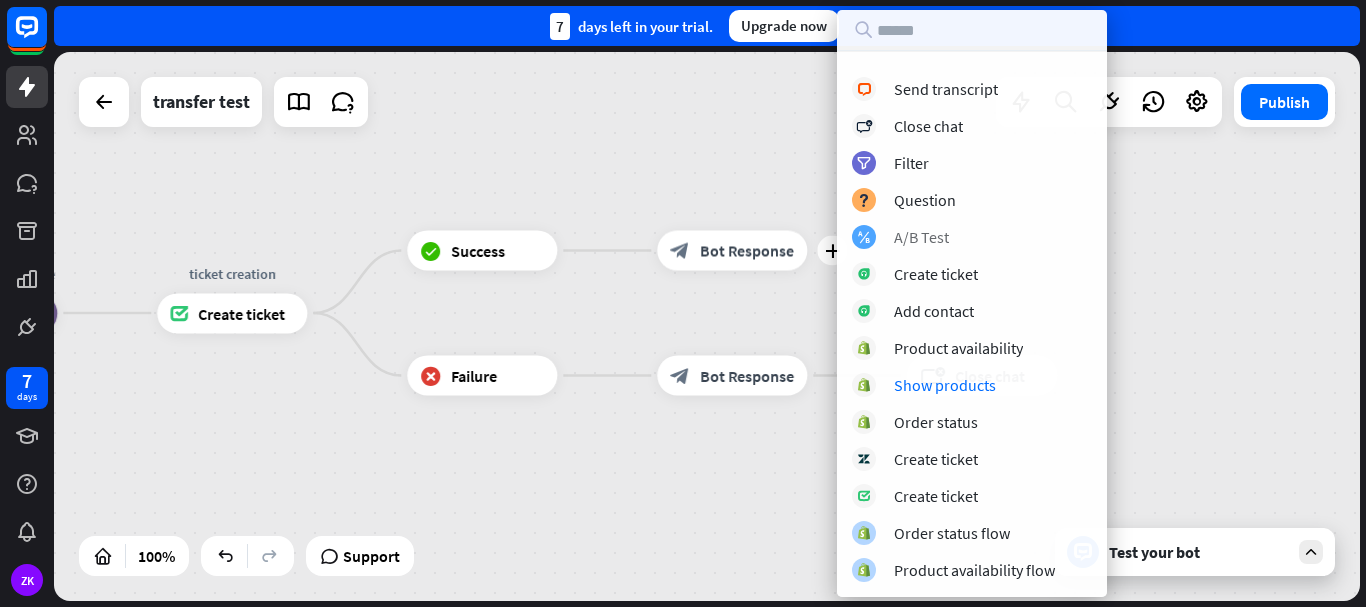 scroll, scrollTop: 0, scrollLeft: 0, axis: both 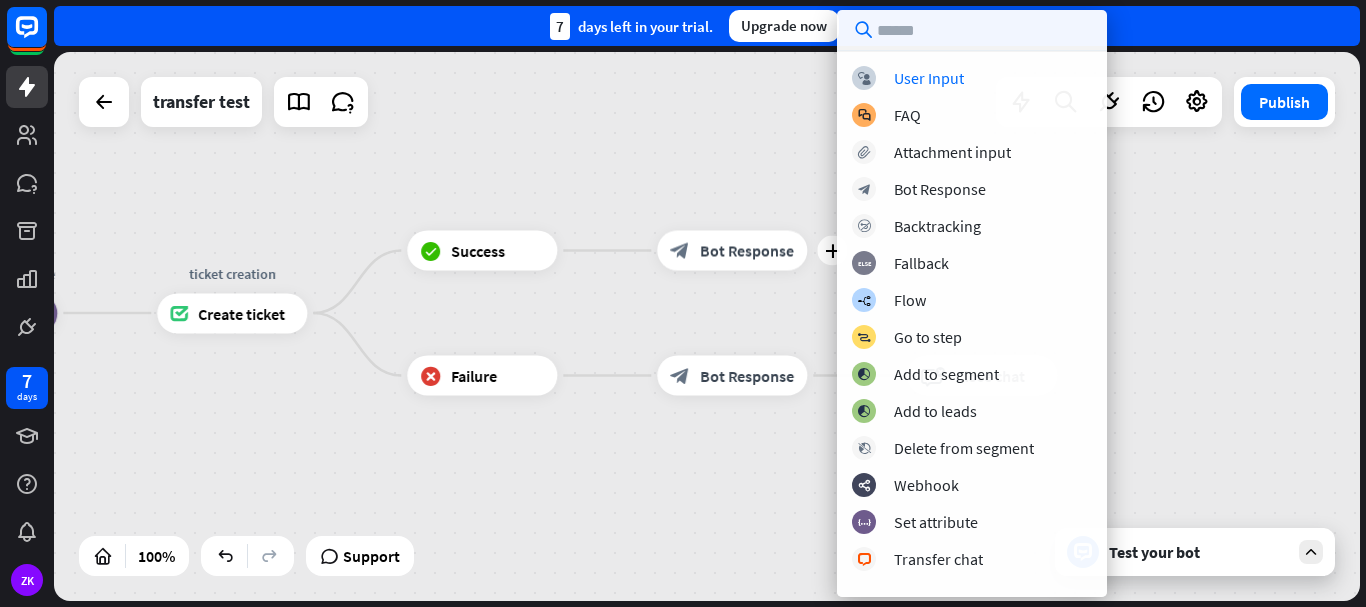 click at bounding box center (972, 30) 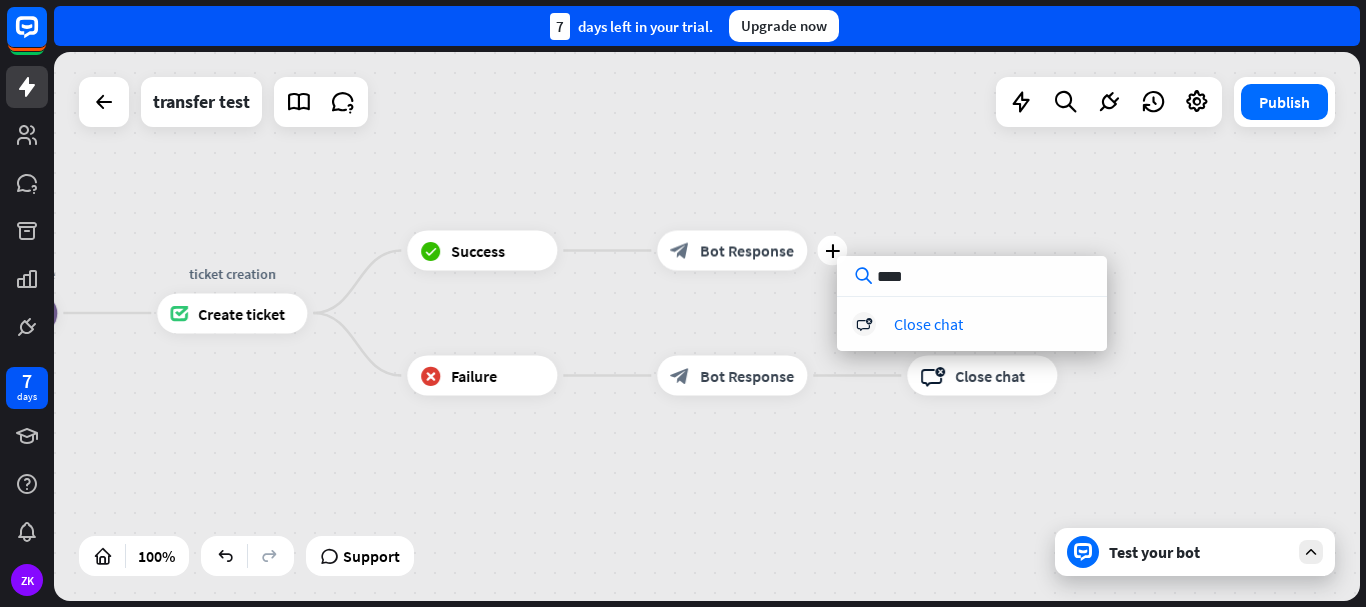 type on "*****" 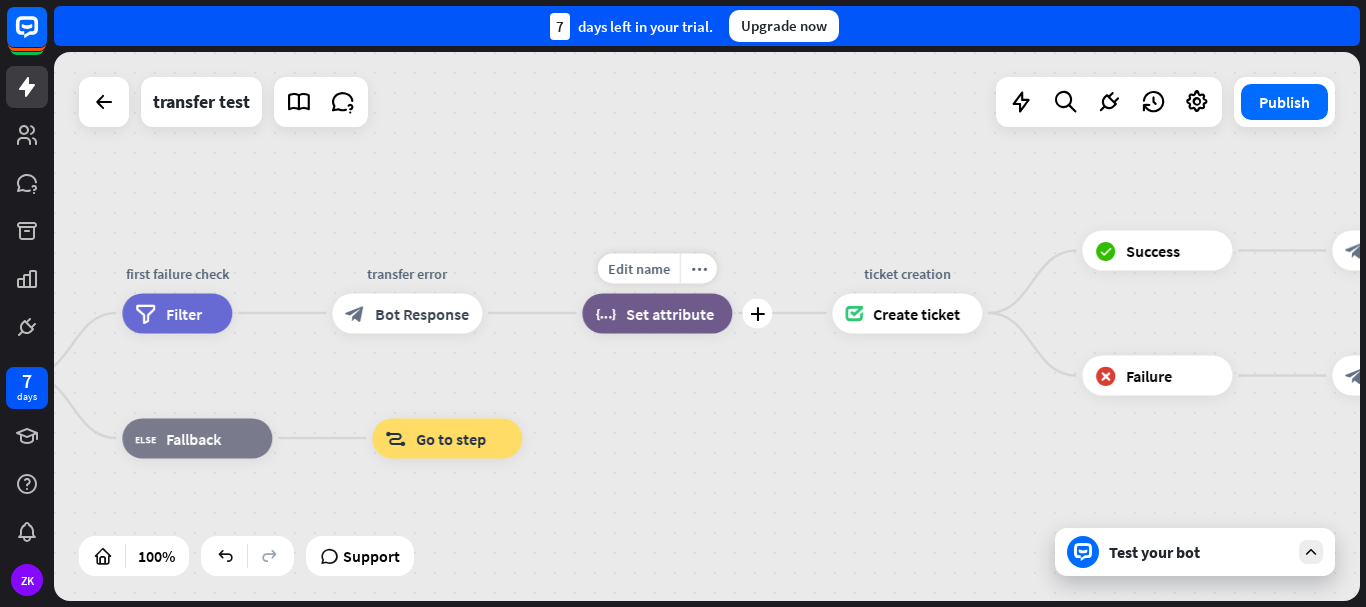 click on "Set attribute" at bounding box center [670, 313] 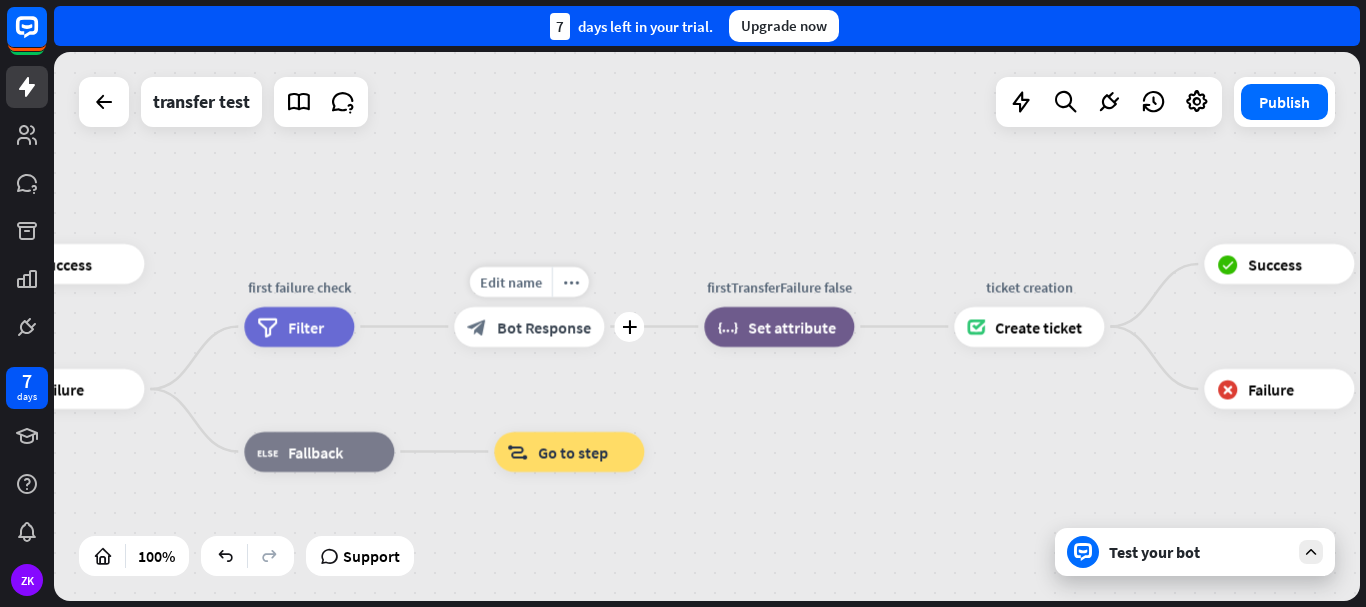 click on "Bot Response" at bounding box center (544, 327) 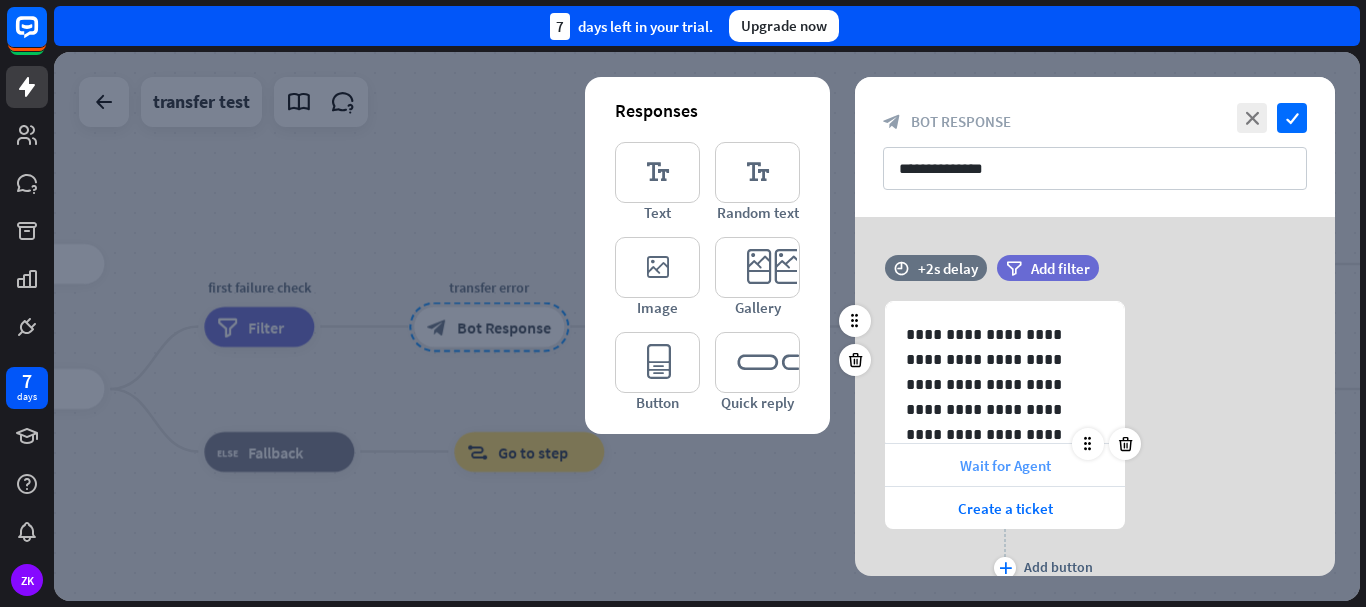 scroll, scrollTop: 78, scrollLeft: 0, axis: vertical 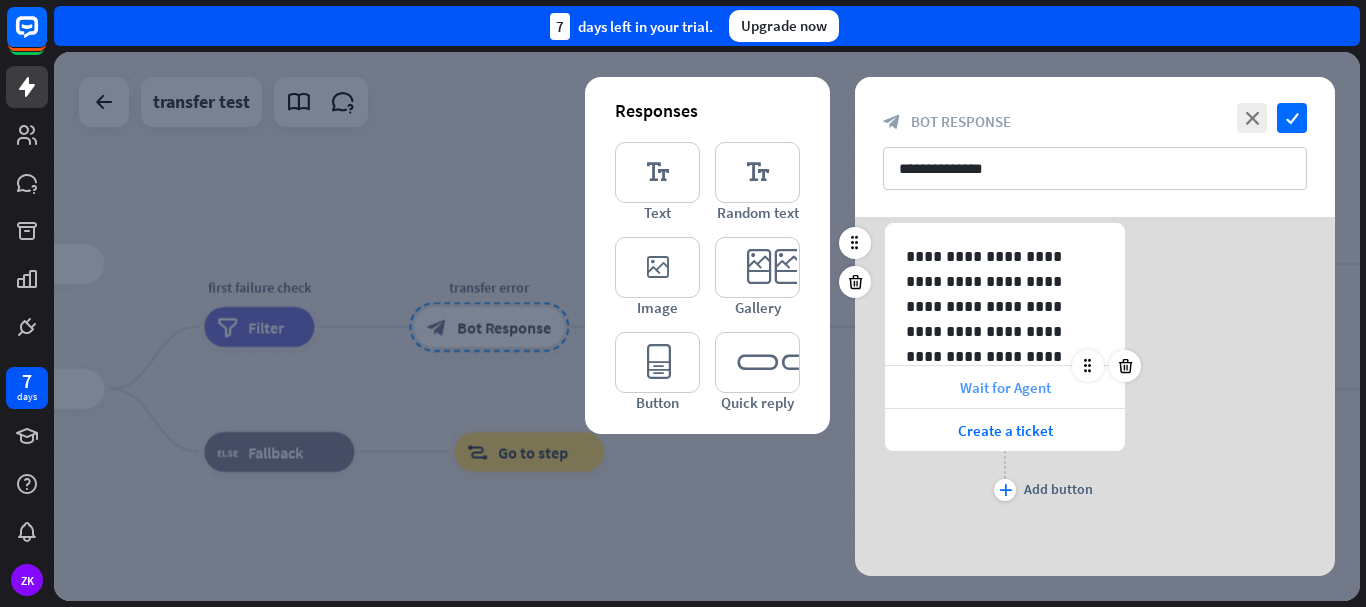 click on "Wait for Agent" at bounding box center [1005, 387] 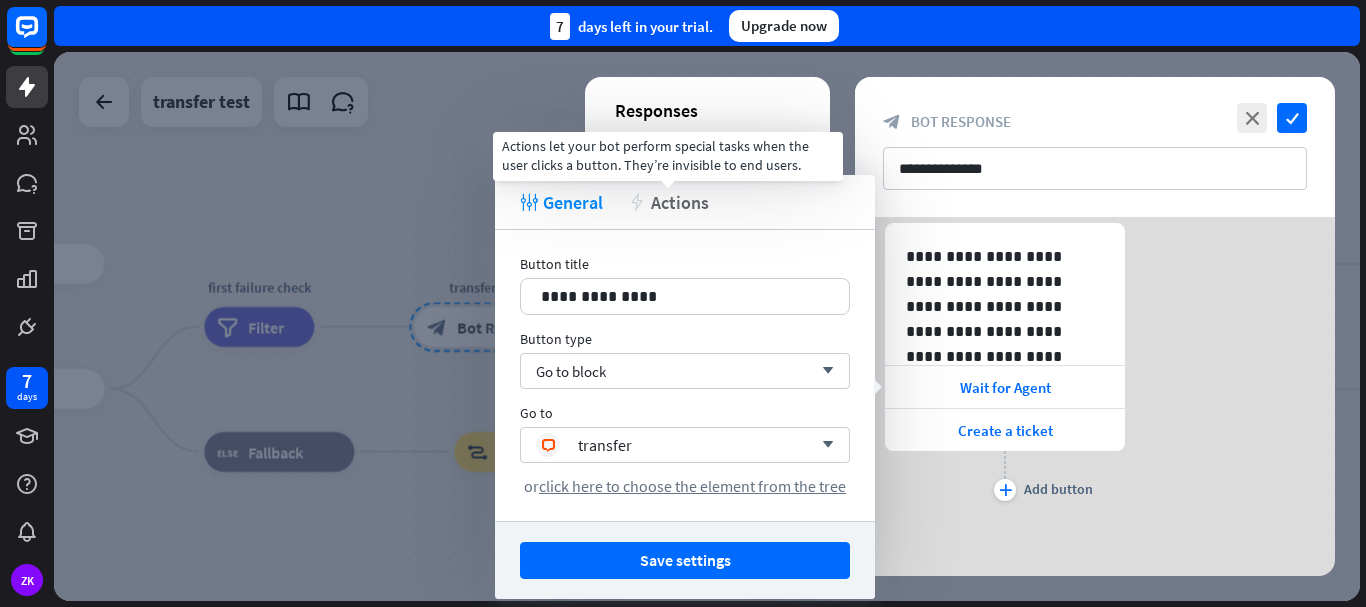click on "action" at bounding box center (637, 202) 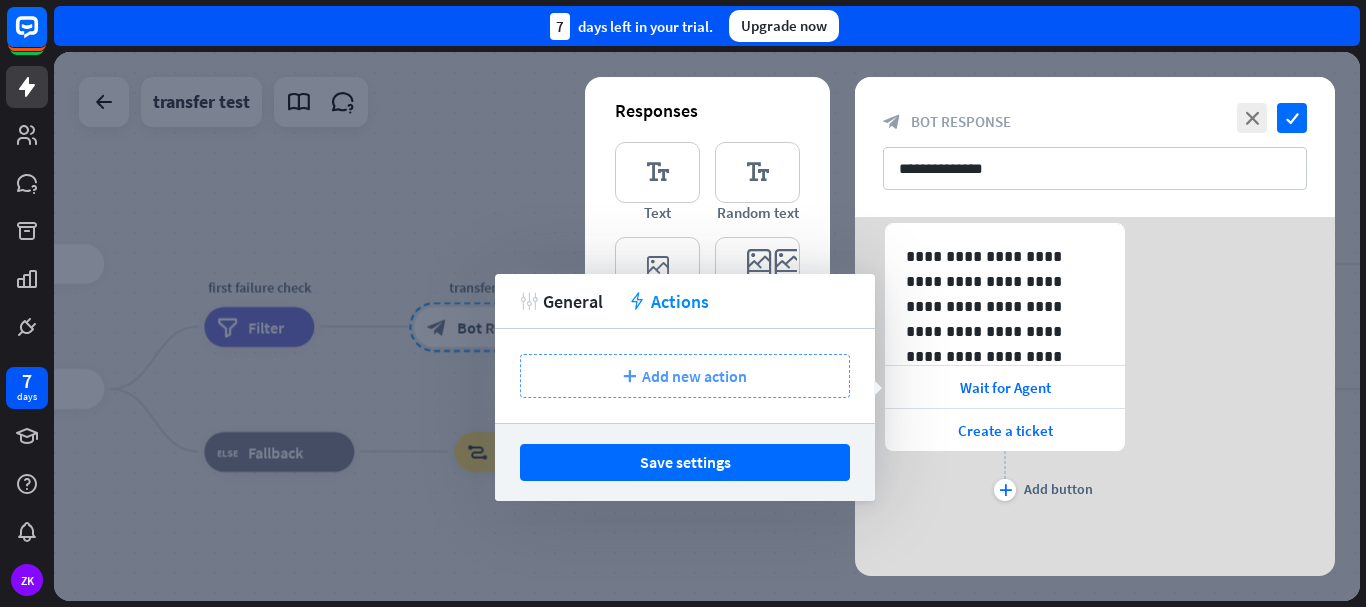 click on "plus
Add new action" at bounding box center [685, 376] 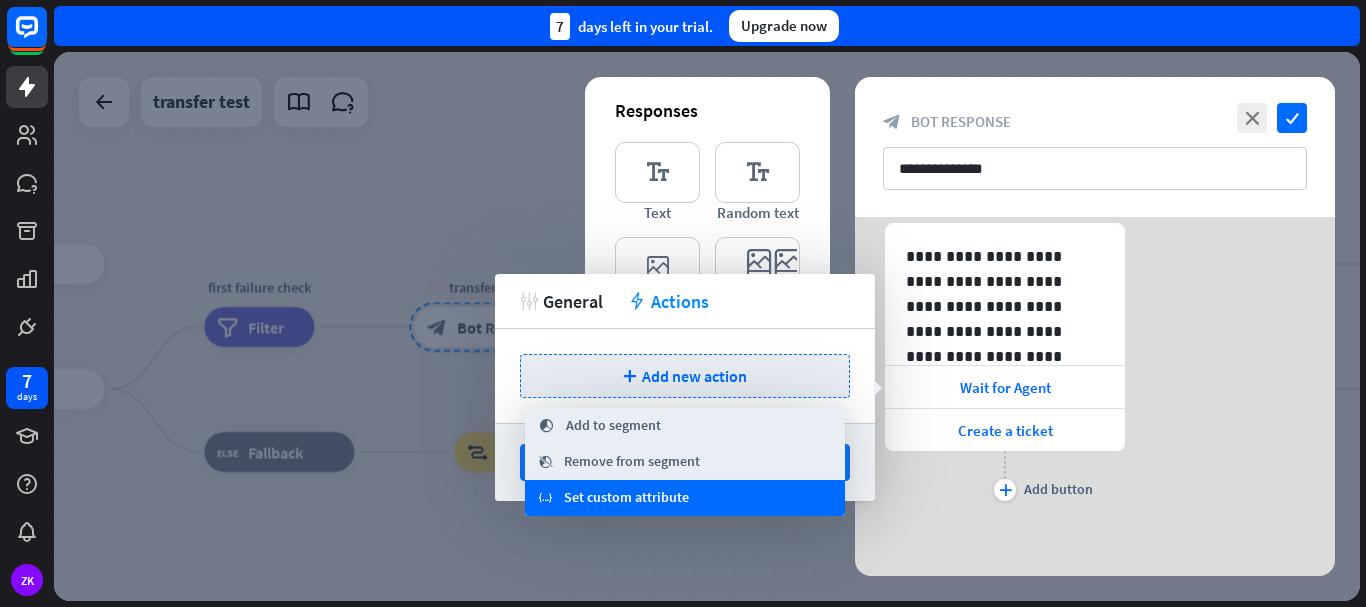 click on "Set custom attribute" at bounding box center (626, 498) 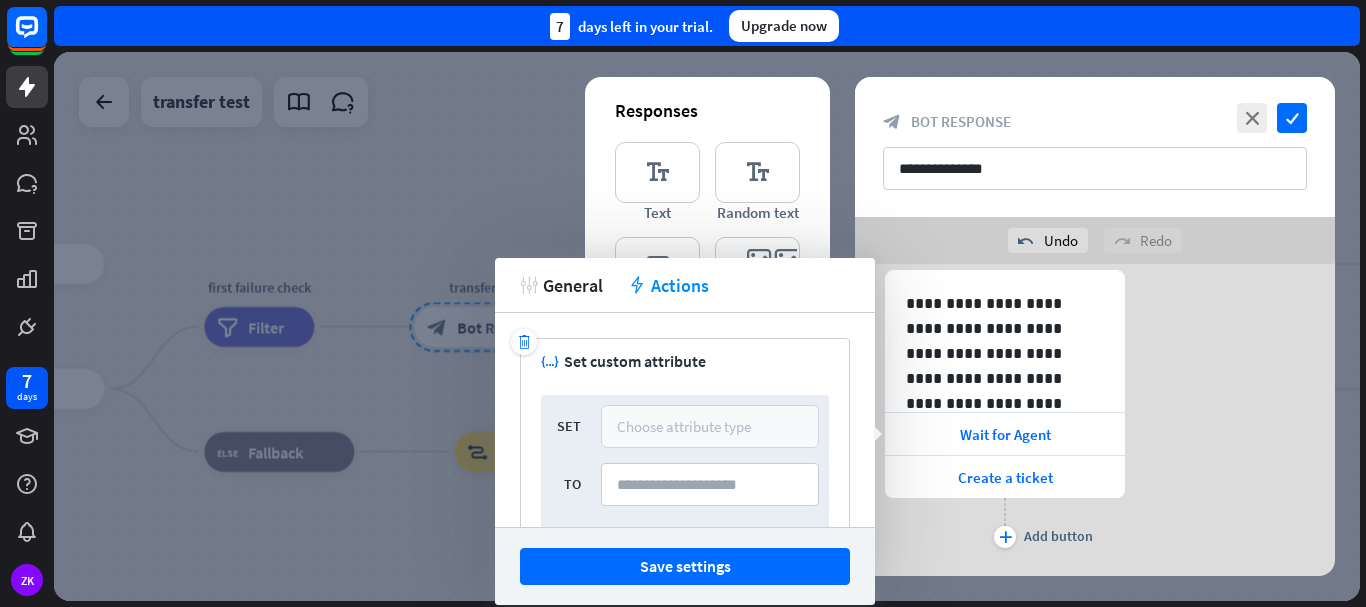click on "Choose attribute type" at bounding box center (684, 426) 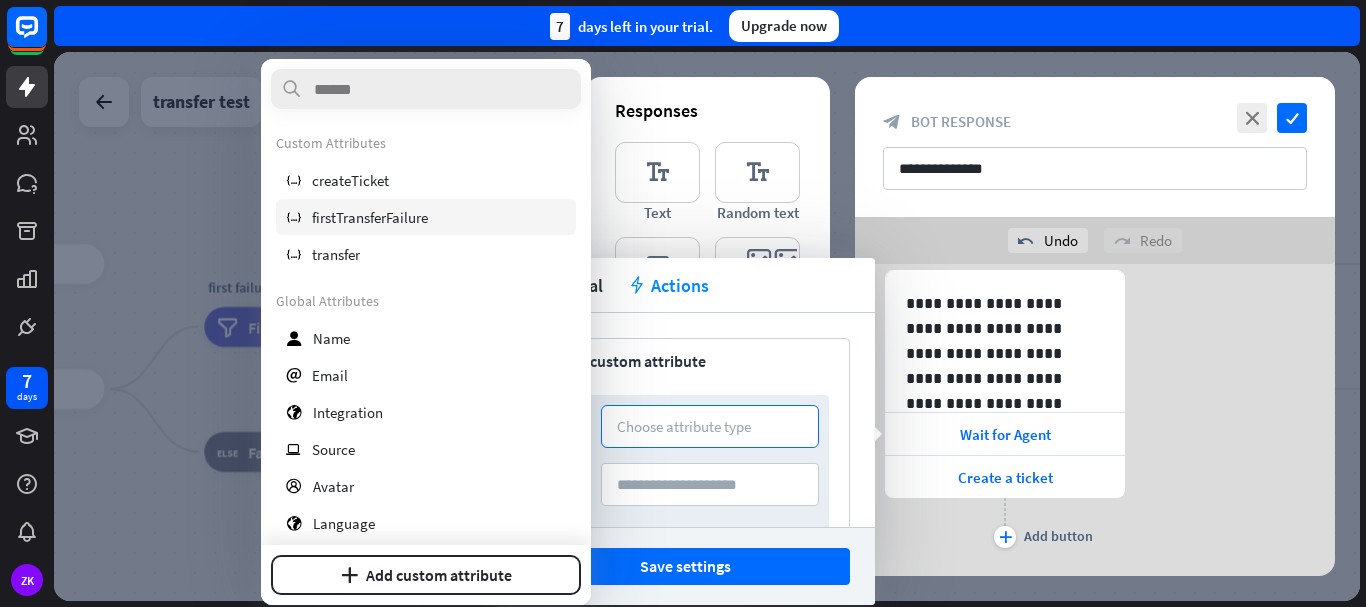 click on "variable
firstTransferFailure" at bounding box center [426, 217] 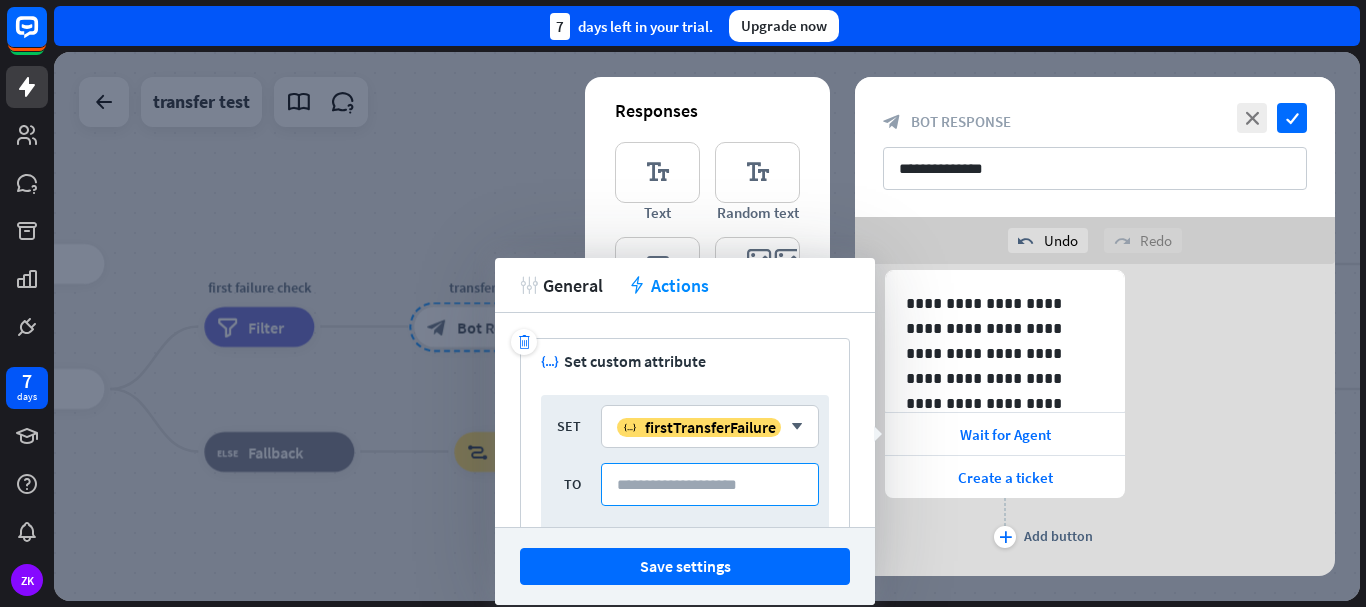 click at bounding box center (710, 484) 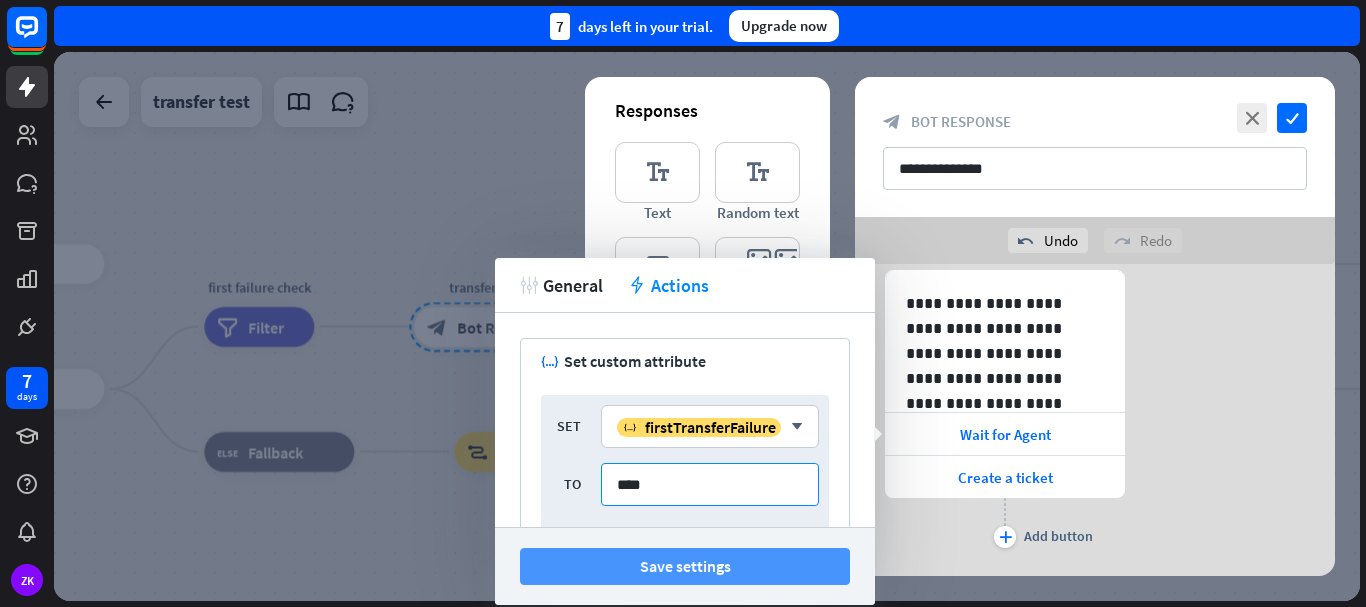 type on "****" 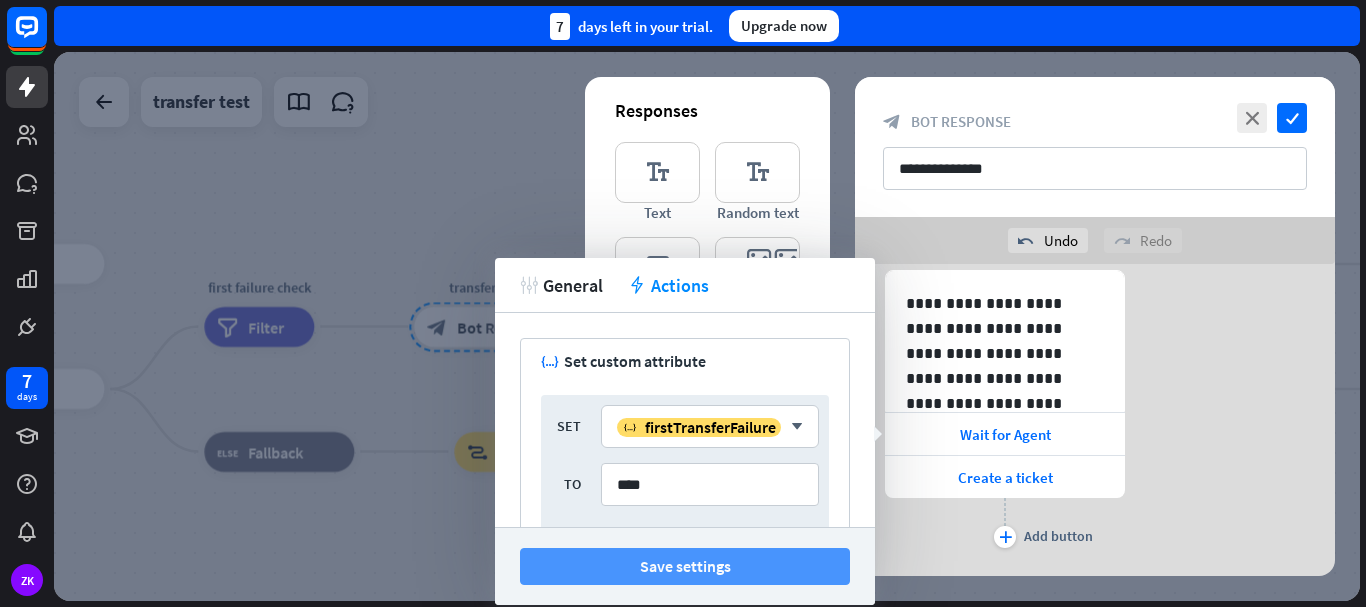 click on "Save settings" at bounding box center (685, 566) 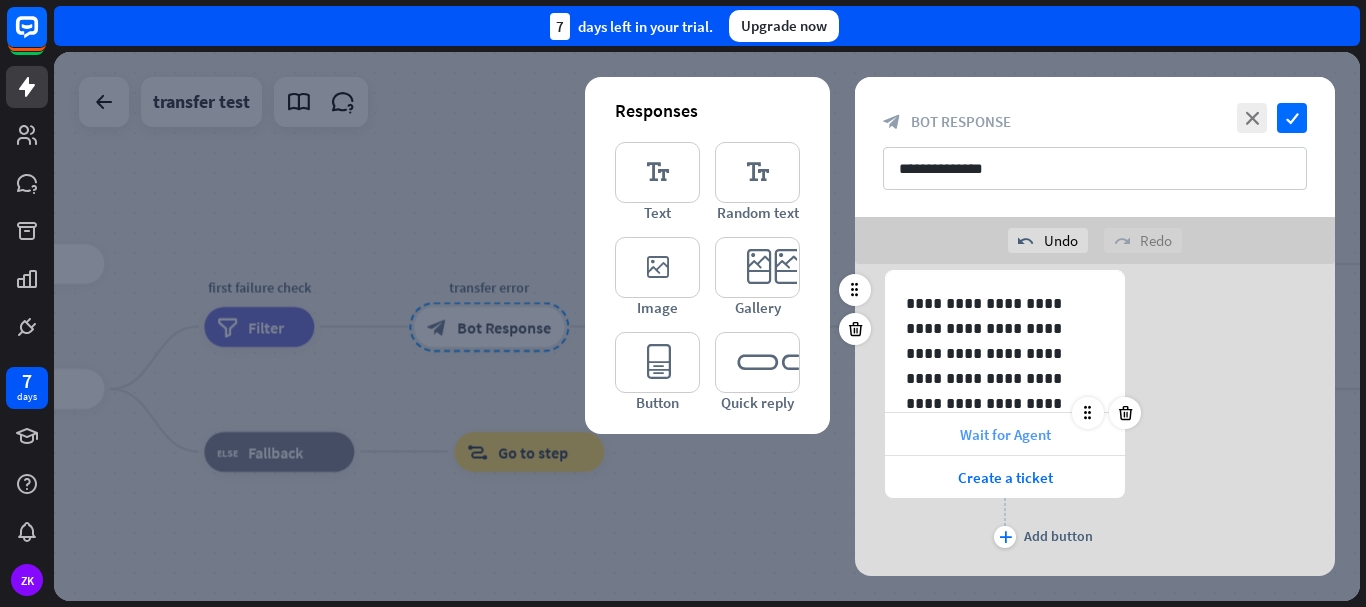 click on "Wait for Agent" at bounding box center (1005, 434) 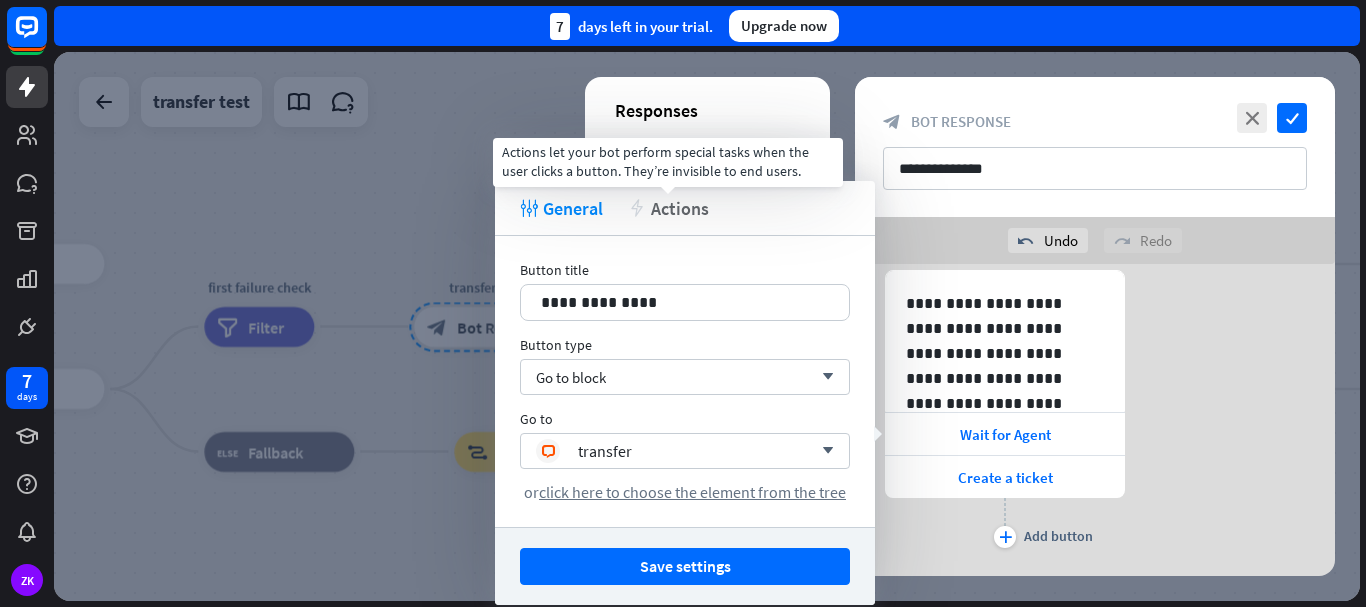 click on "Actions" at bounding box center (680, 208) 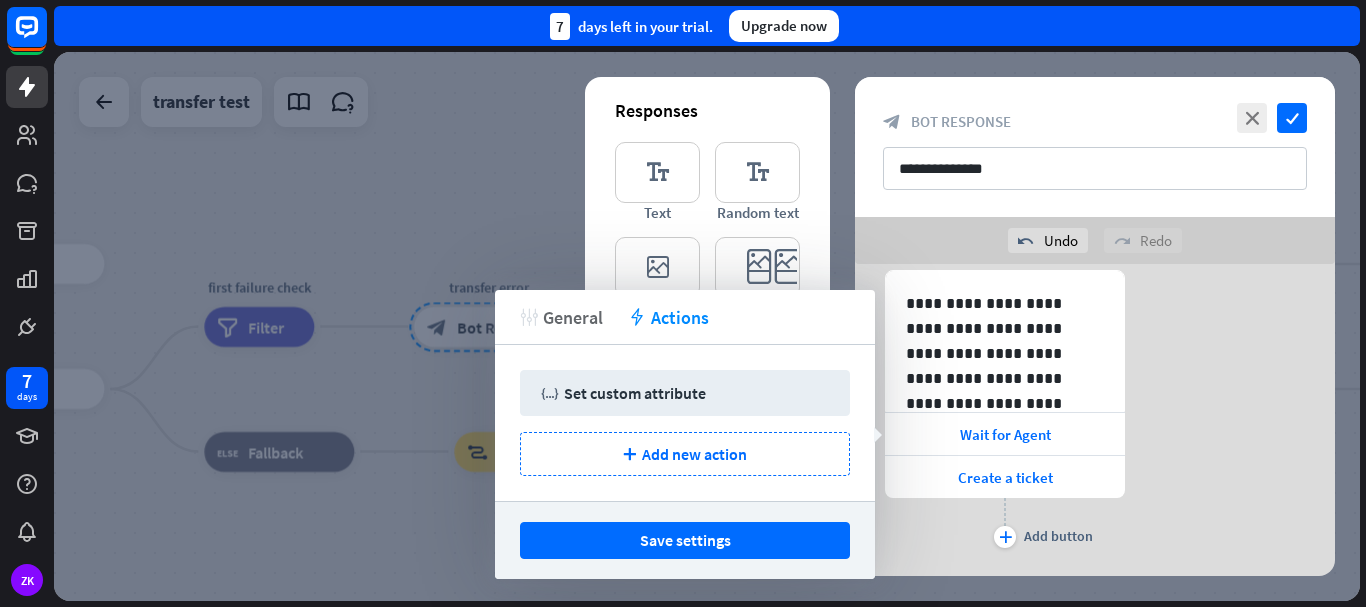 click on "General" at bounding box center [573, 317] 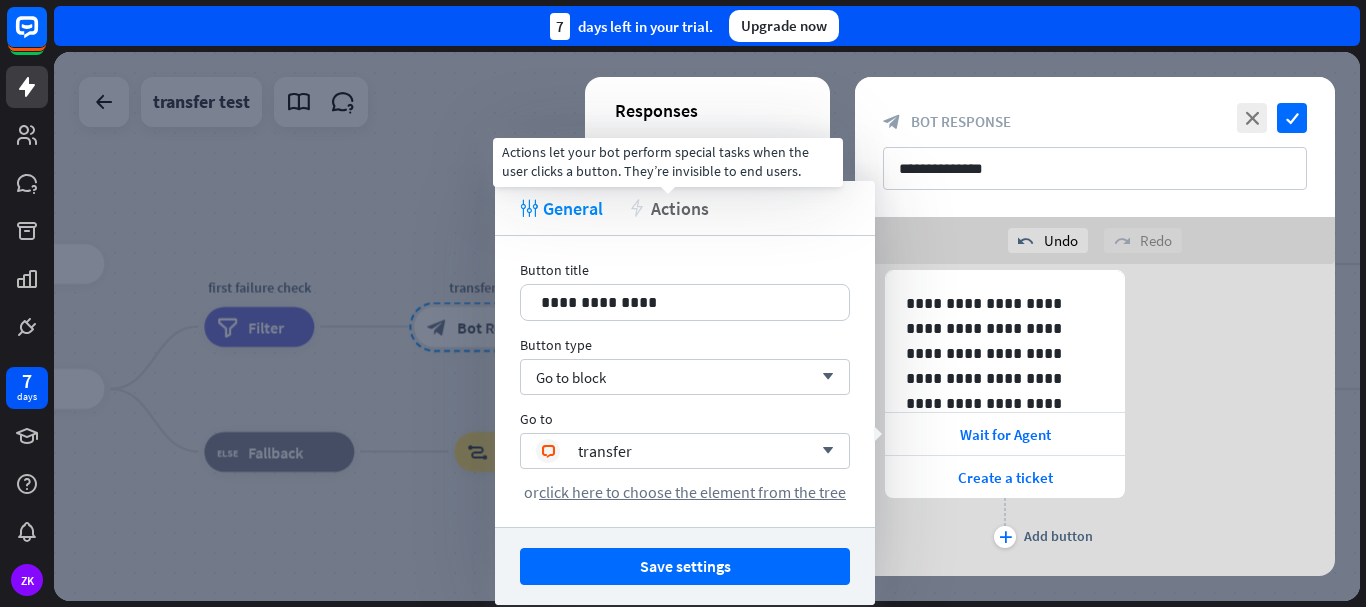 click on "action
Actions" at bounding box center [668, 208] 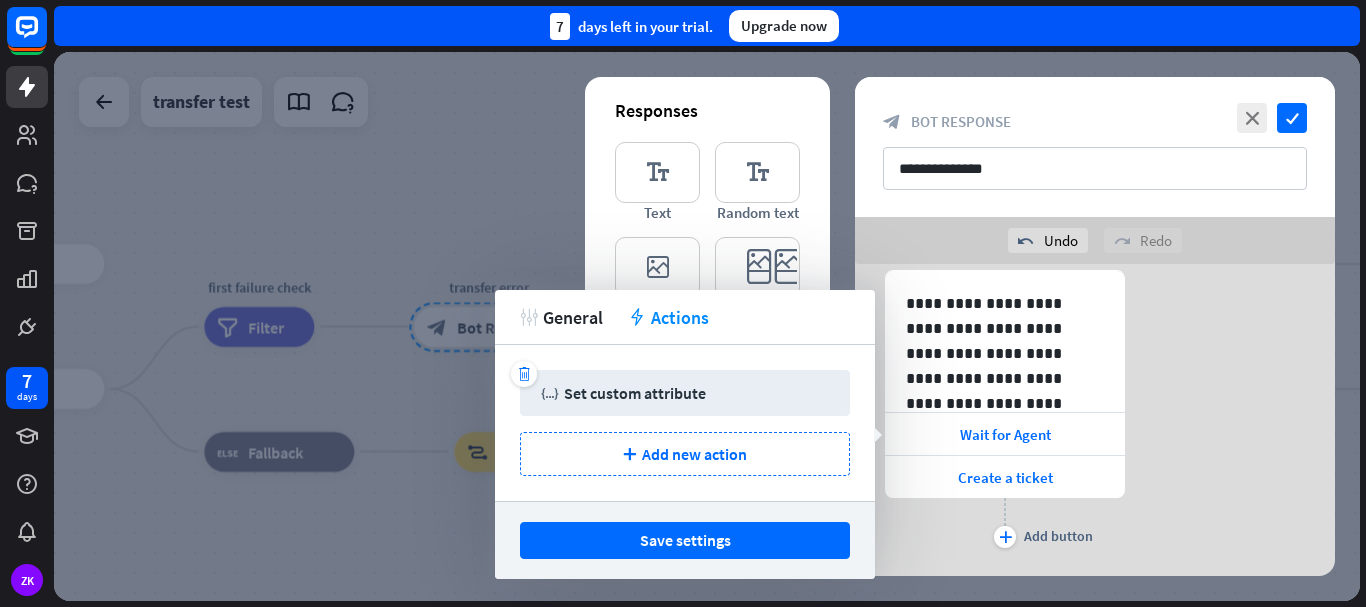 click on "Set custom attribute" at bounding box center (635, 393) 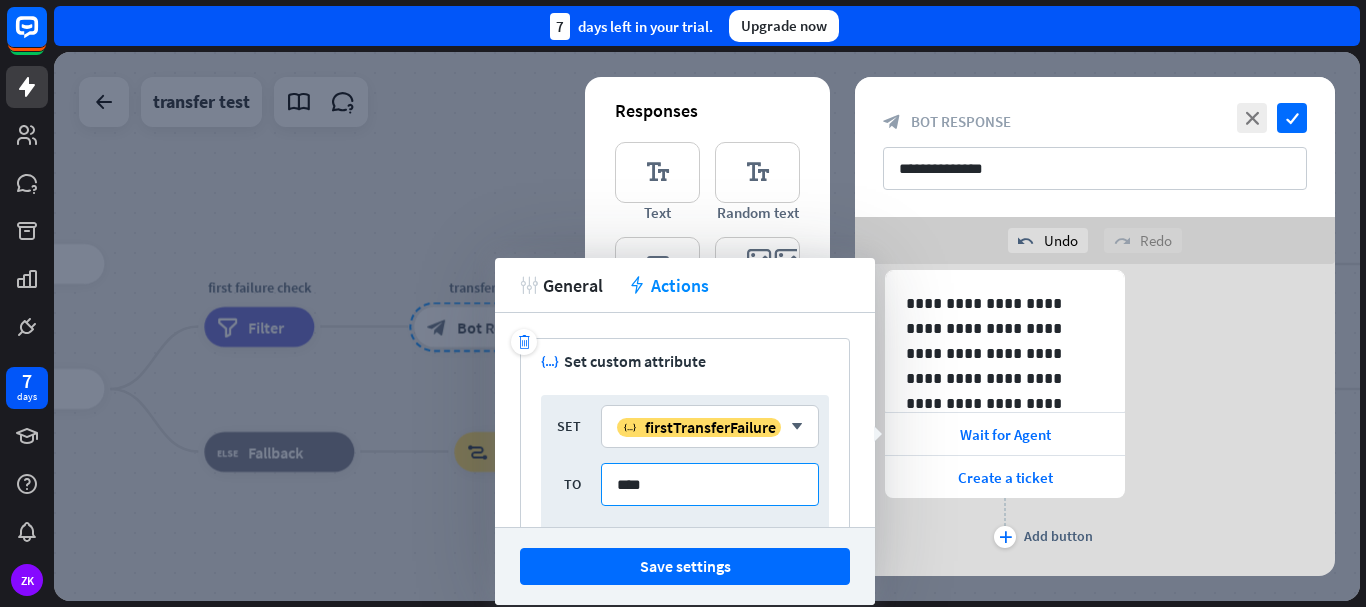 click on "****" at bounding box center [710, 484] 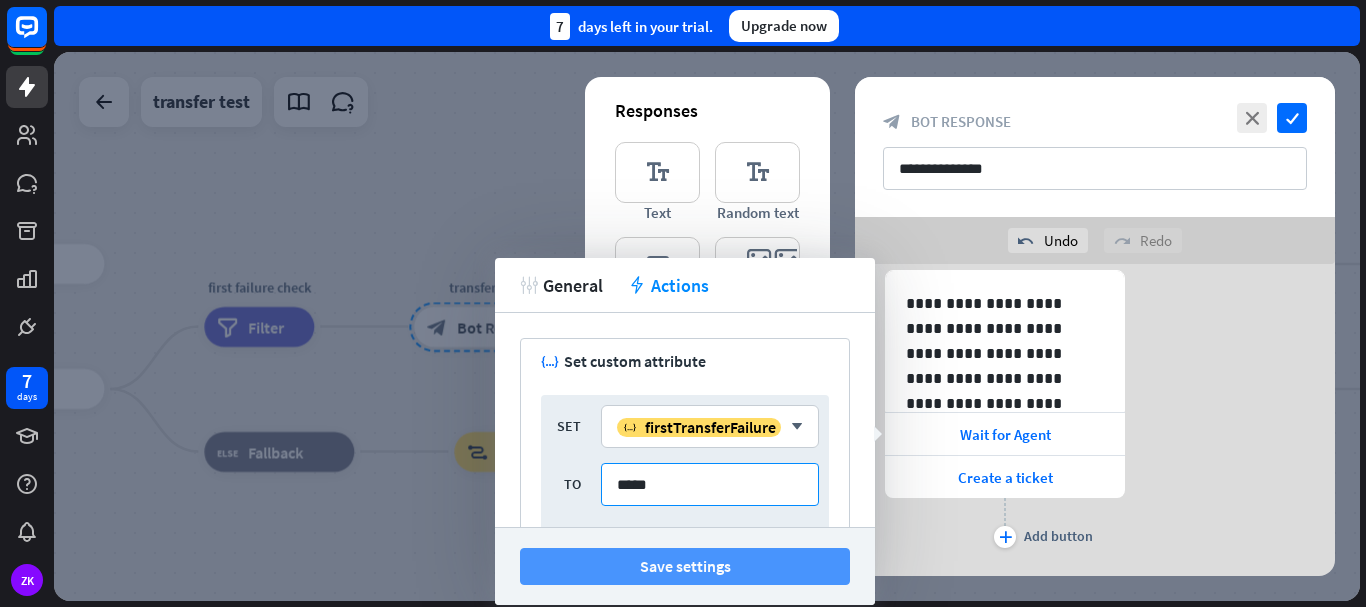type on "*****" 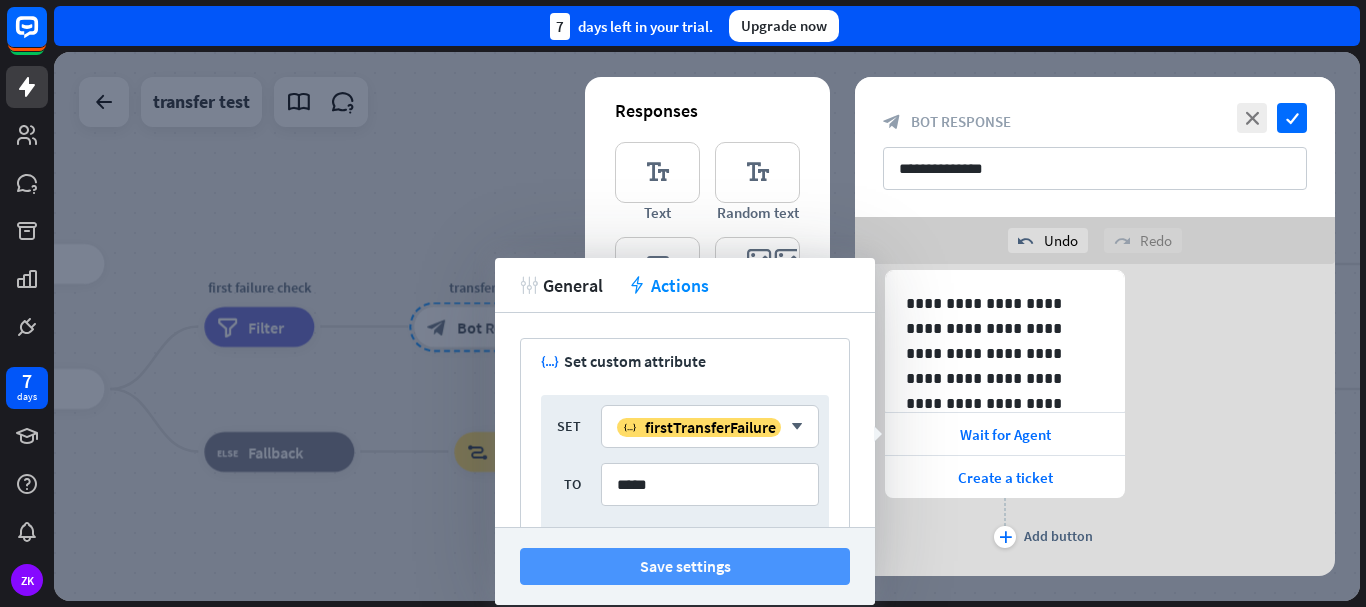 click on "Save settings" at bounding box center (685, 566) 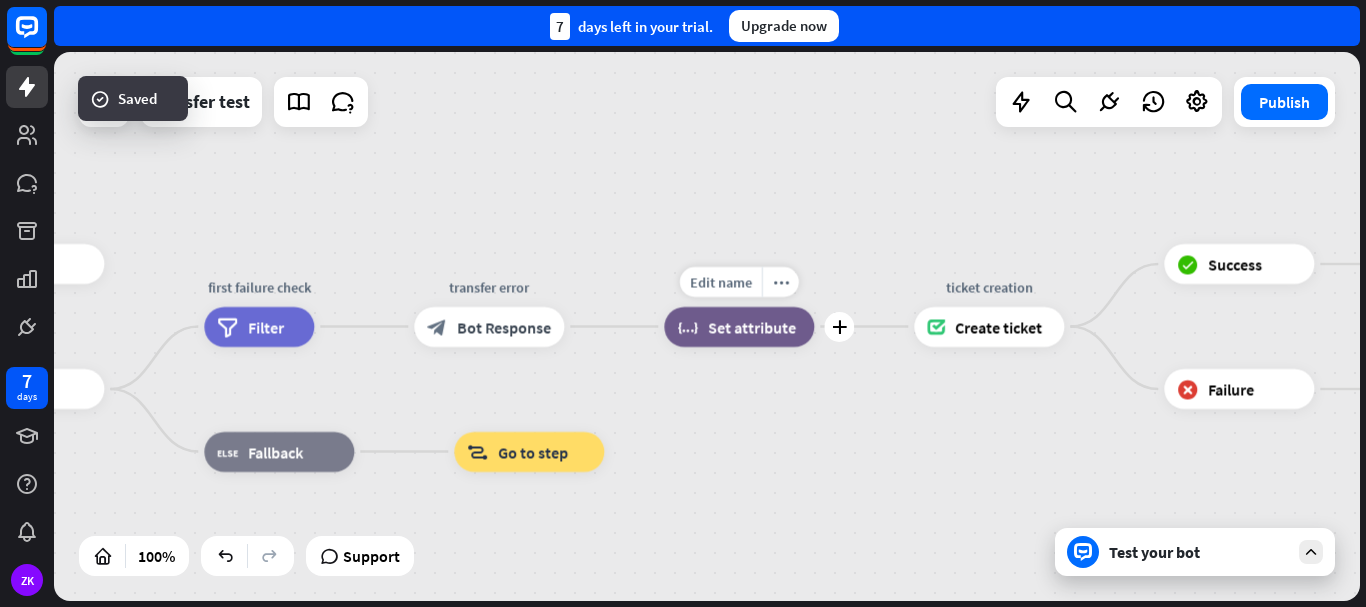click on "block_set_attribute   Set attribute" at bounding box center (739, 327) 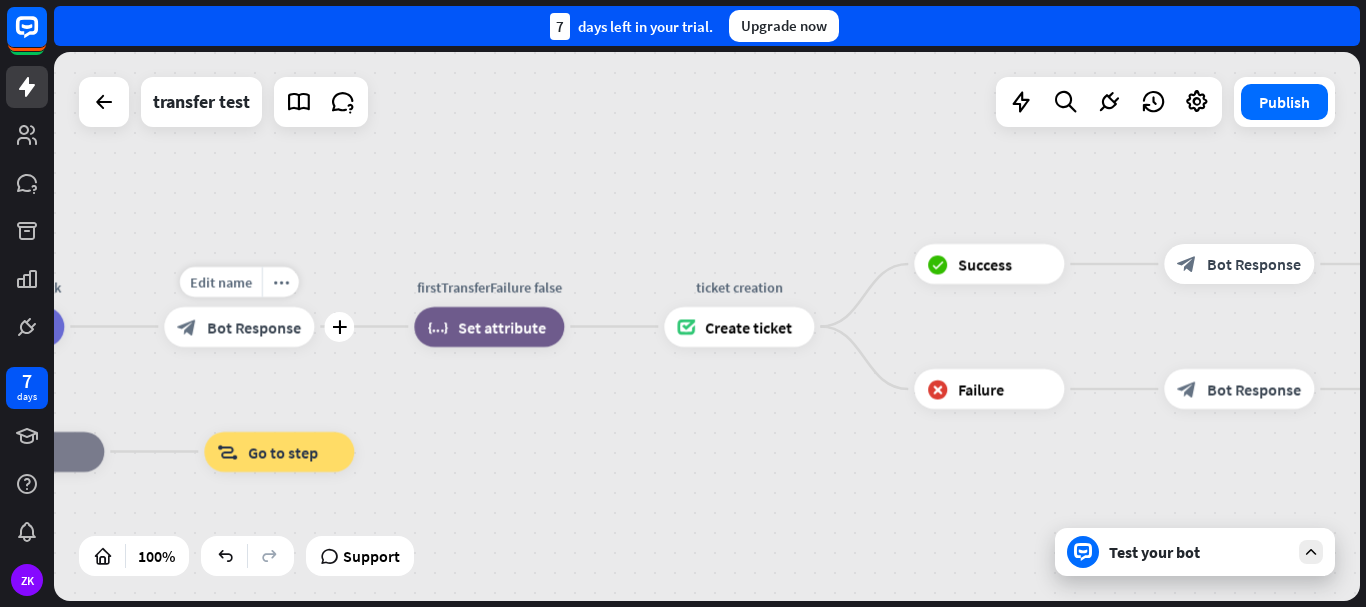 click on "block_bot_response   Bot Response" at bounding box center (239, 327) 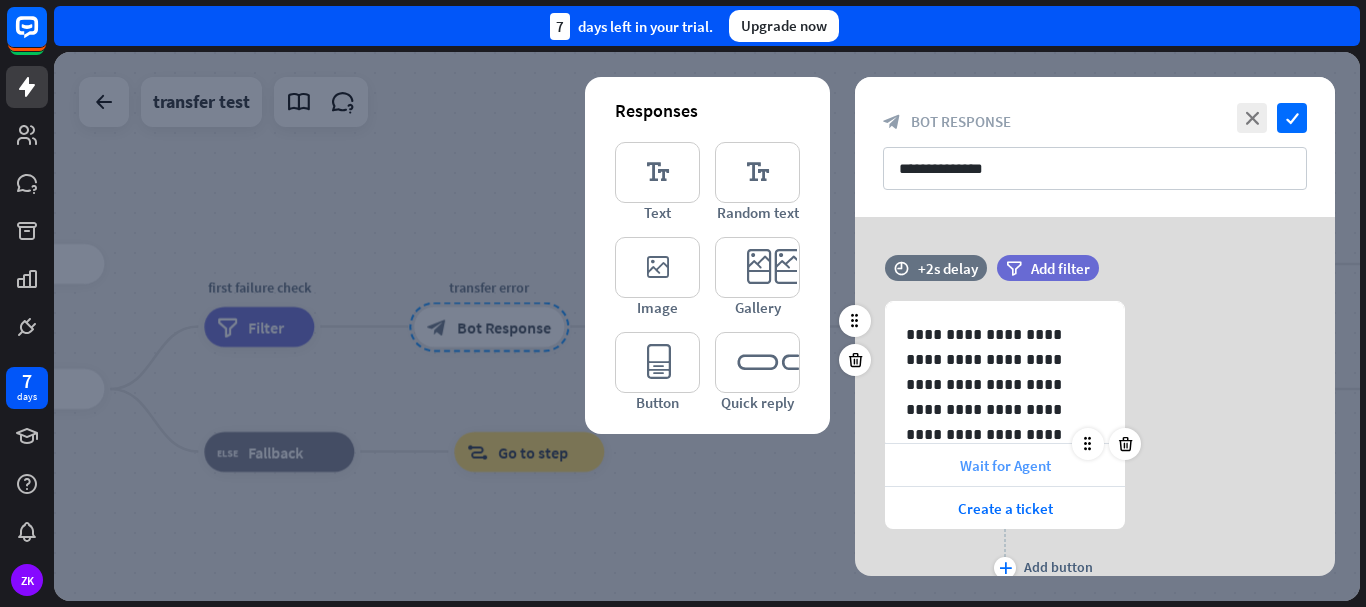 click on "Wait for Agent" at bounding box center (1005, 465) 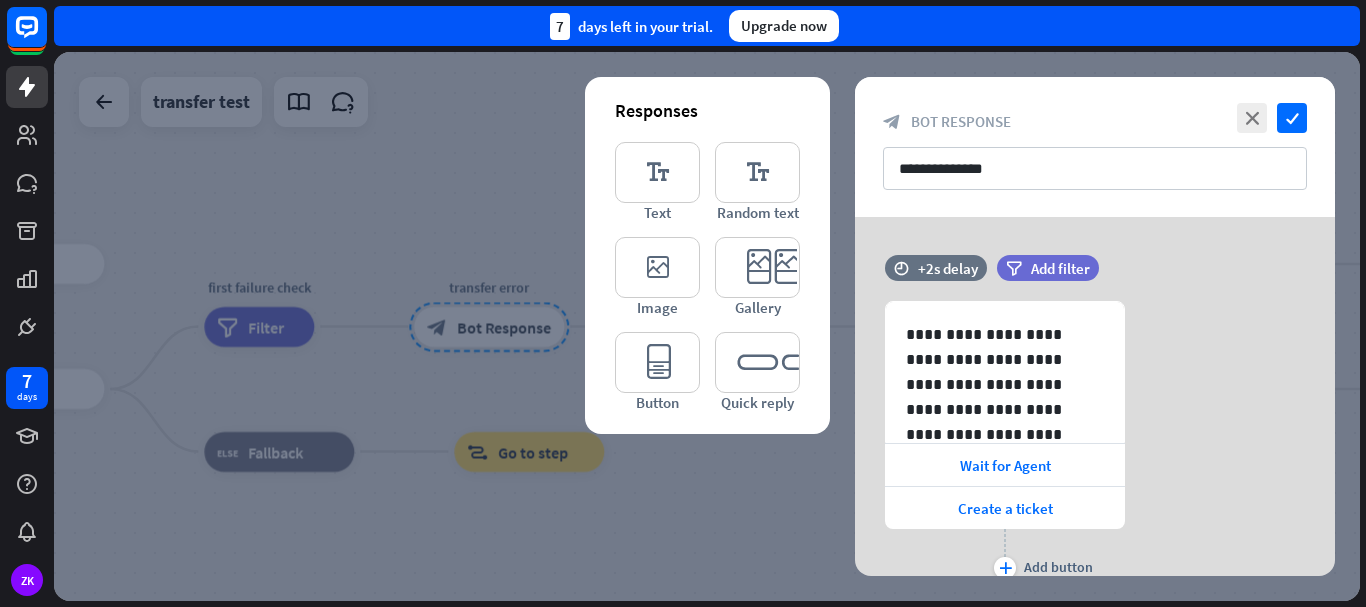 click at bounding box center (707, 326) 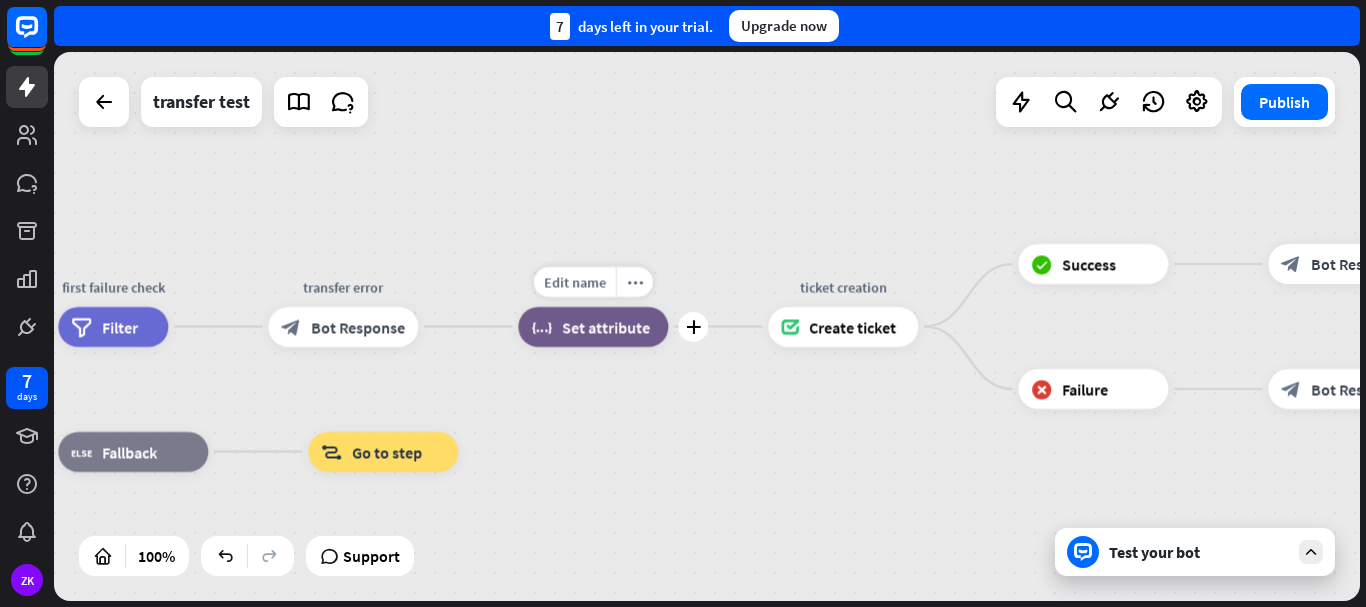 click on "Set attribute" at bounding box center (606, 327) 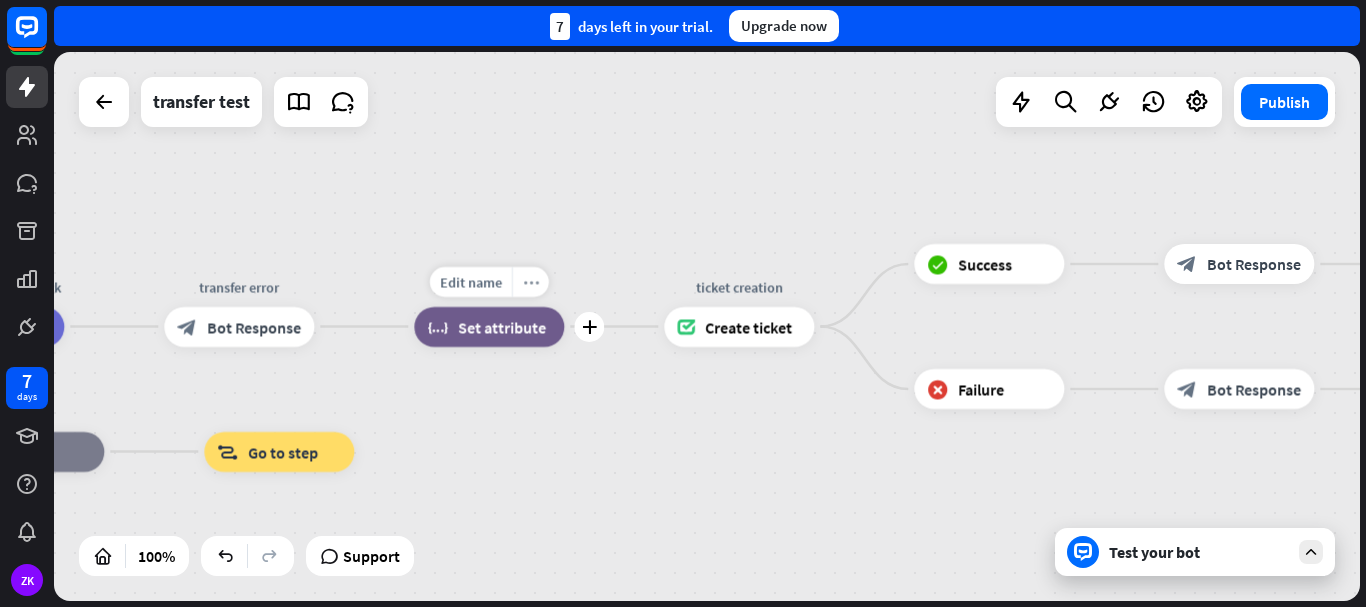 click on "more_horiz" at bounding box center (531, 281) 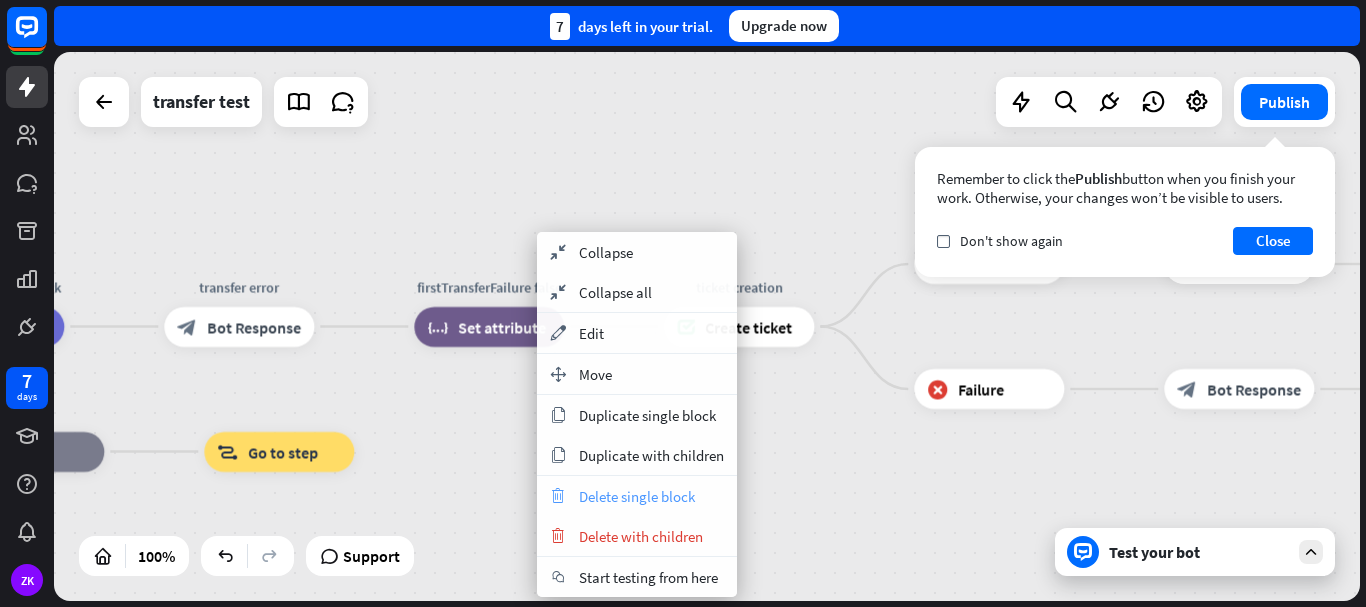 click on "Delete single block" at bounding box center [637, 496] 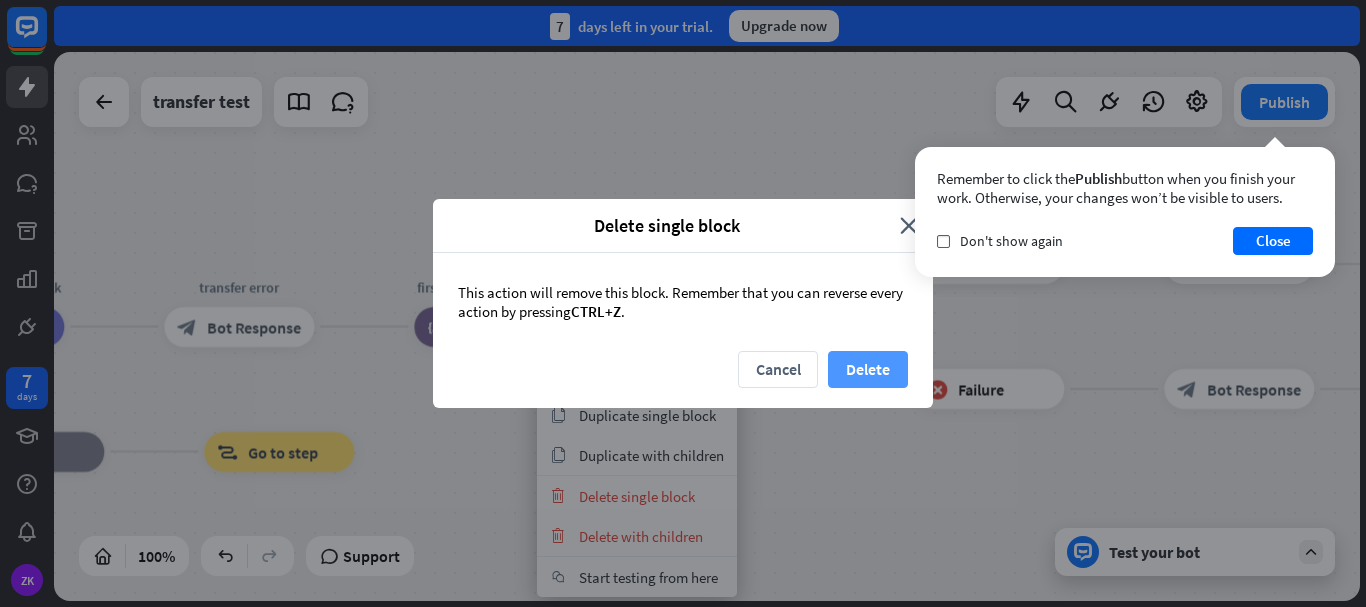 click on "Delete" at bounding box center [868, 369] 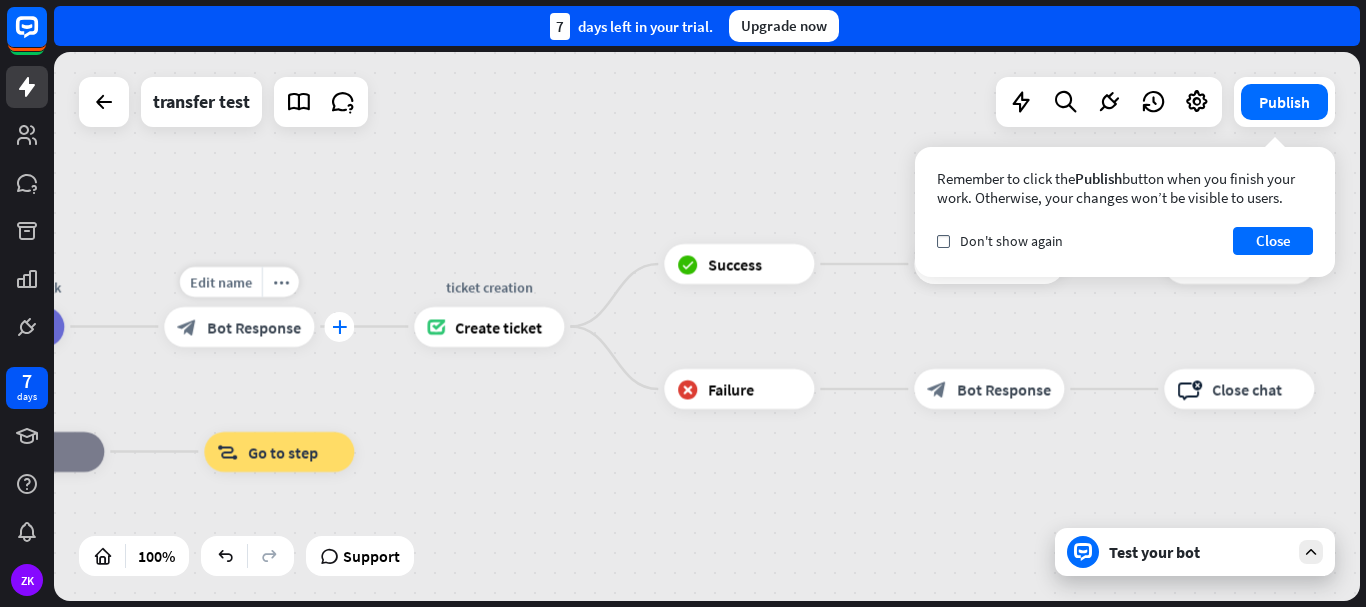 click on "plus" at bounding box center [339, 327] 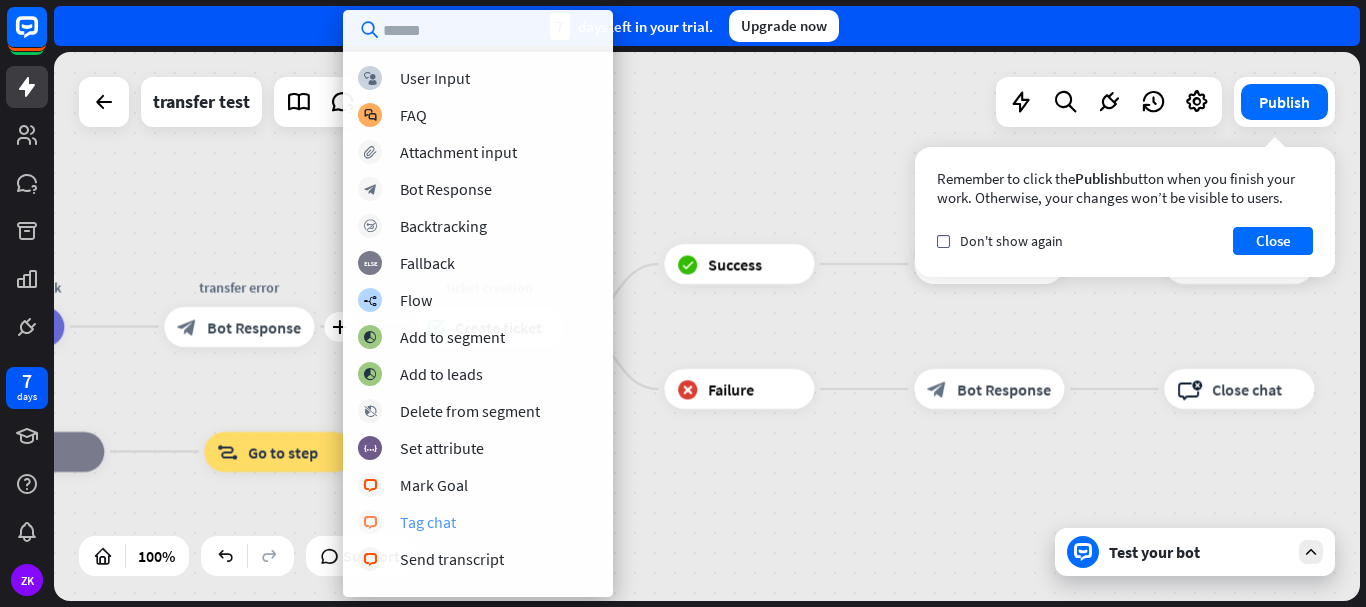 scroll, scrollTop: 26, scrollLeft: 0, axis: vertical 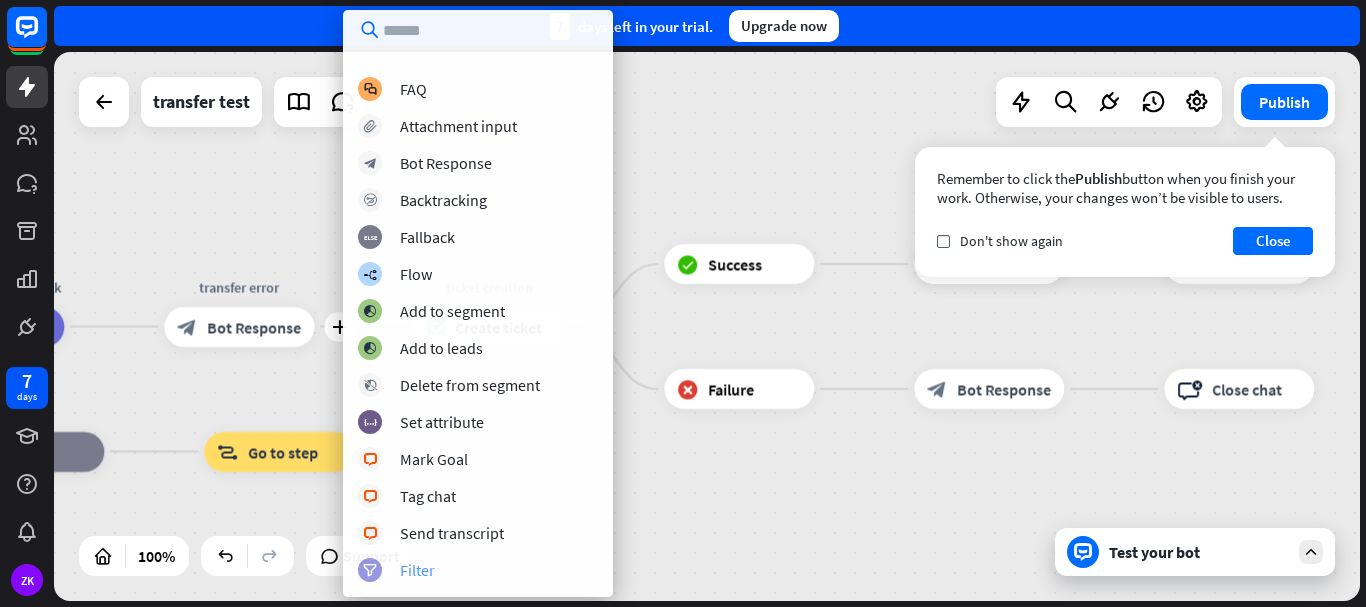 click on "filter
Filter" at bounding box center [478, 570] 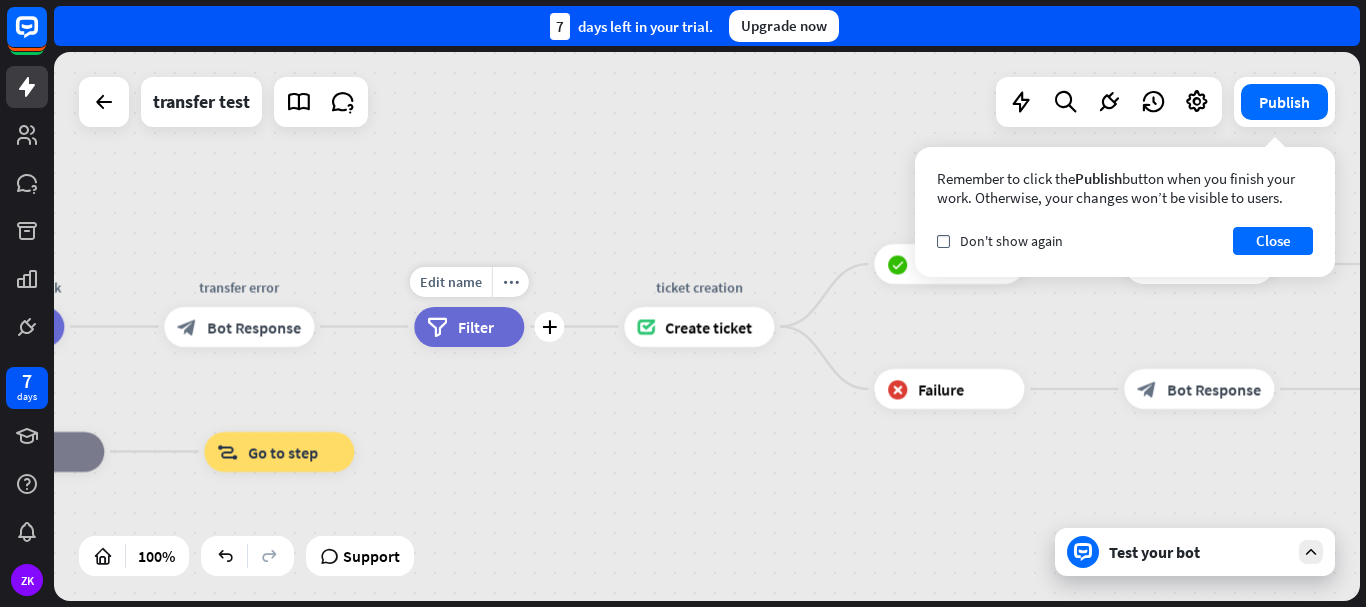 click on "Filter" at bounding box center (476, 327) 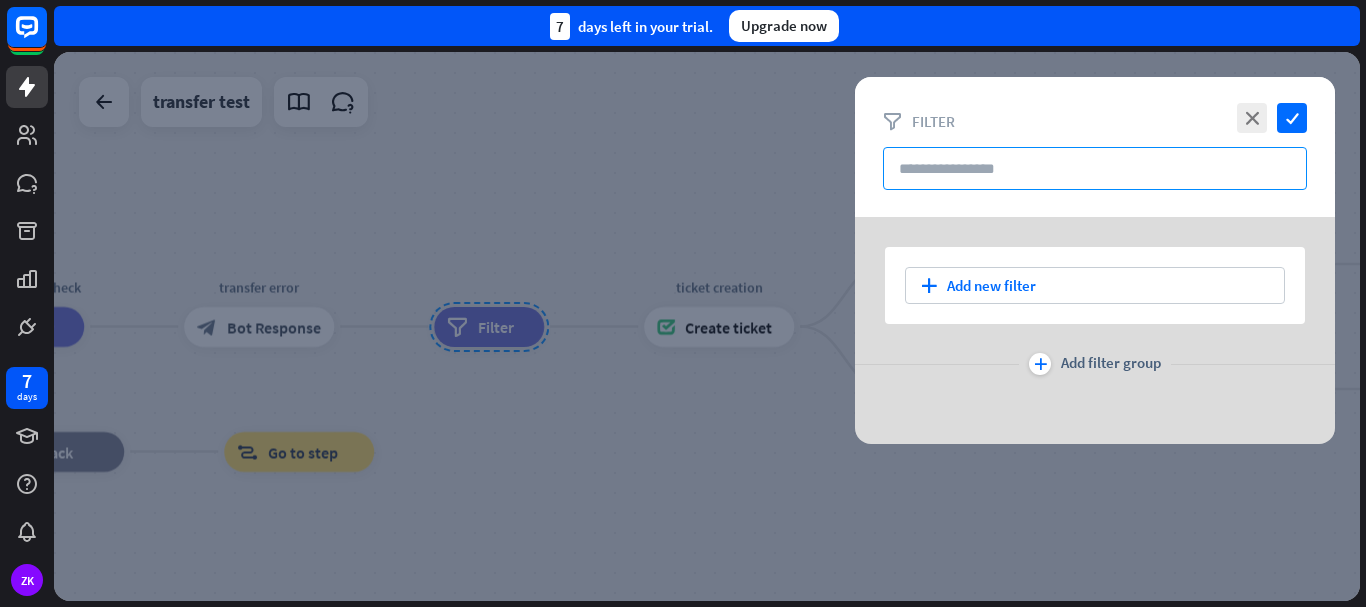 click at bounding box center (1095, 168) 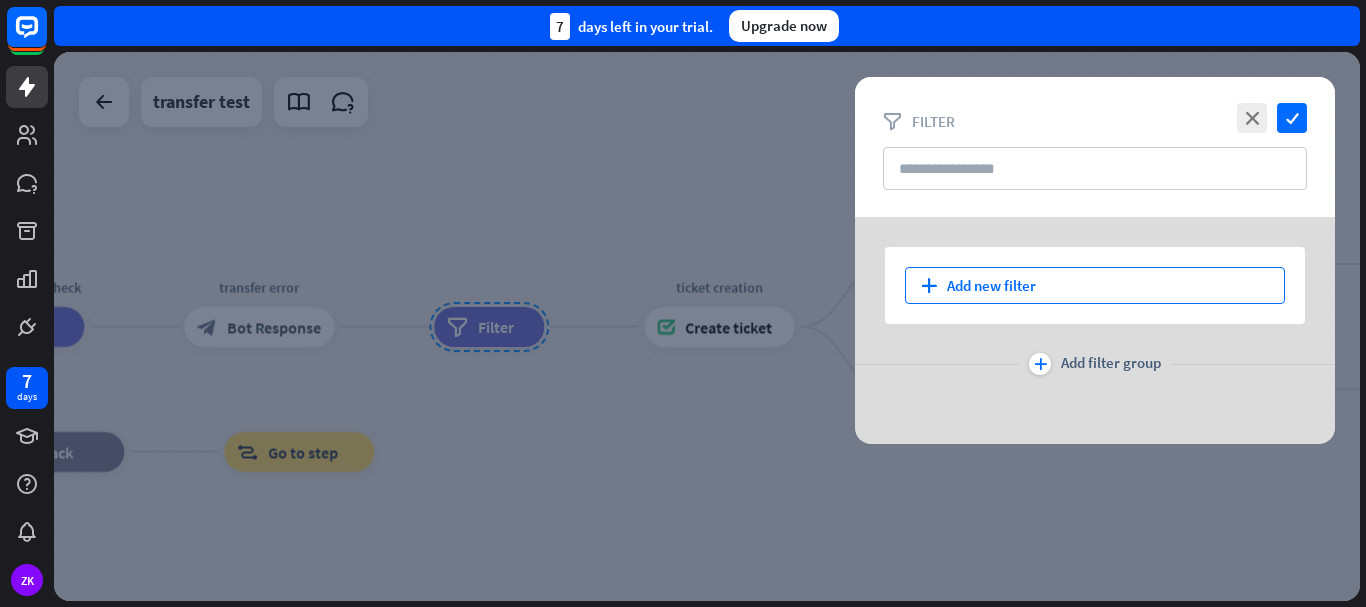 click on "plus
Add new filter" at bounding box center [1095, 285] 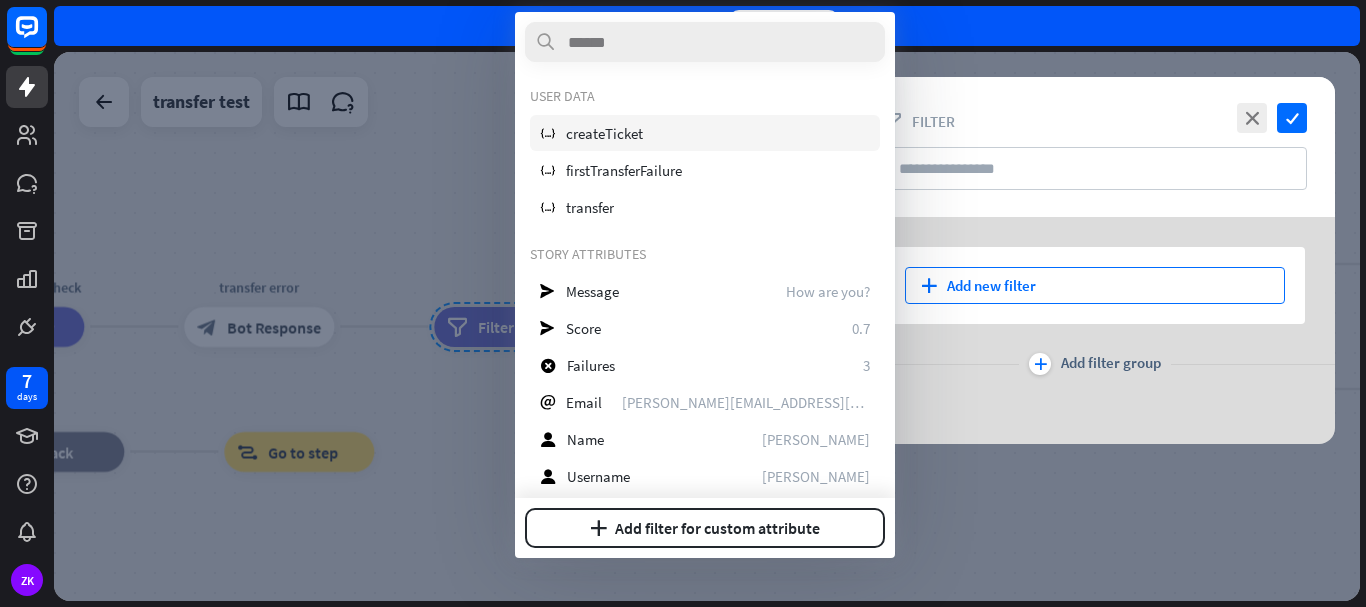 click on "variable
createTicket" at bounding box center [705, 133] 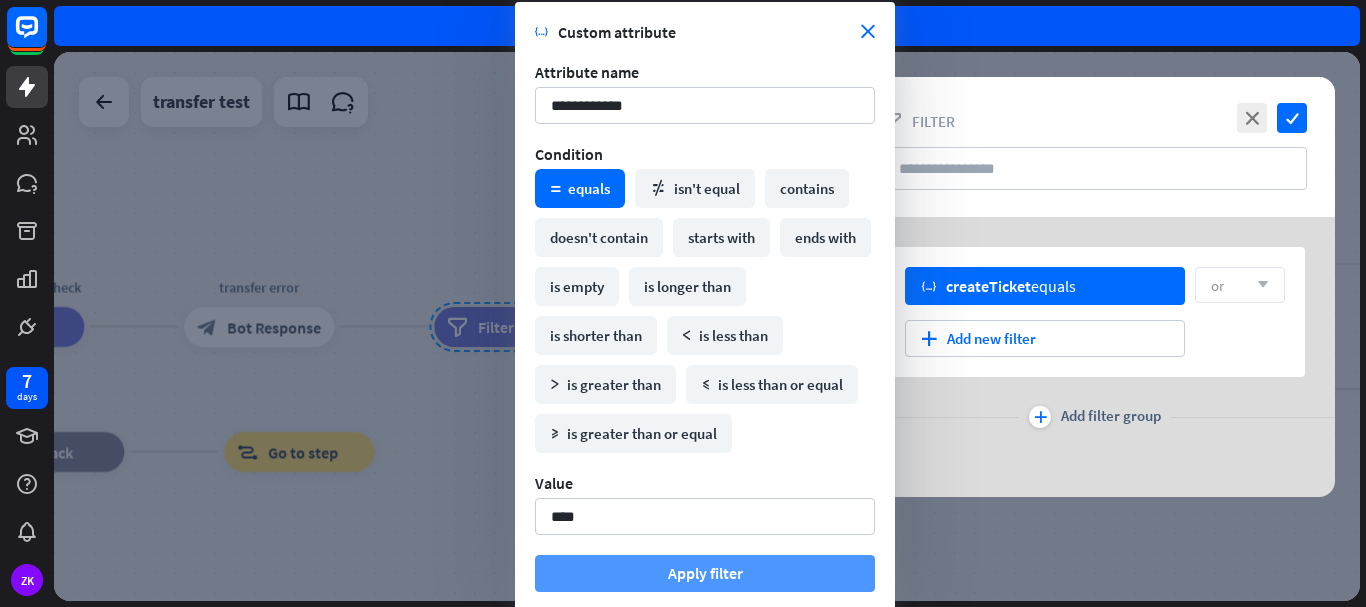 type on "****" 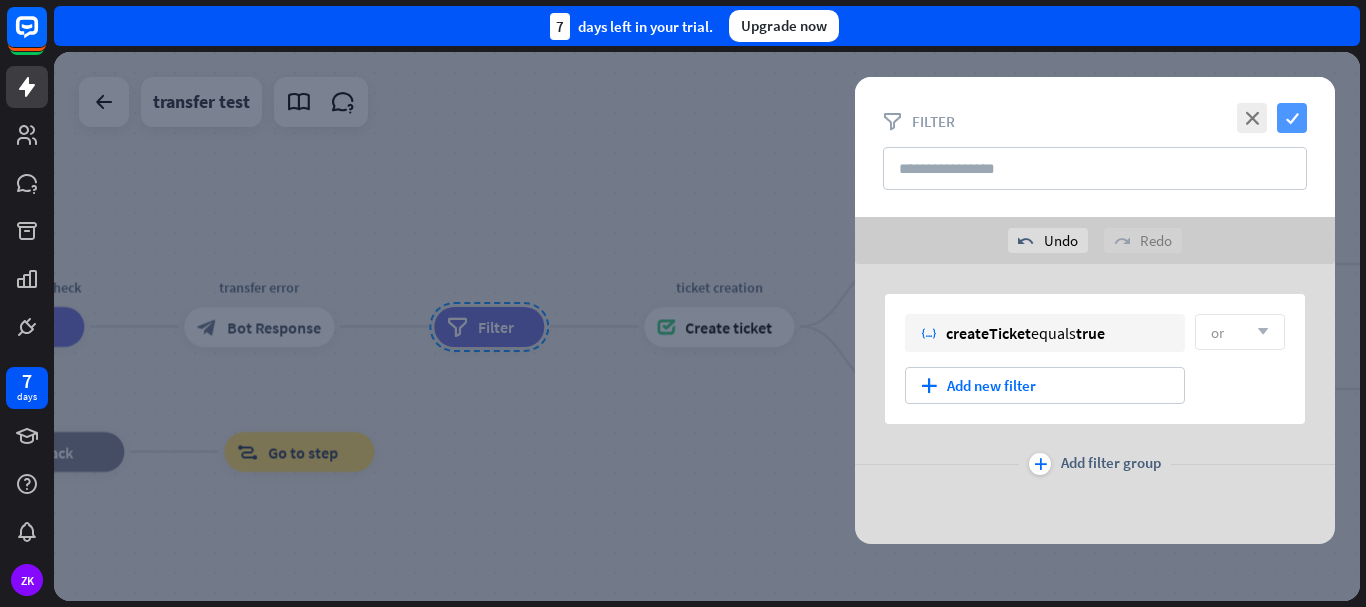 click on "check" at bounding box center (1292, 118) 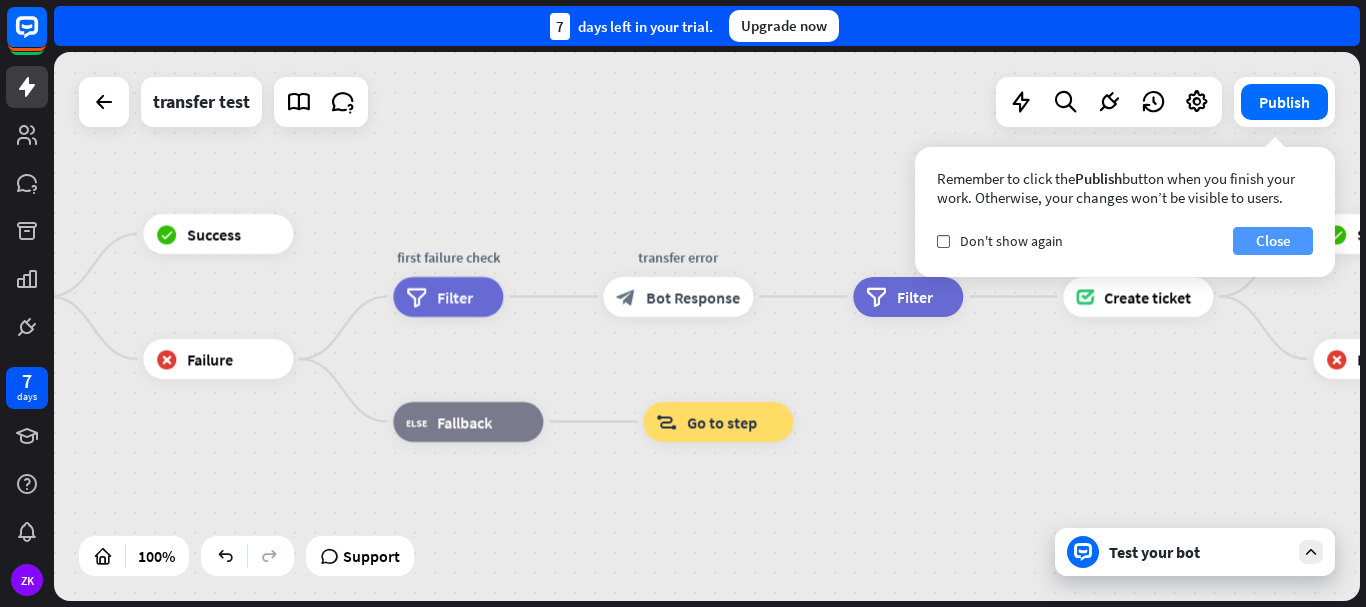 click on "Close" at bounding box center [1273, 241] 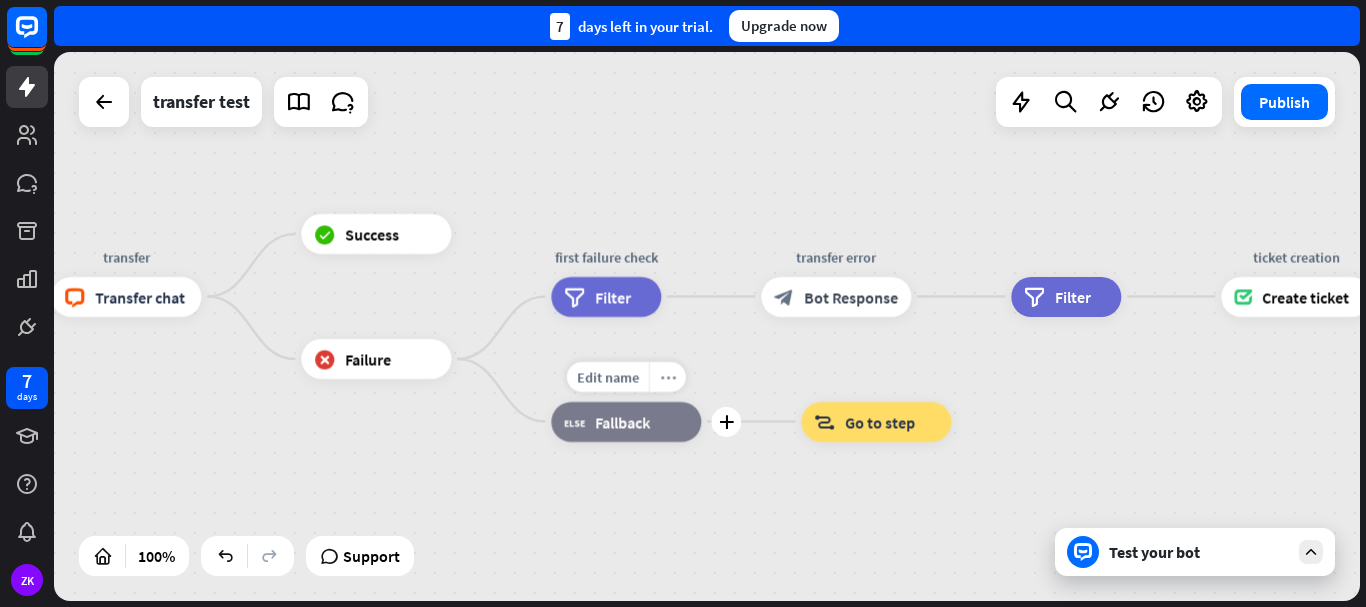 click on "more_horiz" at bounding box center [668, 376] 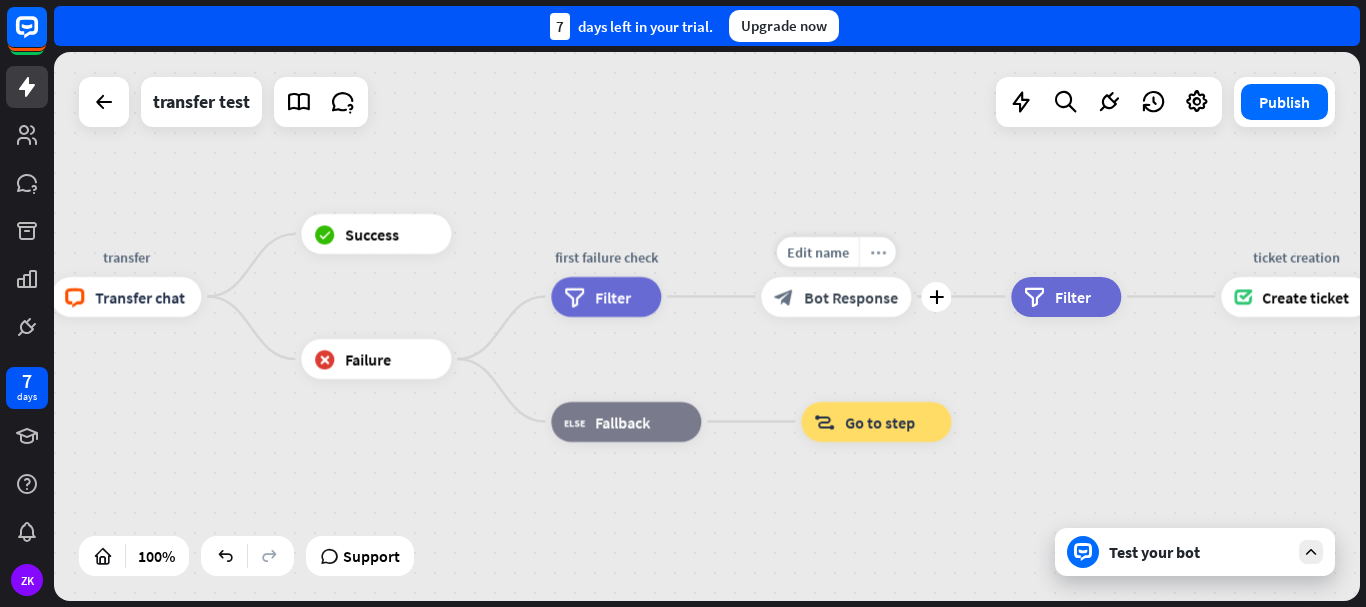 click on "more_horiz" at bounding box center (877, 252) 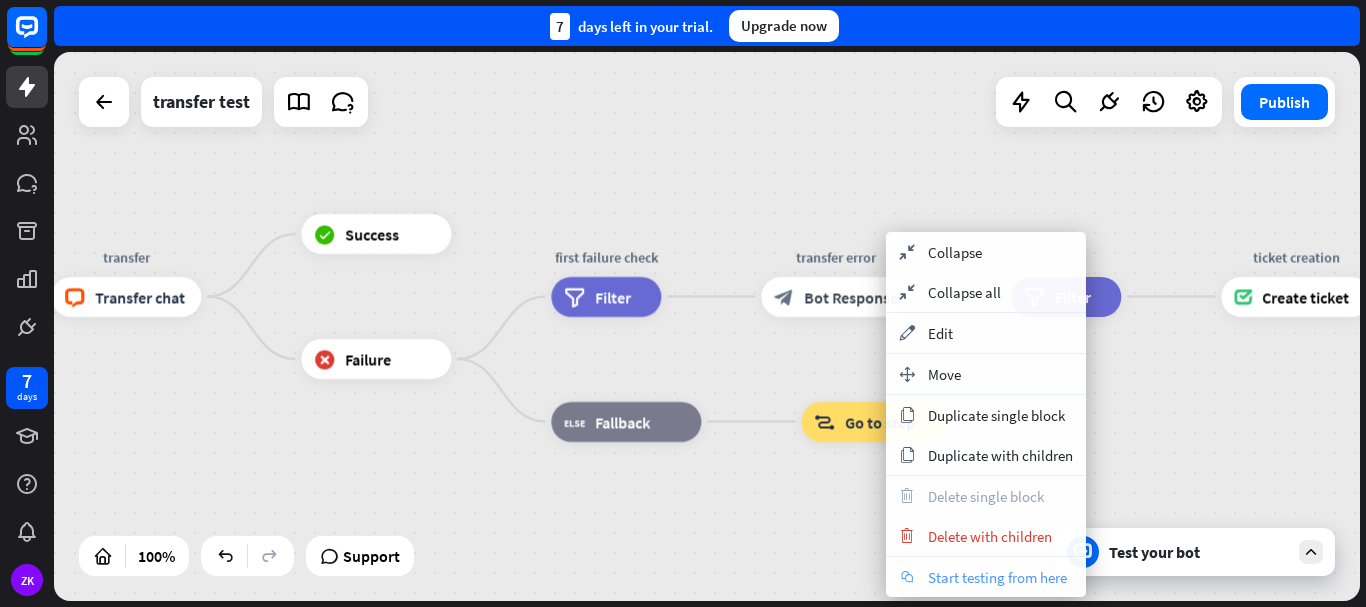 click on "Start testing from here" at bounding box center [997, 577] 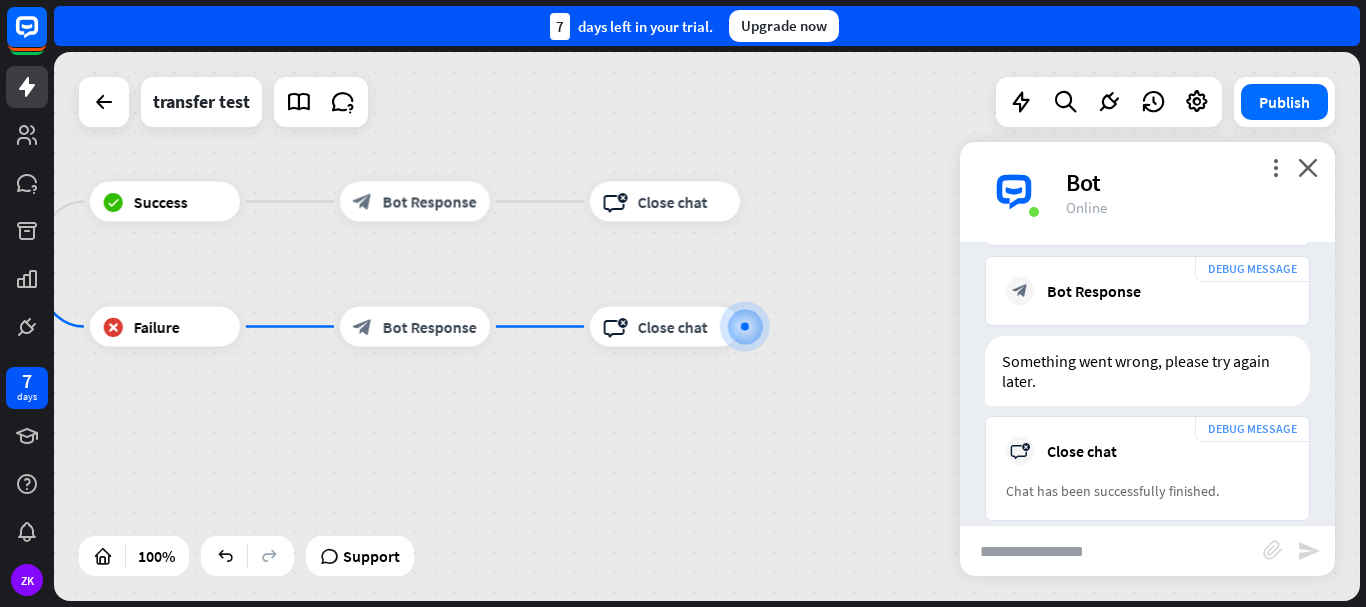 scroll, scrollTop: 821, scrollLeft: 0, axis: vertical 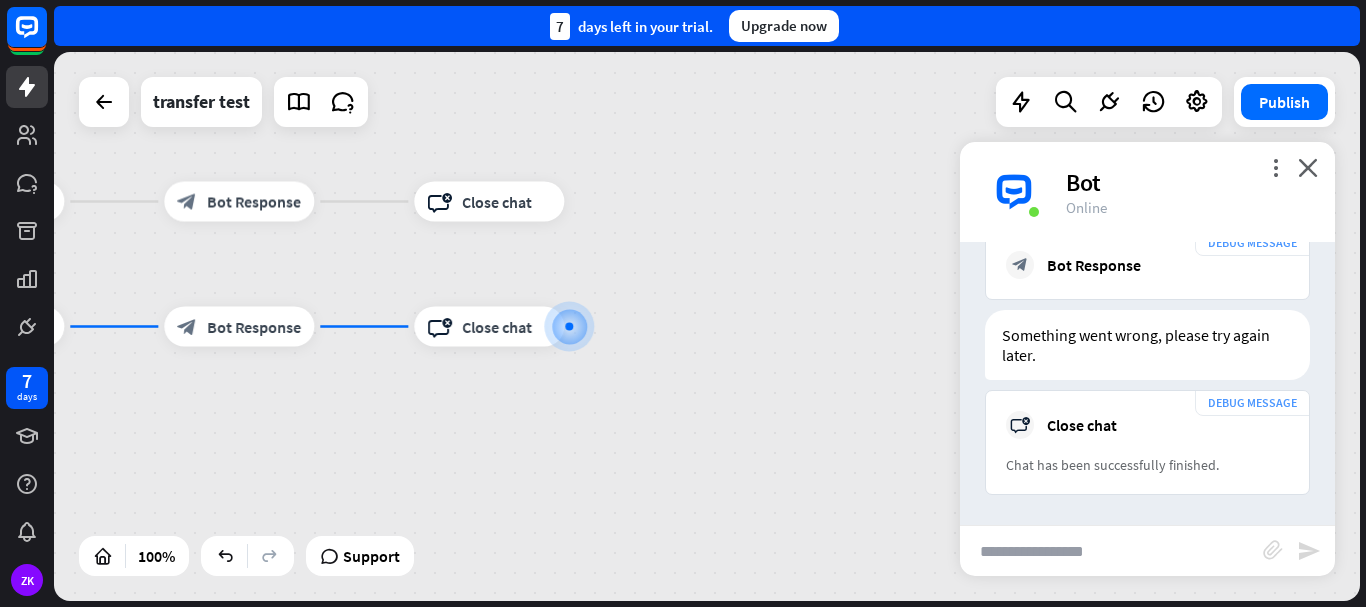 click on "more_vert
close
Bot
Online" at bounding box center [1147, 192] 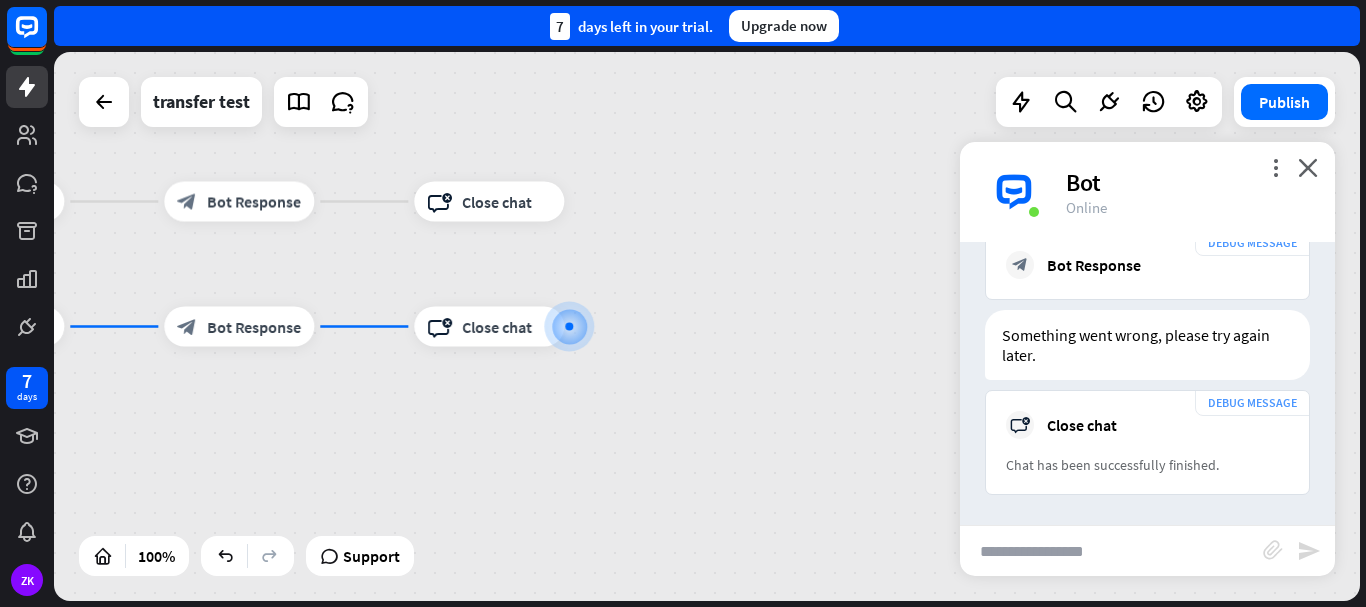 click on "more_vert
close
Bot
Online" at bounding box center [1147, 192] 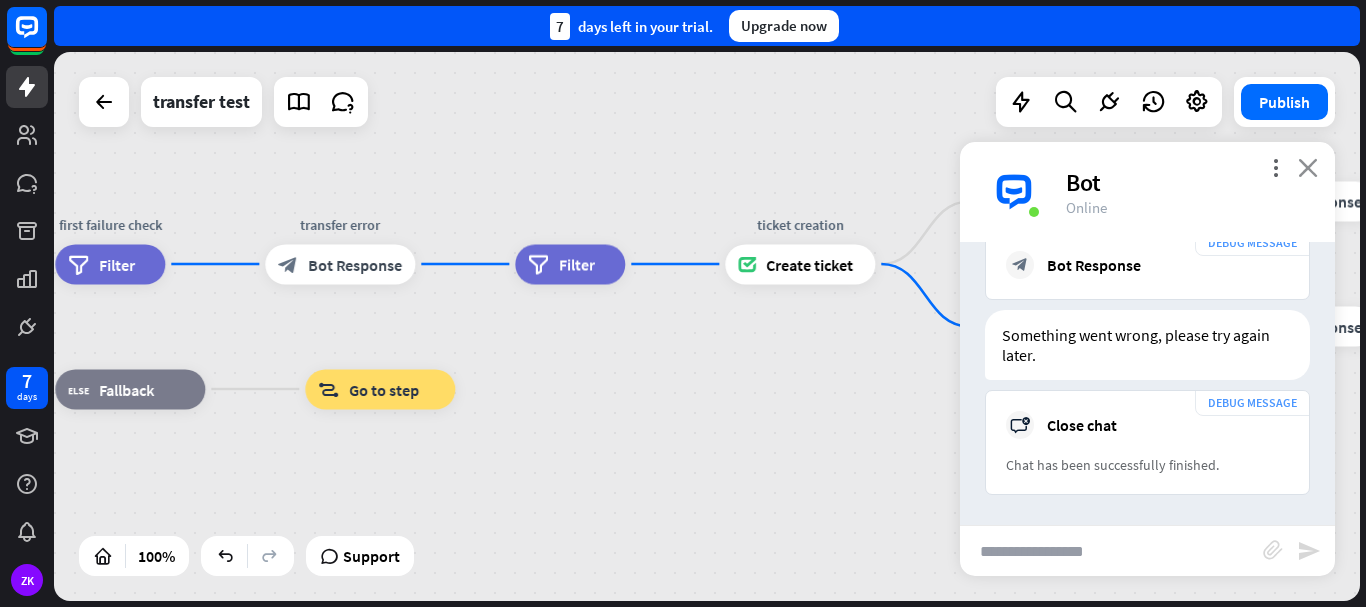 click on "close" at bounding box center [1308, 167] 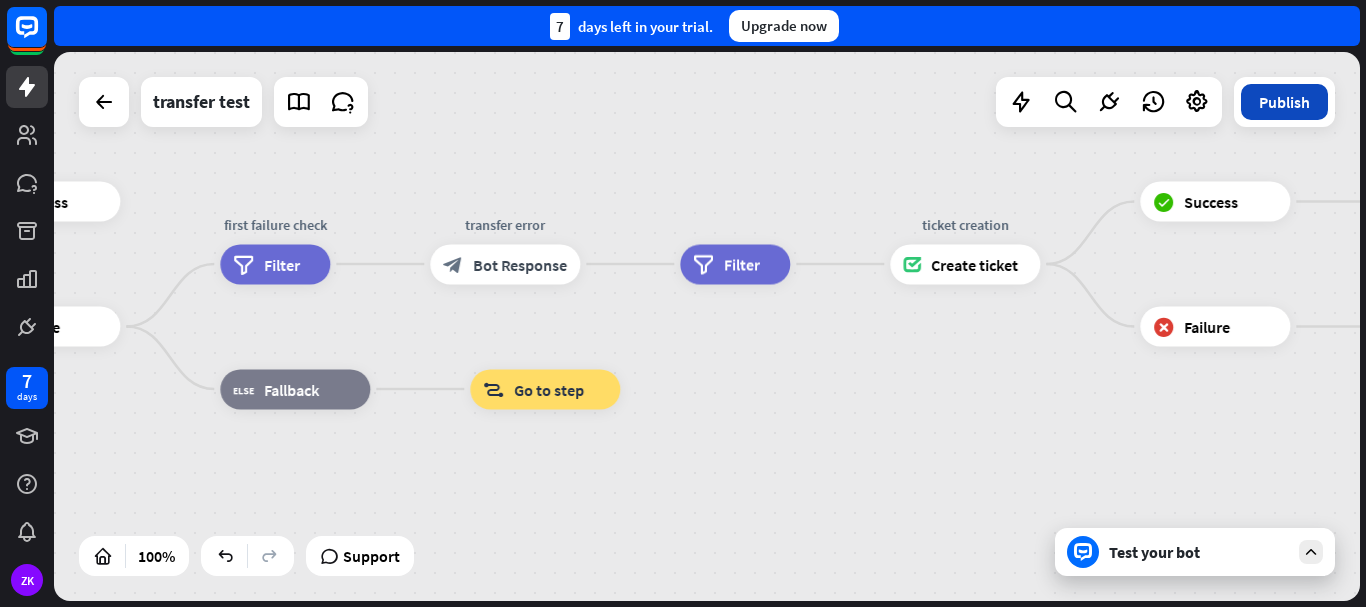 click on "Publish" at bounding box center (1284, 102) 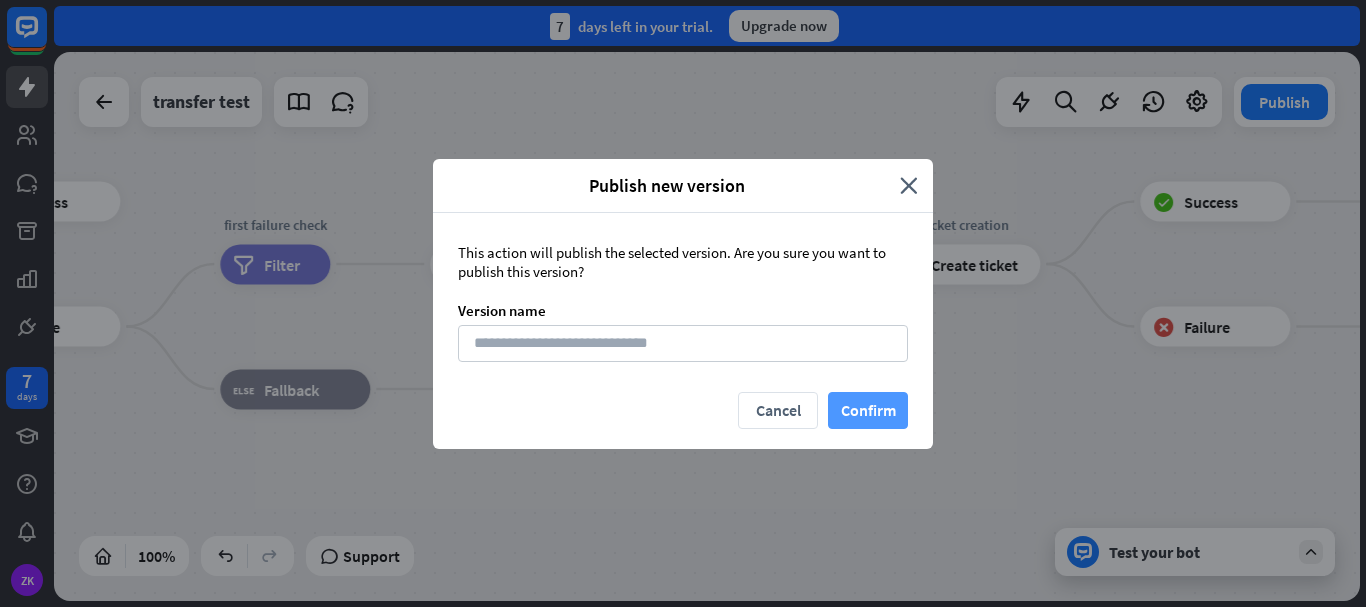 click on "Confirm" at bounding box center (868, 410) 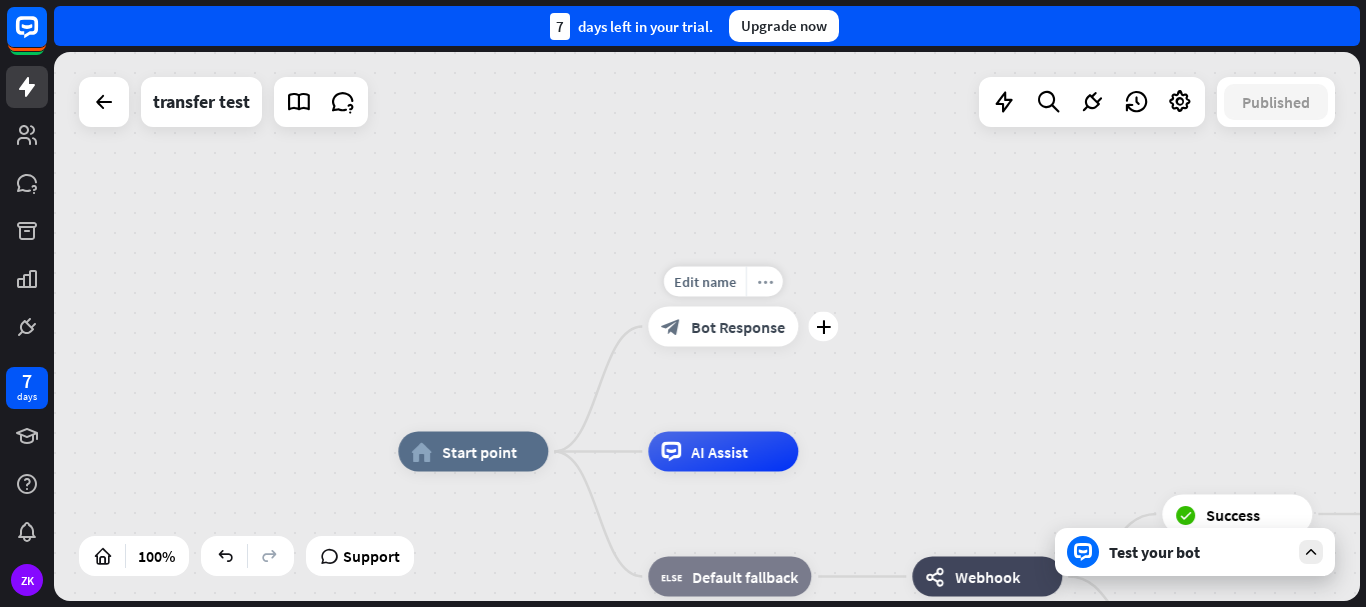 click on "more_horiz" at bounding box center (764, 282) 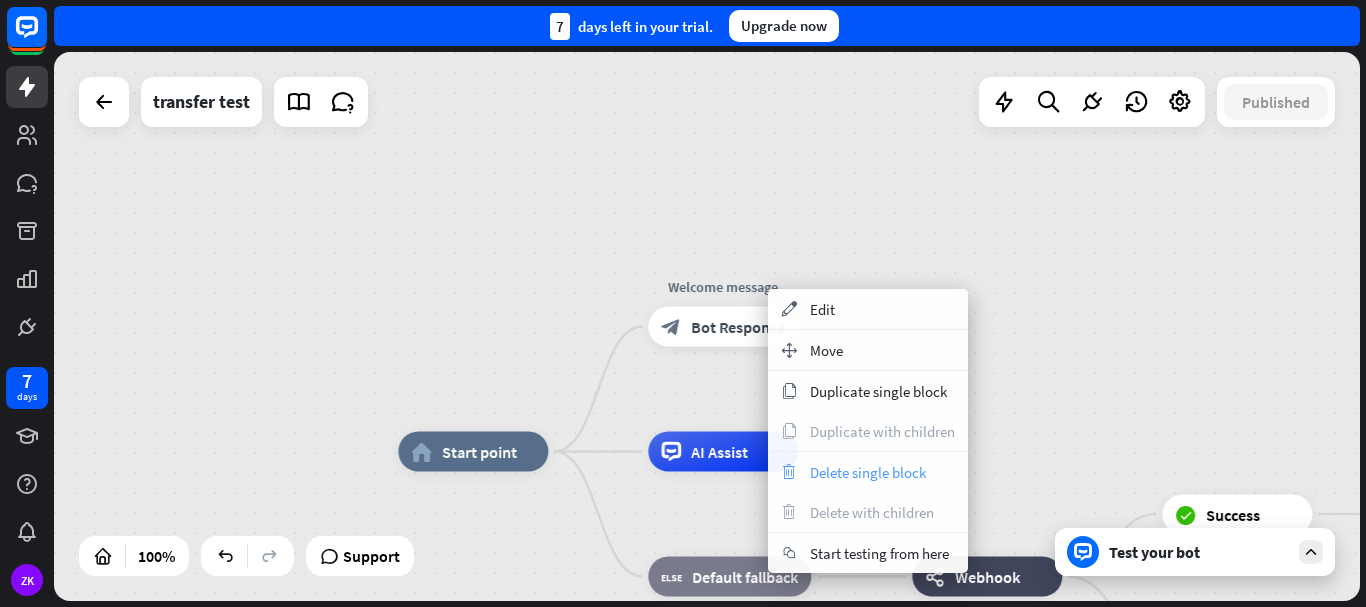click on "Delete single block" at bounding box center [868, 472] 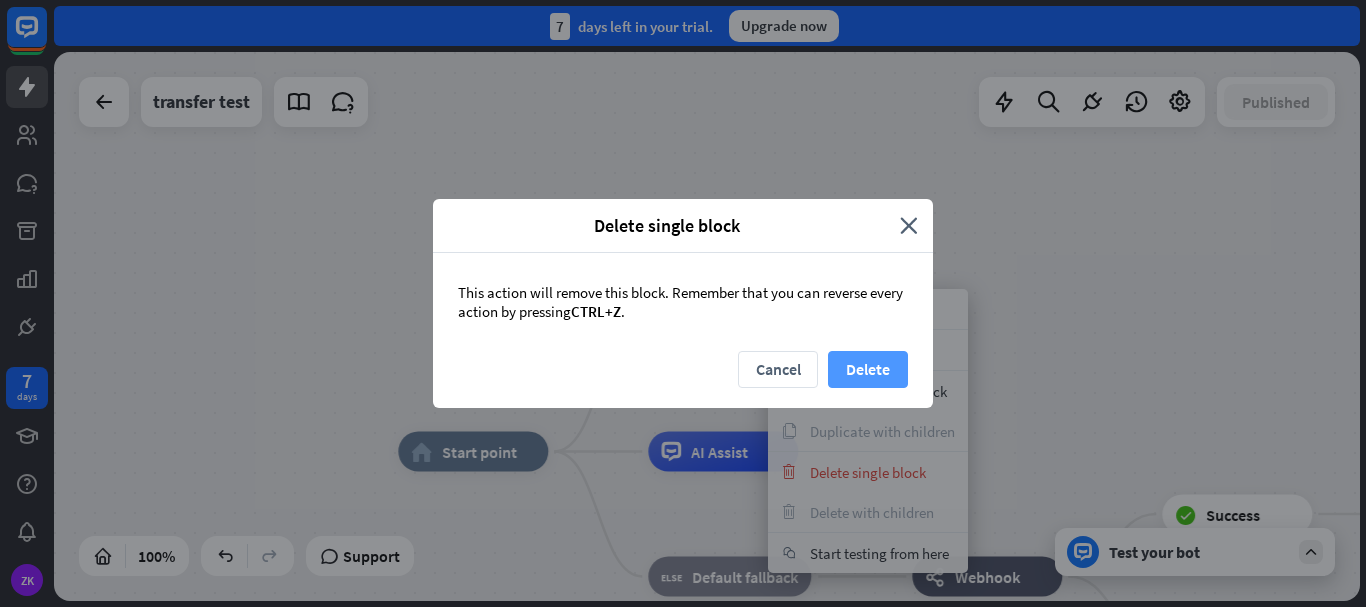 click on "Delete" at bounding box center (868, 369) 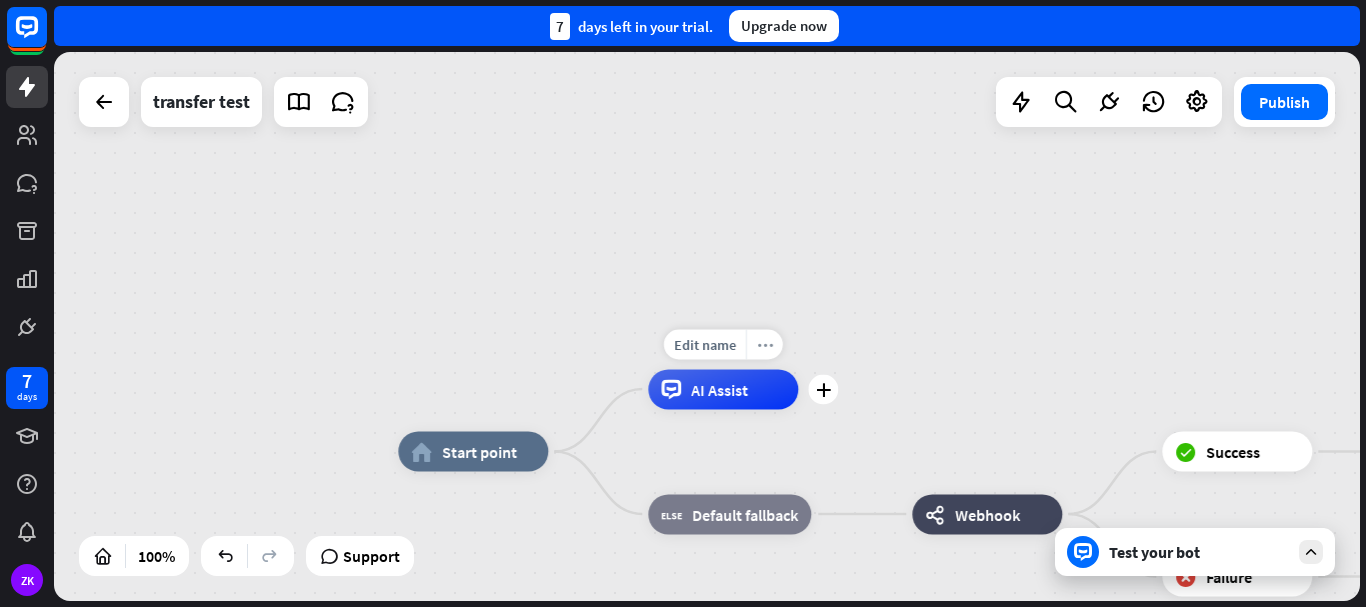 click on "more_horiz" at bounding box center (764, 344) 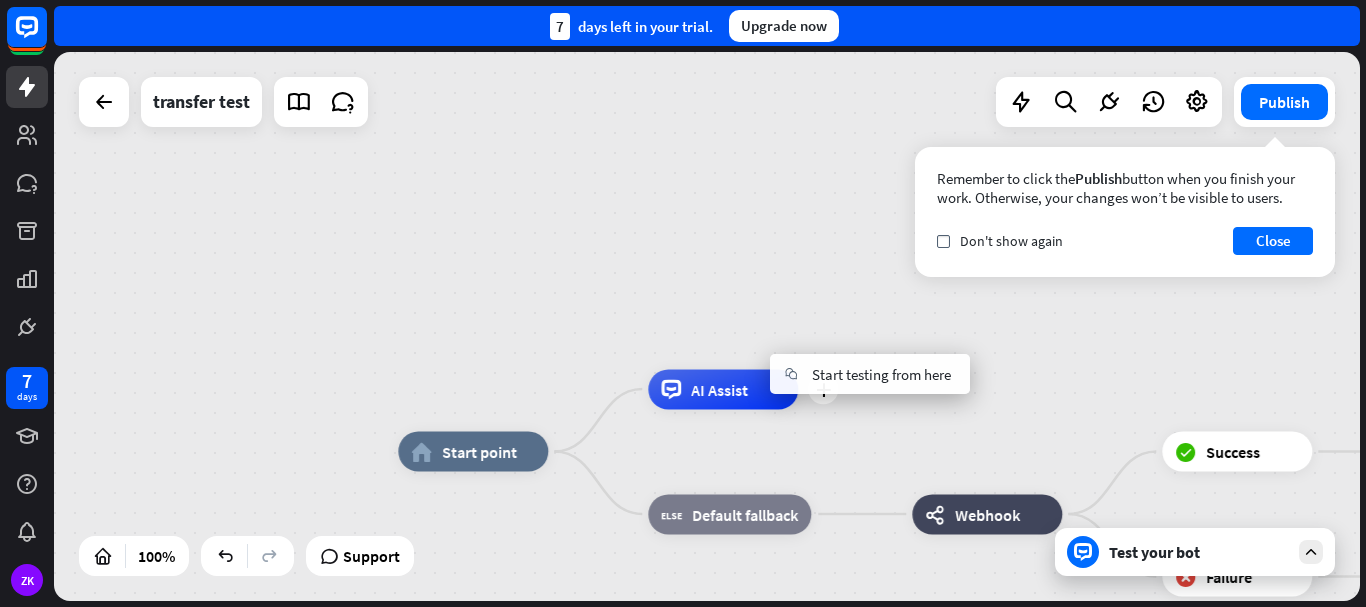 click on "plus       AI Assist" at bounding box center [723, 389] 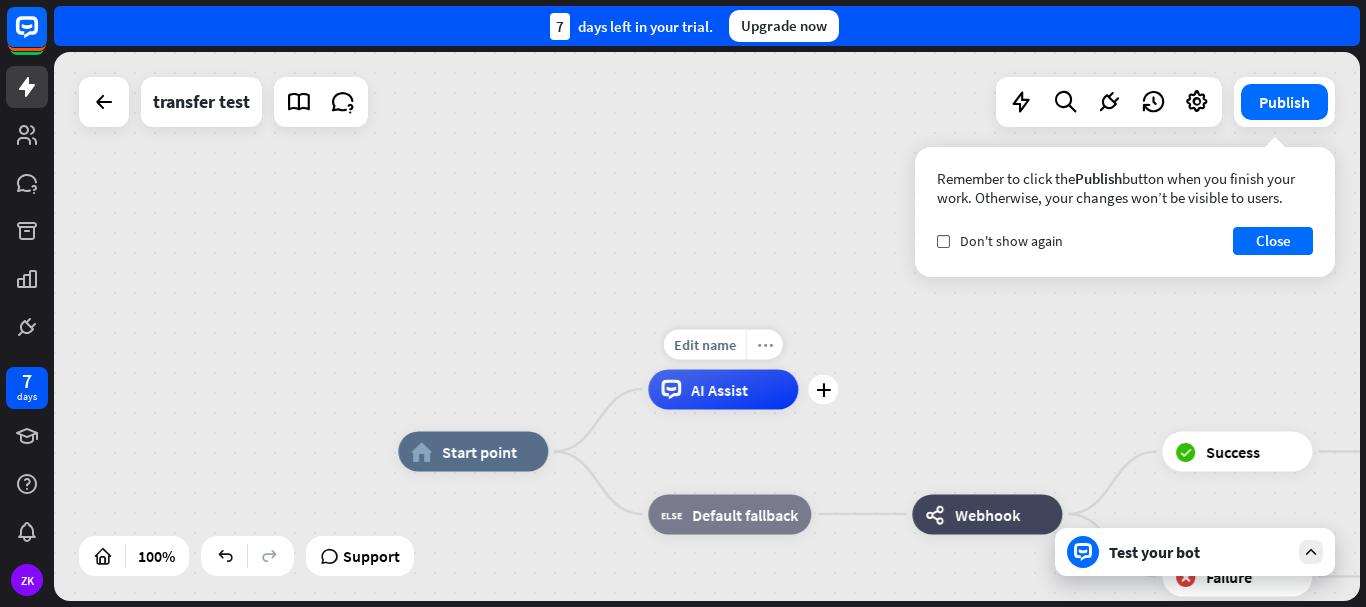 click on "more_horiz" at bounding box center (765, 344) 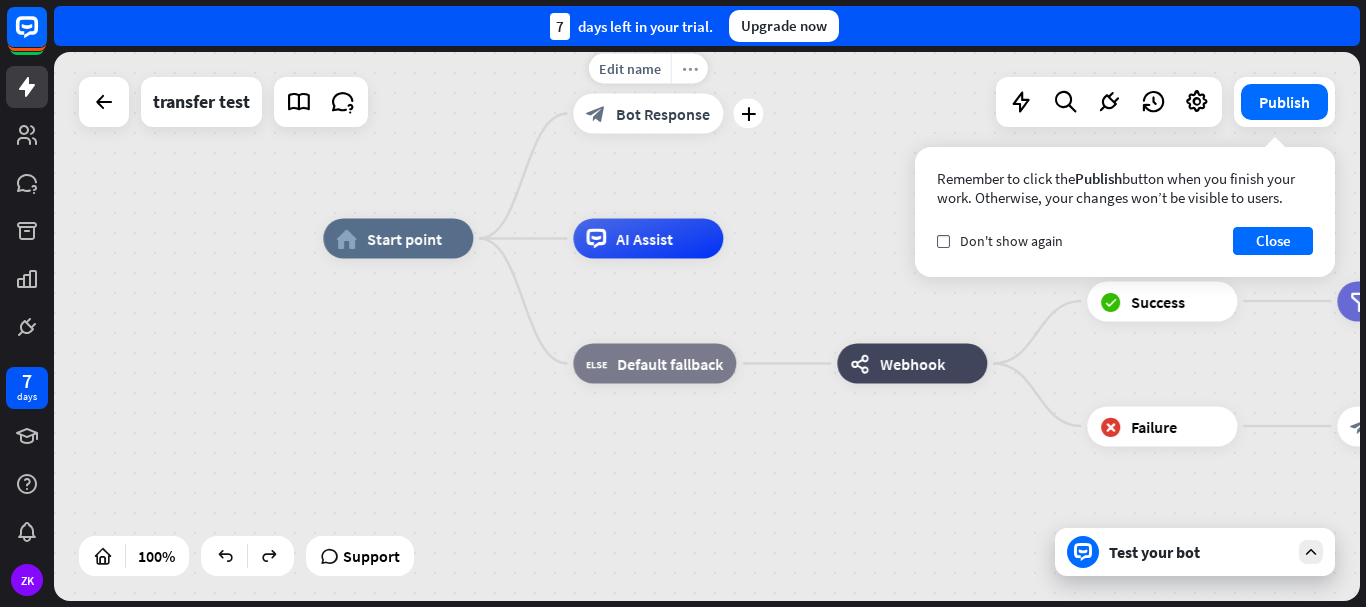 click on "more_horiz" at bounding box center [689, 69] 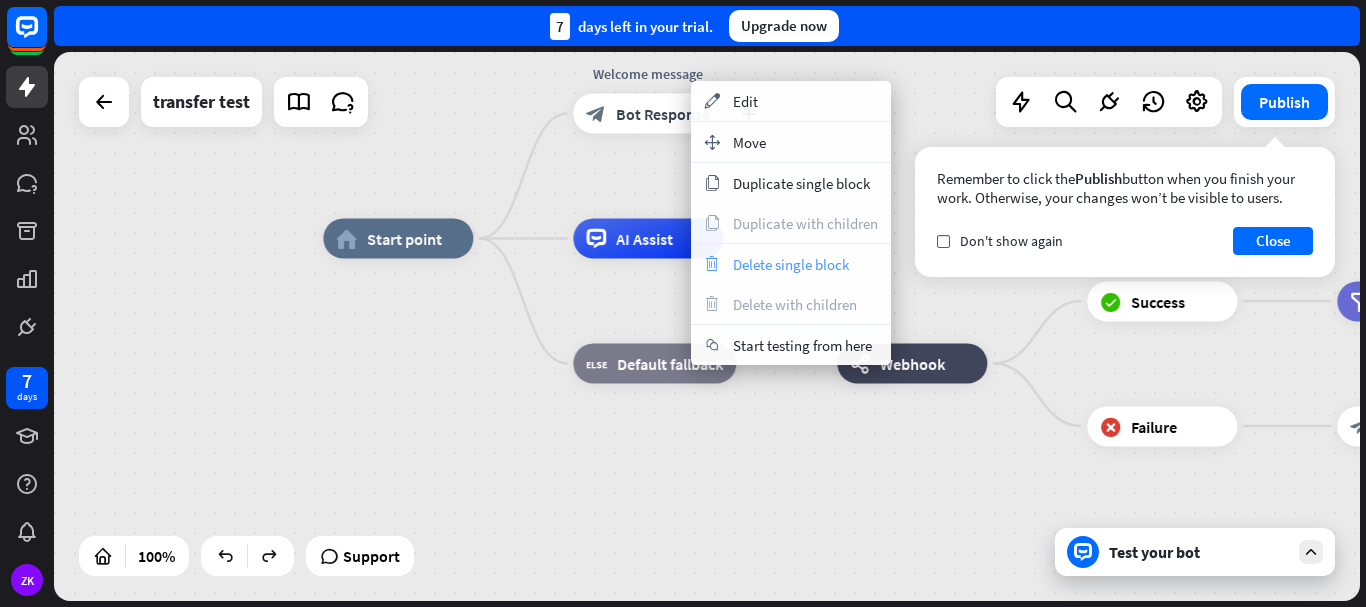 click on "trash   Delete single block" at bounding box center (791, 264) 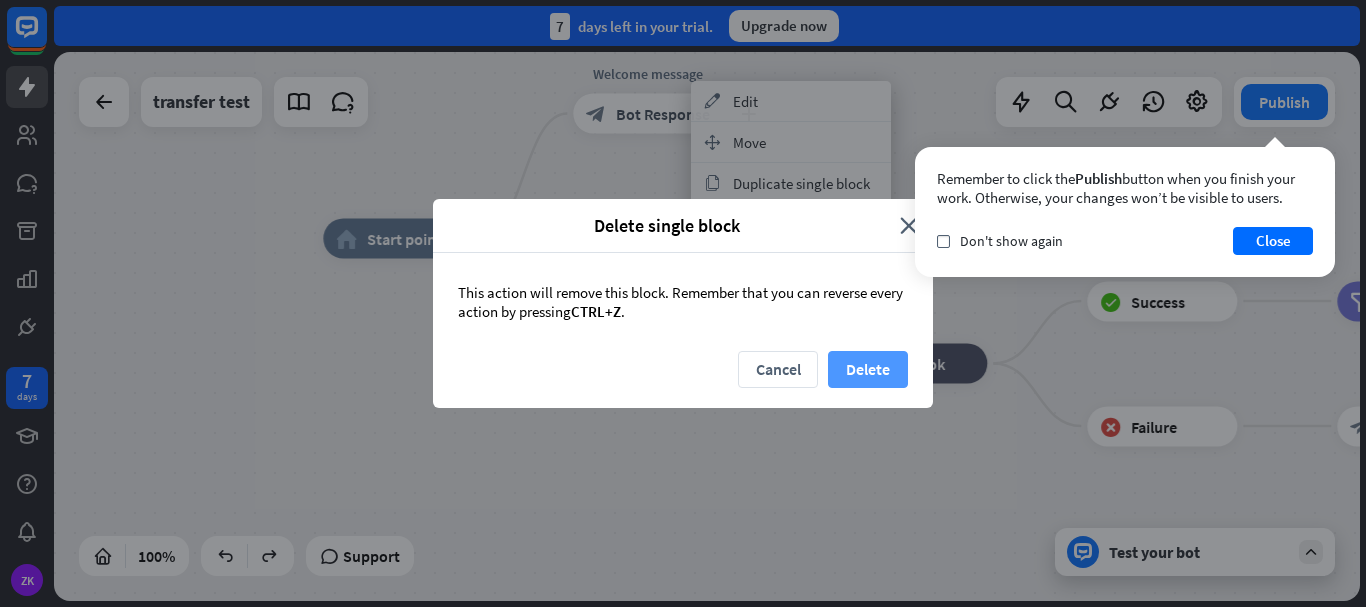 click on "Delete" at bounding box center (868, 369) 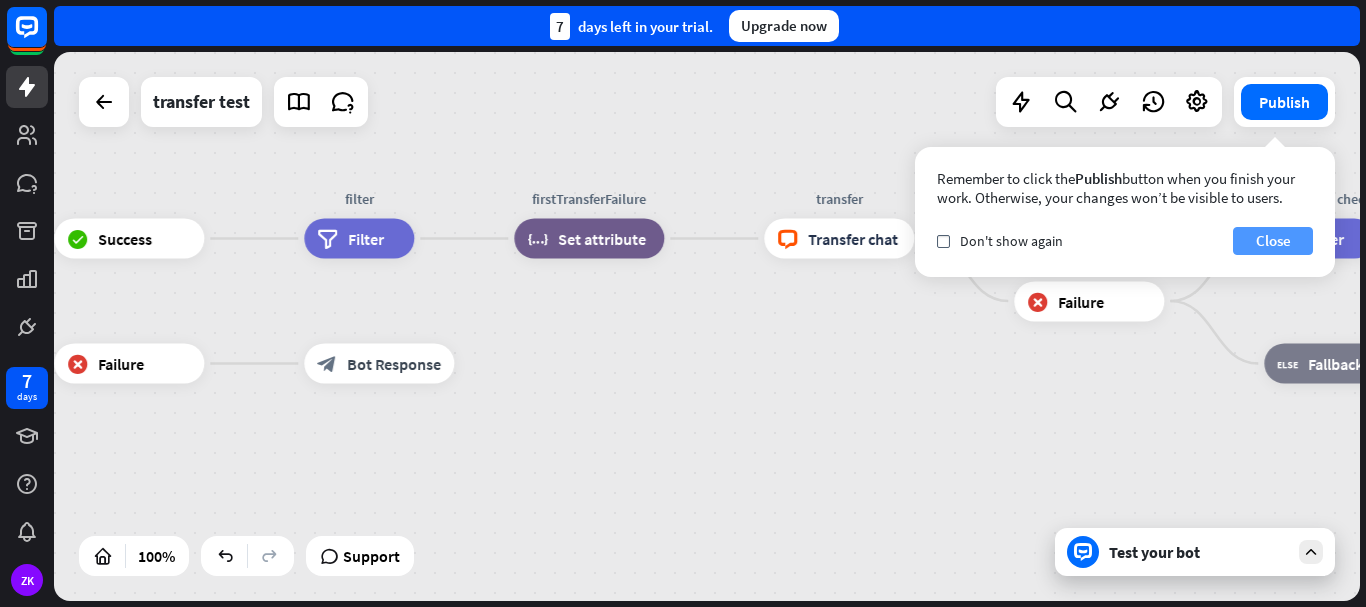 click on "Close" at bounding box center (1273, 241) 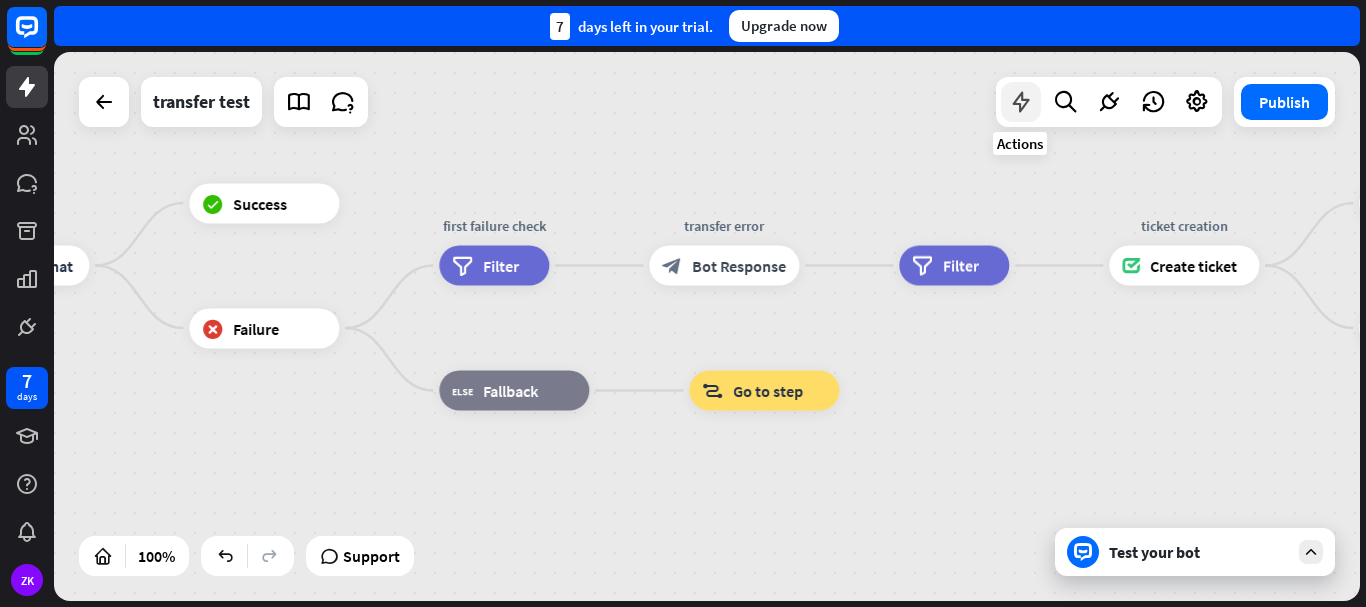 click at bounding box center [1021, 102] 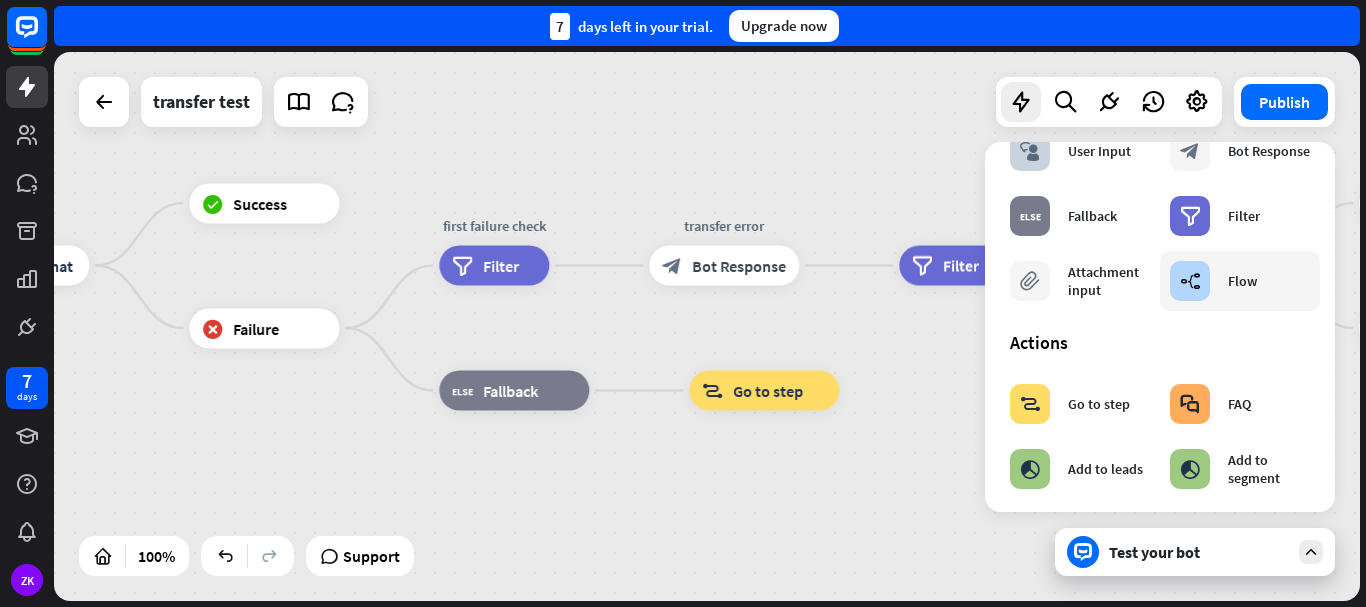 scroll, scrollTop: 32, scrollLeft: 0, axis: vertical 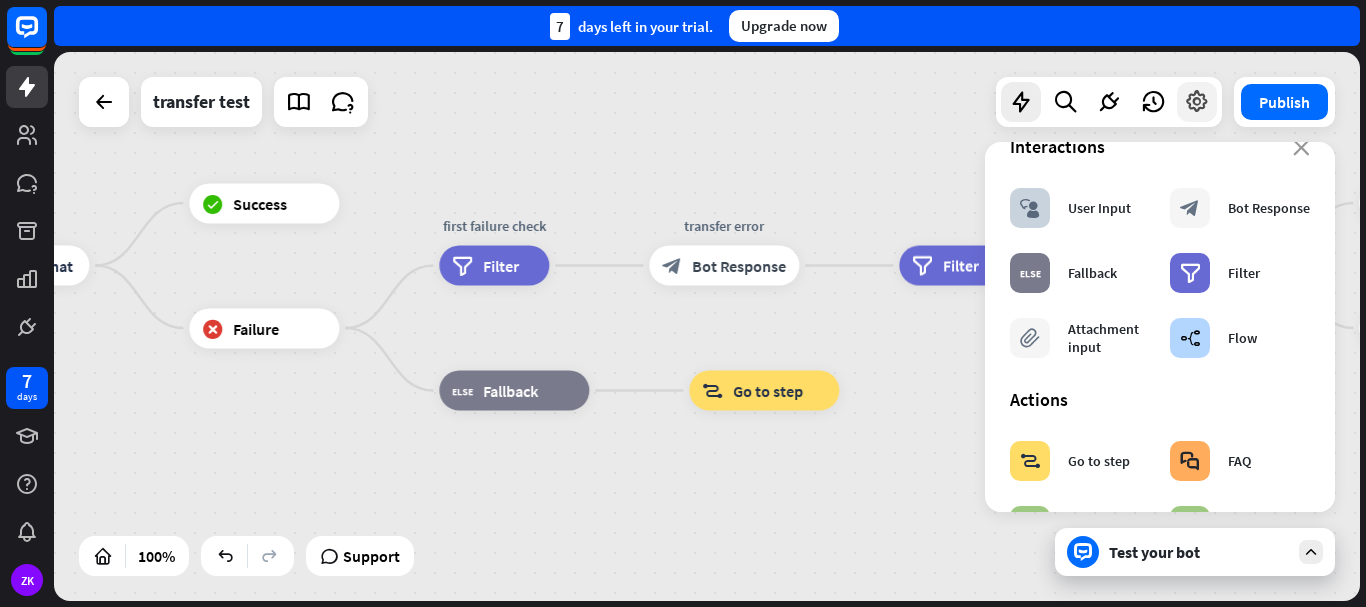 click at bounding box center [1197, 102] 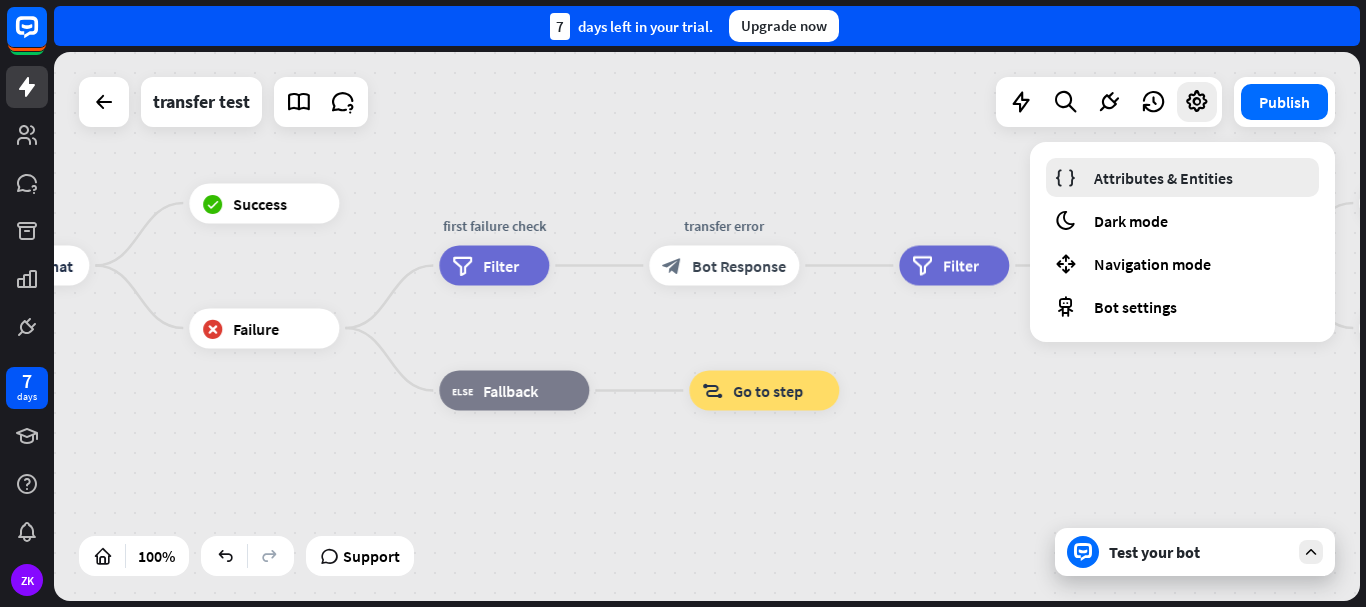click on "Attributes & Entities" at bounding box center (1163, 178) 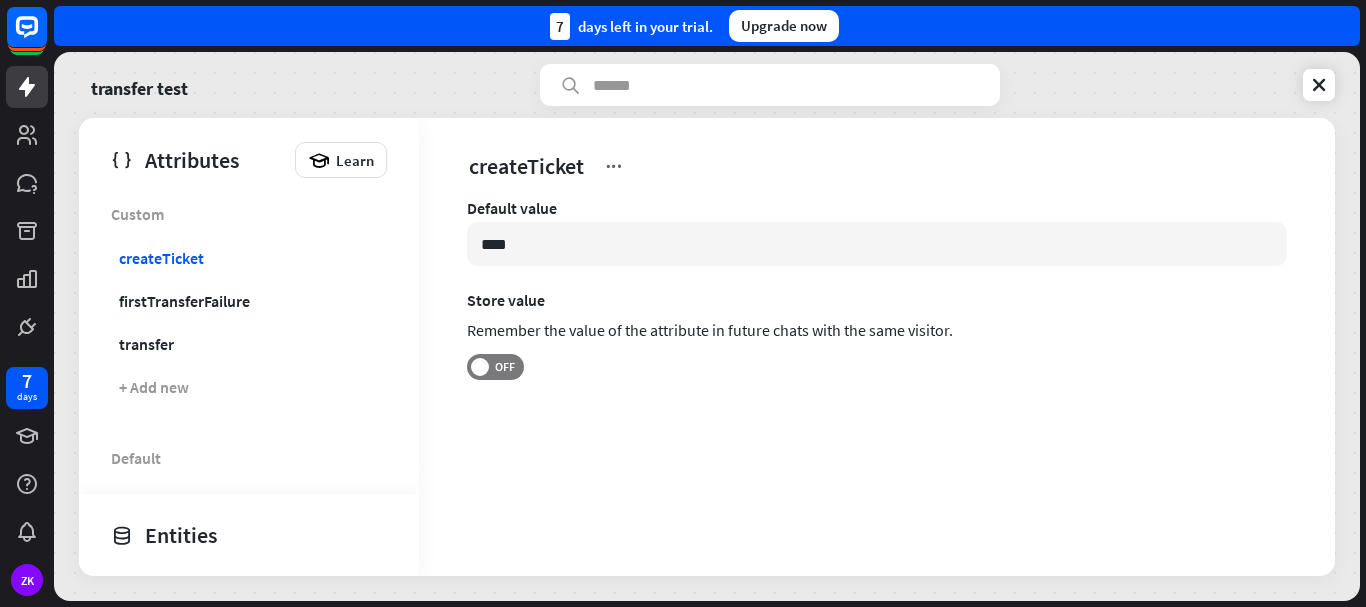 drag, startPoint x: 578, startPoint y: 224, endPoint x: 371, endPoint y: 254, distance: 209.16261 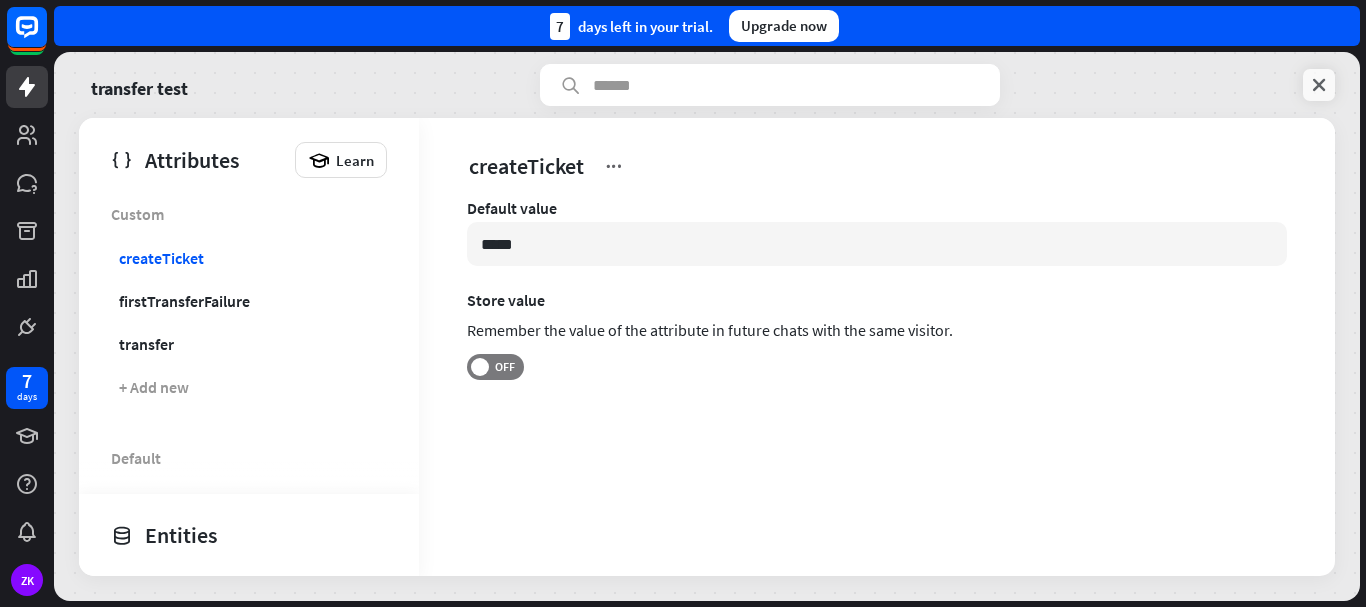 type on "*****" 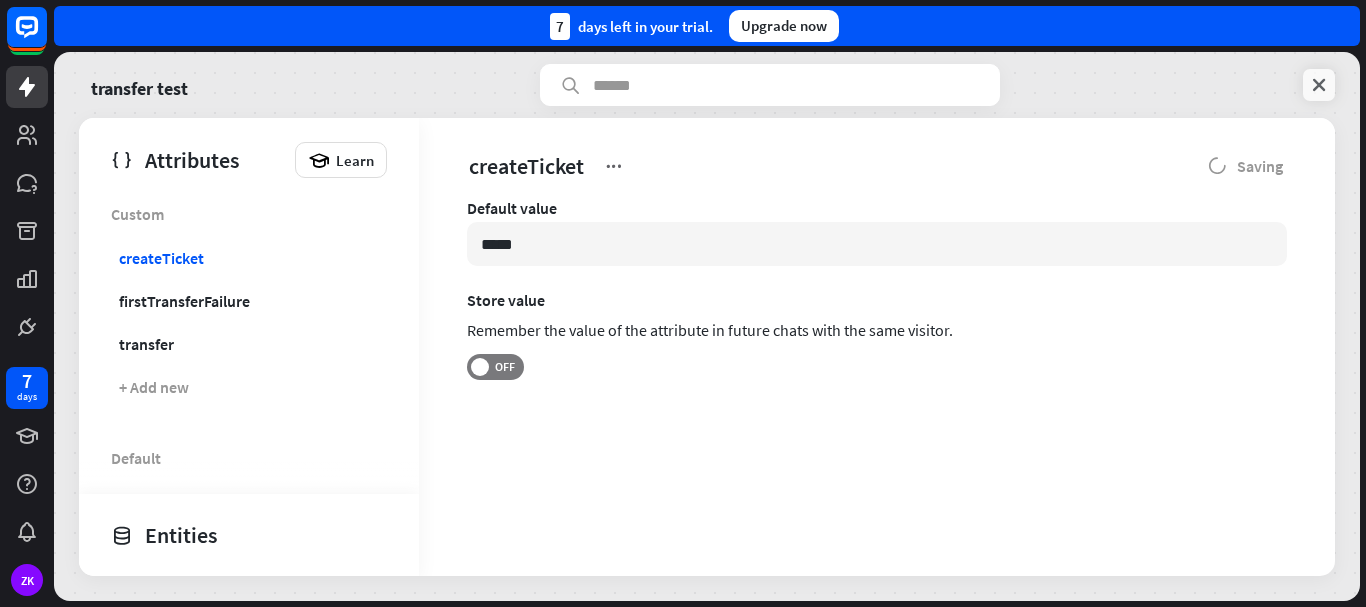 click at bounding box center (1319, 85) 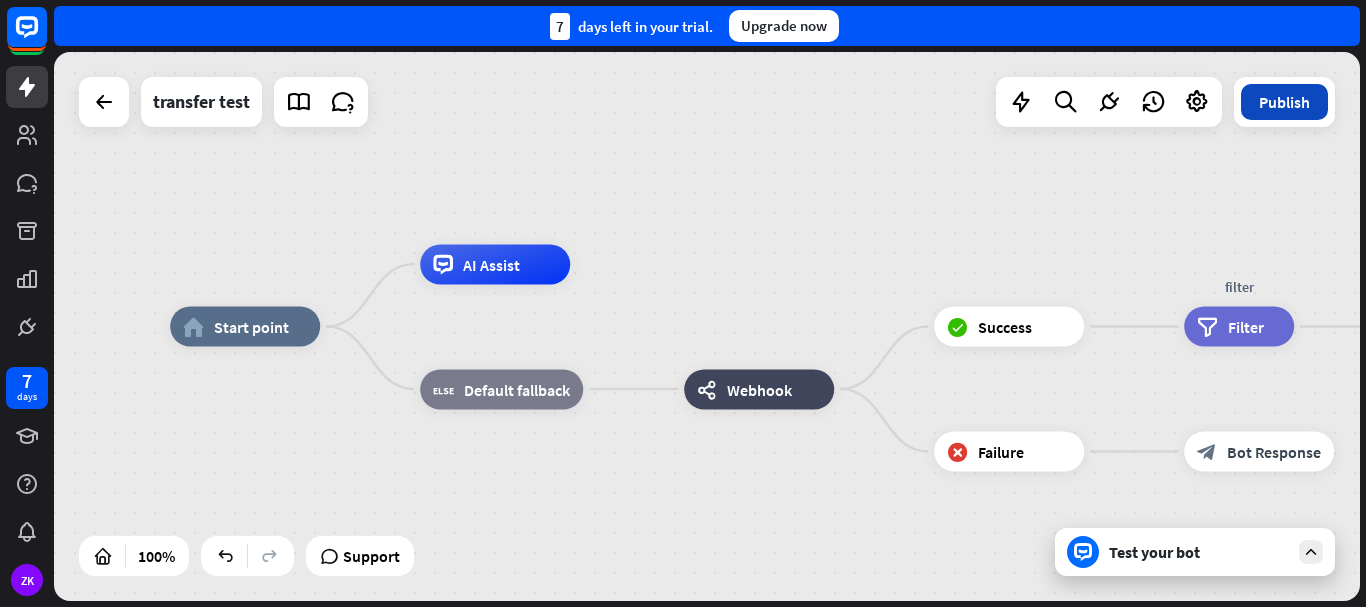 click on "Publish" at bounding box center [1284, 102] 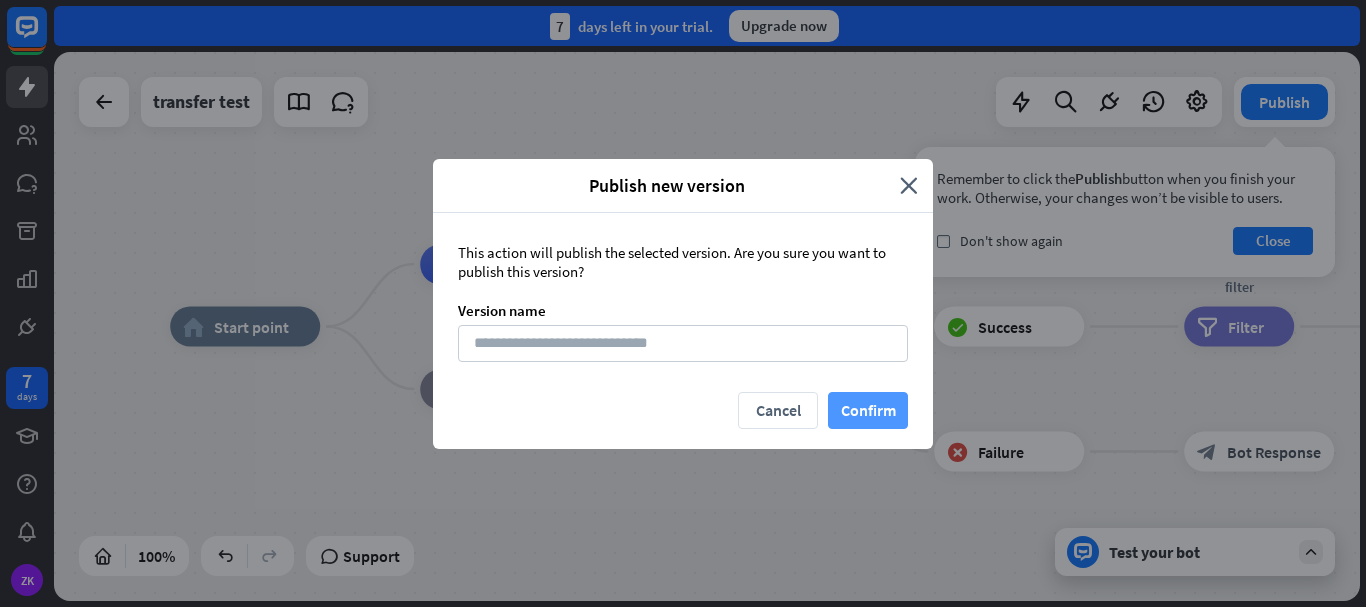 click on "Confirm" at bounding box center [868, 410] 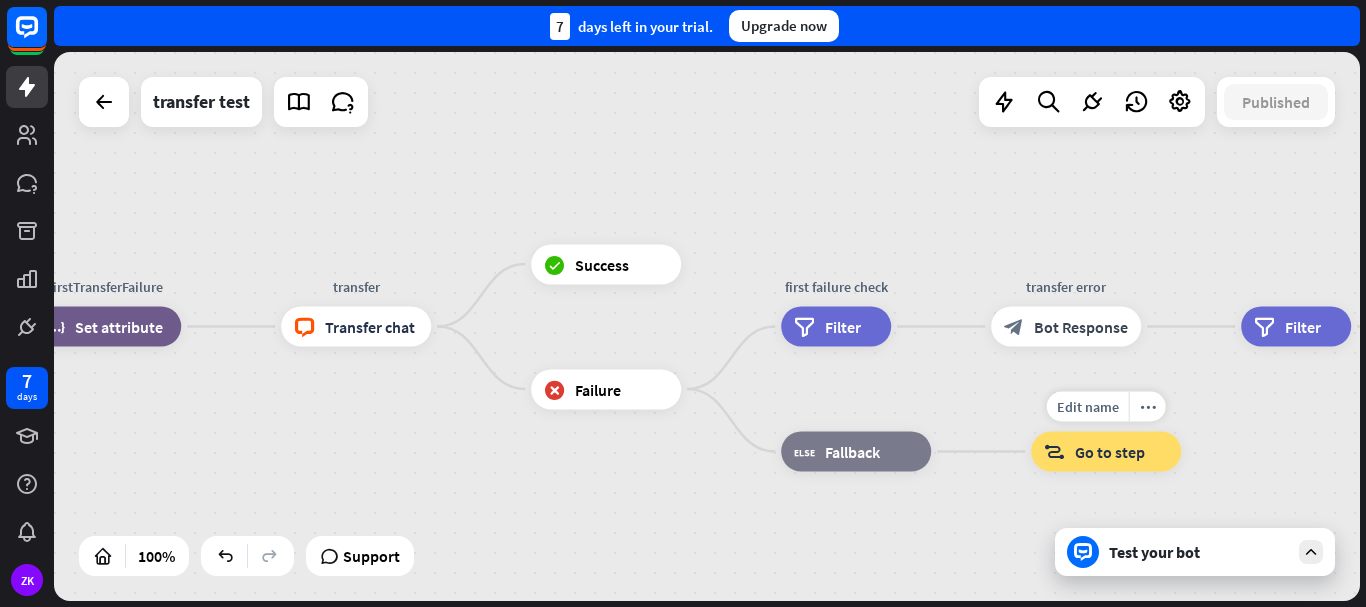 click on "Go to step" at bounding box center (1110, 452) 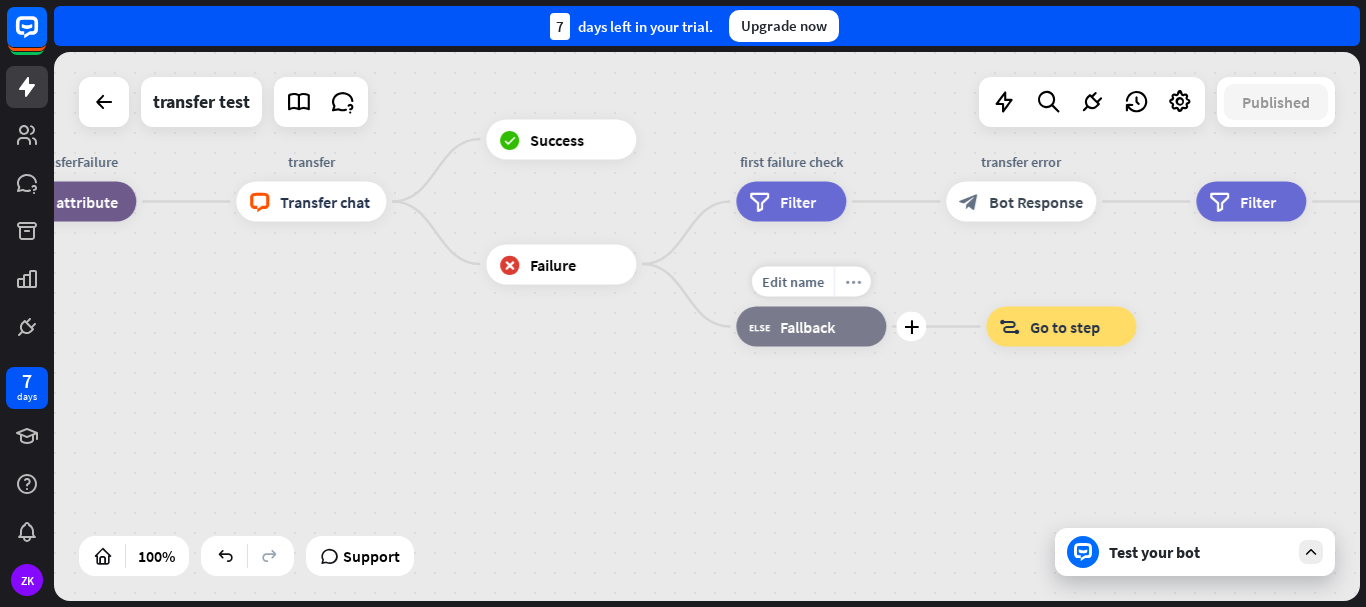 click on "more_horiz" at bounding box center (852, 282) 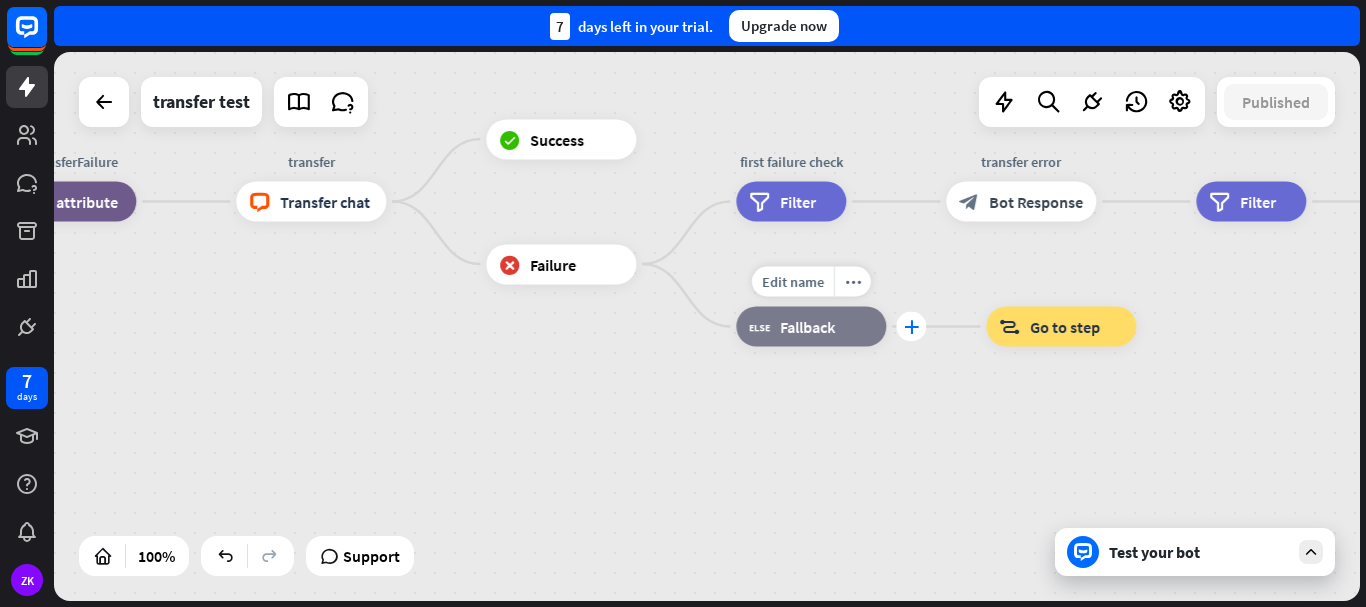 click on "plus" at bounding box center (911, 327) 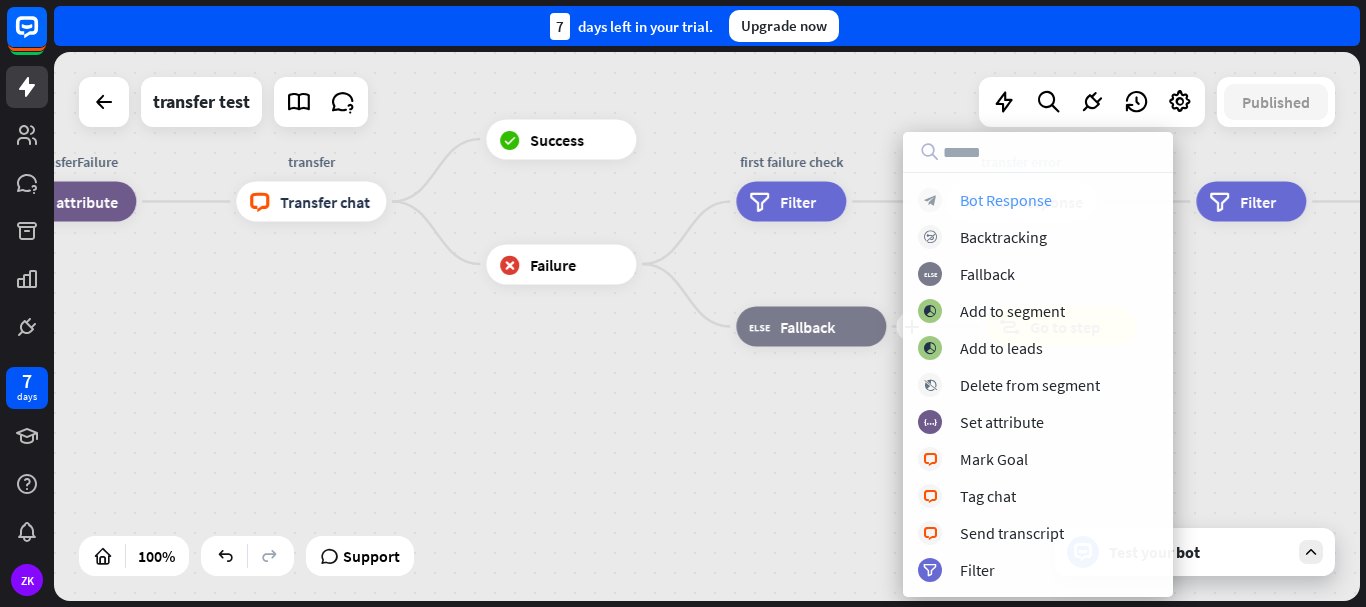 click on "Bot Response" at bounding box center (1006, 200) 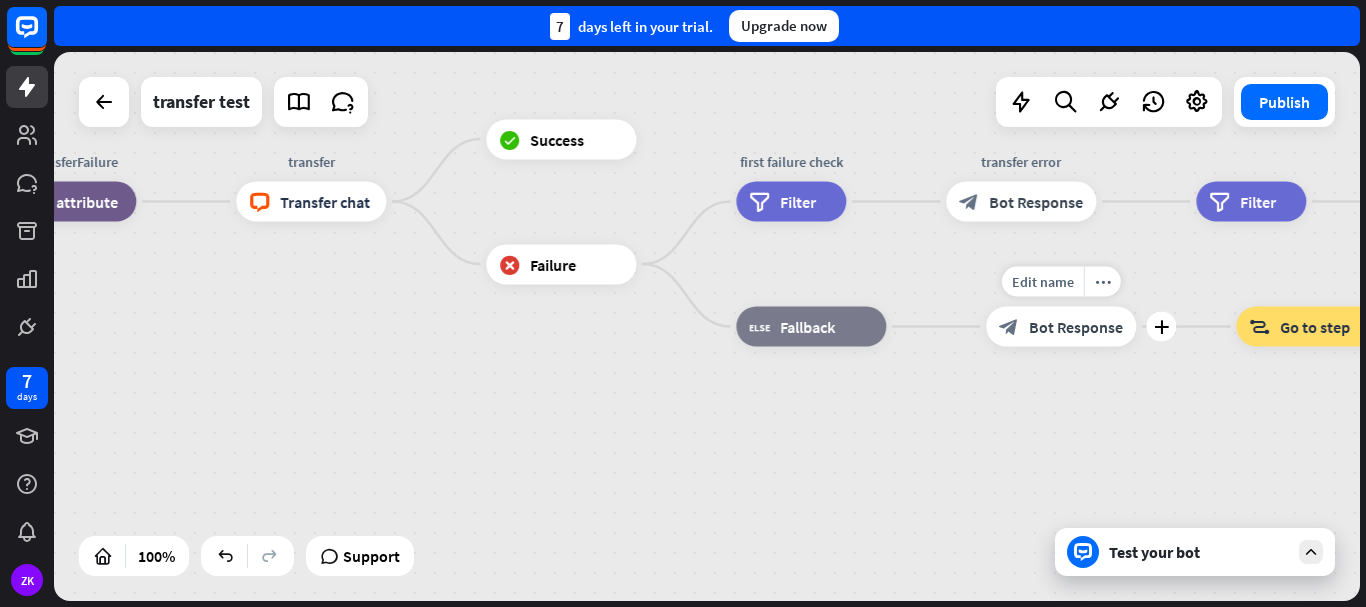 click on "Edit name   more_horiz         plus     block_bot_response   Bot Response" at bounding box center (1061, 327) 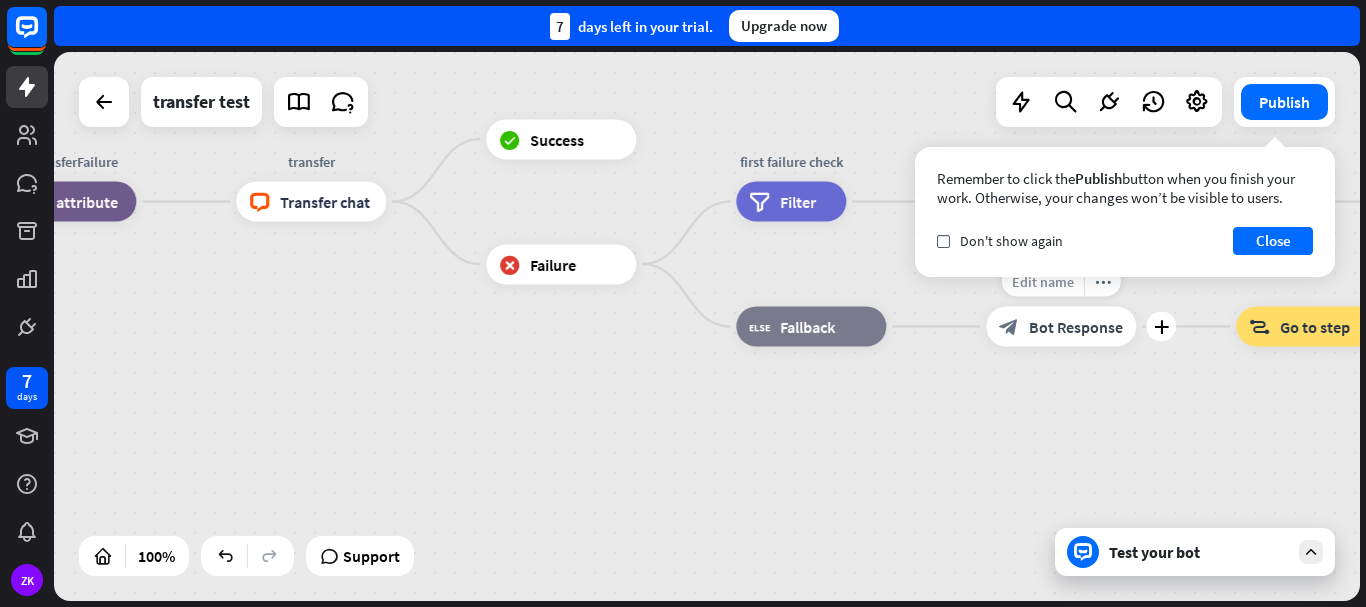 click on "Edit name" at bounding box center (1043, 282) 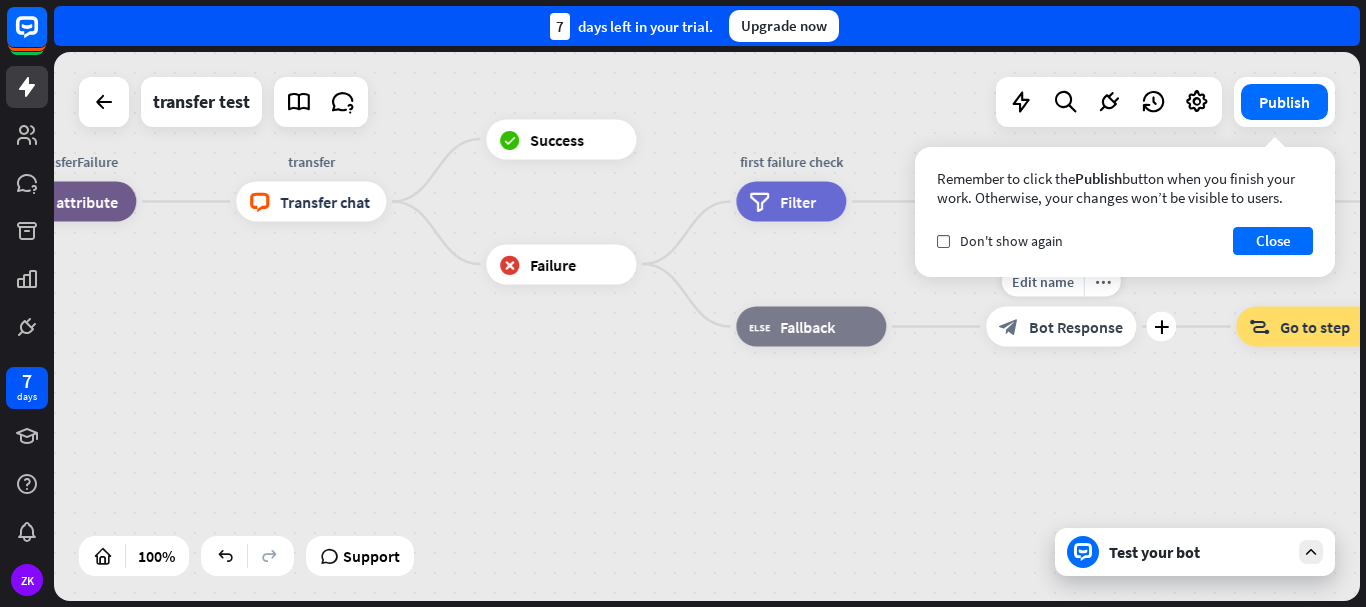 click on "Bot Response" at bounding box center [1076, 327] 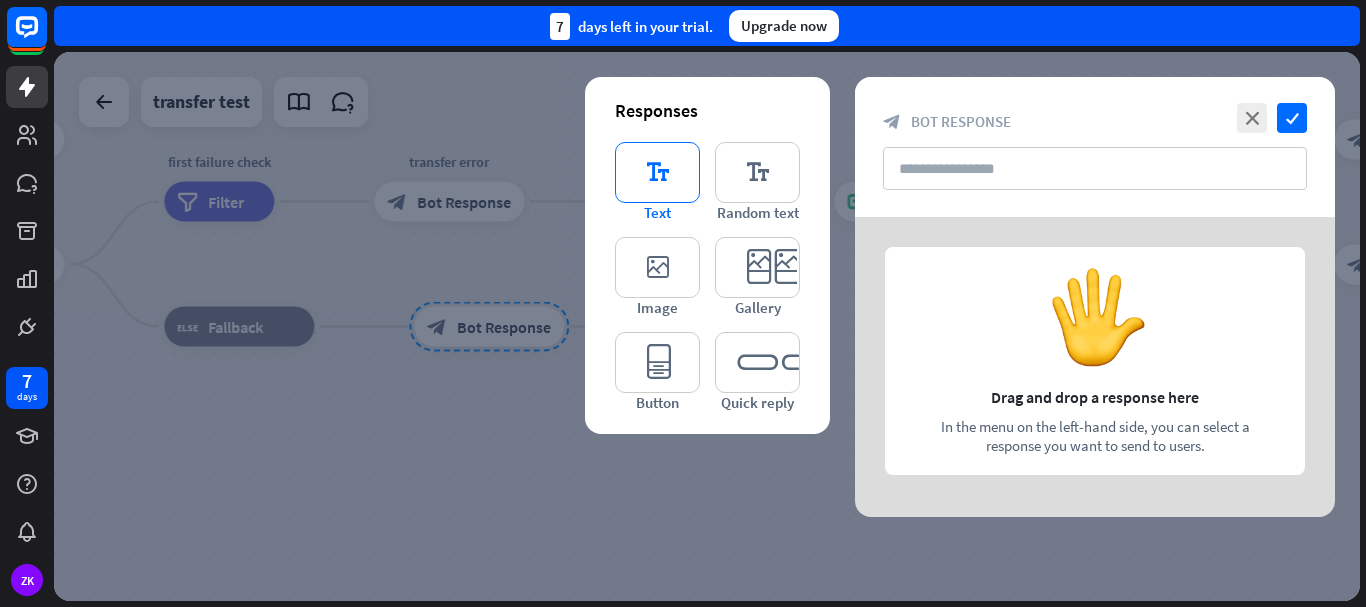 click on "editor_text" at bounding box center (657, 172) 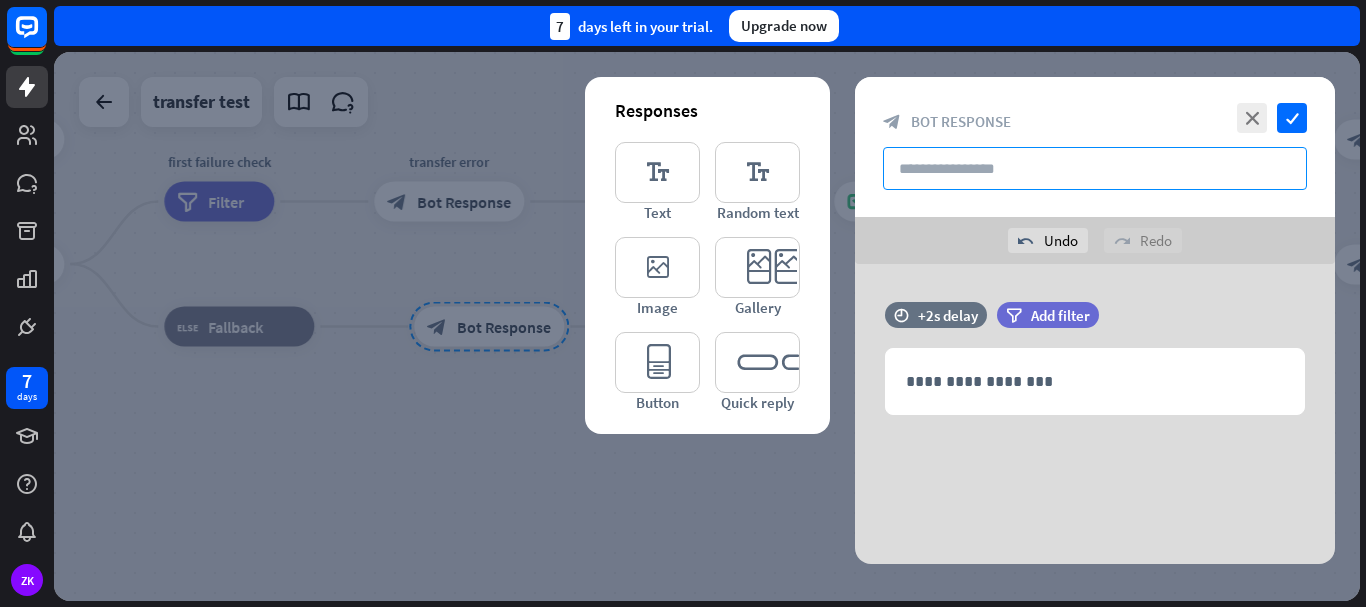click at bounding box center [1095, 168] 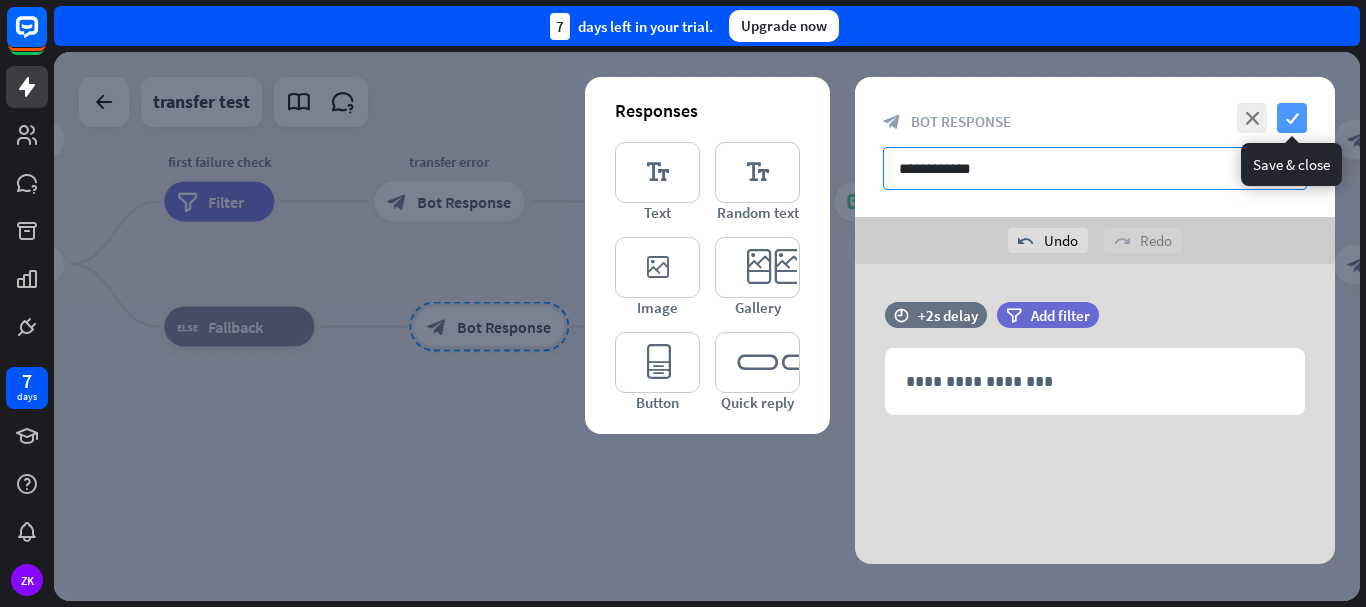 type on "**********" 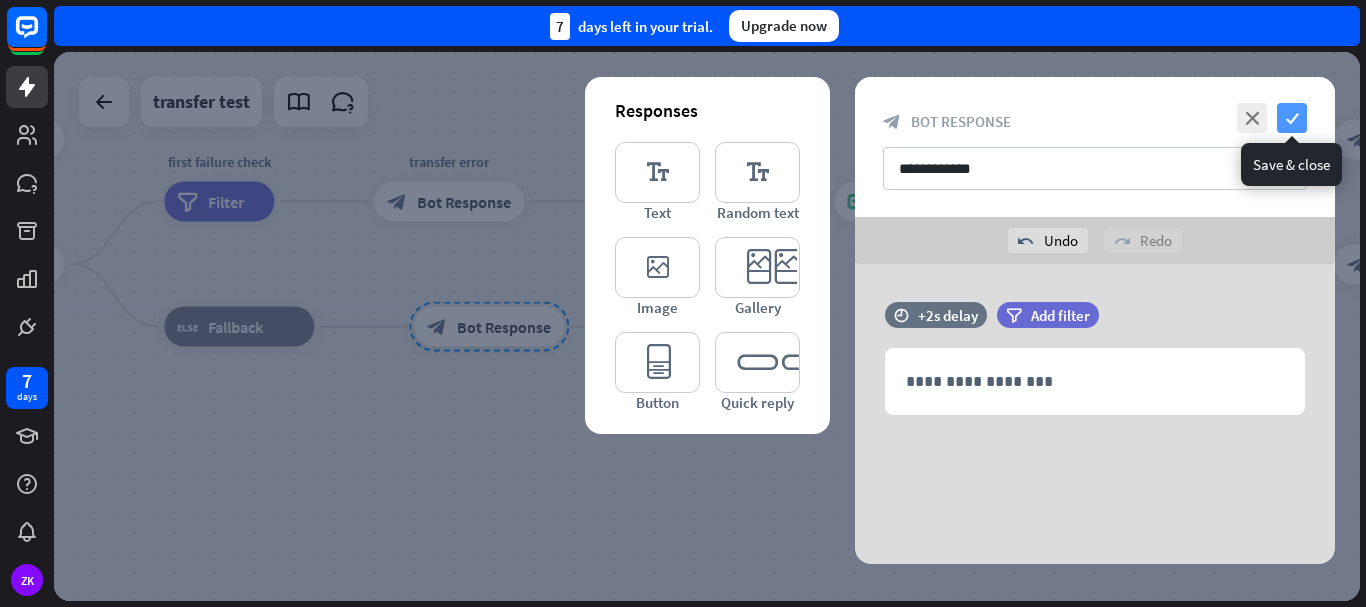 click on "check" at bounding box center (1292, 118) 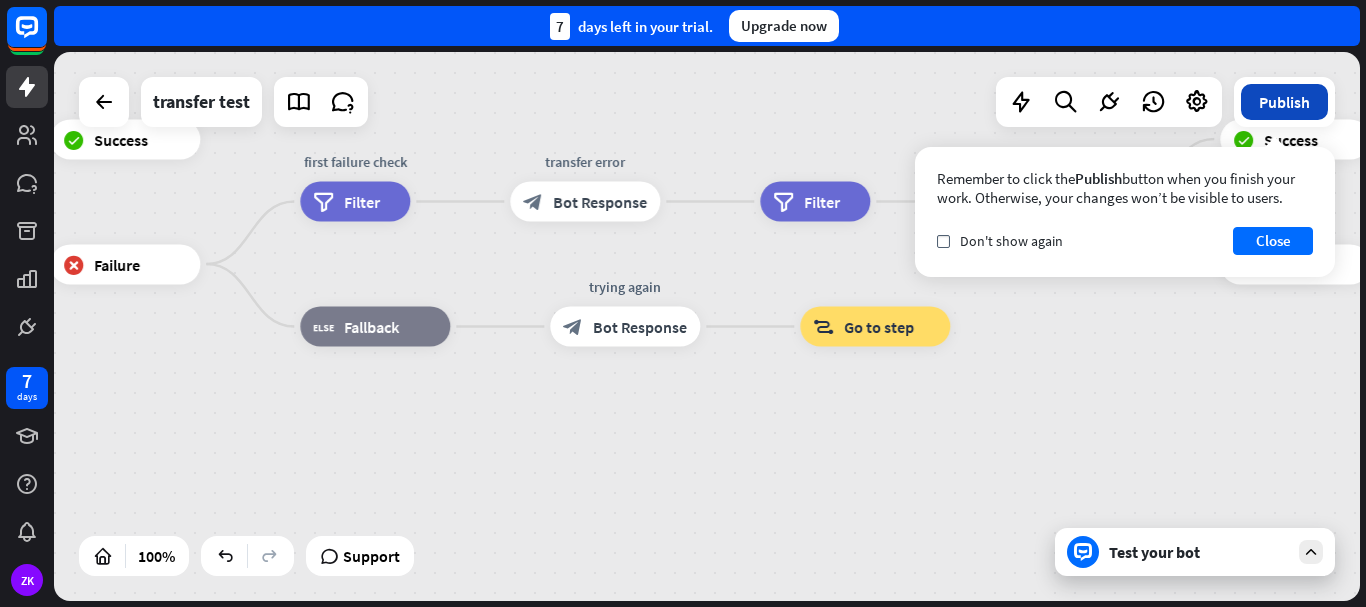 click on "Publish" at bounding box center (1284, 102) 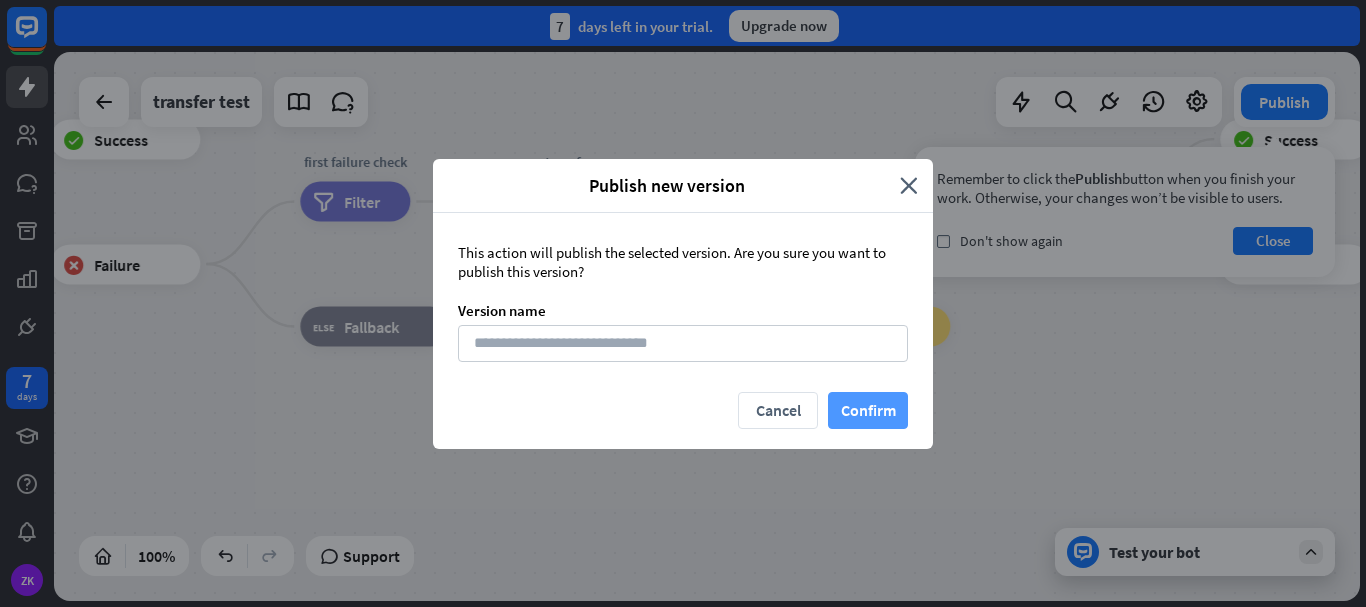 click on "Confirm" at bounding box center [868, 410] 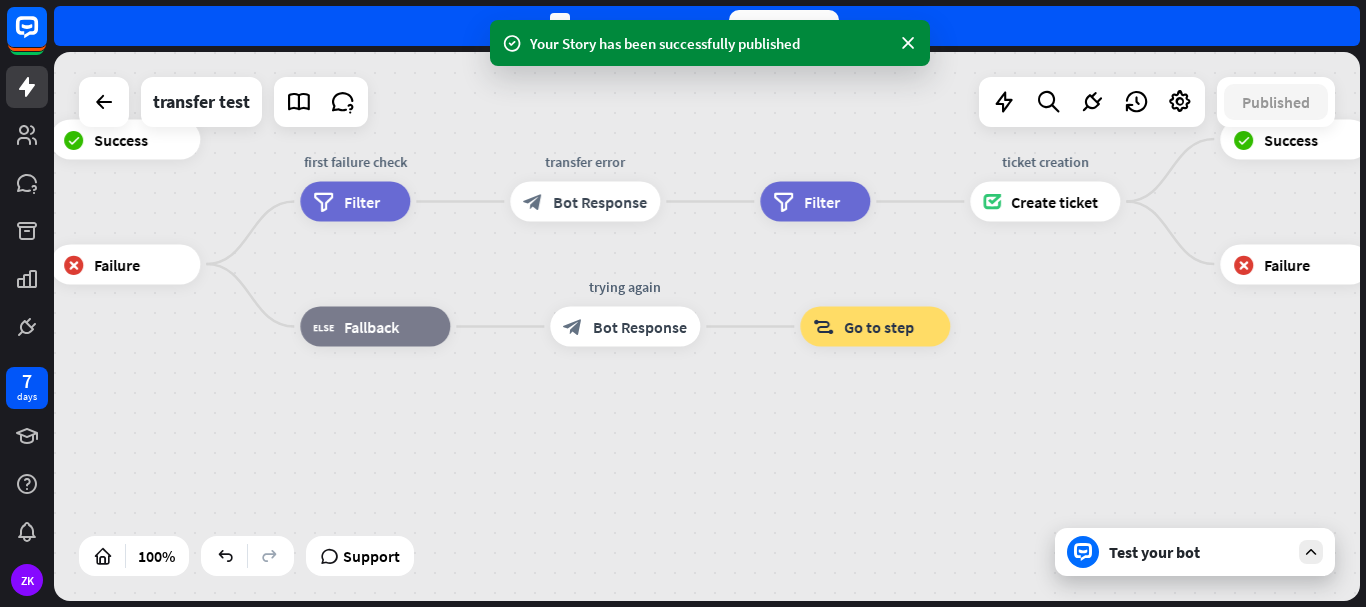 type 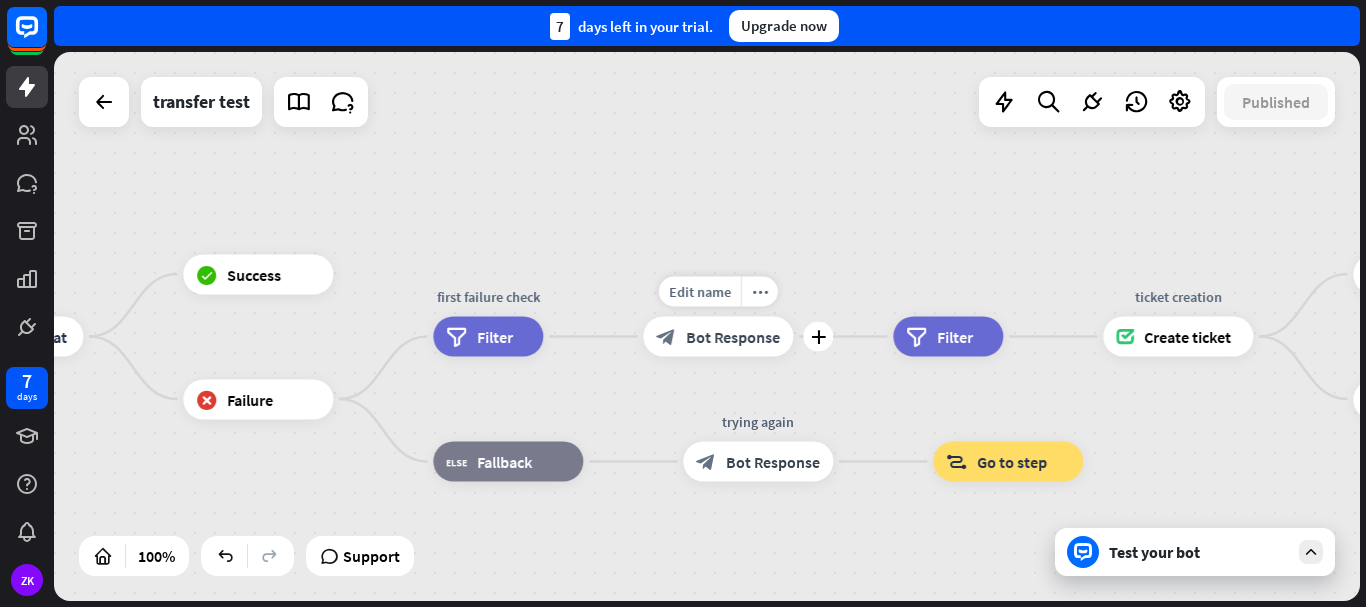 click on "Bot Response" at bounding box center (733, 337) 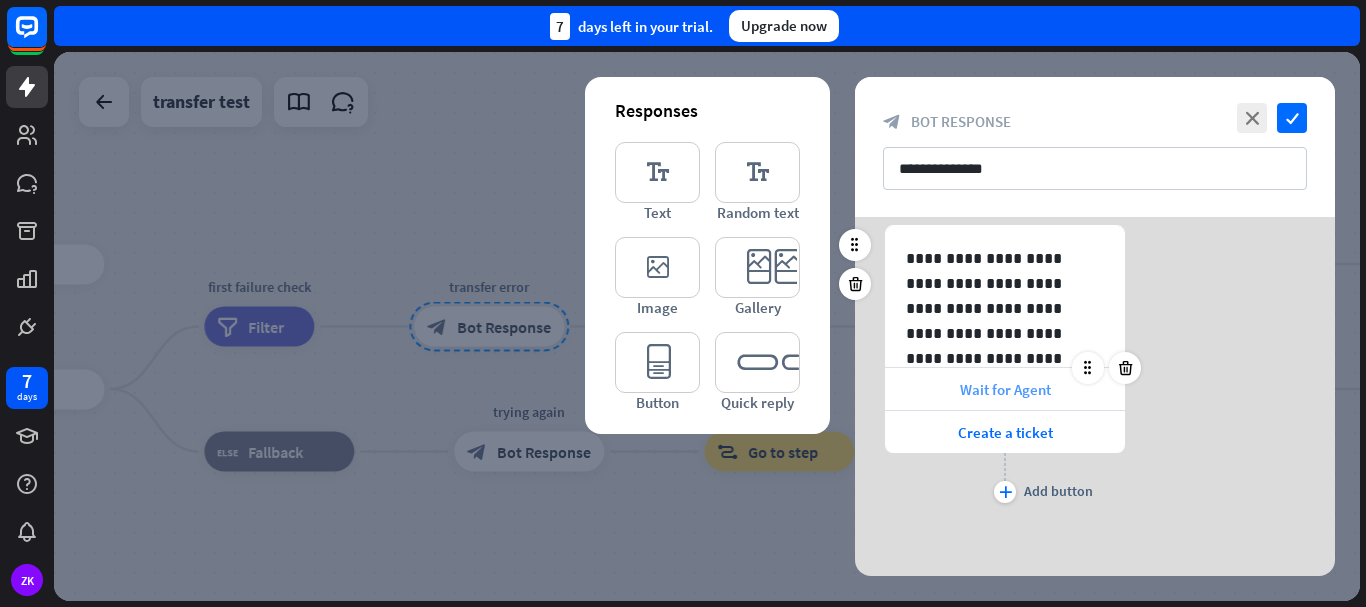 scroll, scrollTop: 77, scrollLeft: 0, axis: vertical 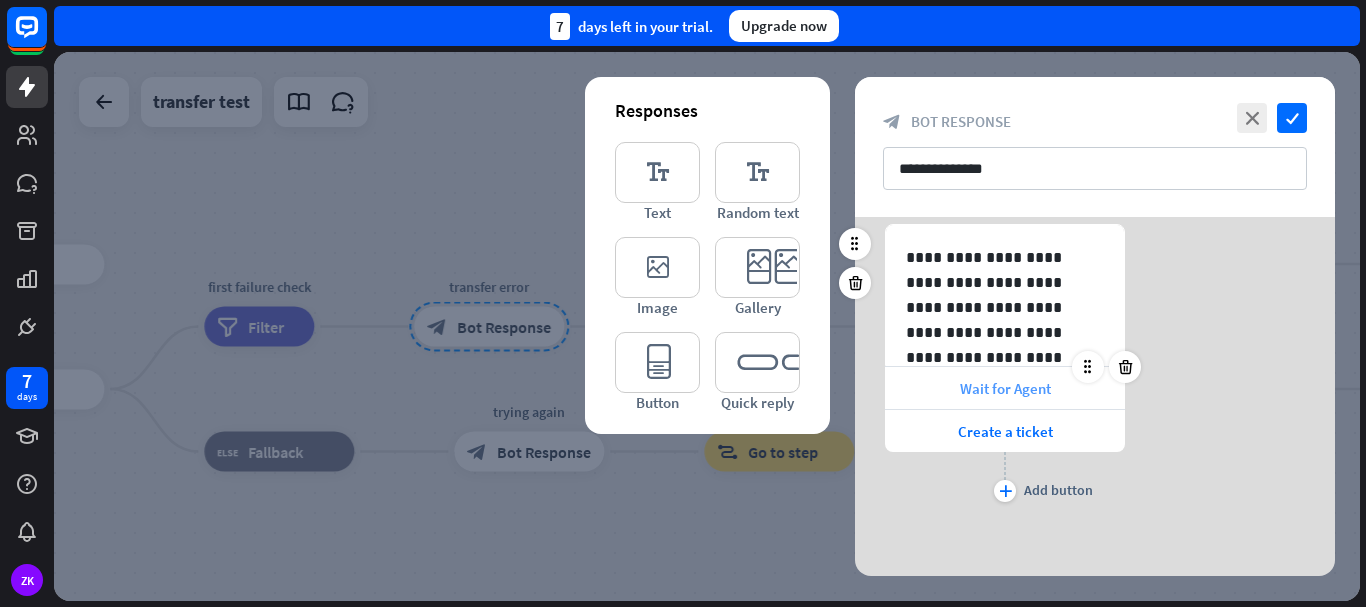 click on "Wait for Agent" at bounding box center (1005, 388) 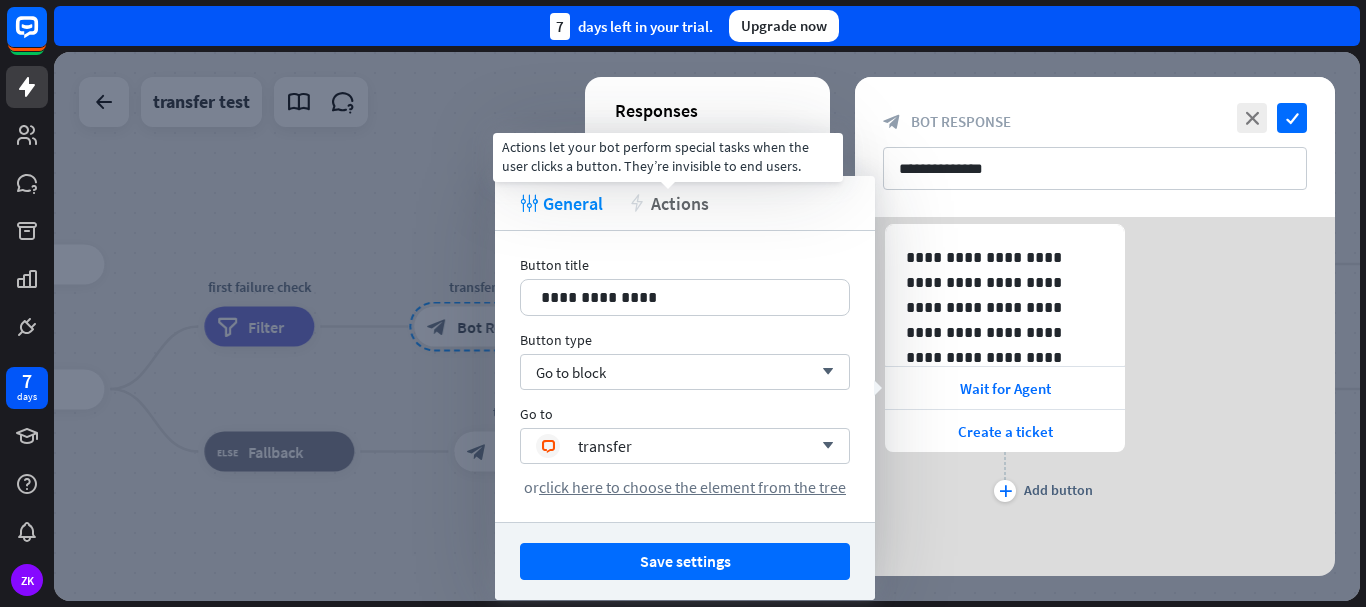 click on "Actions" at bounding box center [680, 203] 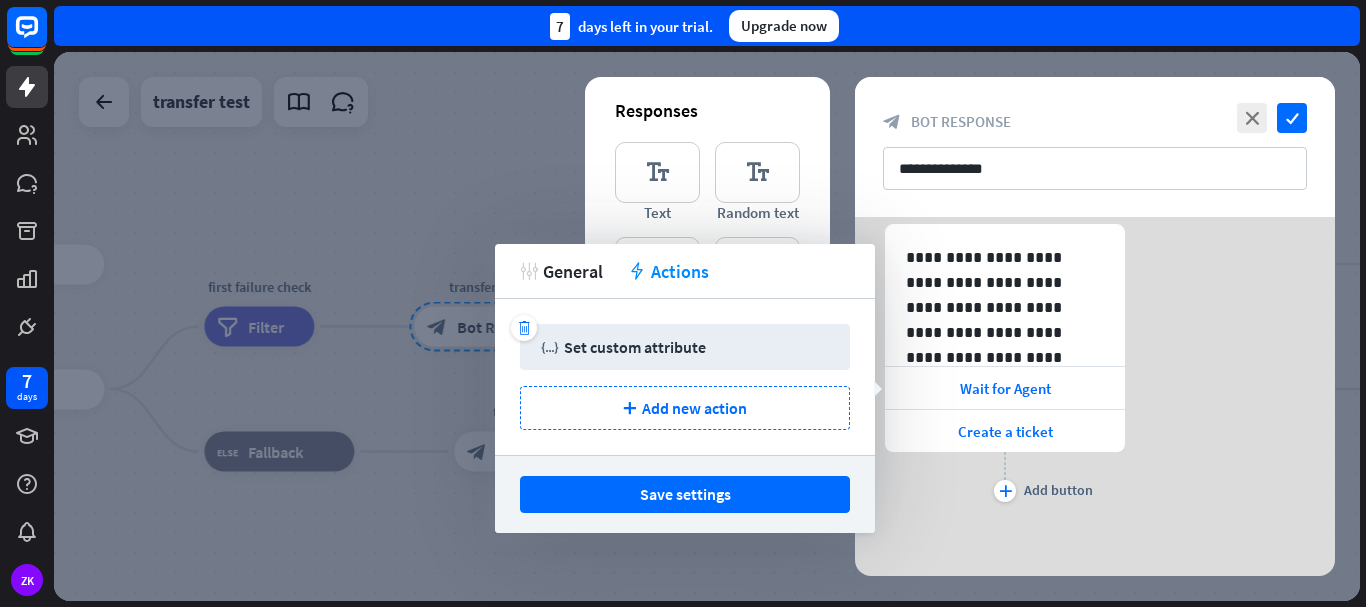click on "Set custom attribute" at bounding box center [635, 347] 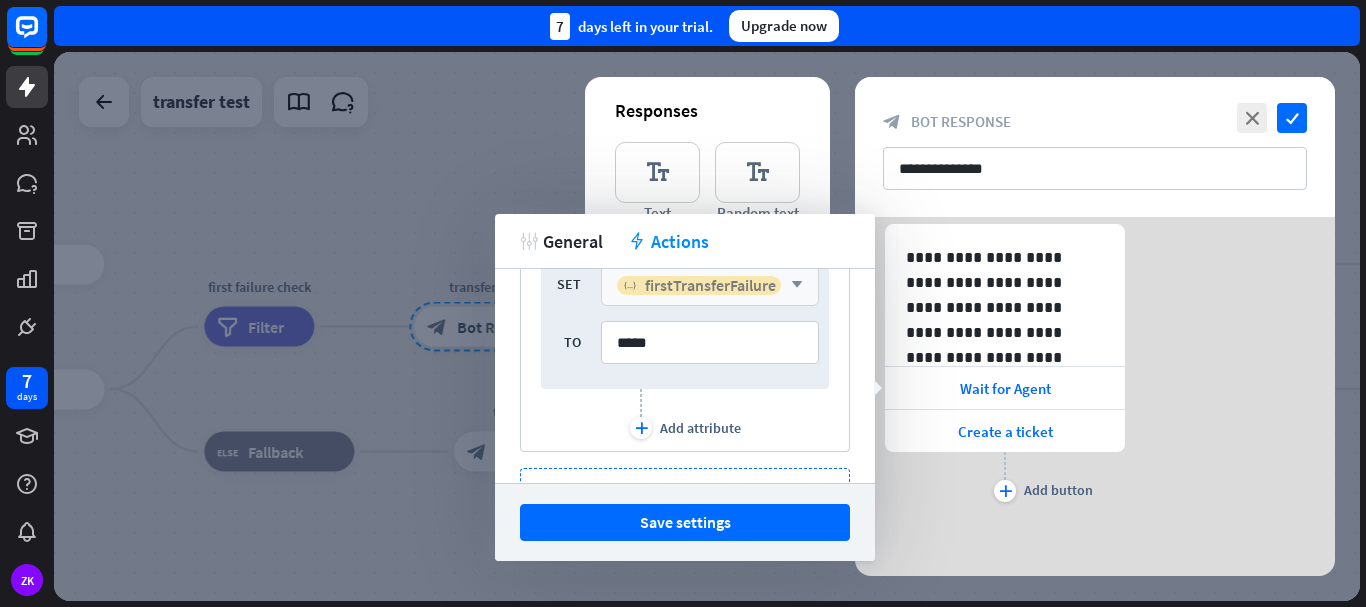 scroll, scrollTop: 88, scrollLeft: 0, axis: vertical 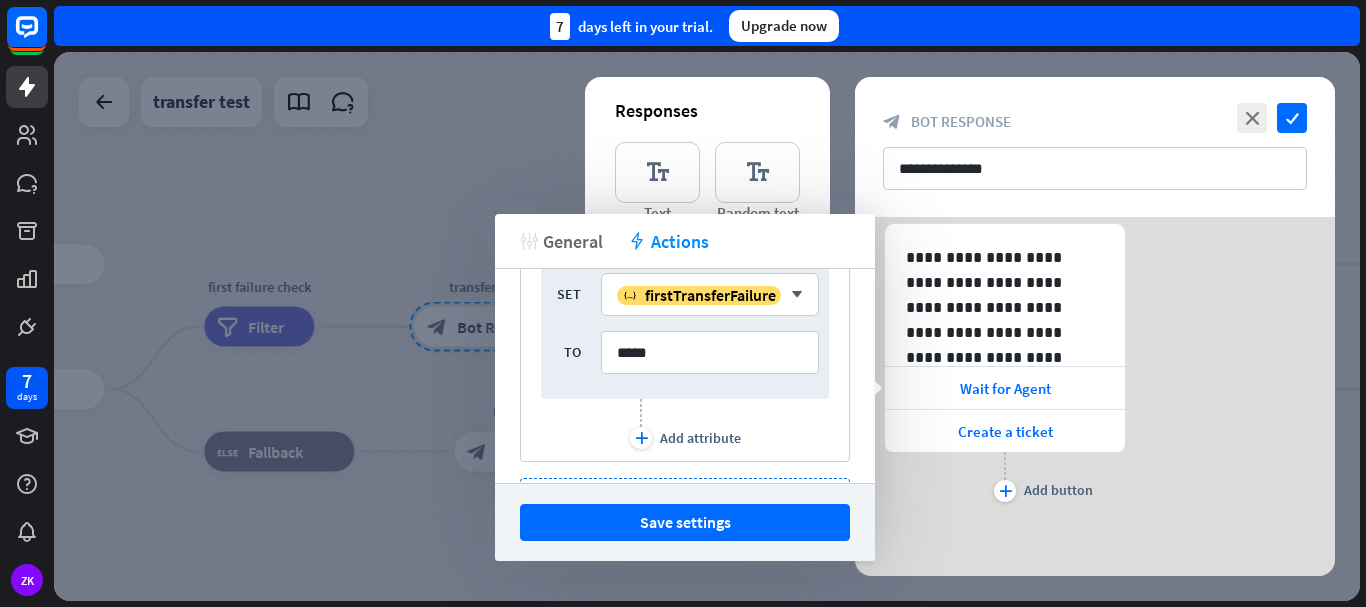 click on "General" at bounding box center (573, 241) 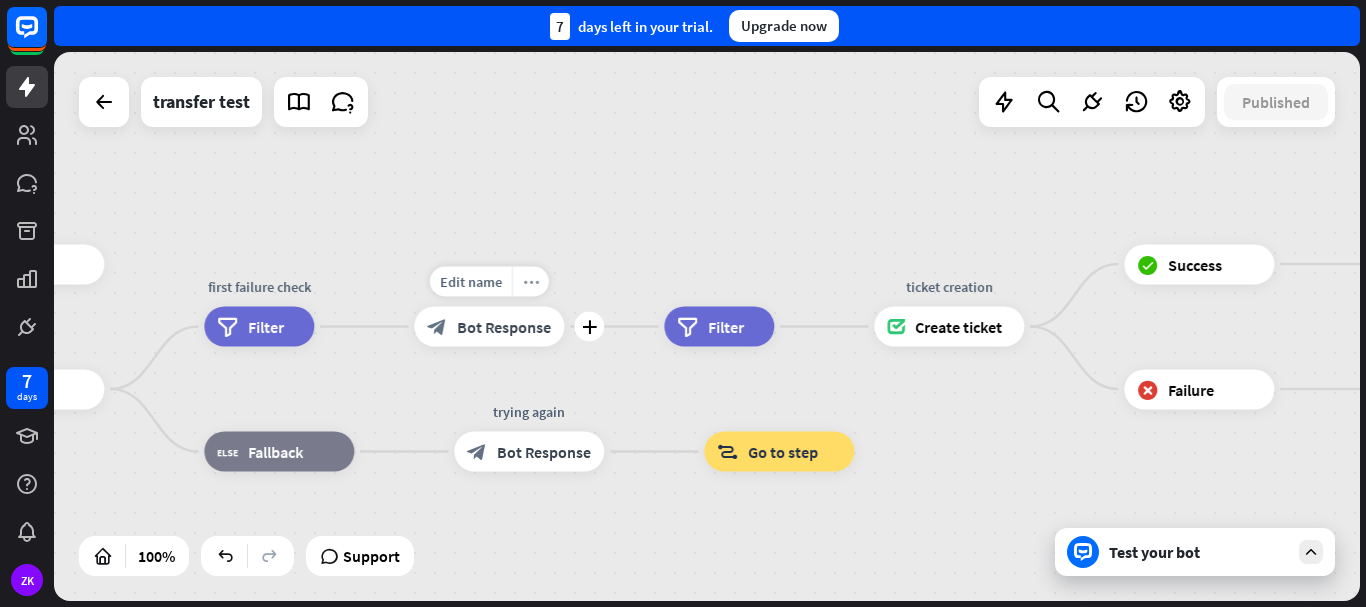 click on "more_horiz" at bounding box center (531, 281) 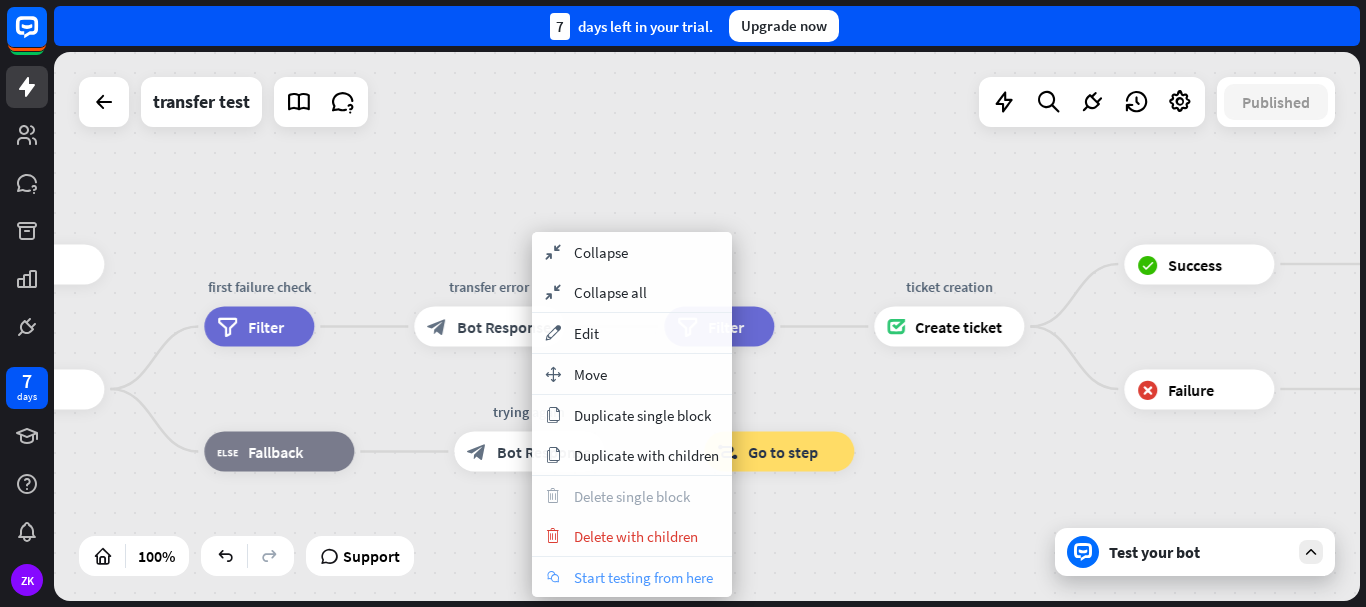 click on "chat   Start testing from here" at bounding box center (632, 577) 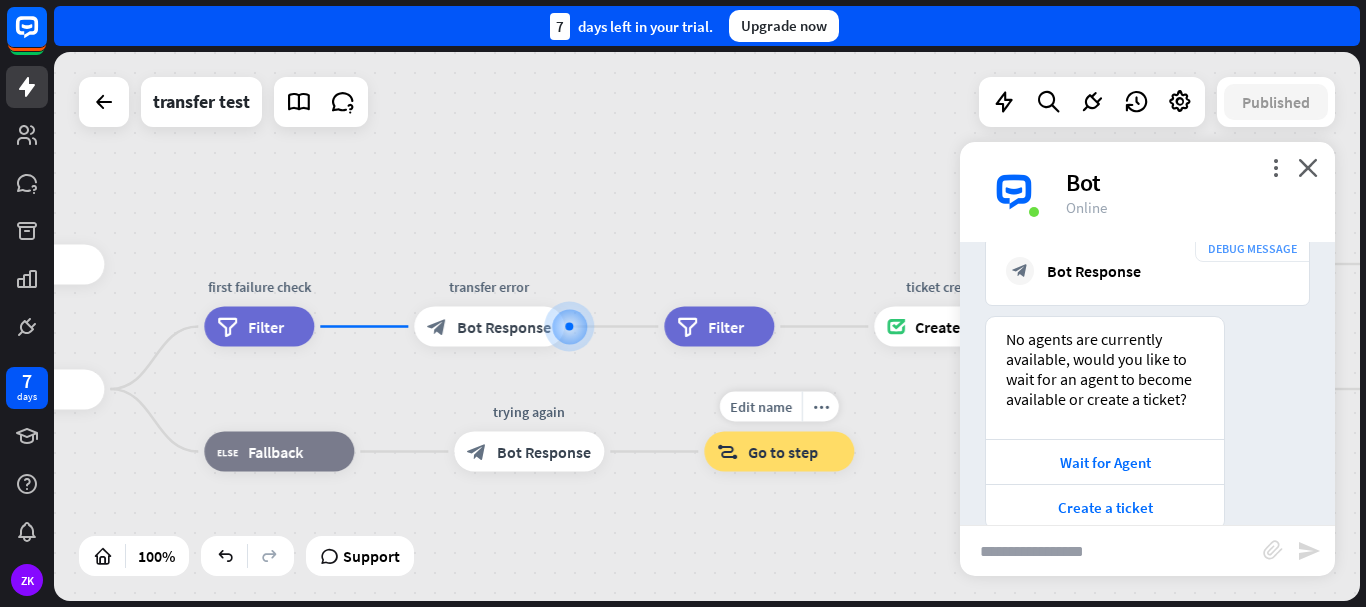 scroll, scrollTop: 217, scrollLeft: 0, axis: vertical 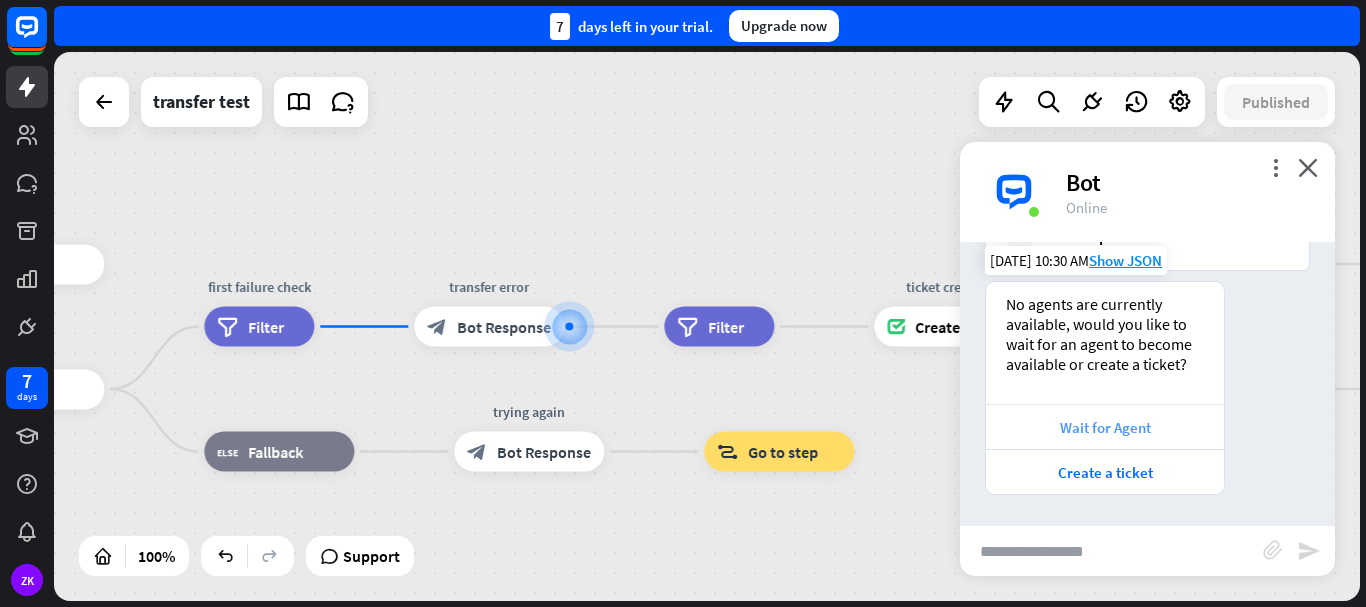 click on "Wait for Agent" at bounding box center (1105, 426) 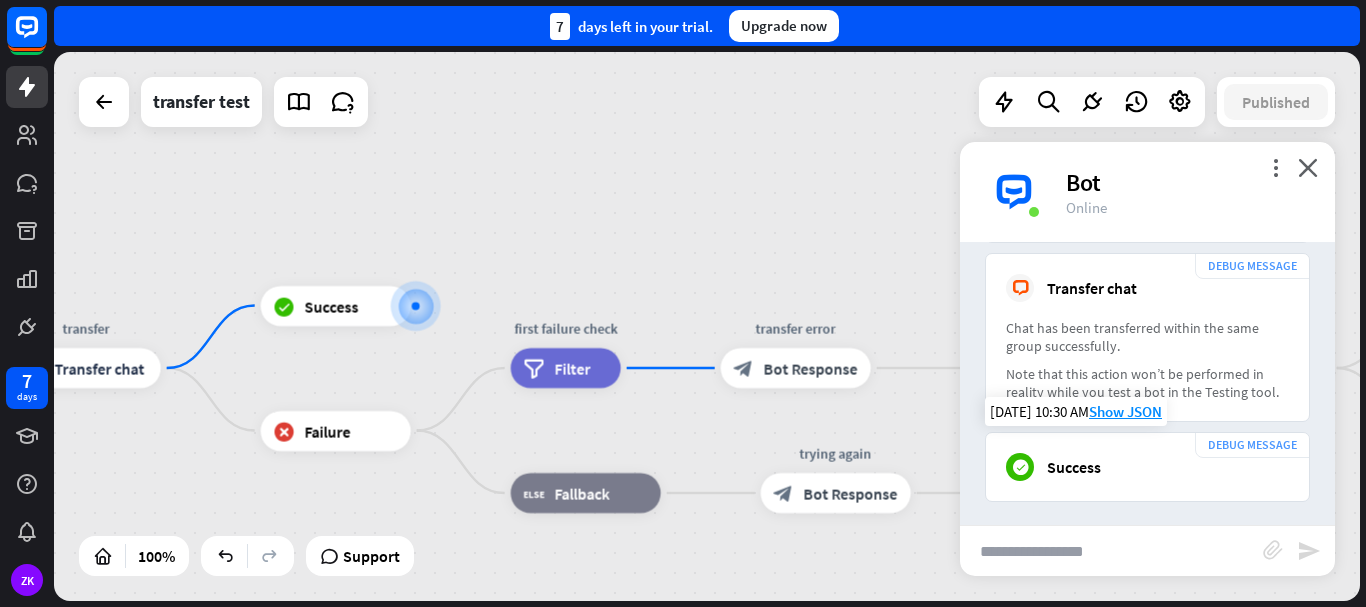 scroll, scrollTop: 727, scrollLeft: 0, axis: vertical 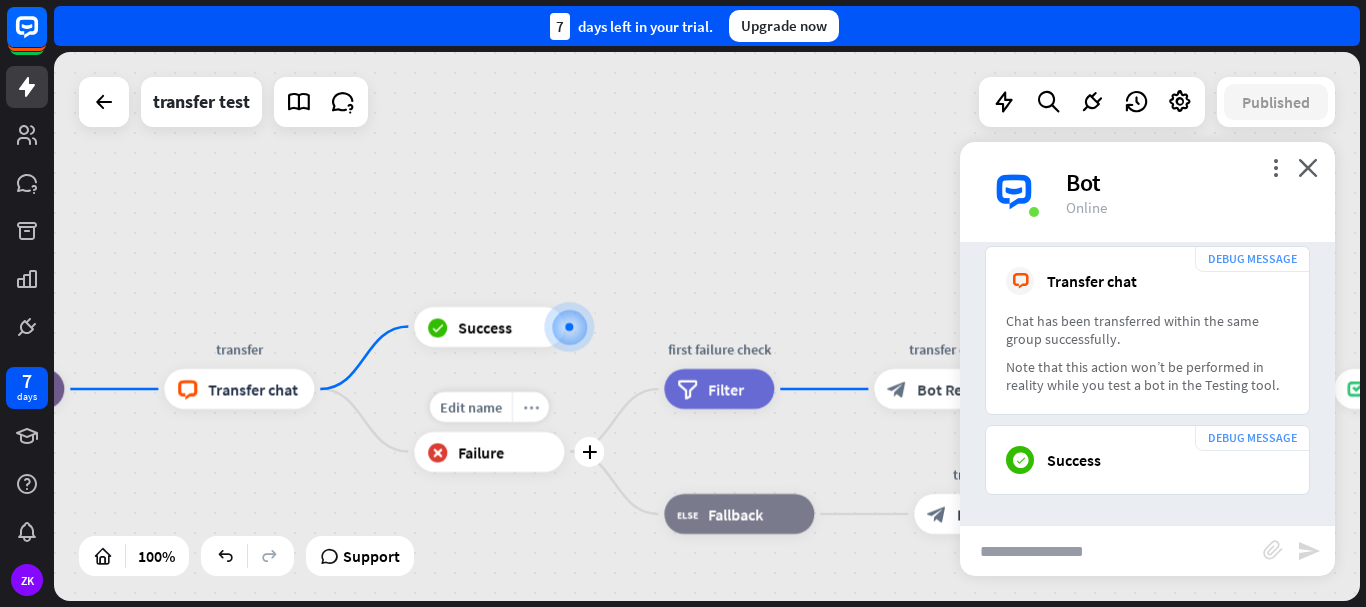click on "more_horiz" at bounding box center [531, 406] 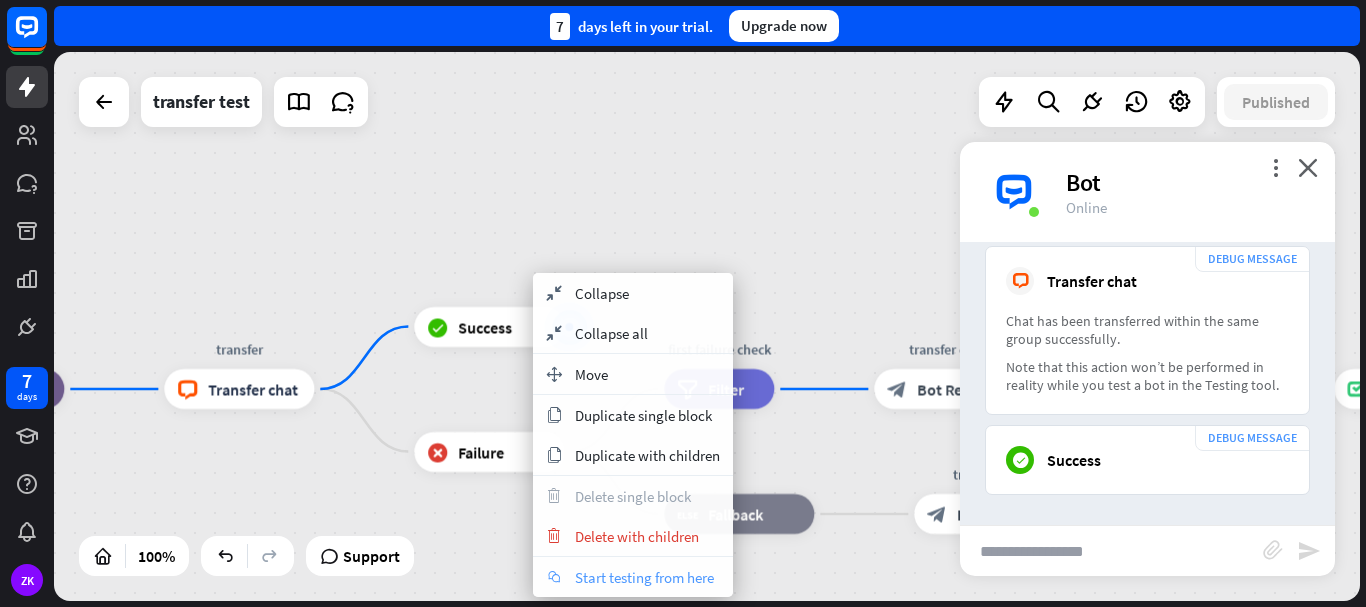 click on "chat   Start testing from here" at bounding box center (633, 577) 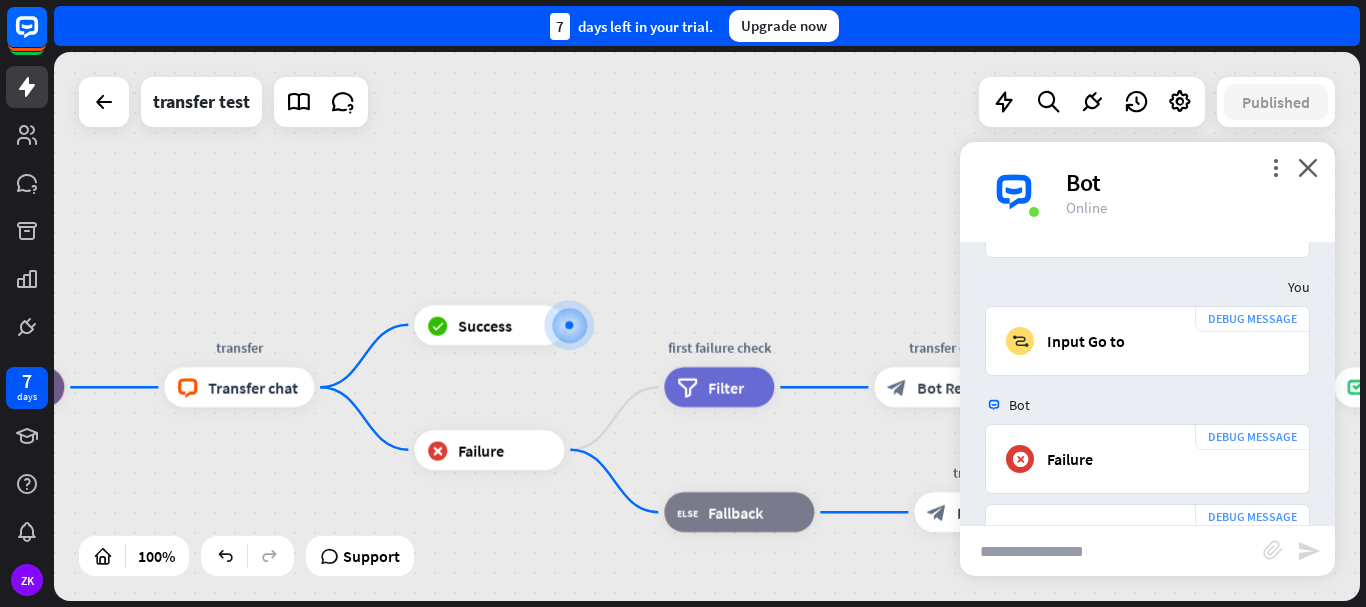 scroll, scrollTop: 1515, scrollLeft: 0, axis: vertical 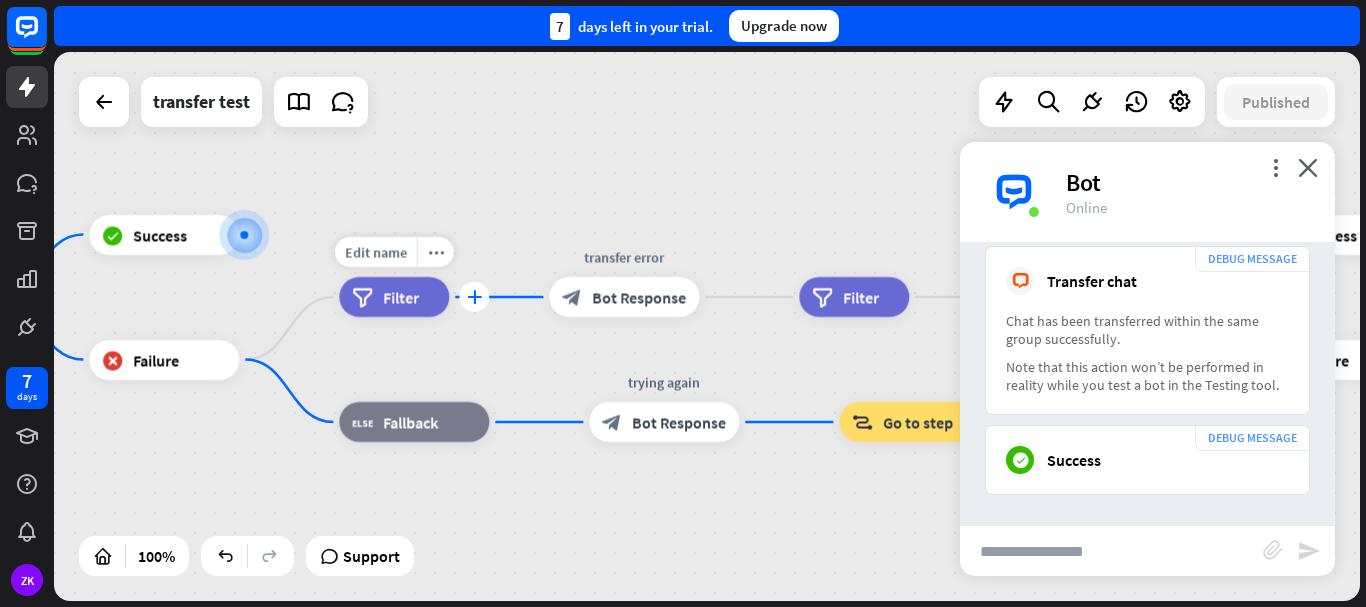 click on "plus" at bounding box center (474, 297) 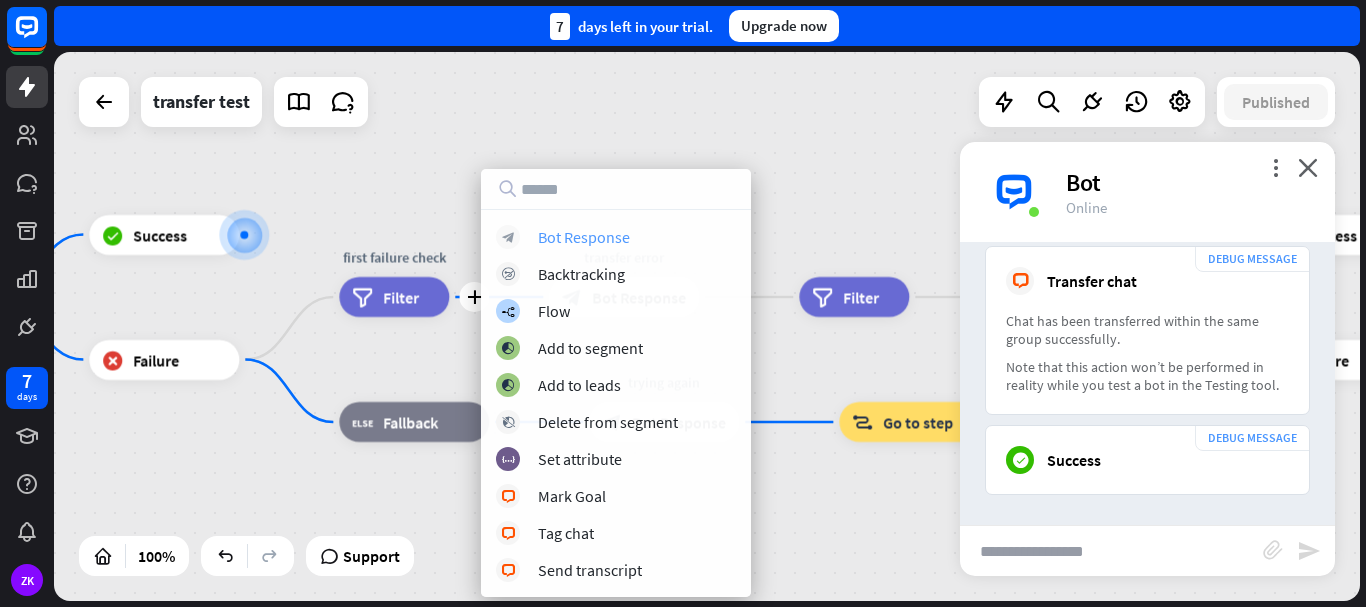click on "block_bot_response
Bot Response" at bounding box center (616, 237) 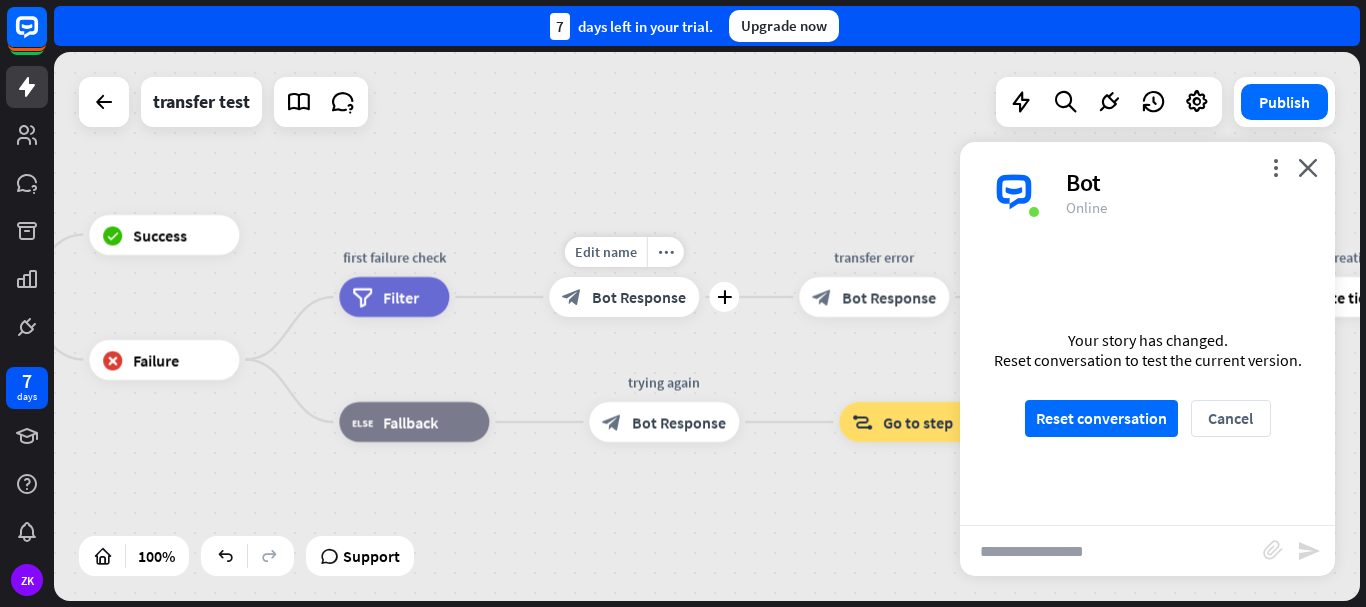click on "Bot Response" at bounding box center [639, 297] 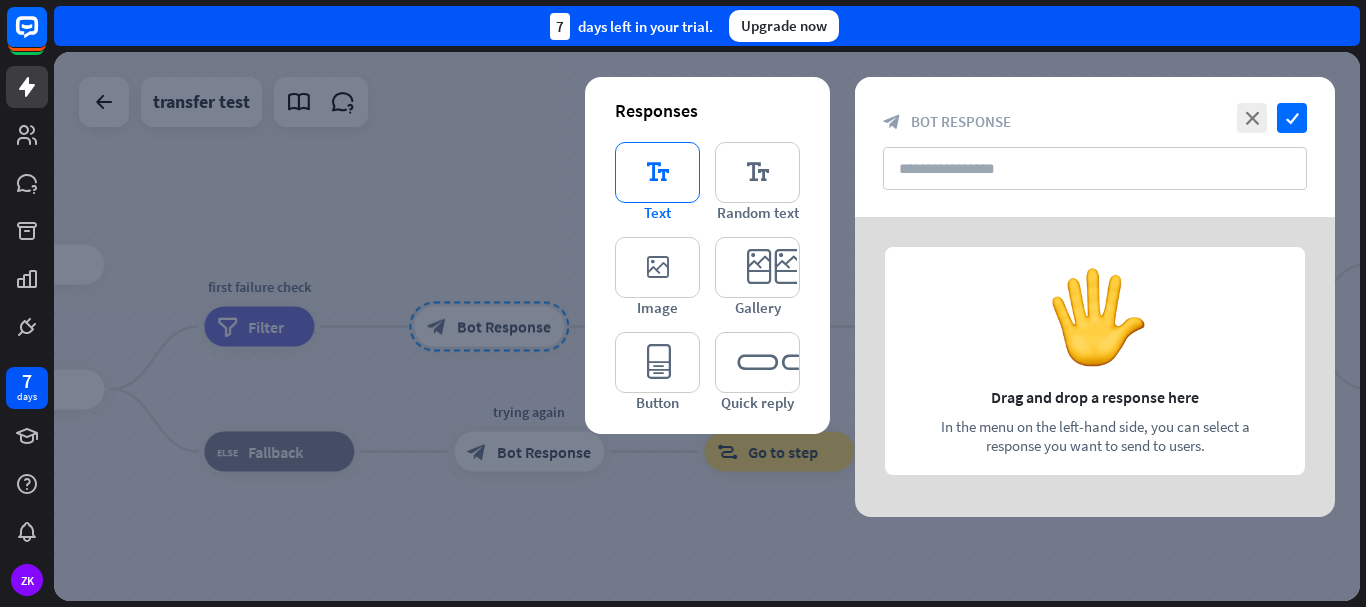 click on "editor_text" at bounding box center [657, 172] 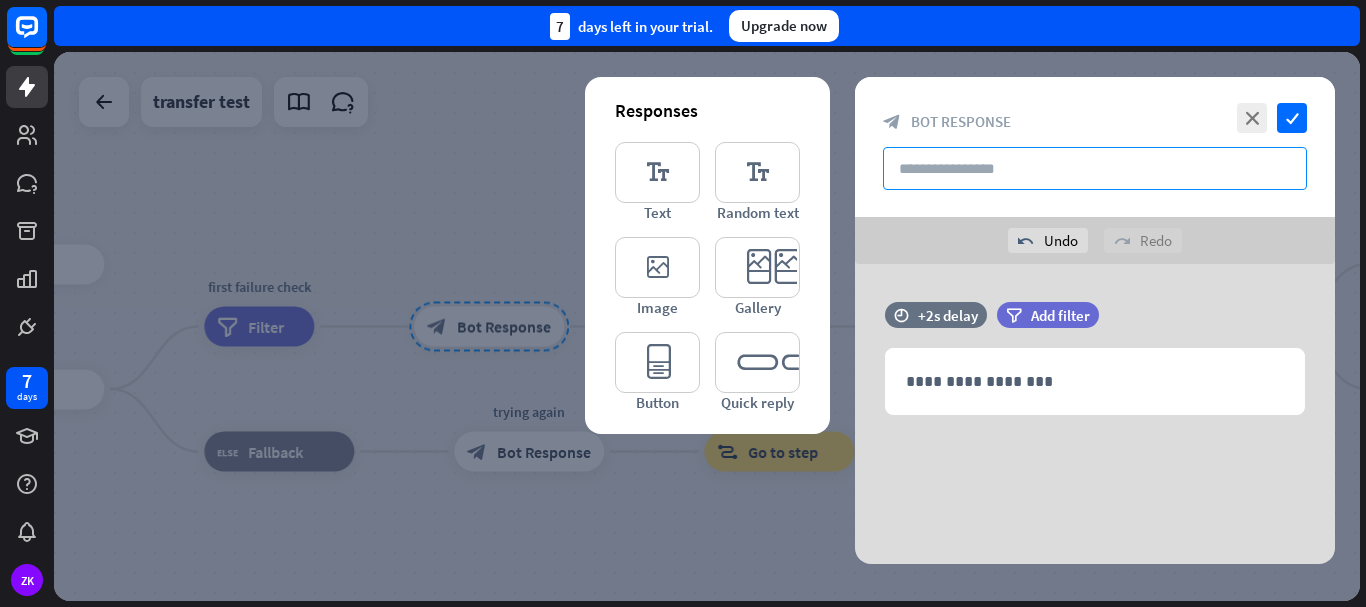 click at bounding box center (1095, 168) 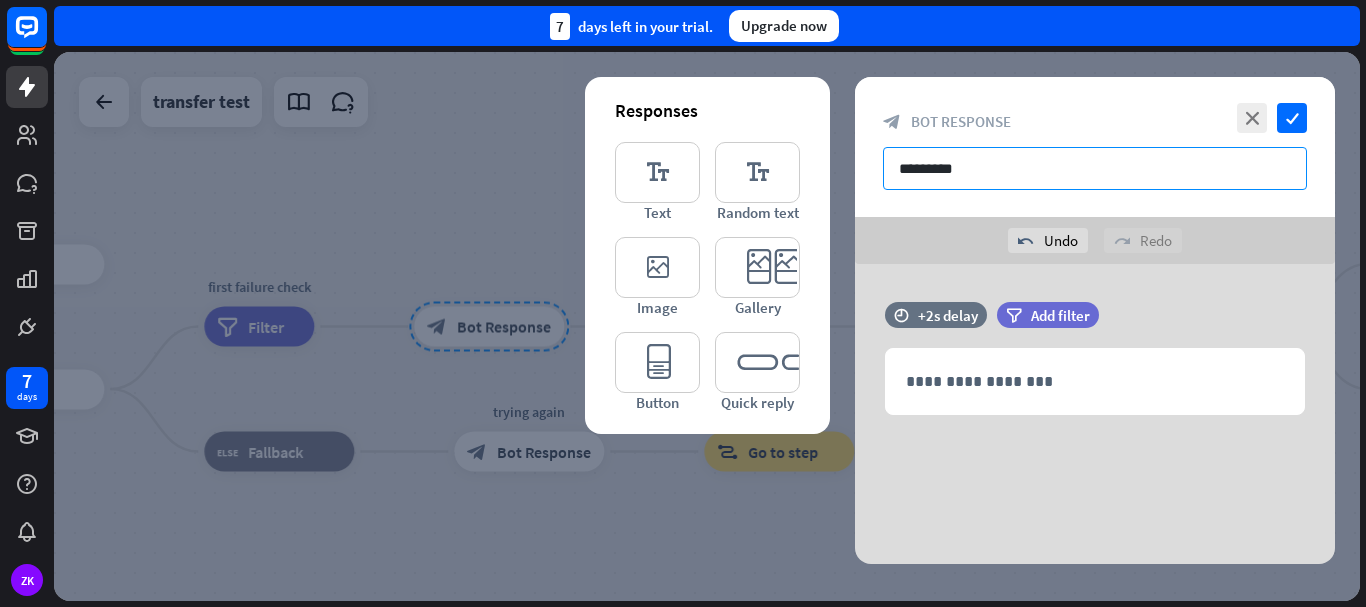 type on "*********" 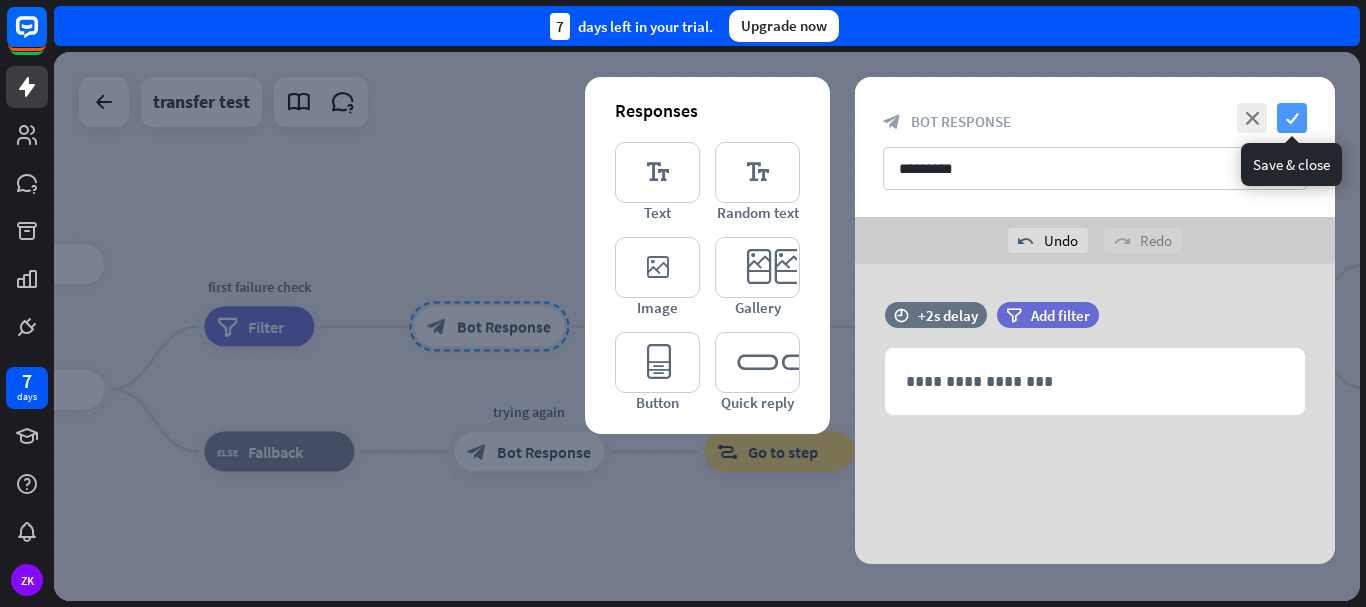 click on "check" at bounding box center (1292, 118) 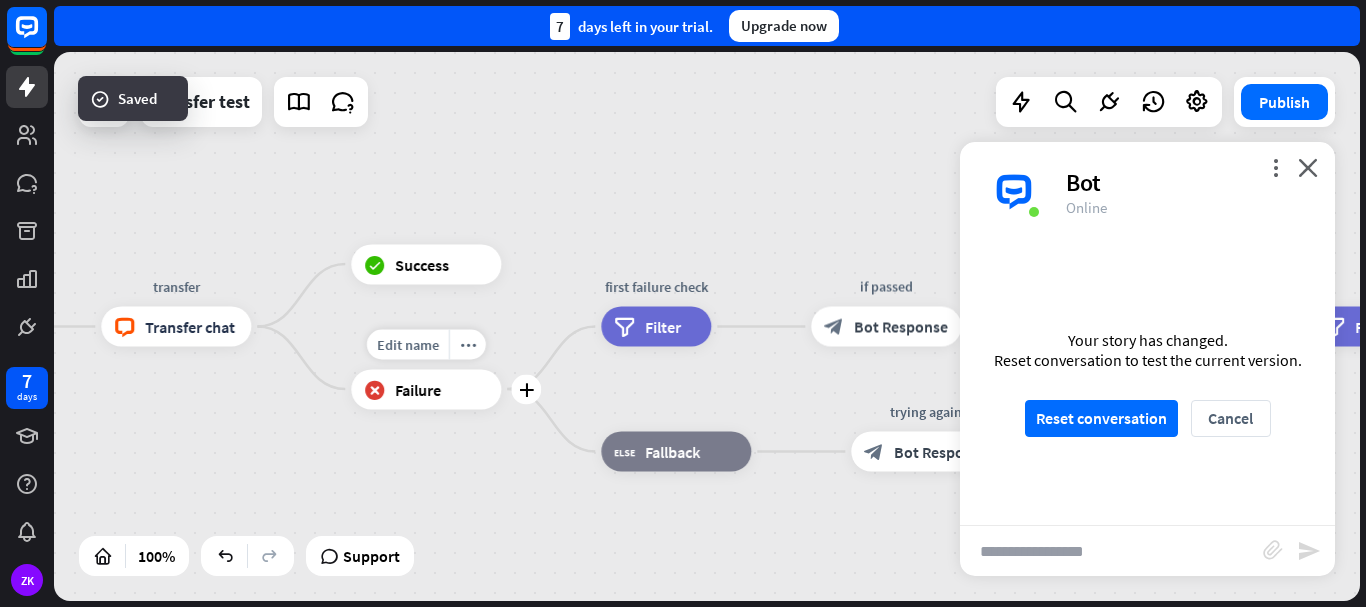 click on "plus" at bounding box center (526, 389) 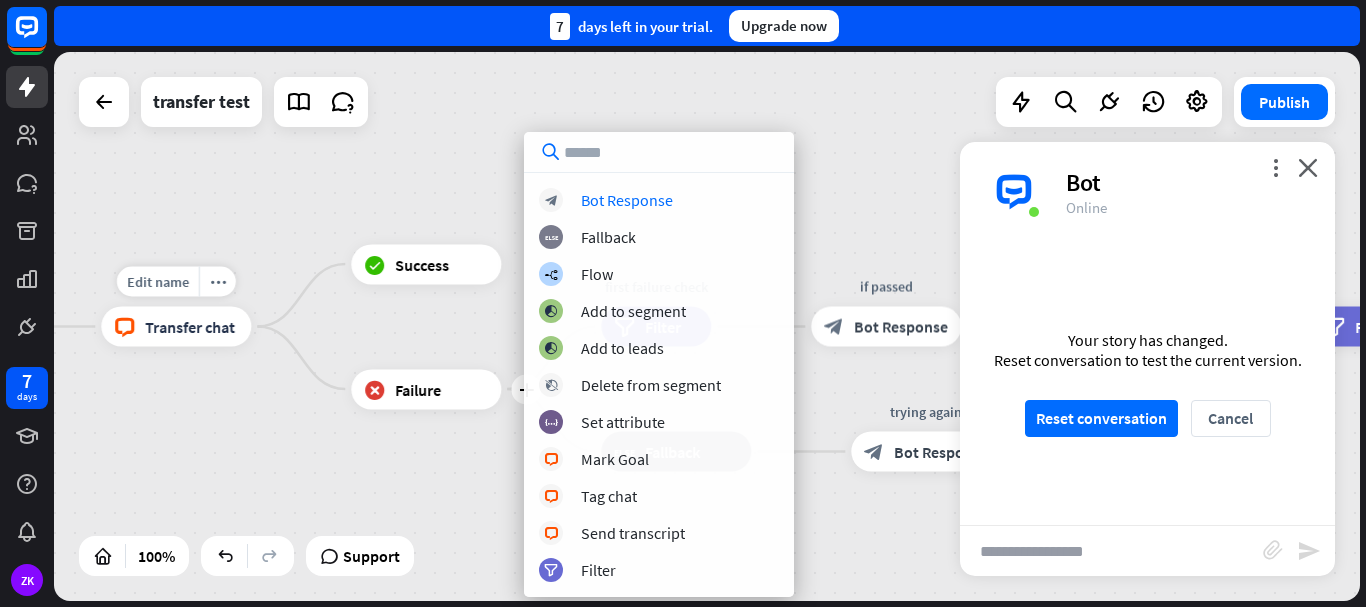 click on "Edit name   more_horiz             block_livechat   Transfer chat" at bounding box center (176, 327) 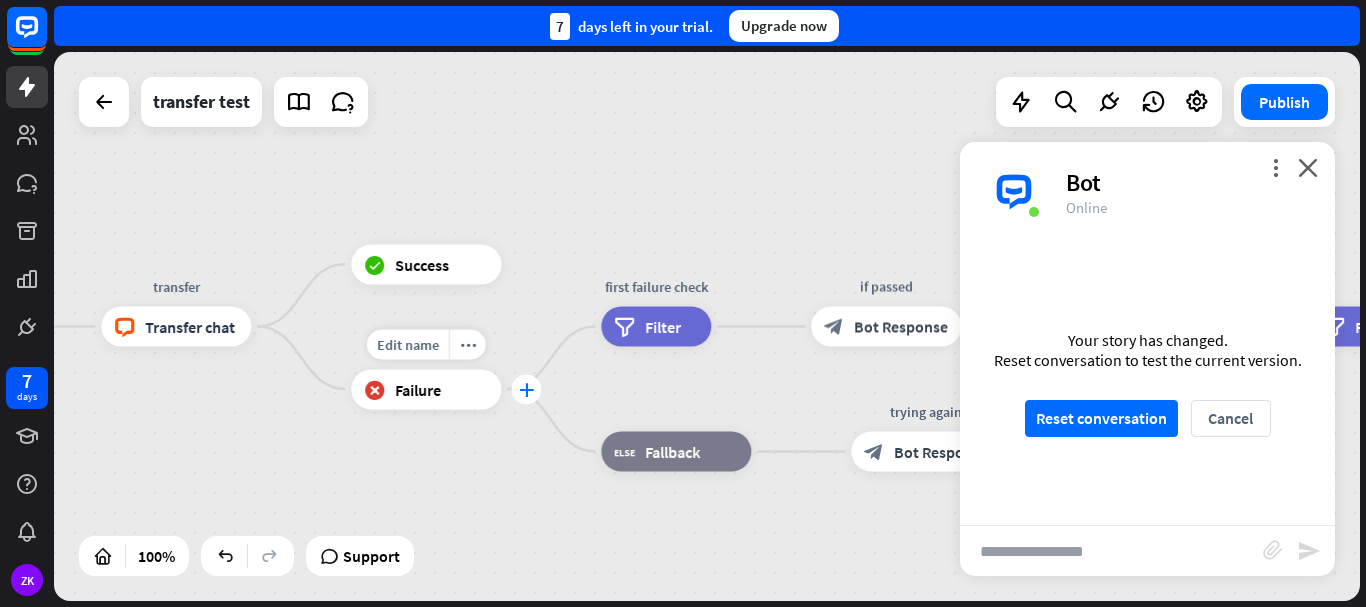 click on "plus" at bounding box center [526, 389] 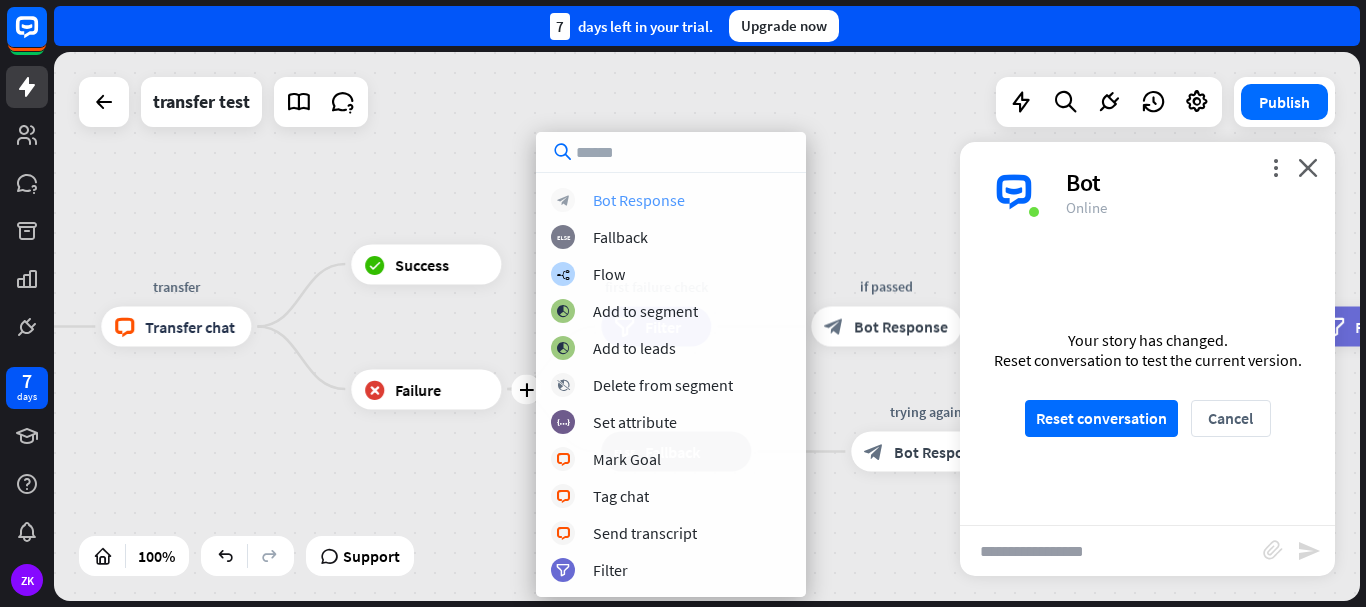 click on "Bot Response" at bounding box center (639, 200) 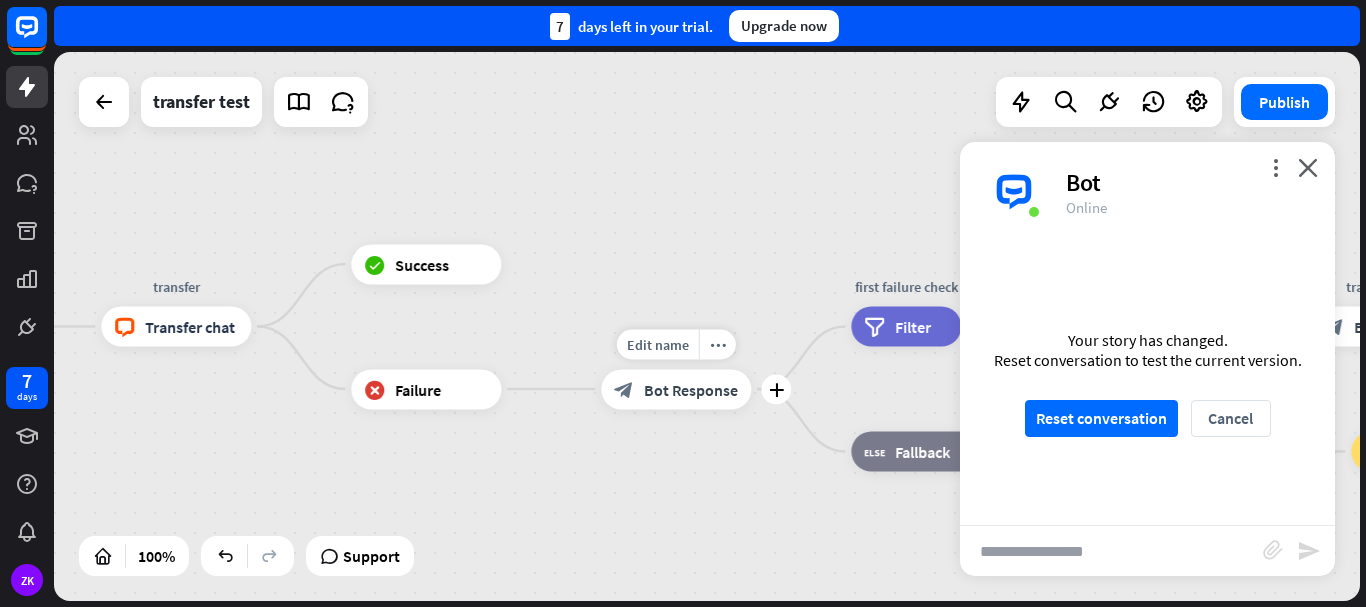 click on "Bot Response" at bounding box center [691, 389] 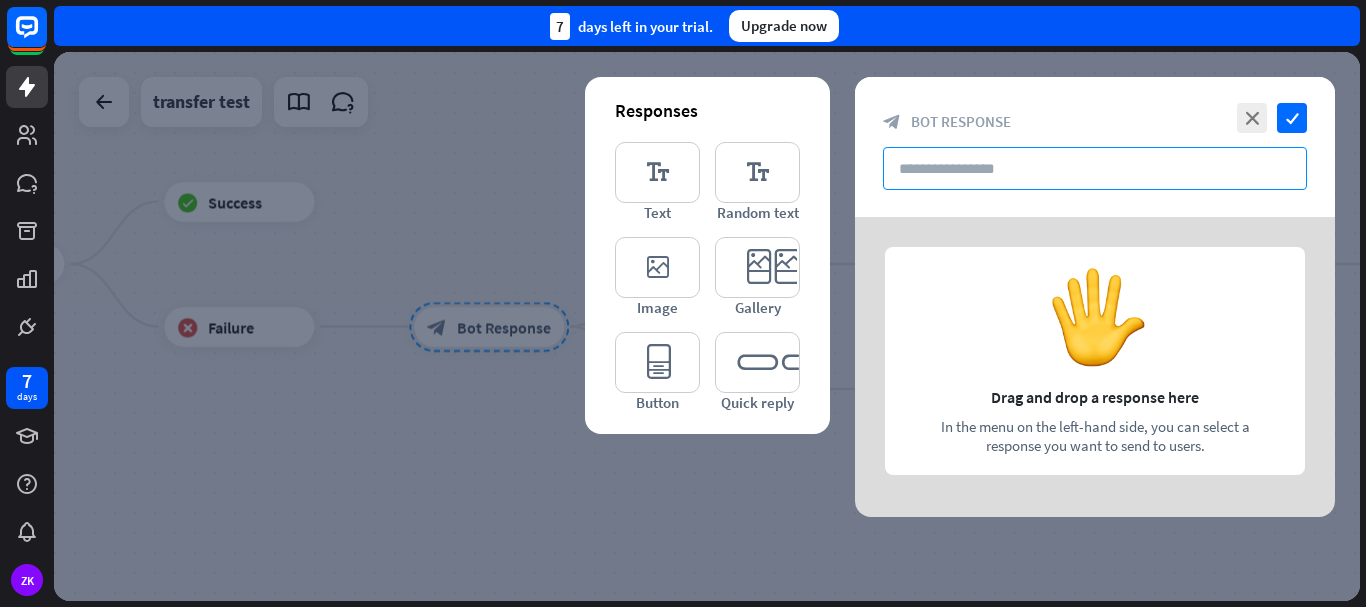 click at bounding box center [1095, 168] 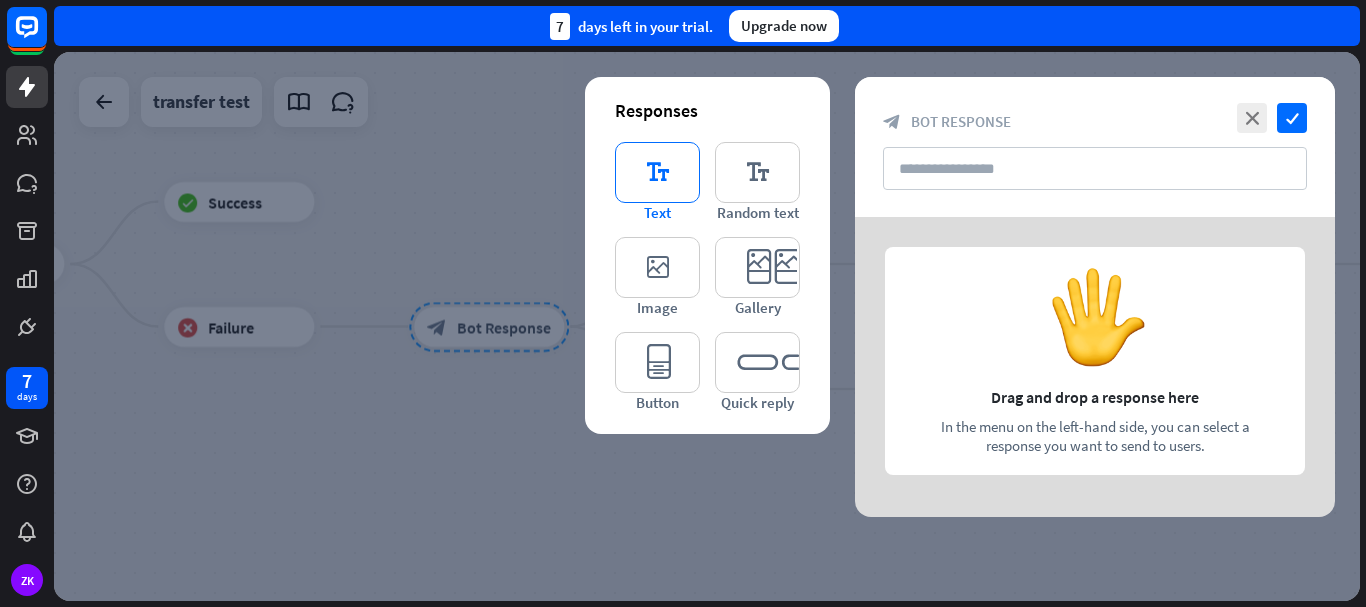 click on "editor_text" at bounding box center (657, 172) 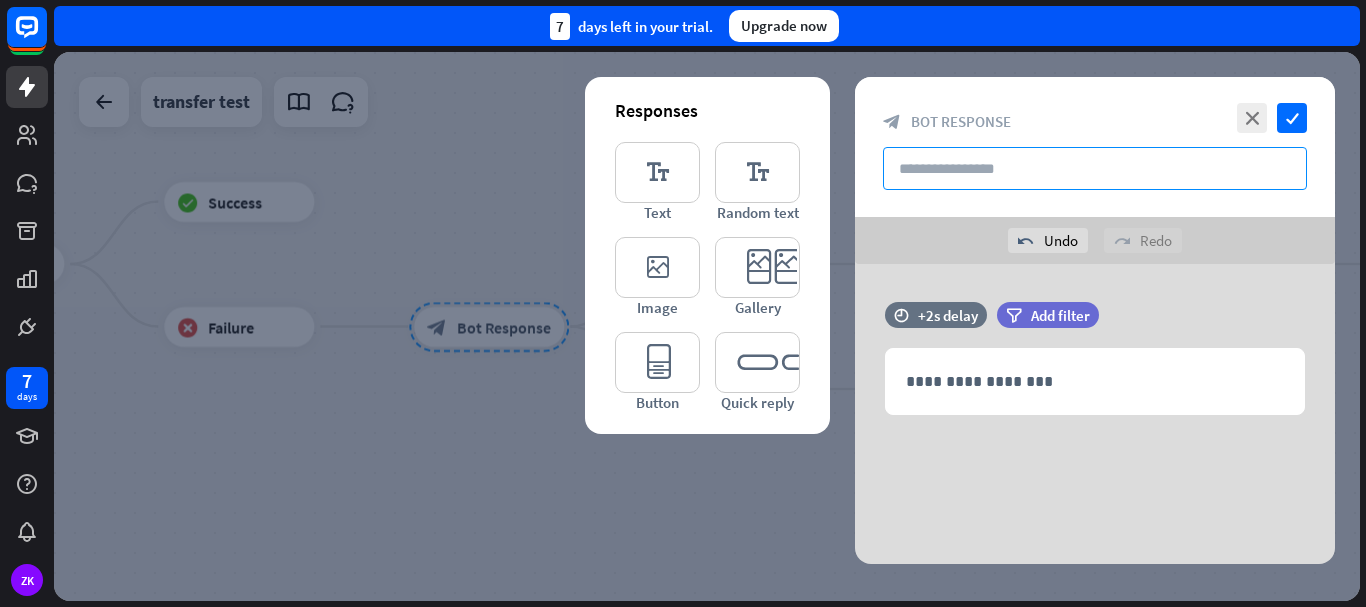 click at bounding box center (1095, 168) 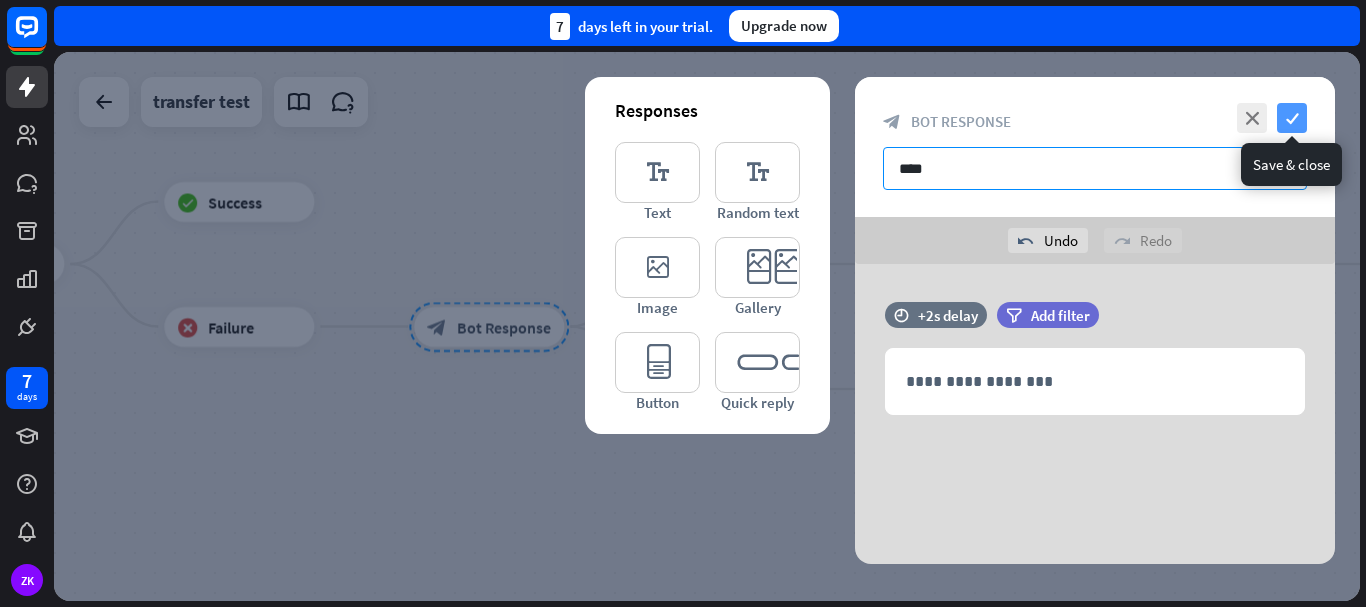 type on "****" 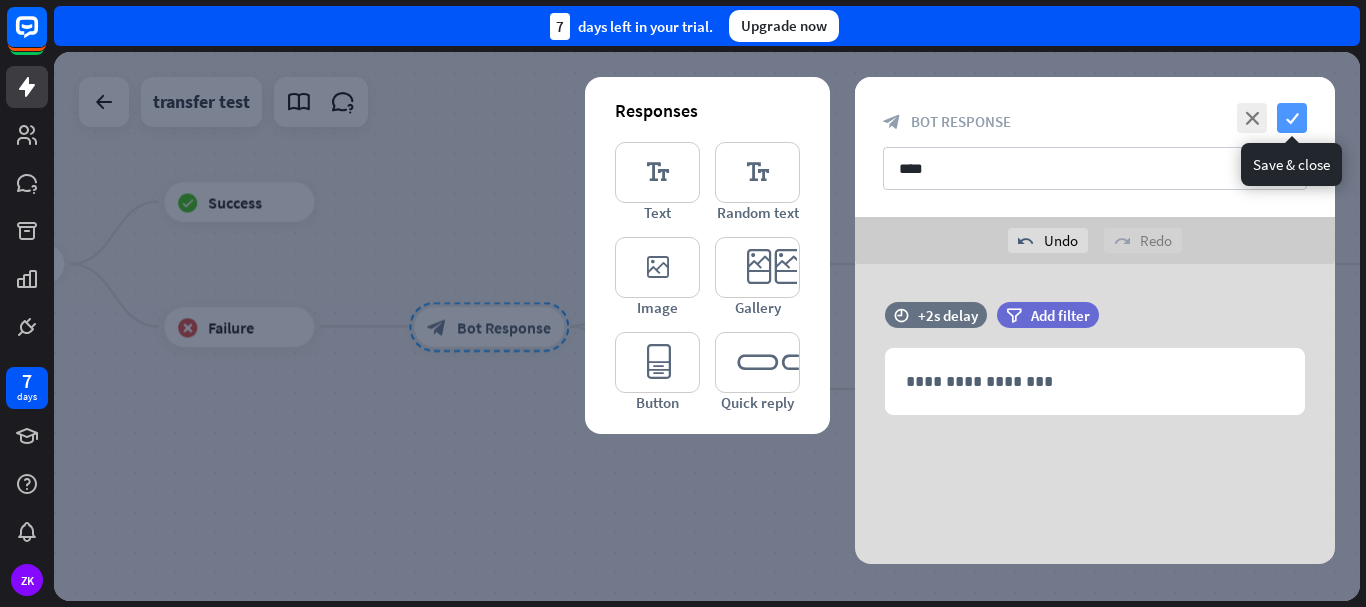 click on "check" at bounding box center (1292, 118) 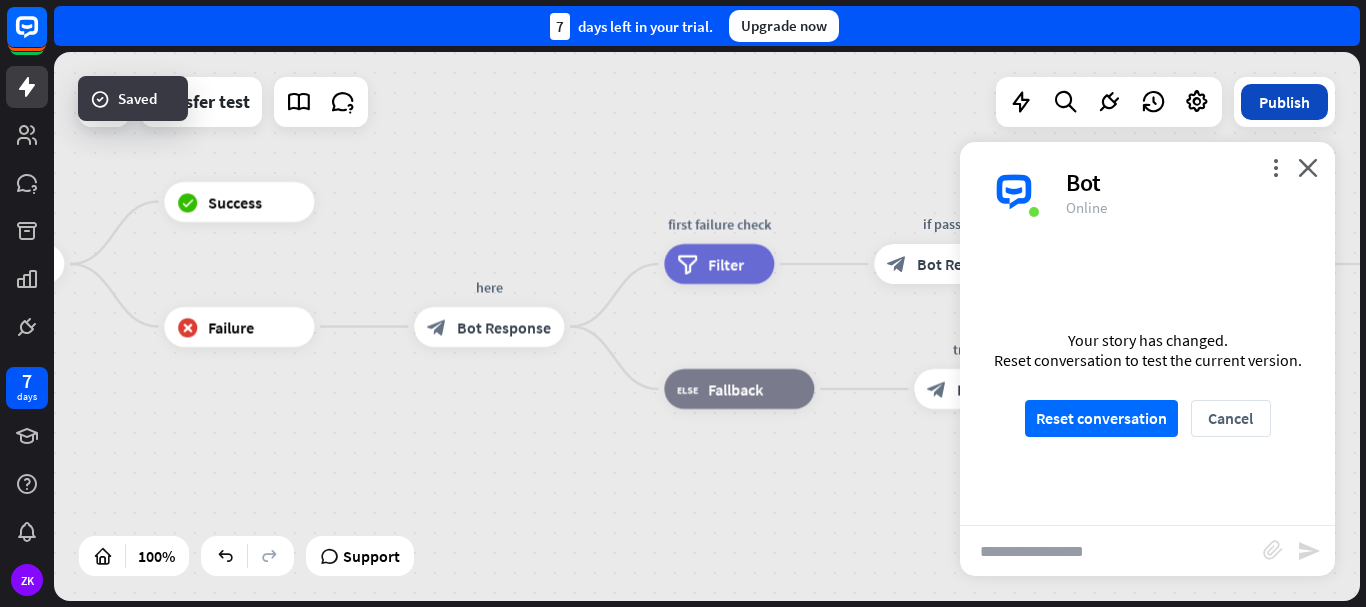click on "Publish" at bounding box center (1284, 102) 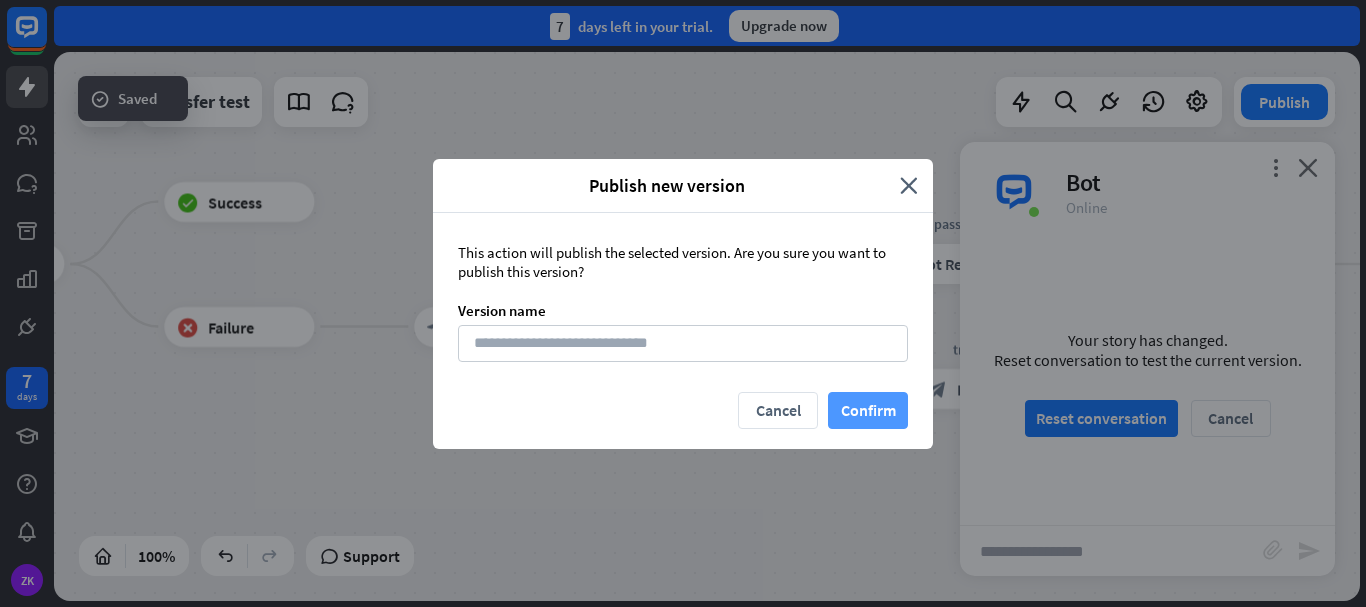 click on "Confirm" at bounding box center [868, 410] 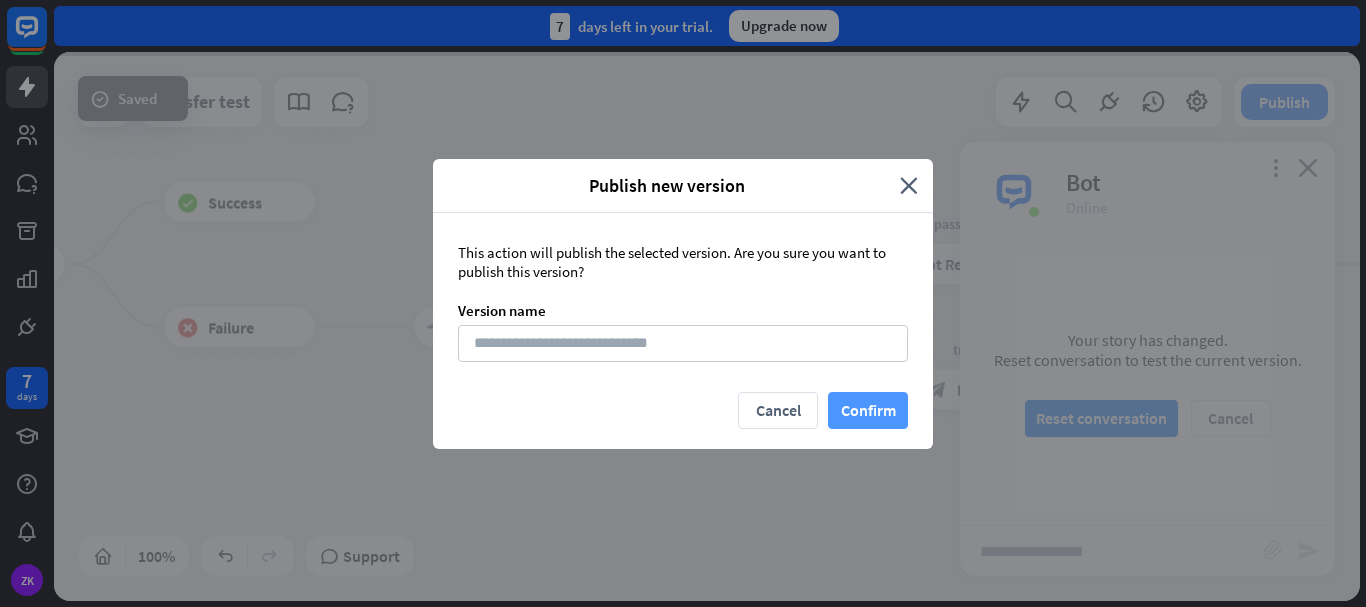 type 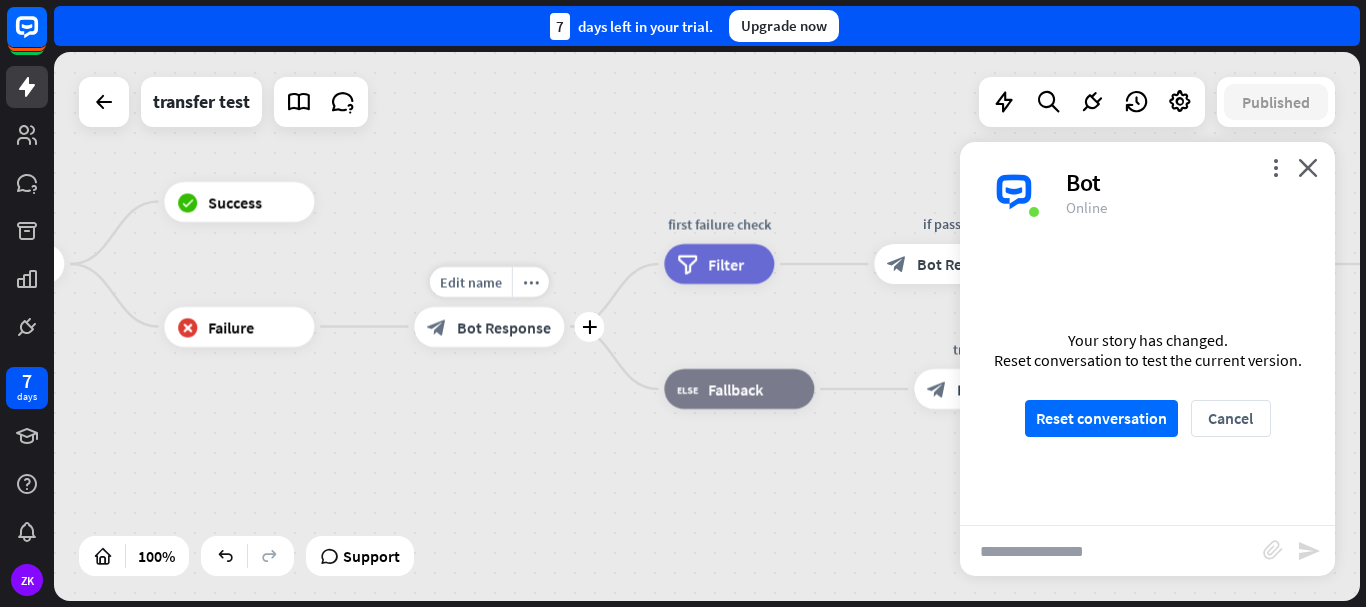 click on "block_bot_response   Bot Response" at bounding box center (489, 327) 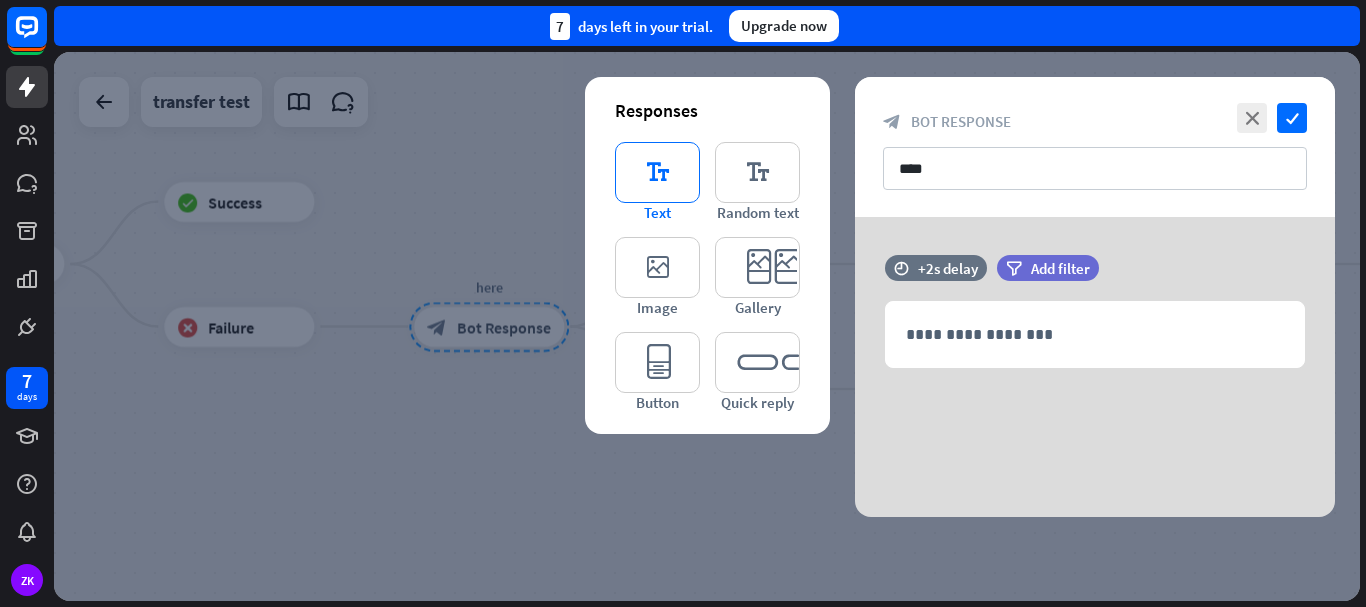 click on "editor_text" at bounding box center (657, 172) 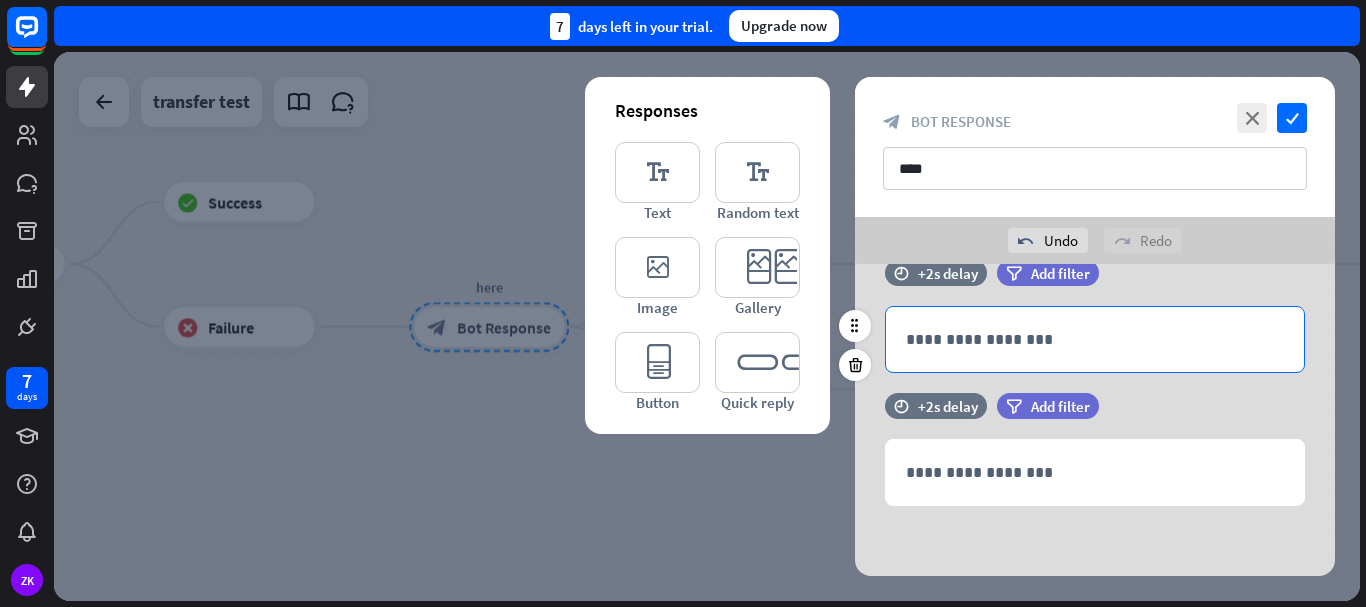 scroll, scrollTop: 42, scrollLeft: 0, axis: vertical 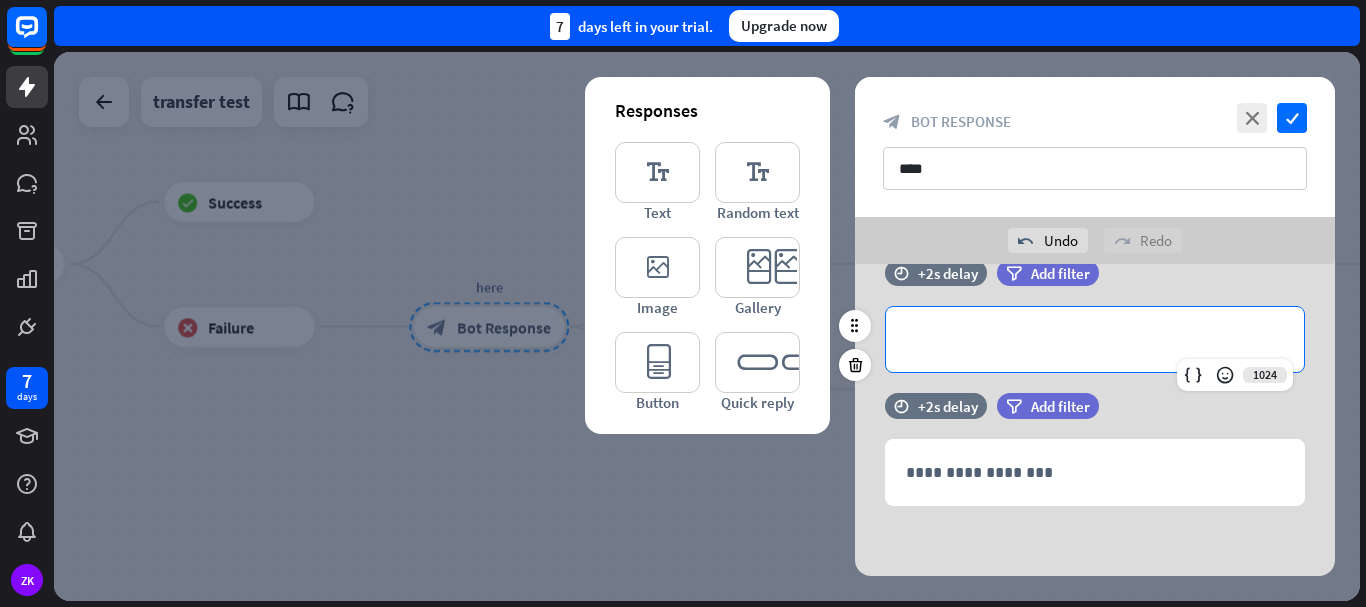 type 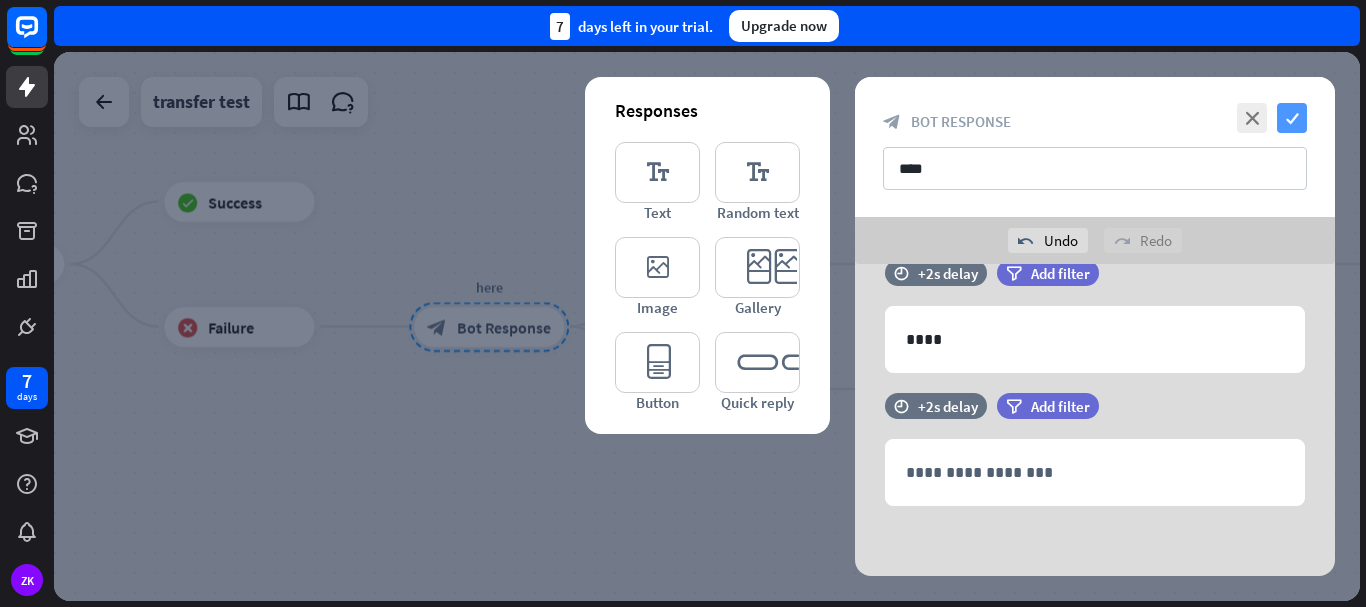 click on "check" at bounding box center [1292, 118] 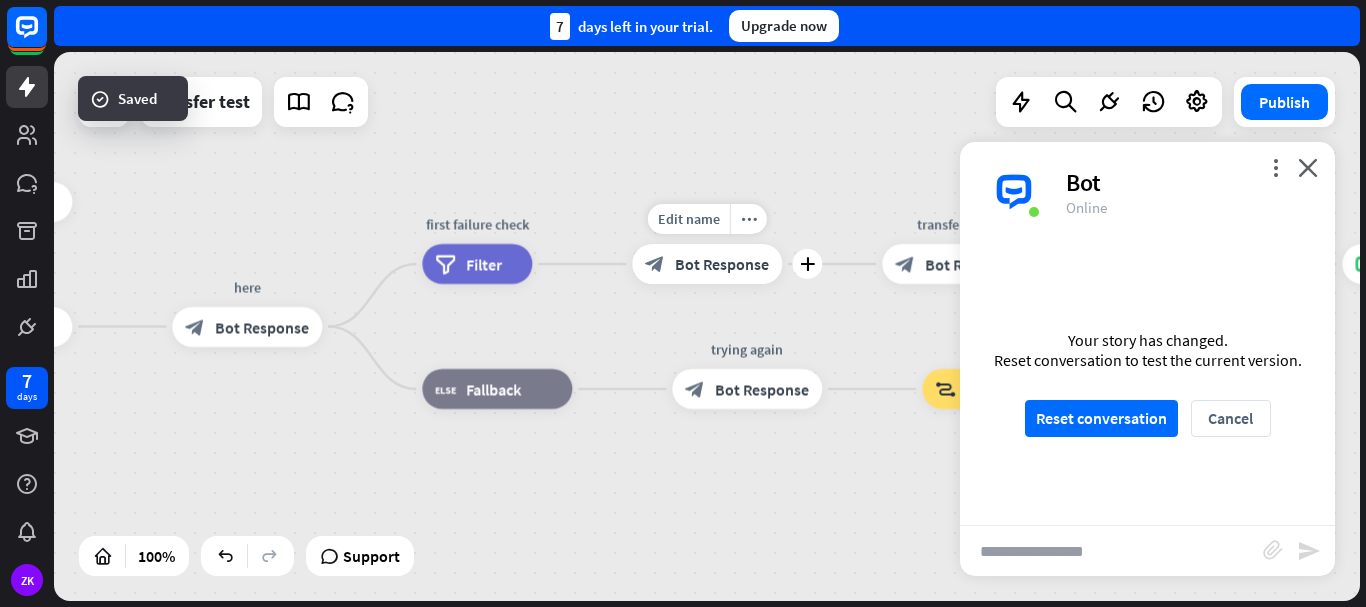 click on "Edit name   more_horiz         plus   if passed   block_bot_response   Bot Response" at bounding box center [707, 264] 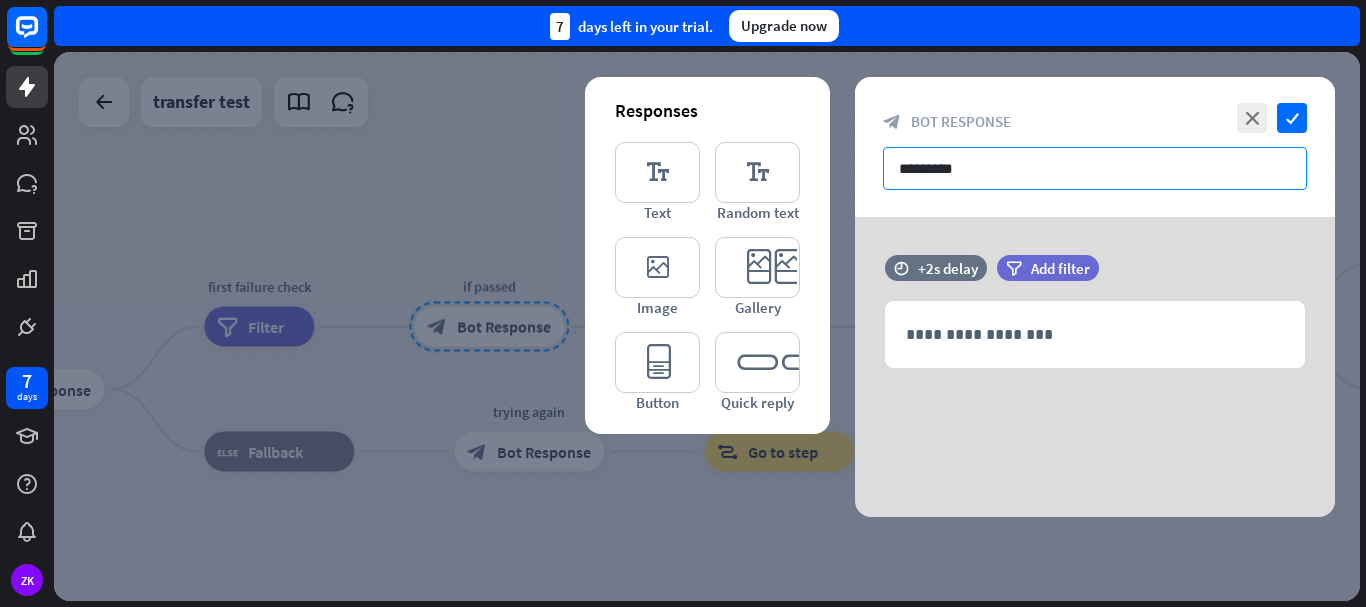 click on "*********" at bounding box center (1095, 168) 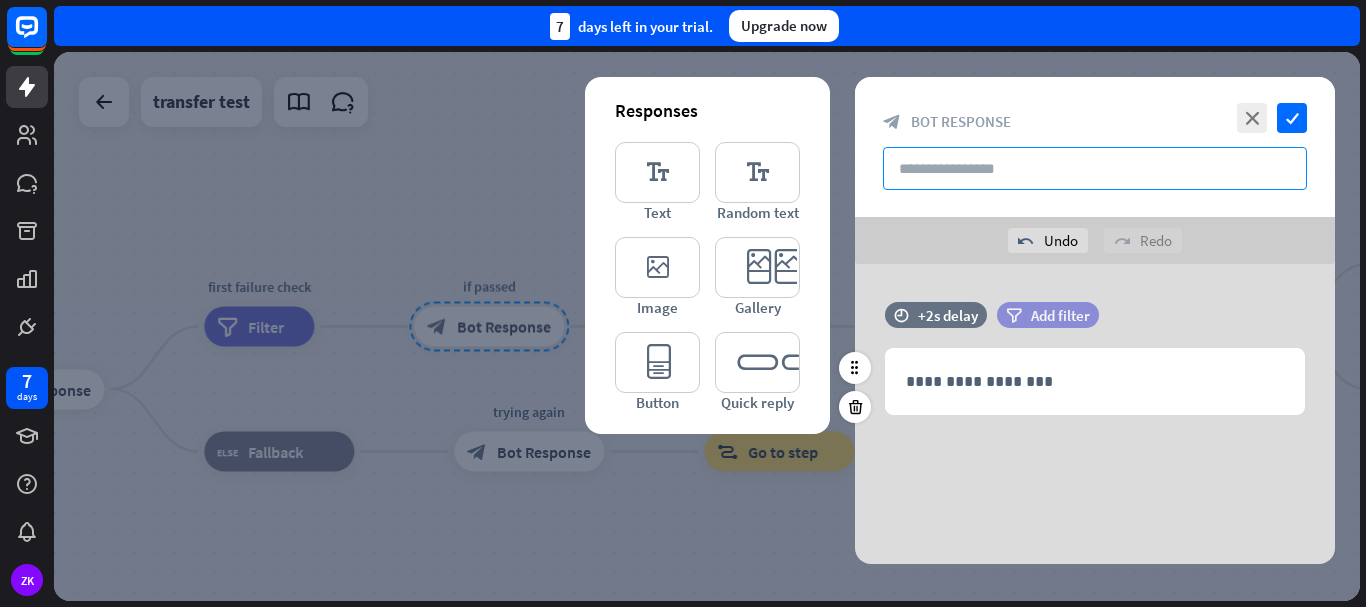 type 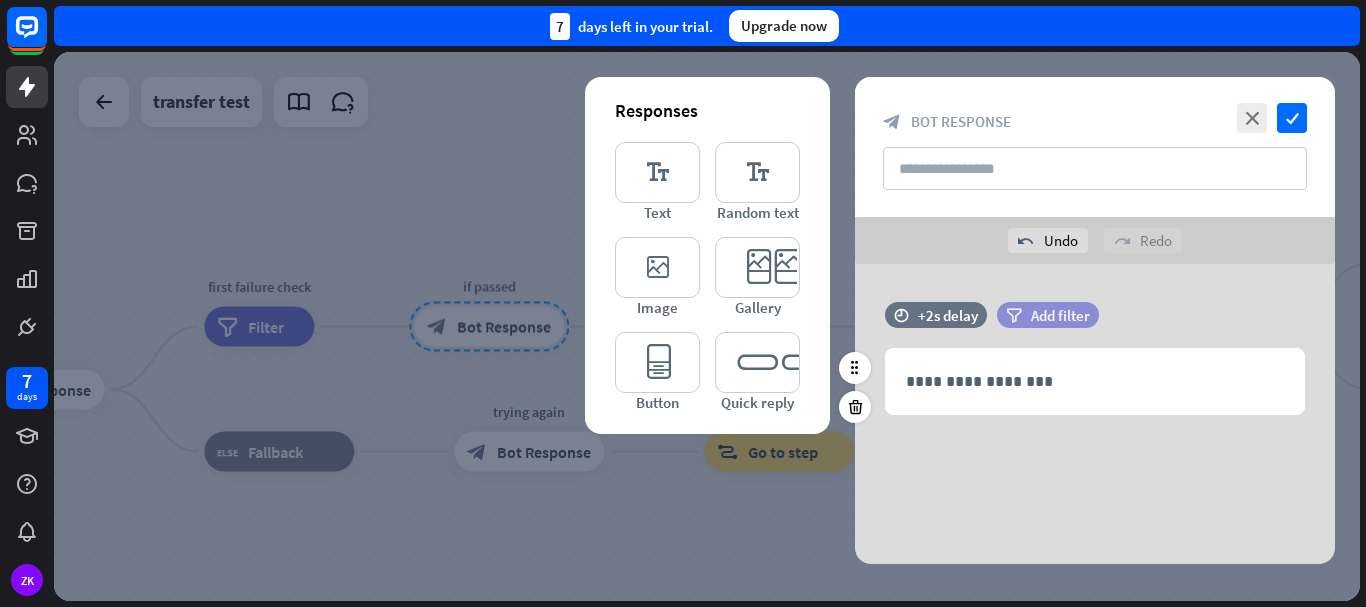 click on "filter   Add filter" at bounding box center [1048, 315] 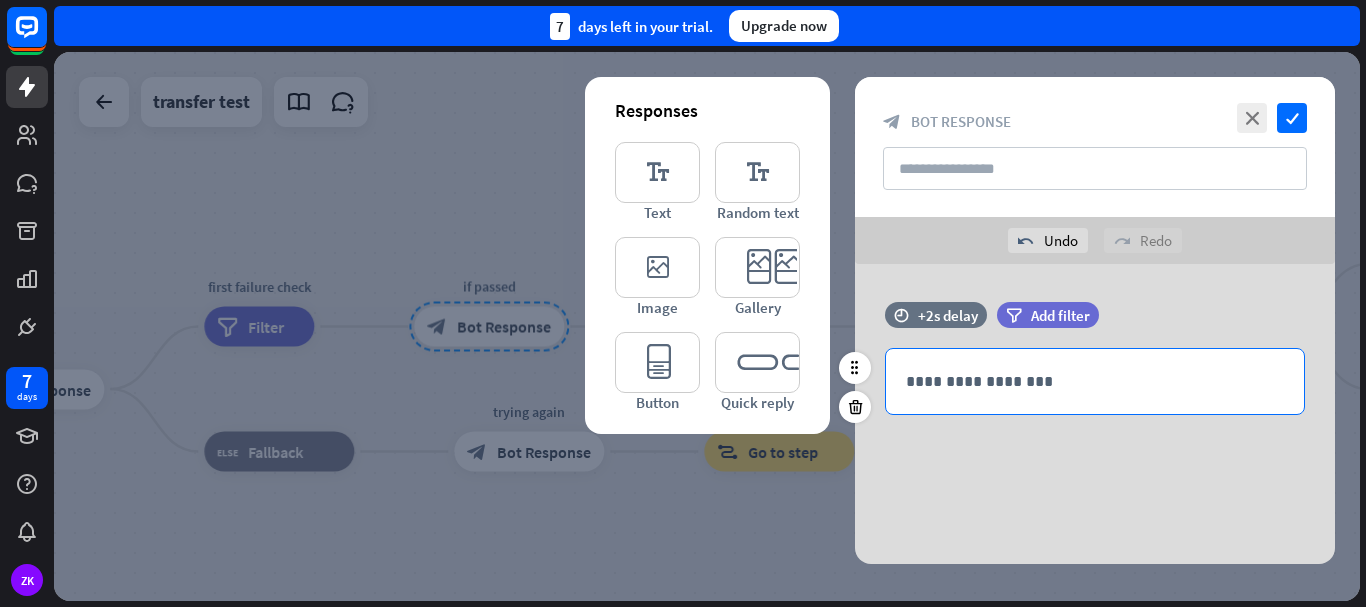 click on "**********" at bounding box center [1095, 381] 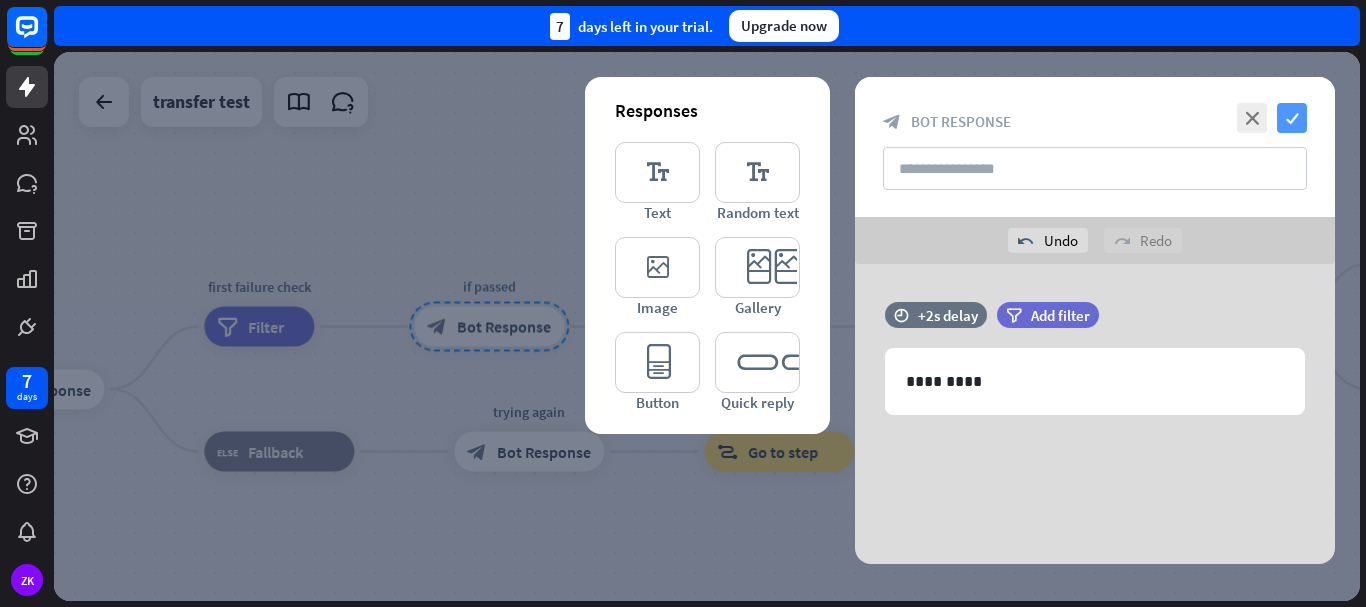 click on "check" at bounding box center [1292, 118] 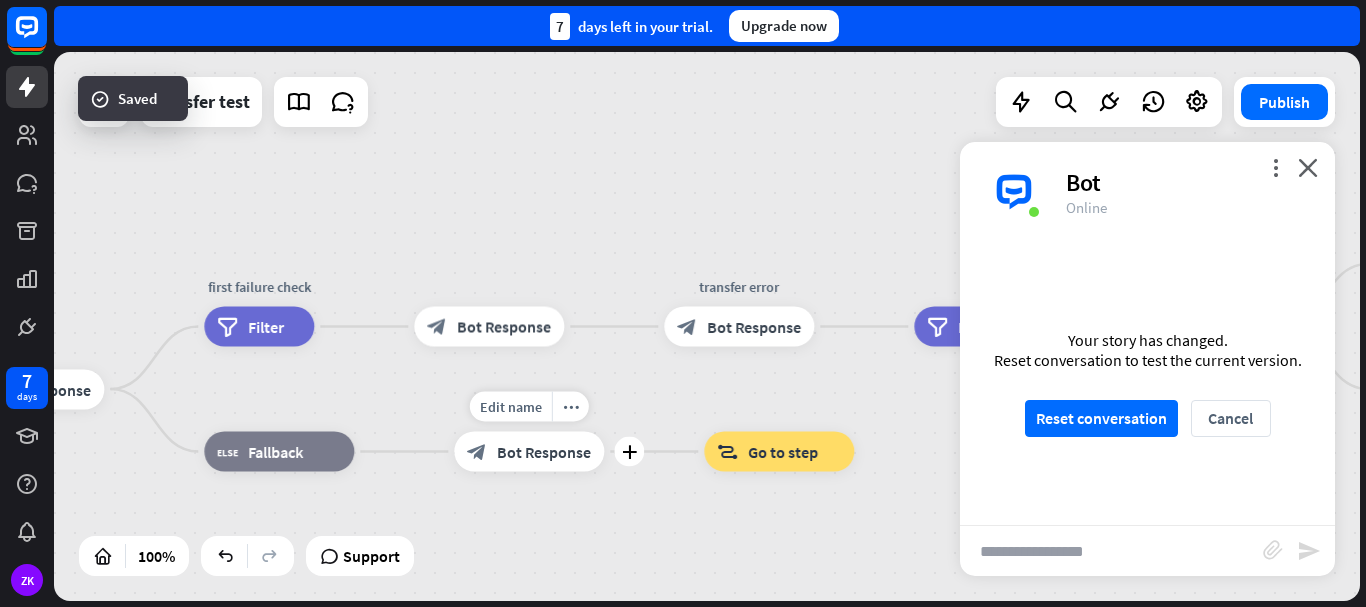click on "Bot Response" at bounding box center [544, 452] 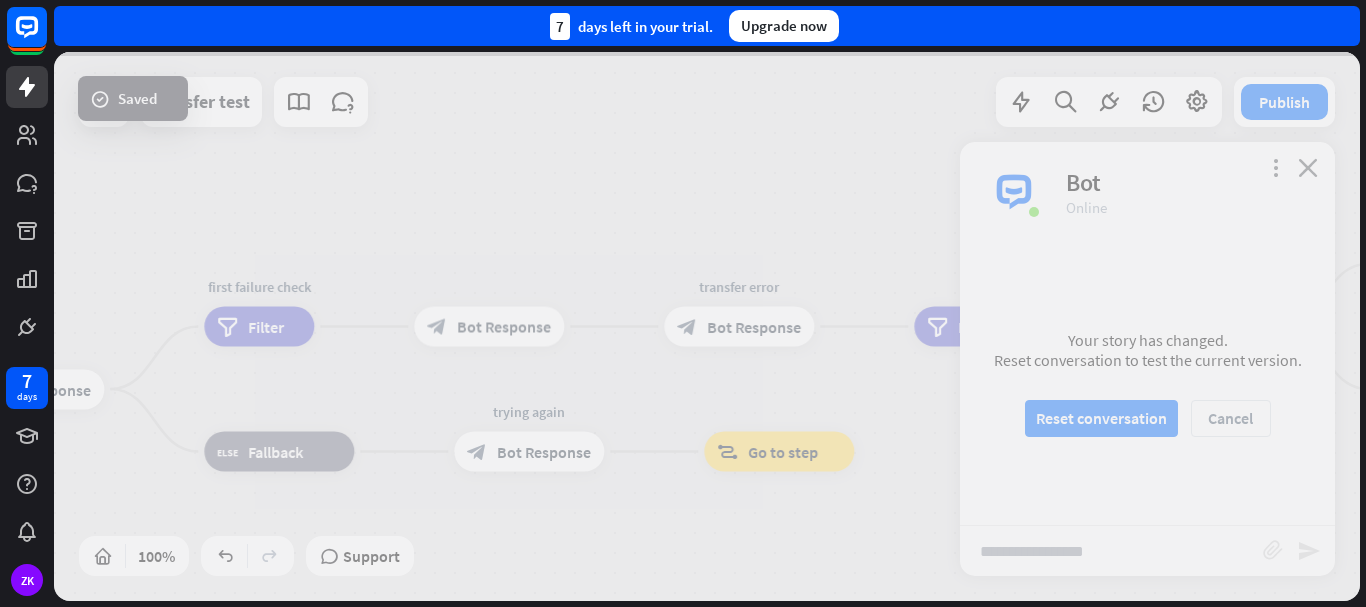 click at bounding box center (707, 326) 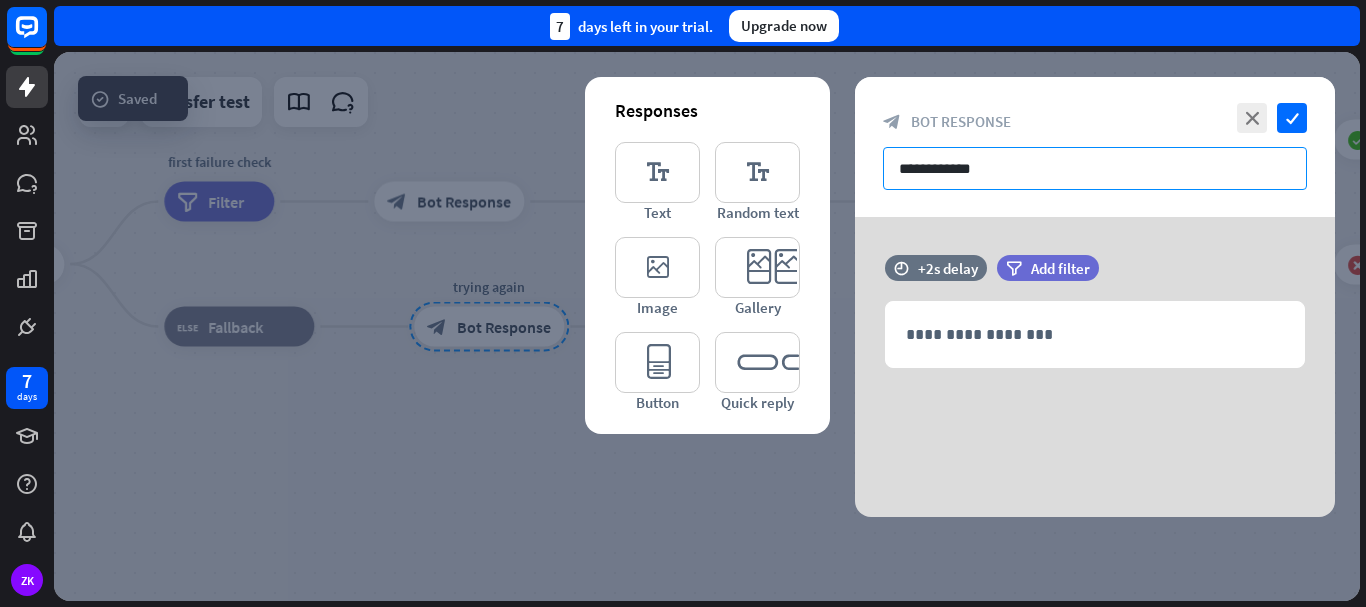 click on "**********" at bounding box center [1095, 168] 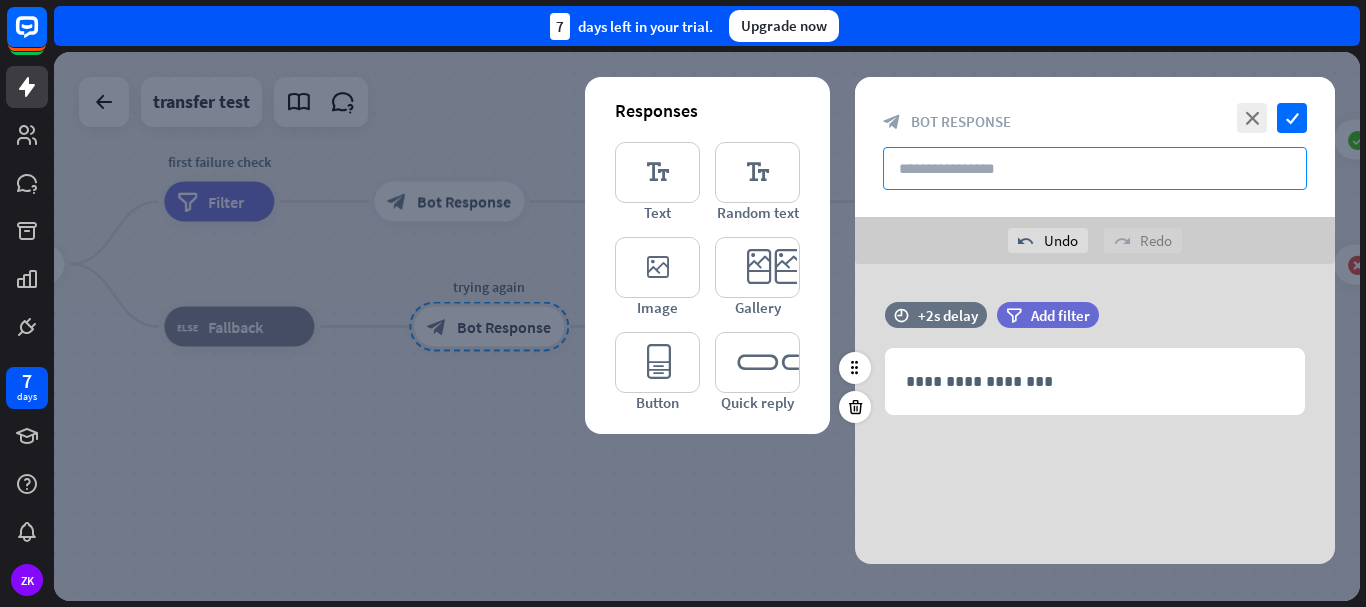 type 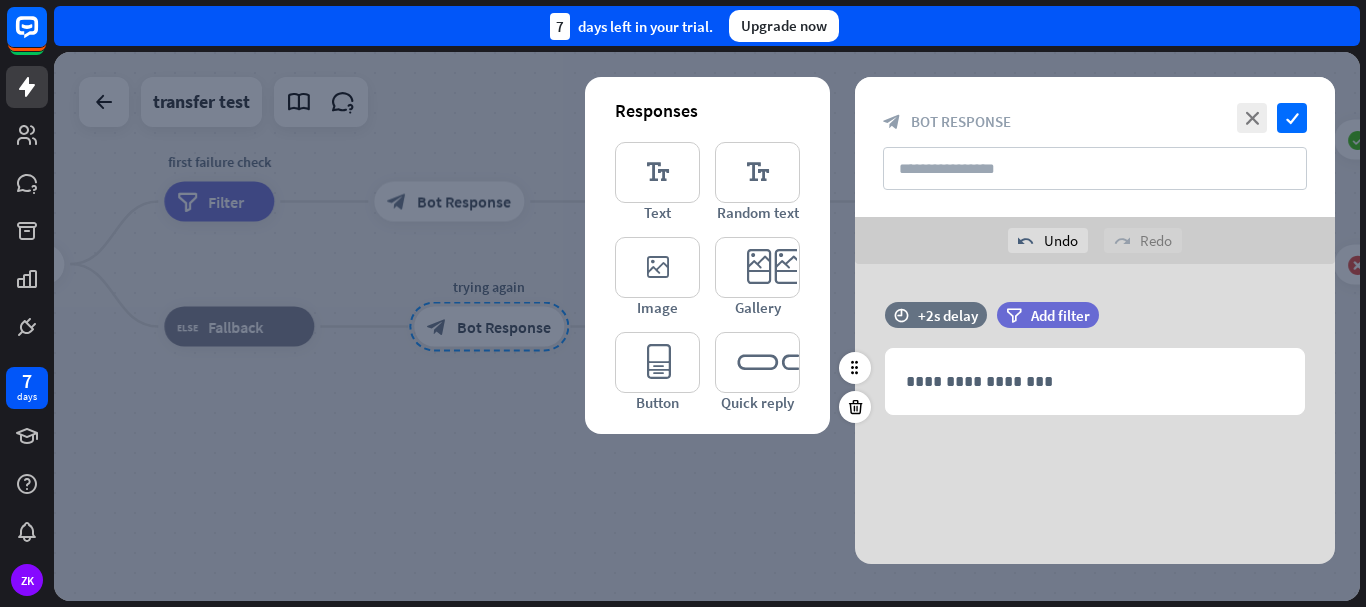 click on "filter   Add filter" at bounding box center (1098, 325) 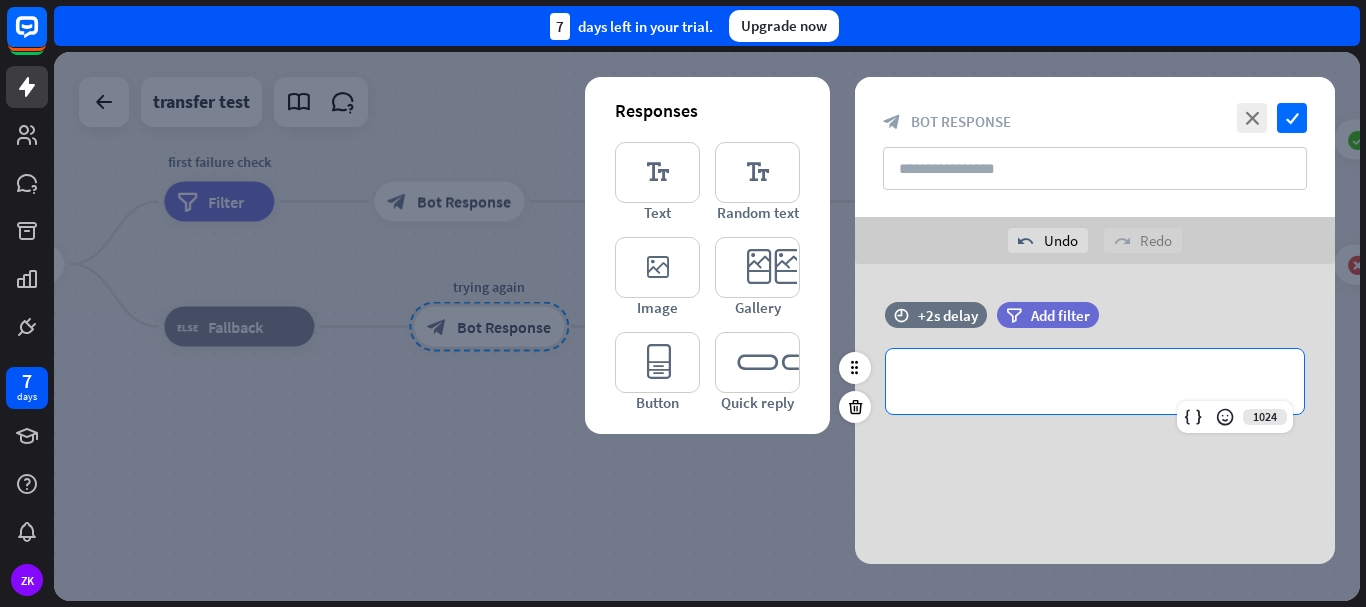 click on "**********" at bounding box center [1095, 381] 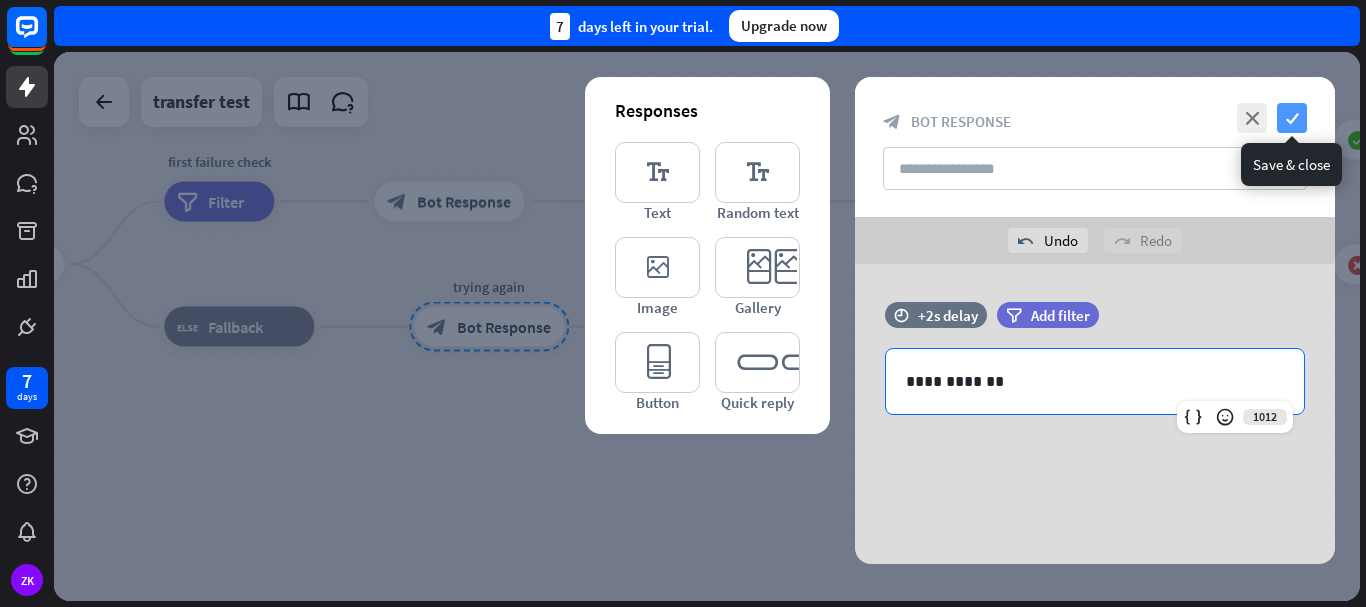 click on "check" at bounding box center [1292, 118] 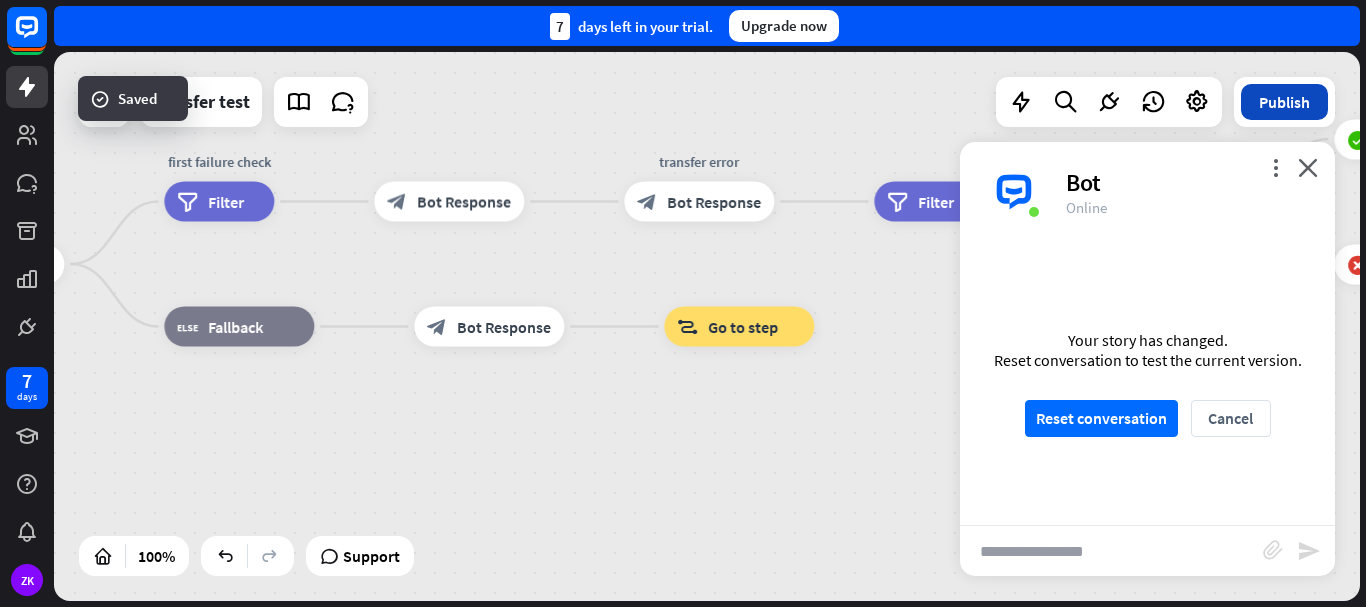 click on "Publish" at bounding box center (1284, 102) 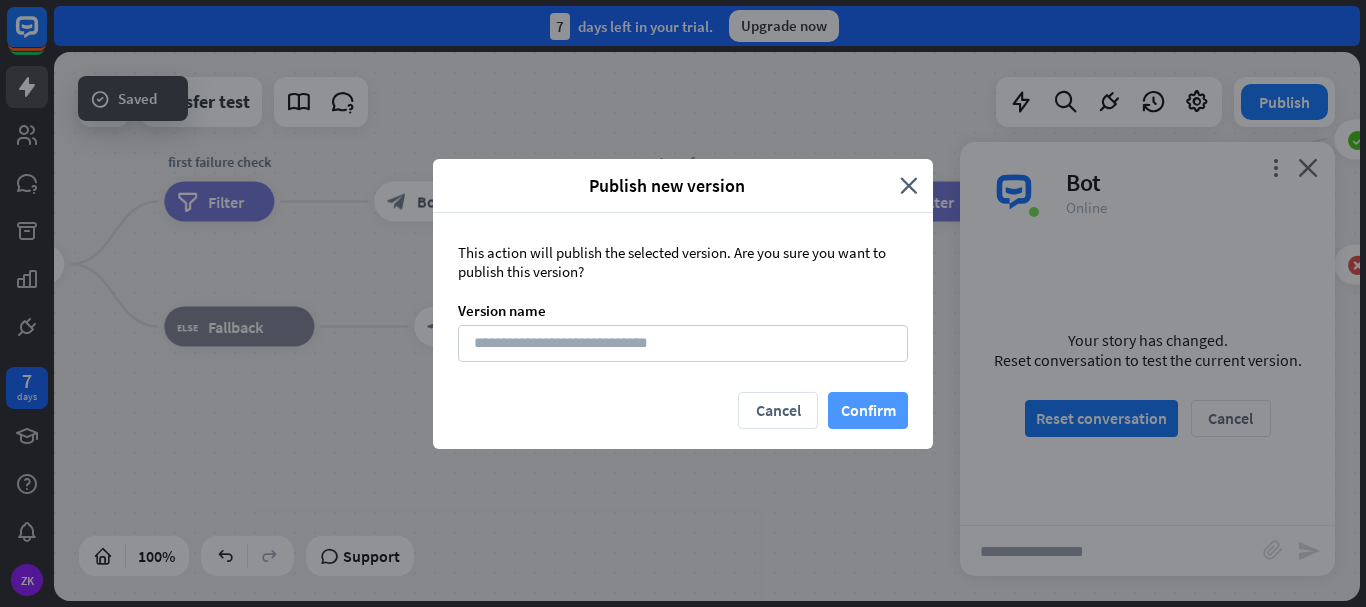 click on "Confirm" at bounding box center [868, 410] 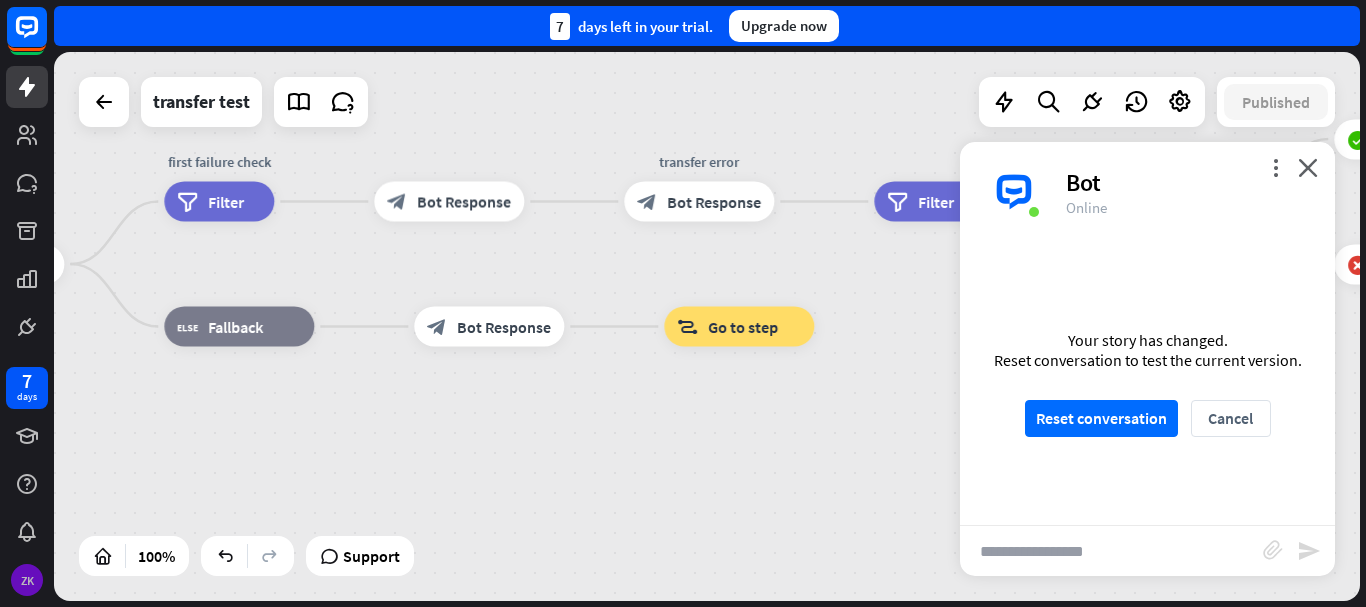 click on "ZK" at bounding box center [27, 580] 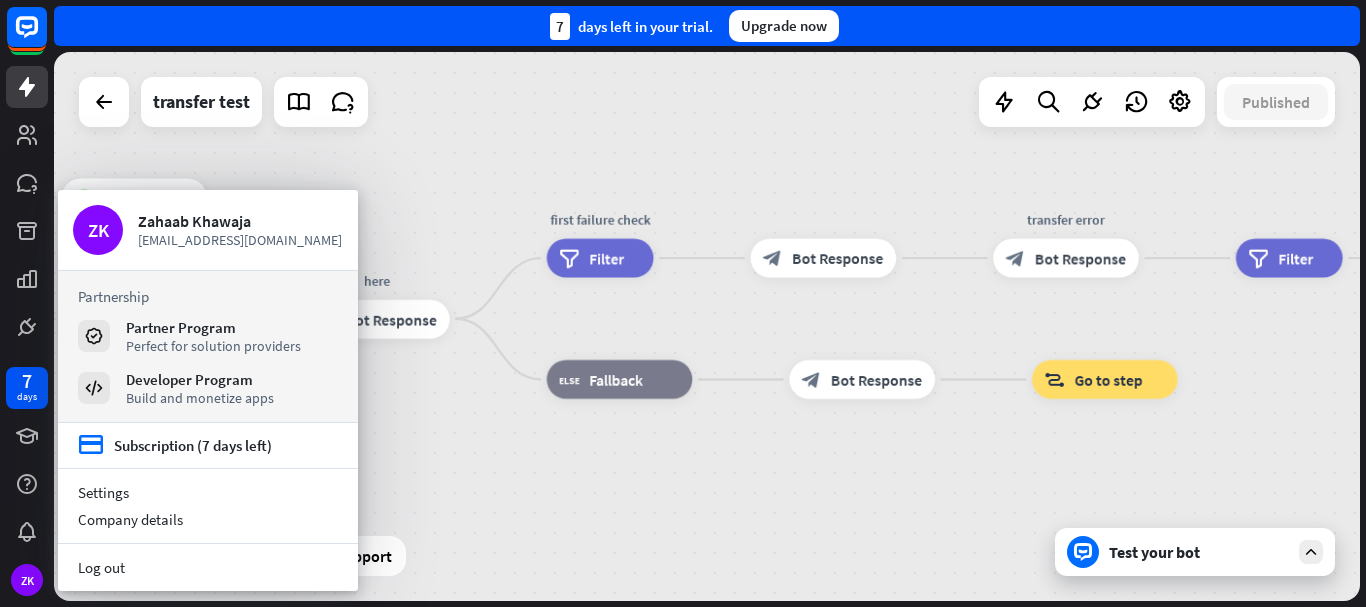 click on "Support" at bounding box center (352, 556) 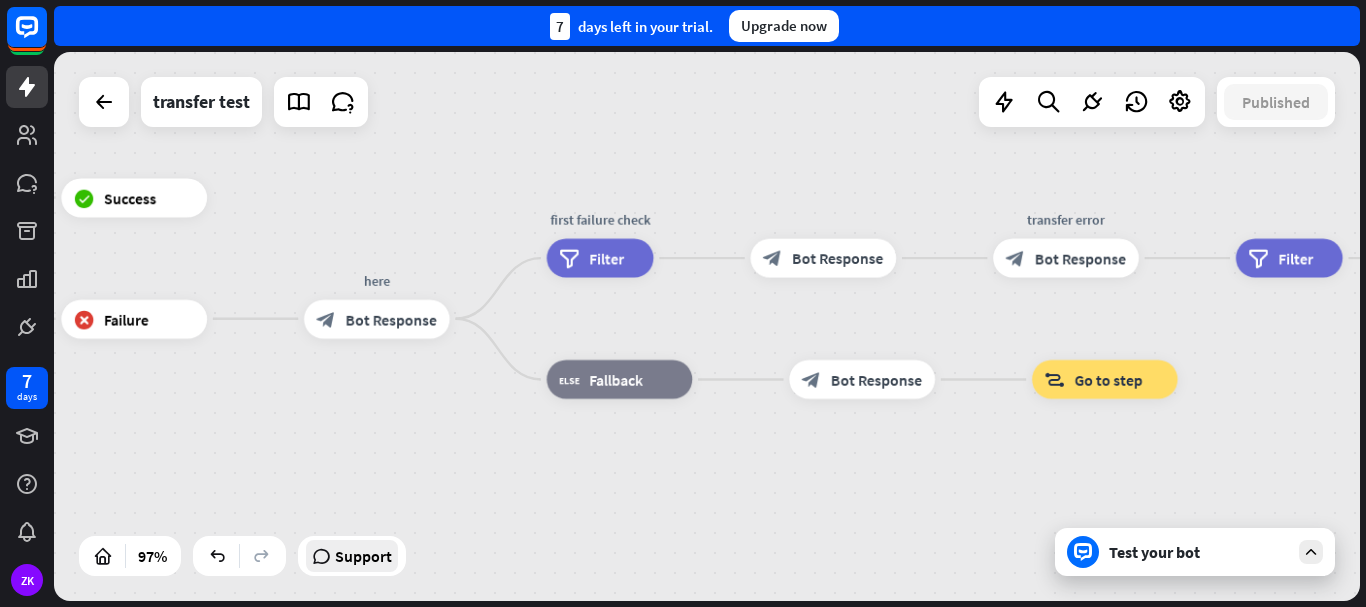 click on "Support" at bounding box center (363, 556) 